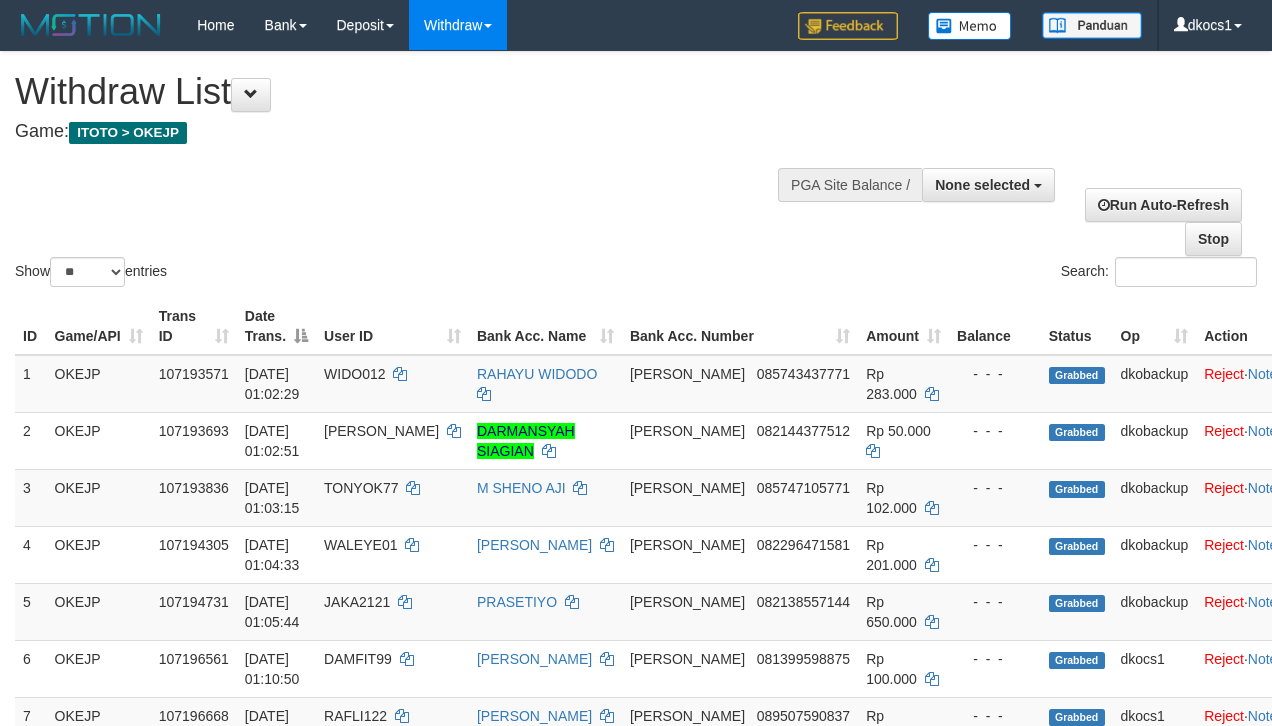 select 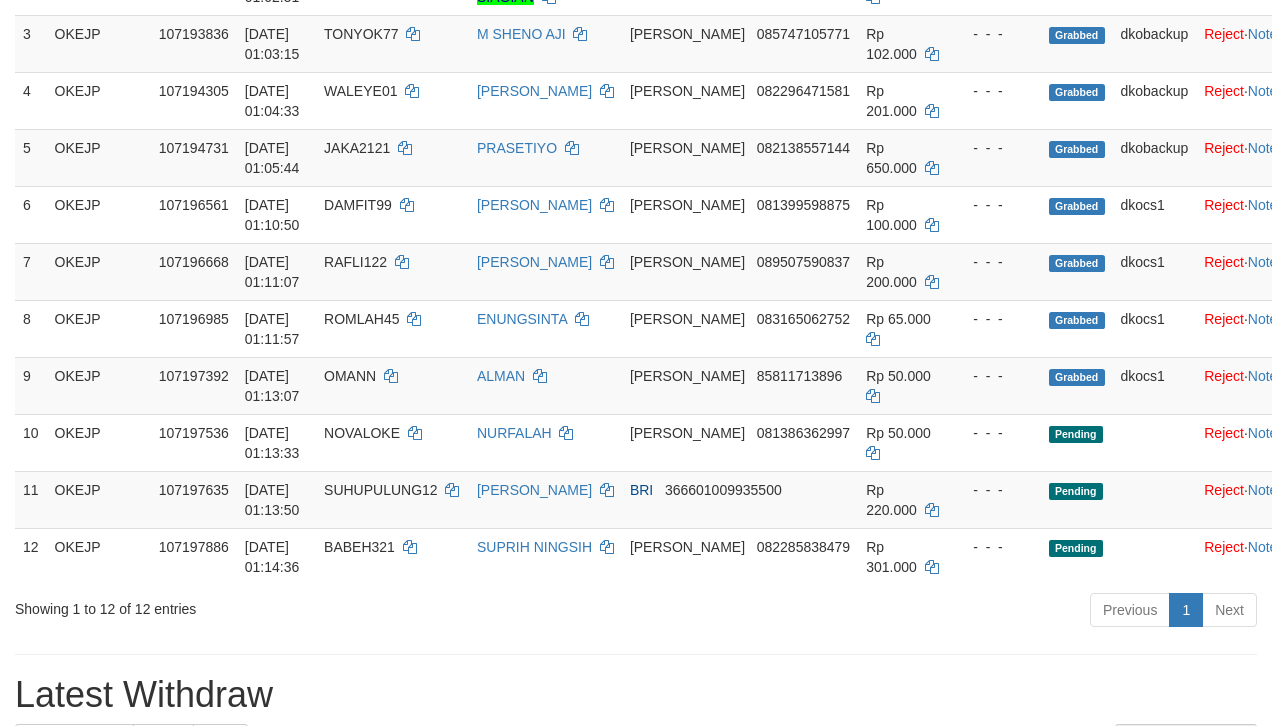 scroll, scrollTop: 400, scrollLeft: 0, axis: vertical 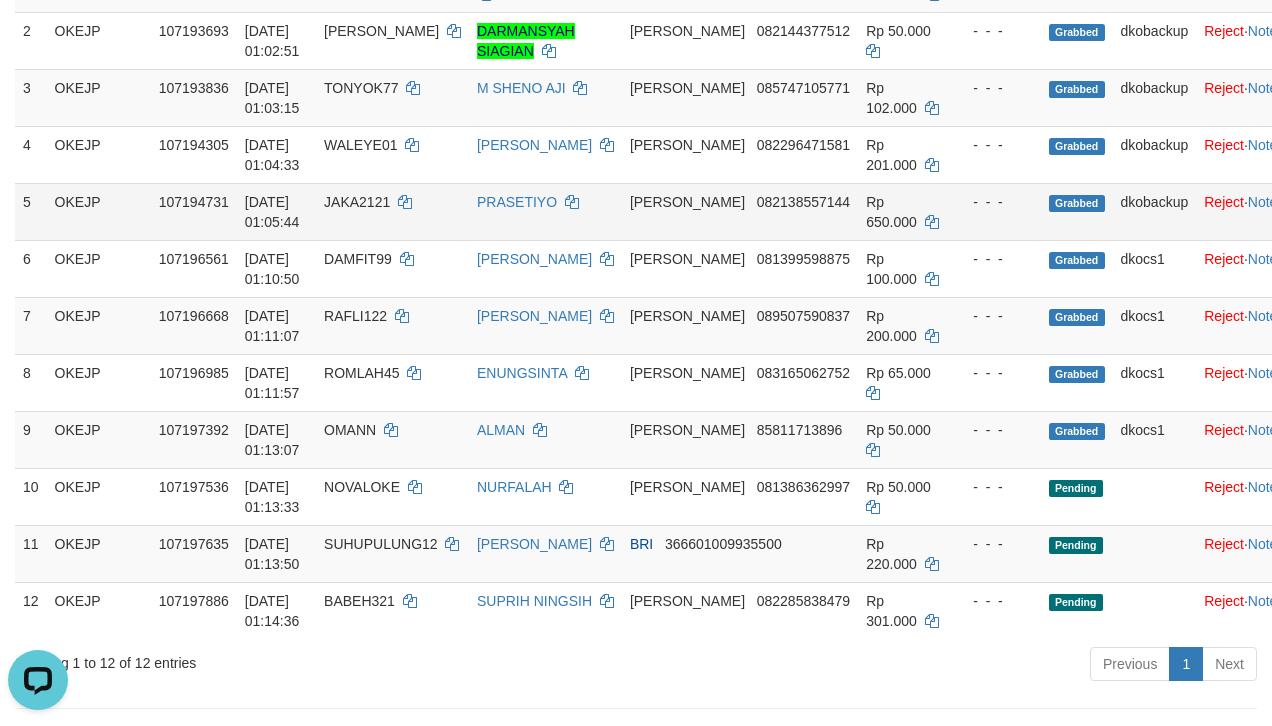 drag, startPoint x: 1060, startPoint y: 174, endPoint x: 1048, endPoint y: 196, distance: 25.059929 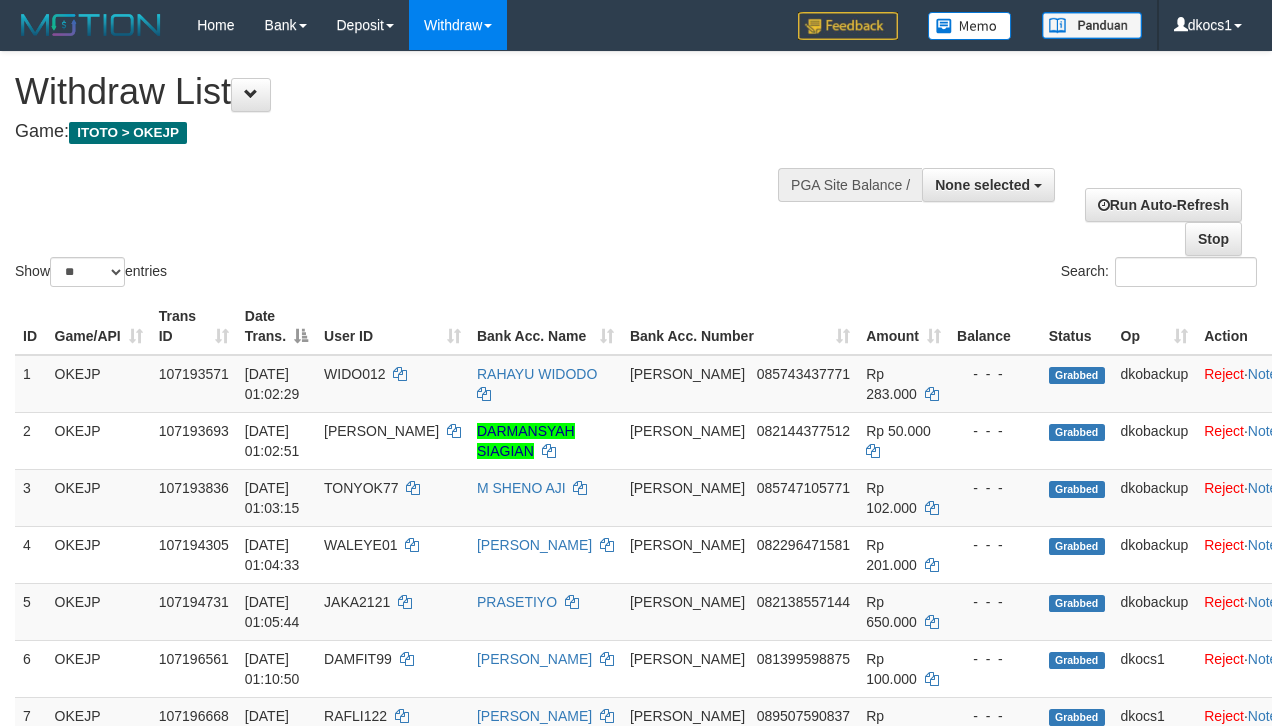 select 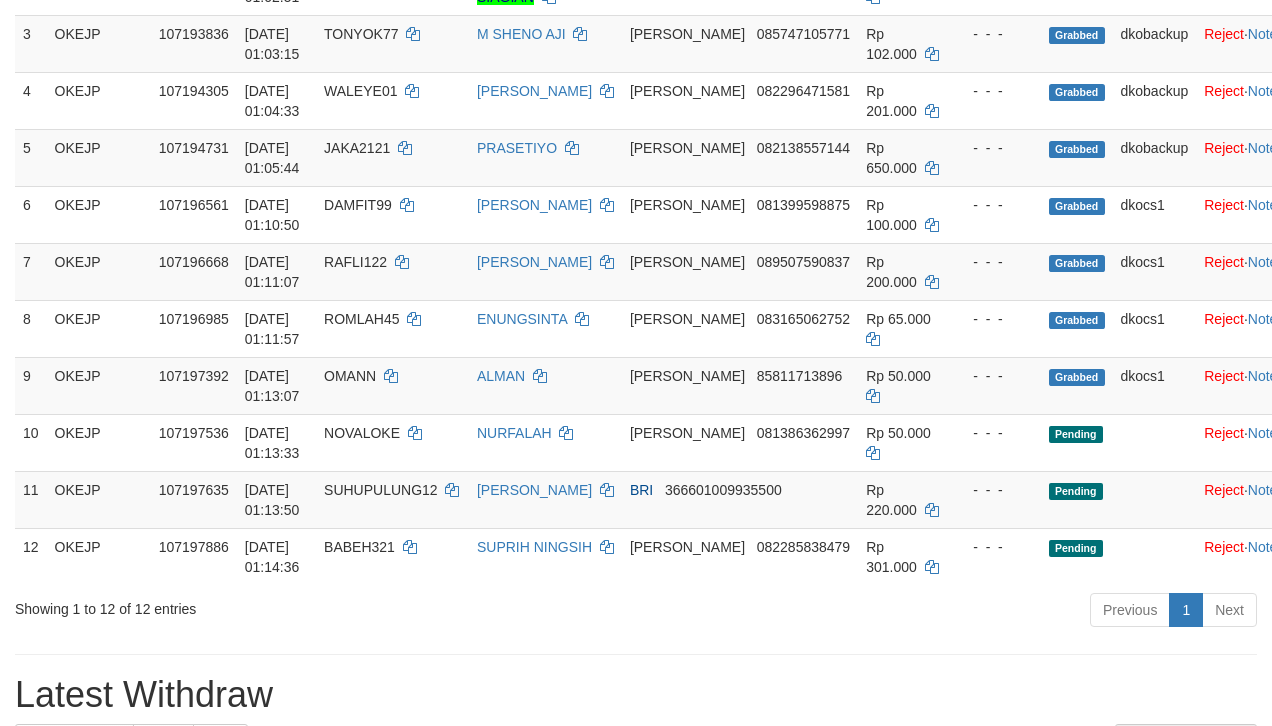 scroll, scrollTop: 400, scrollLeft: 0, axis: vertical 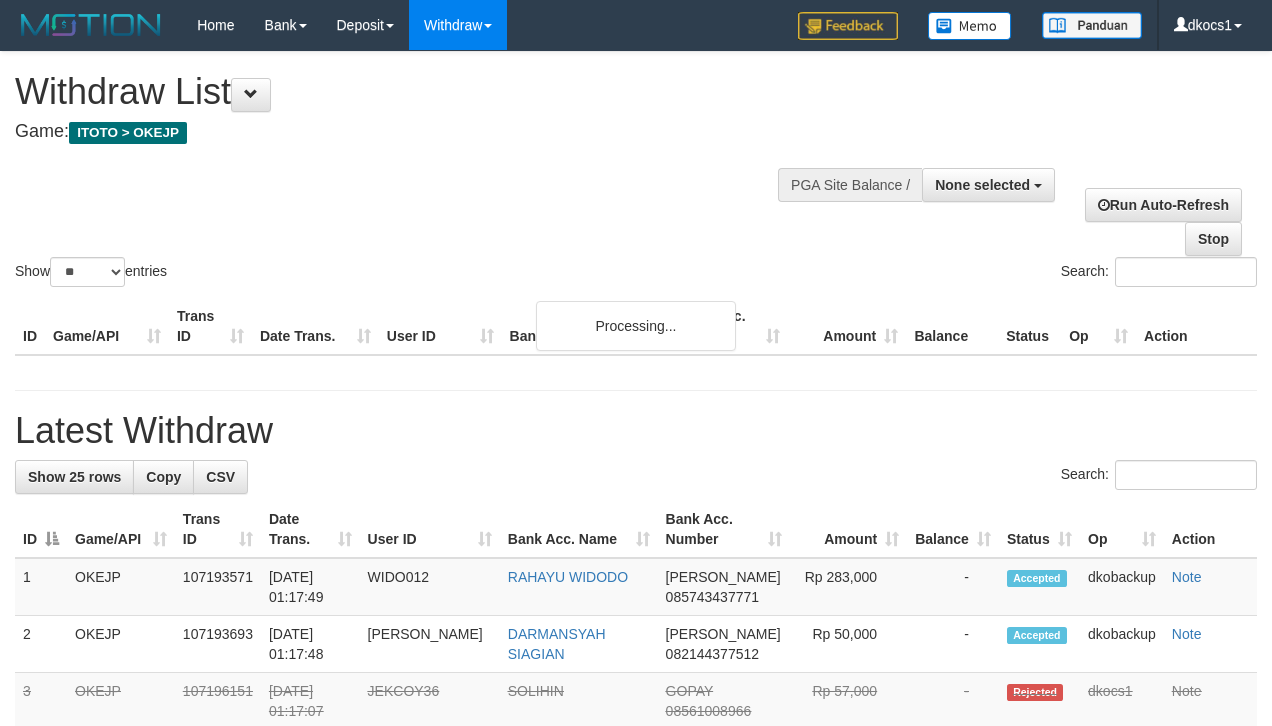 select 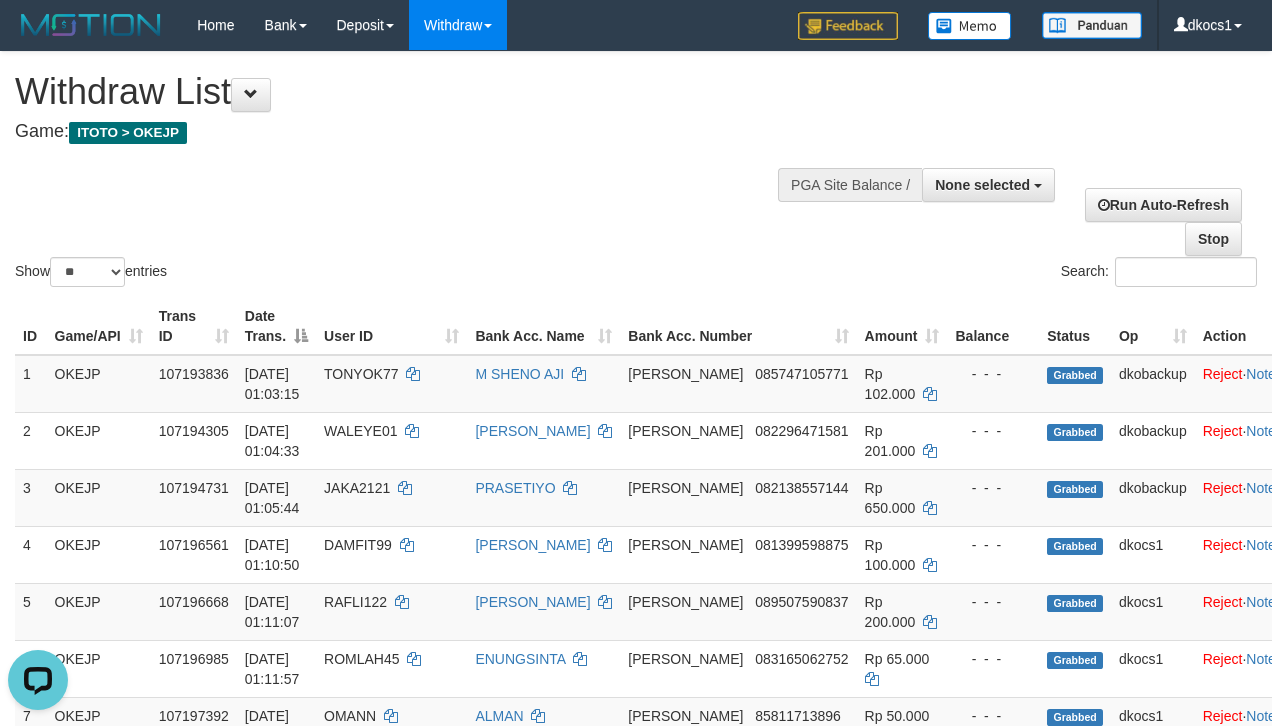 scroll, scrollTop: 0, scrollLeft: 0, axis: both 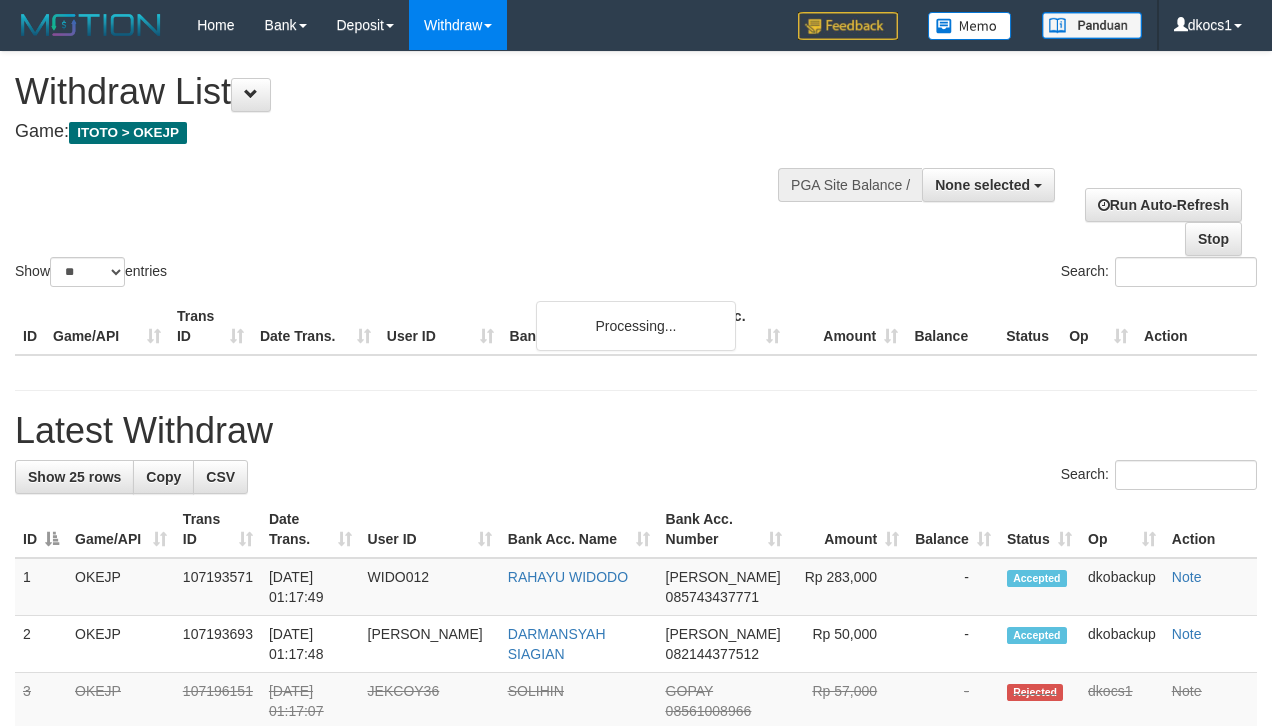 select 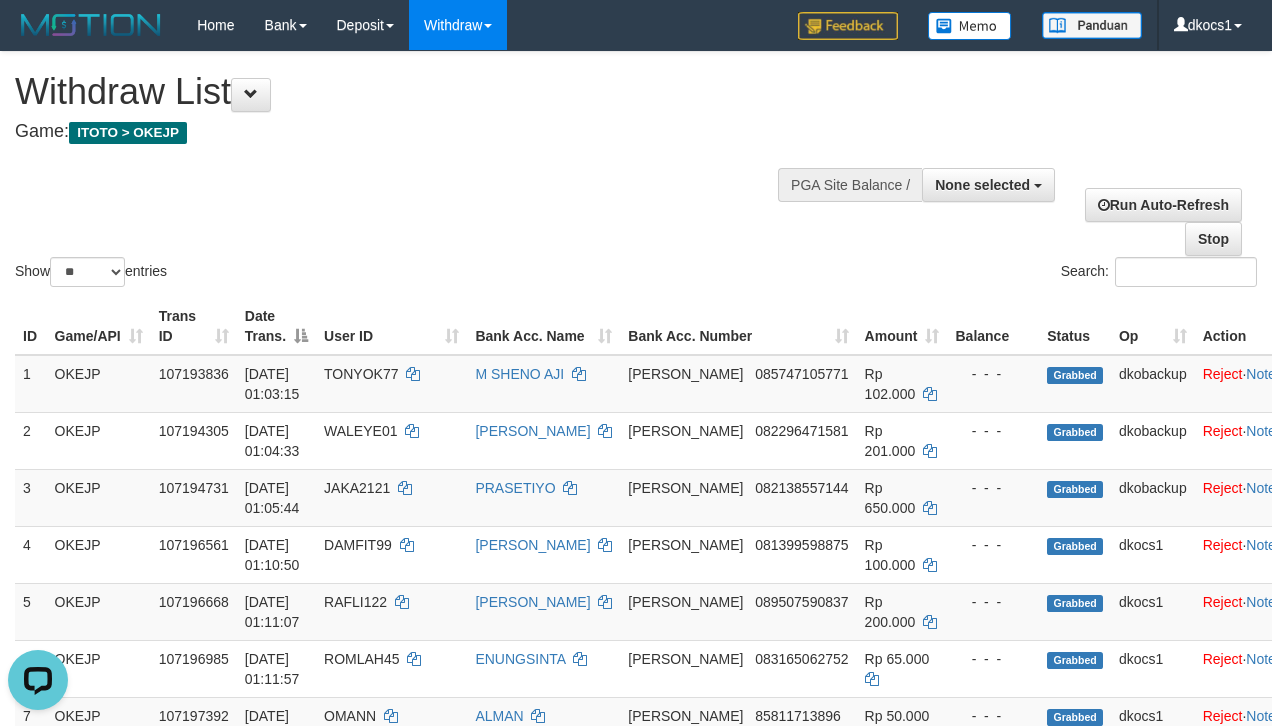 scroll, scrollTop: 0, scrollLeft: 0, axis: both 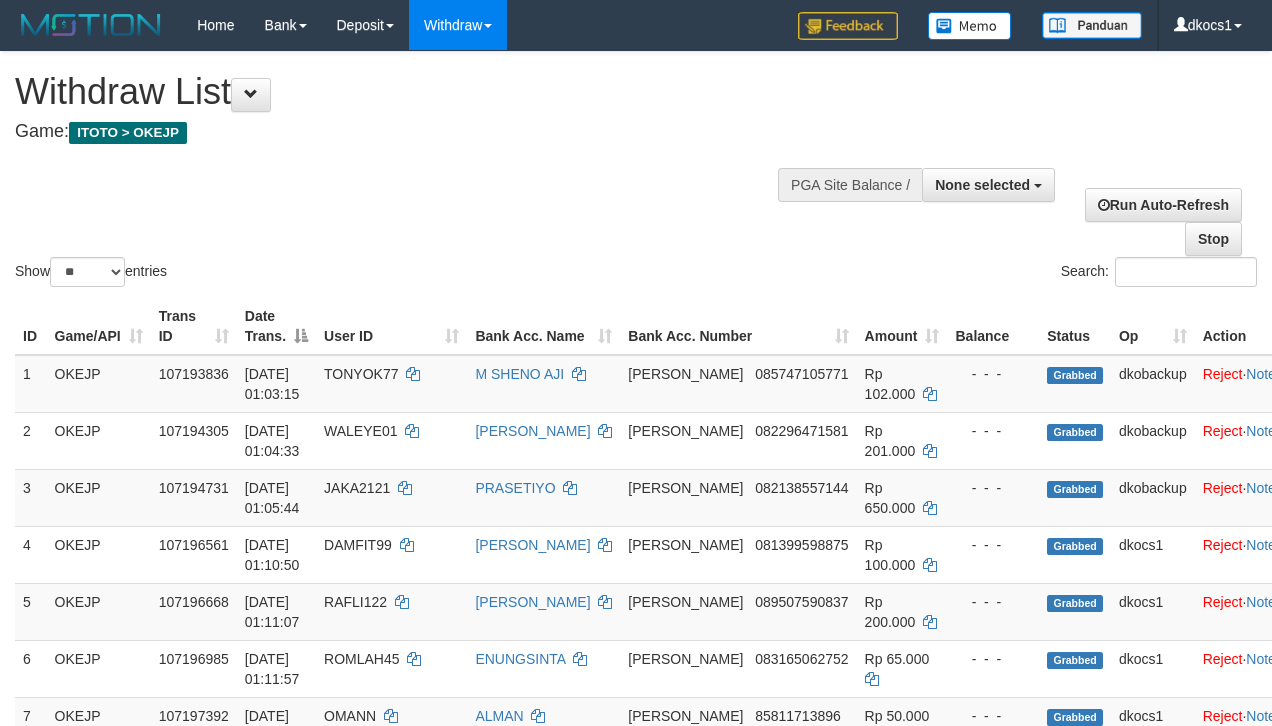 select 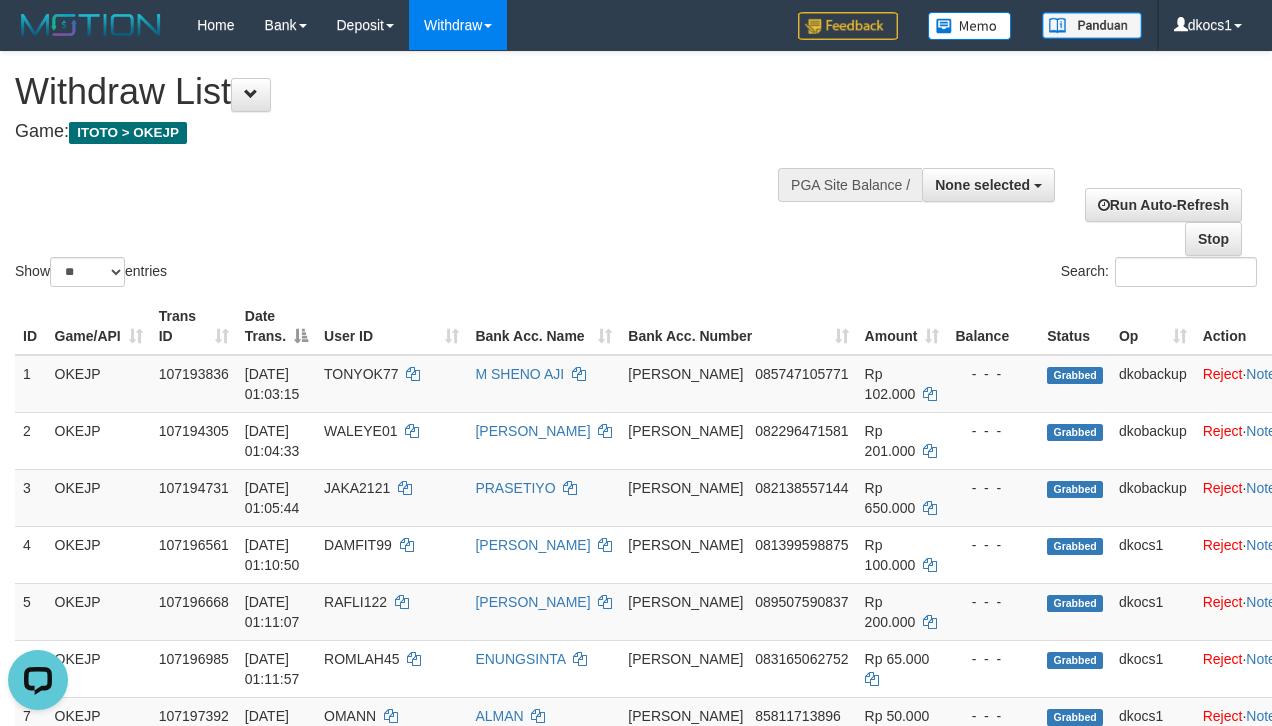 scroll, scrollTop: 0, scrollLeft: 0, axis: both 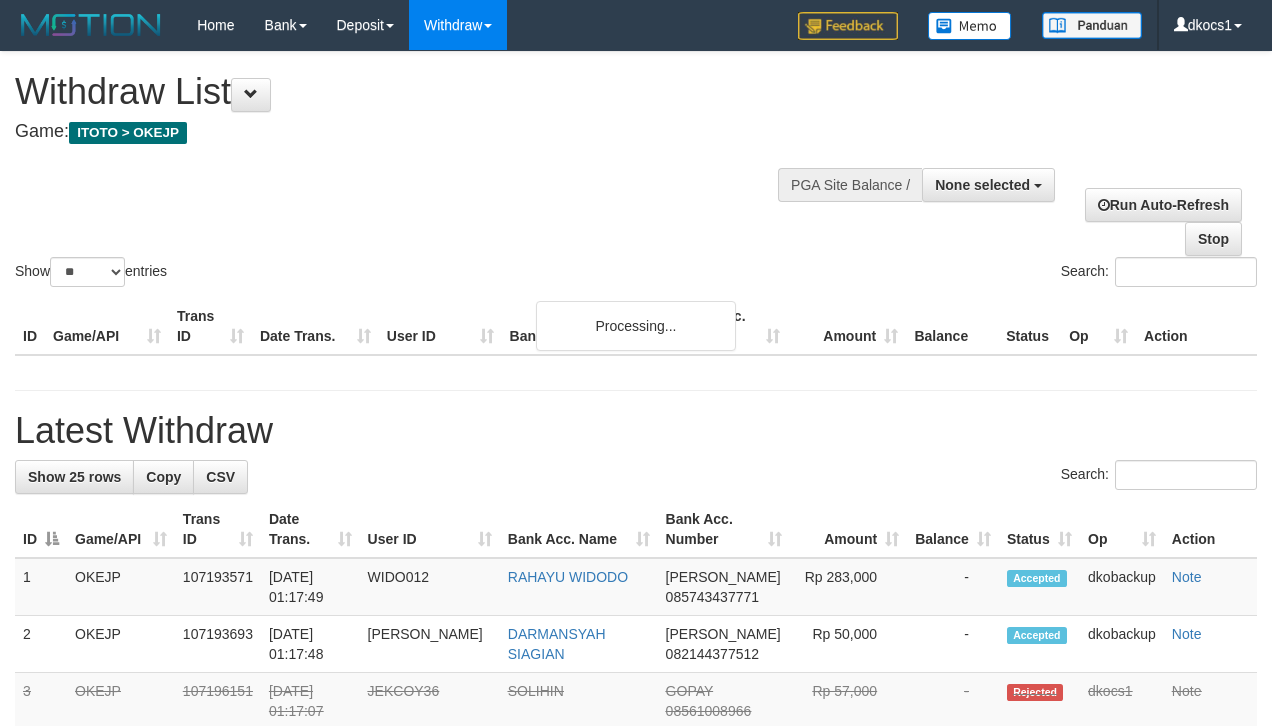 select 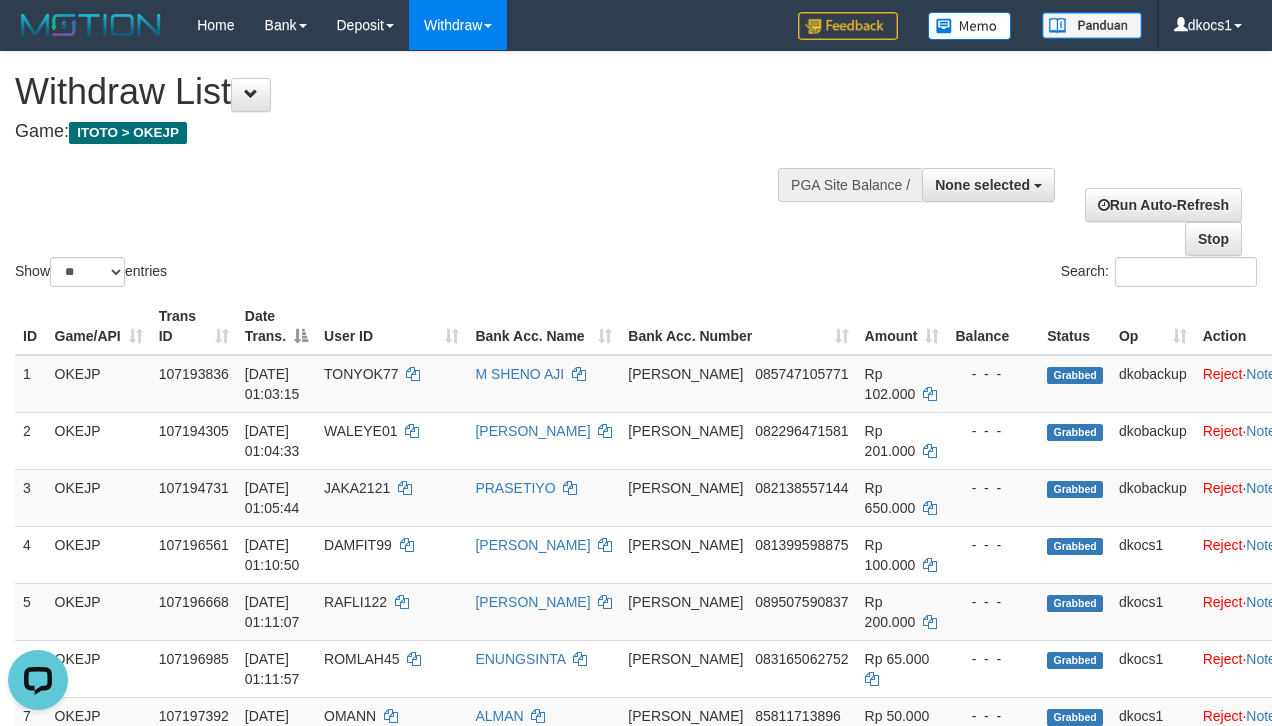 scroll, scrollTop: 0, scrollLeft: 0, axis: both 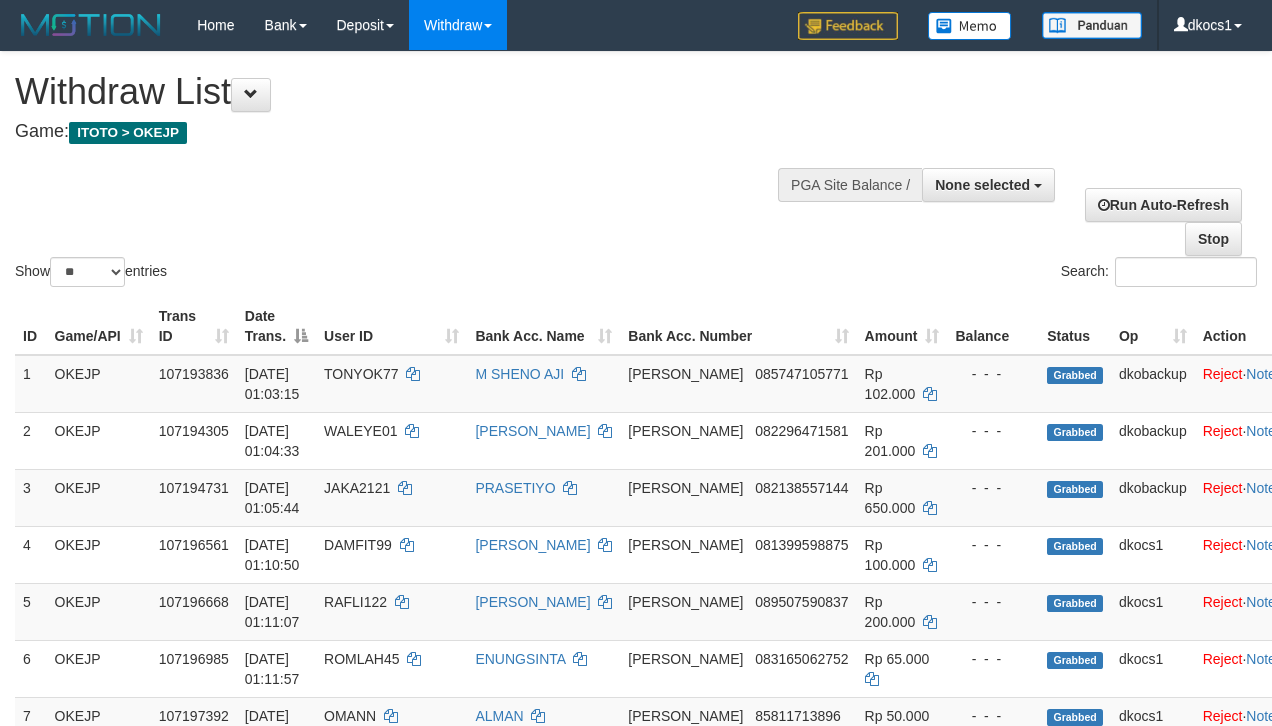 select 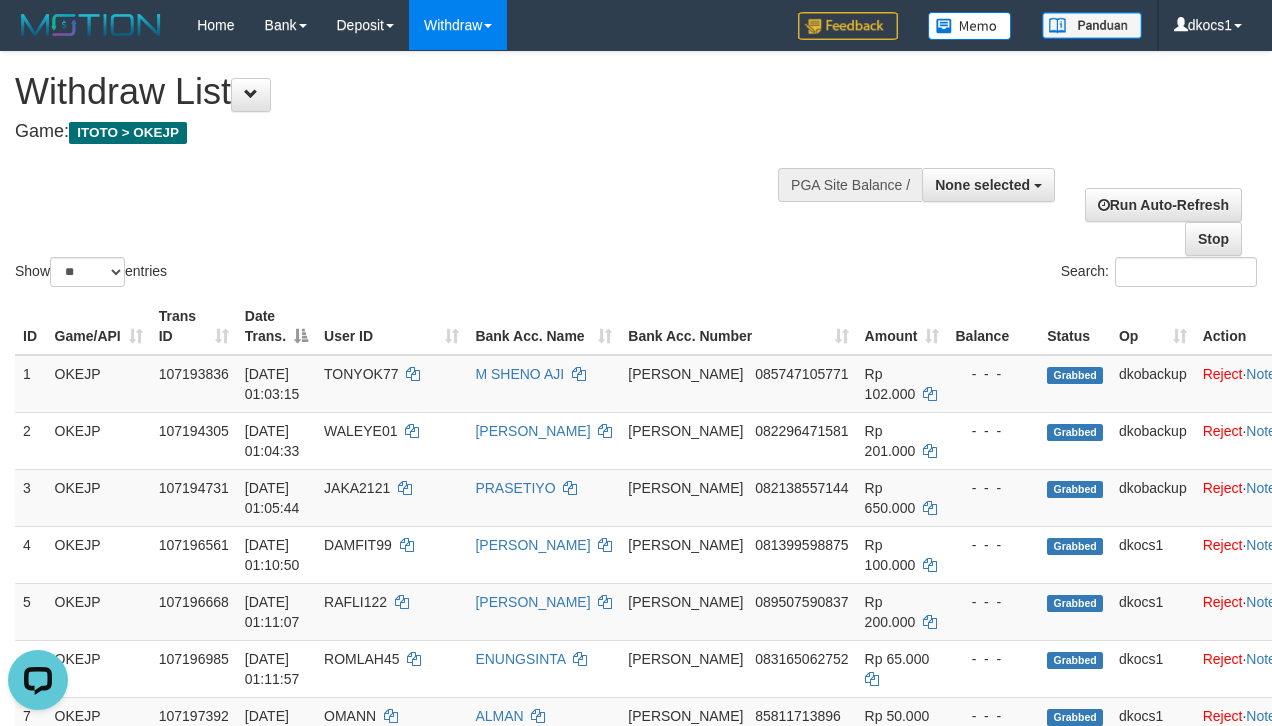 scroll, scrollTop: 0, scrollLeft: 0, axis: both 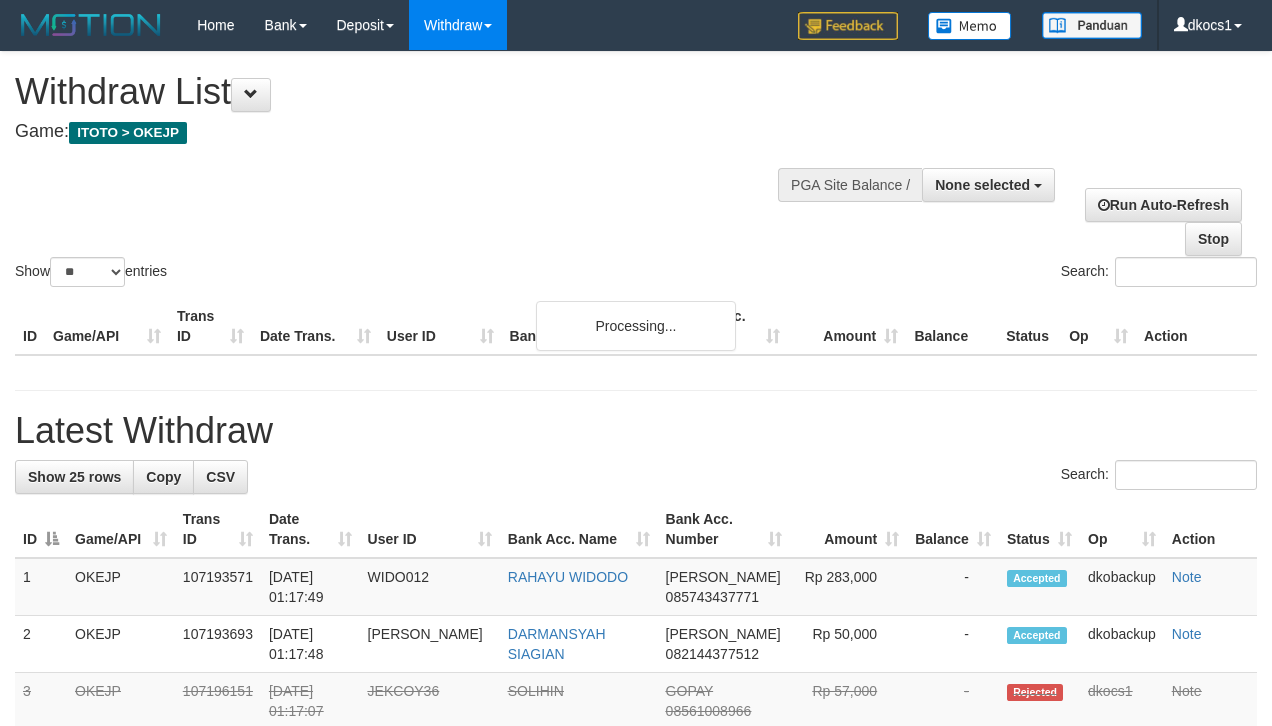 select 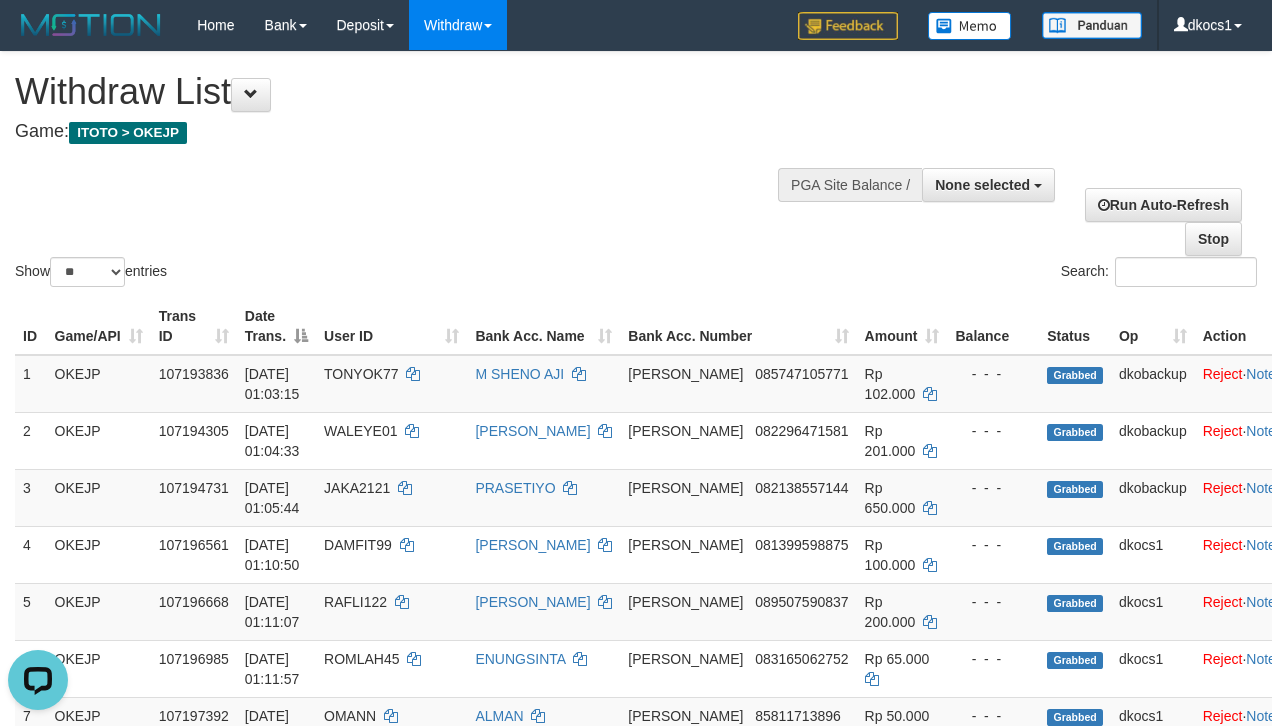 scroll, scrollTop: 0, scrollLeft: 0, axis: both 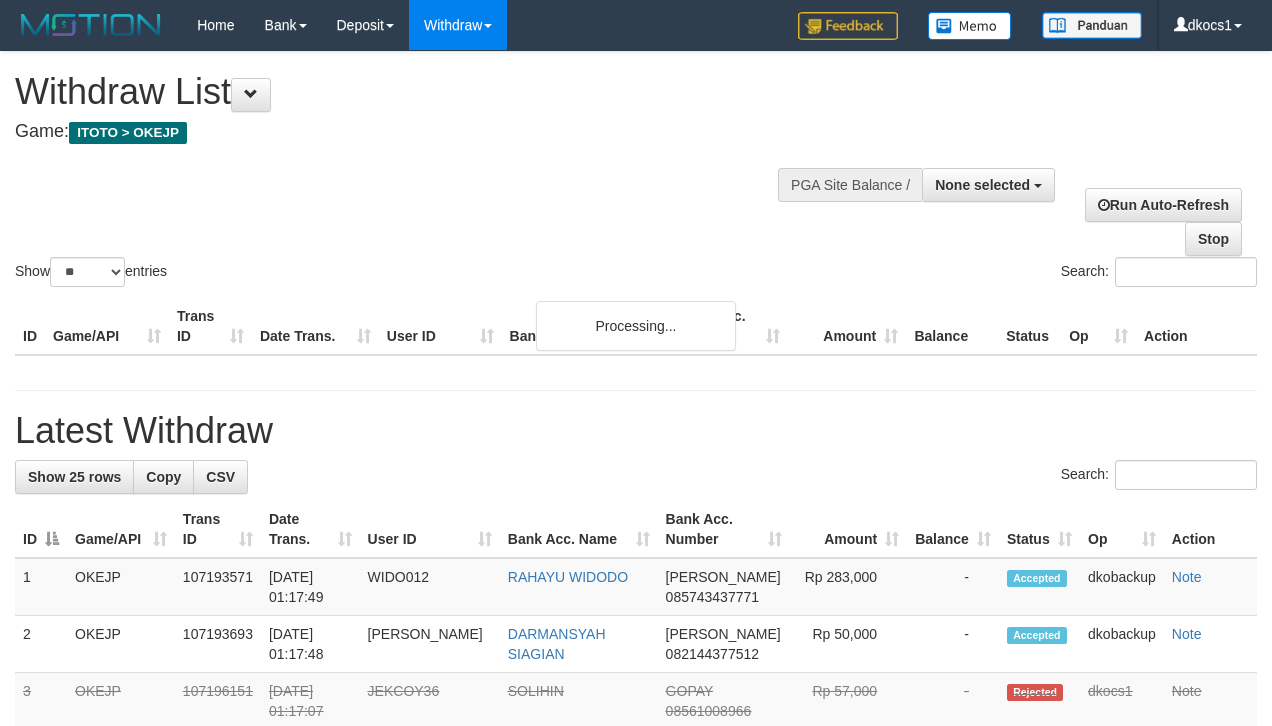 select 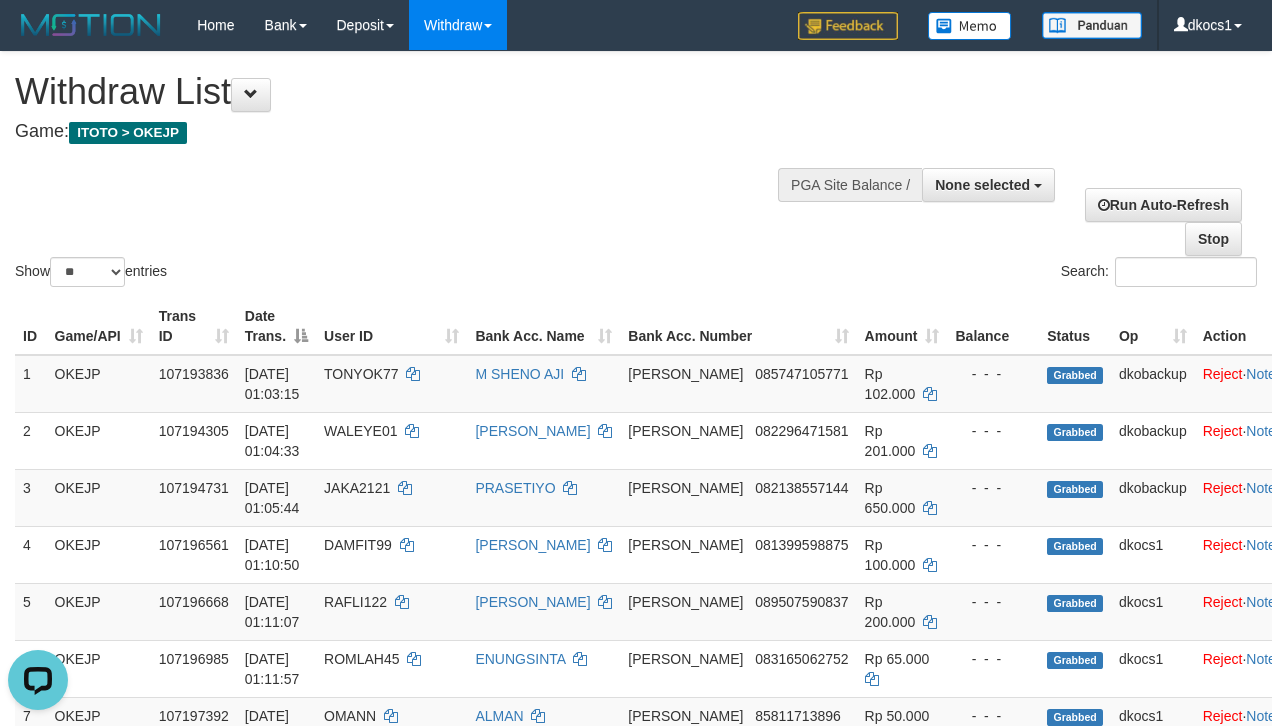 scroll, scrollTop: 0, scrollLeft: 0, axis: both 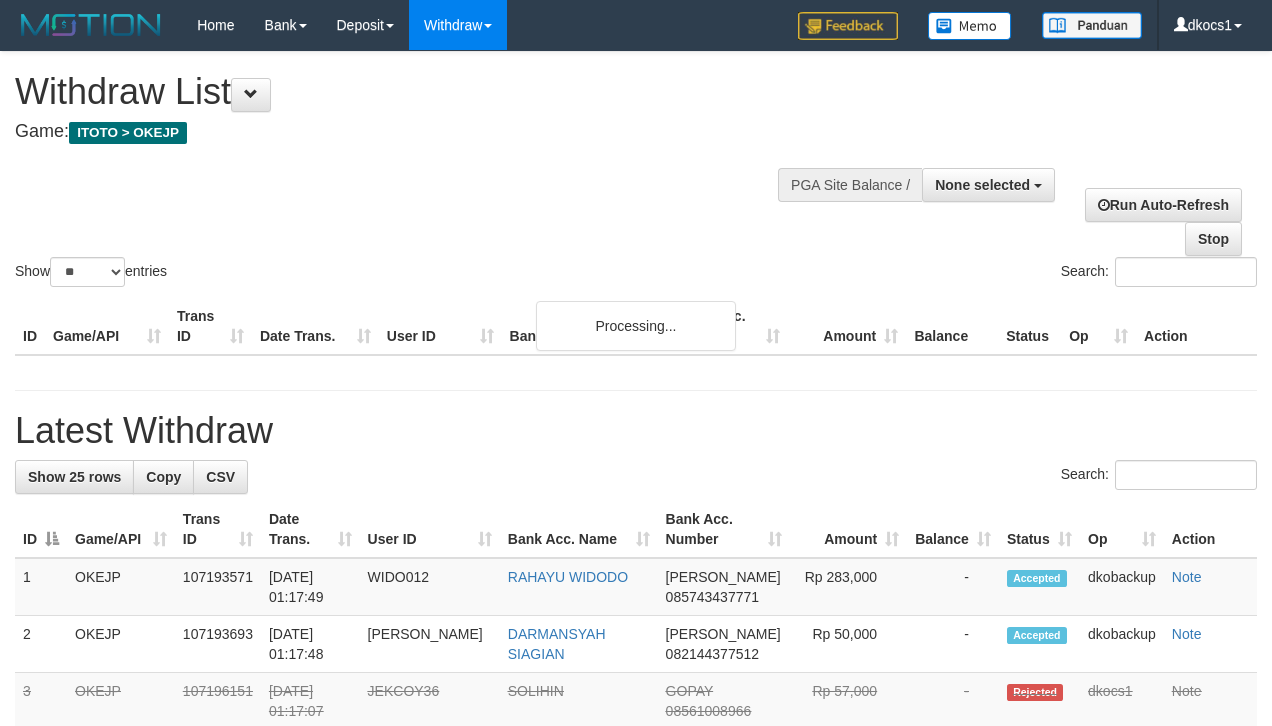 select 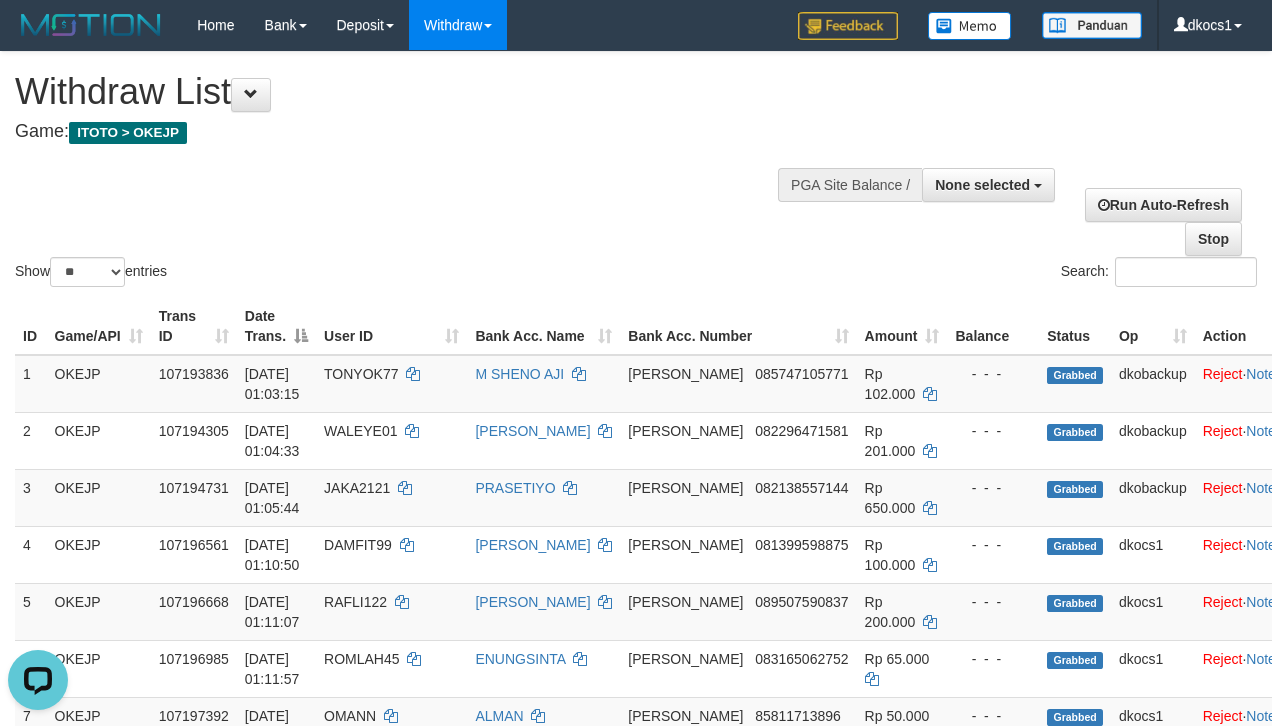 scroll, scrollTop: 0, scrollLeft: 0, axis: both 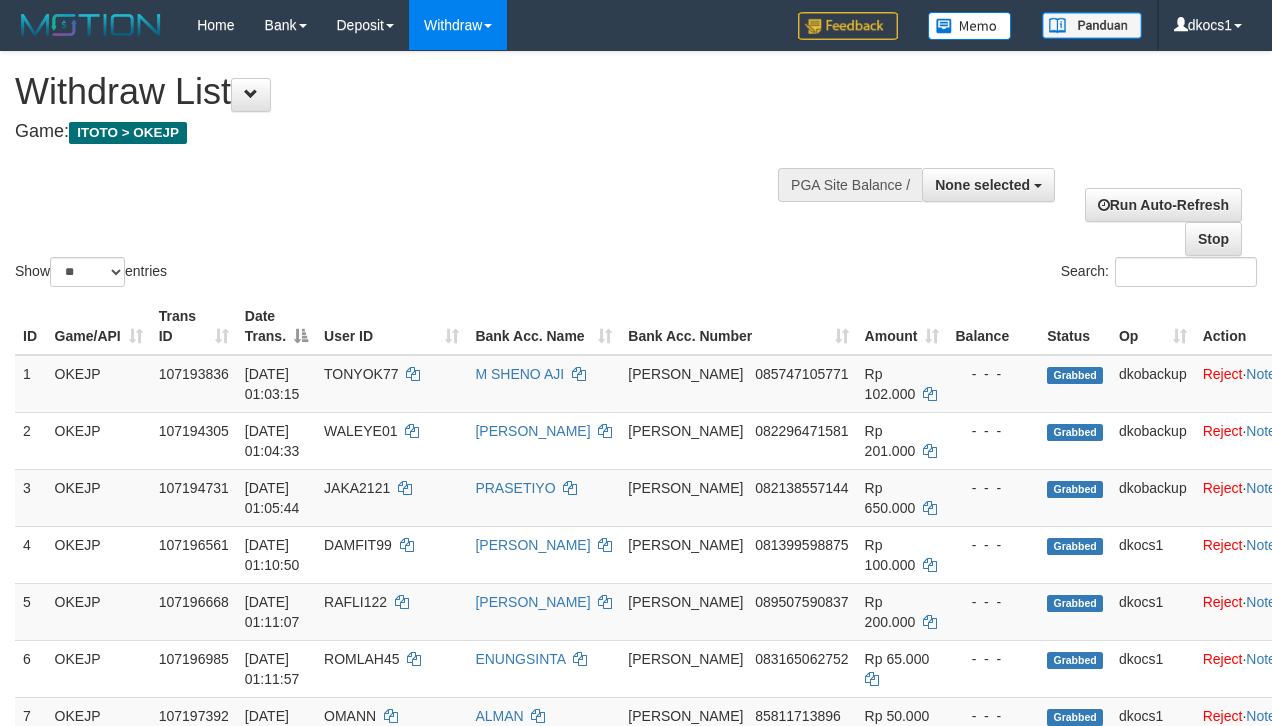 select 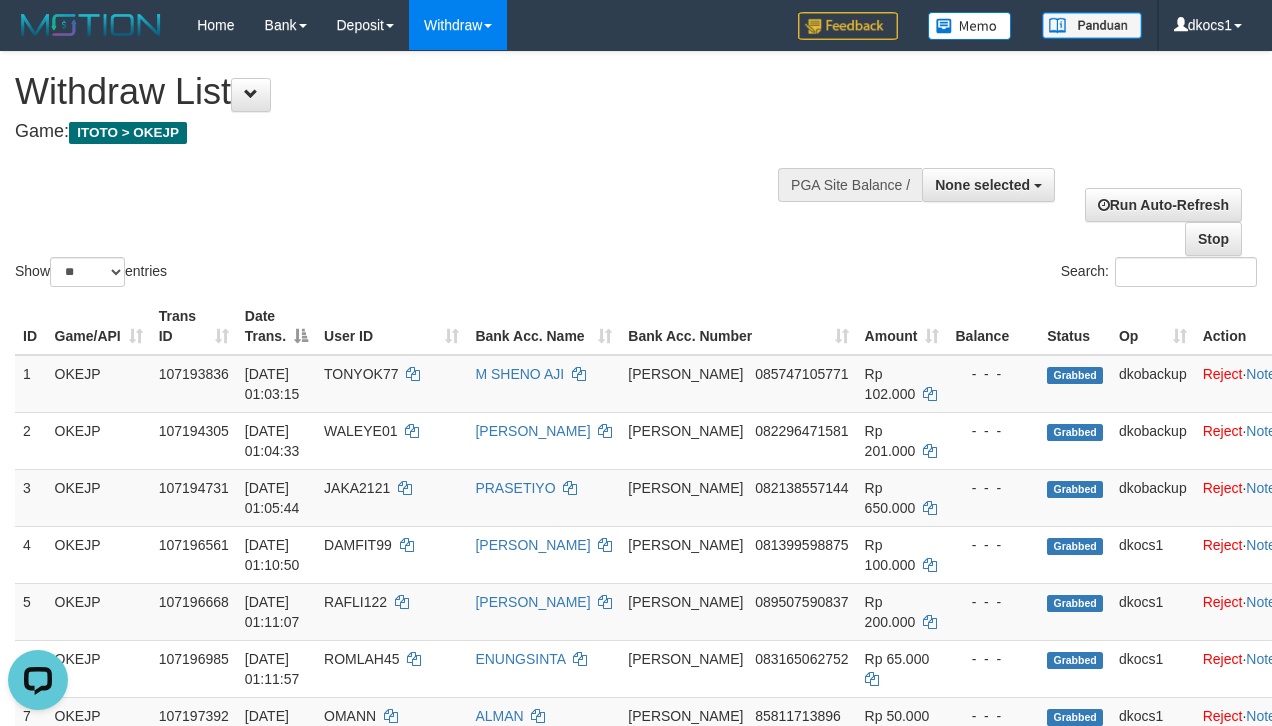 scroll, scrollTop: 0, scrollLeft: 0, axis: both 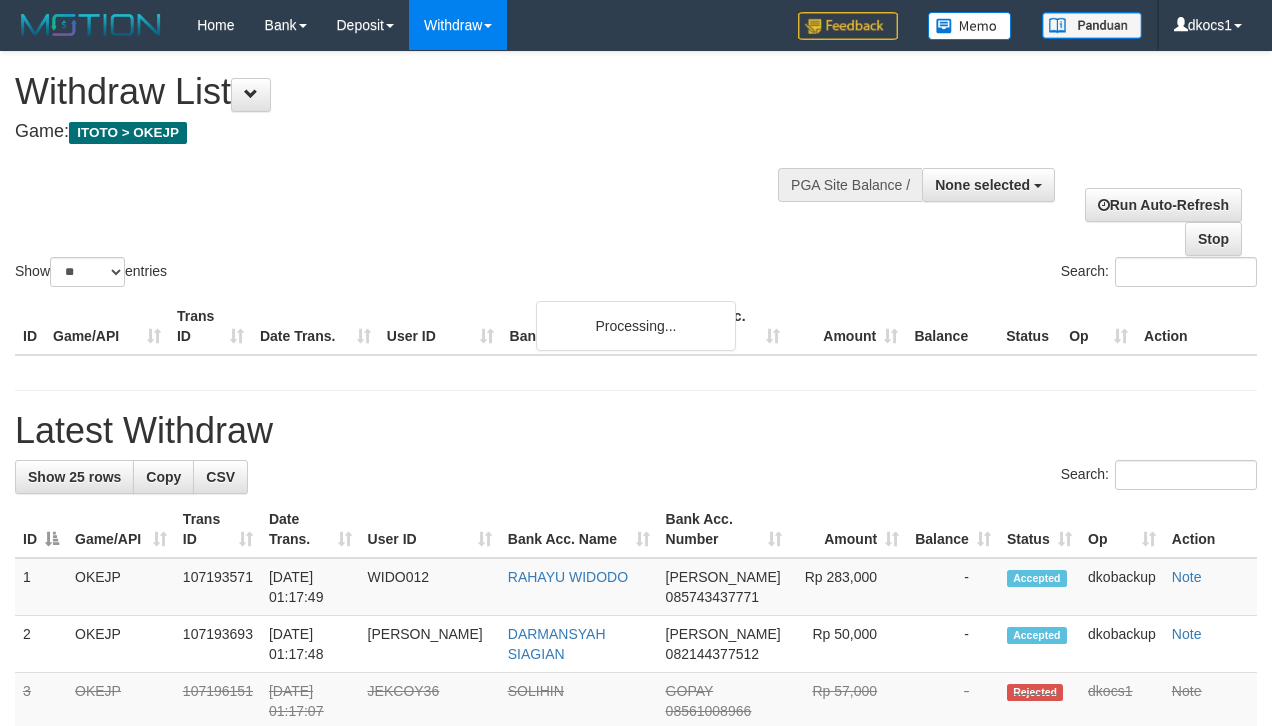 select 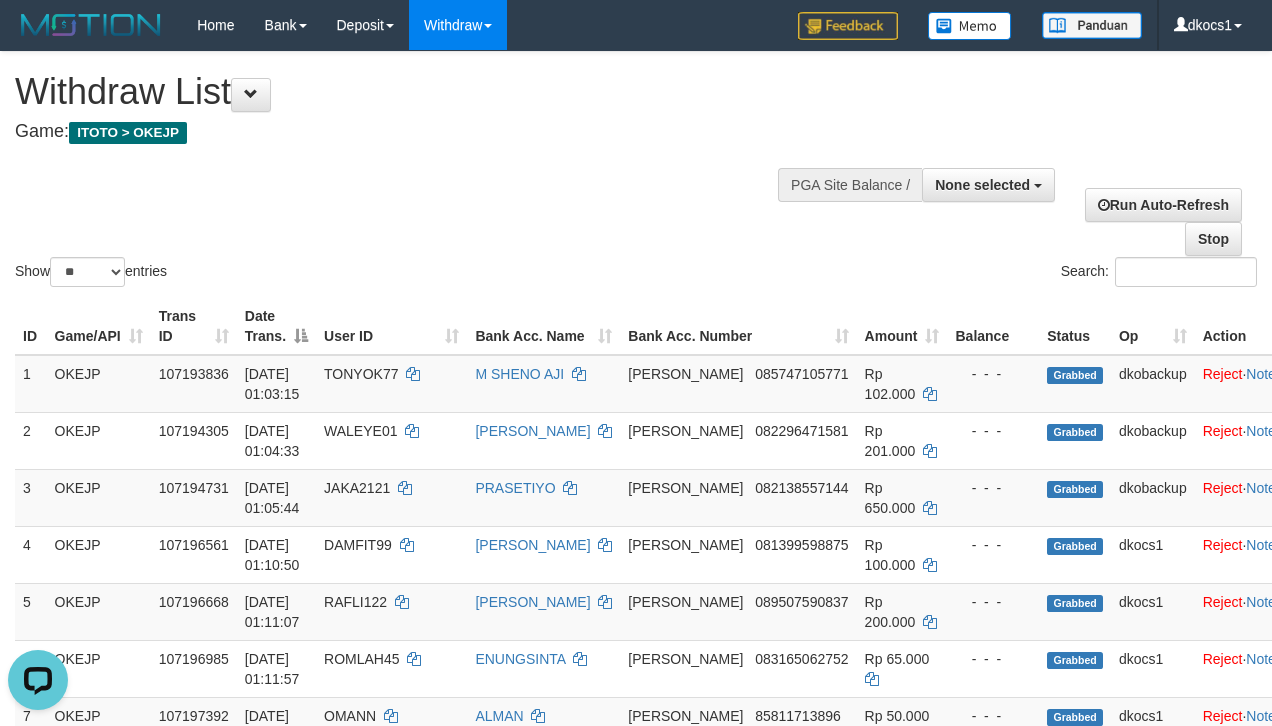 scroll, scrollTop: 0, scrollLeft: 0, axis: both 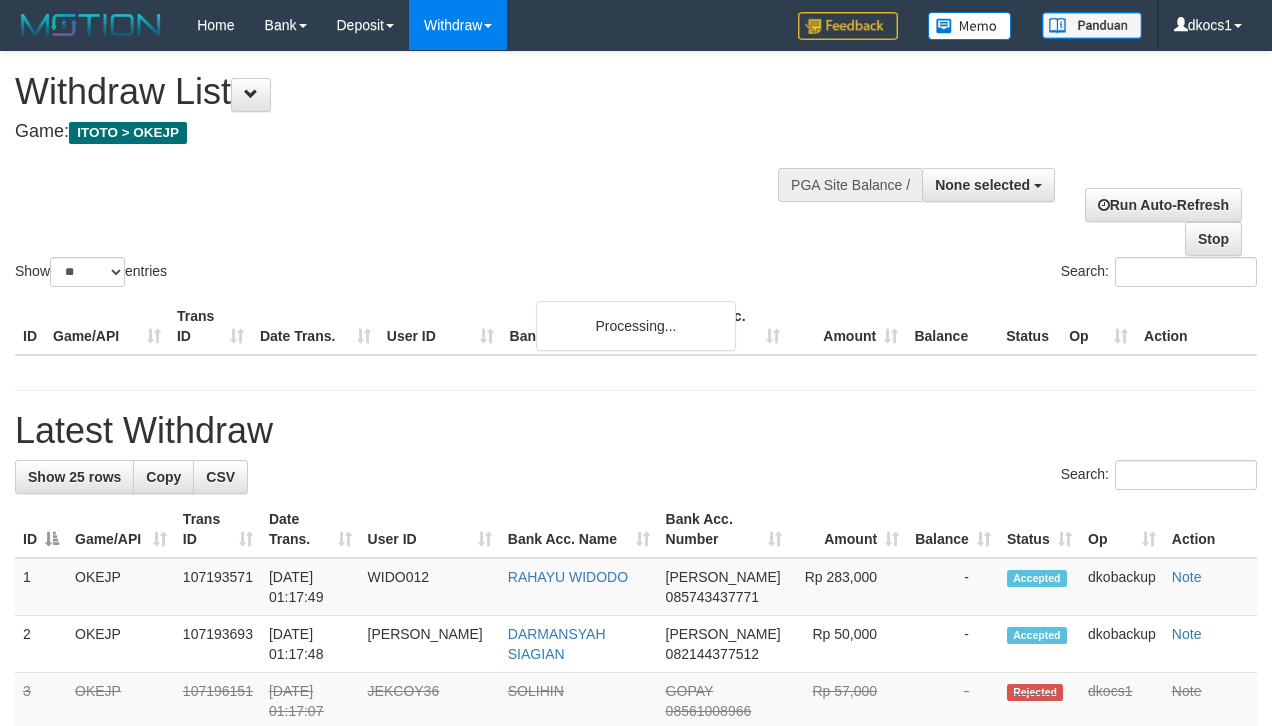select 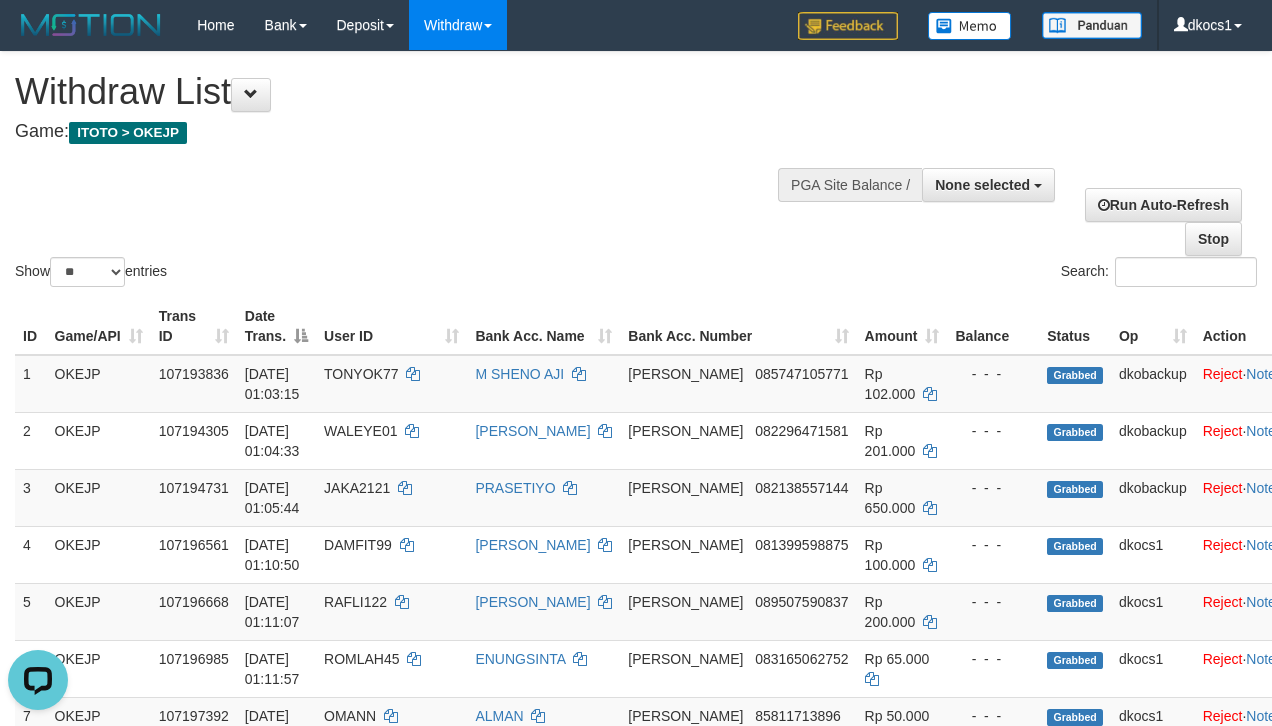 scroll, scrollTop: 0, scrollLeft: 0, axis: both 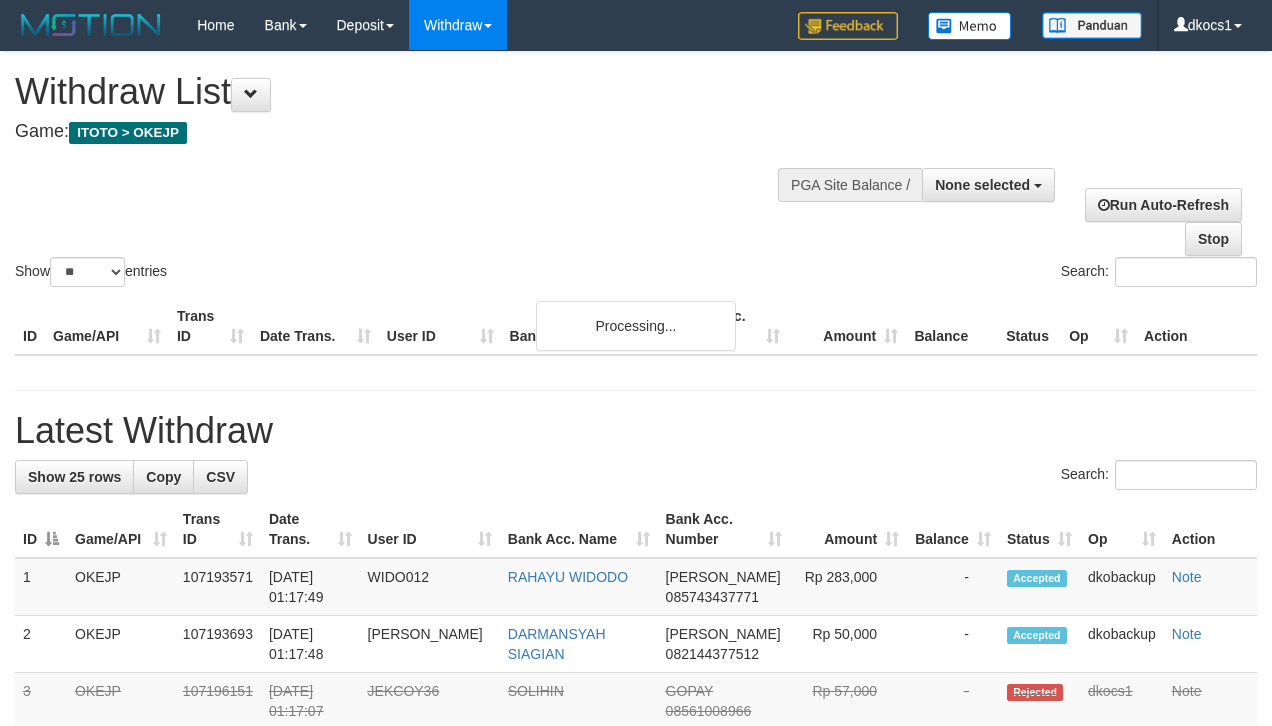 select 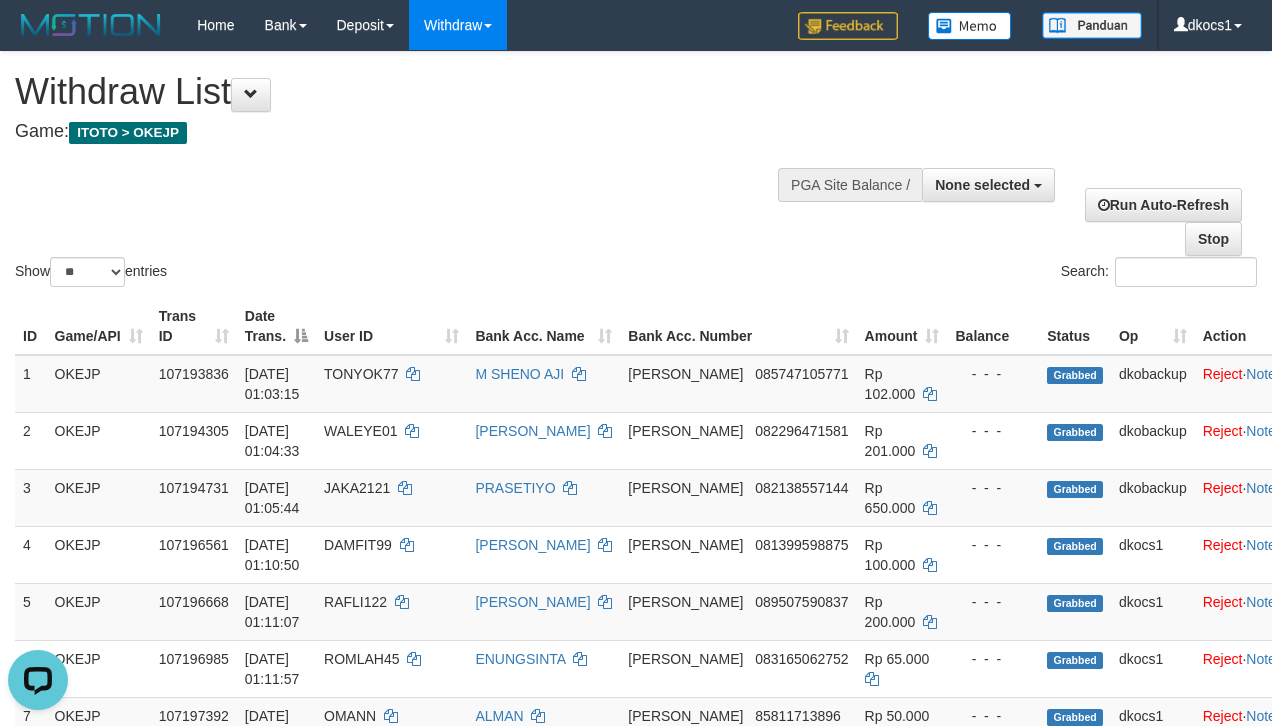 scroll, scrollTop: 0, scrollLeft: 0, axis: both 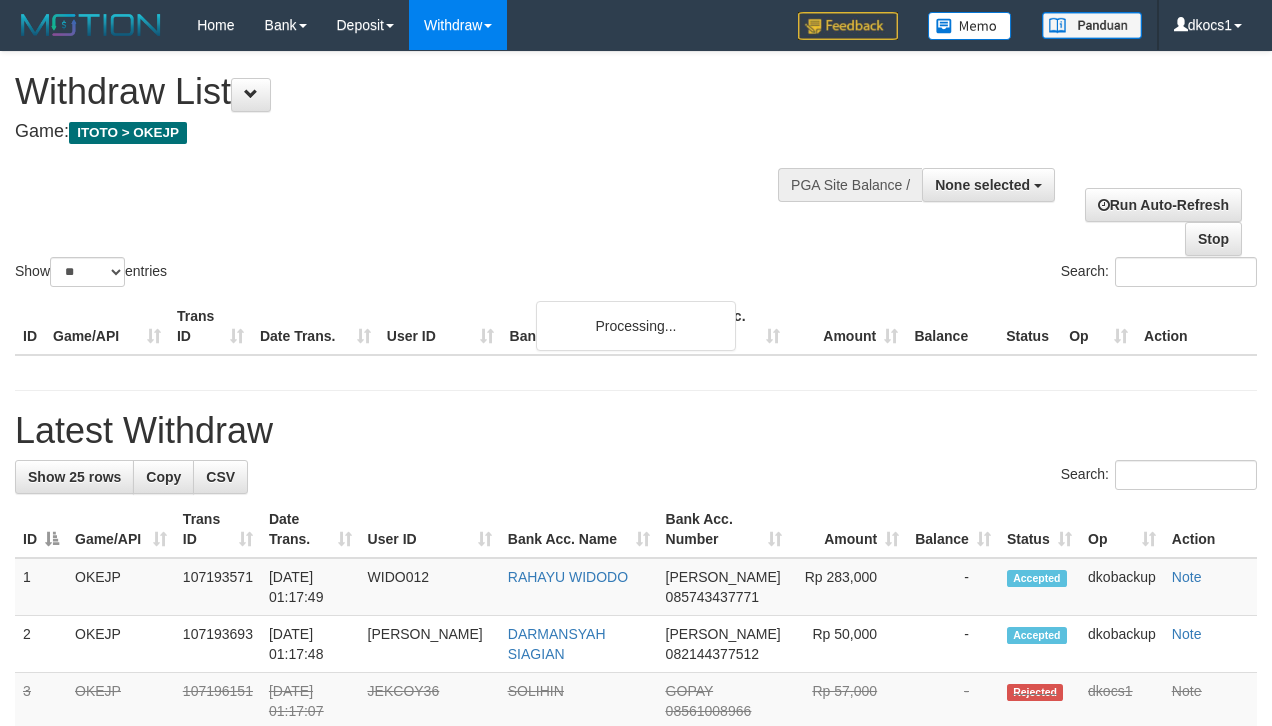 select 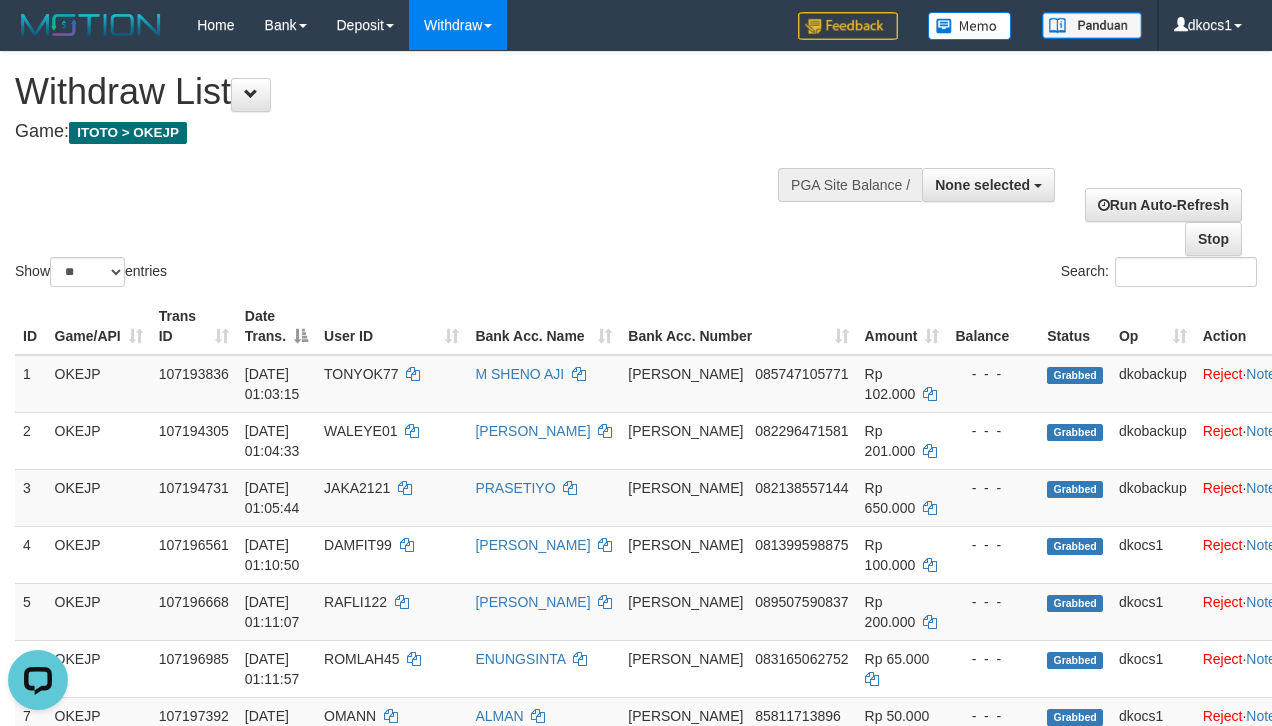 scroll, scrollTop: 0, scrollLeft: 0, axis: both 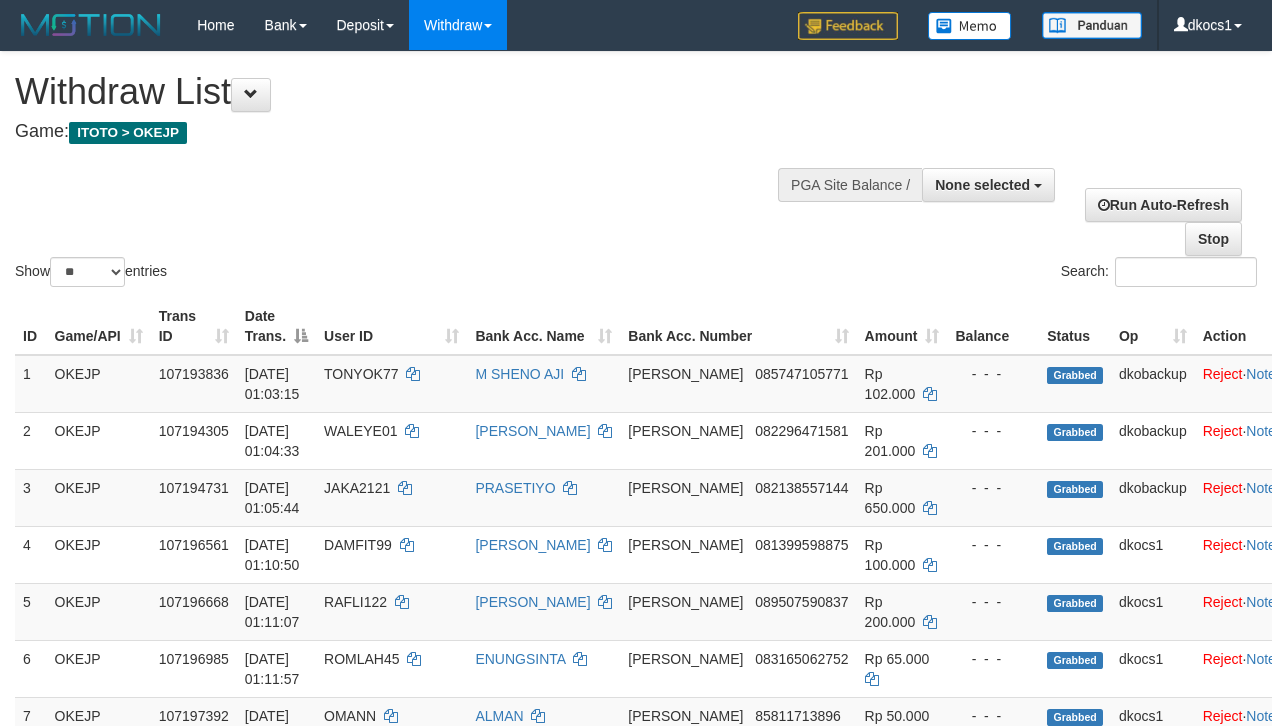 select 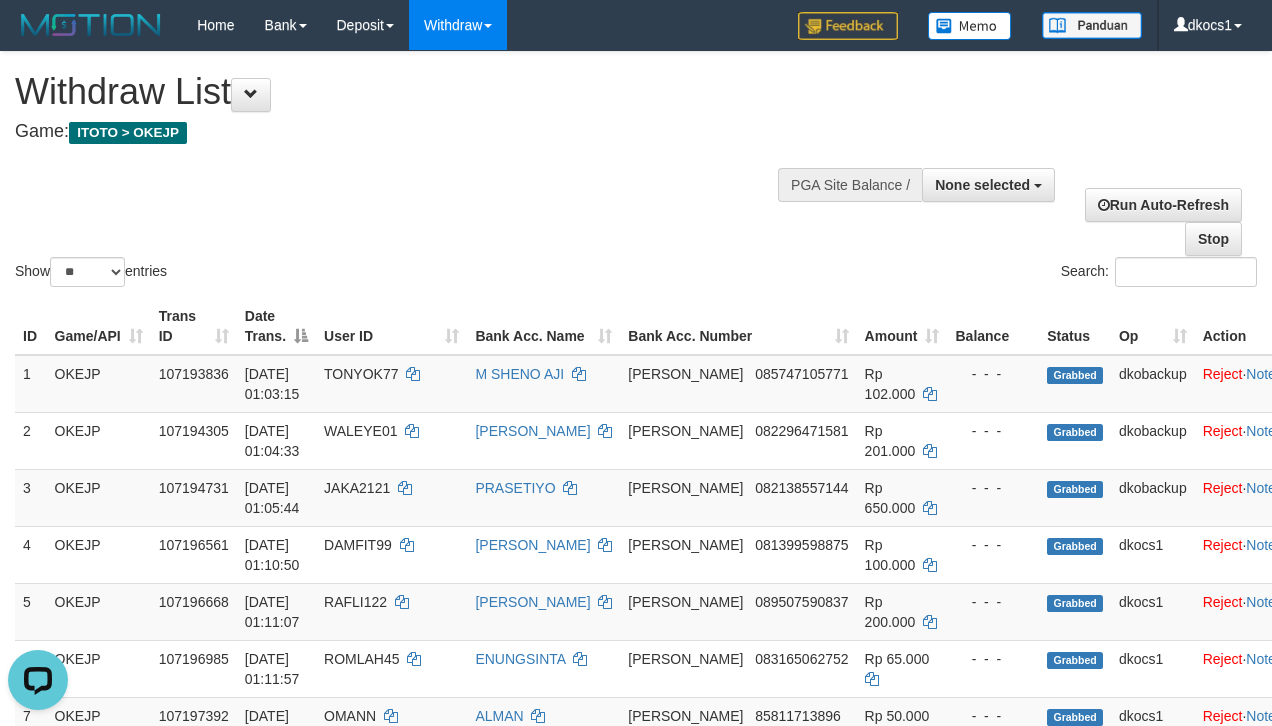 scroll, scrollTop: 0, scrollLeft: 0, axis: both 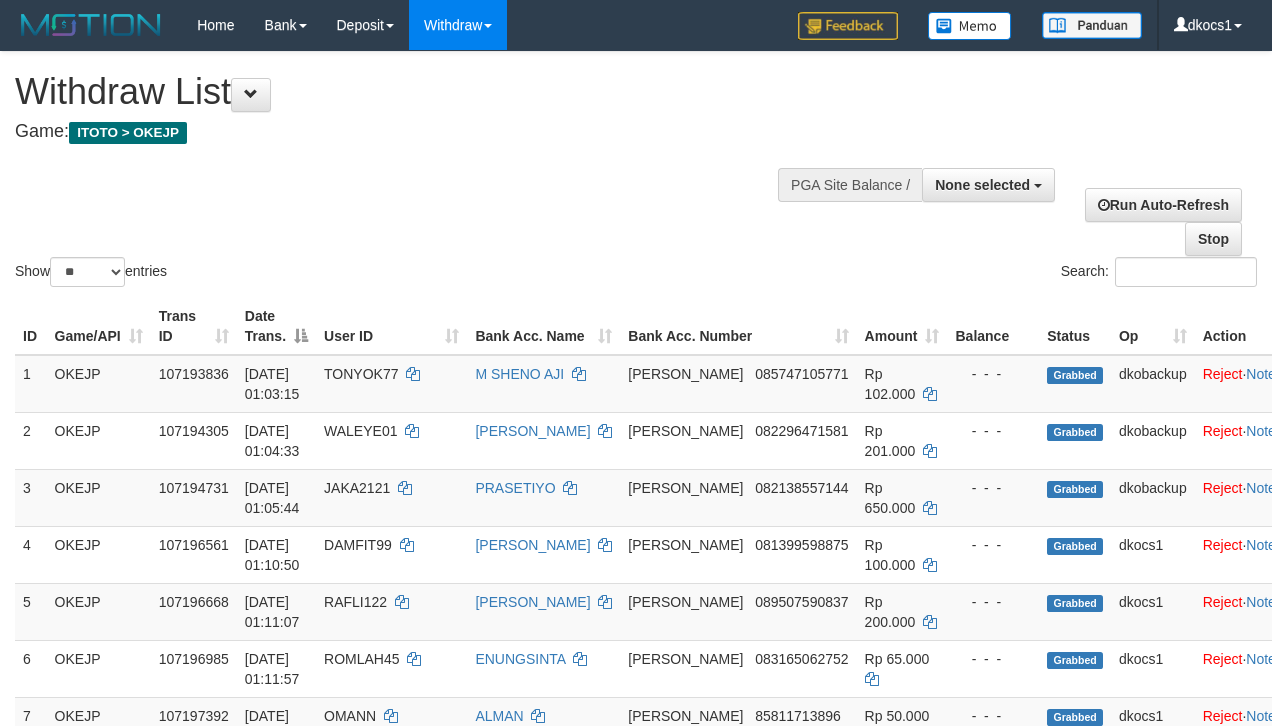 select 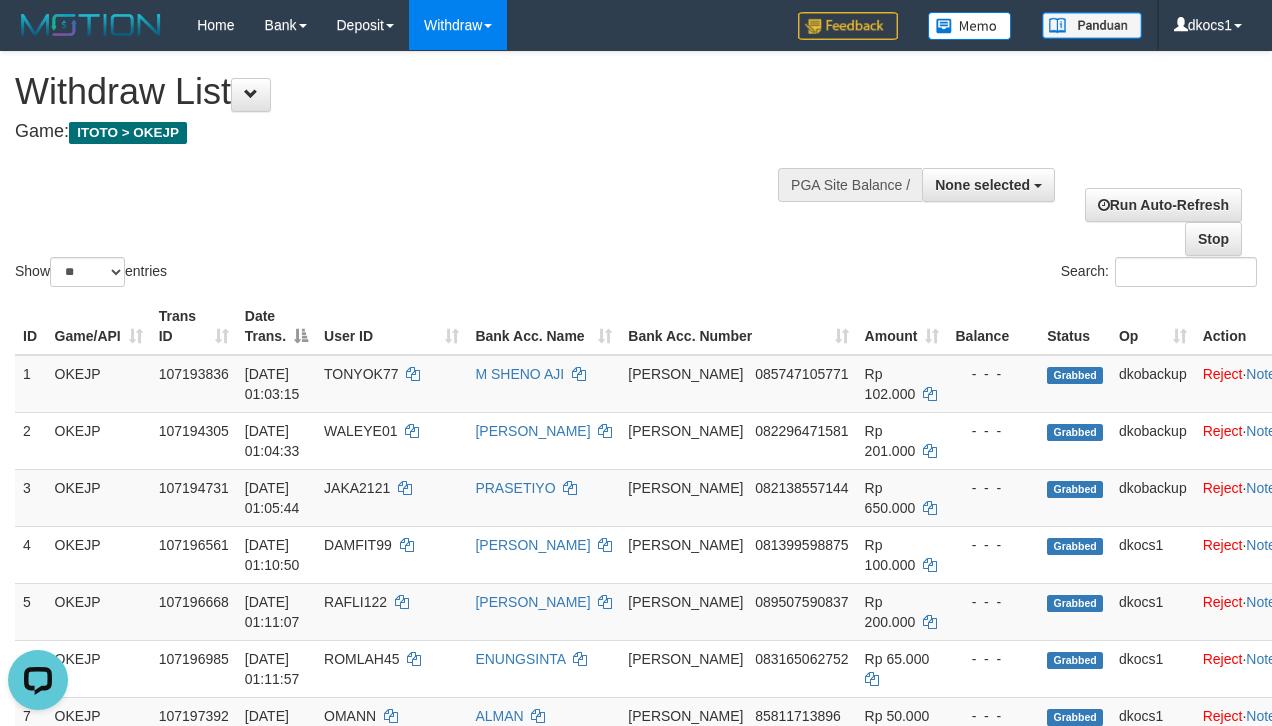 scroll, scrollTop: 0, scrollLeft: 0, axis: both 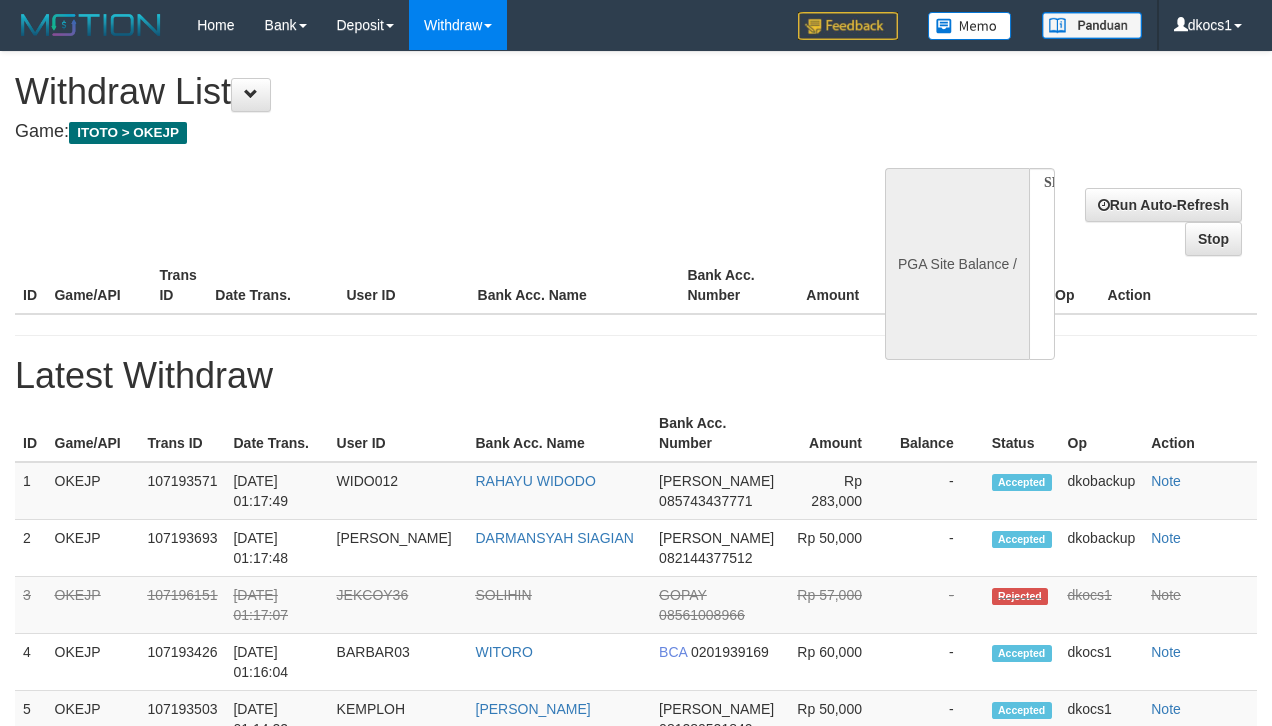 select 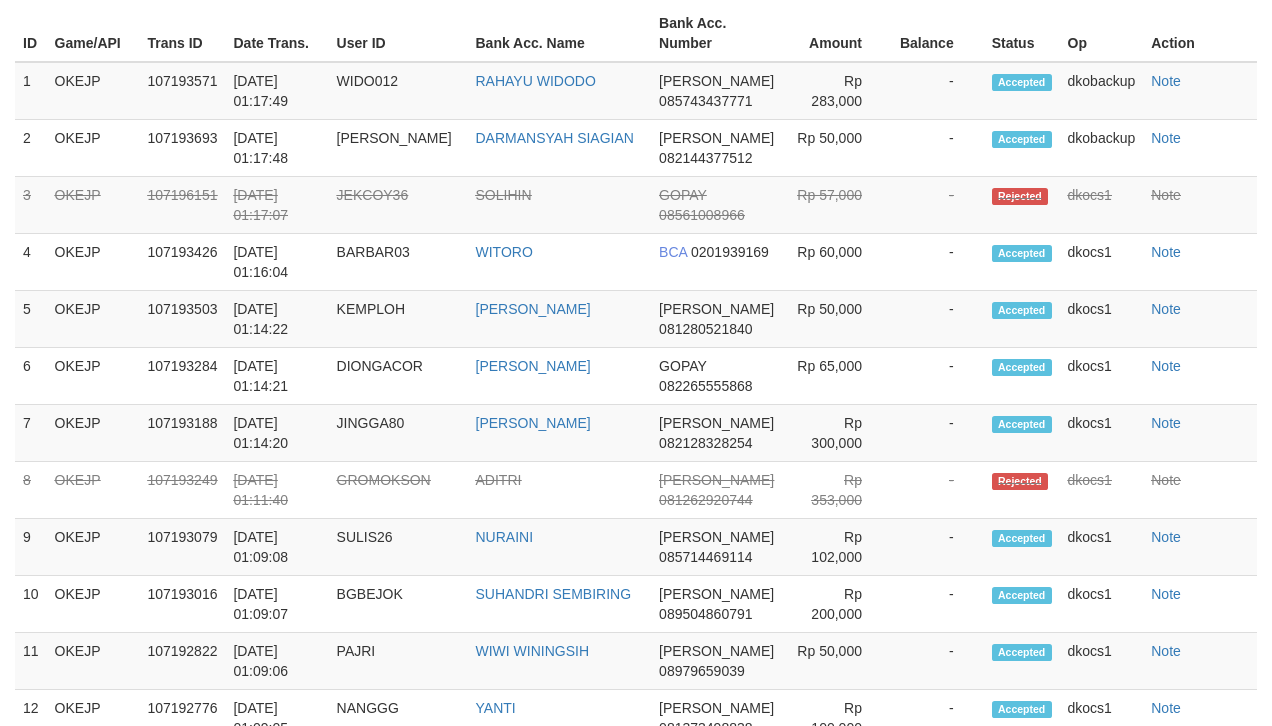 select on "**" 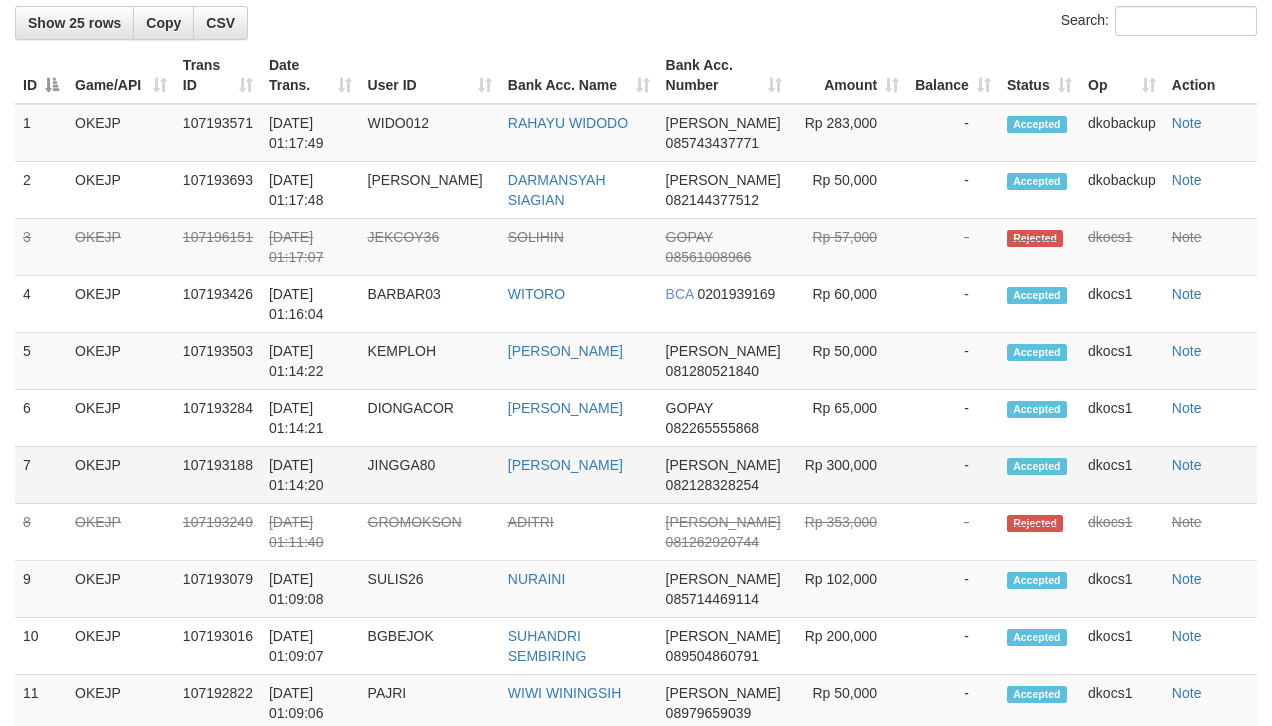 scroll, scrollTop: 400, scrollLeft: 0, axis: vertical 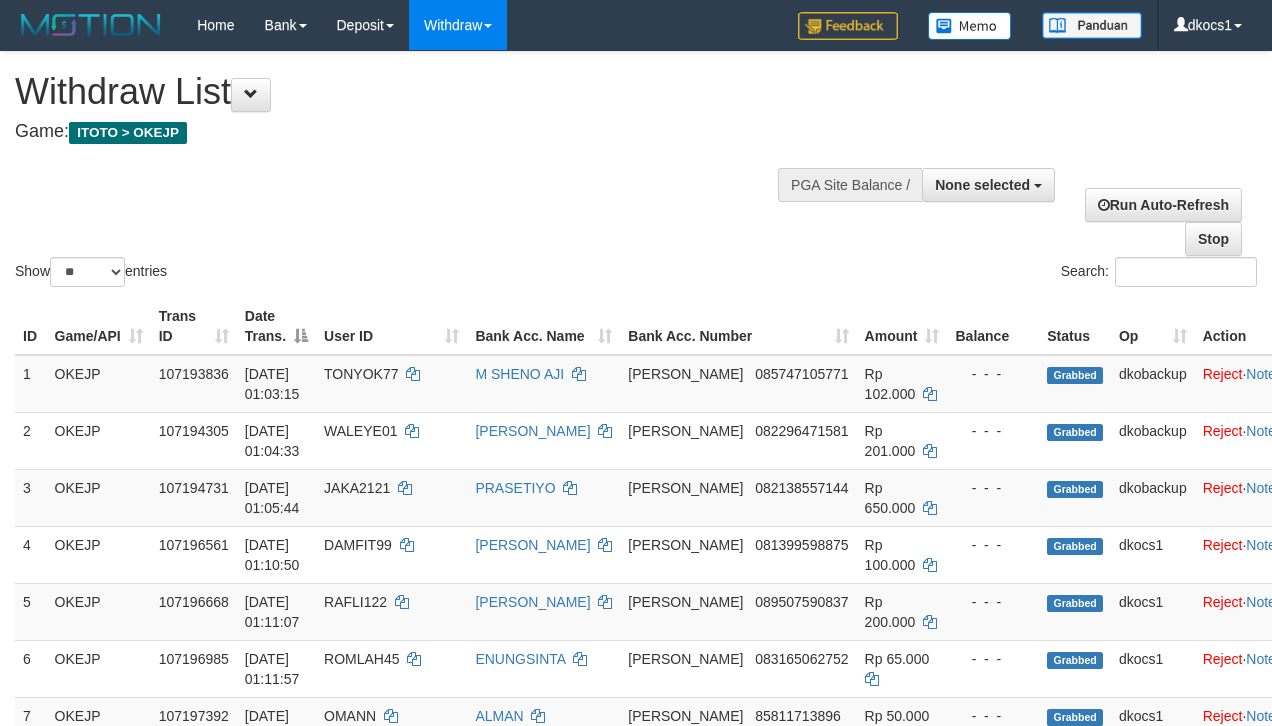 select 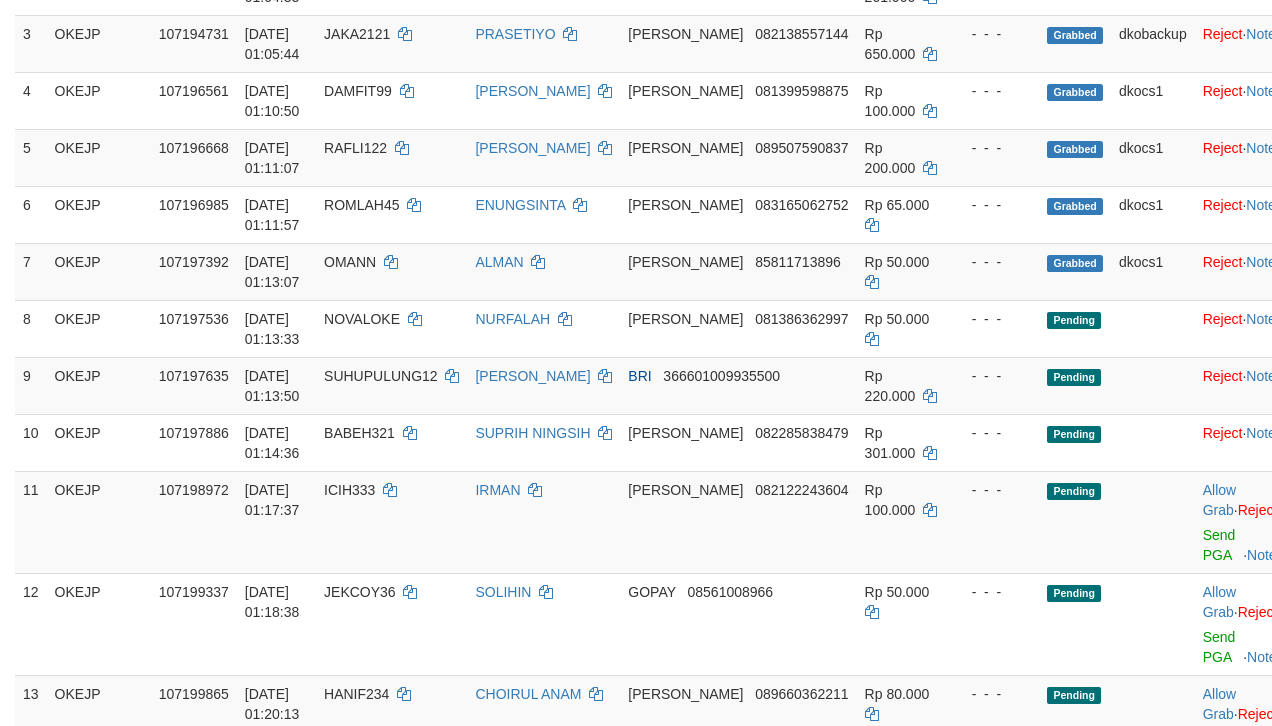 scroll, scrollTop: 400, scrollLeft: 0, axis: vertical 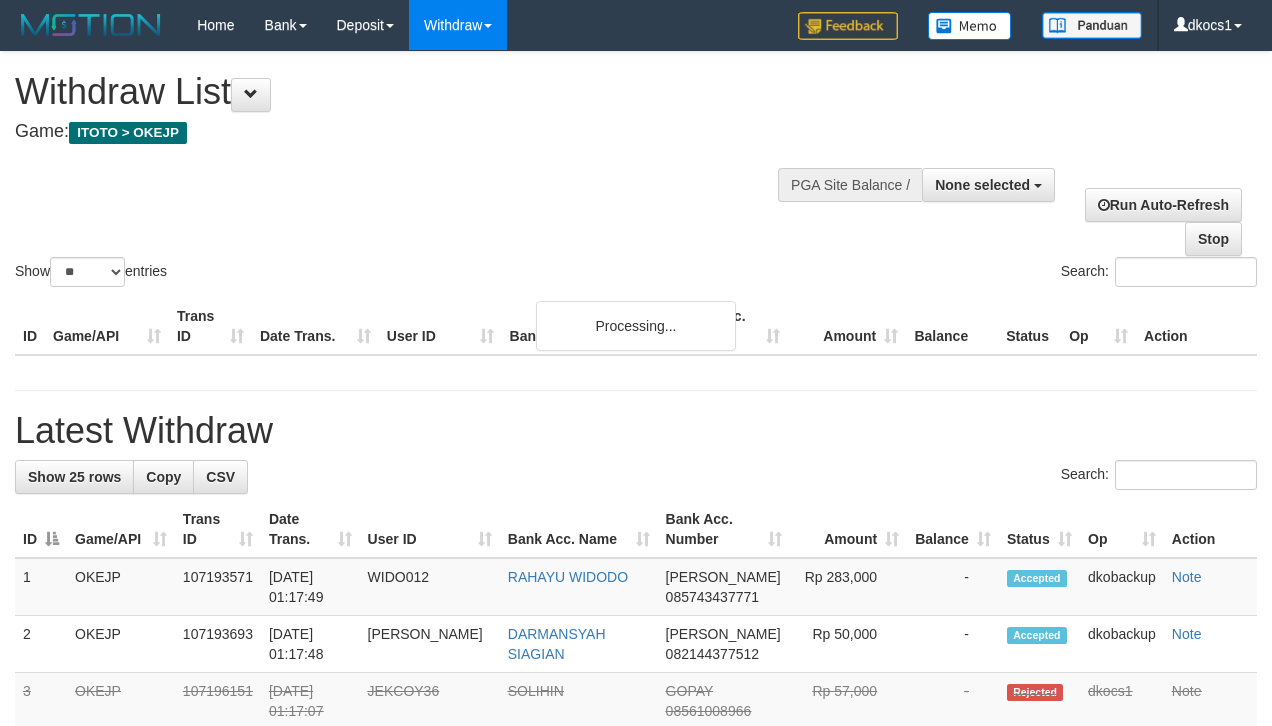 select 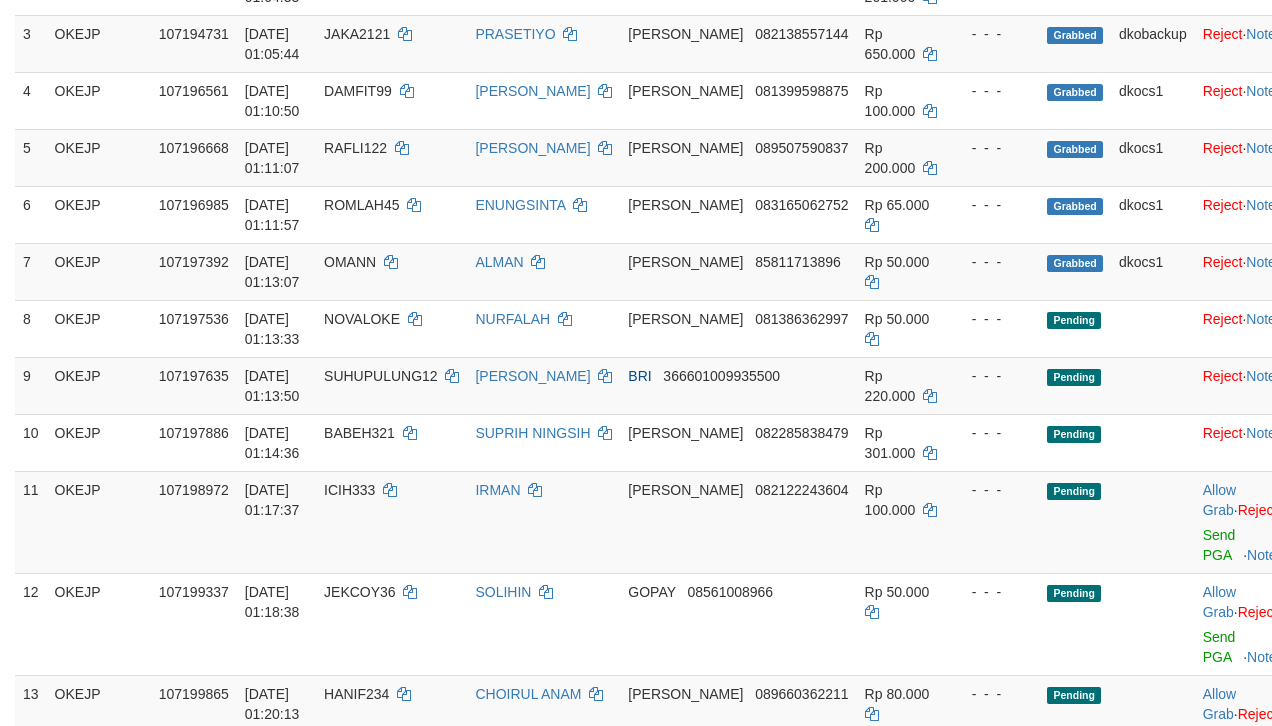 scroll, scrollTop: 400, scrollLeft: 0, axis: vertical 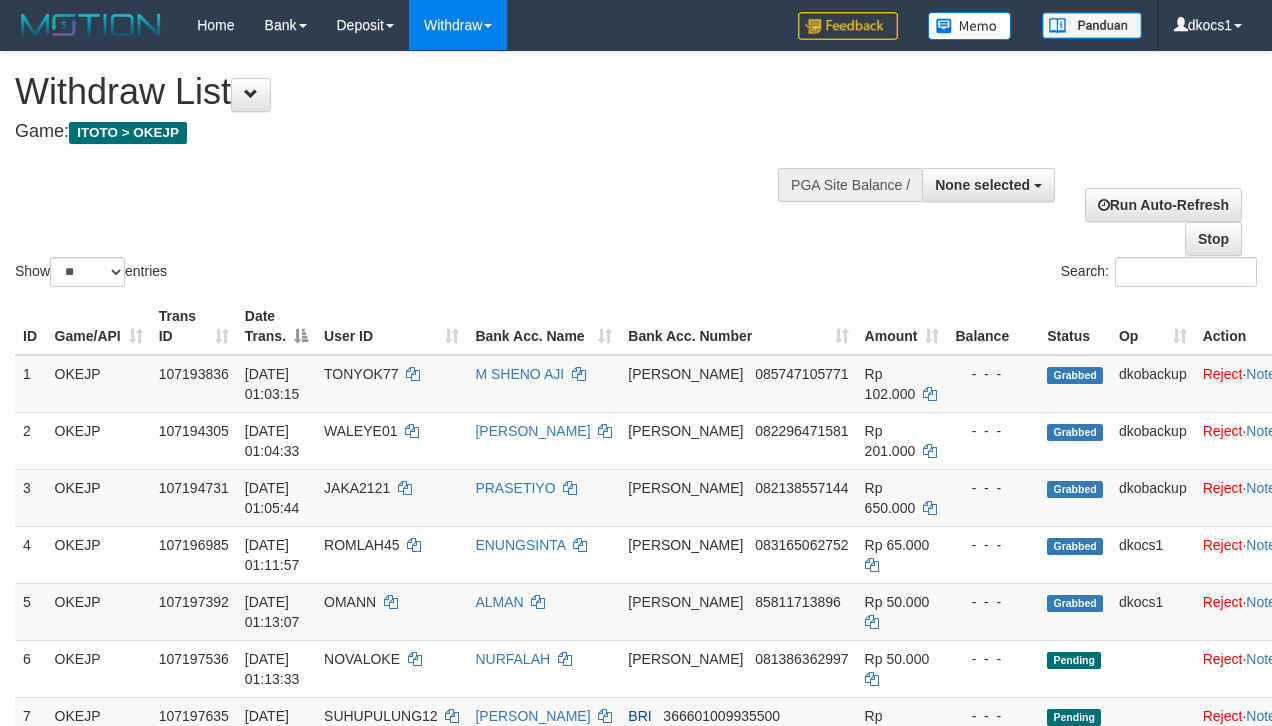 select 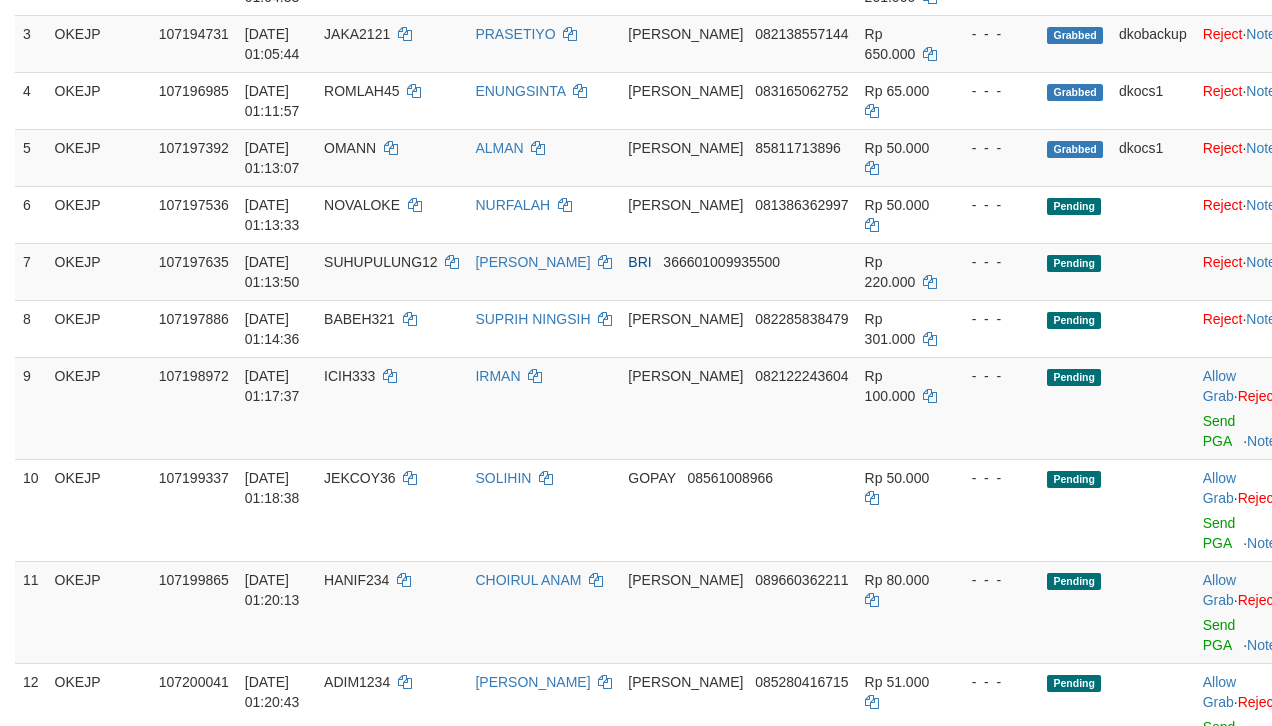 scroll, scrollTop: 400, scrollLeft: 0, axis: vertical 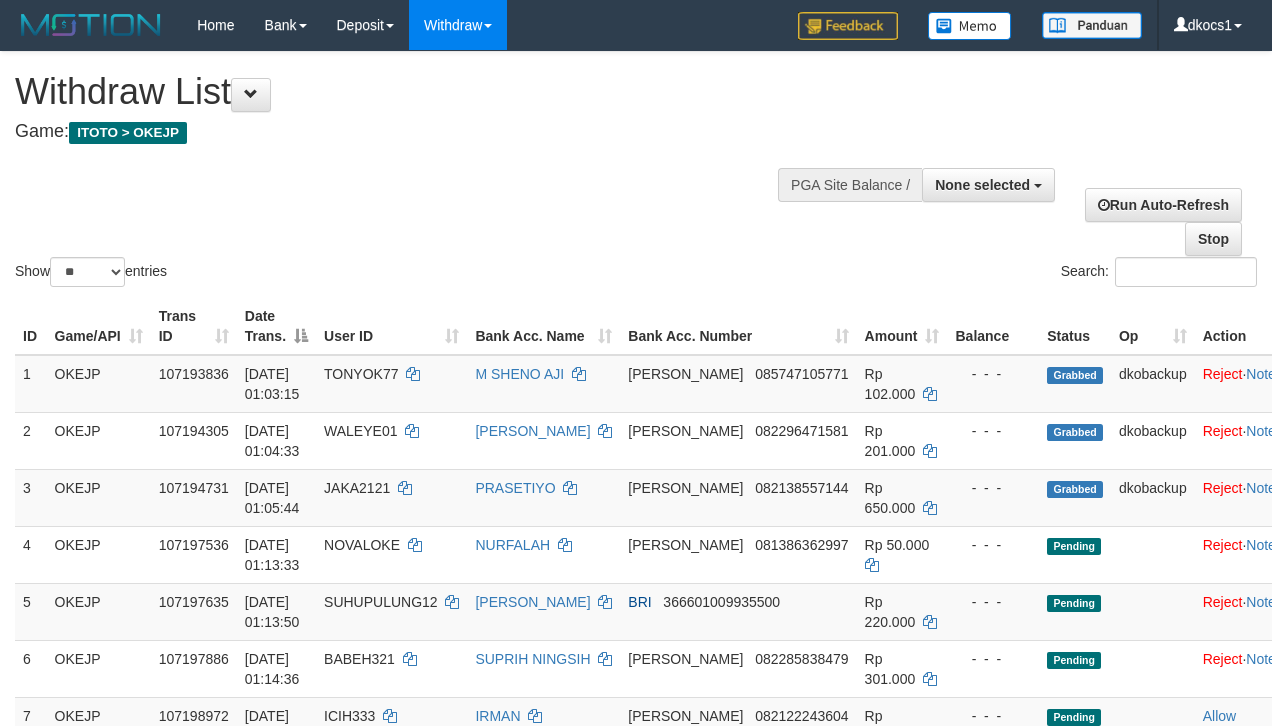 select 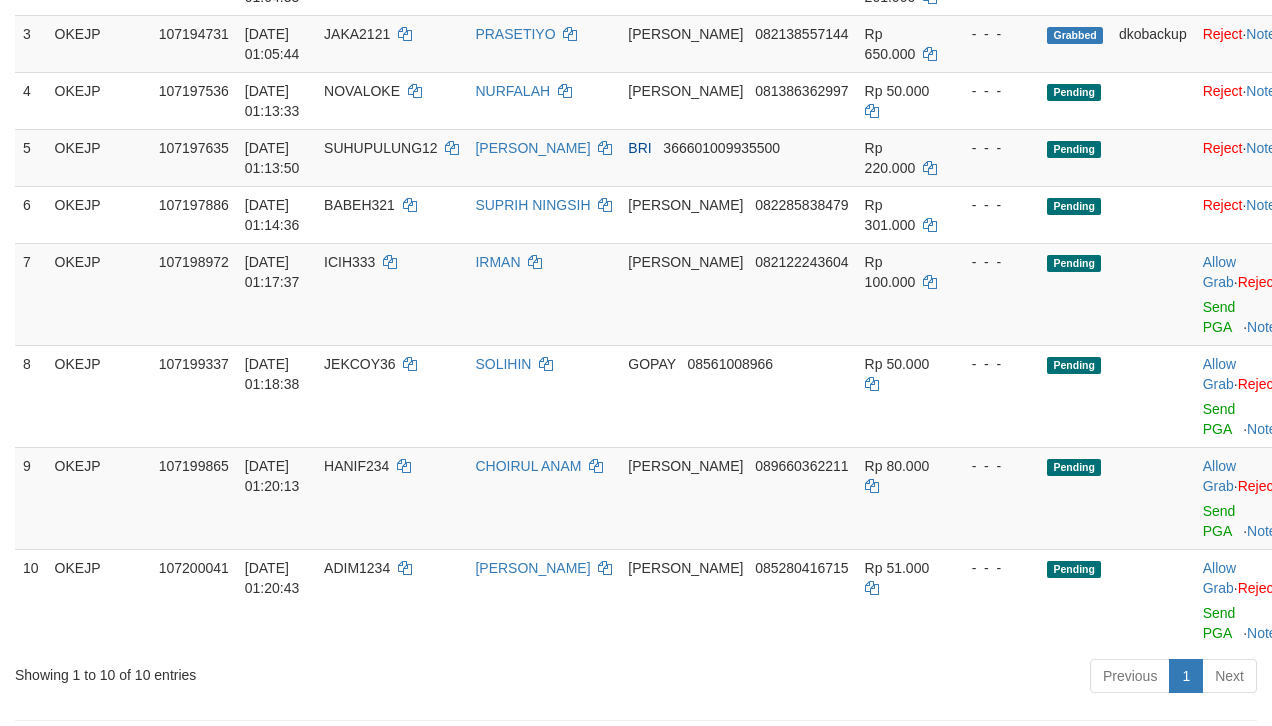 scroll, scrollTop: 400, scrollLeft: 0, axis: vertical 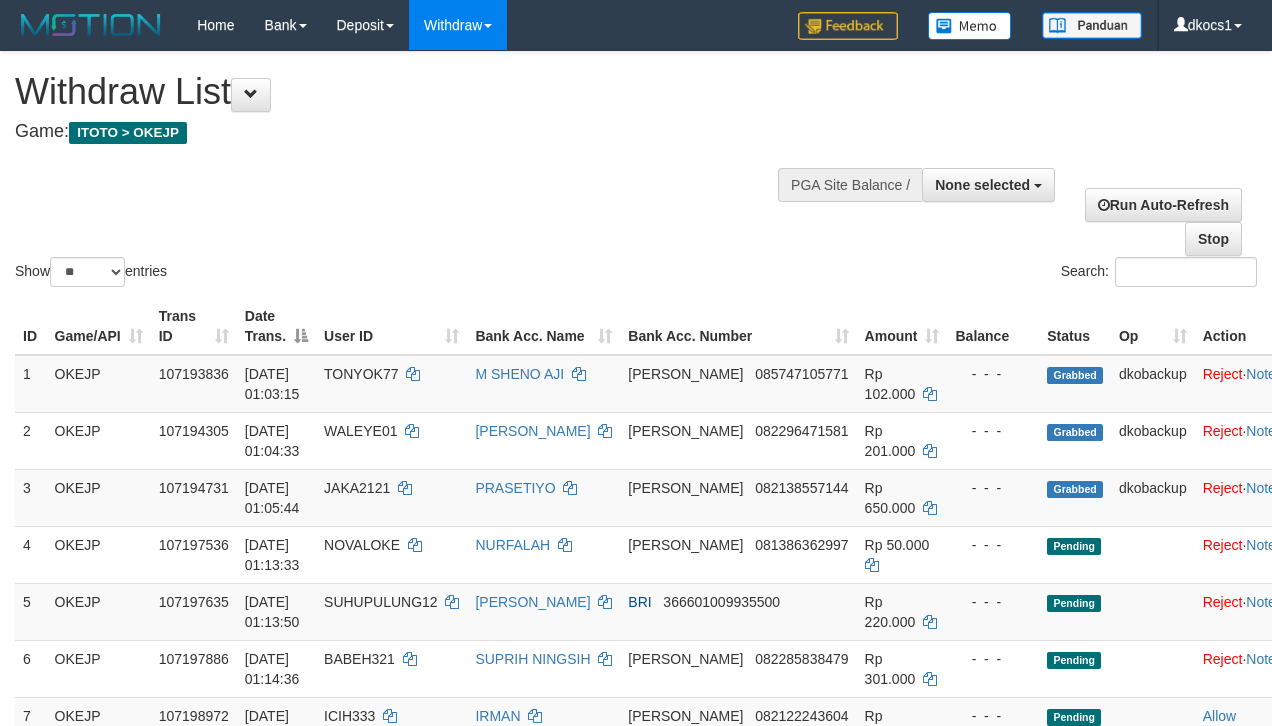 select 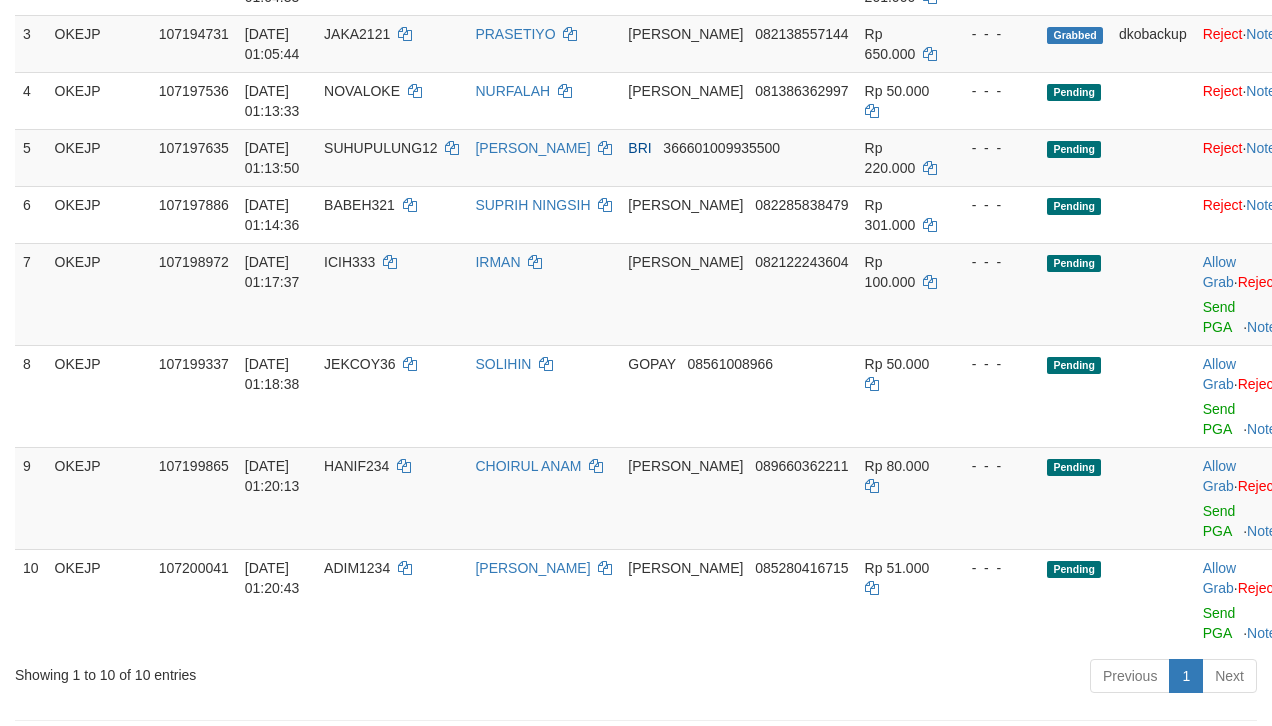 scroll, scrollTop: 400, scrollLeft: 0, axis: vertical 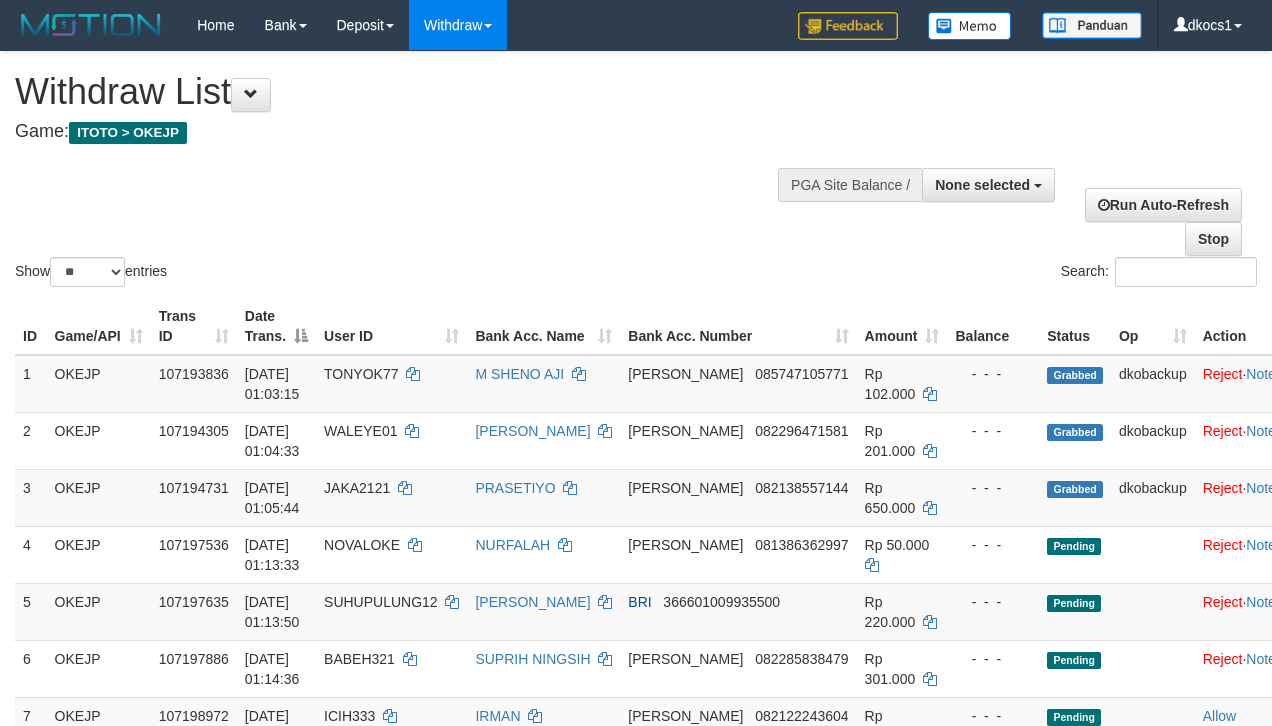 select 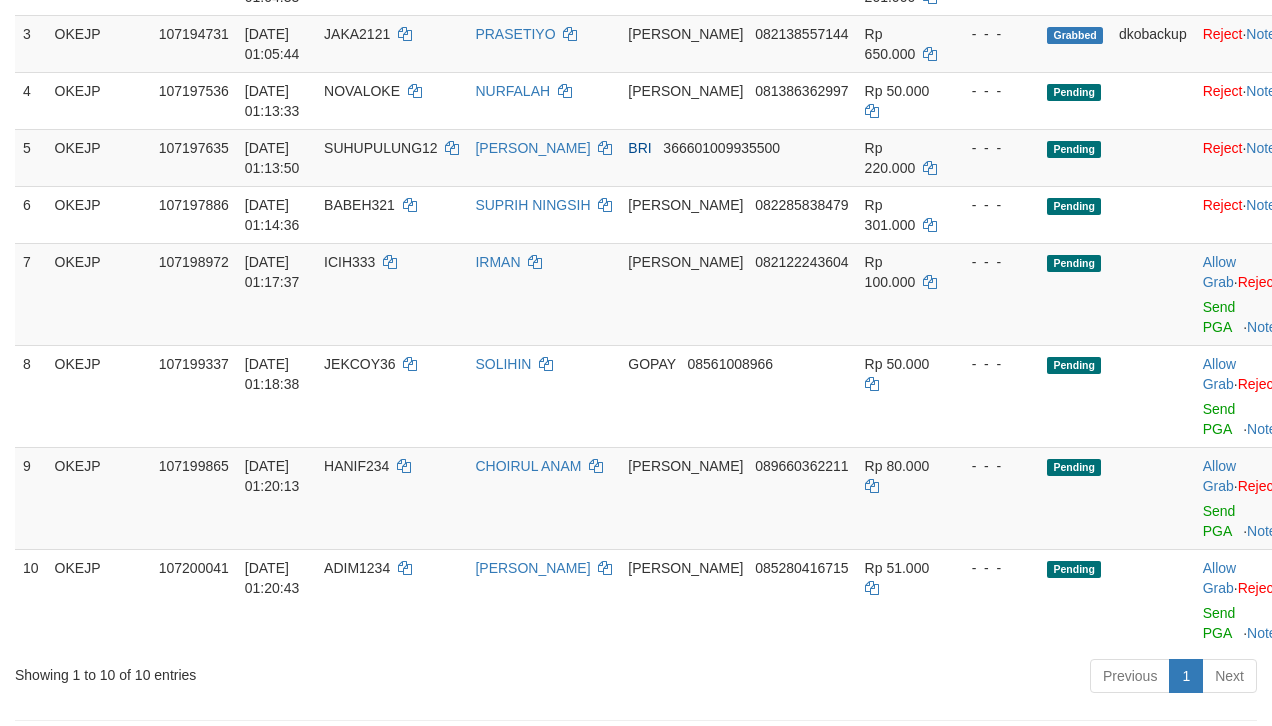 scroll, scrollTop: 400, scrollLeft: 0, axis: vertical 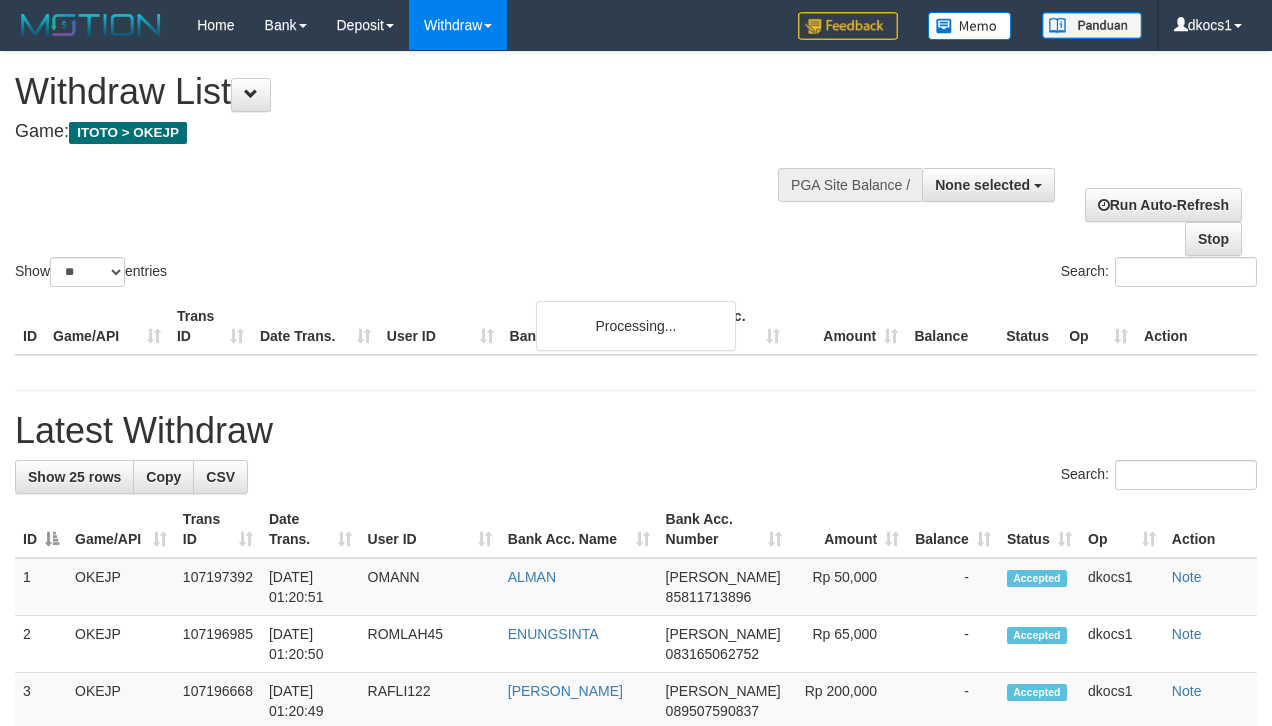 select 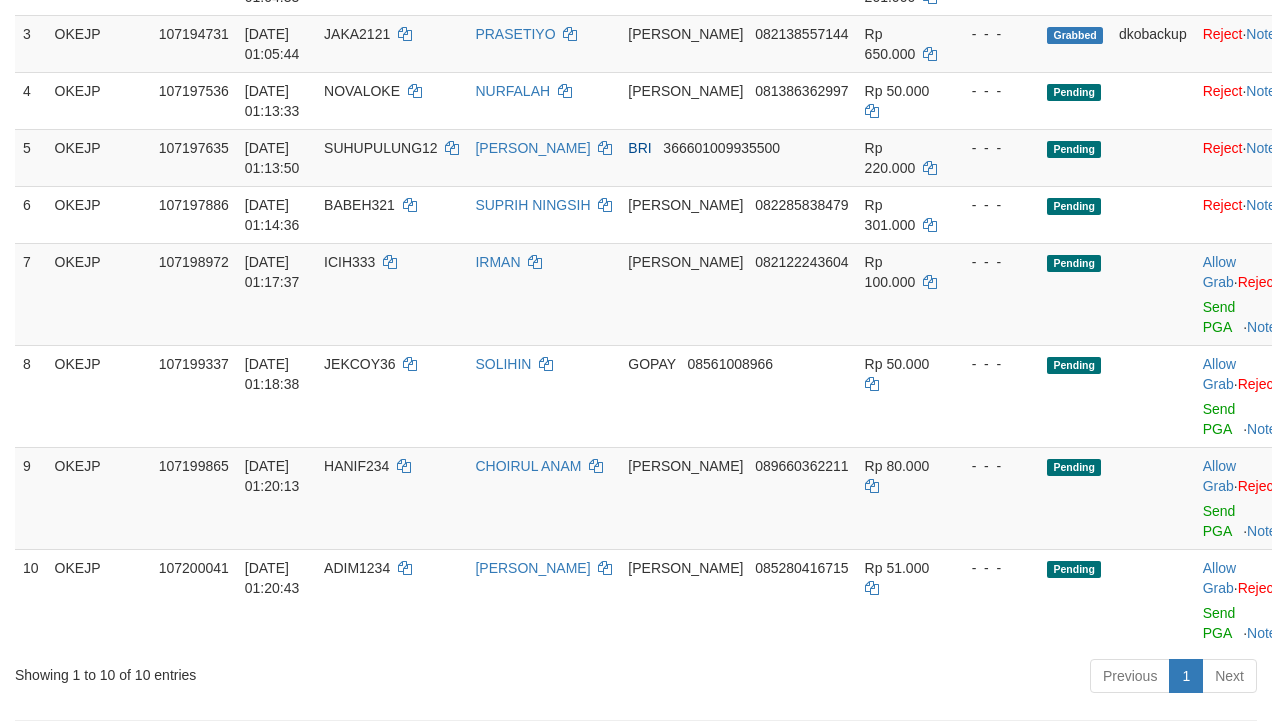scroll, scrollTop: 400, scrollLeft: 0, axis: vertical 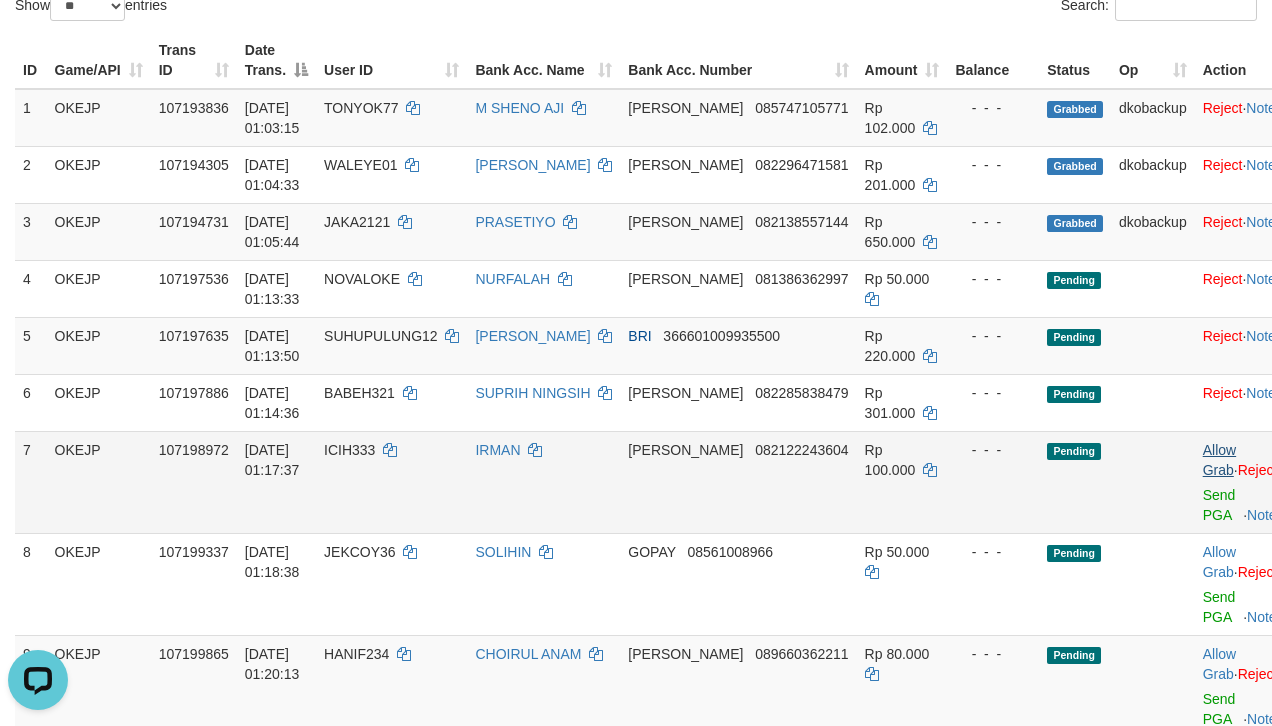 click on "Allow Grab   ·" at bounding box center [1220, 460] 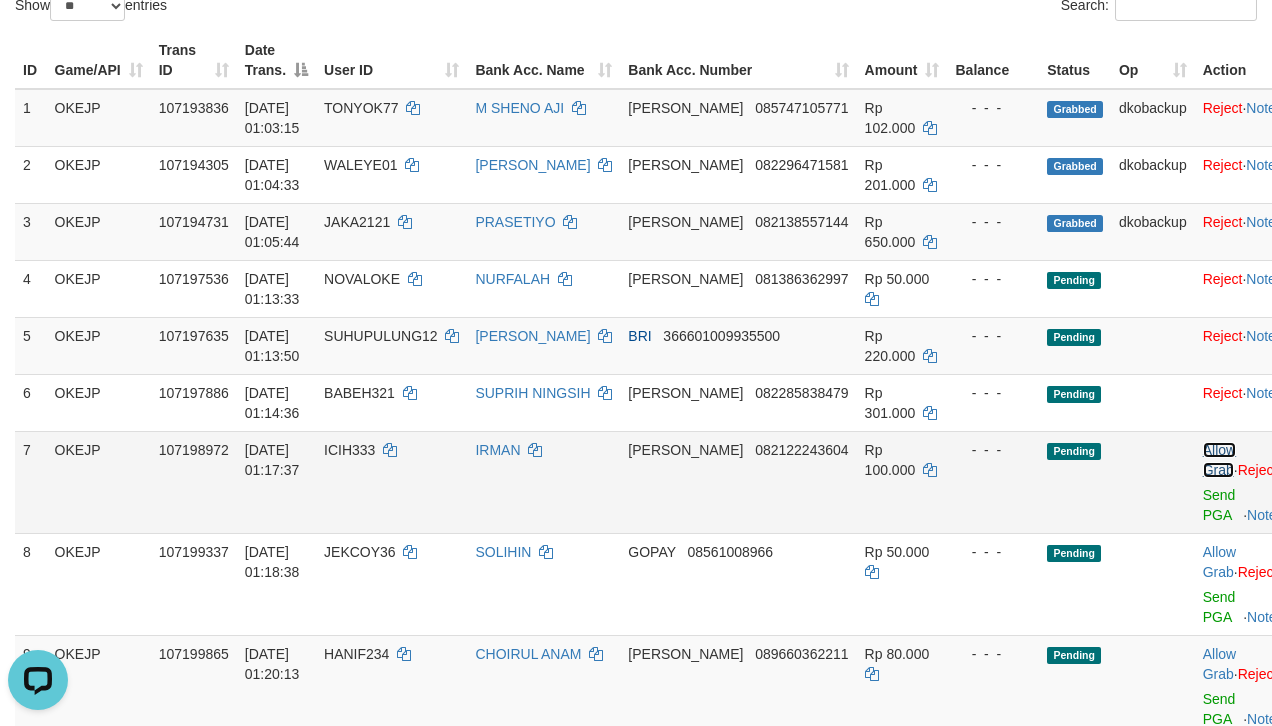 click on "Allow Grab" at bounding box center (1219, 460) 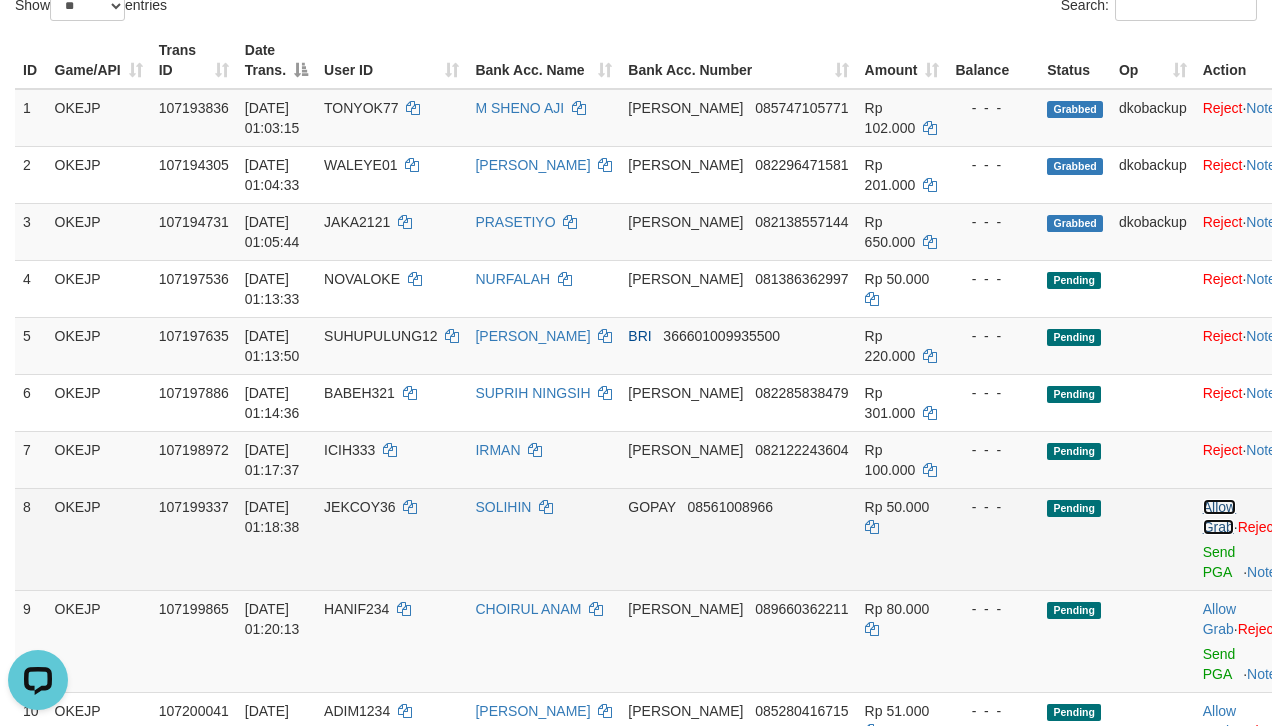click on "Allow Grab" at bounding box center [1219, 517] 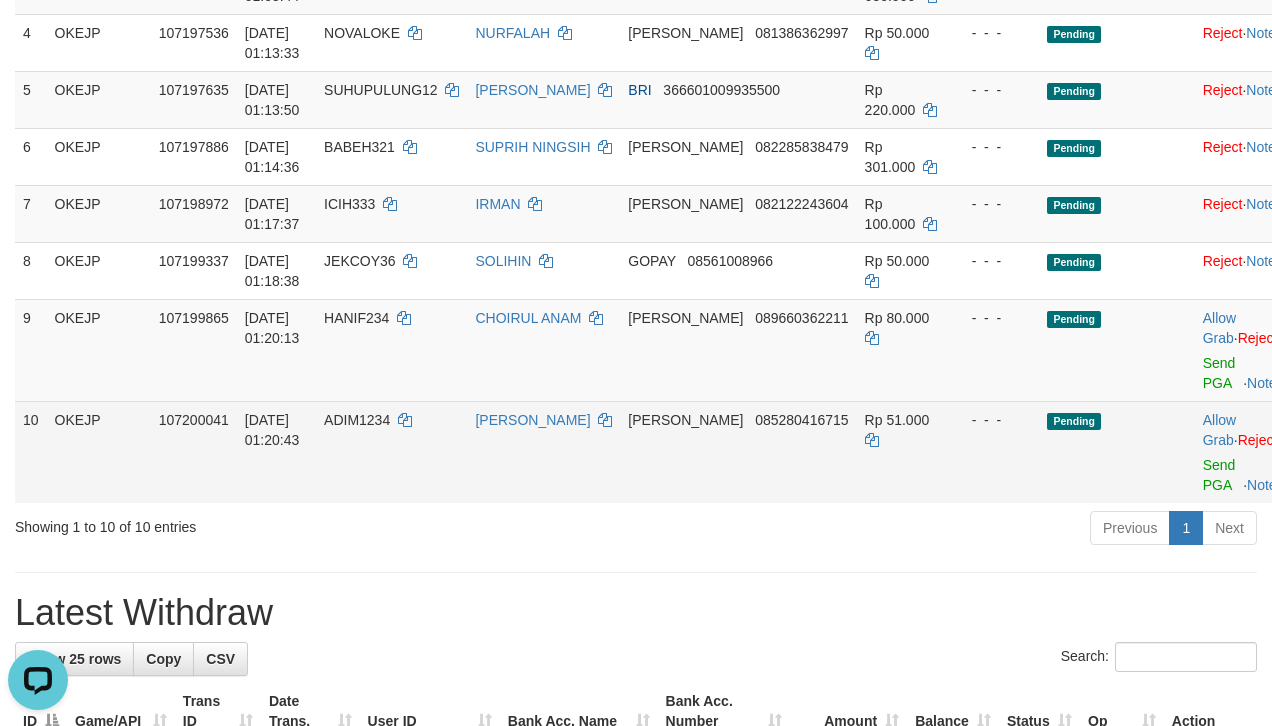scroll, scrollTop: 533, scrollLeft: 0, axis: vertical 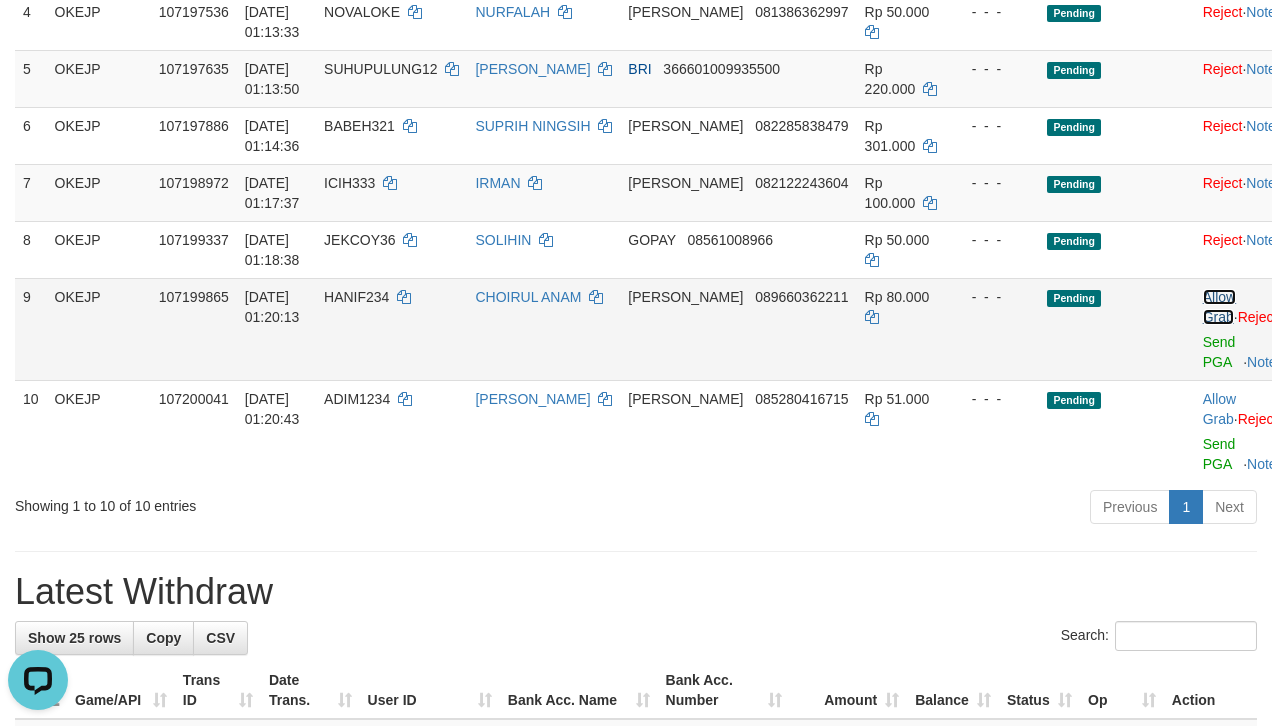 click on "Allow Grab" at bounding box center [1219, 307] 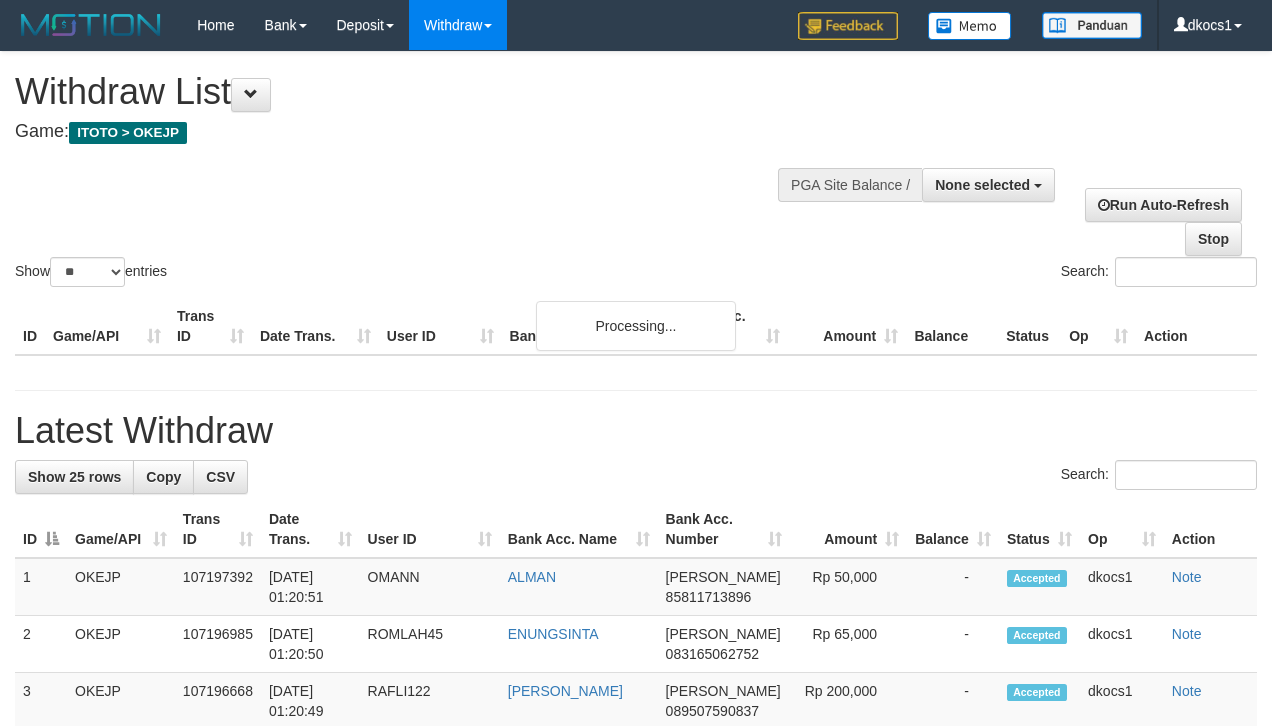 select 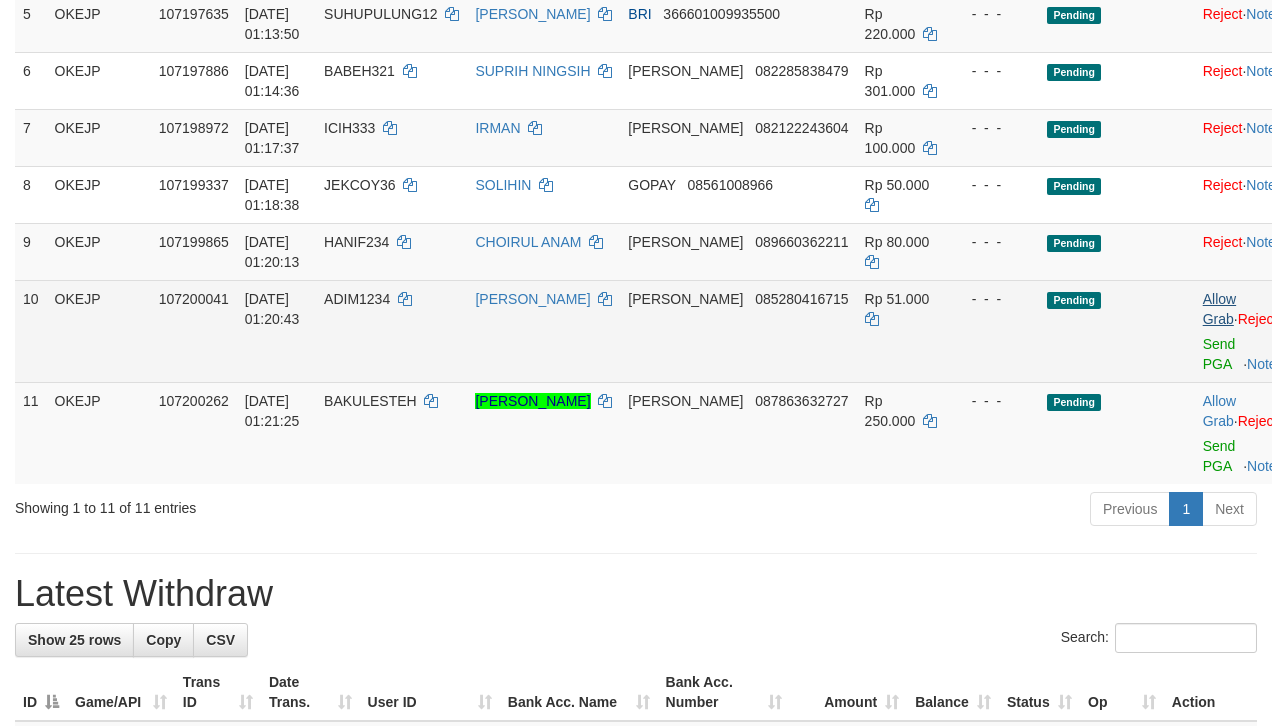 scroll, scrollTop: 533, scrollLeft: 0, axis: vertical 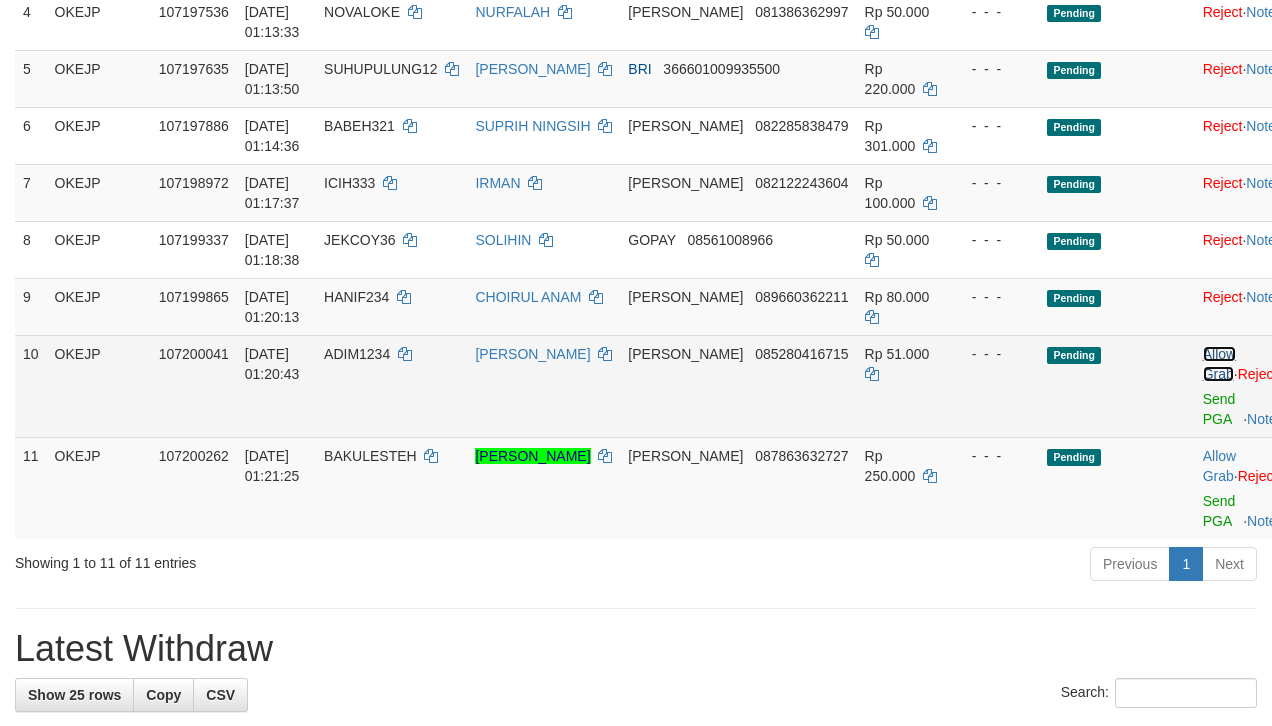 click on "Allow Grab" at bounding box center [1219, 364] 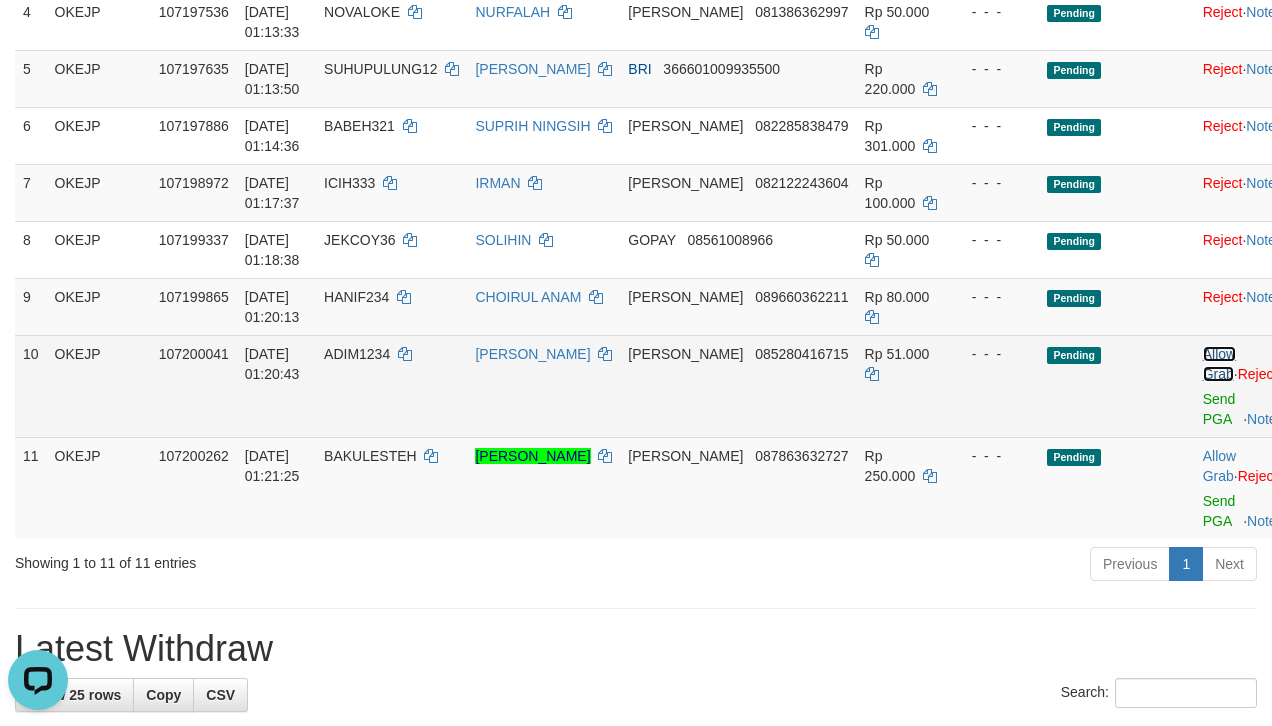 scroll, scrollTop: 0, scrollLeft: 0, axis: both 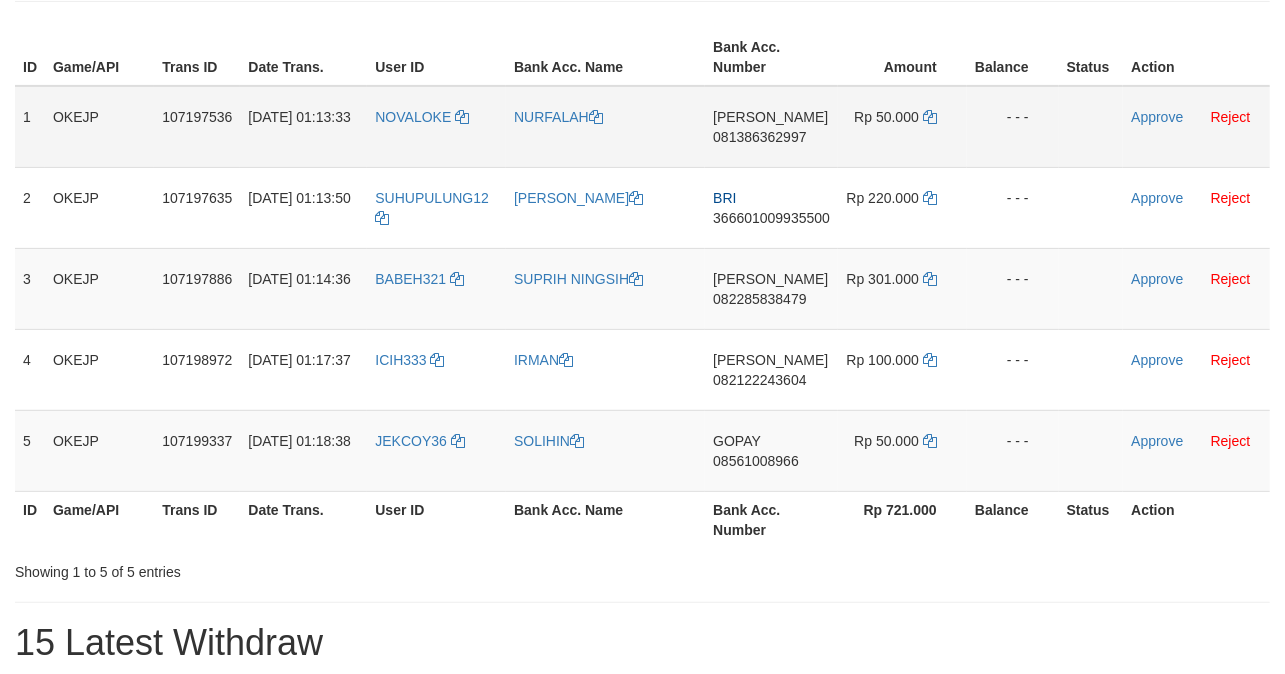 click on "NOVALOKE" at bounding box center (436, 127) 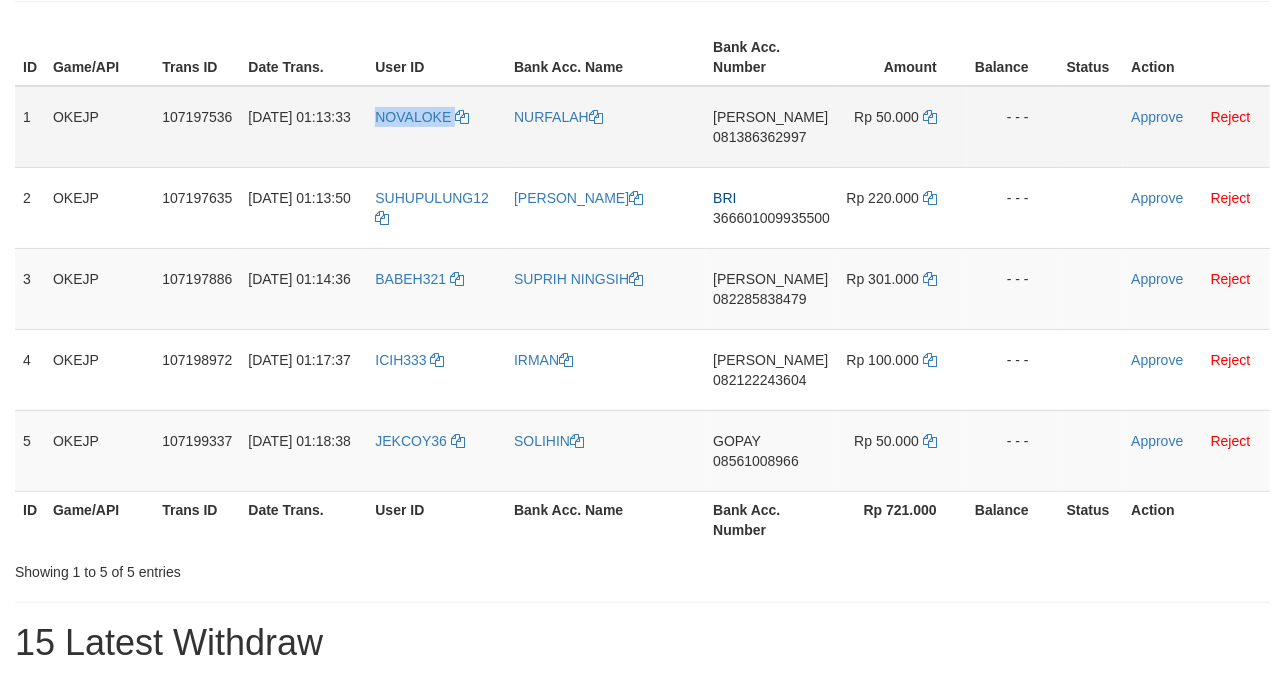 click on "NOVALOKE" at bounding box center [436, 127] 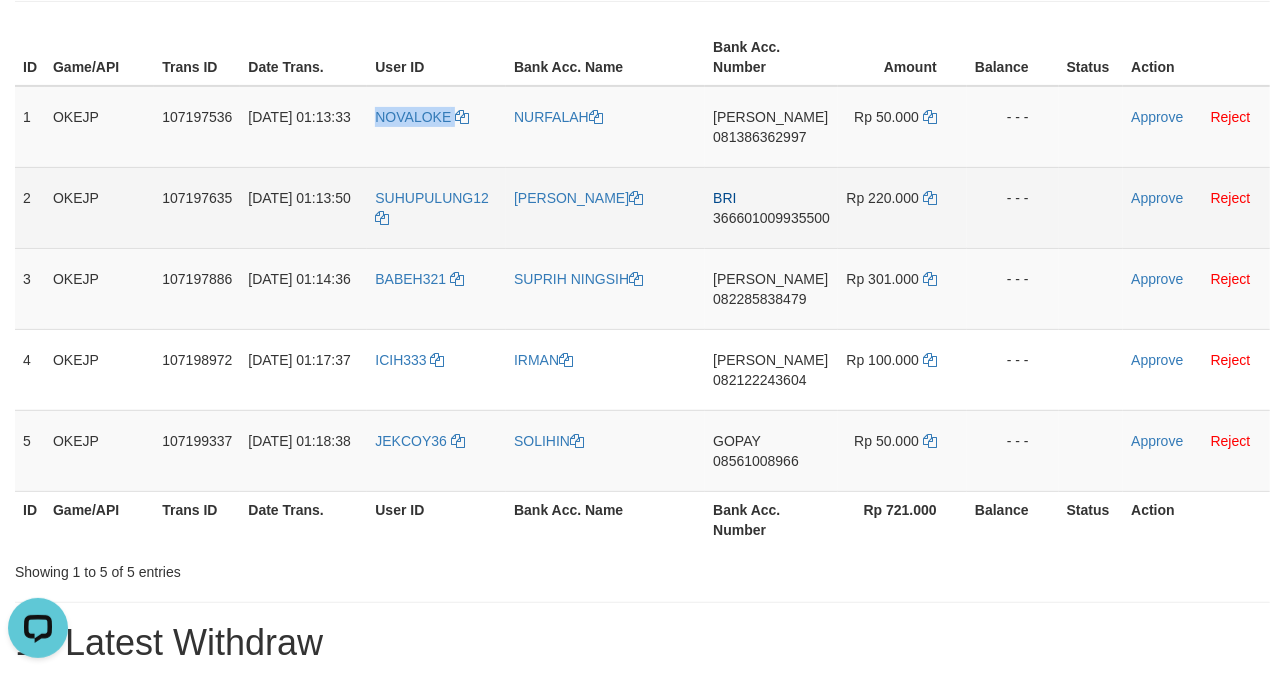 scroll, scrollTop: 0, scrollLeft: 0, axis: both 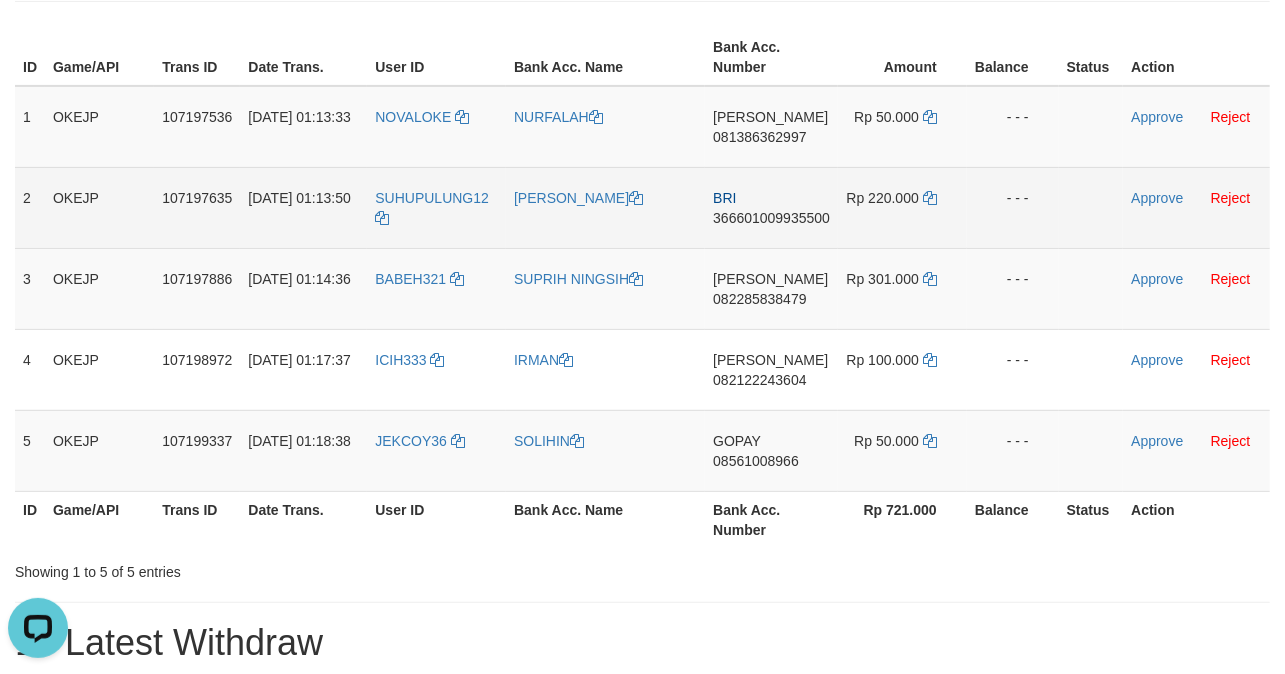 click on "SUHUPULUNG12" at bounding box center (436, 207) 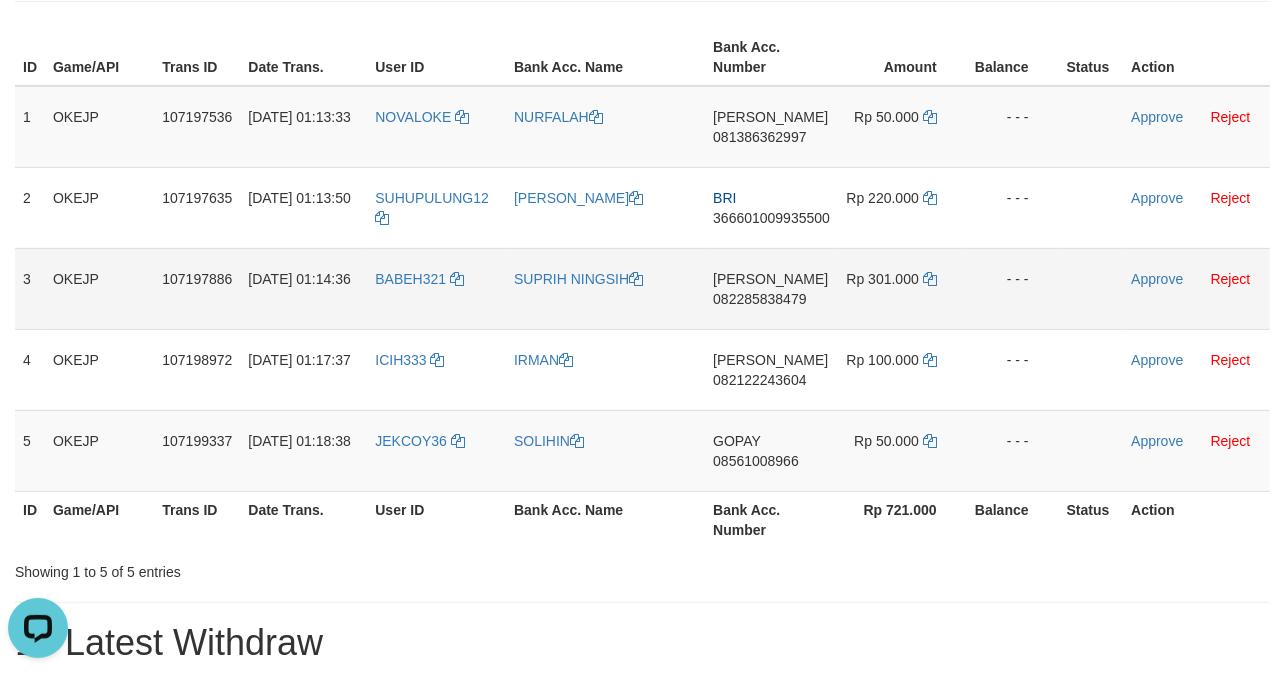 click on "BABEH321" at bounding box center [436, 288] 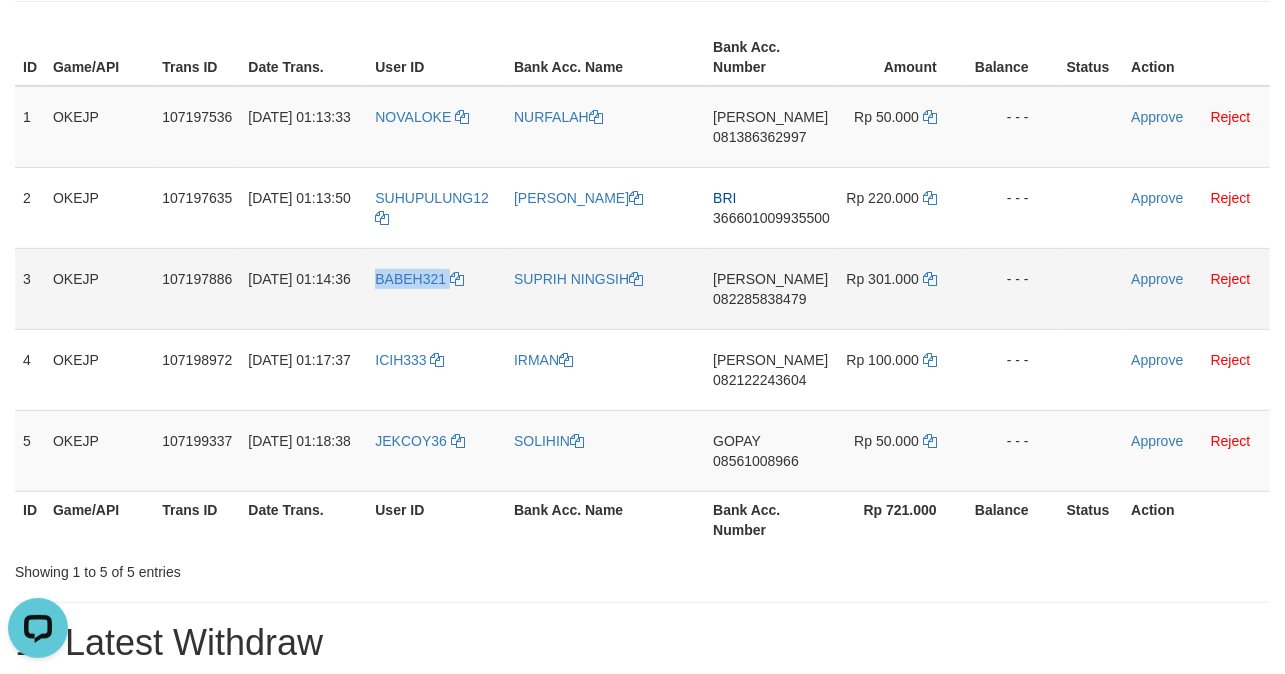 click on "BABEH321" at bounding box center (436, 288) 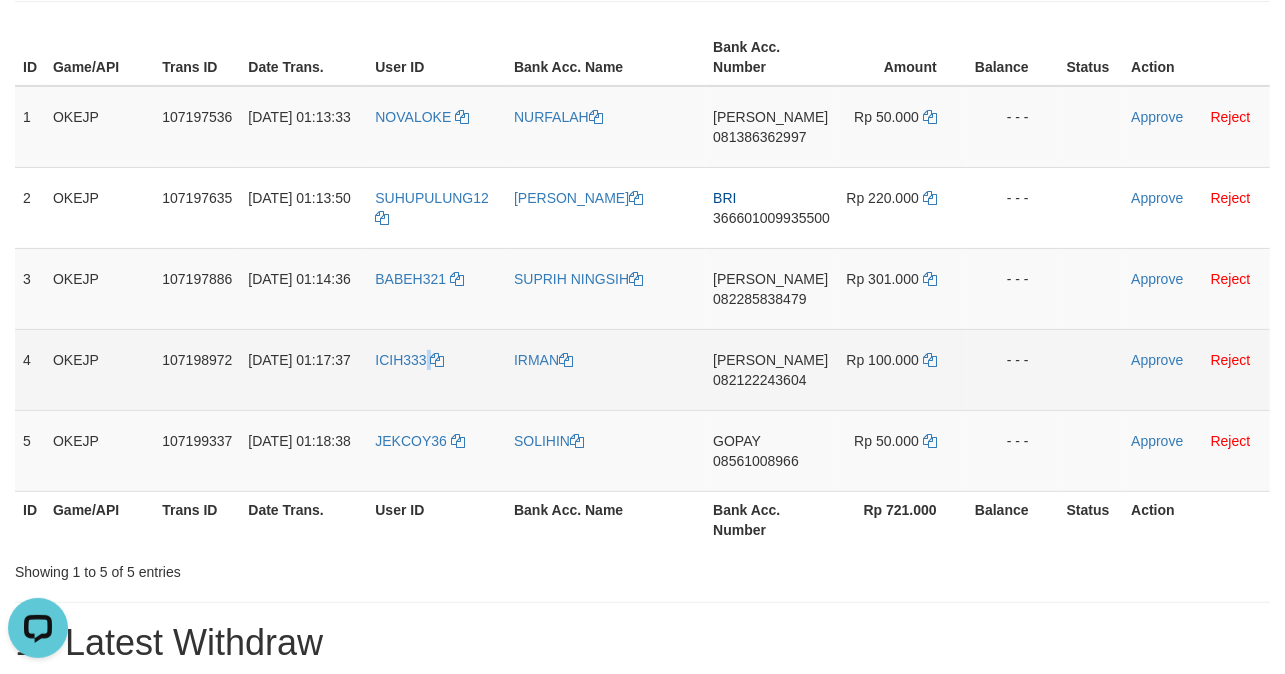 click on "ICIH333" at bounding box center [436, 369] 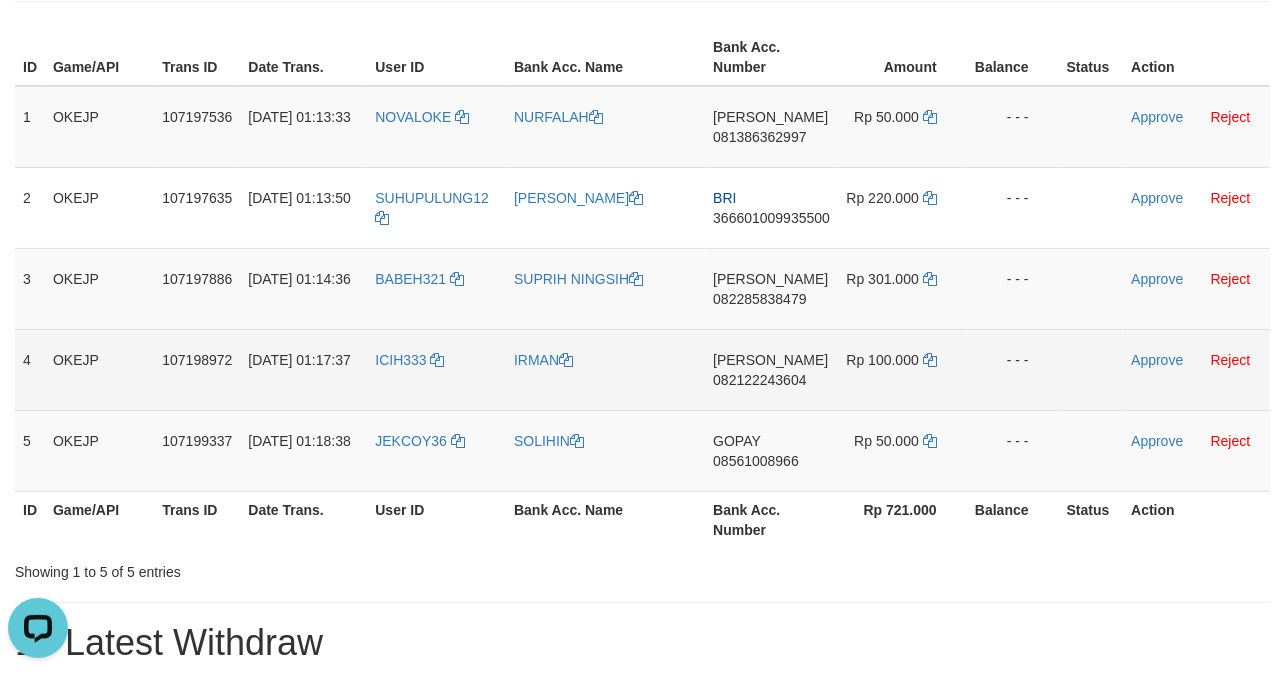 click on "ICIH333" at bounding box center [436, 369] 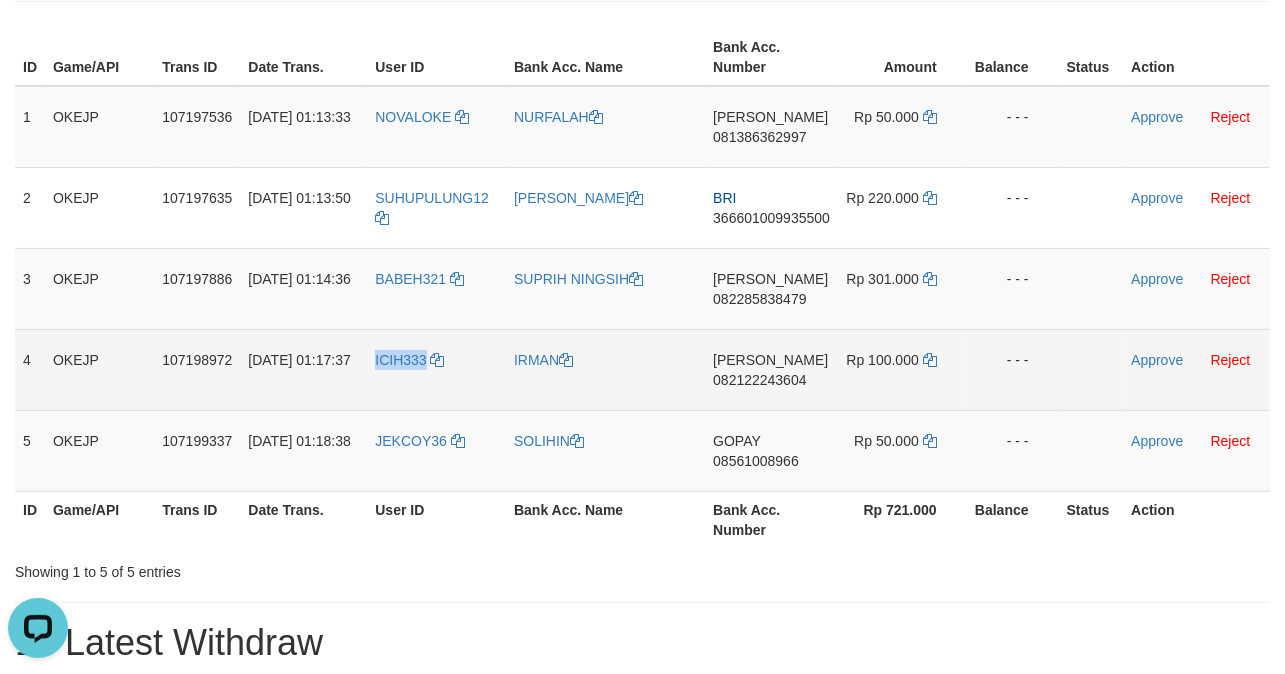 drag, startPoint x: 410, startPoint y: 384, endPoint x: 390, endPoint y: 384, distance: 20 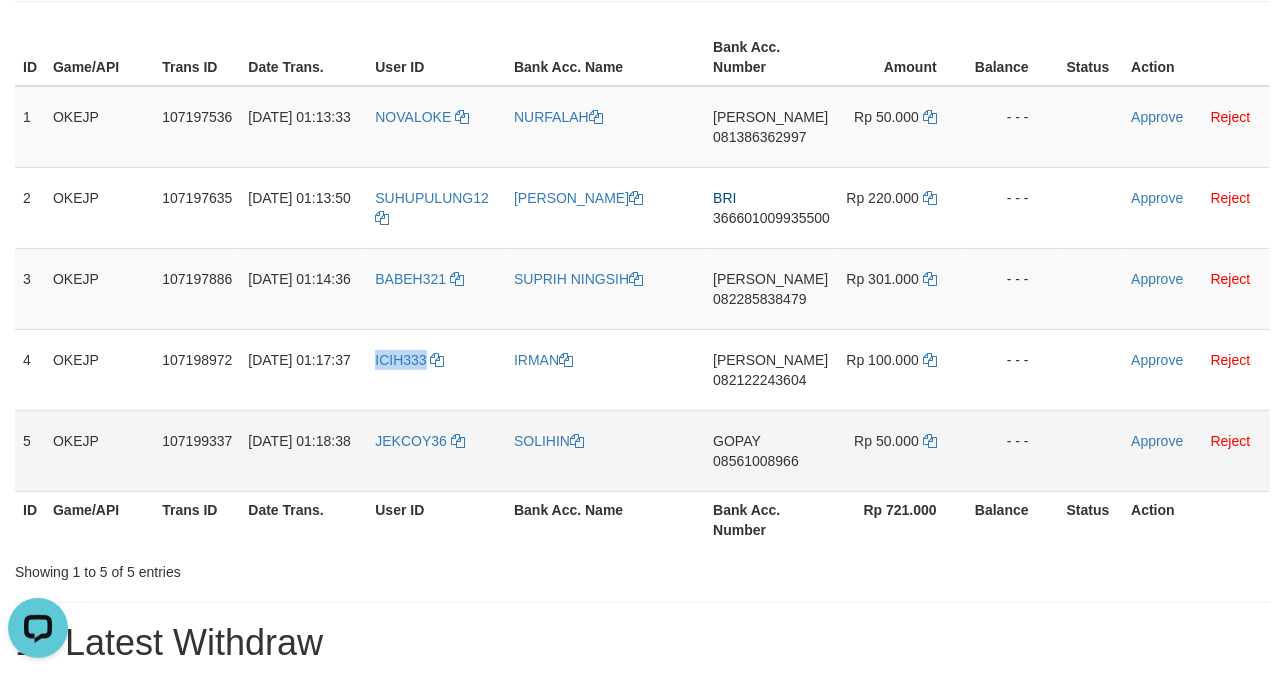 copy on "ICIH333" 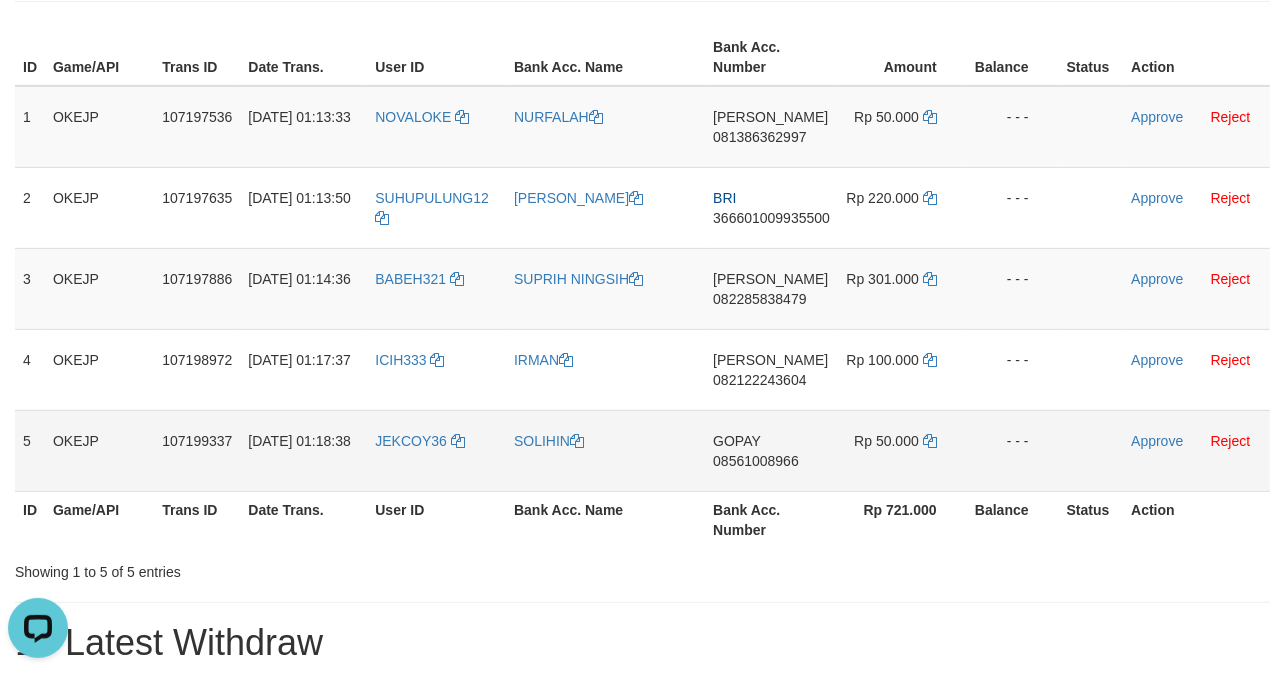 click on "JEKCOY36" at bounding box center (436, 450) 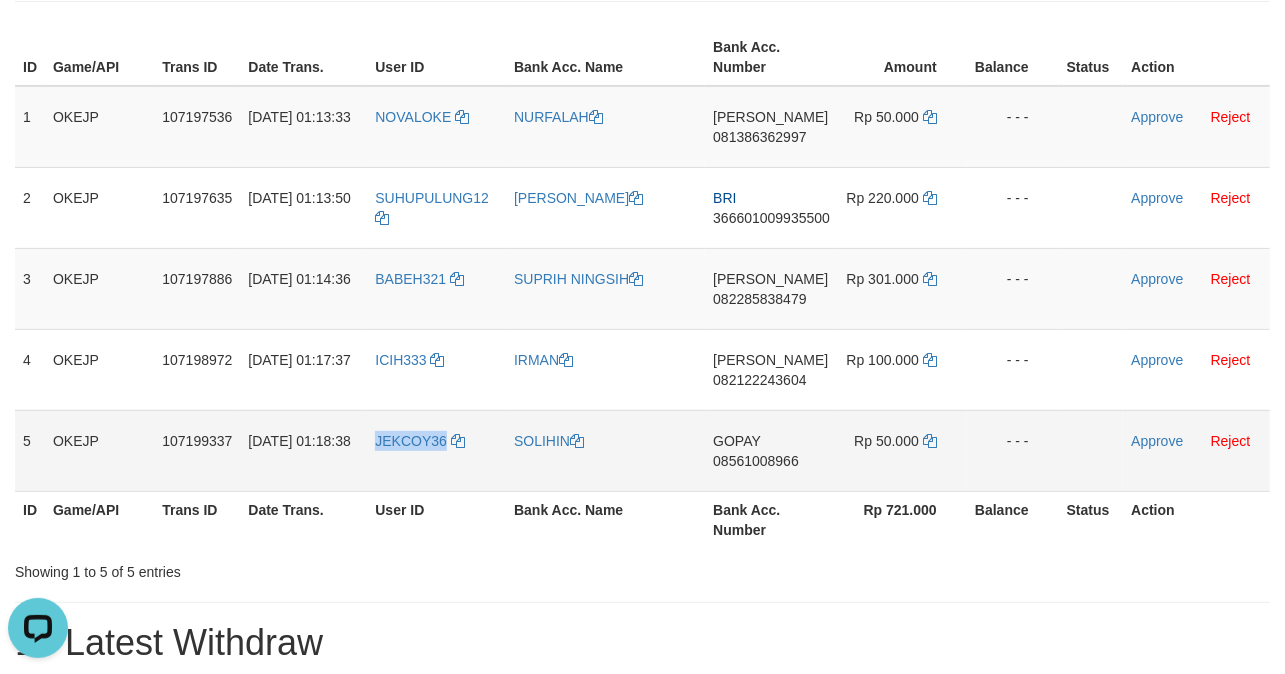 drag, startPoint x: 408, startPoint y: 462, endPoint x: 398, endPoint y: 469, distance: 12.206555 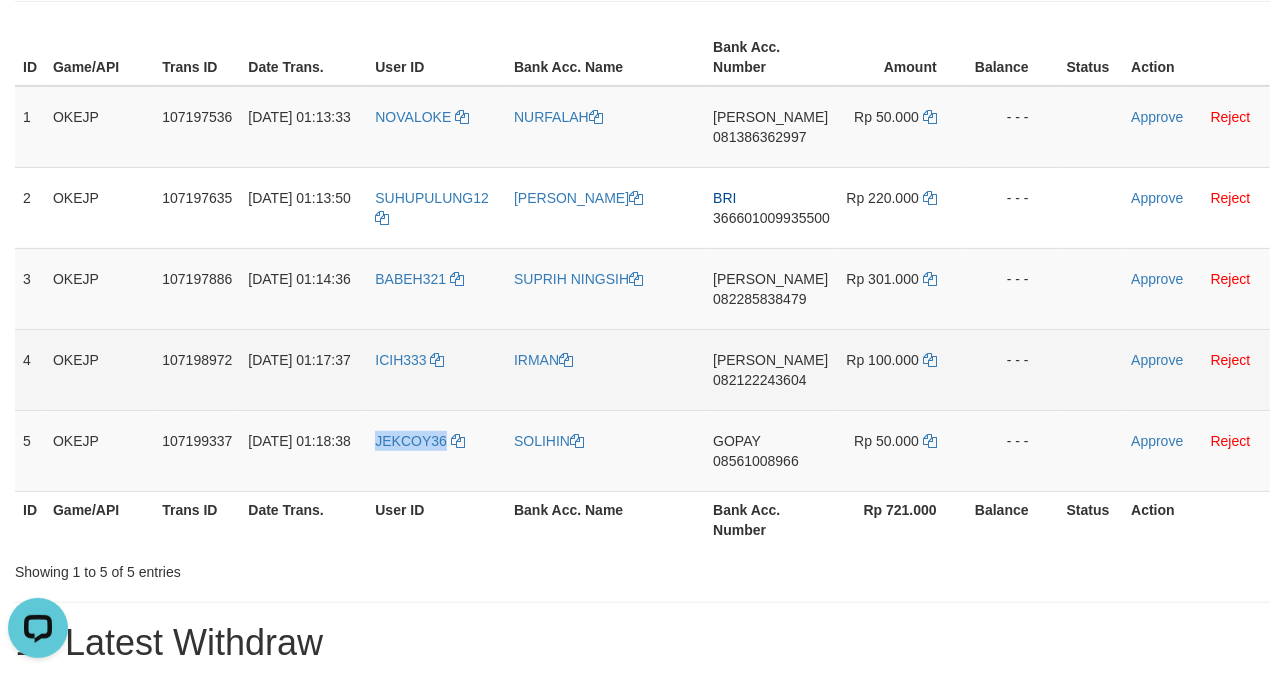 copy on "JEKCOY36" 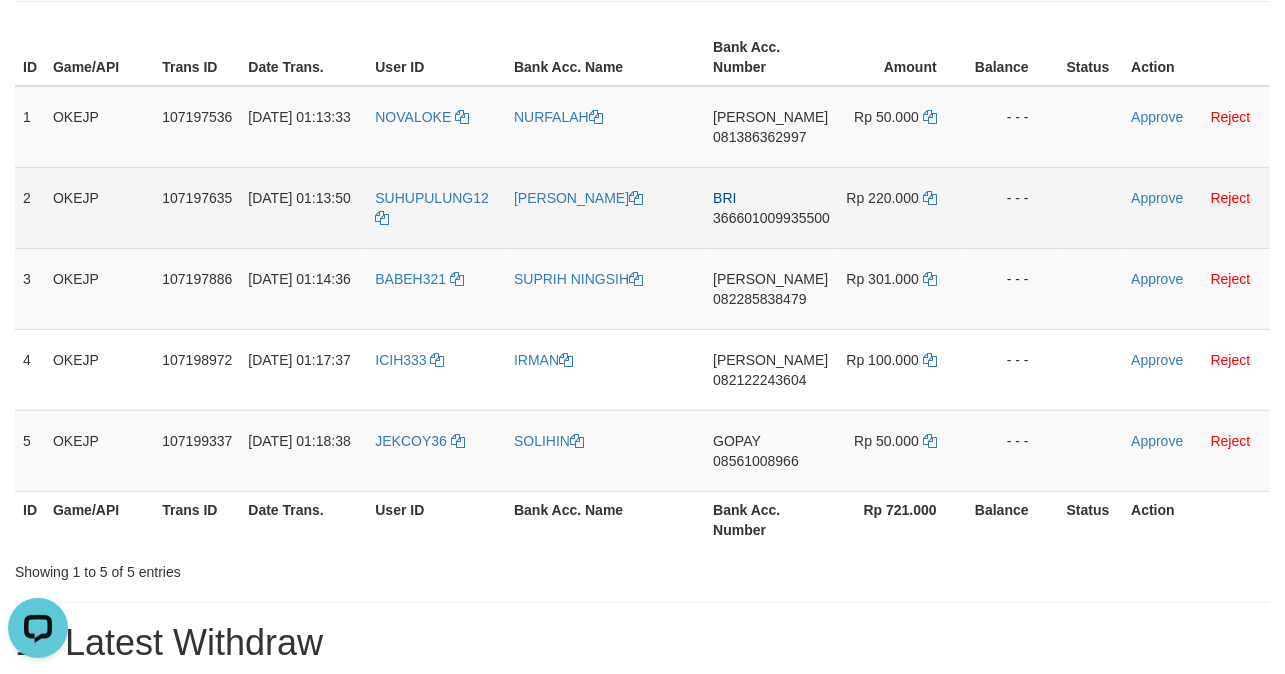 click on "[PERSON_NAME]" at bounding box center [605, 207] 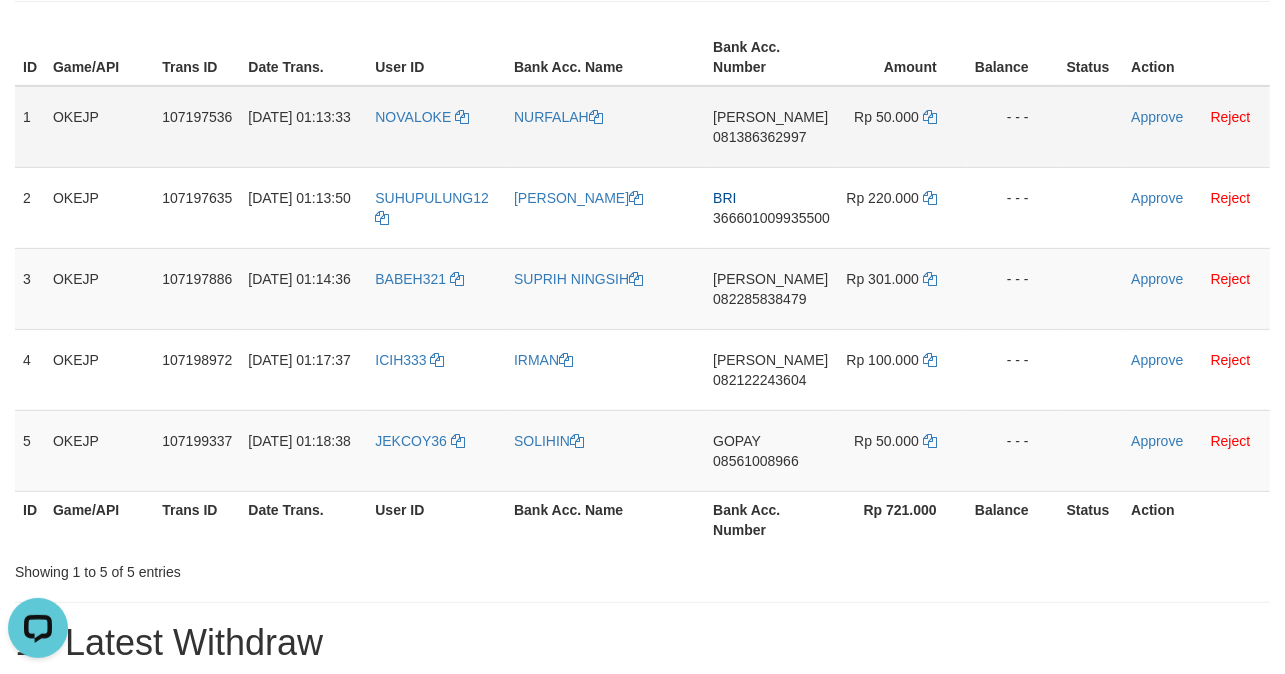 click on "NURFALAH" at bounding box center [605, 127] 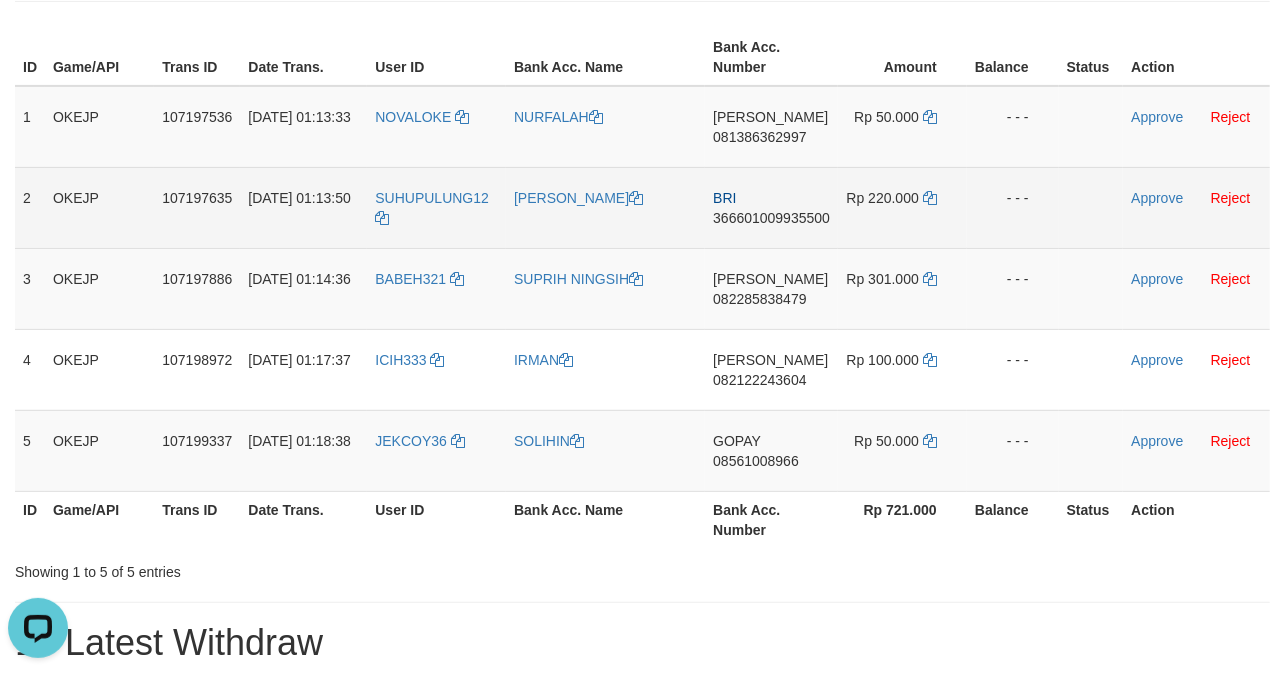 copy on "NURFALAH" 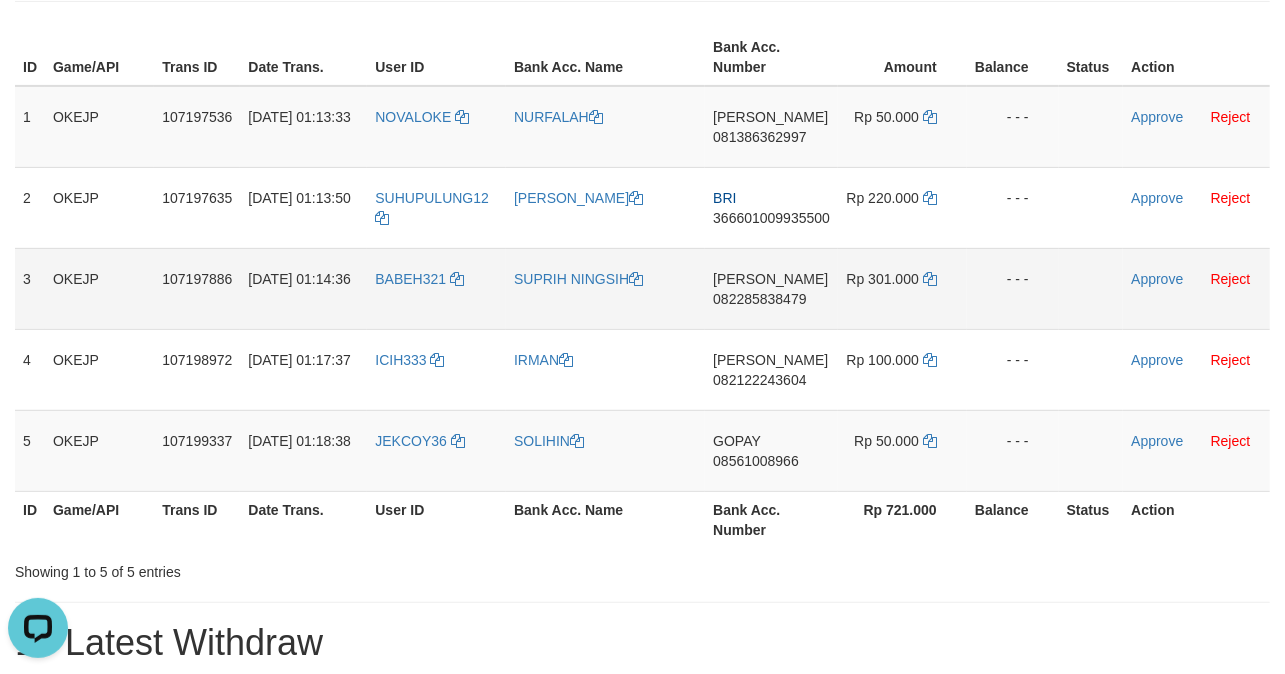 click on "SUPRIH NINGSIH" at bounding box center [605, 288] 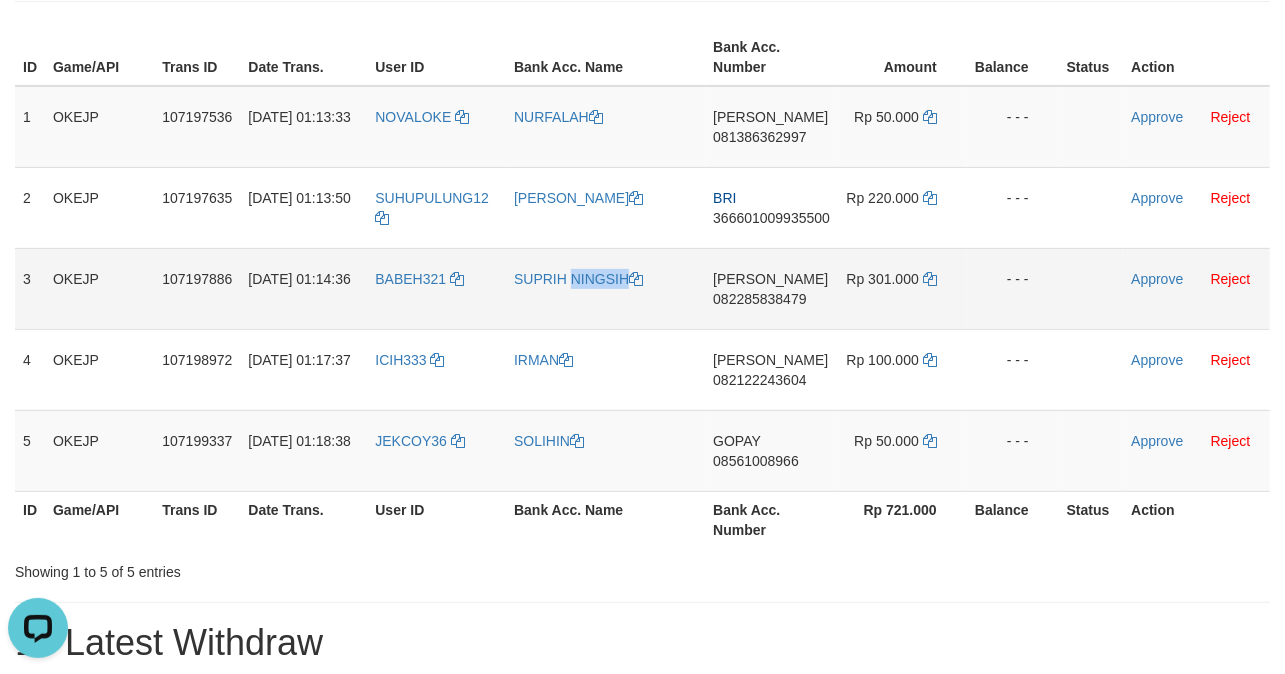 click on "SUPRIH NINGSIH" at bounding box center (605, 288) 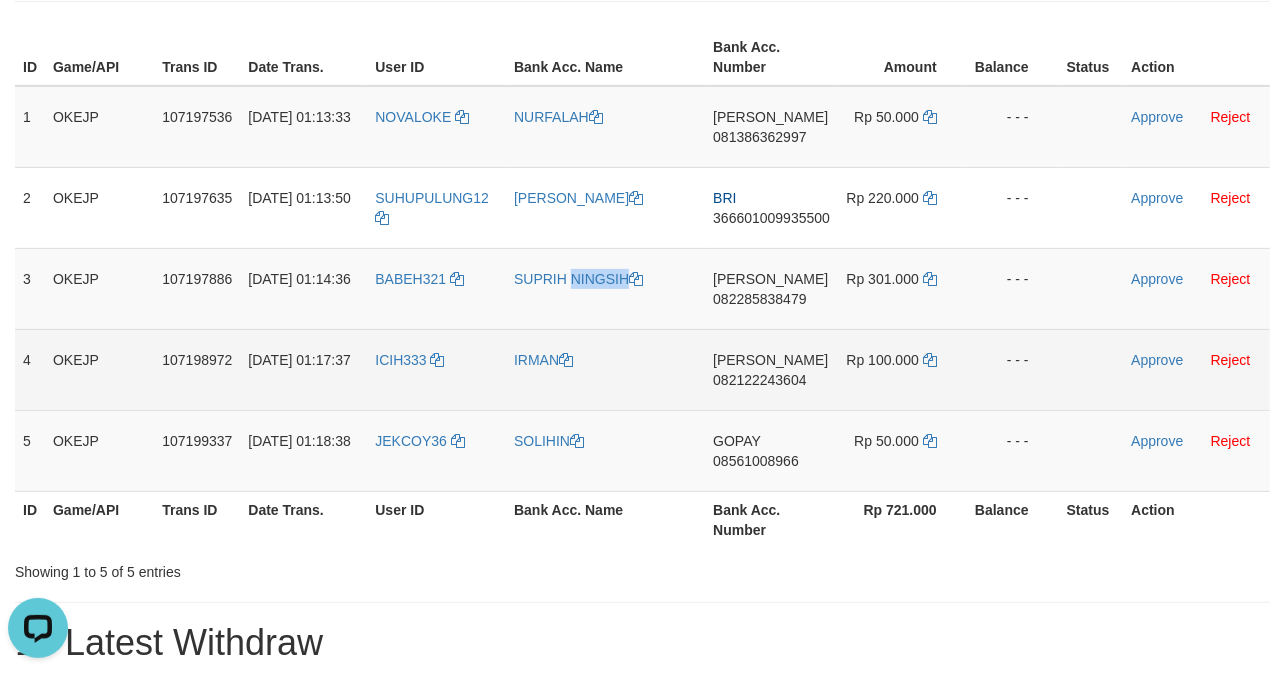 copy on "SUPRIH NINGSIH" 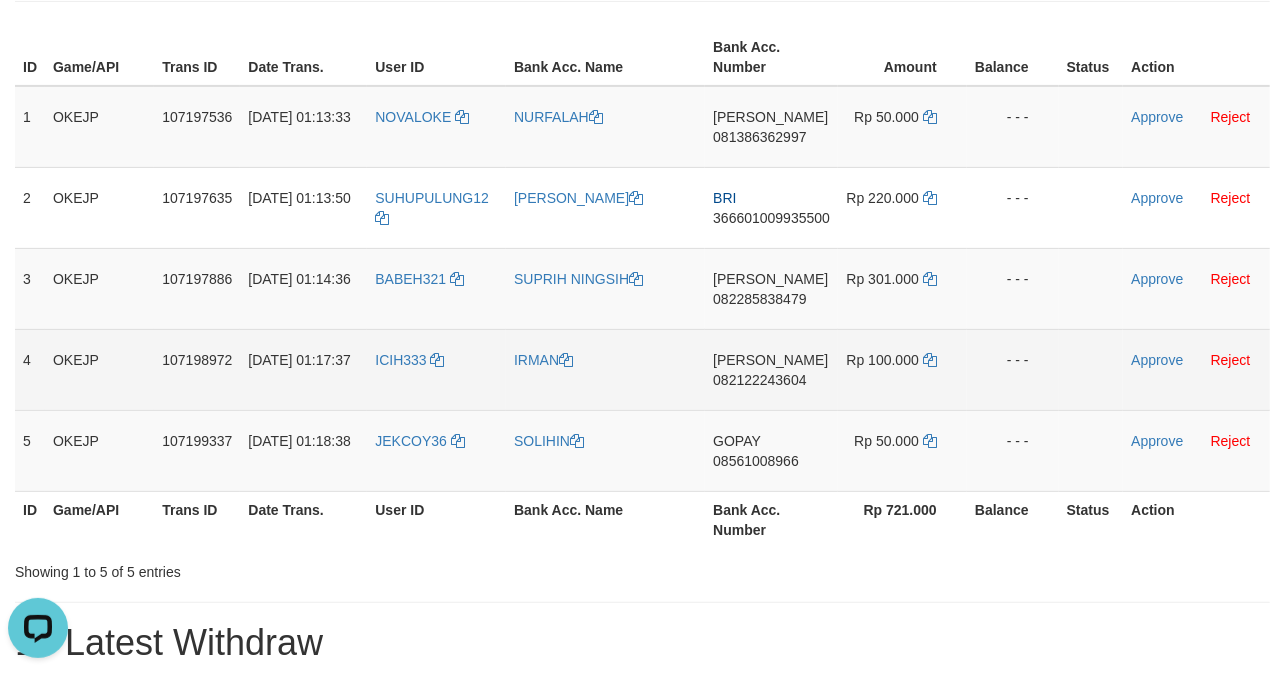 click on "IRMAN" at bounding box center (605, 369) 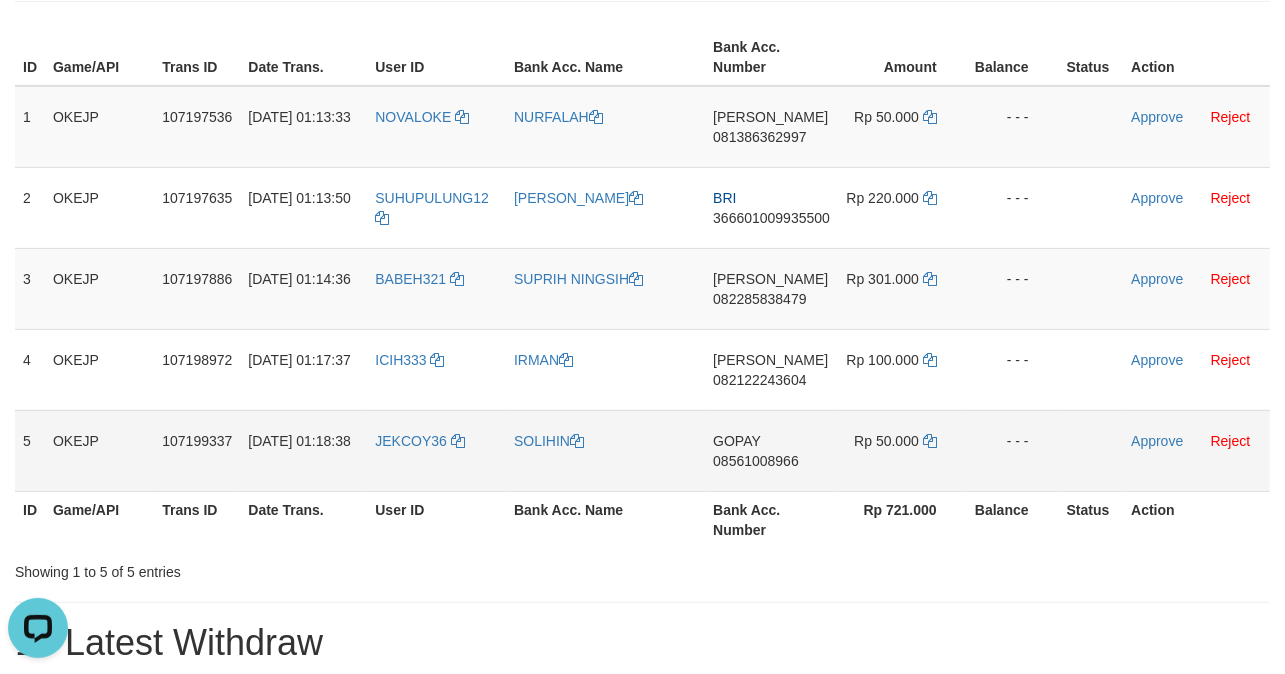 copy on "IRMAN" 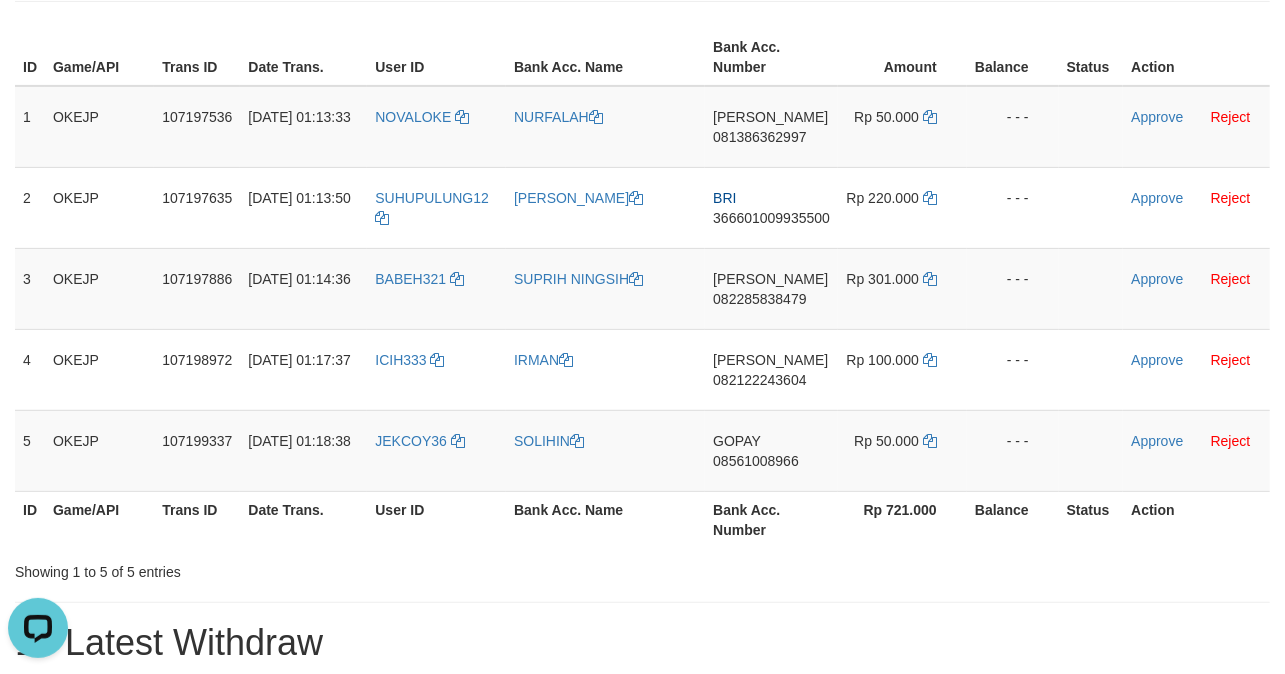 copy on "SOLIHIN" 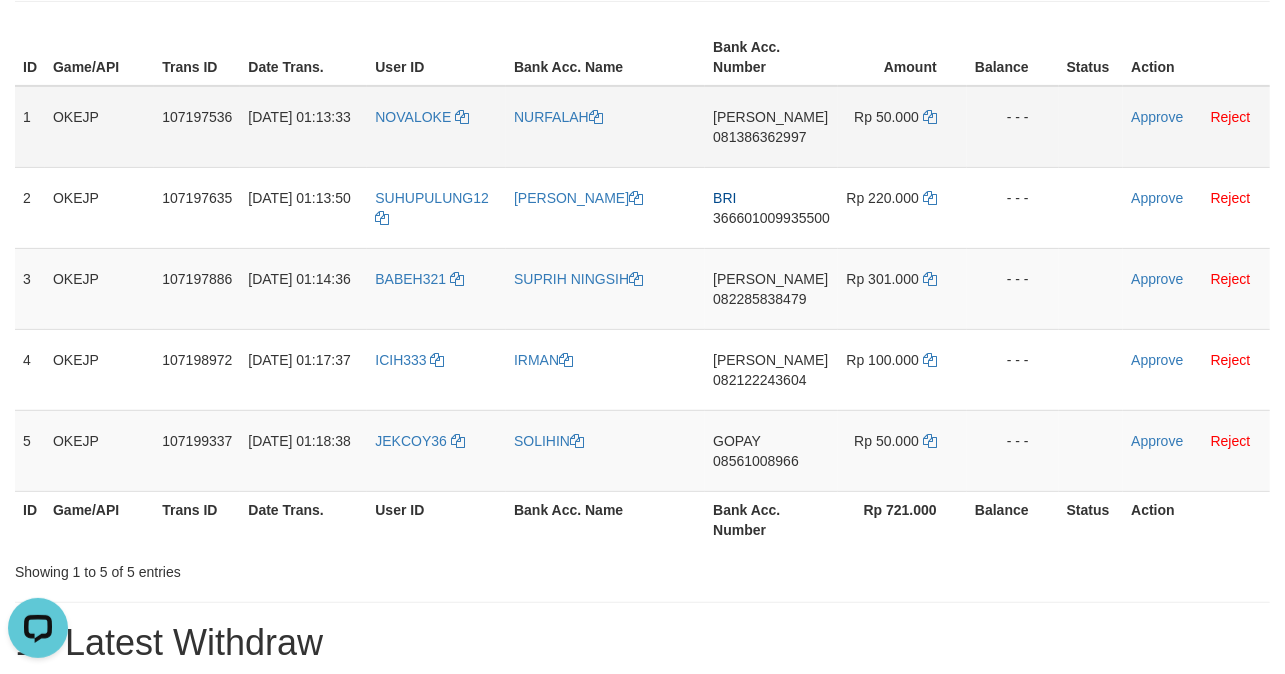 click on "DANA
081386362997" at bounding box center [771, 127] 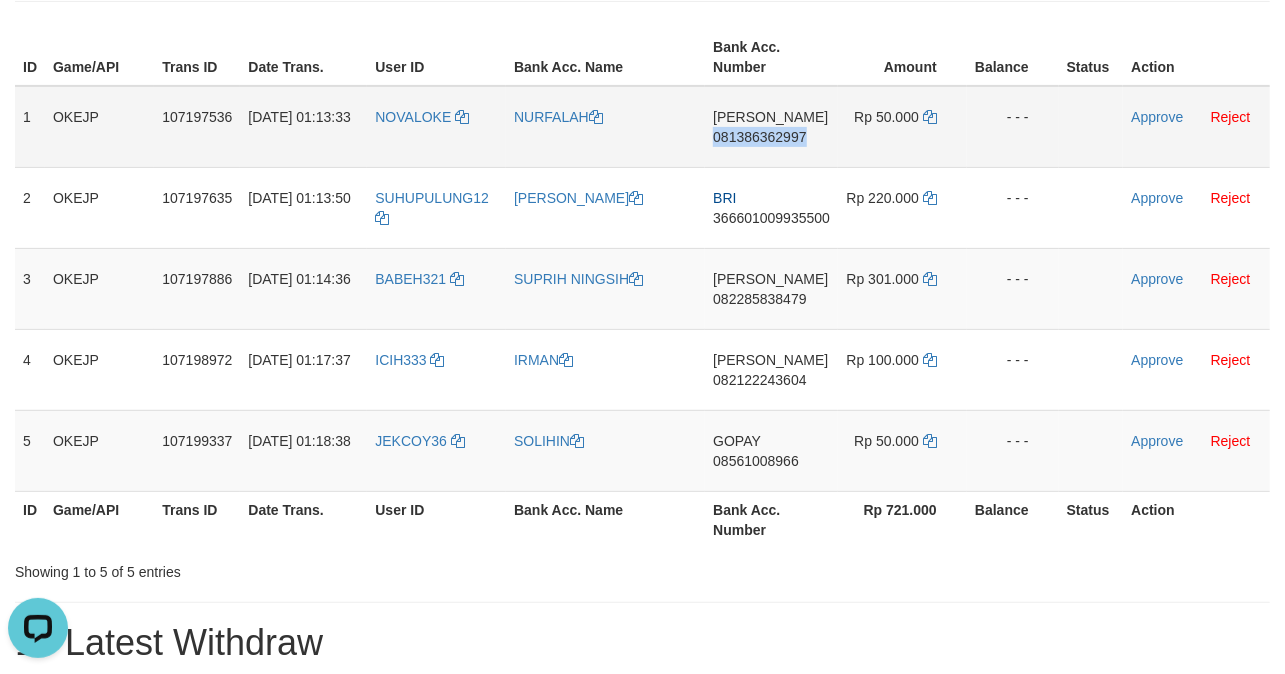click on "DANA
081386362997" at bounding box center (771, 127) 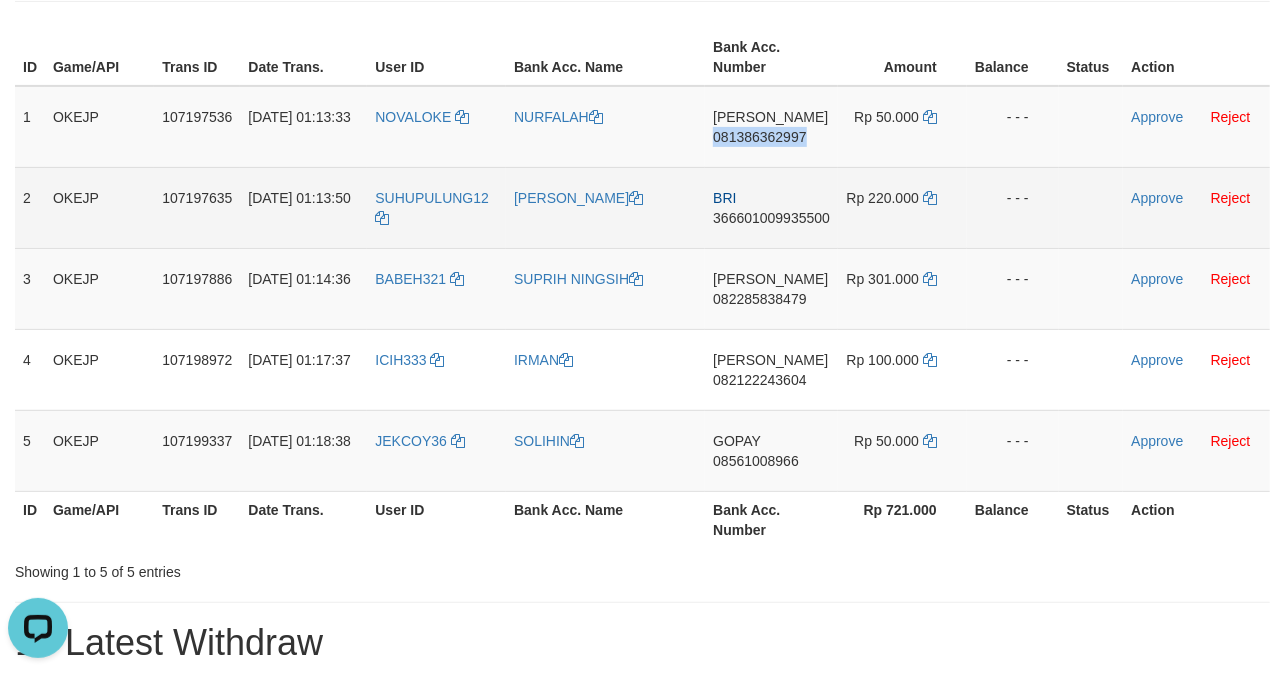 copy on "081386362997" 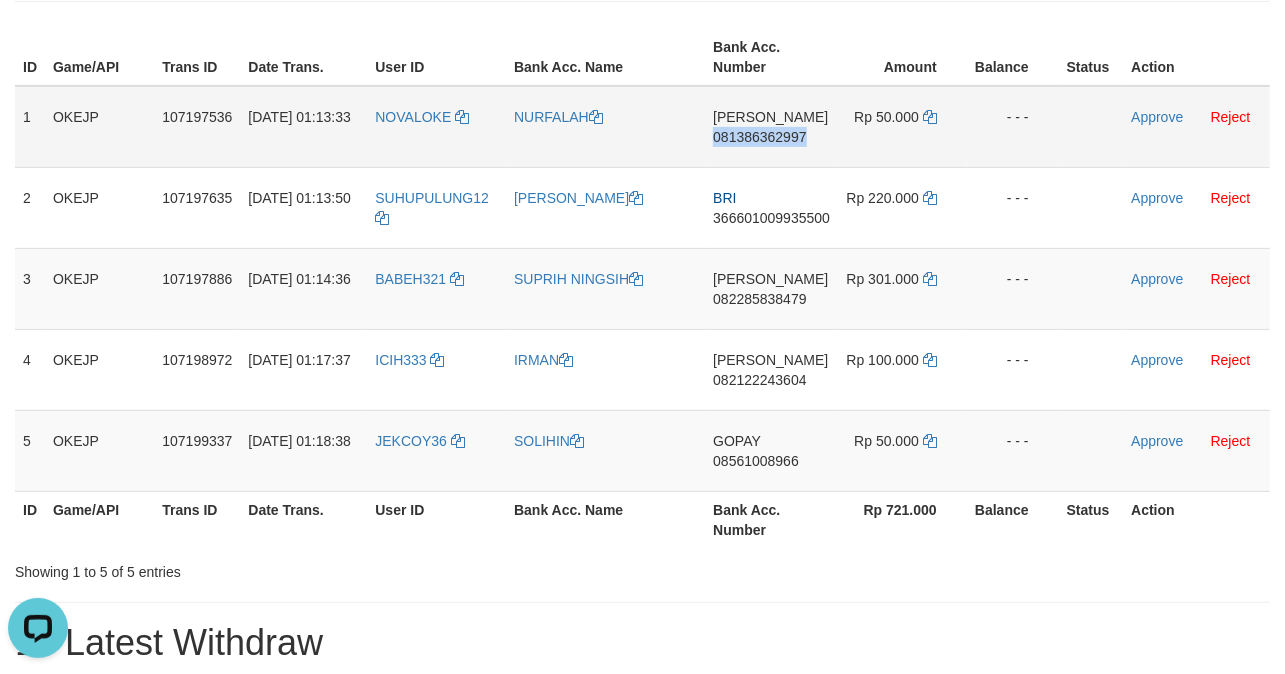 click on "DANA
081386362997" at bounding box center (771, 127) 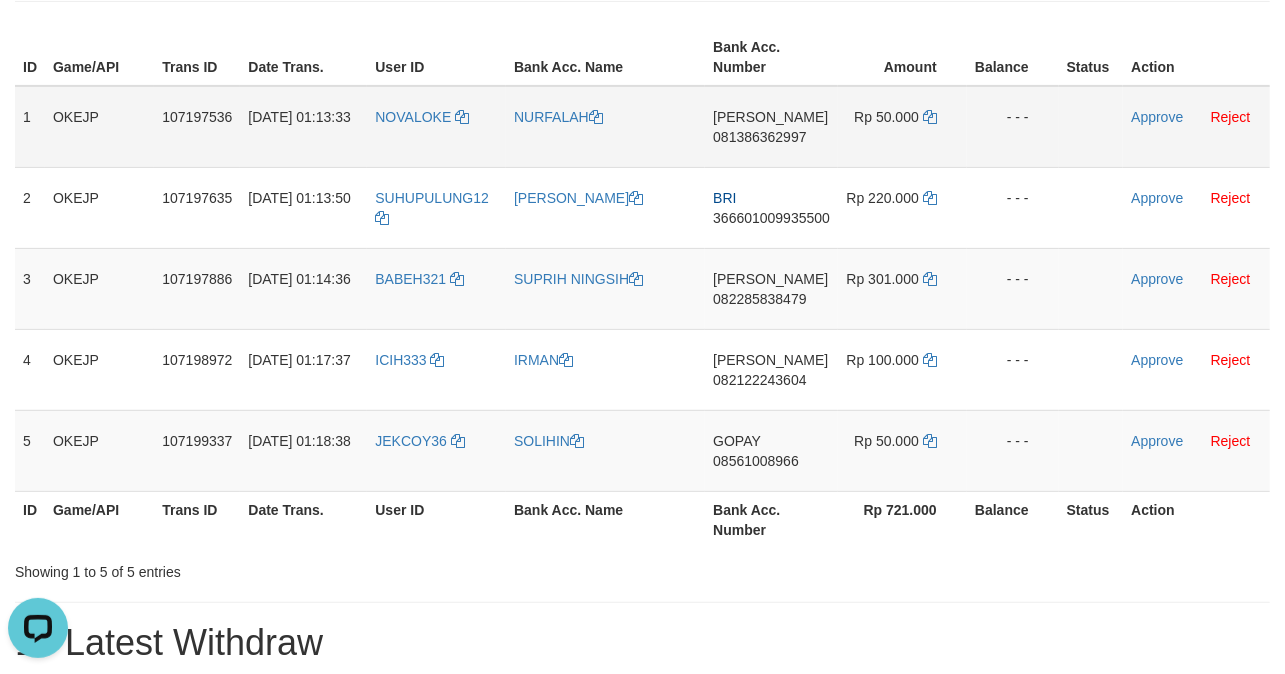 click on "DANA
081386362997" at bounding box center [771, 127] 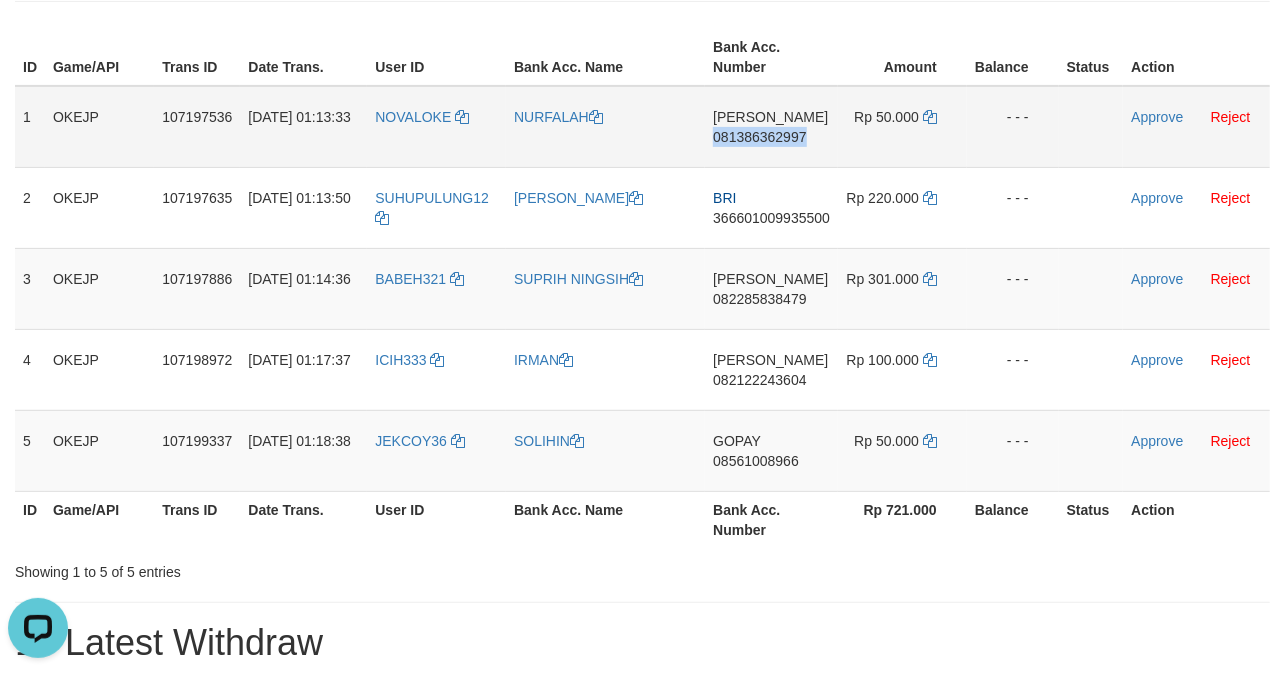 click on "DANA
081386362997" at bounding box center [771, 127] 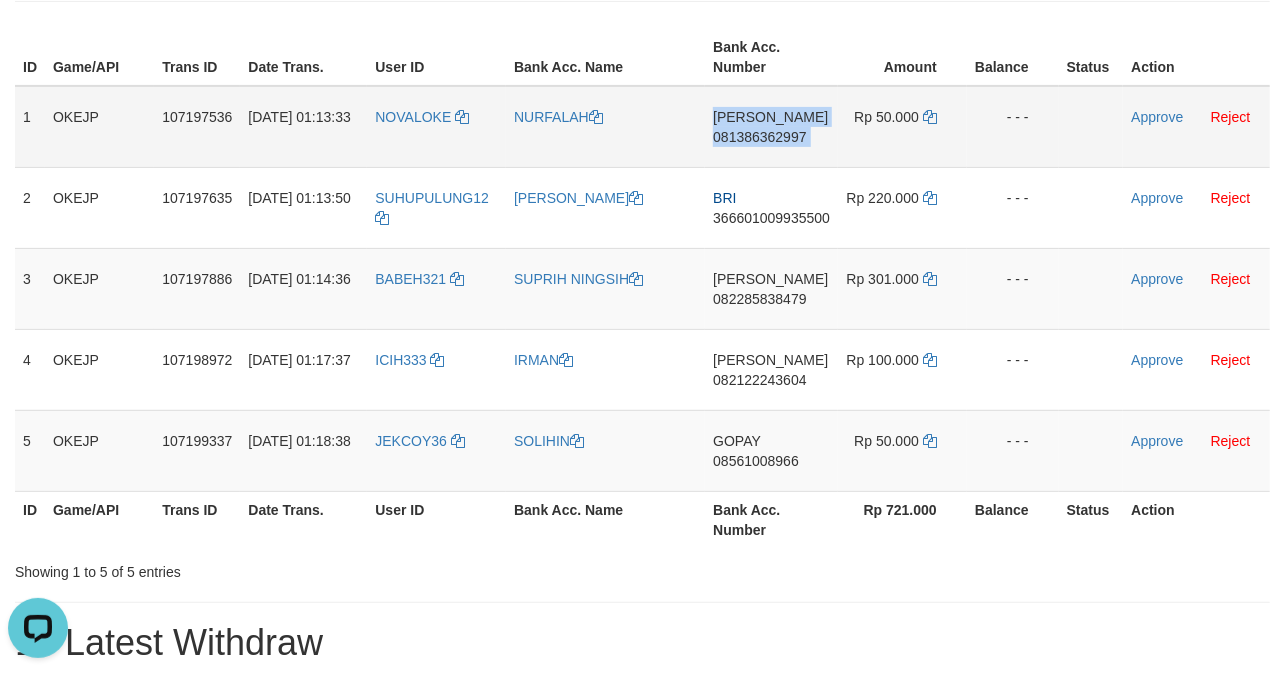 click on "DANA
081386362997" at bounding box center [771, 127] 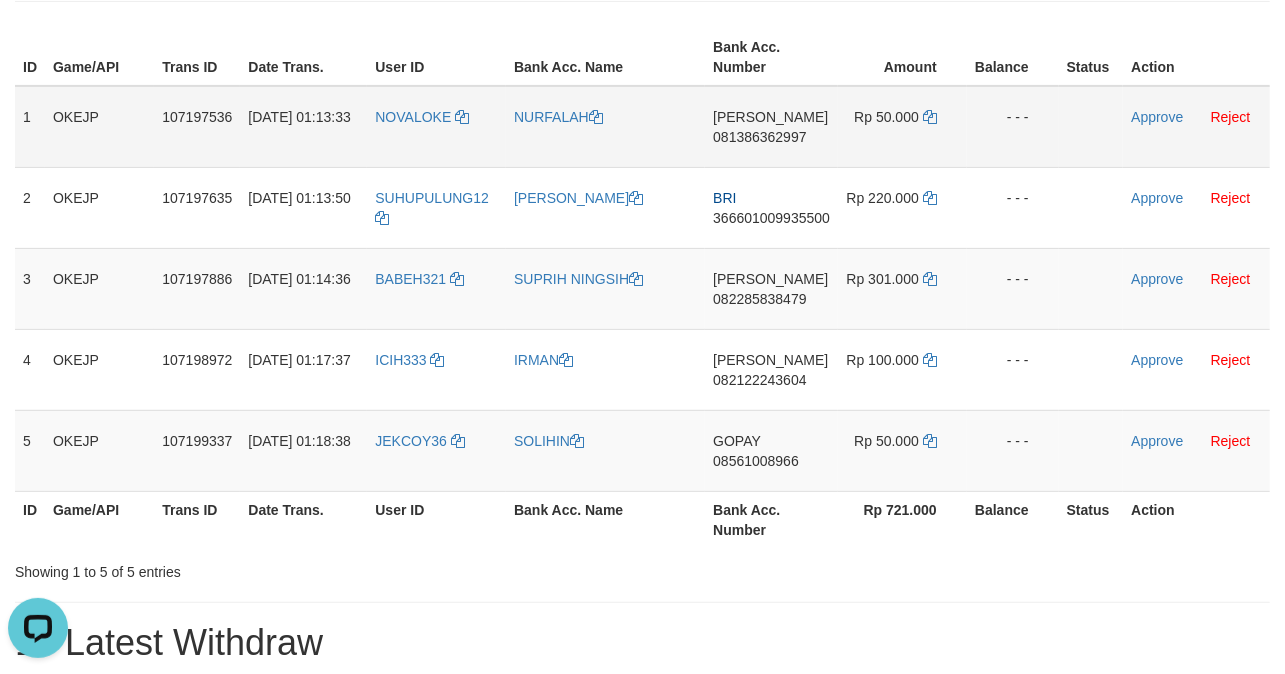 click on "DANA
081386362997" at bounding box center (771, 127) 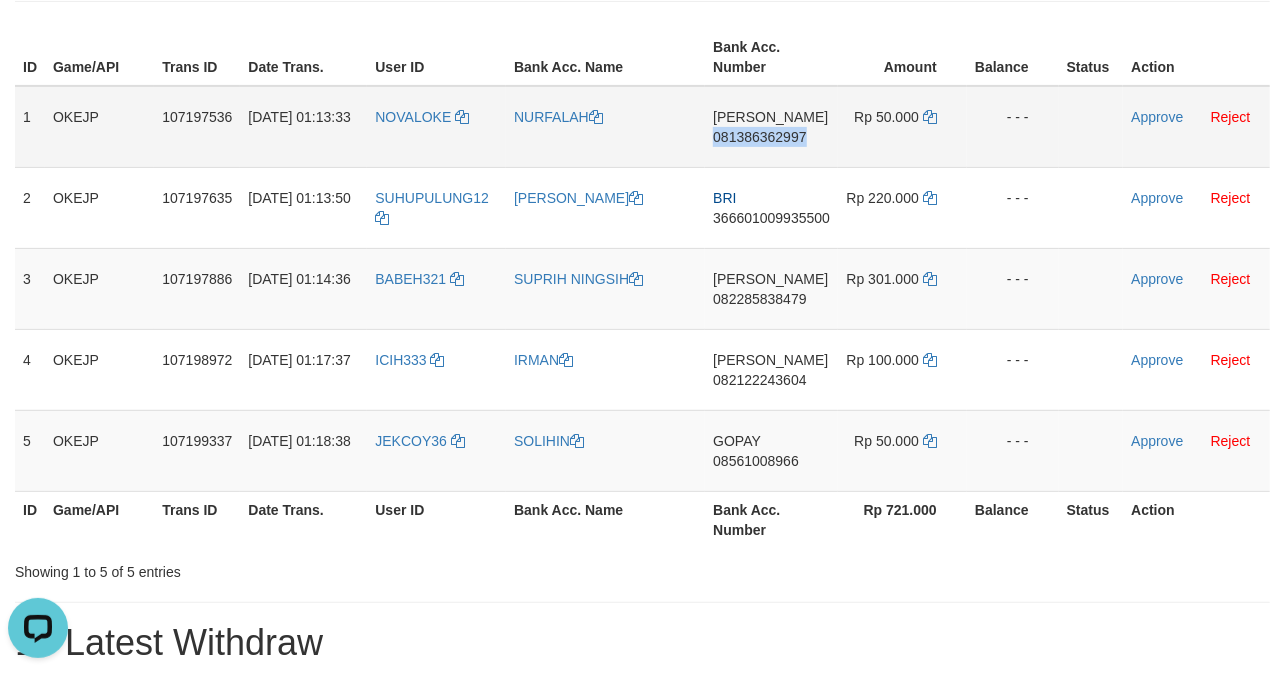 click on "DANA
081386362997" at bounding box center [771, 127] 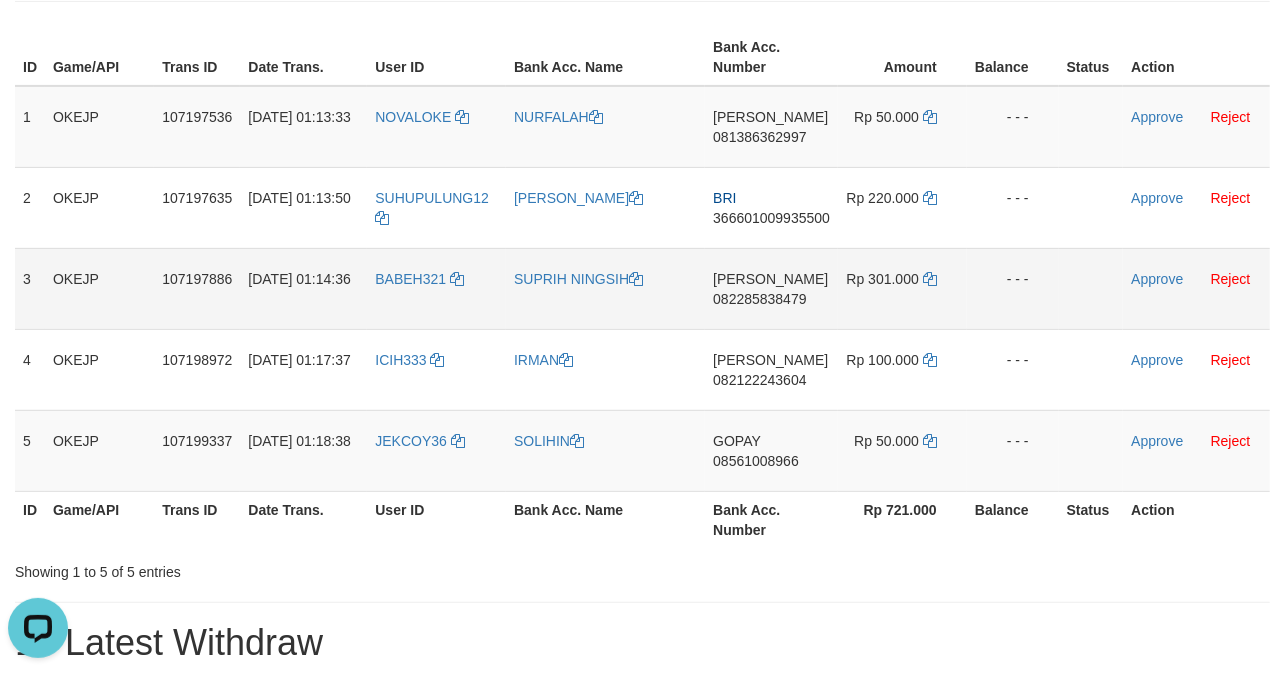 click on "DANA
082285838479" at bounding box center [771, 288] 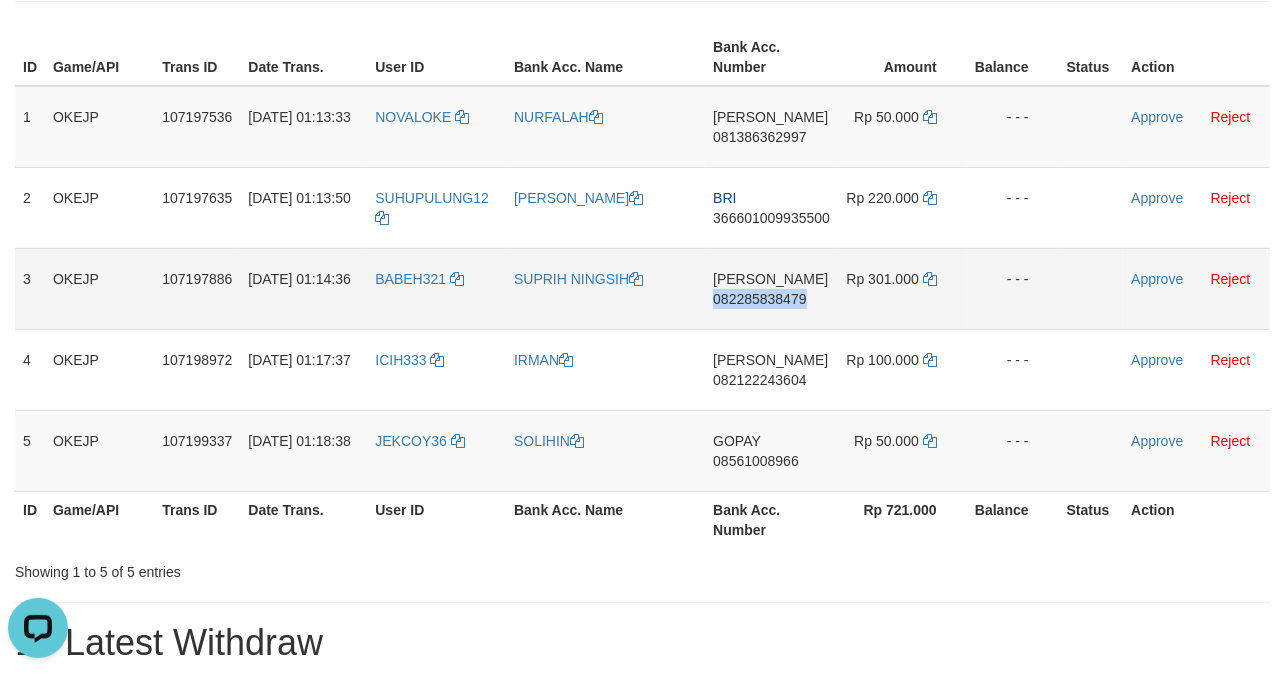 click on "DANA
082285838479" at bounding box center (771, 288) 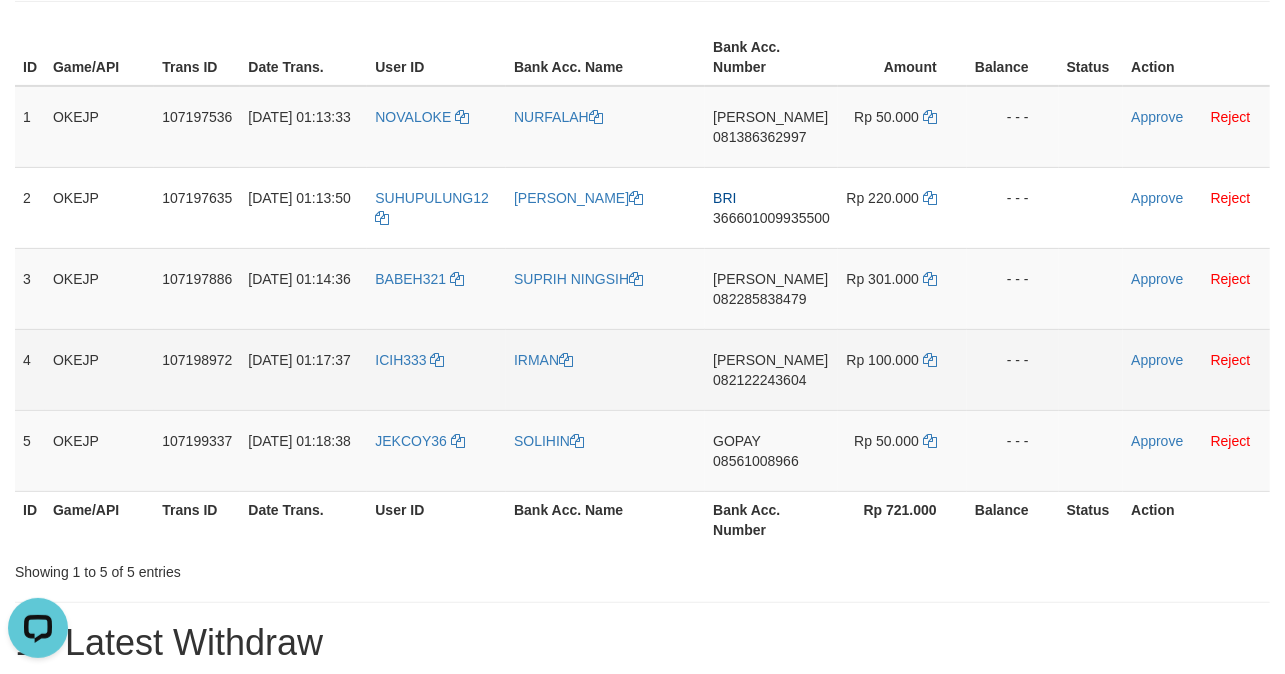 click on "DANA
082122243604" at bounding box center (771, 369) 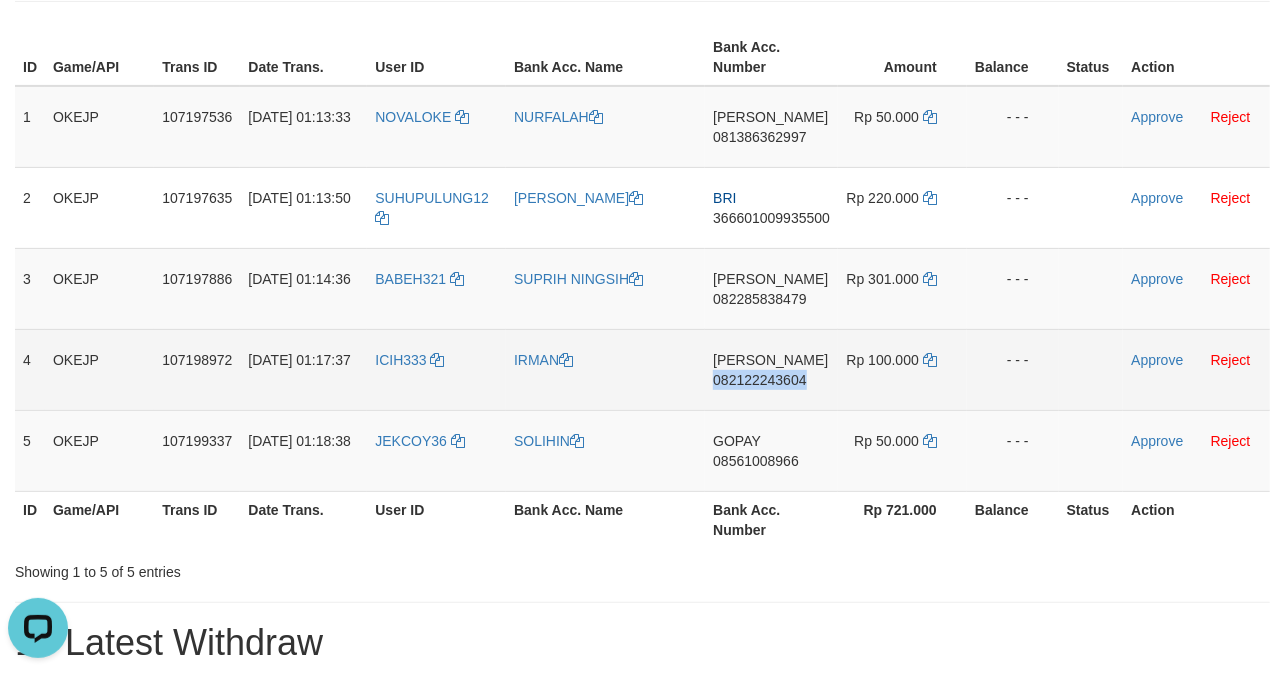 click on "DANA
082122243604" at bounding box center [771, 369] 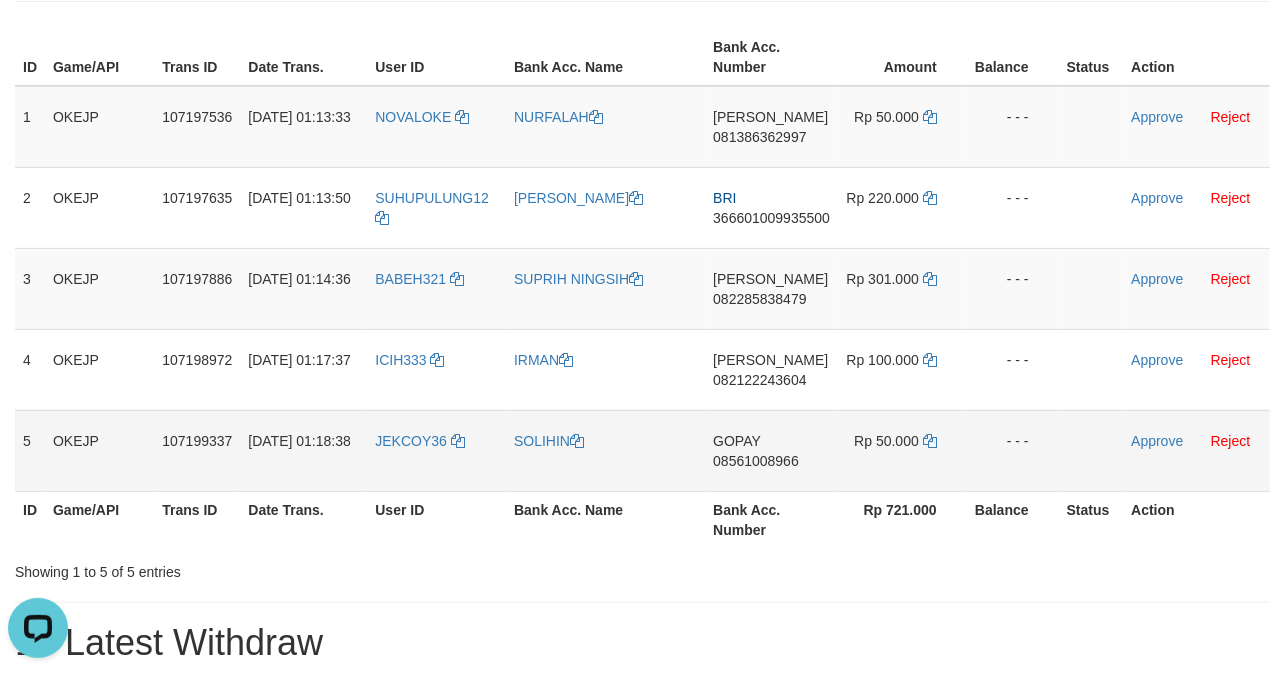 click on "GOPAY
08561008966" at bounding box center [771, 450] 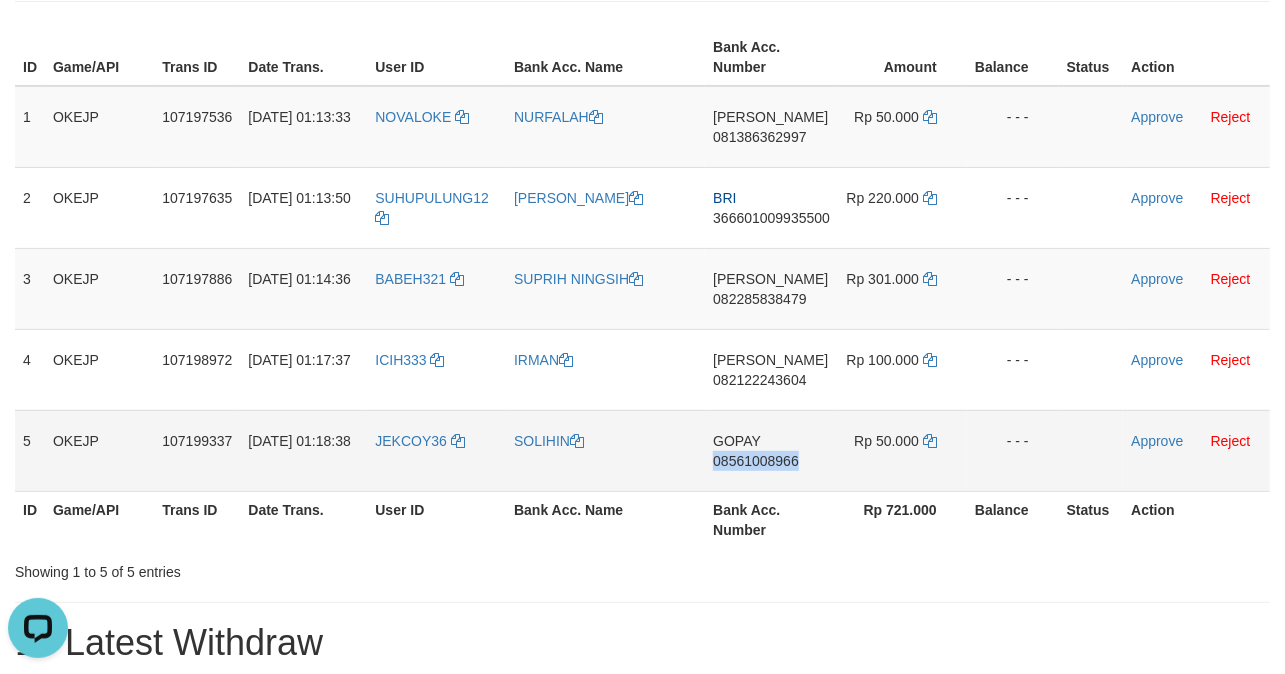 click on "GOPAY
08561008966" at bounding box center [771, 450] 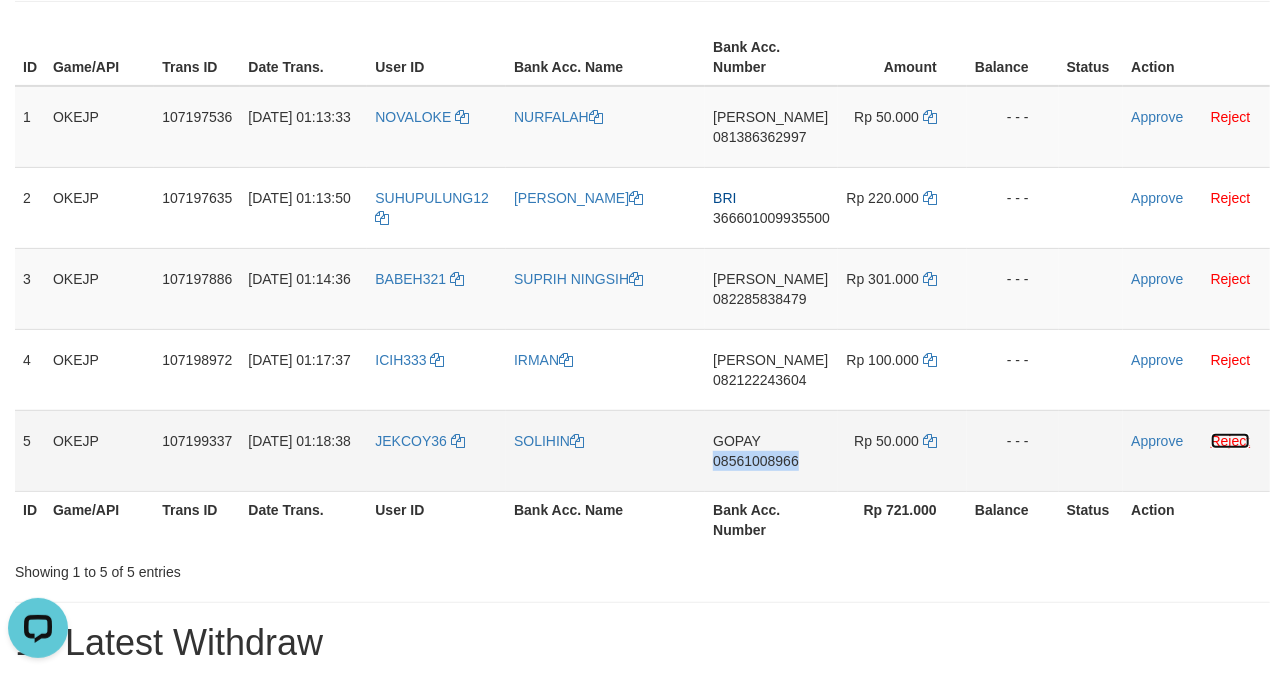 click on "Reject" at bounding box center [1231, 441] 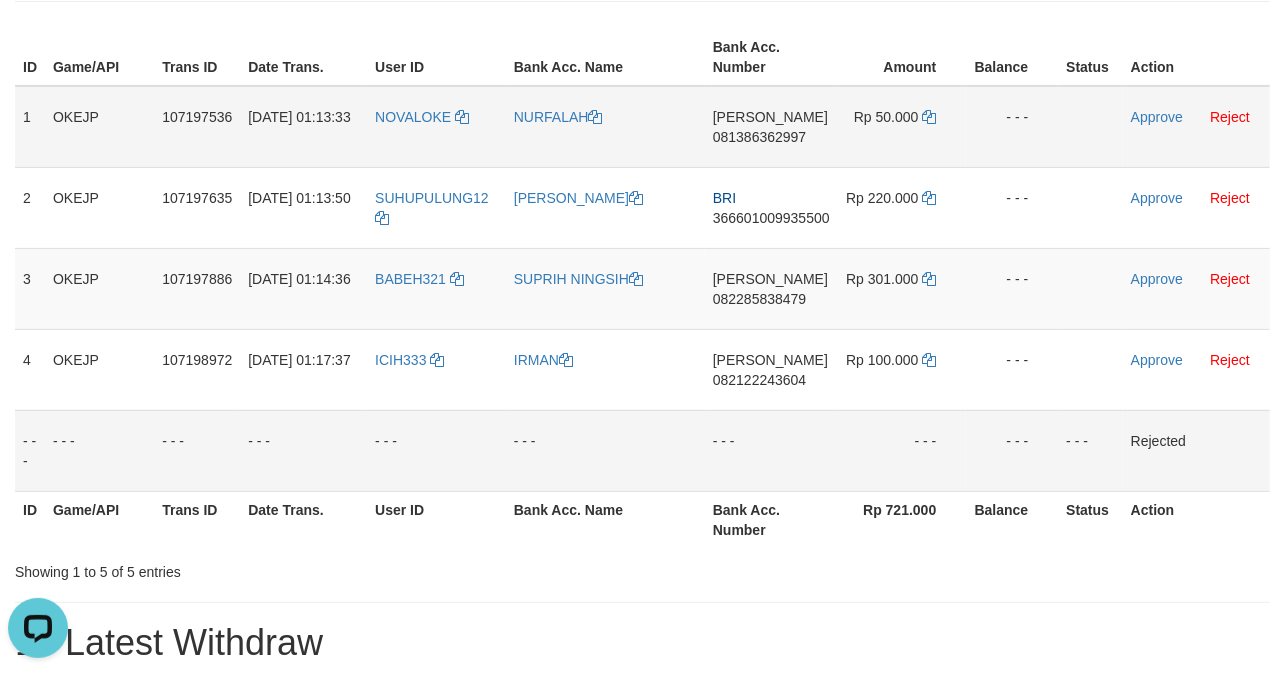 click on "Approve
Reject" at bounding box center [1196, 127] 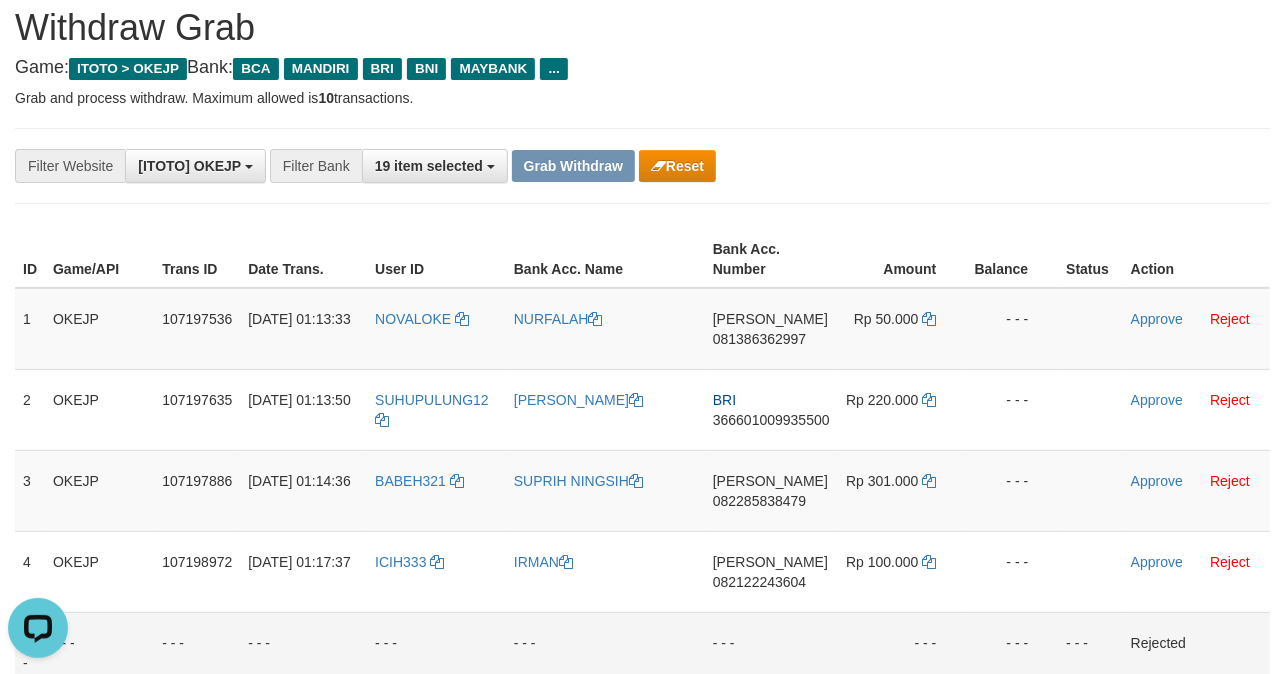 scroll, scrollTop: 56, scrollLeft: 0, axis: vertical 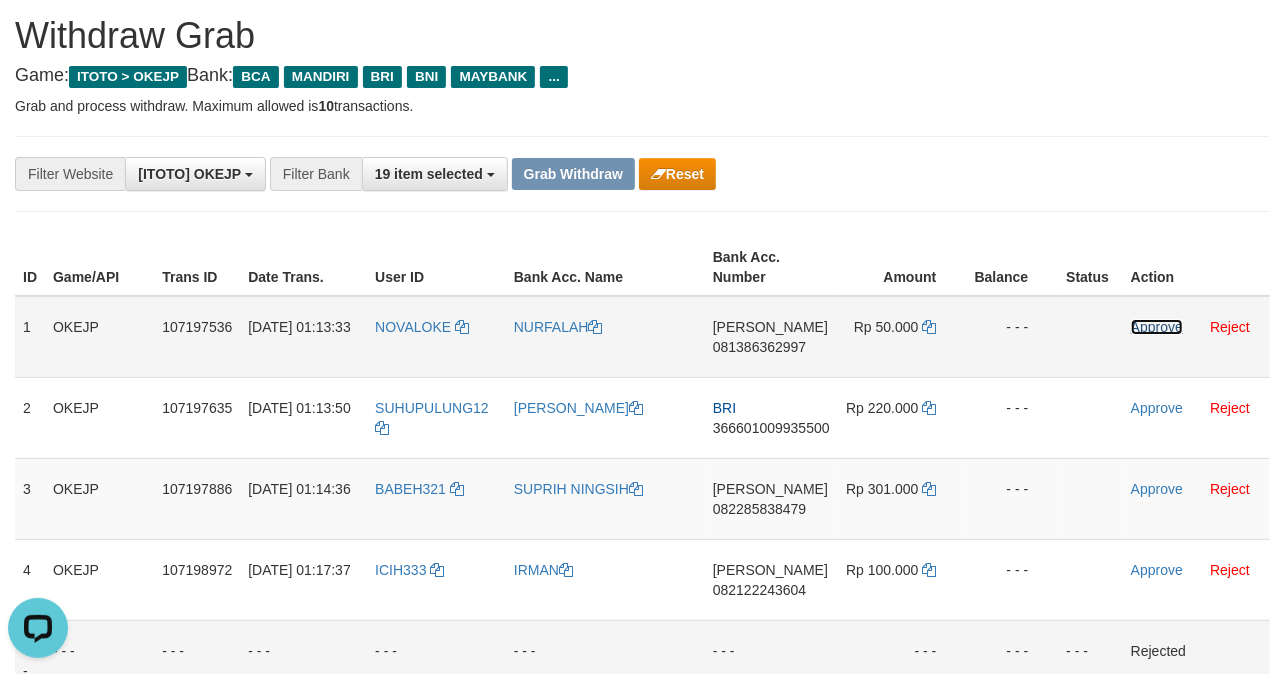 click on "Approve" at bounding box center [1157, 327] 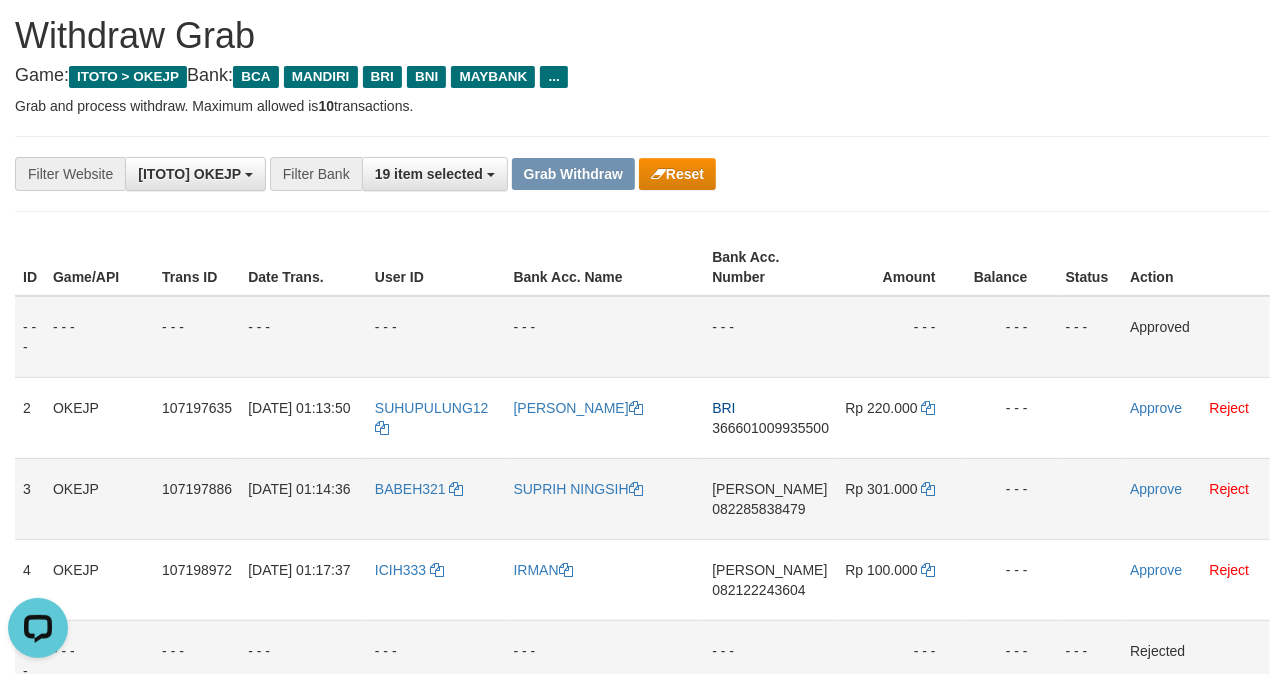 click on "Approve
Reject" at bounding box center [1196, 498] 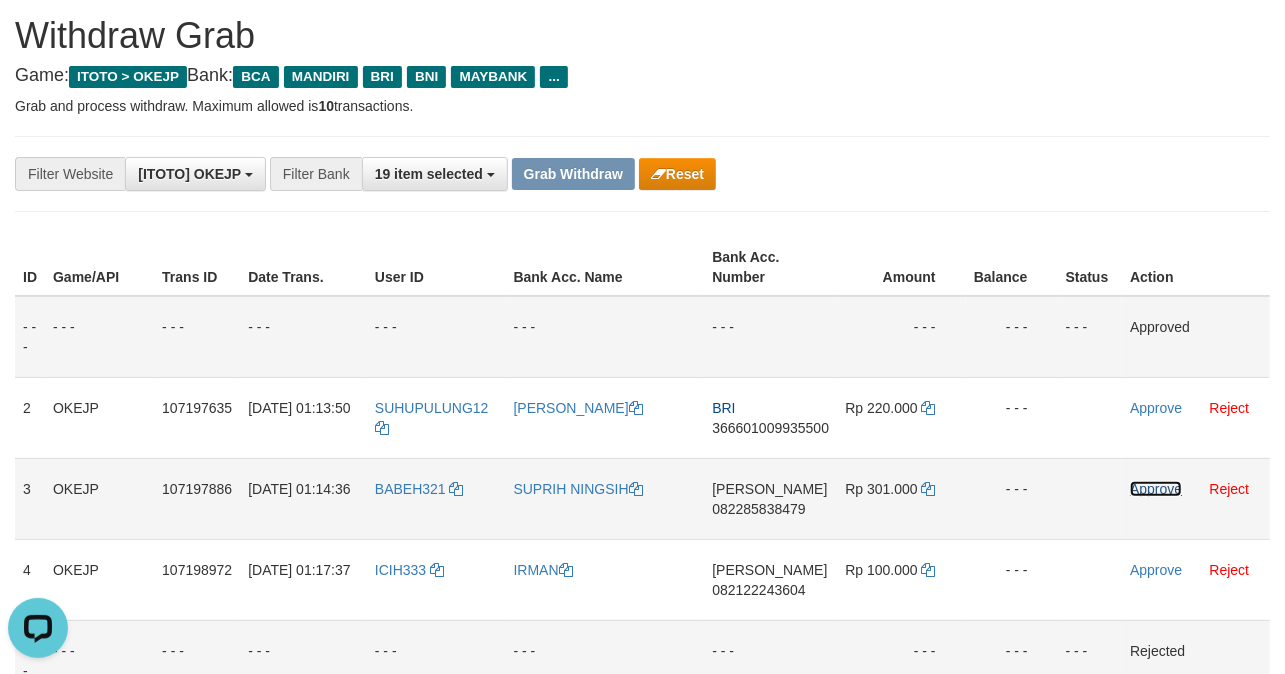 click on "Approve" at bounding box center (1156, 489) 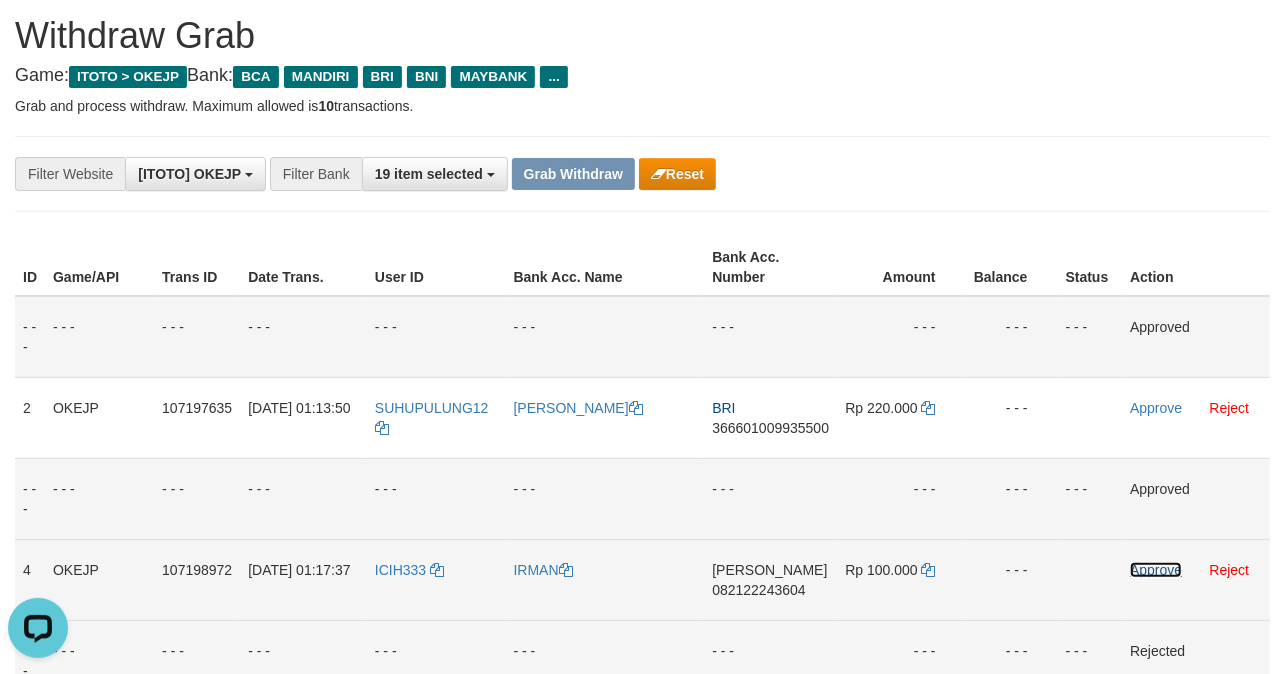 click on "Approve" at bounding box center [1156, 570] 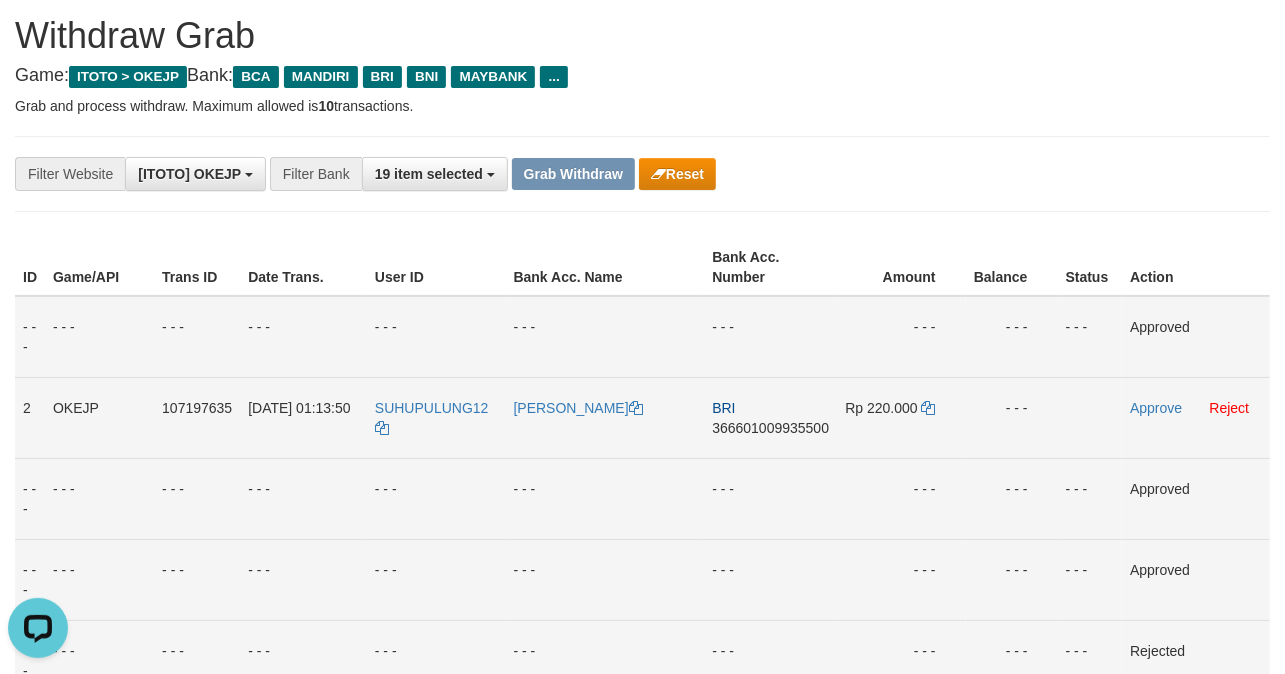 click on "SUHUPULUNG12" at bounding box center (436, 417) 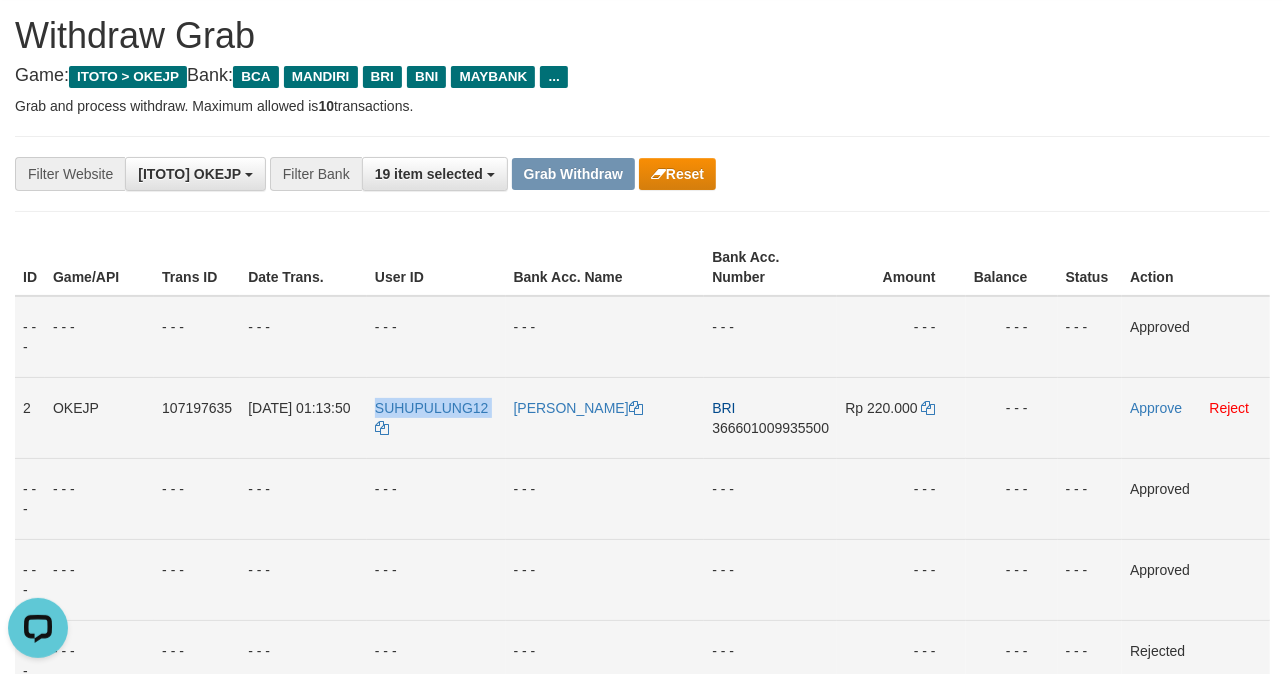 click on "SUHUPULUNG12" at bounding box center (436, 417) 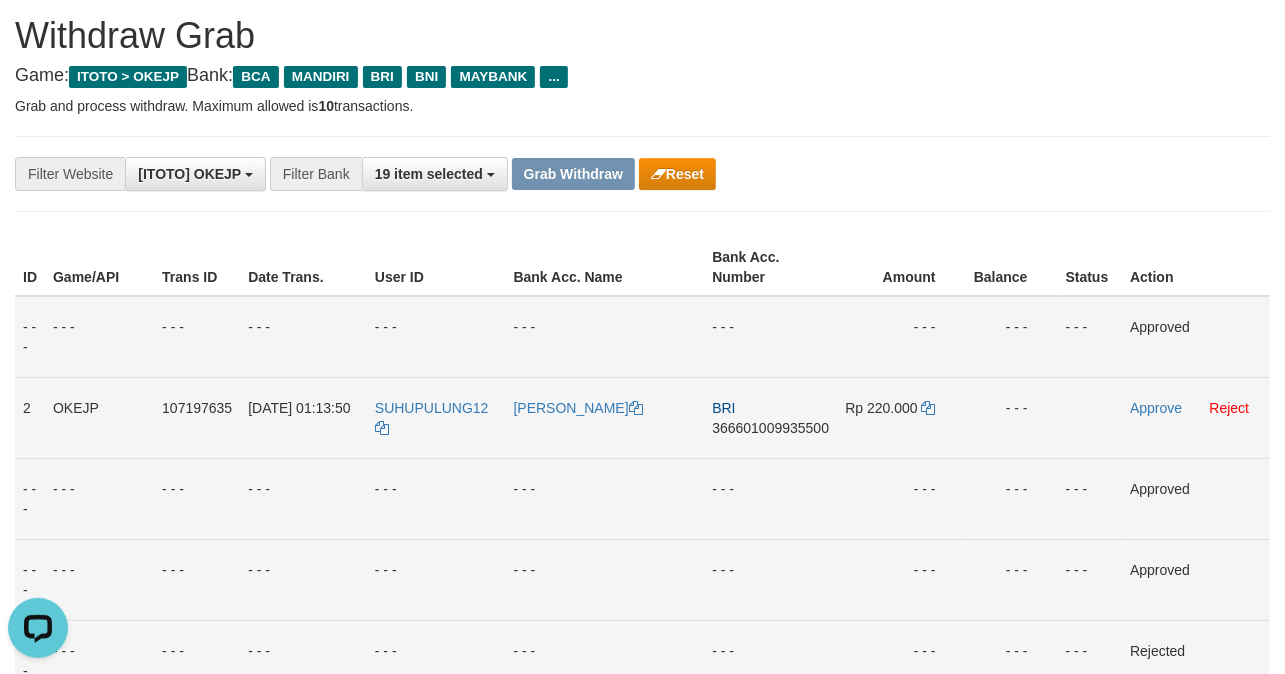 click on "[PERSON_NAME]" at bounding box center [605, 417] 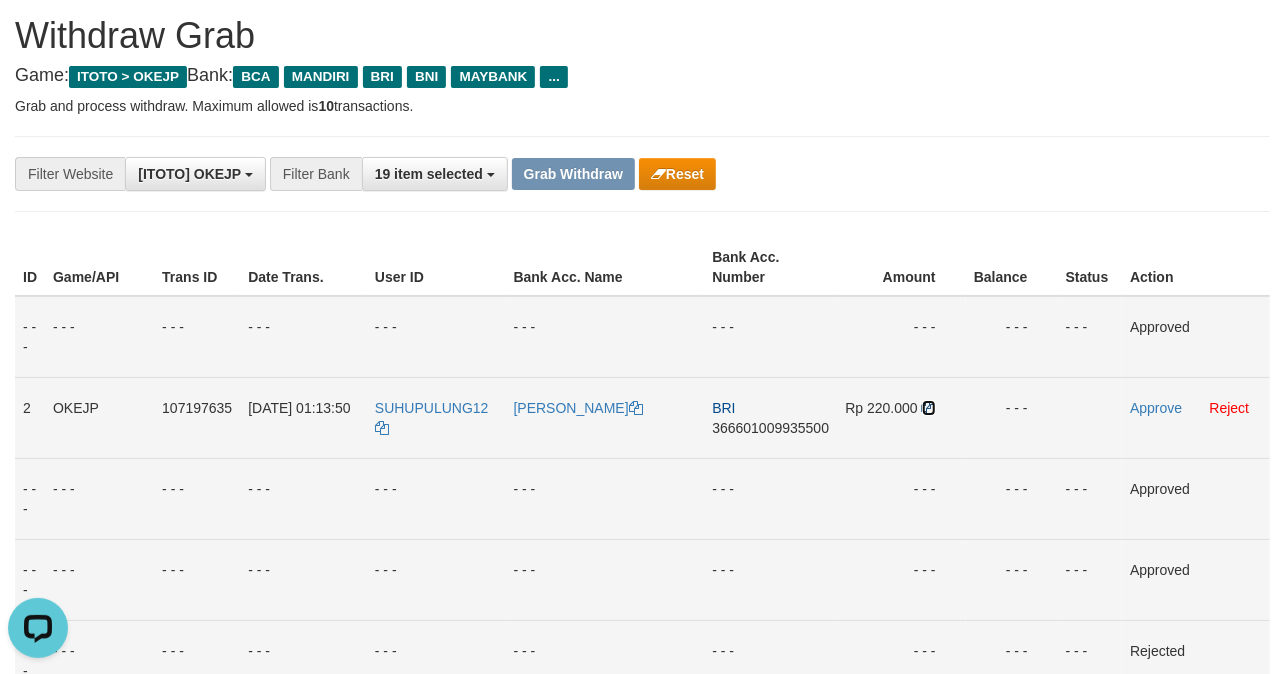 click at bounding box center [929, 408] 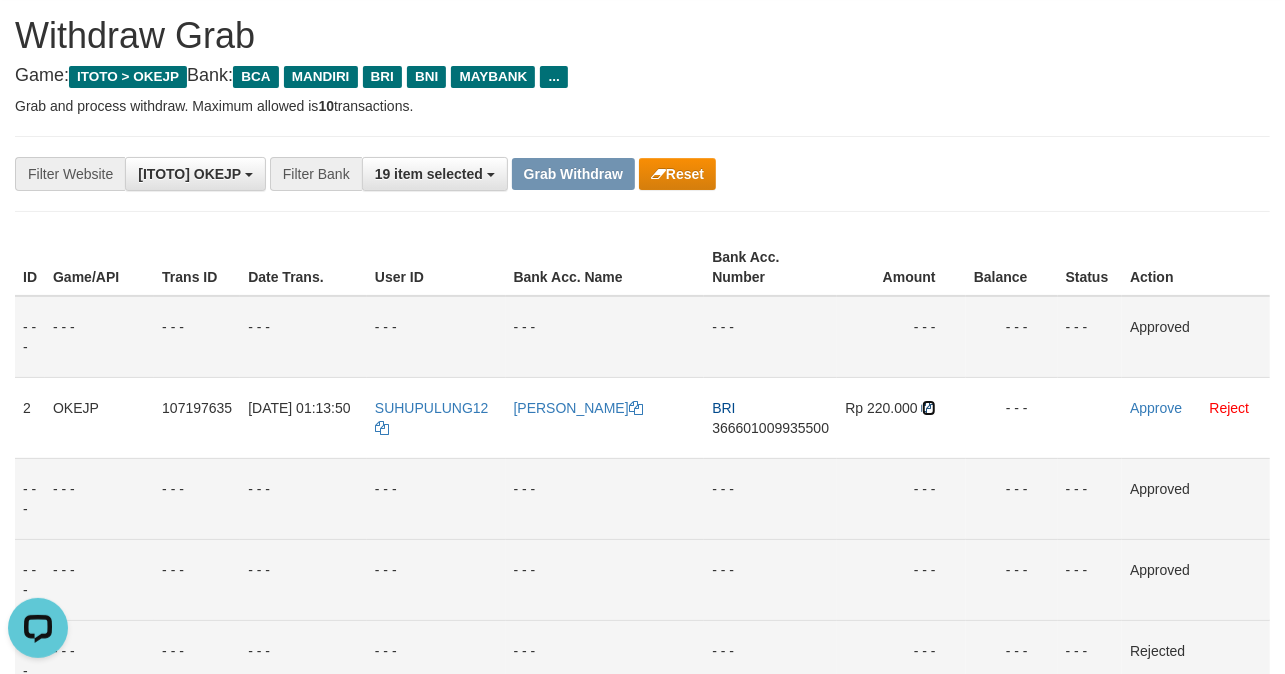 drag, startPoint x: 928, startPoint y: 410, endPoint x: 470, endPoint y: 465, distance: 461.2906 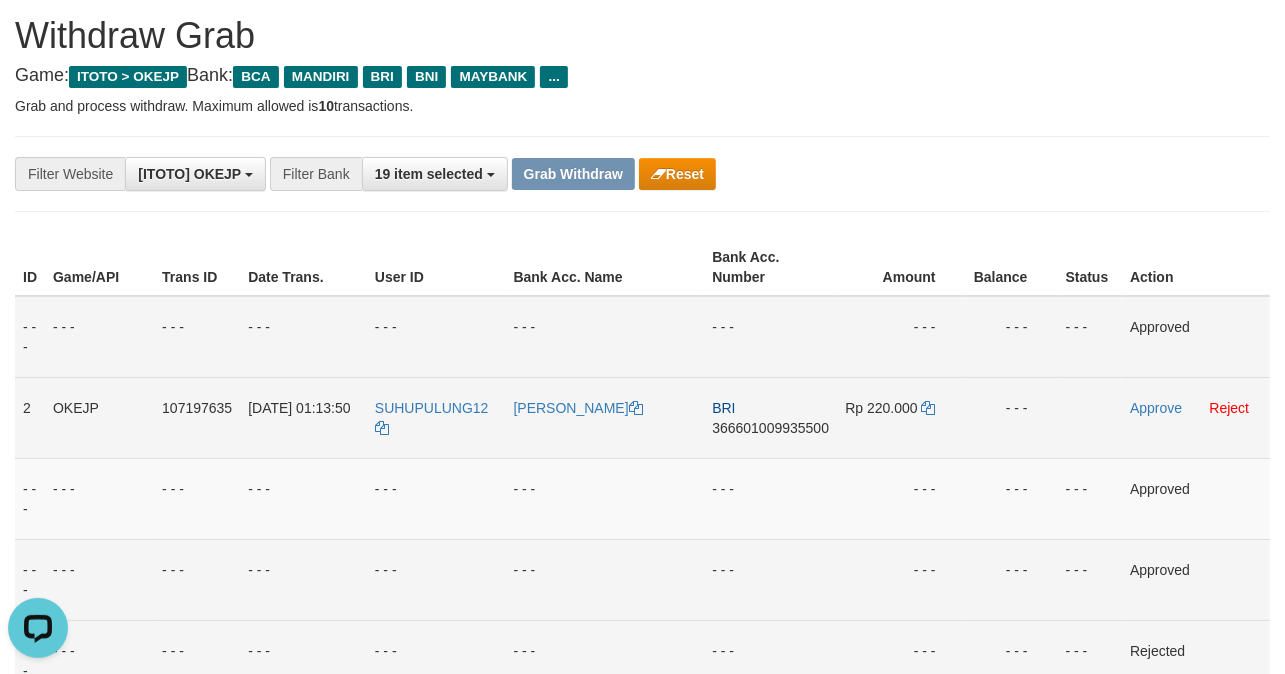 click on "BRI
366601009935500" at bounding box center (770, 417) 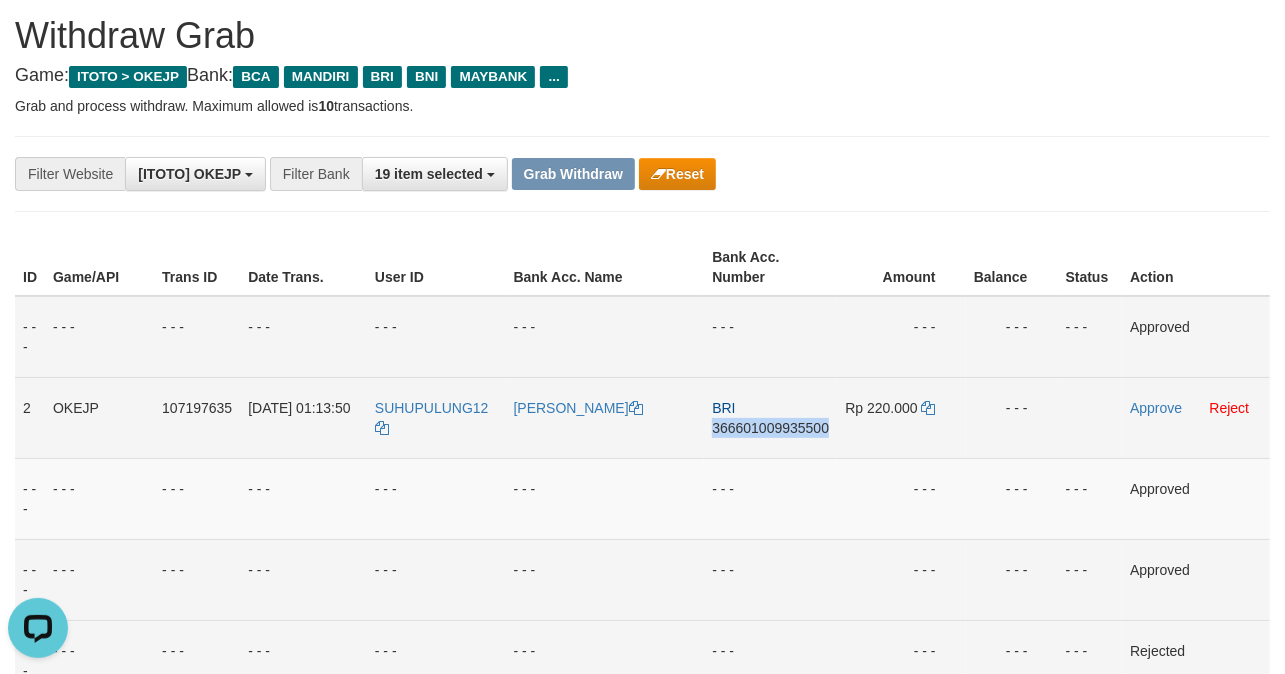 click on "BRI
366601009935500" at bounding box center (770, 417) 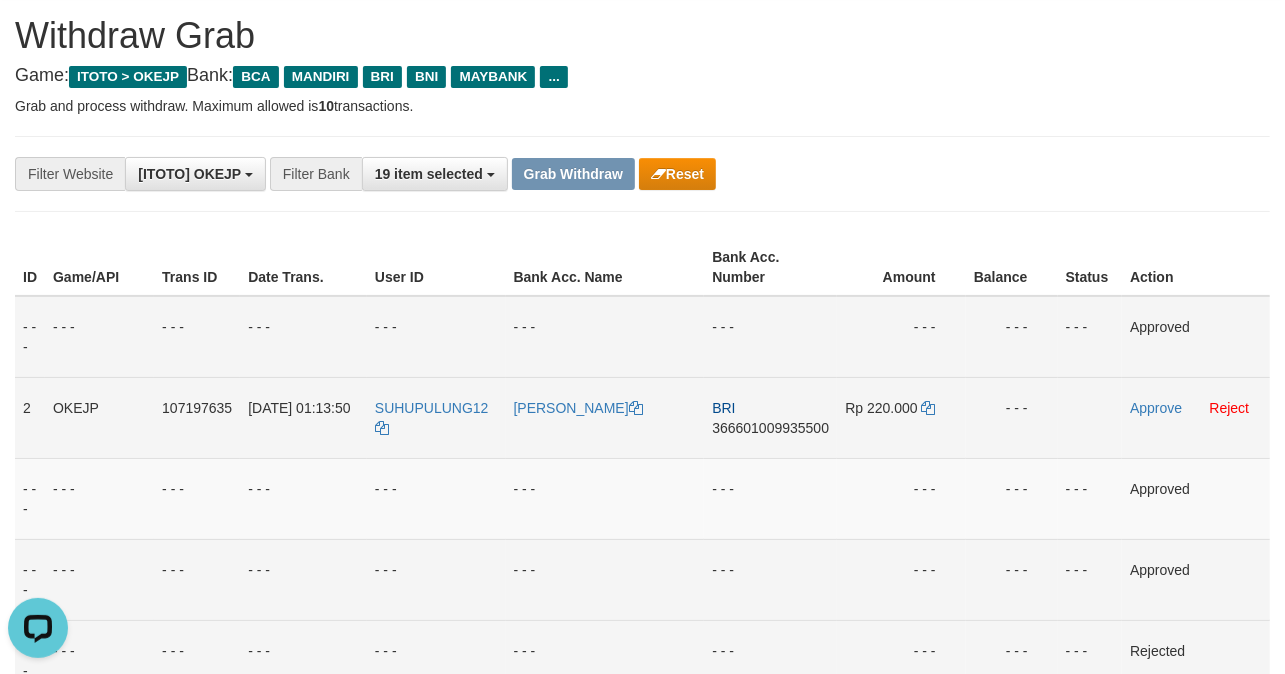 click on "BRI
366601009935500" at bounding box center [770, 417] 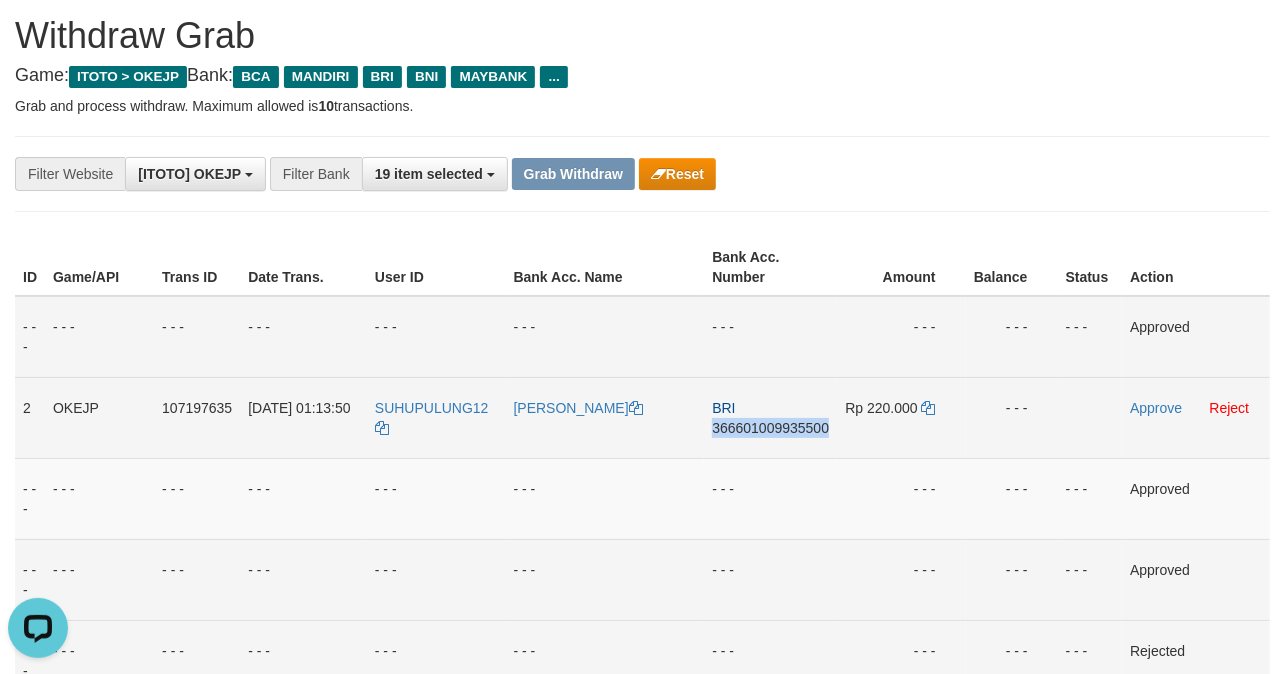 click on "BRI
366601009935500" at bounding box center (770, 417) 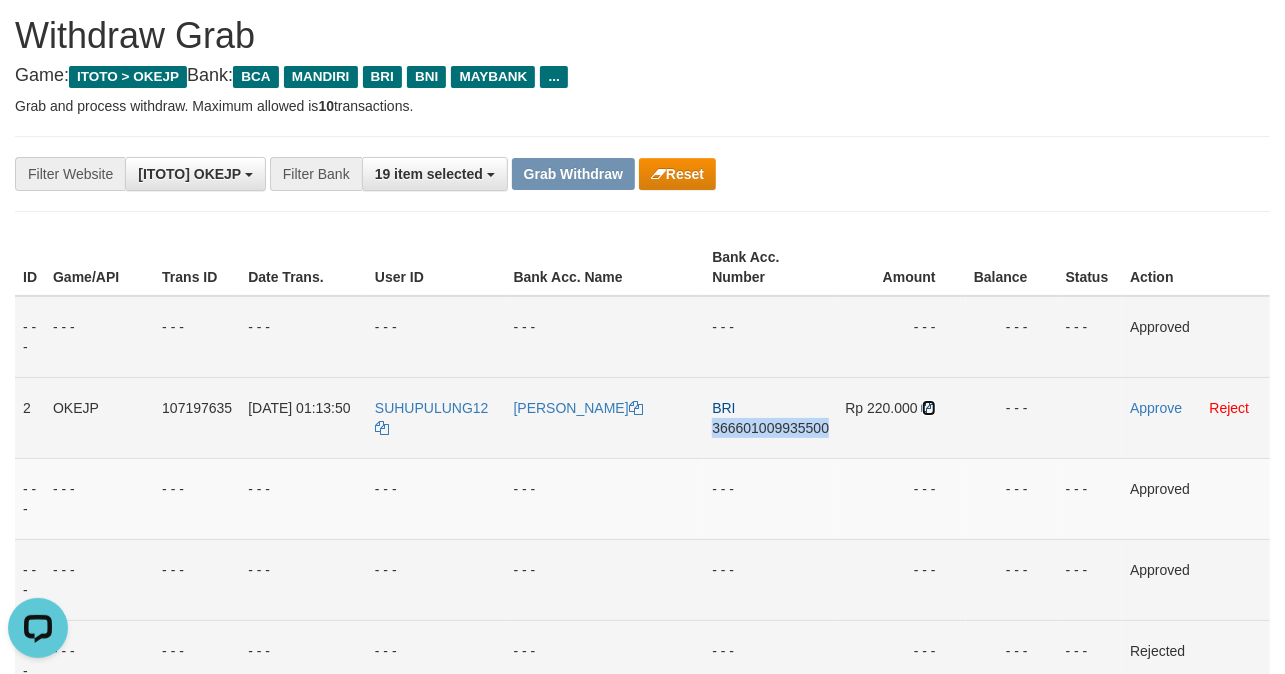 click at bounding box center (929, 408) 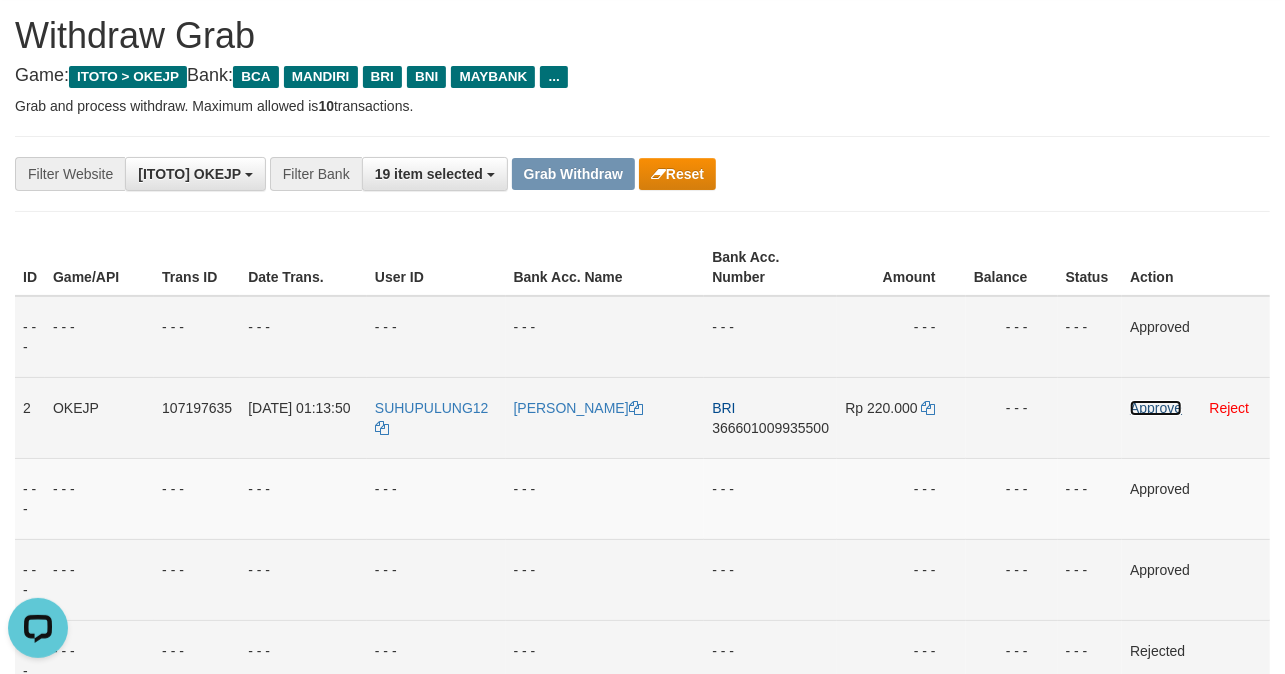 click on "Approve" at bounding box center [1156, 408] 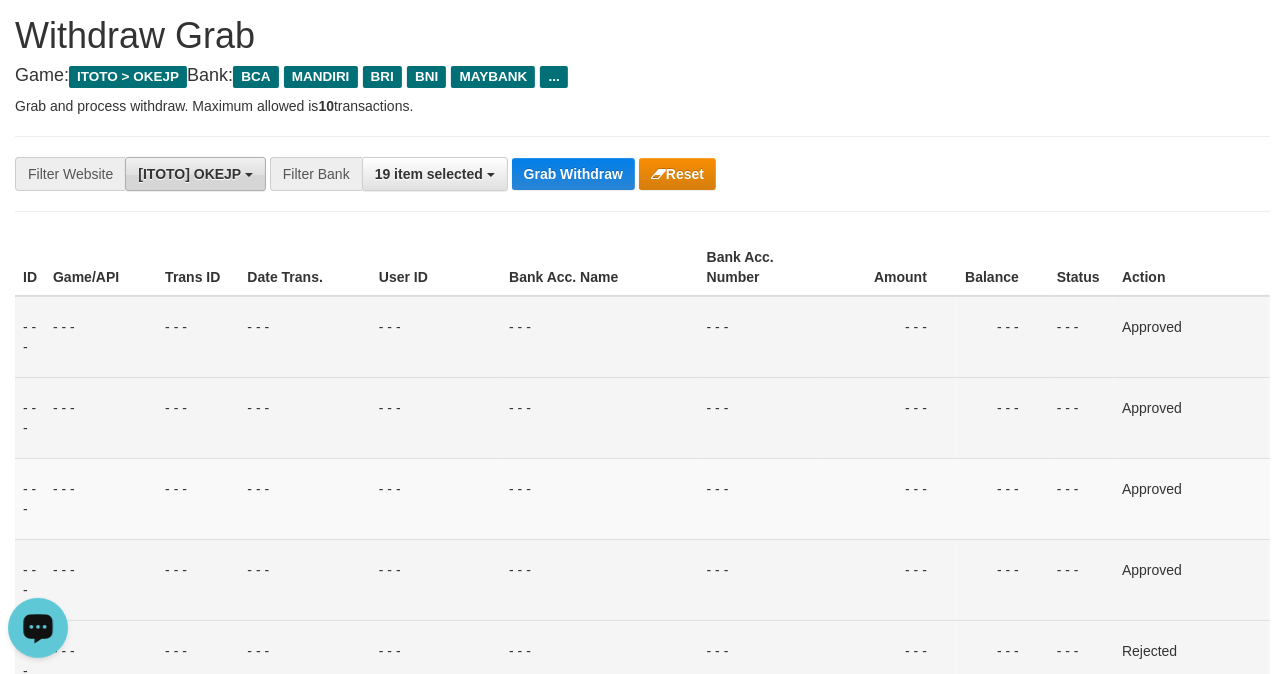 click on "[ITOTO] OKEJP" at bounding box center [189, 174] 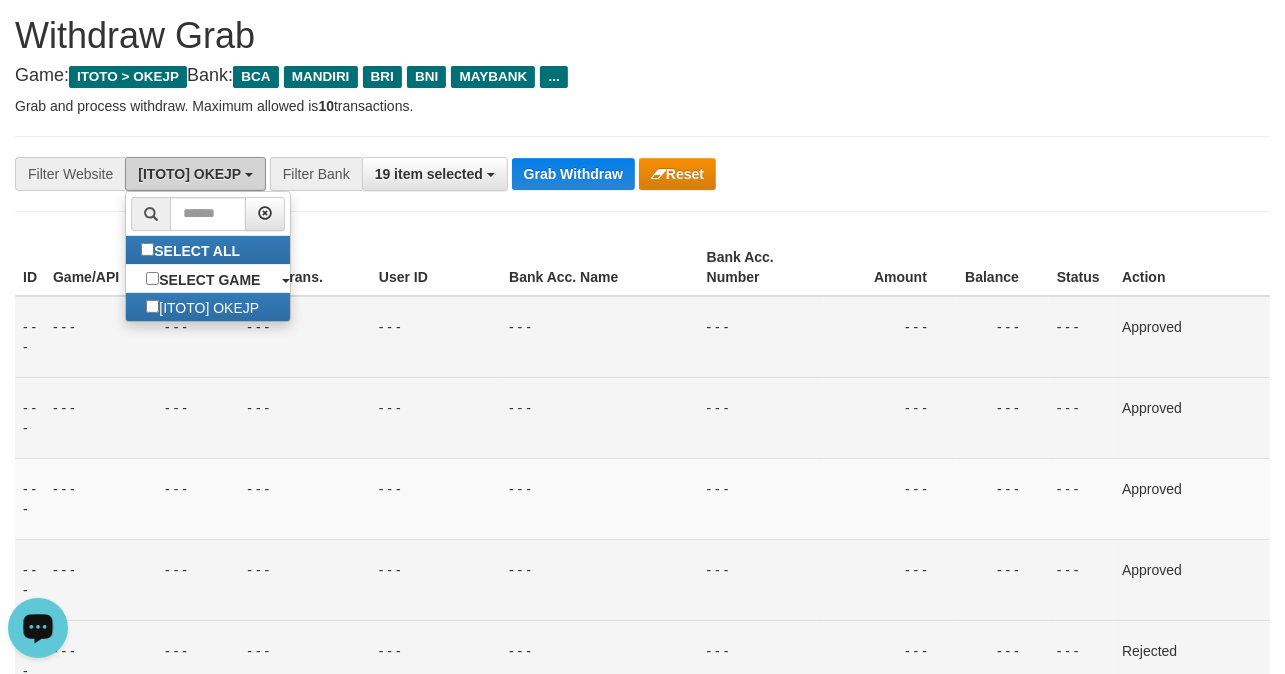 click on "[ITOTO] OKEJP" at bounding box center (189, 174) 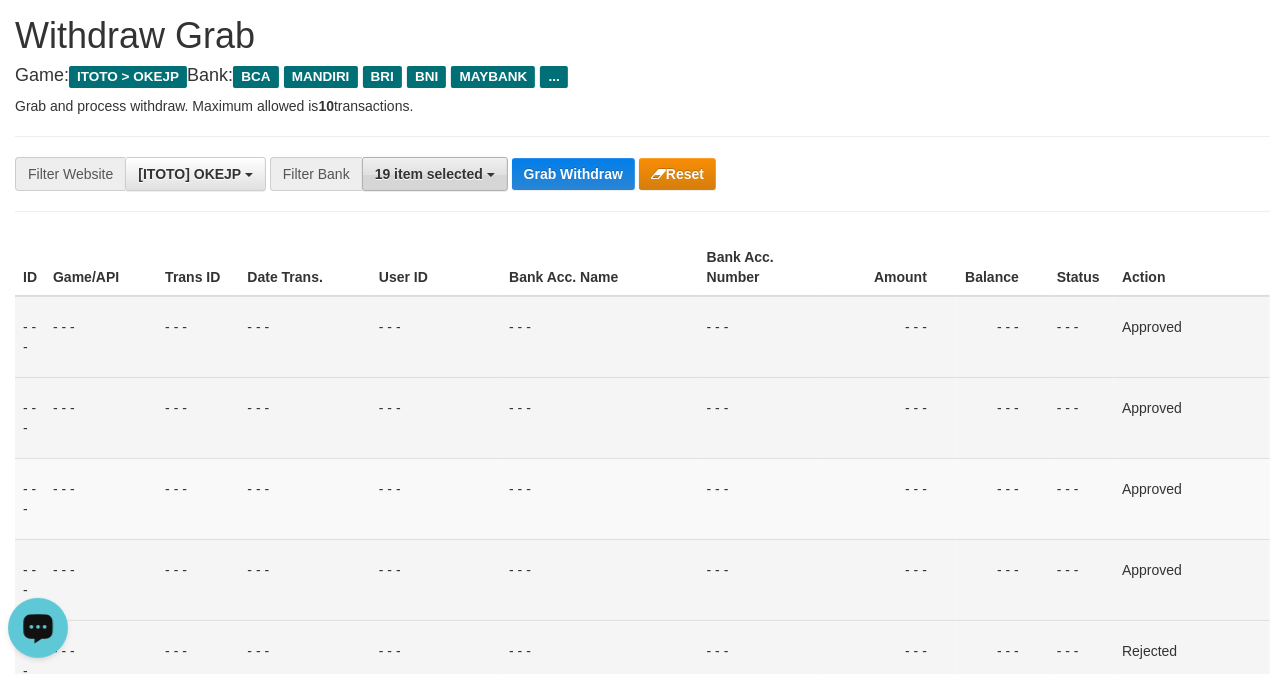 click on "19 item selected" at bounding box center (429, 174) 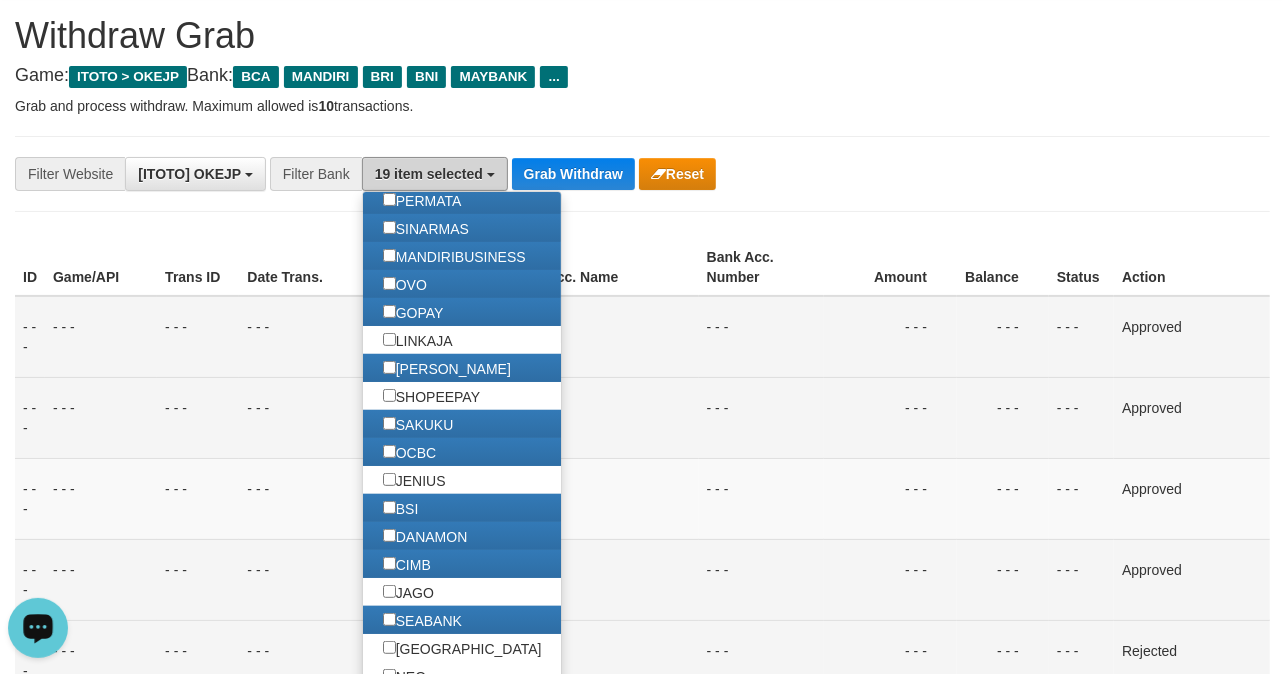 scroll, scrollTop: 370, scrollLeft: 0, axis: vertical 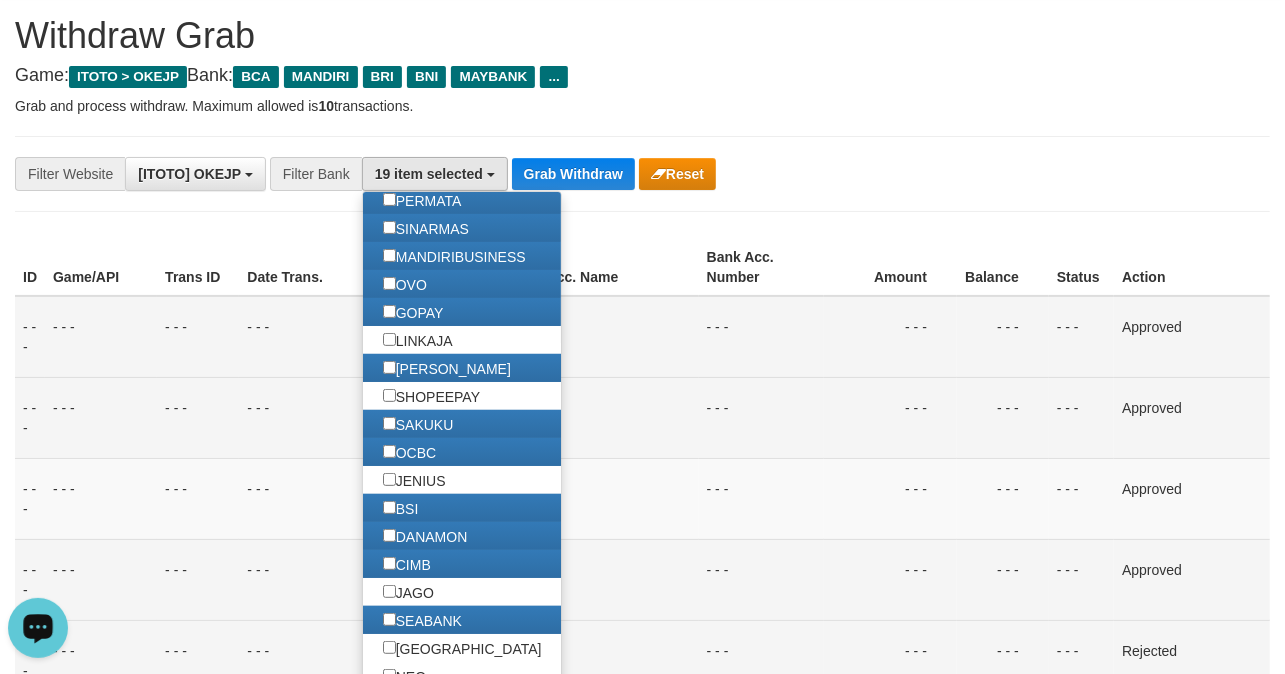drag, startPoint x: 977, startPoint y: 93, endPoint x: 929, endPoint y: 170, distance: 90.73588 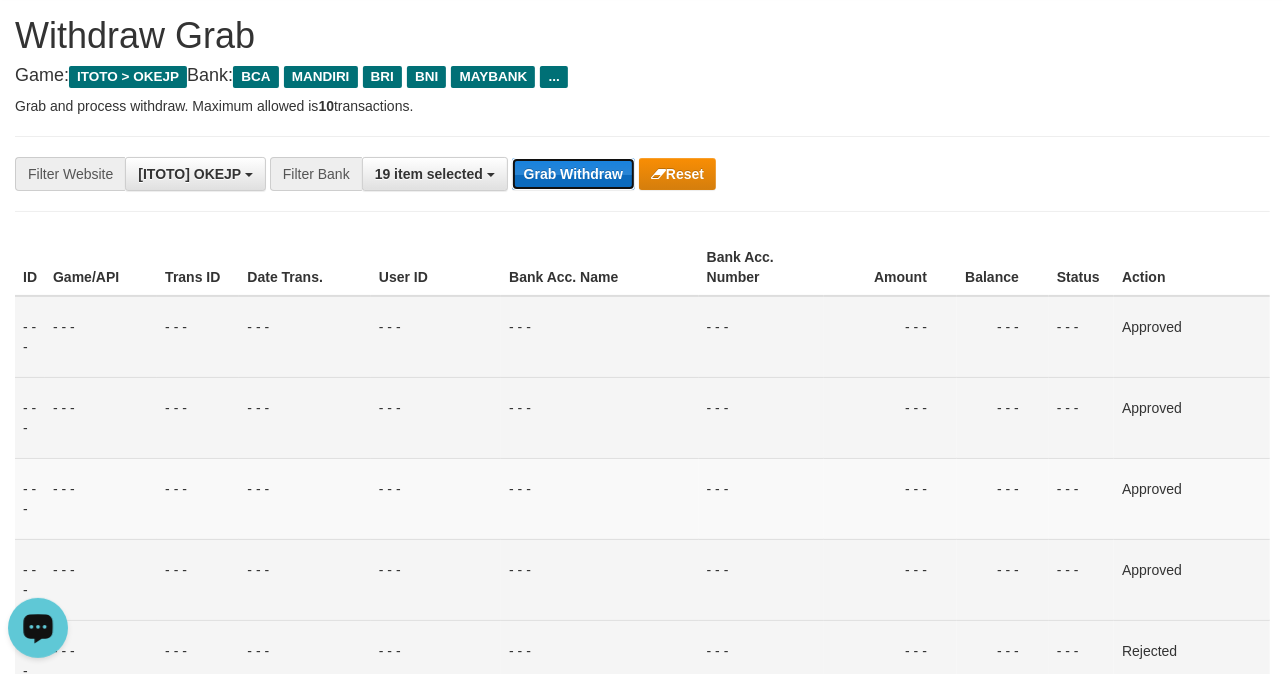 click on "Grab Withdraw" at bounding box center [573, 174] 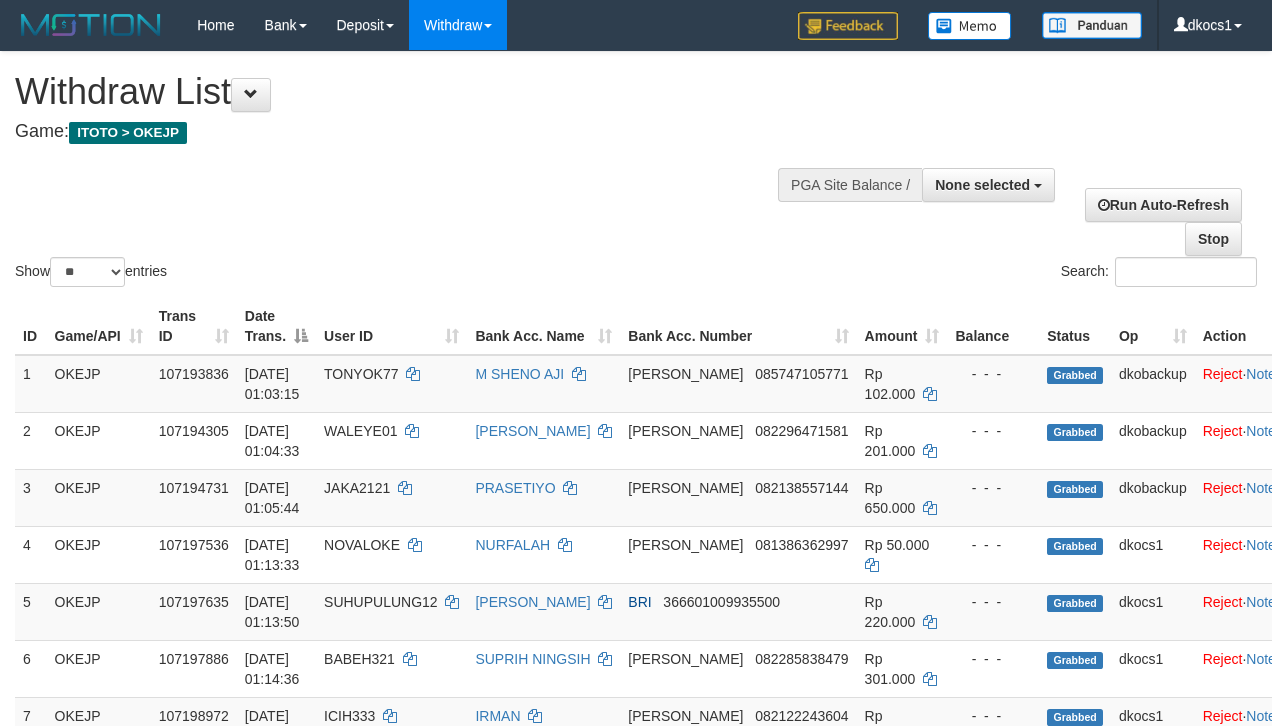 select 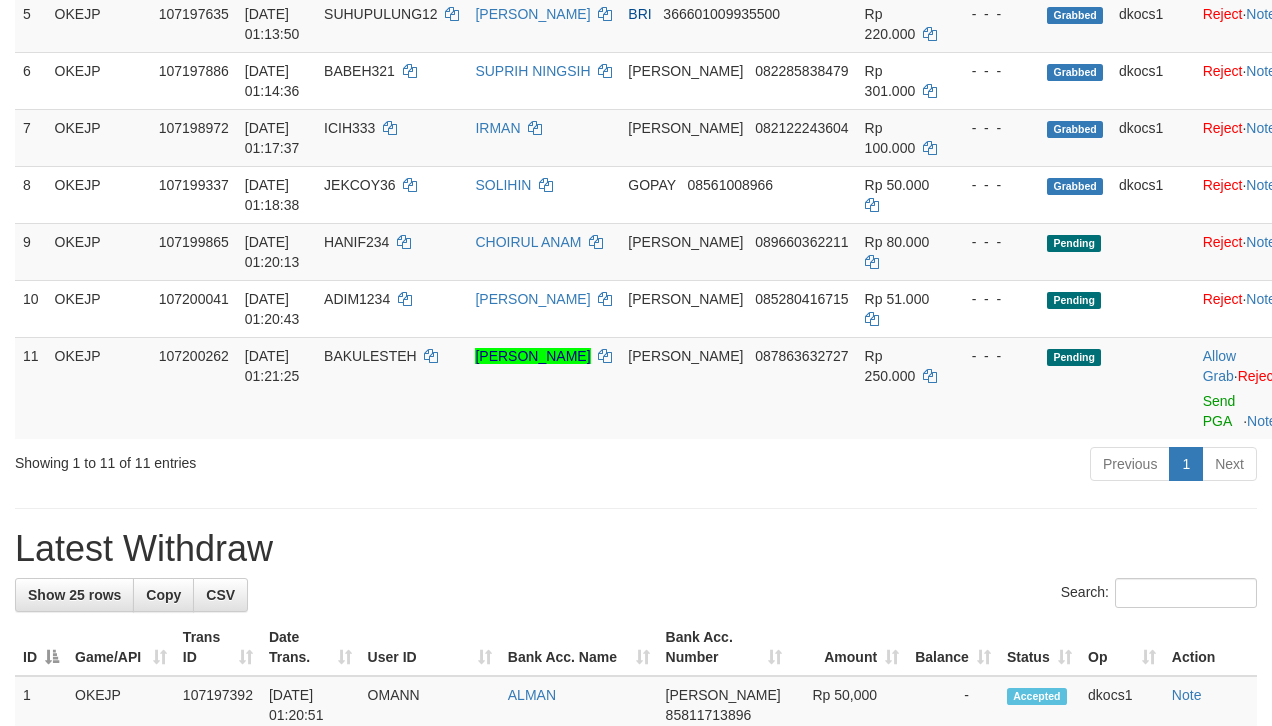 scroll, scrollTop: 533, scrollLeft: 0, axis: vertical 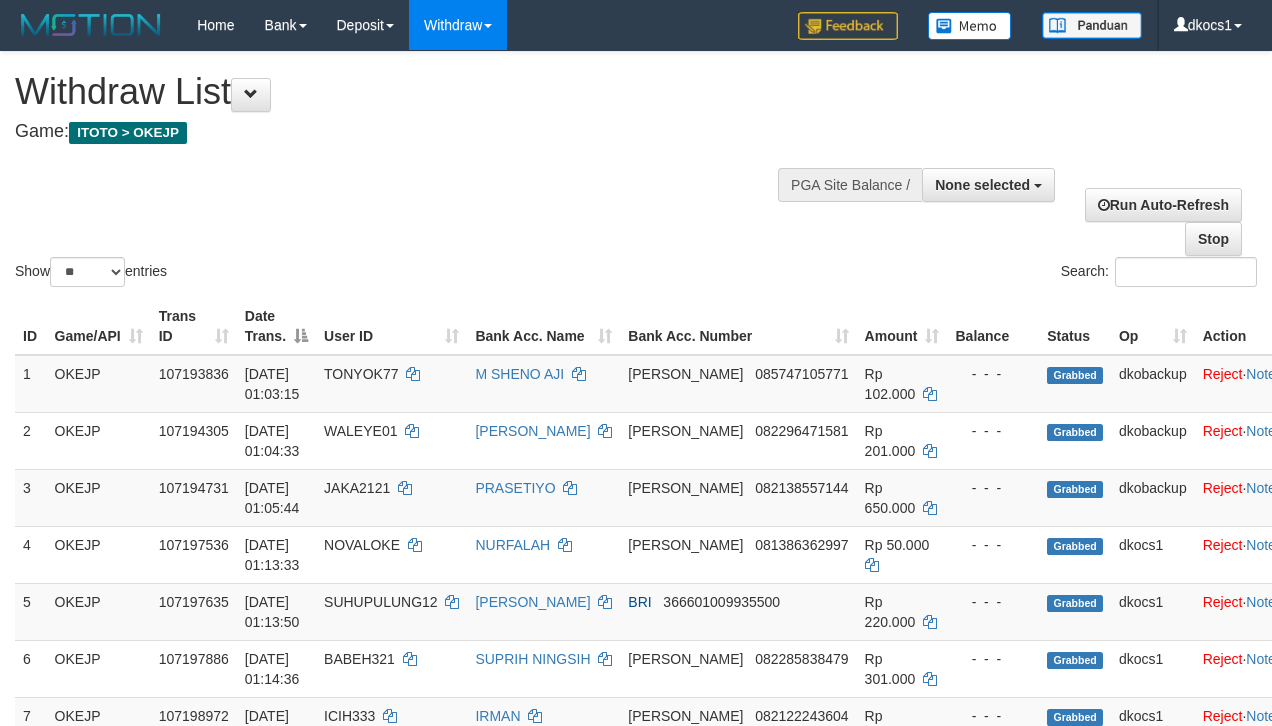 select 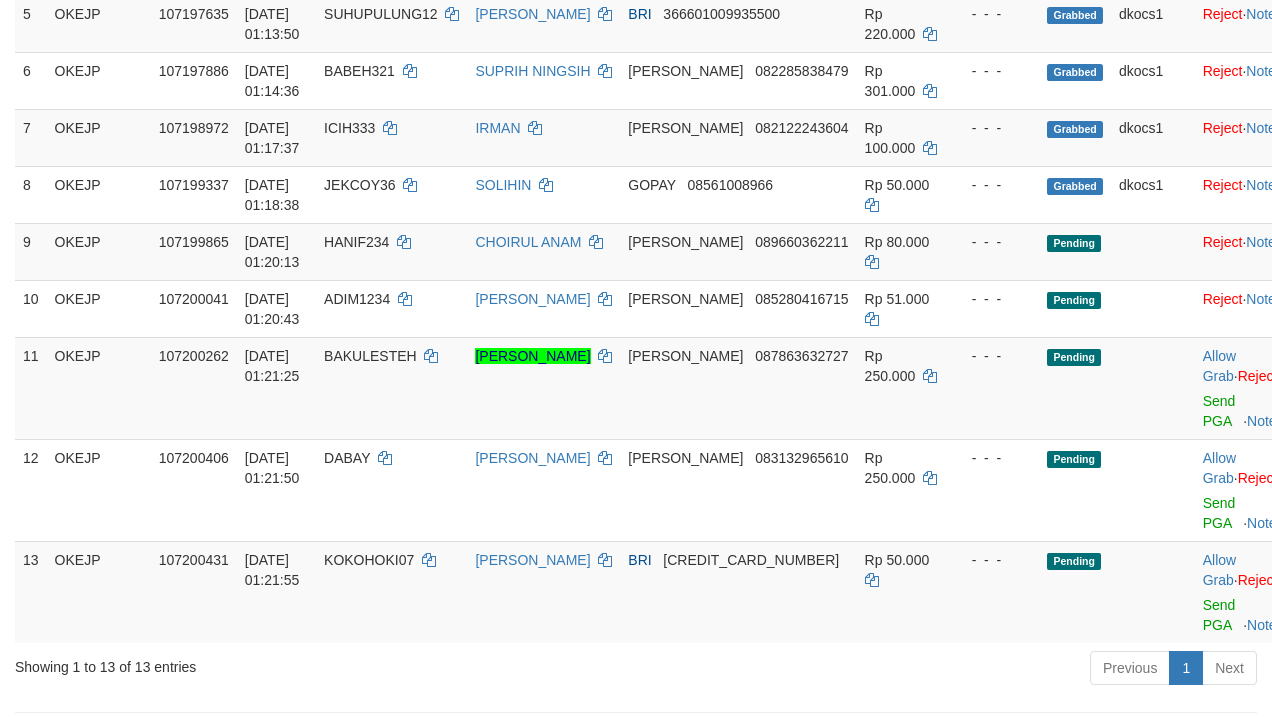 scroll, scrollTop: 533, scrollLeft: 0, axis: vertical 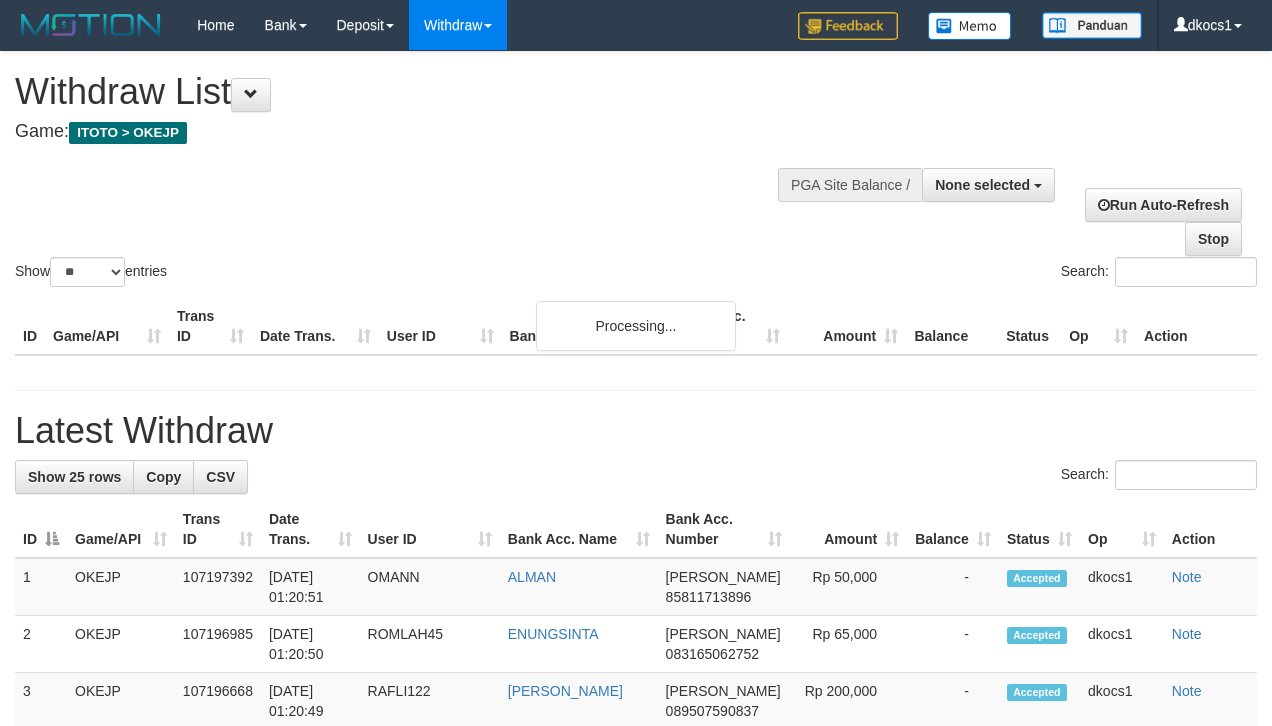 select 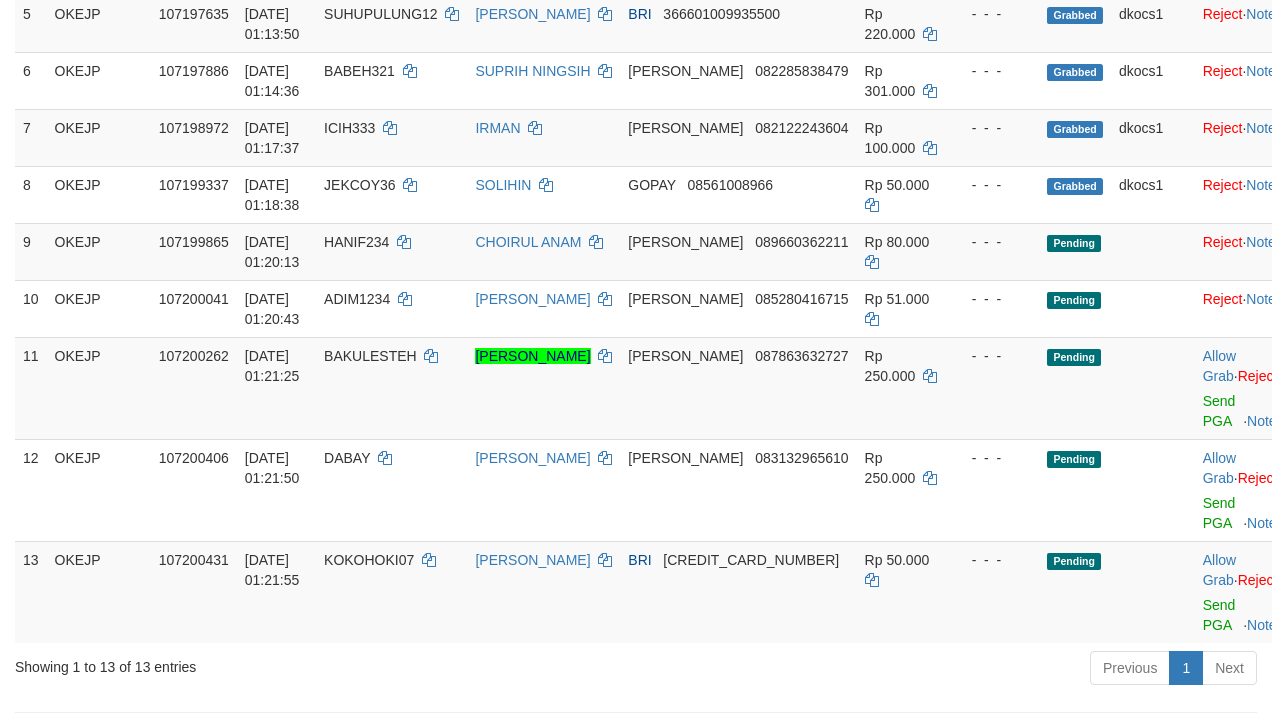 scroll, scrollTop: 533, scrollLeft: 0, axis: vertical 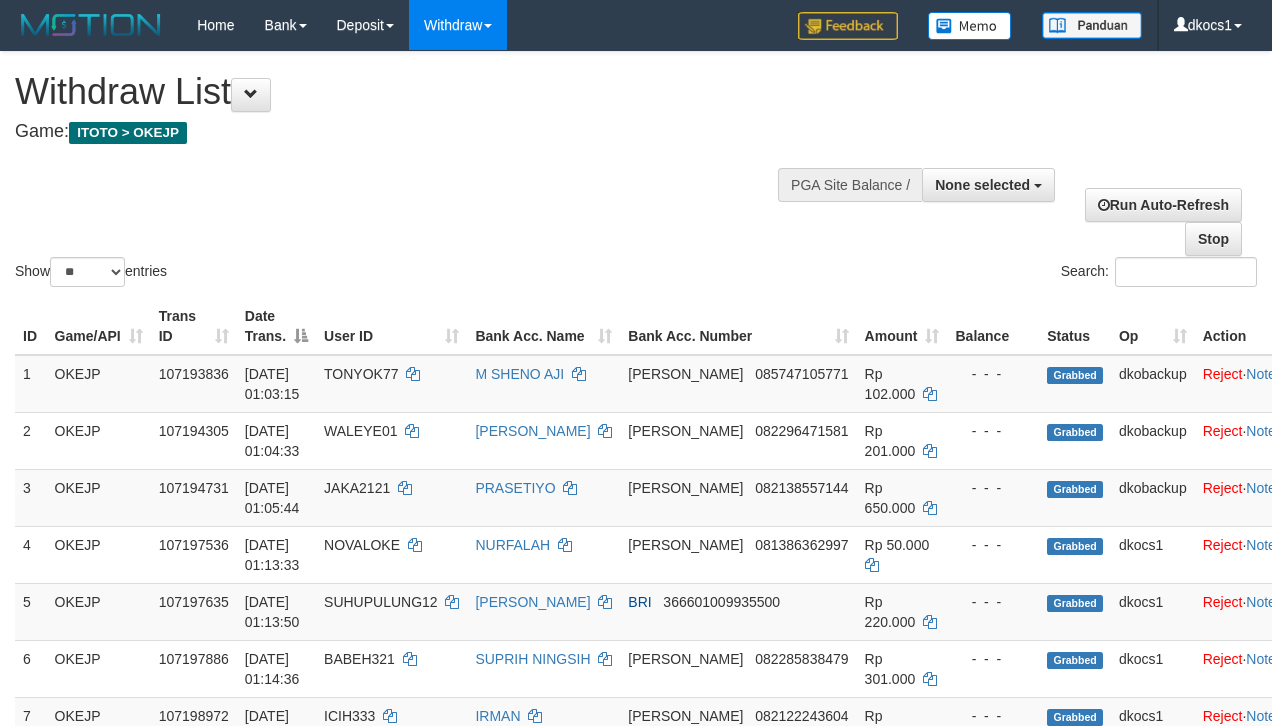 select 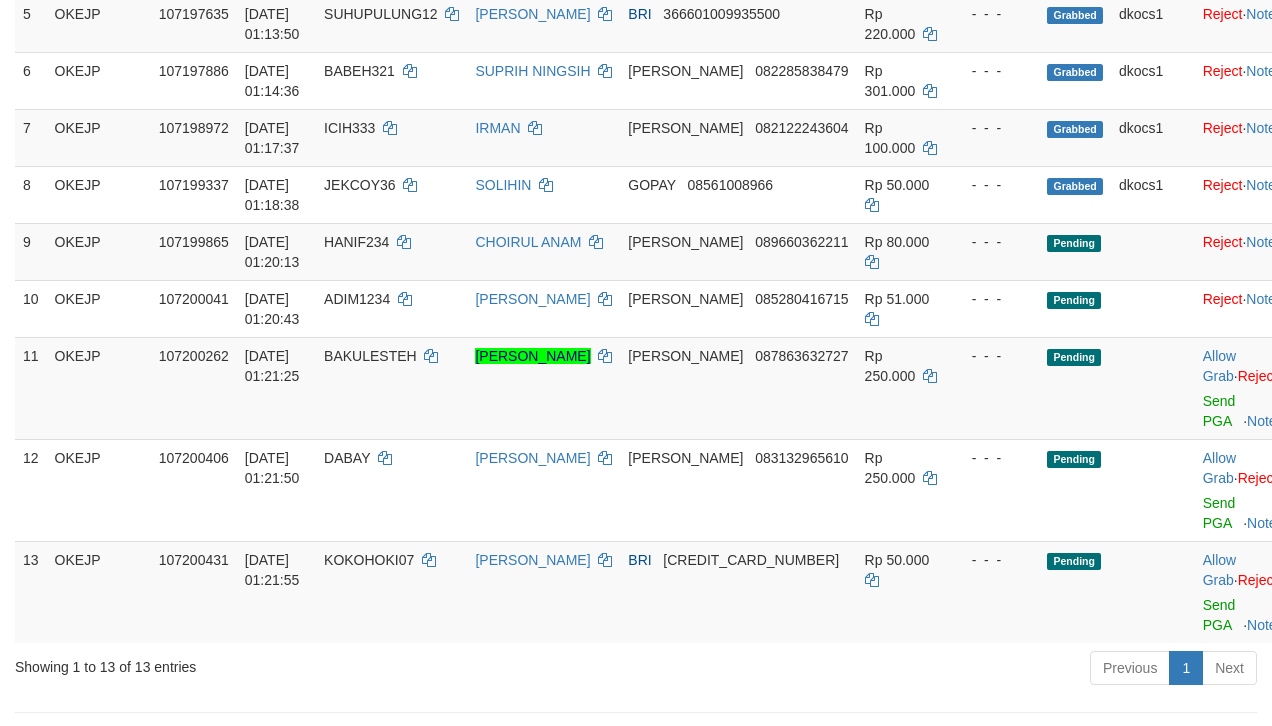 scroll, scrollTop: 533, scrollLeft: 0, axis: vertical 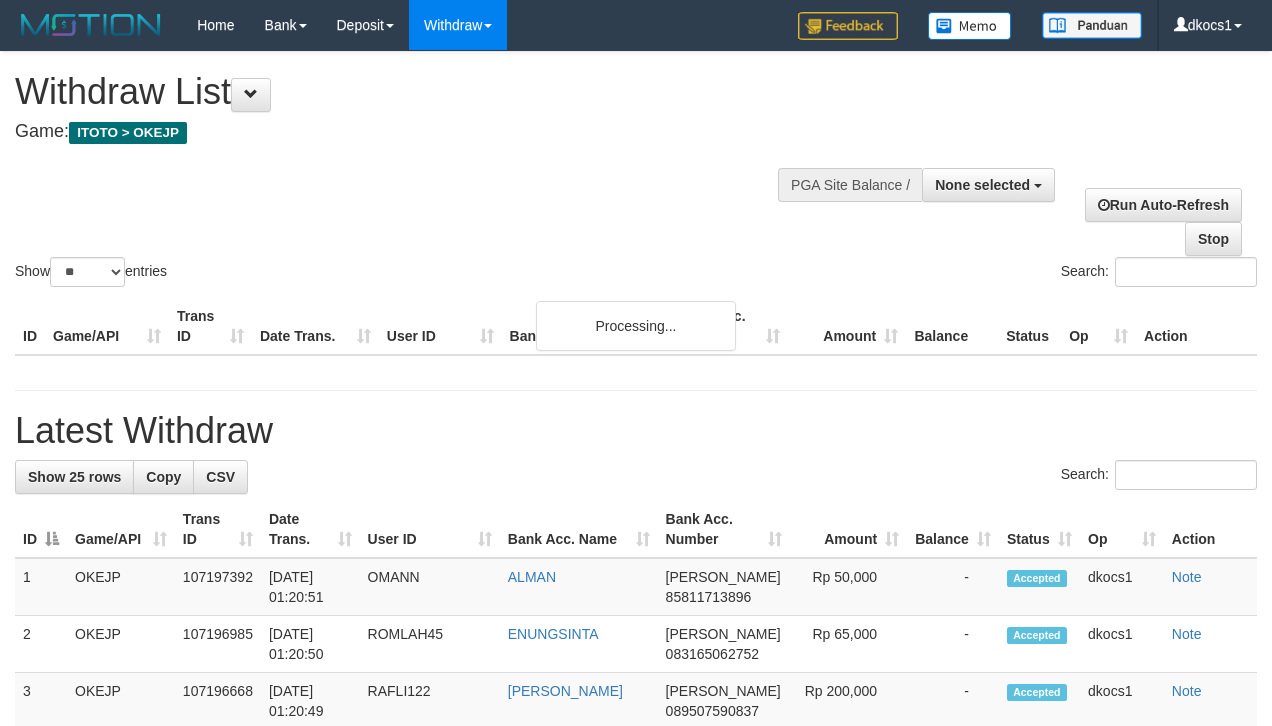 select 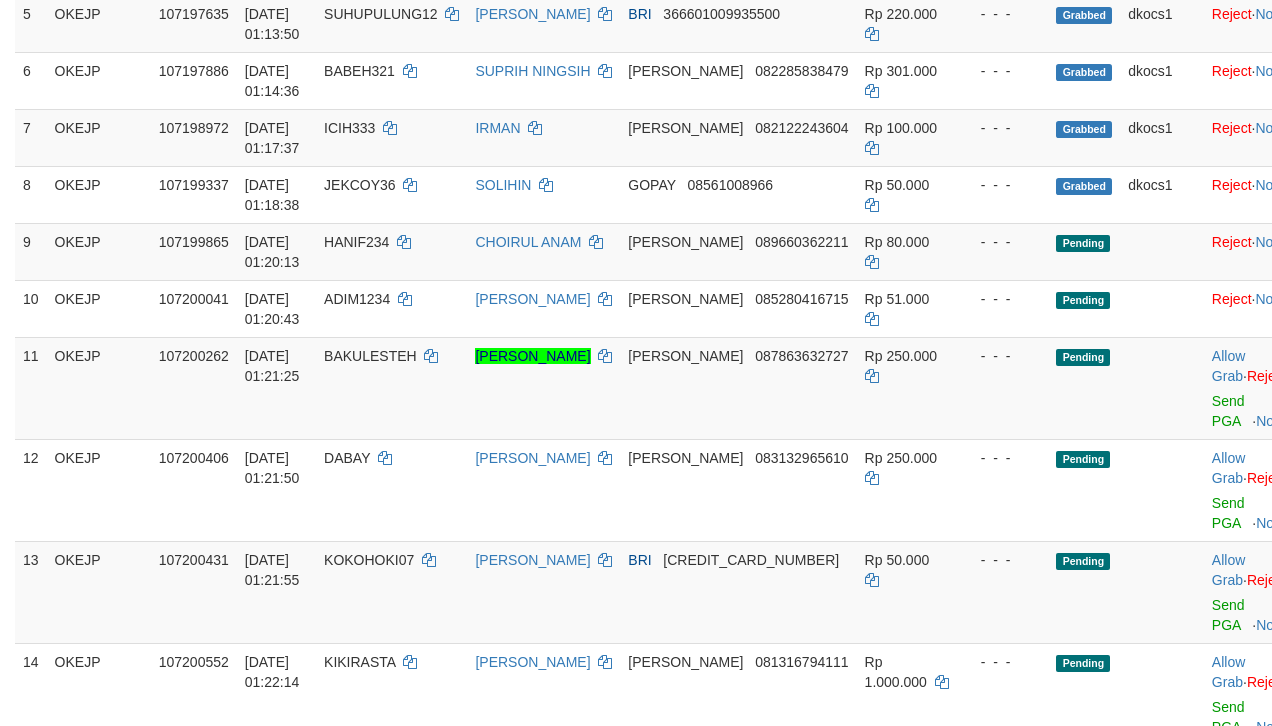 scroll, scrollTop: 533, scrollLeft: 0, axis: vertical 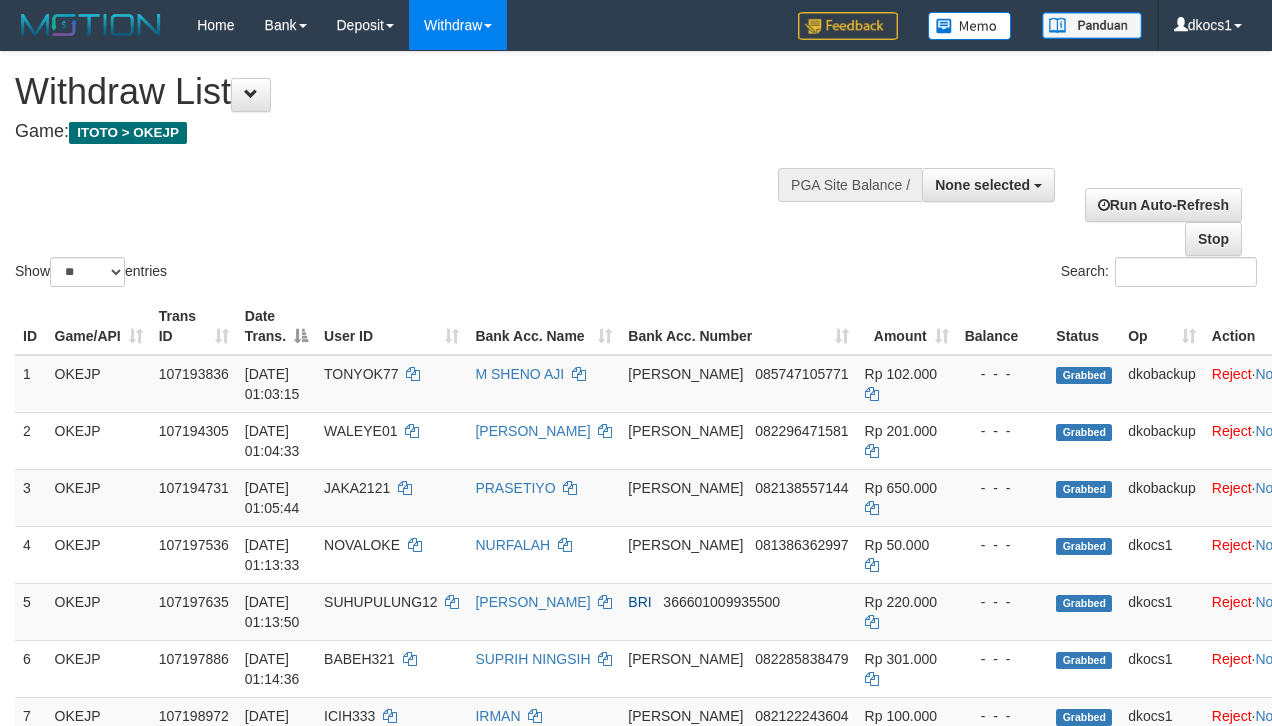 select 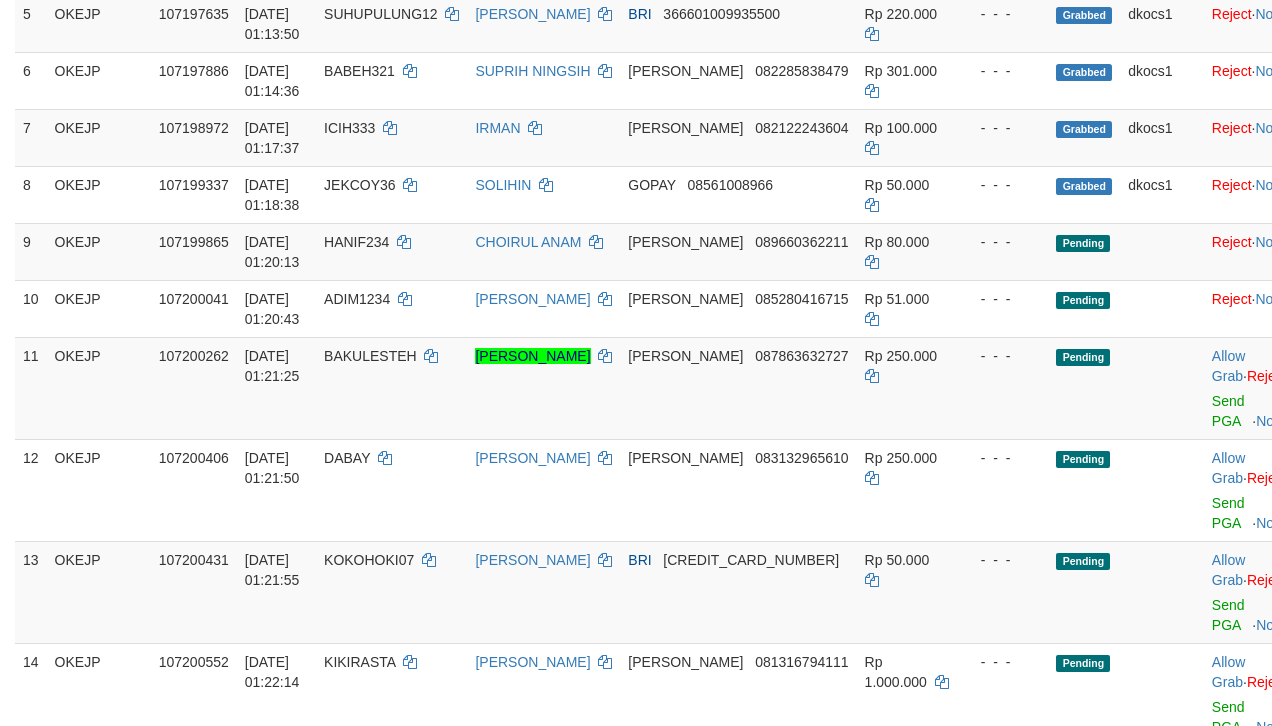 scroll, scrollTop: 533, scrollLeft: 0, axis: vertical 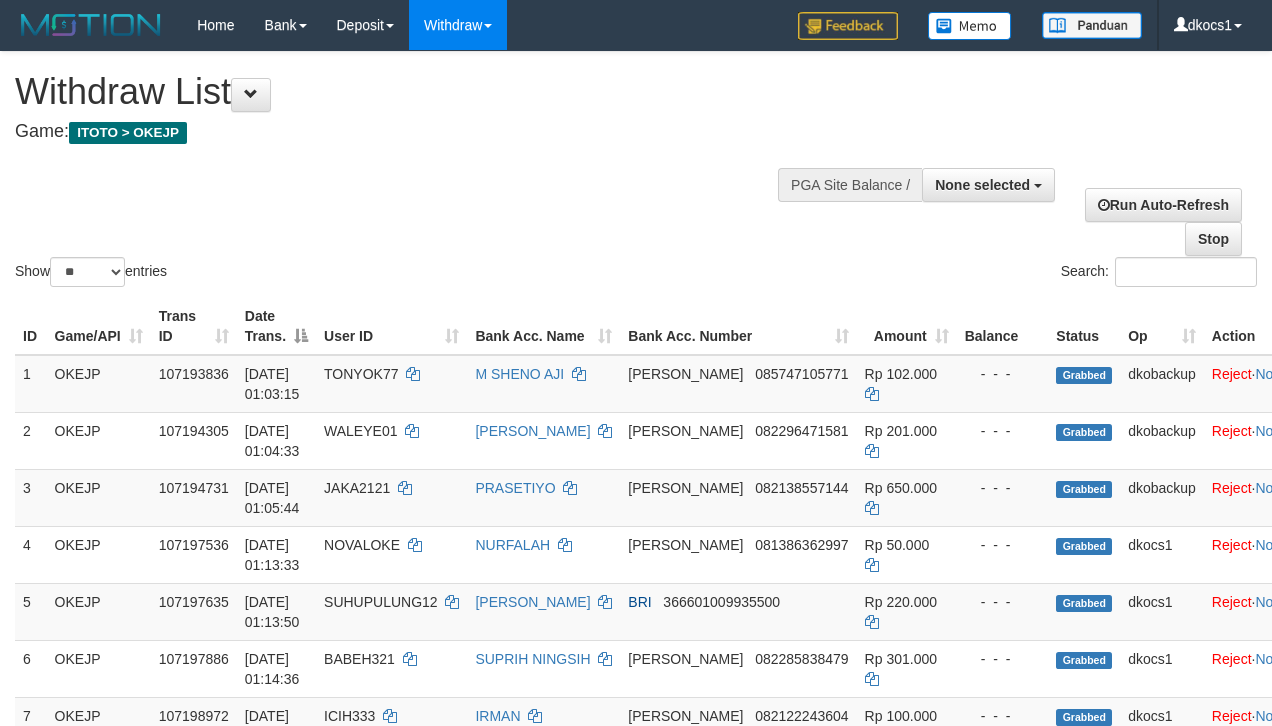 select 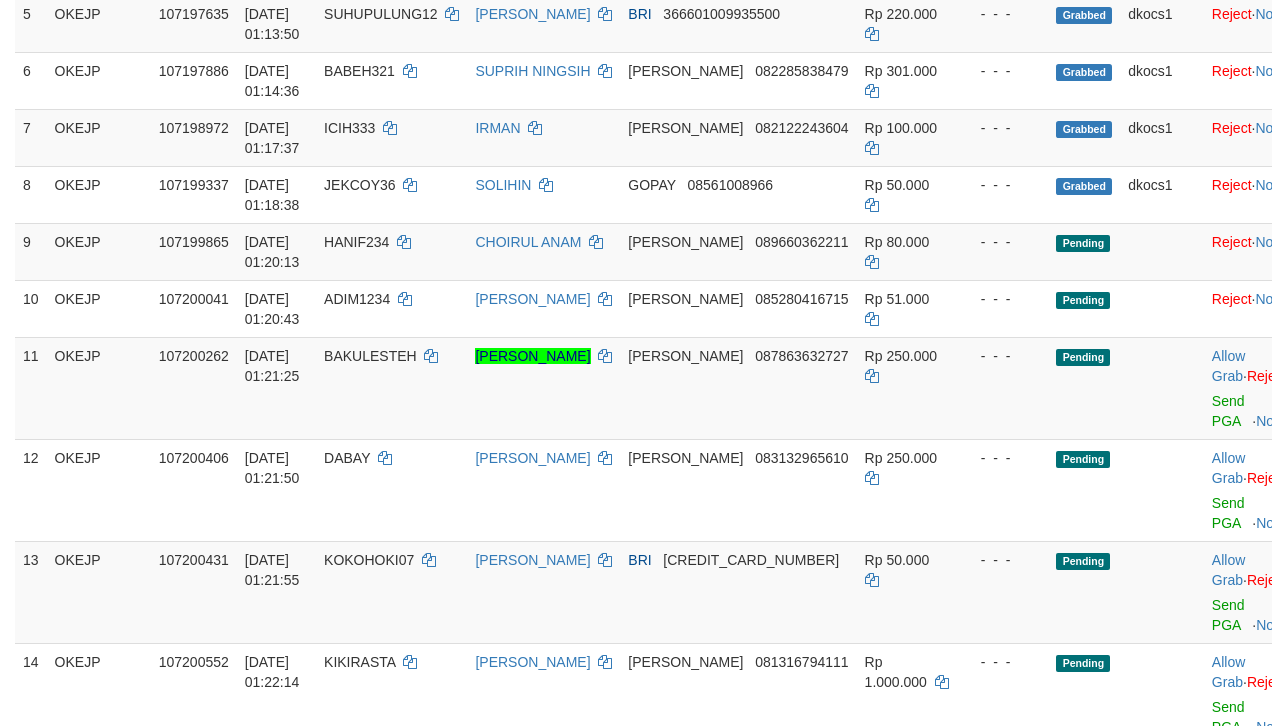 scroll, scrollTop: 533, scrollLeft: 0, axis: vertical 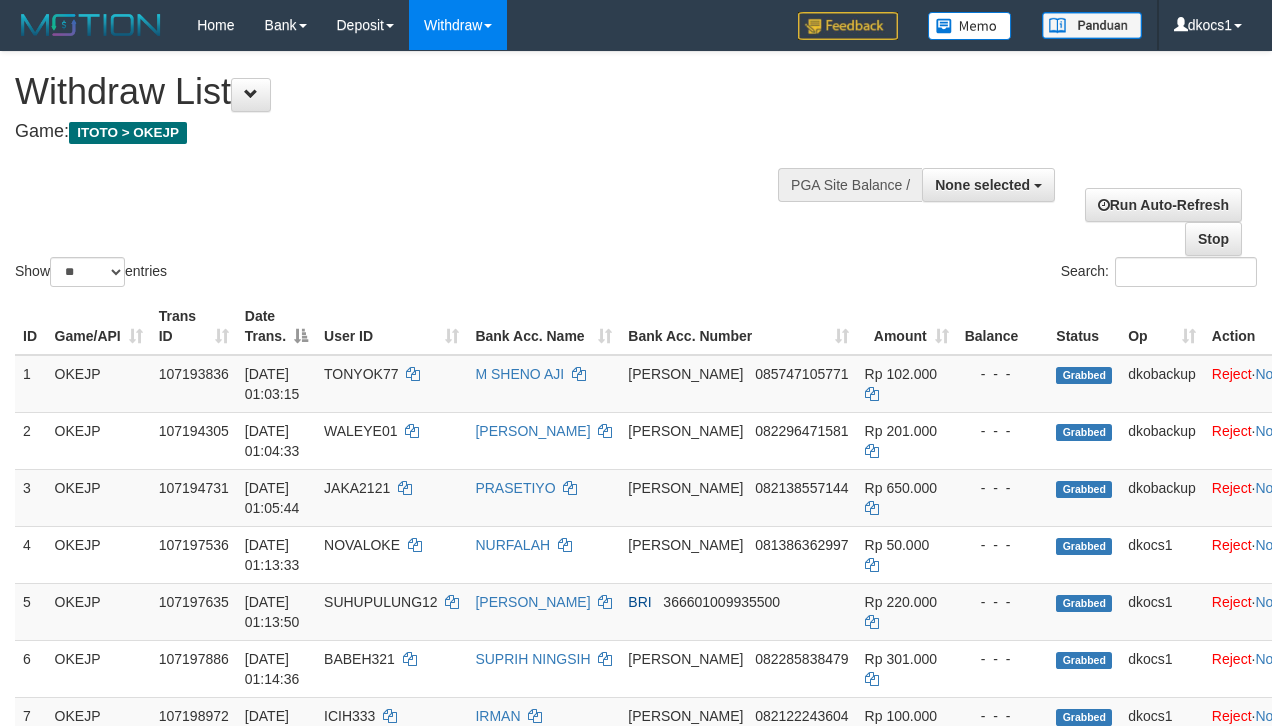 select 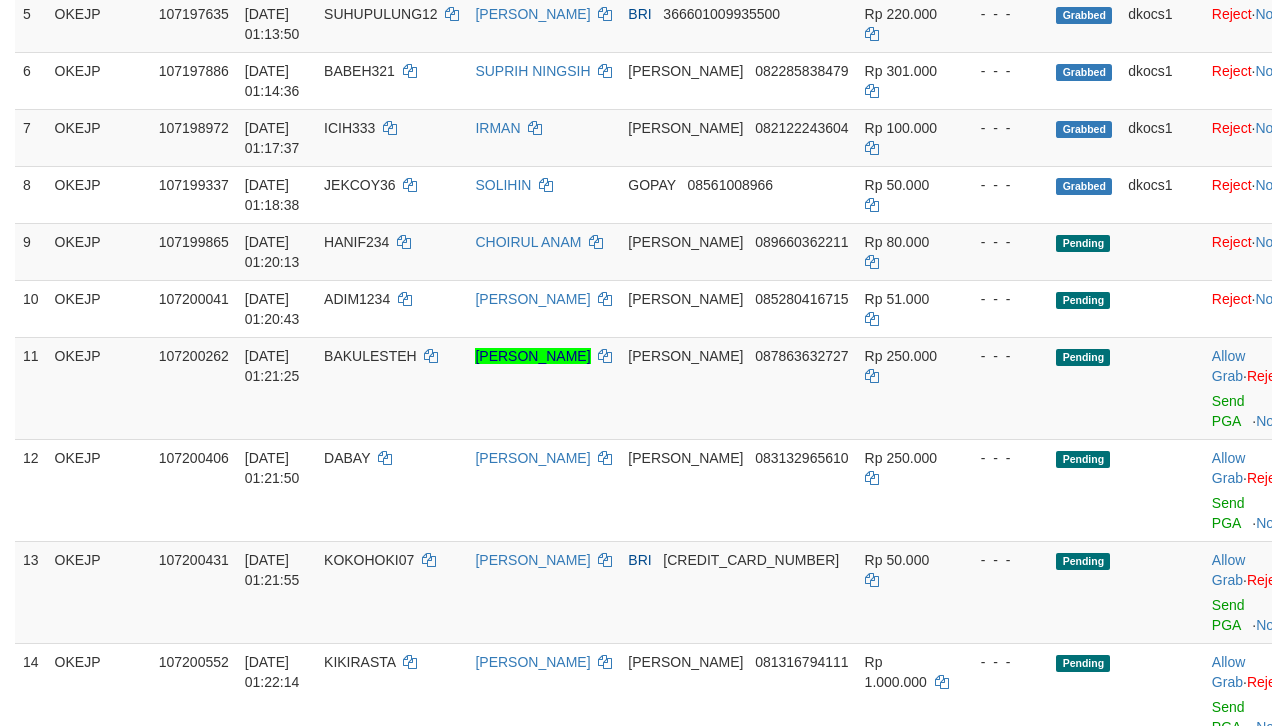 scroll, scrollTop: 533, scrollLeft: 0, axis: vertical 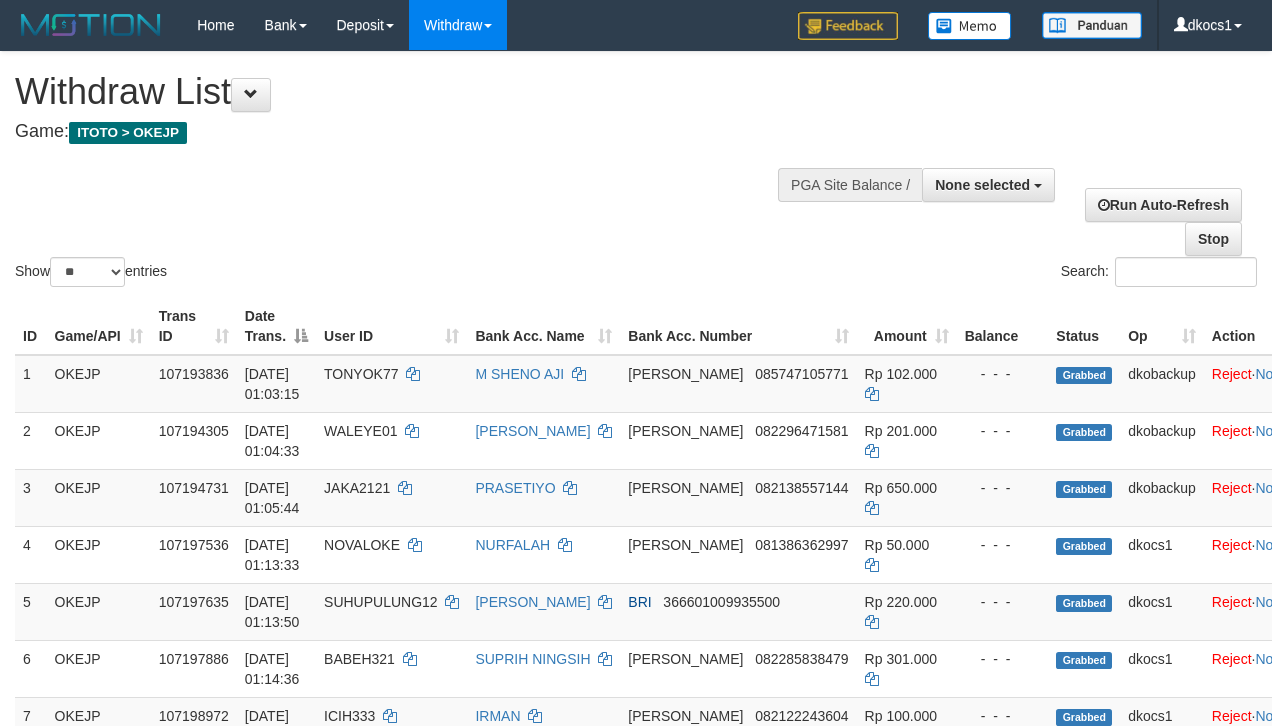 select 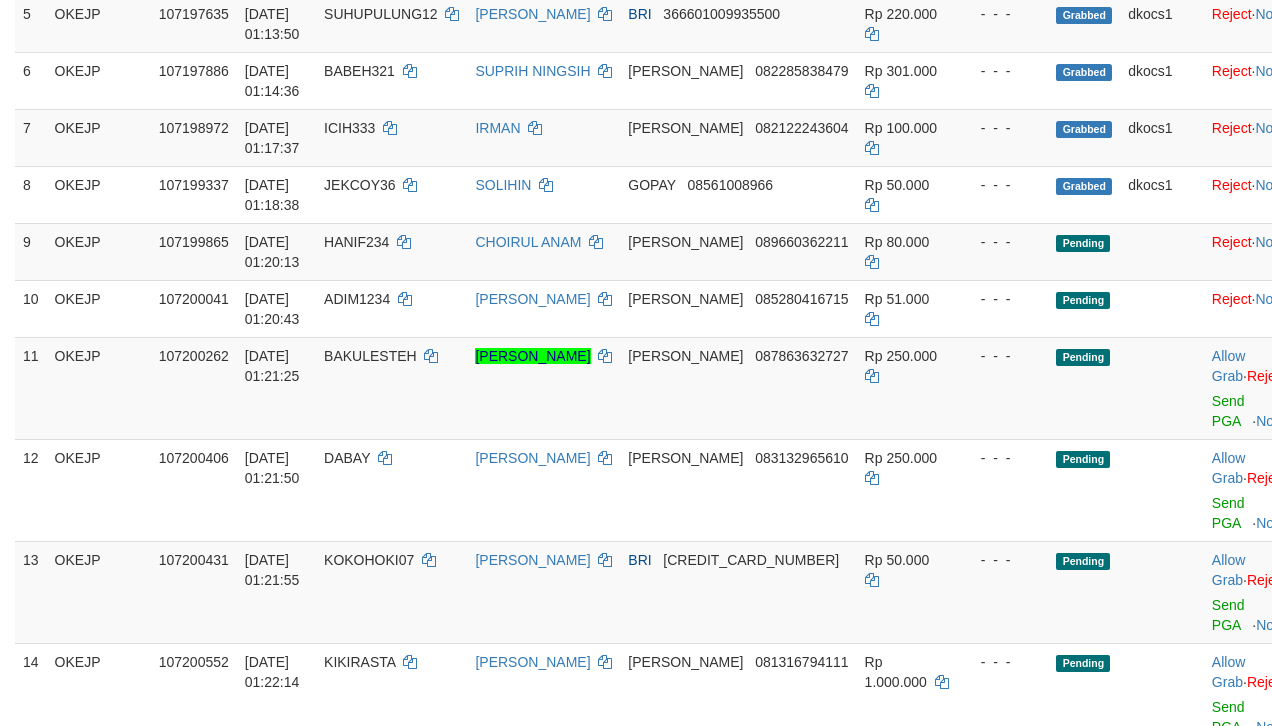 scroll, scrollTop: 533, scrollLeft: 0, axis: vertical 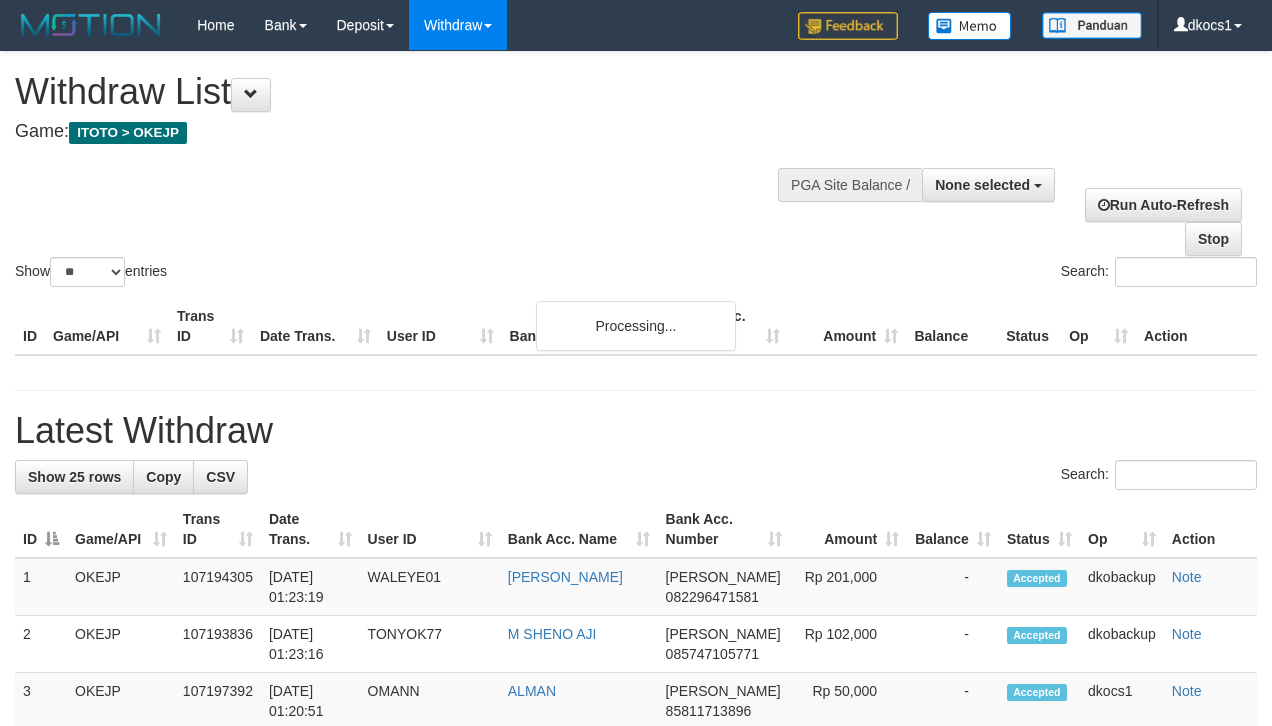 select 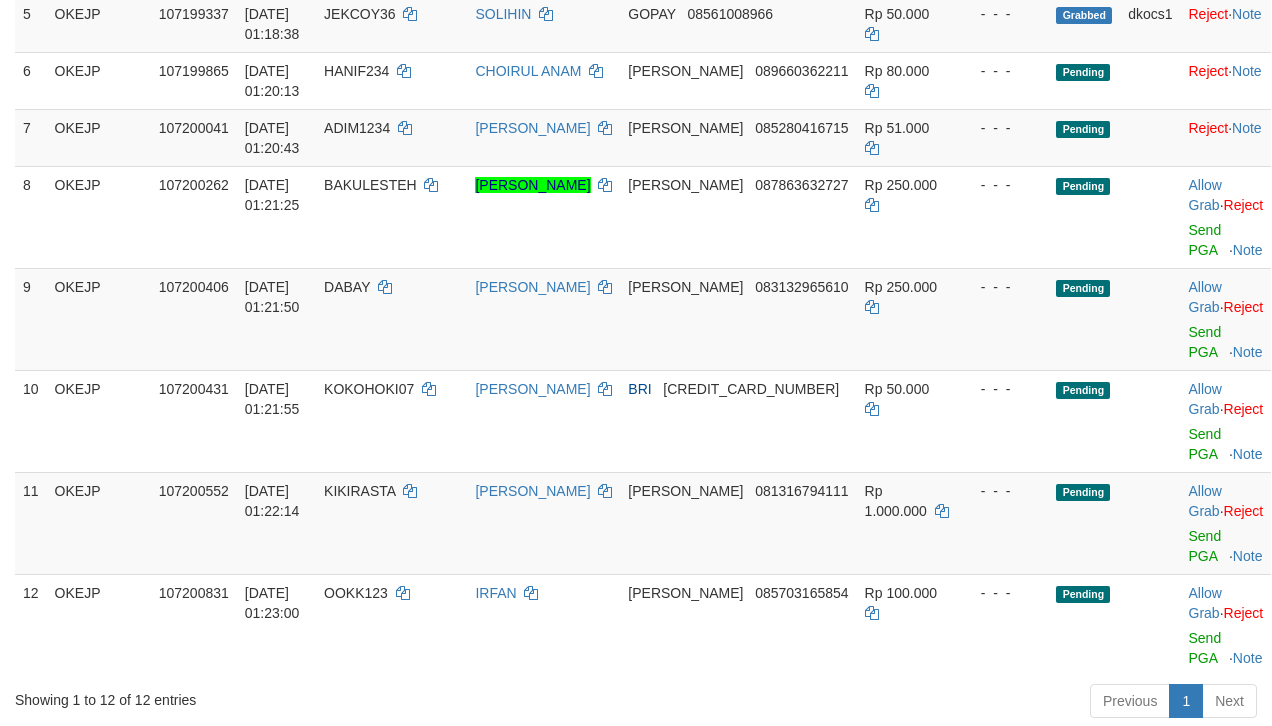 scroll, scrollTop: 533, scrollLeft: 0, axis: vertical 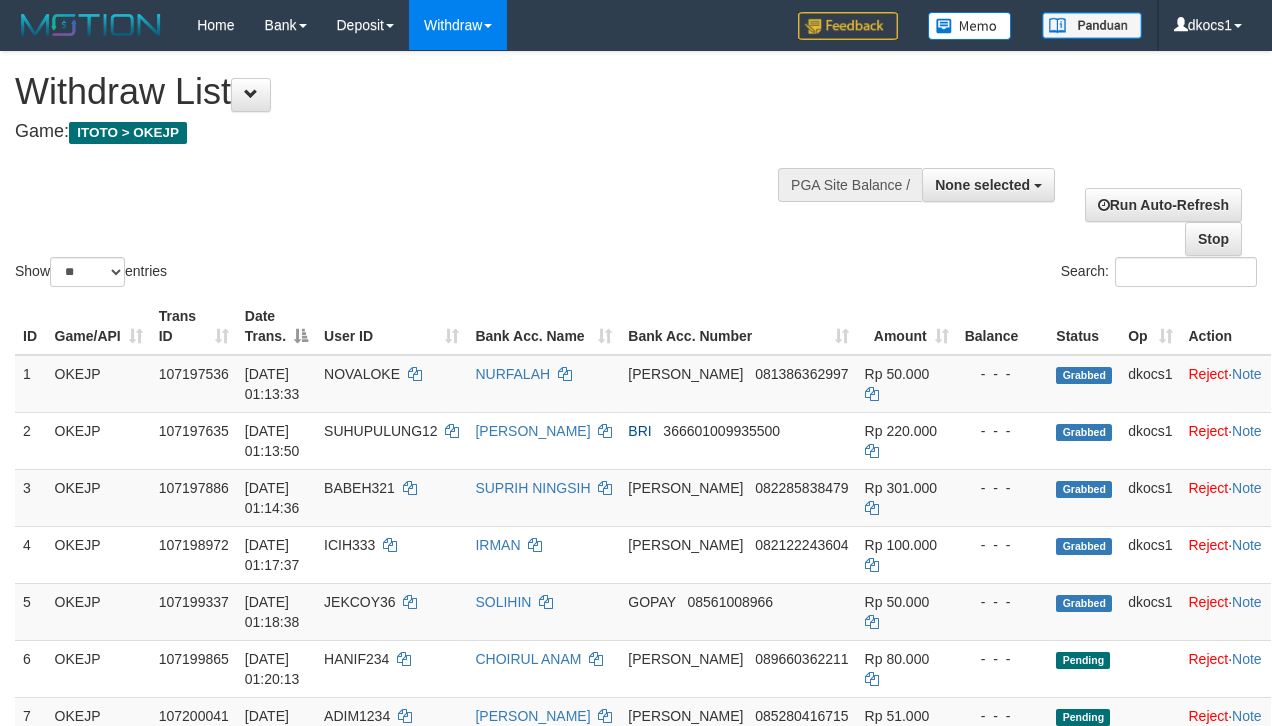 select 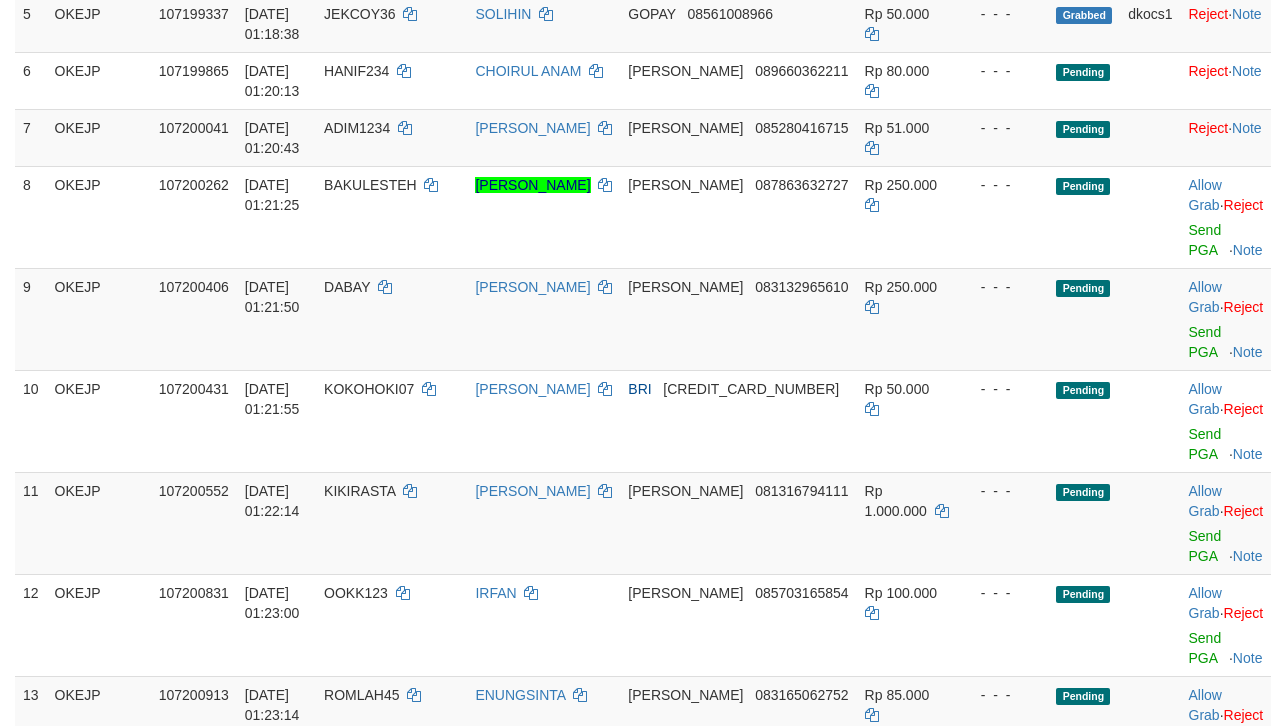 scroll, scrollTop: 533, scrollLeft: 0, axis: vertical 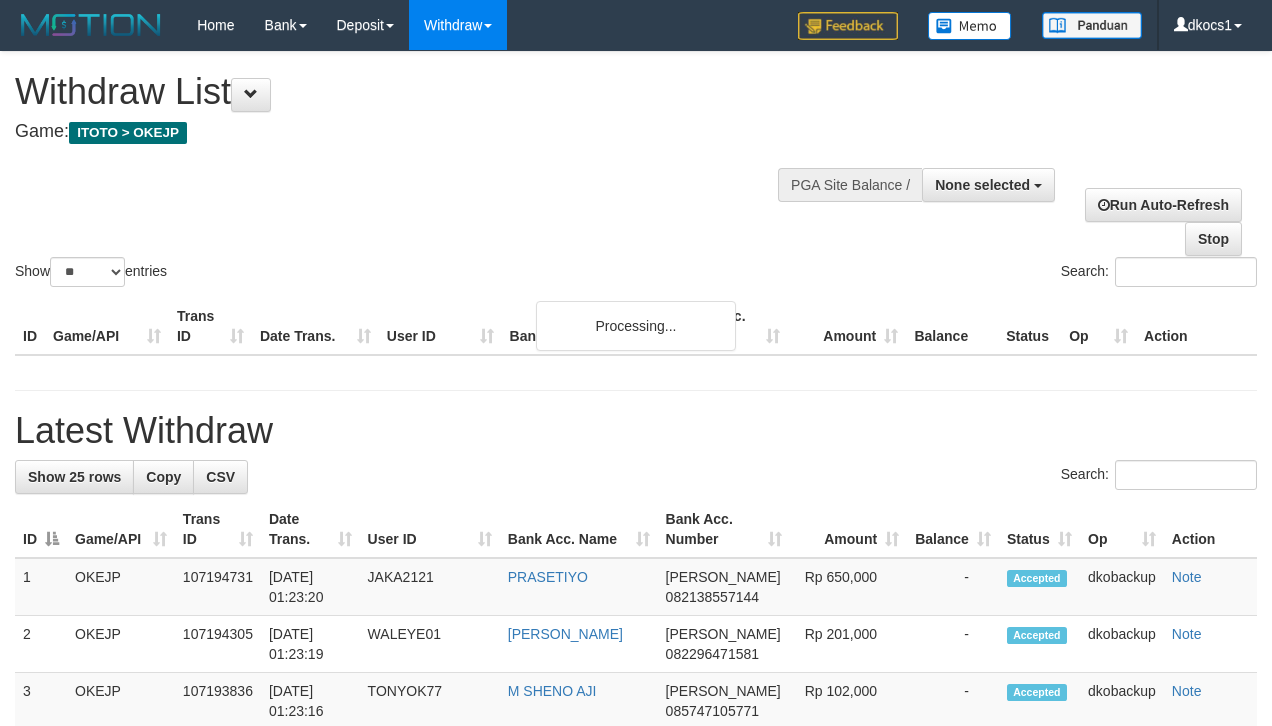 select 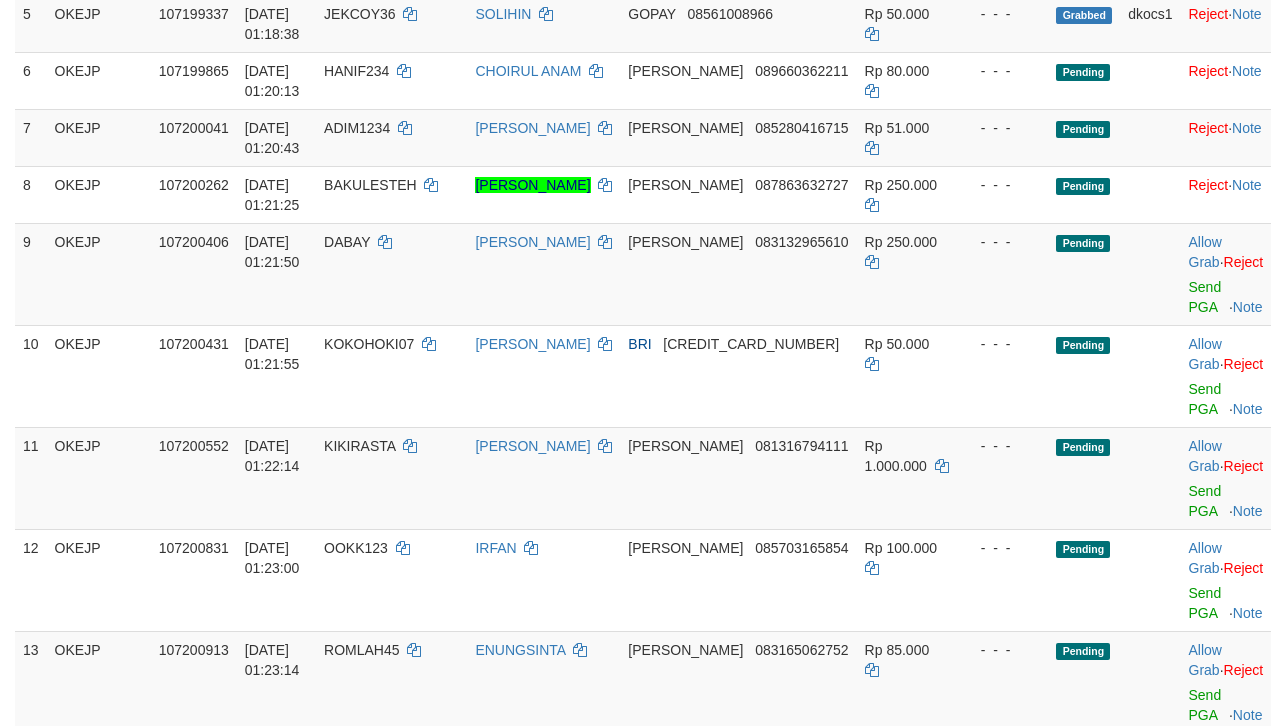 scroll, scrollTop: 533, scrollLeft: 0, axis: vertical 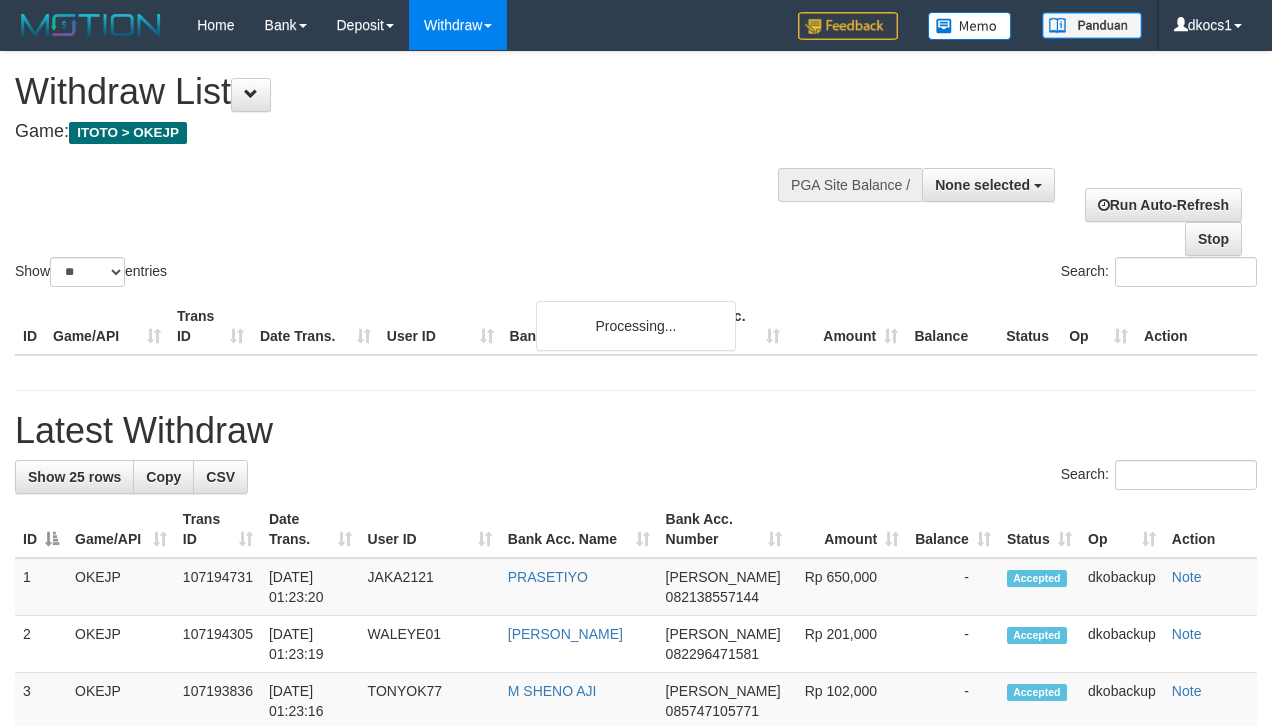 select 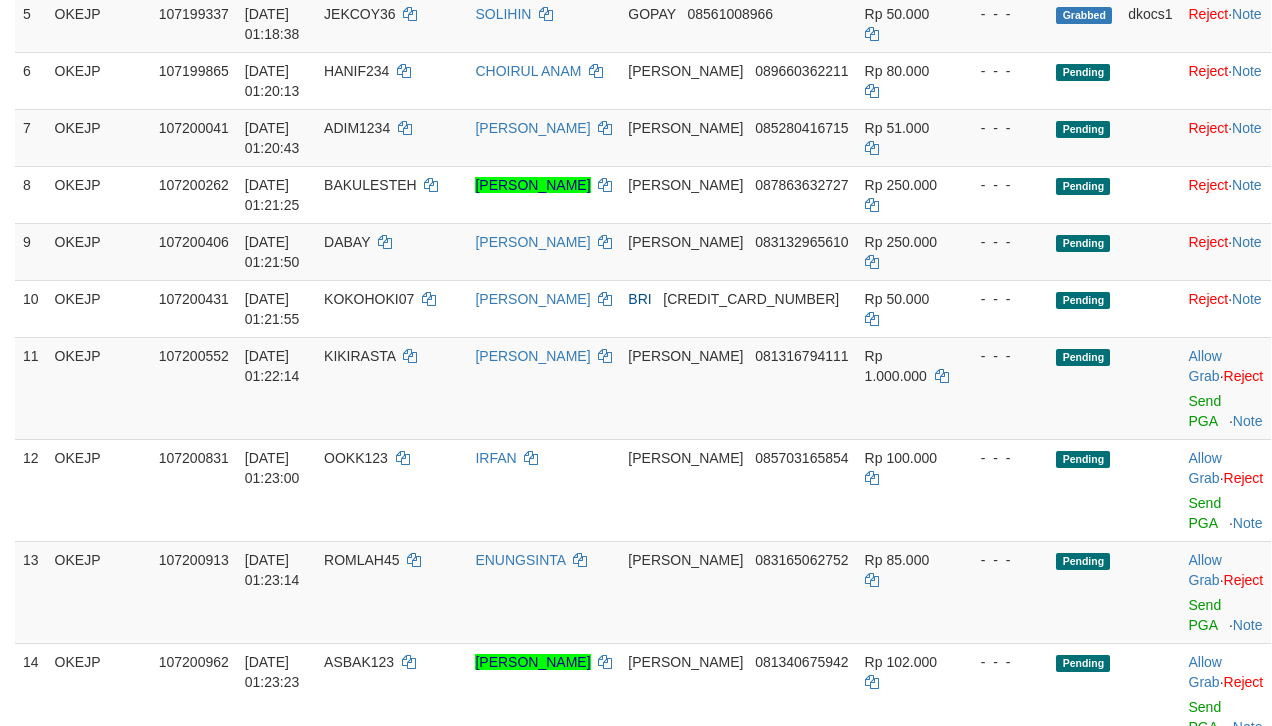 scroll, scrollTop: 533, scrollLeft: 0, axis: vertical 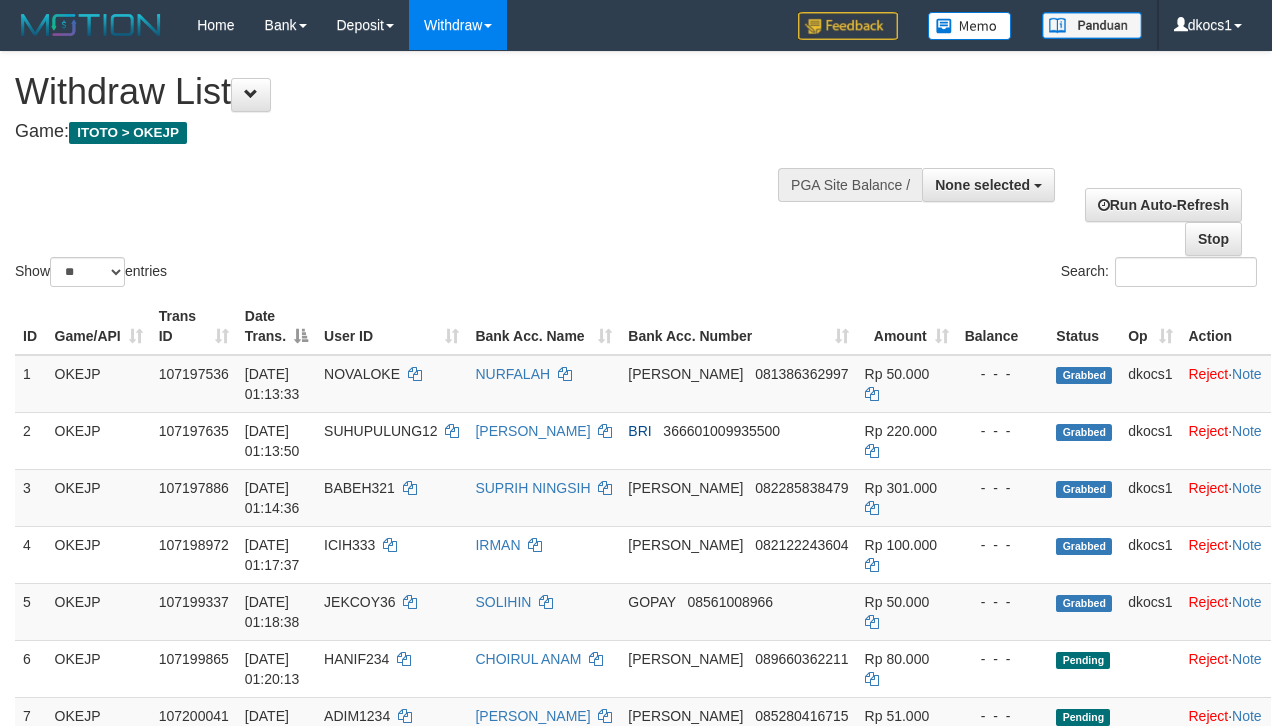 select 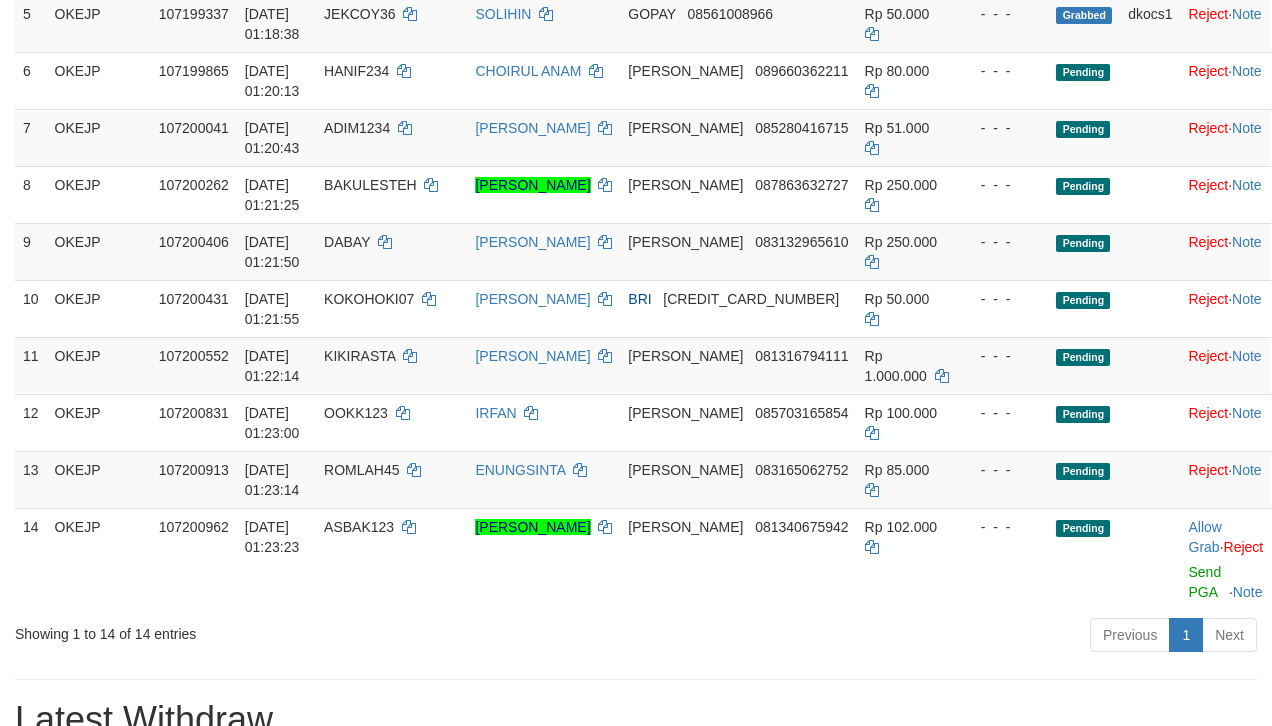 scroll, scrollTop: 533, scrollLeft: 0, axis: vertical 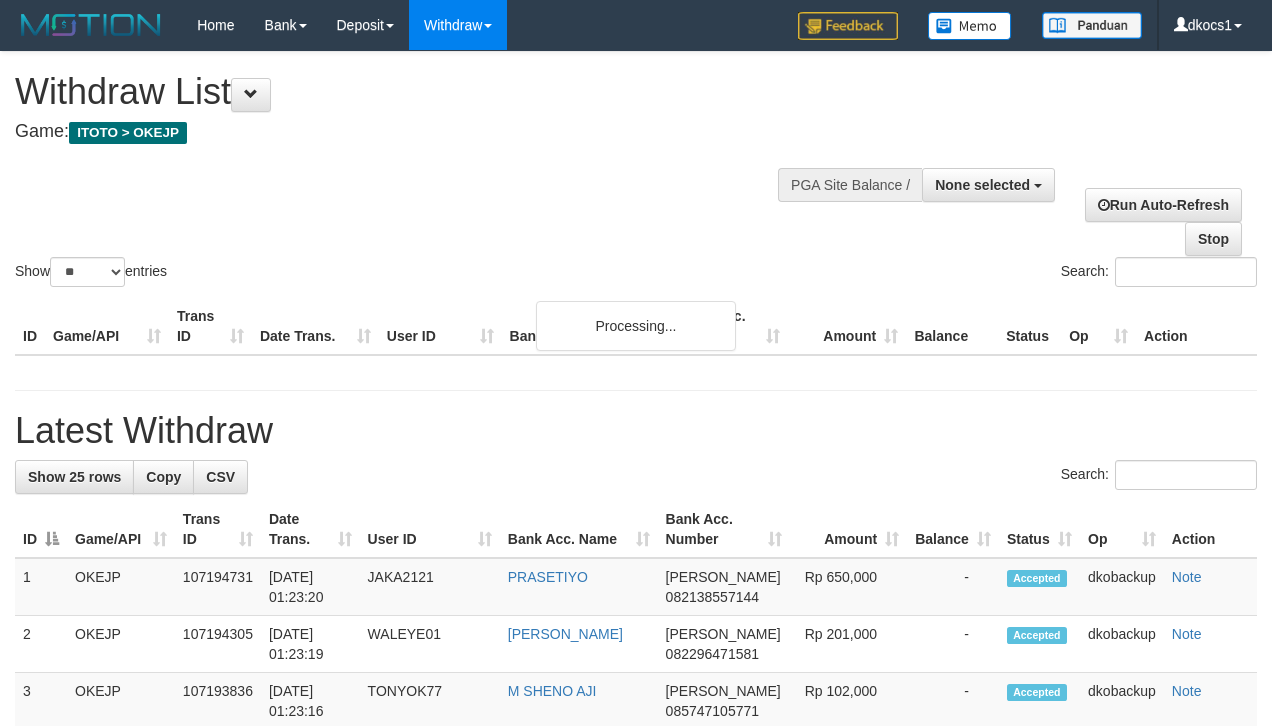 select 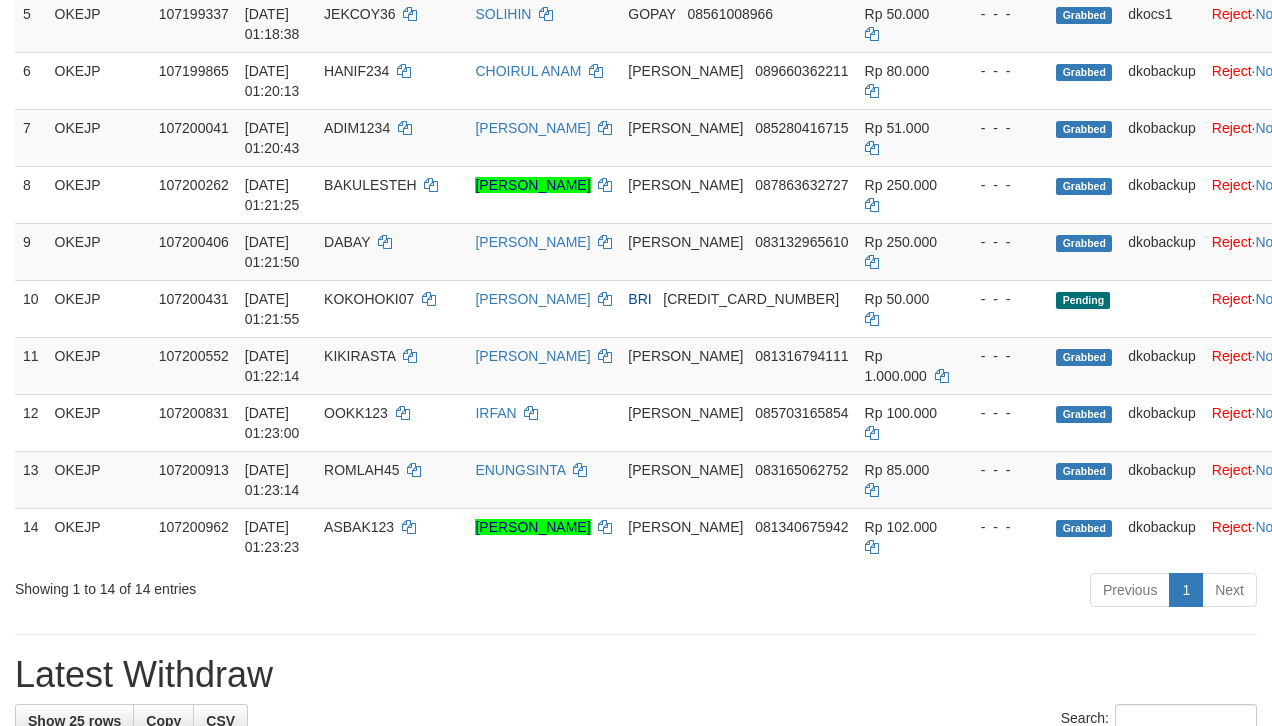 scroll, scrollTop: 533, scrollLeft: 0, axis: vertical 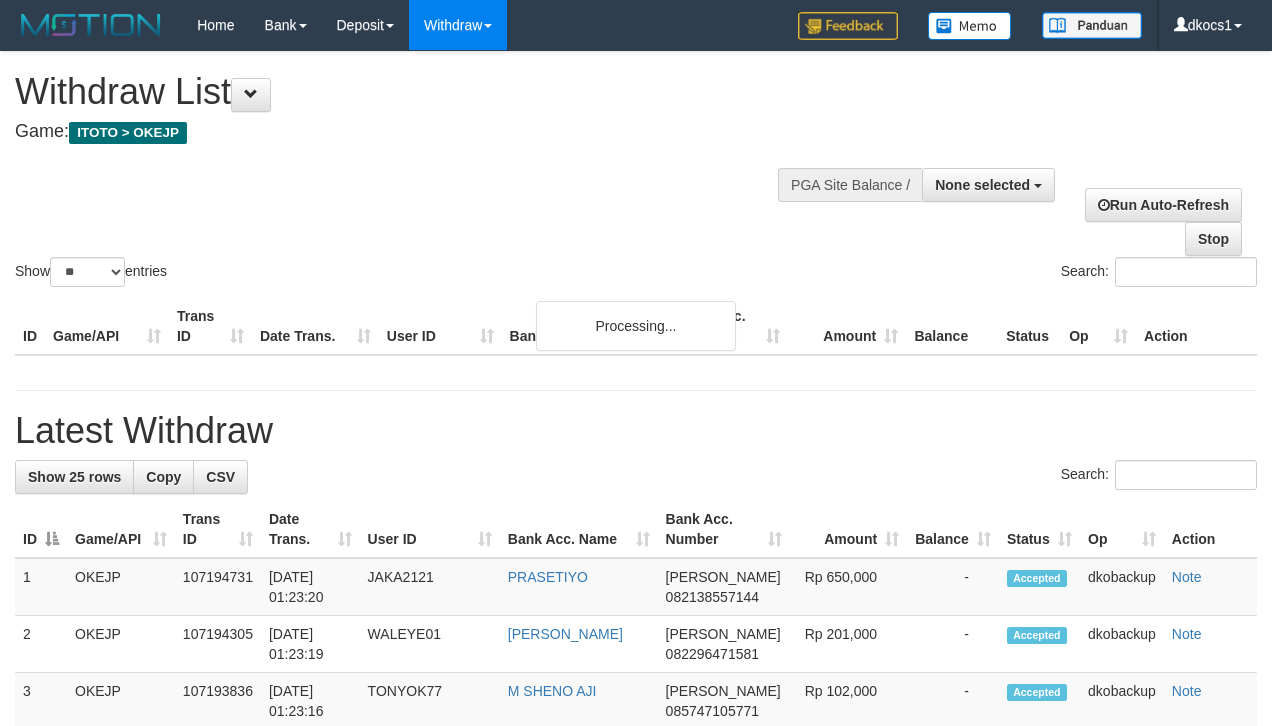 select 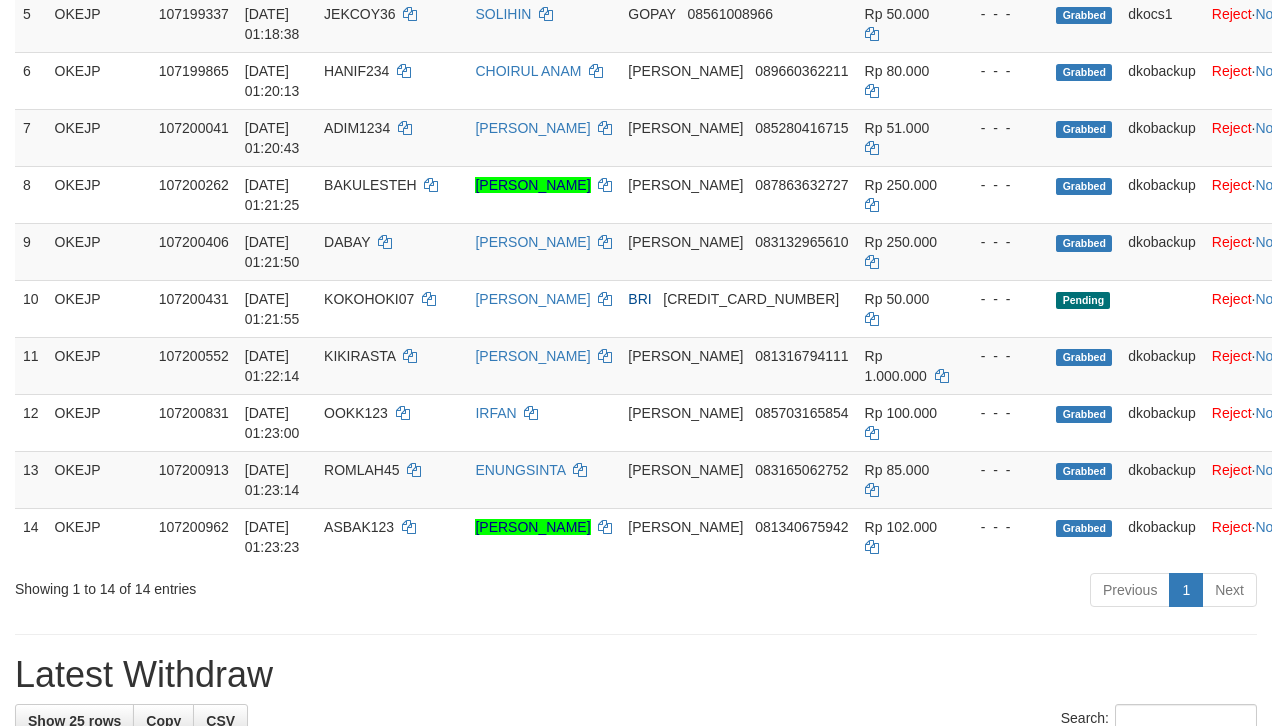 scroll, scrollTop: 533, scrollLeft: 0, axis: vertical 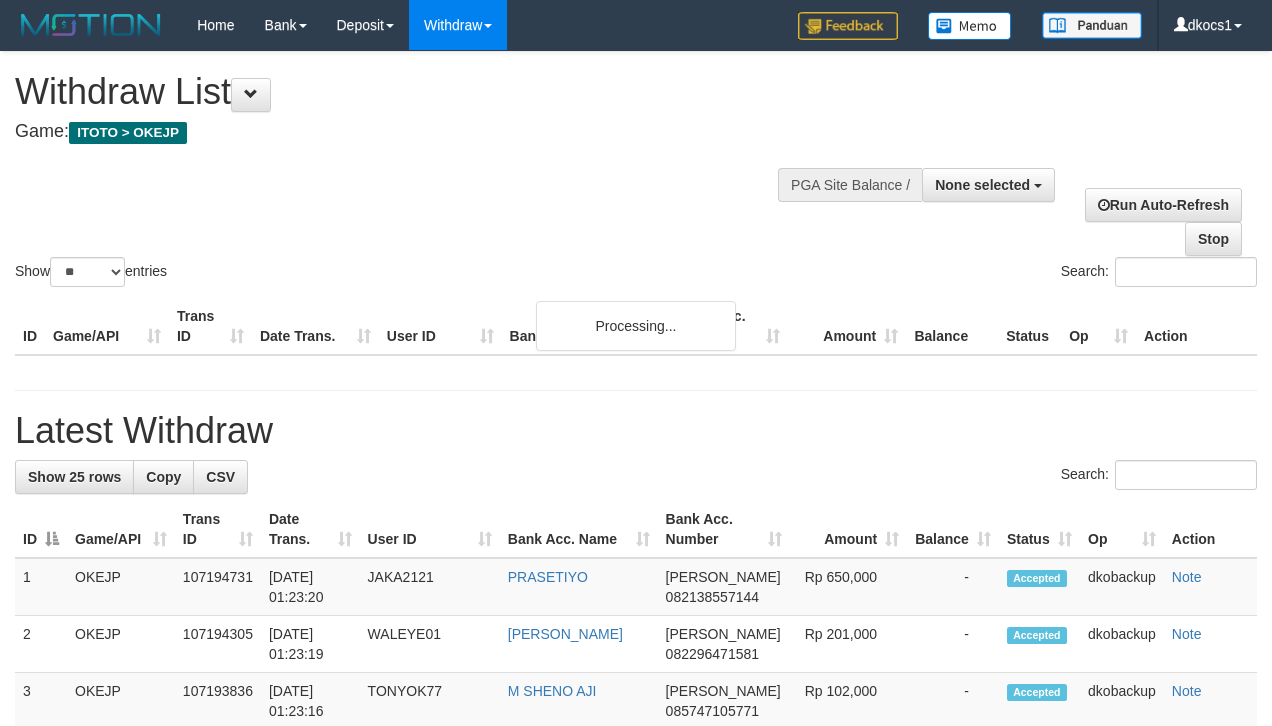 select 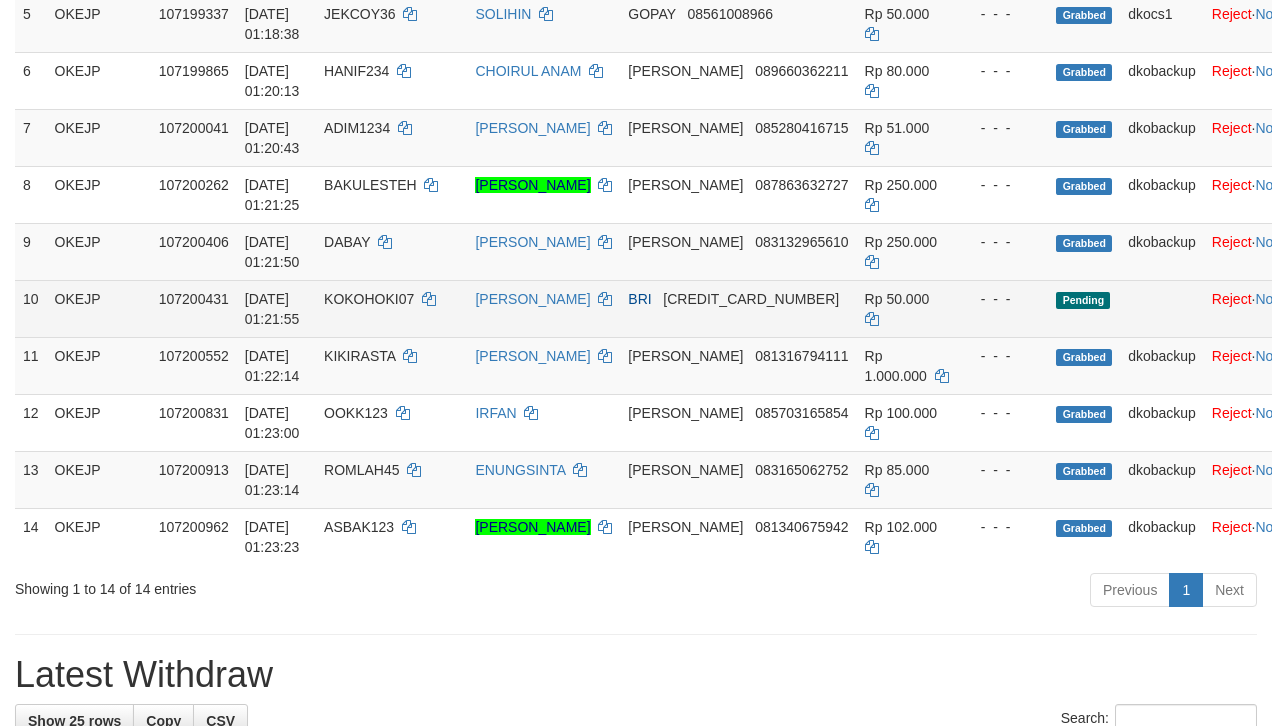 scroll, scrollTop: 533, scrollLeft: 0, axis: vertical 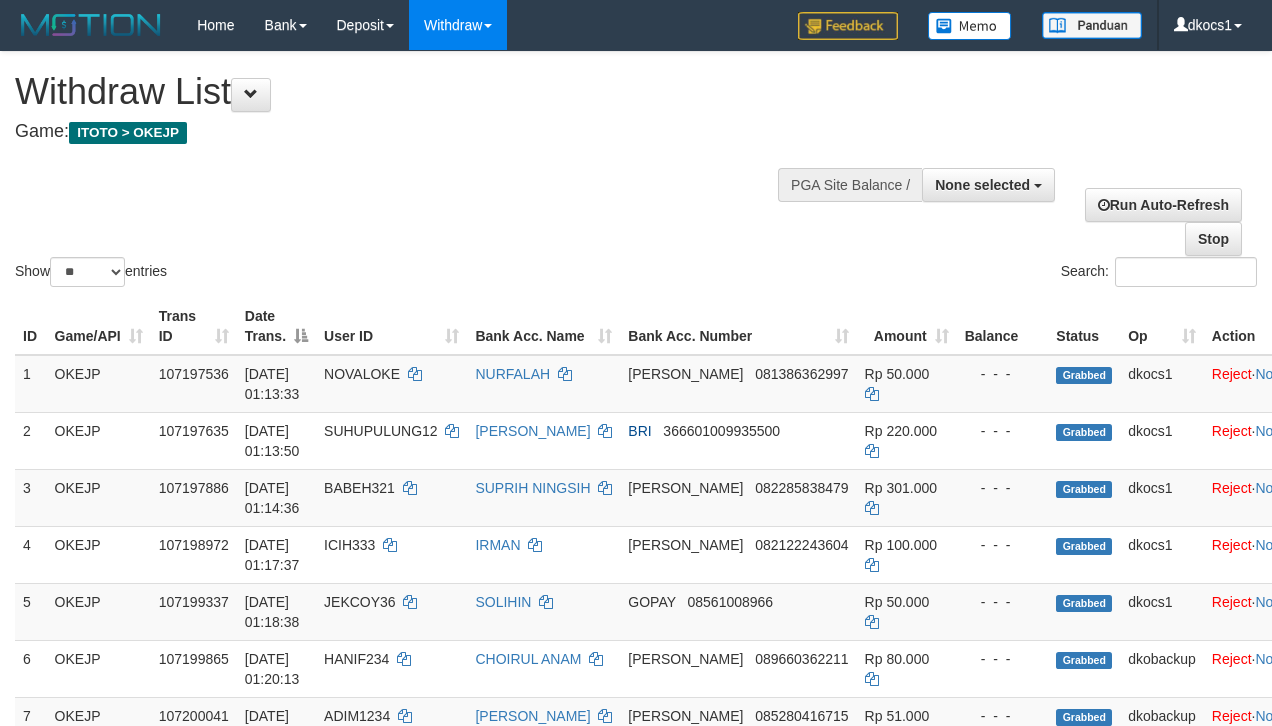 select 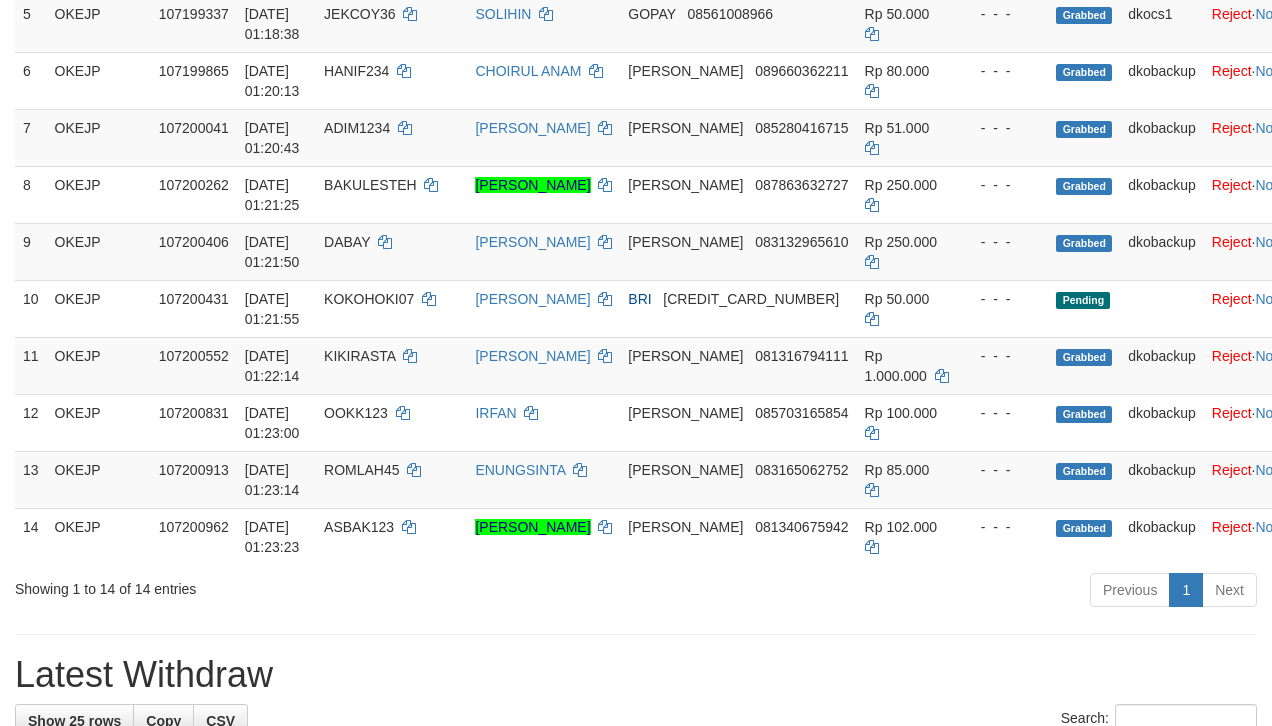 scroll, scrollTop: 533, scrollLeft: 0, axis: vertical 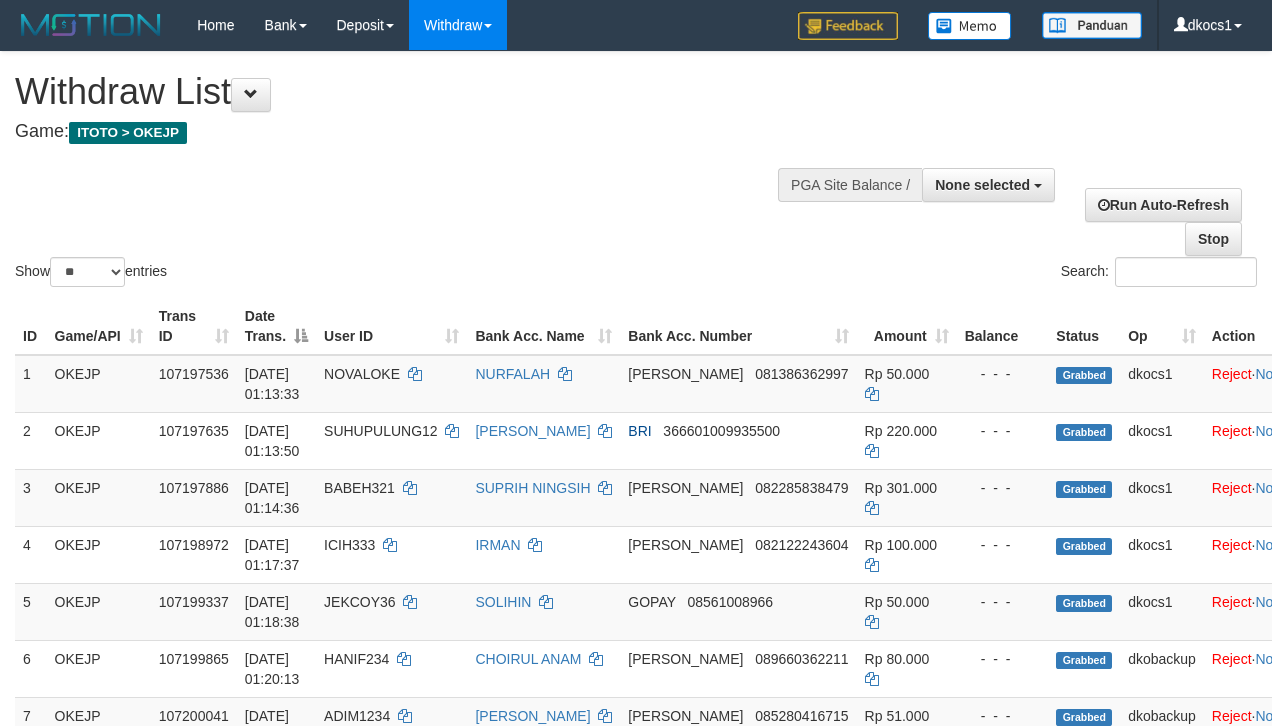 select 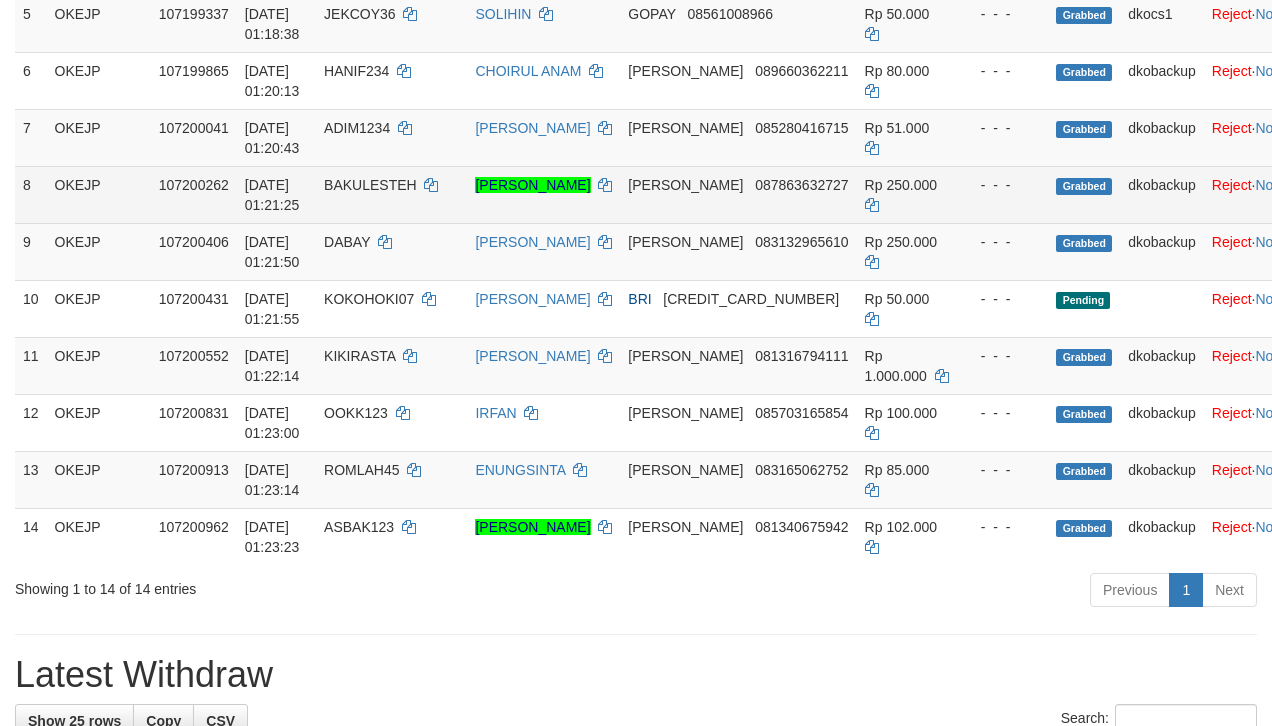 scroll, scrollTop: 533, scrollLeft: 0, axis: vertical 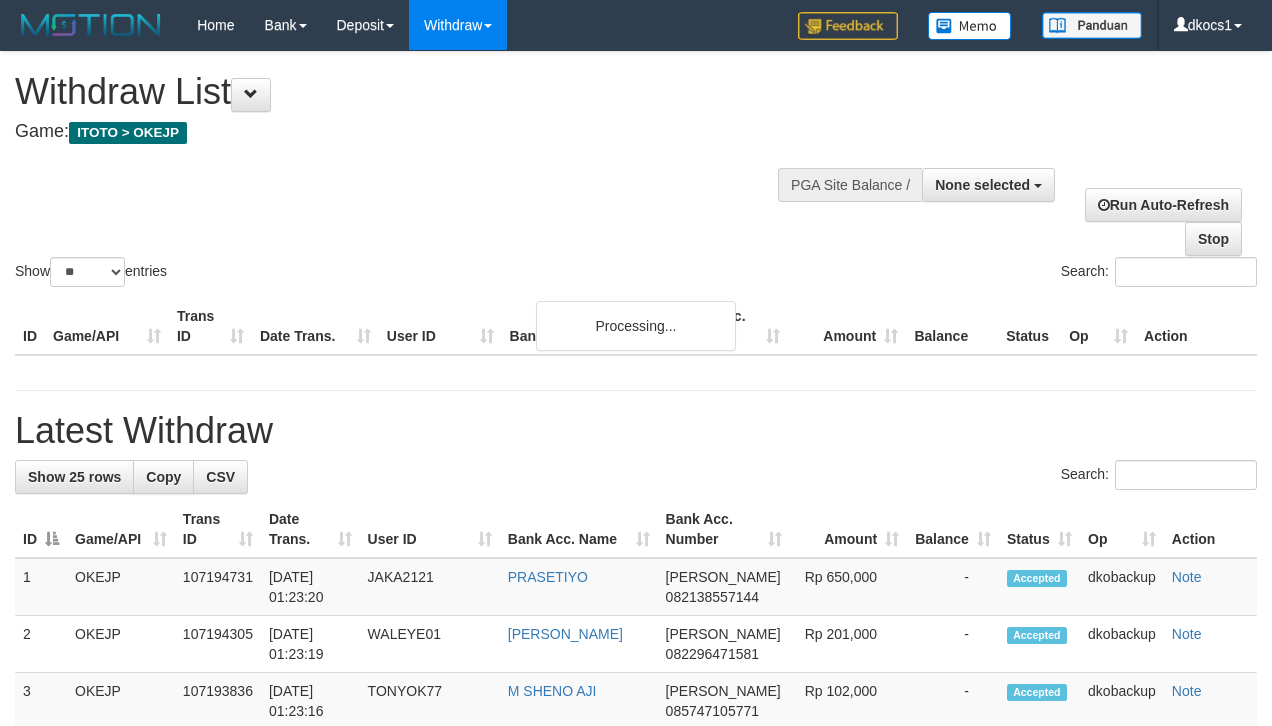 select 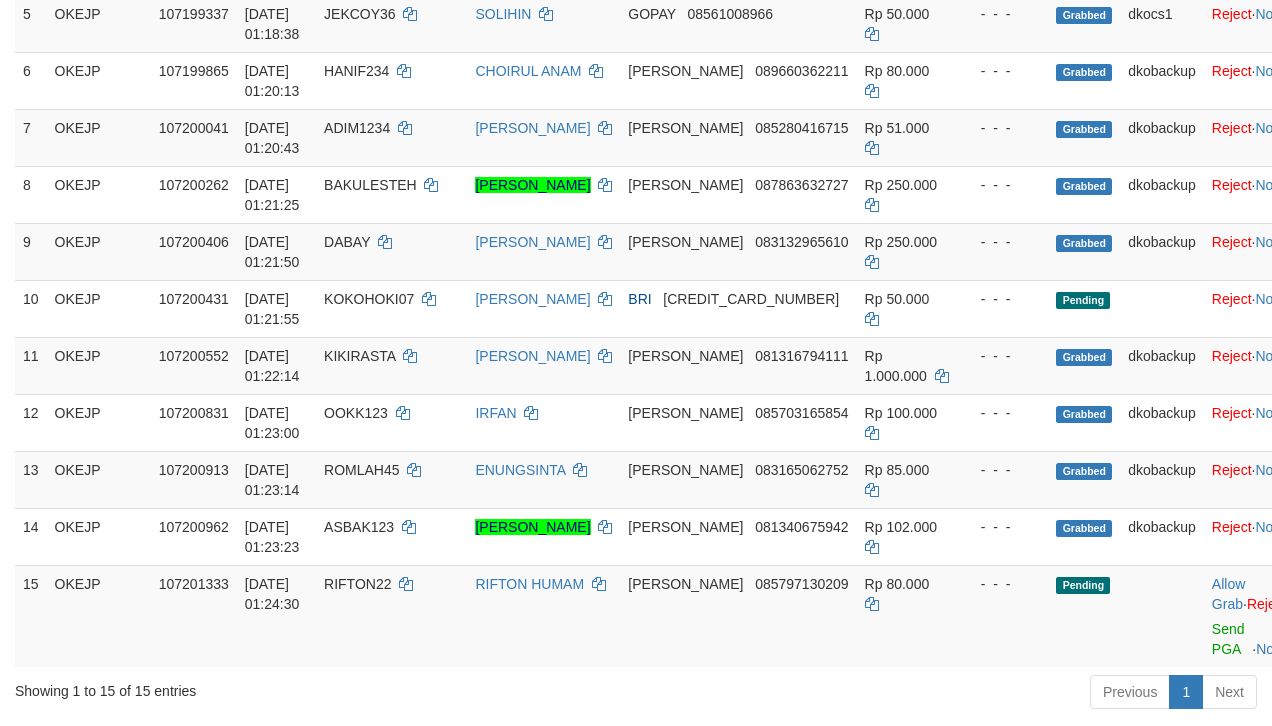 scroll, scrollTop: 533, scrollLeft: 0, axis: vertical 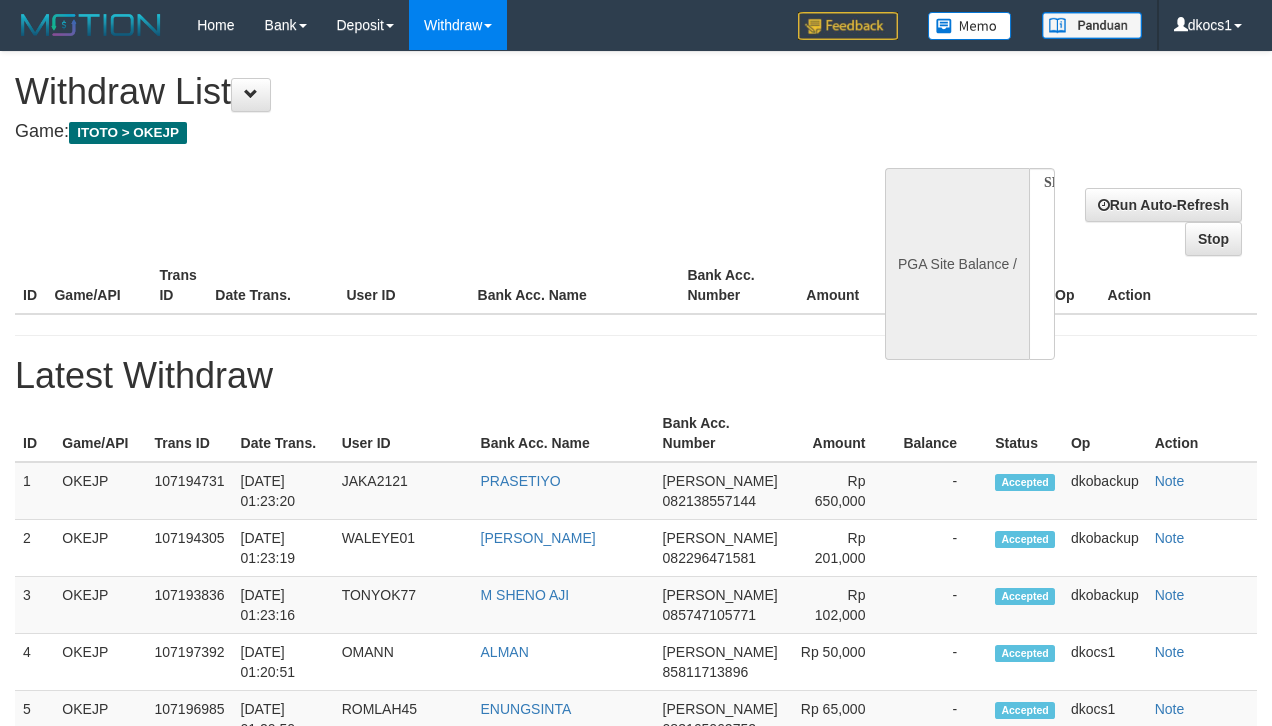 select 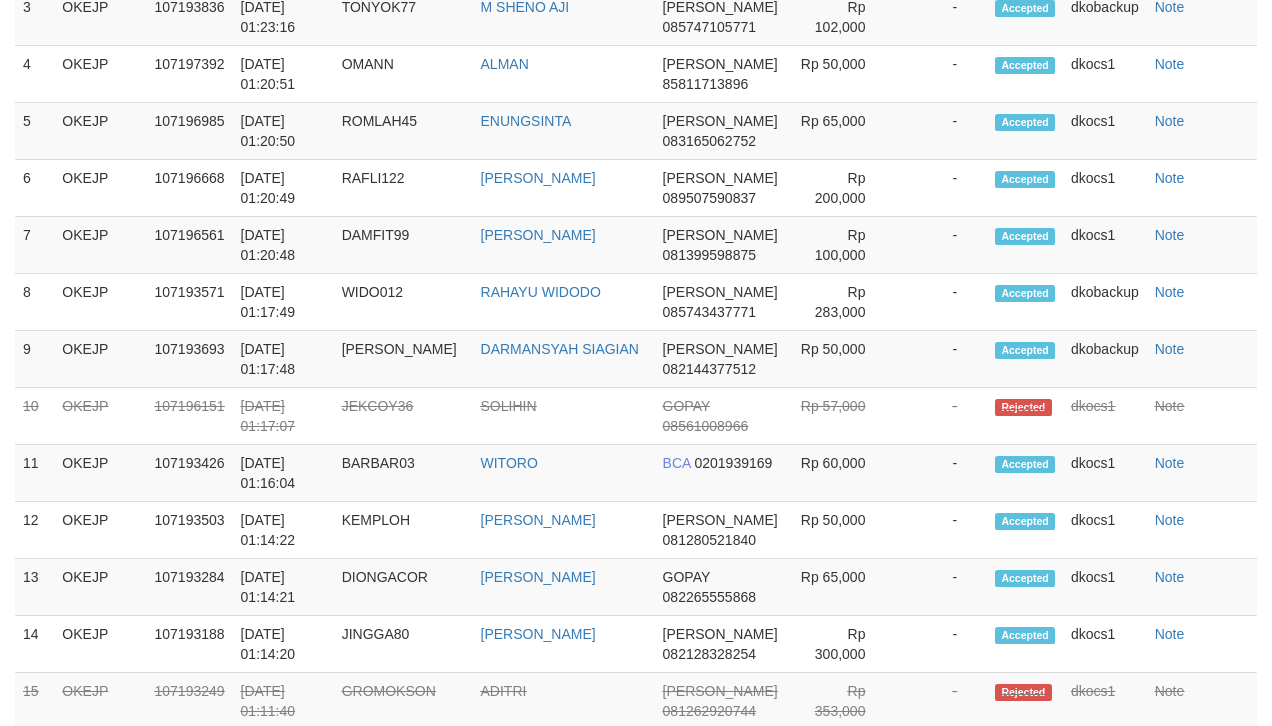 select on "**" 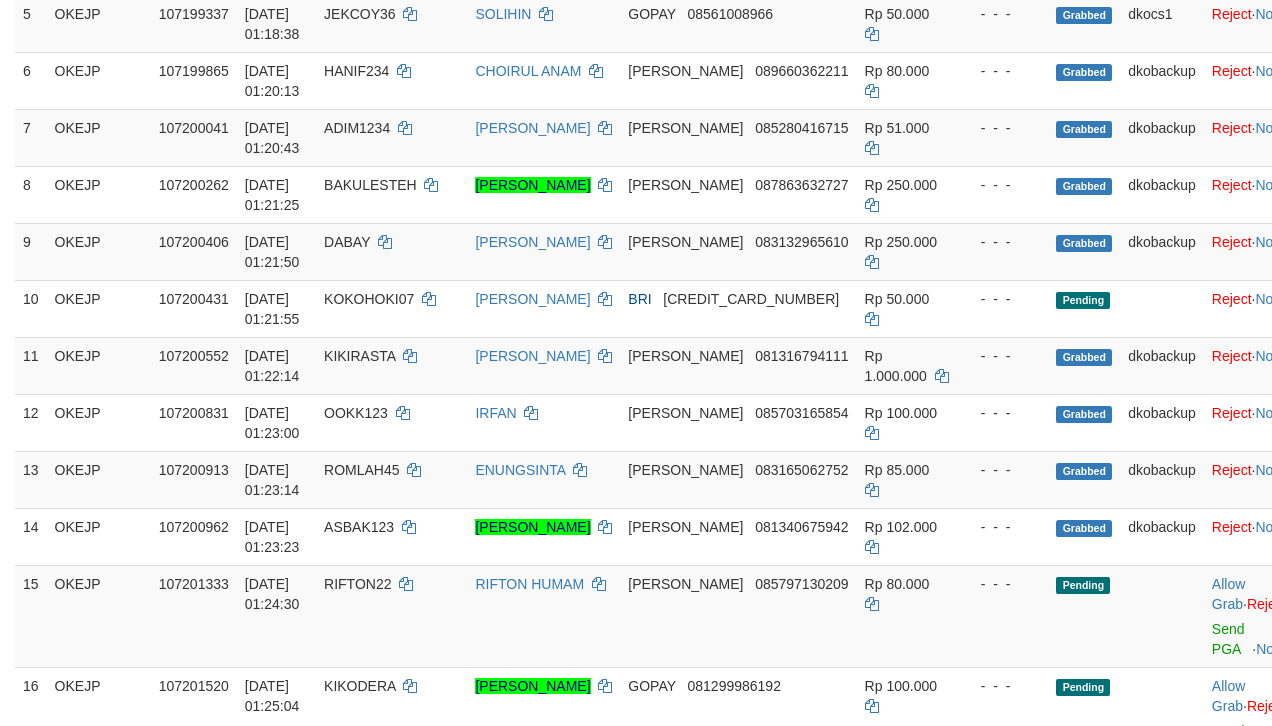 scroll, scrollTop: 533, scrollLeft: 0, axis: vertical 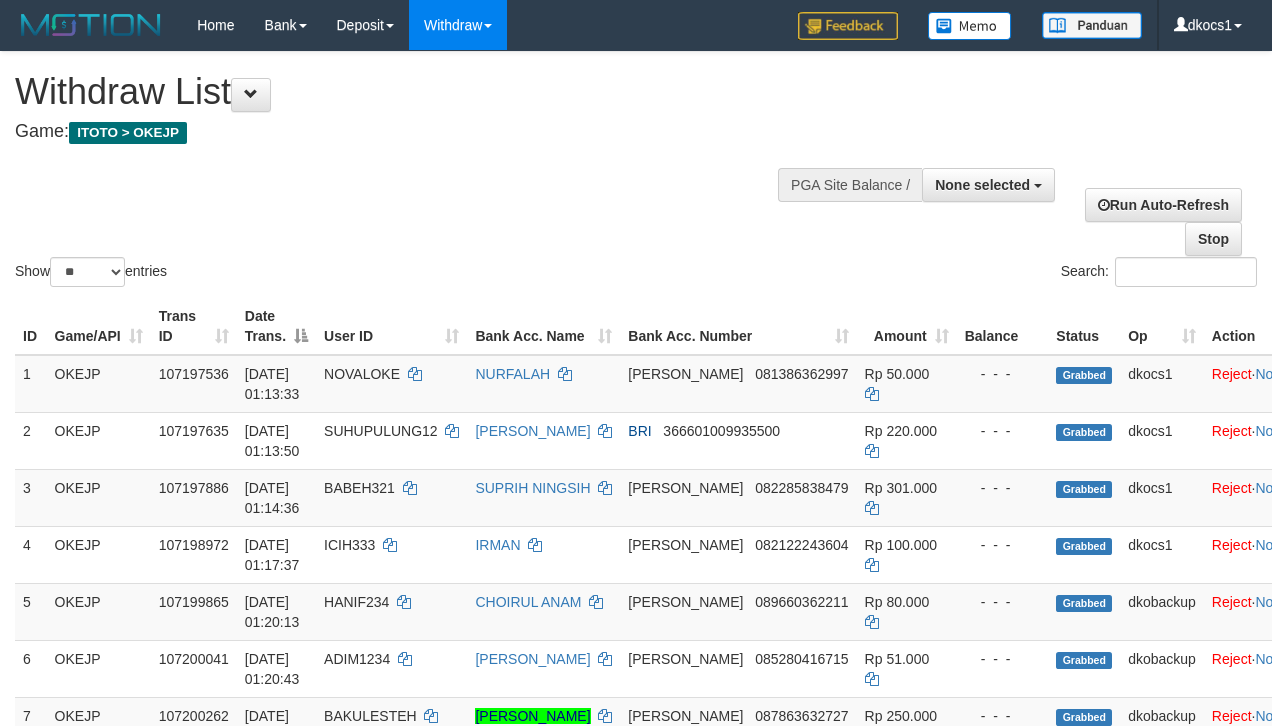 select 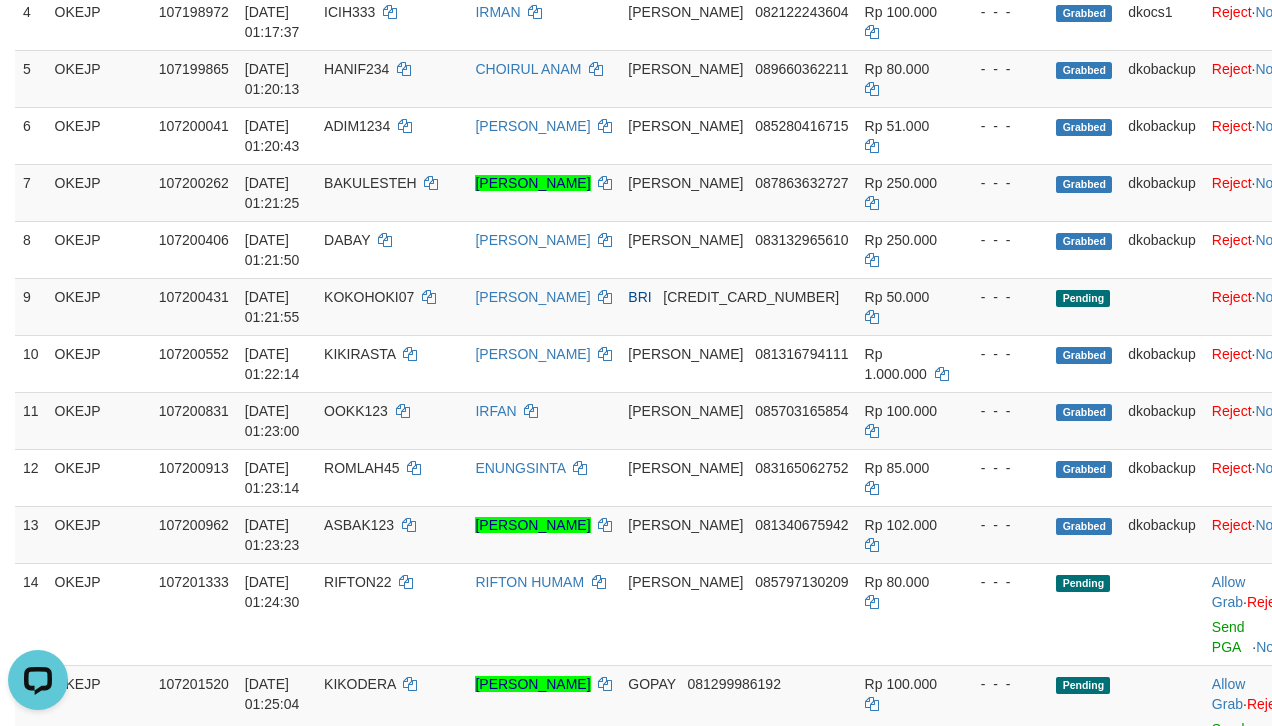 scroll, scrollTop: 0, scrollLeft: 0, axis: both 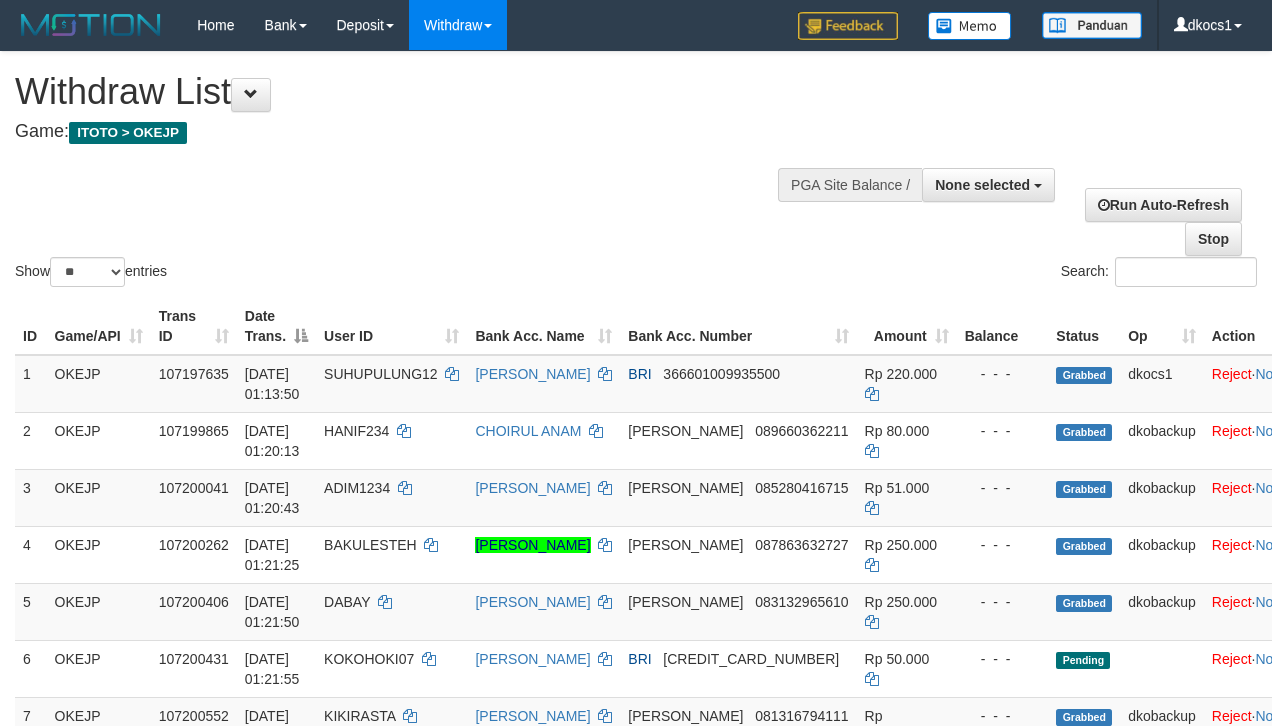 select 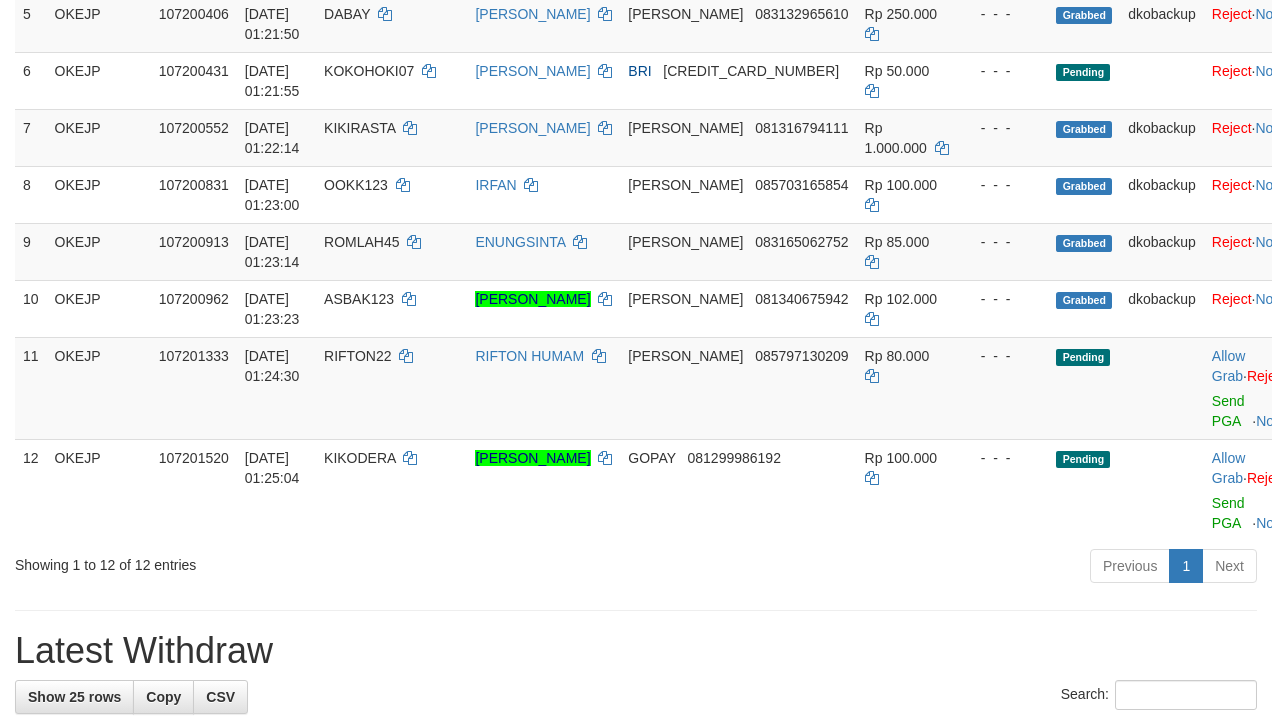 scroll, scrollTop: 533, scrollLeft: 0, axis: vertical 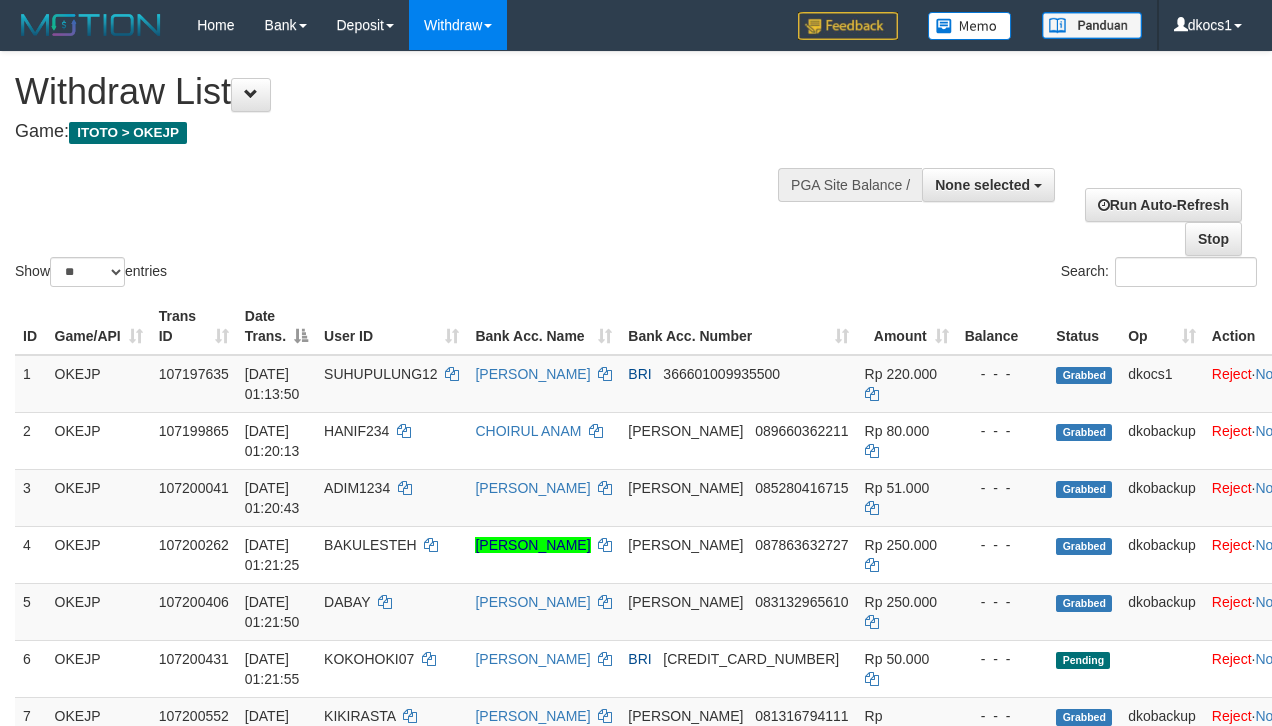 select 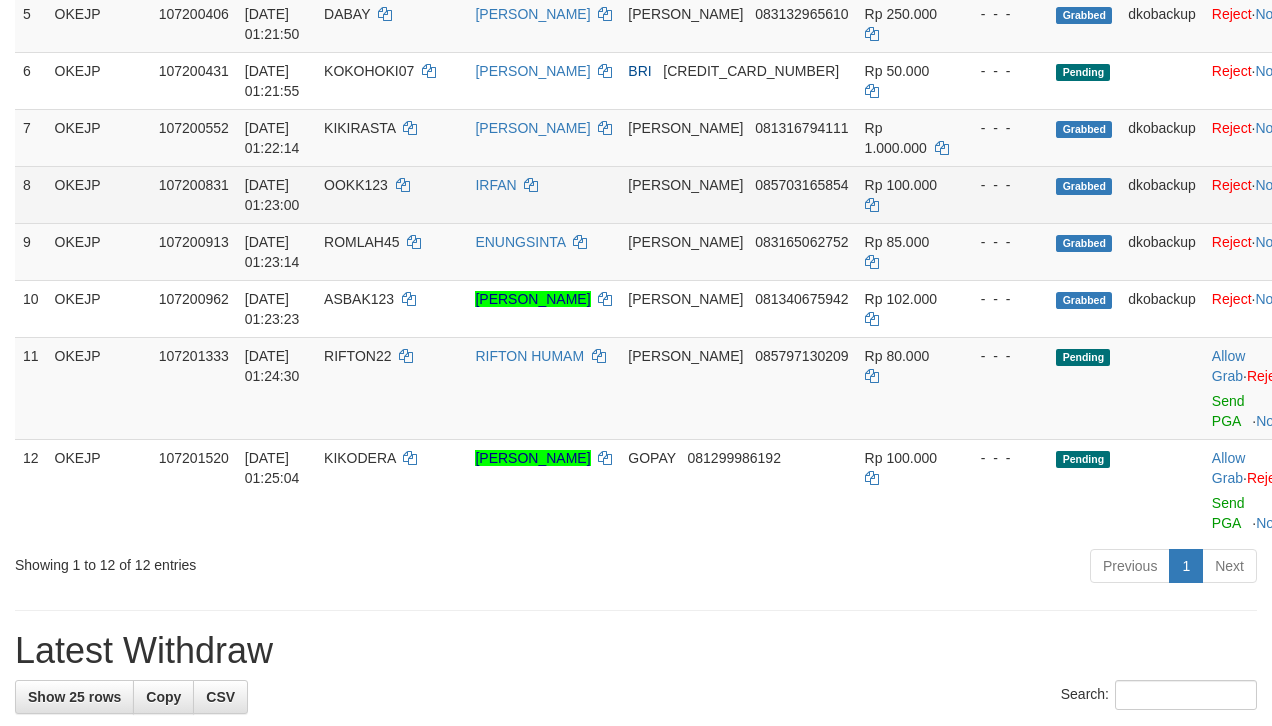 scroll, scrollTop: 533, scrollLeft: 0, axis: vertical 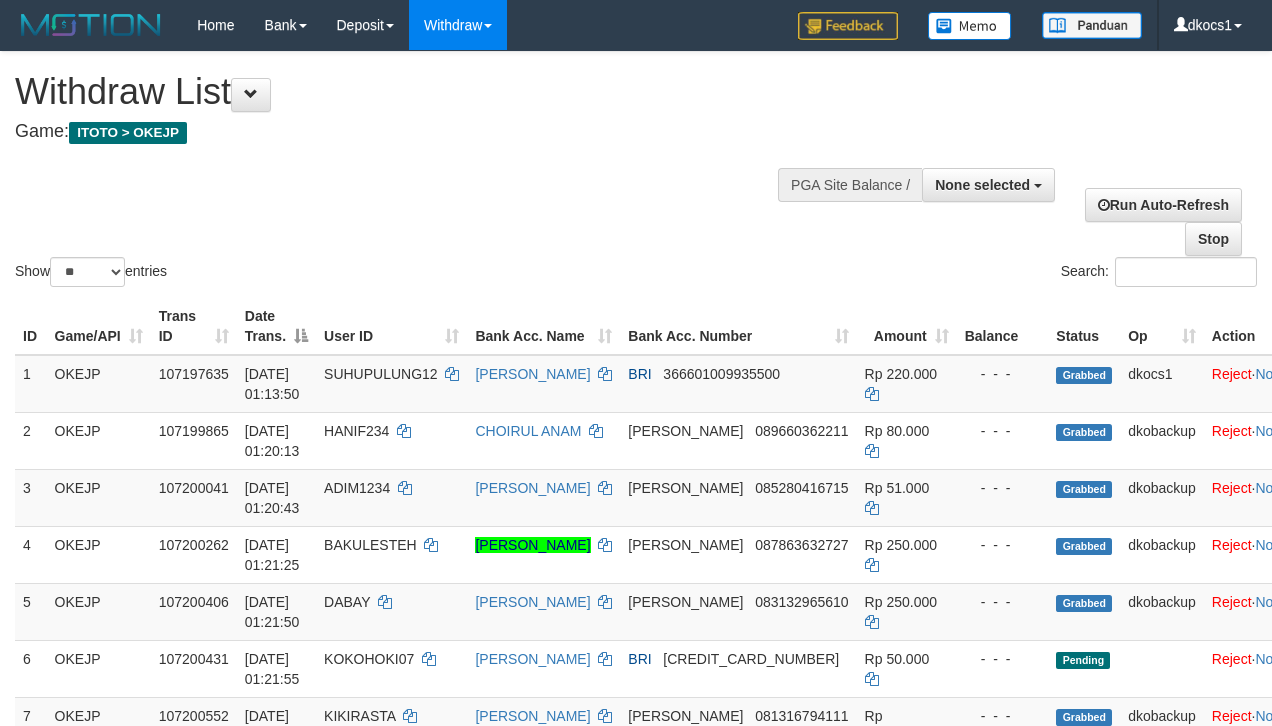 select 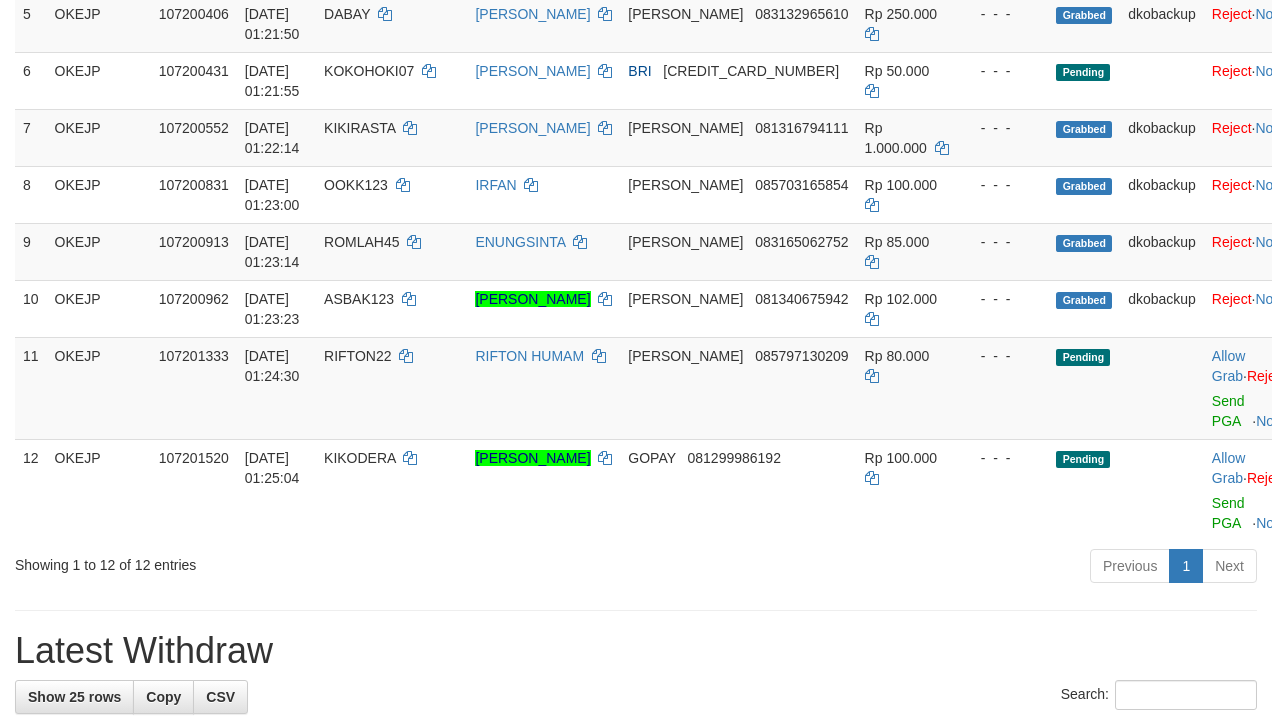 scroll, scrollTop: 533, scrollLeft: 0, axis: vertical 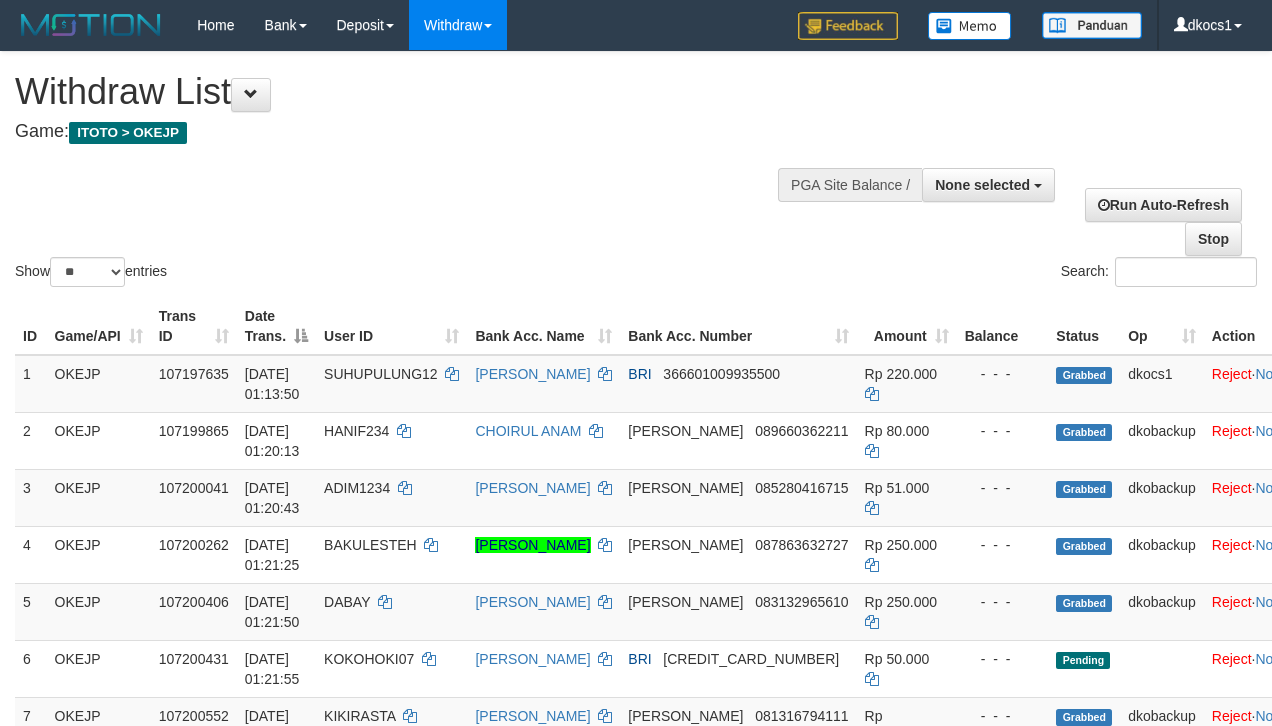select 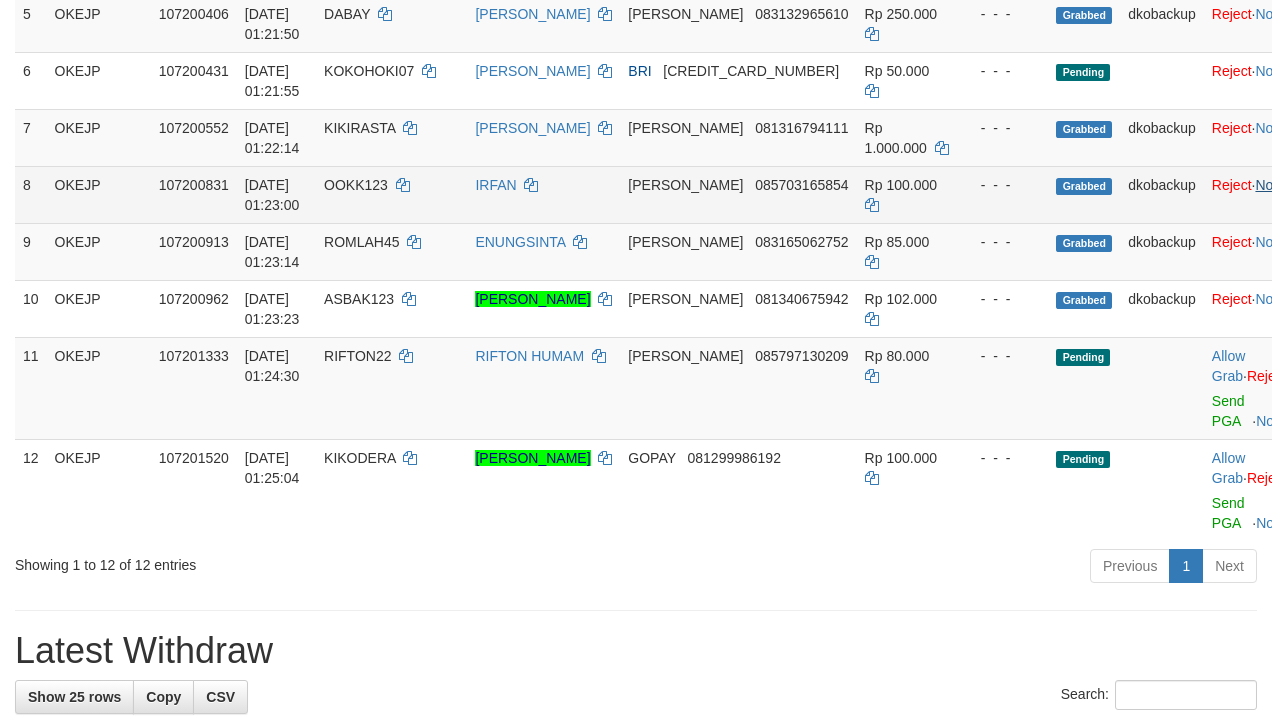 scroll, scrollTop: 533, scrollLeft: 0, axis: vertical 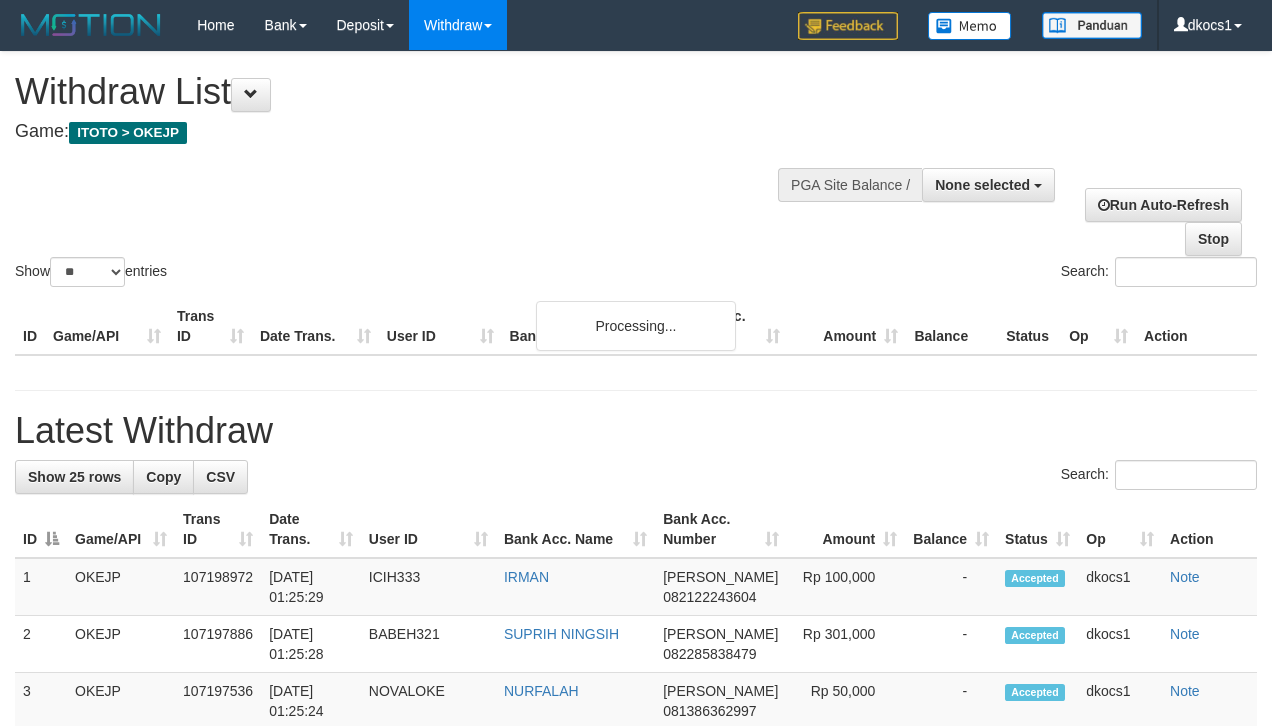 select 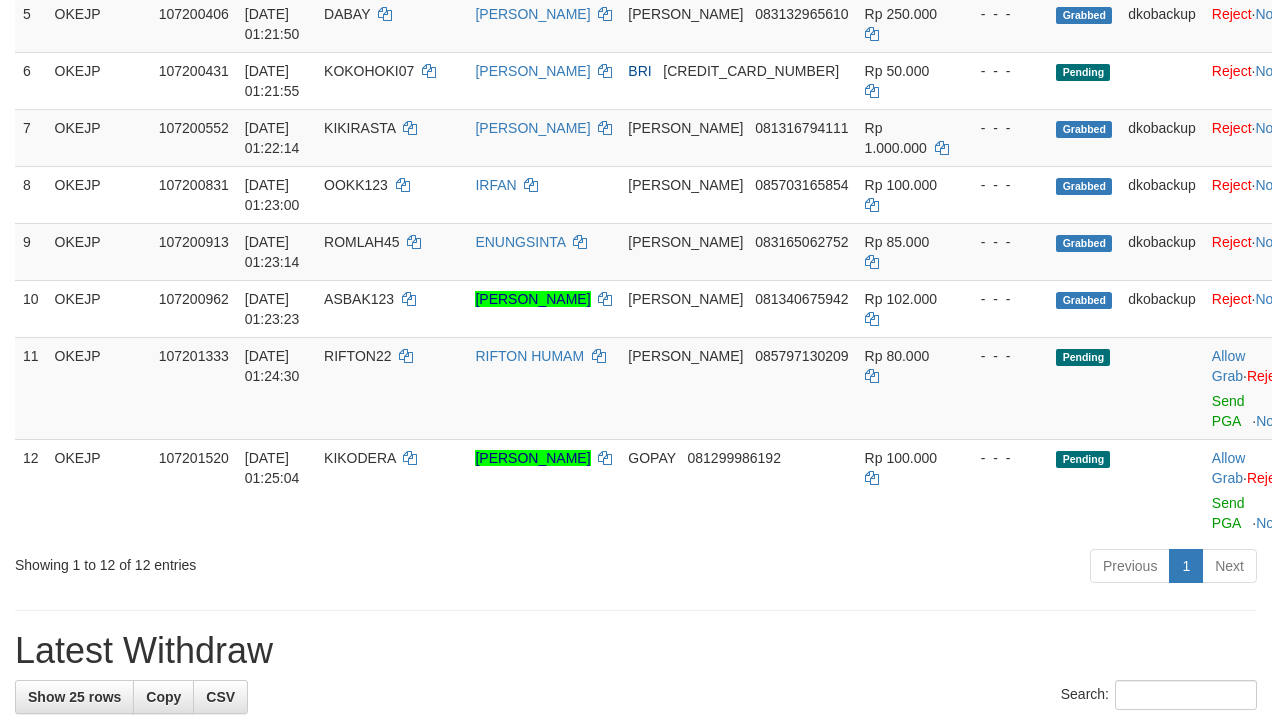 scroll, scrollTop: 533, scrollLeft: 0, axis: vertical 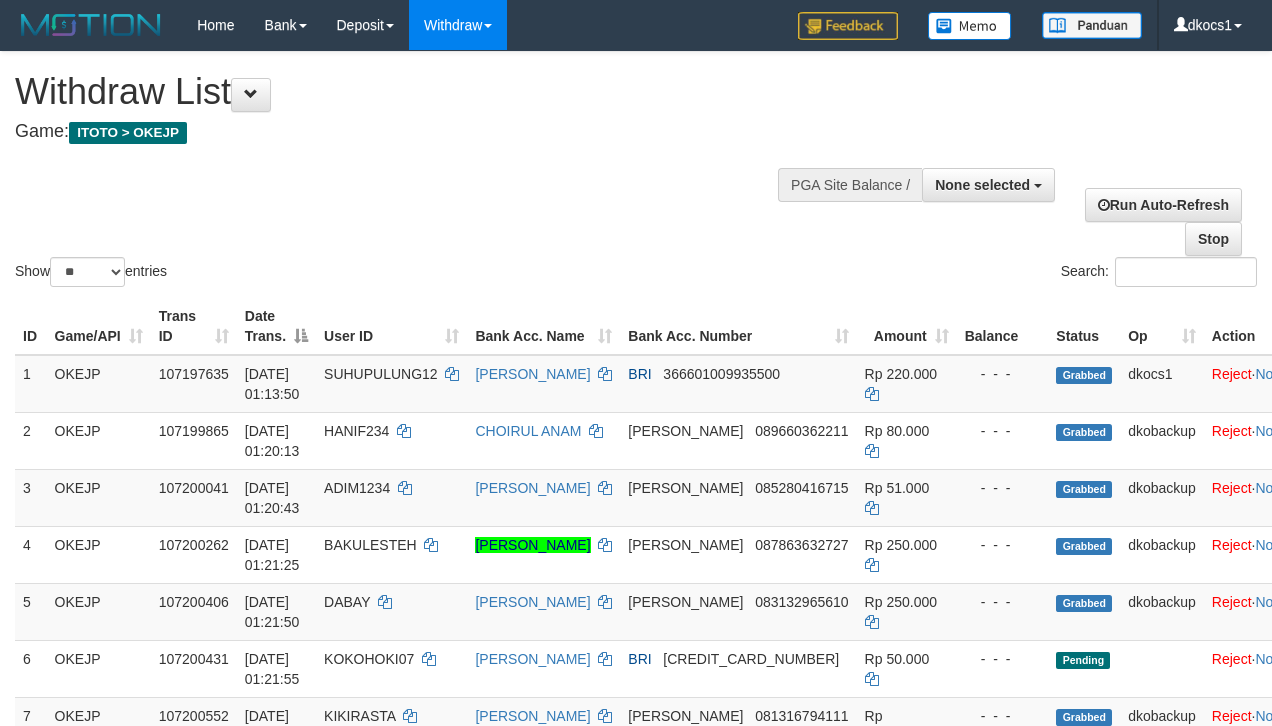select 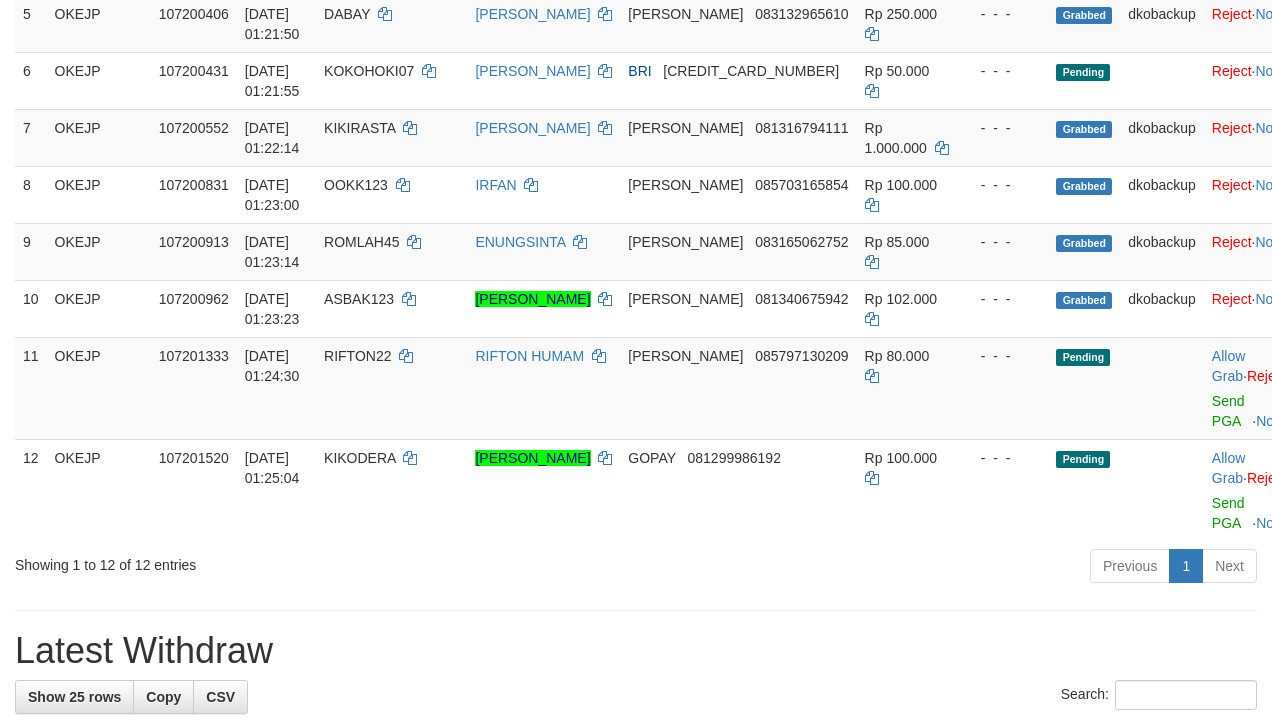 scroll, scrollTop: 533, scrollLeft: 0, axis: vertical 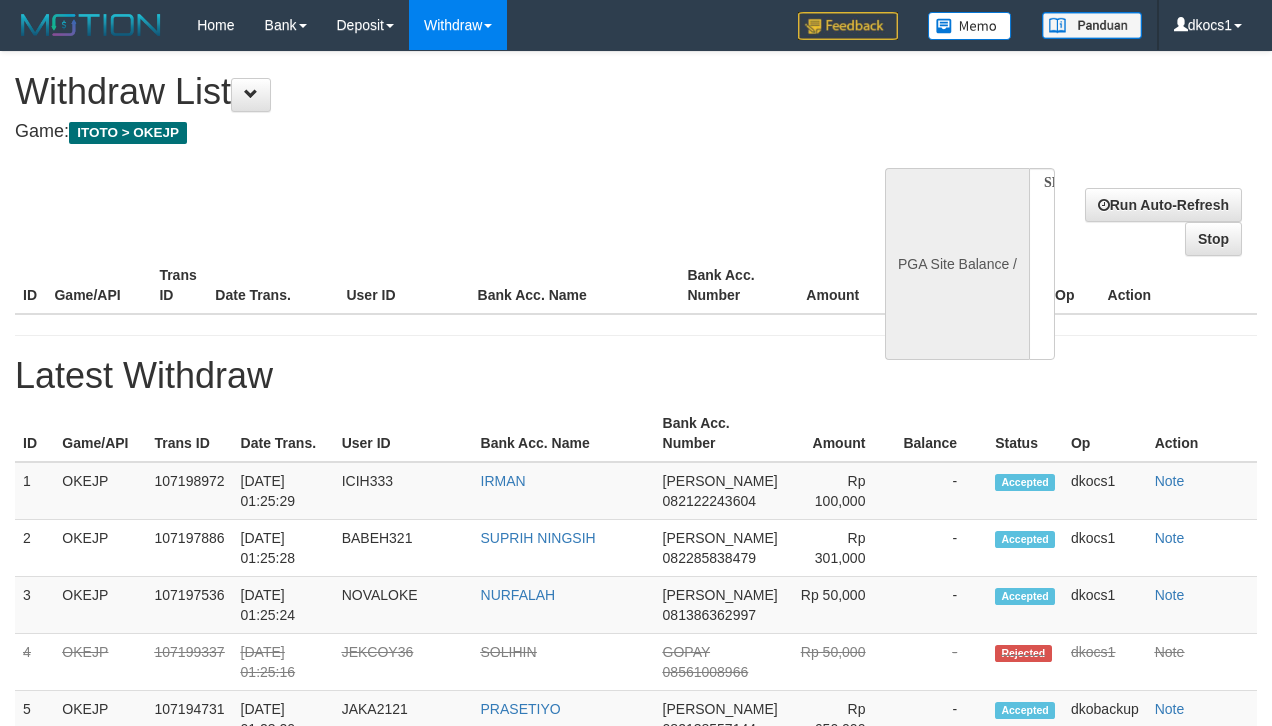 select 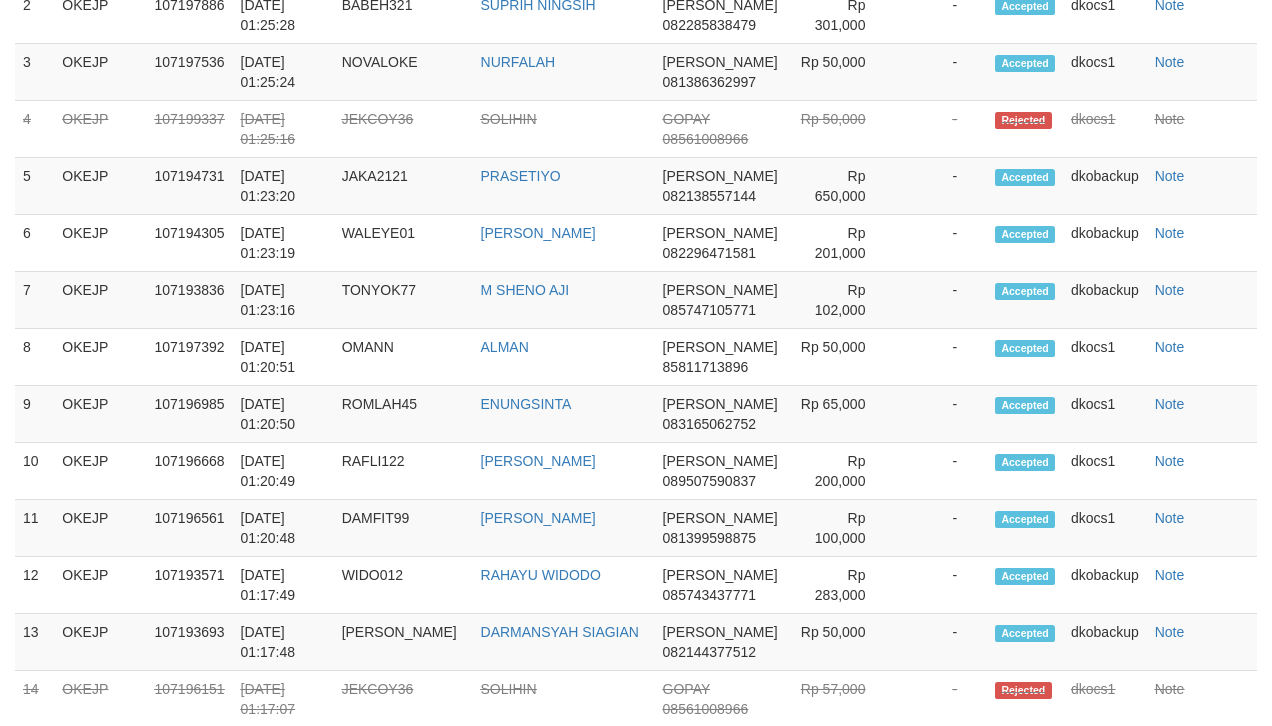 scroll, scrollTop: 588, scrollLeft: 0, axis: vertical 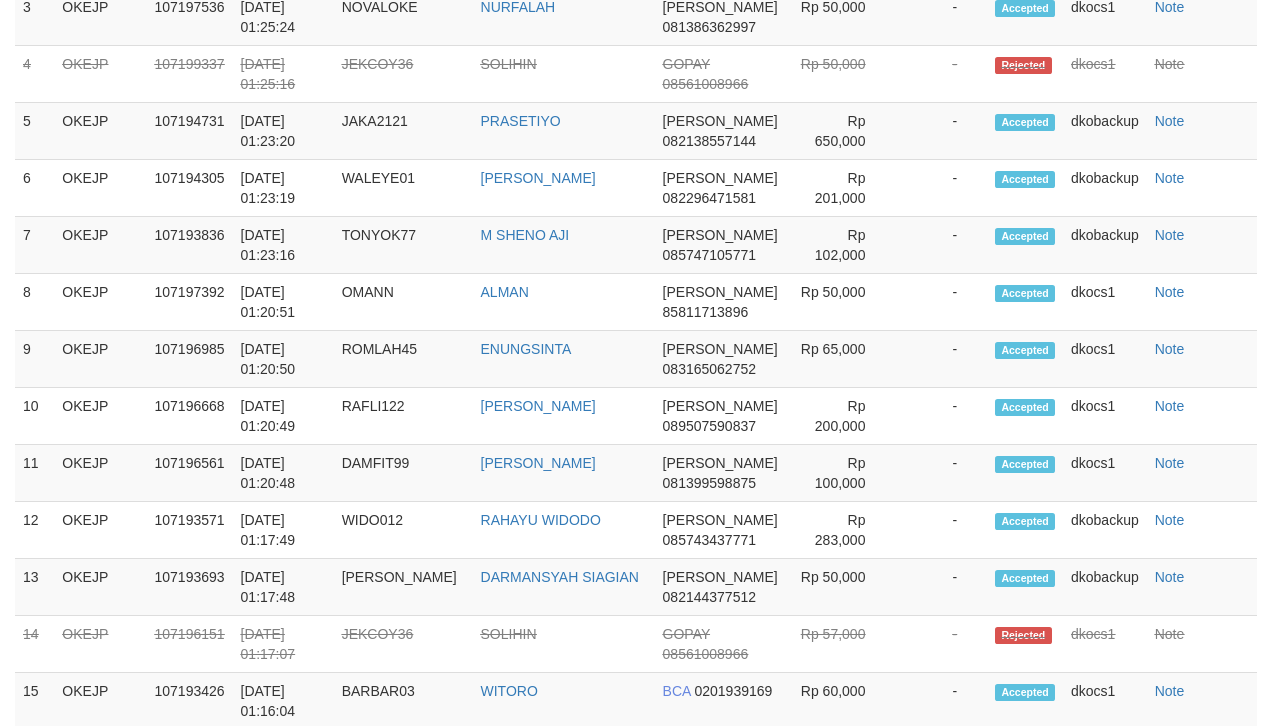 select on "**" 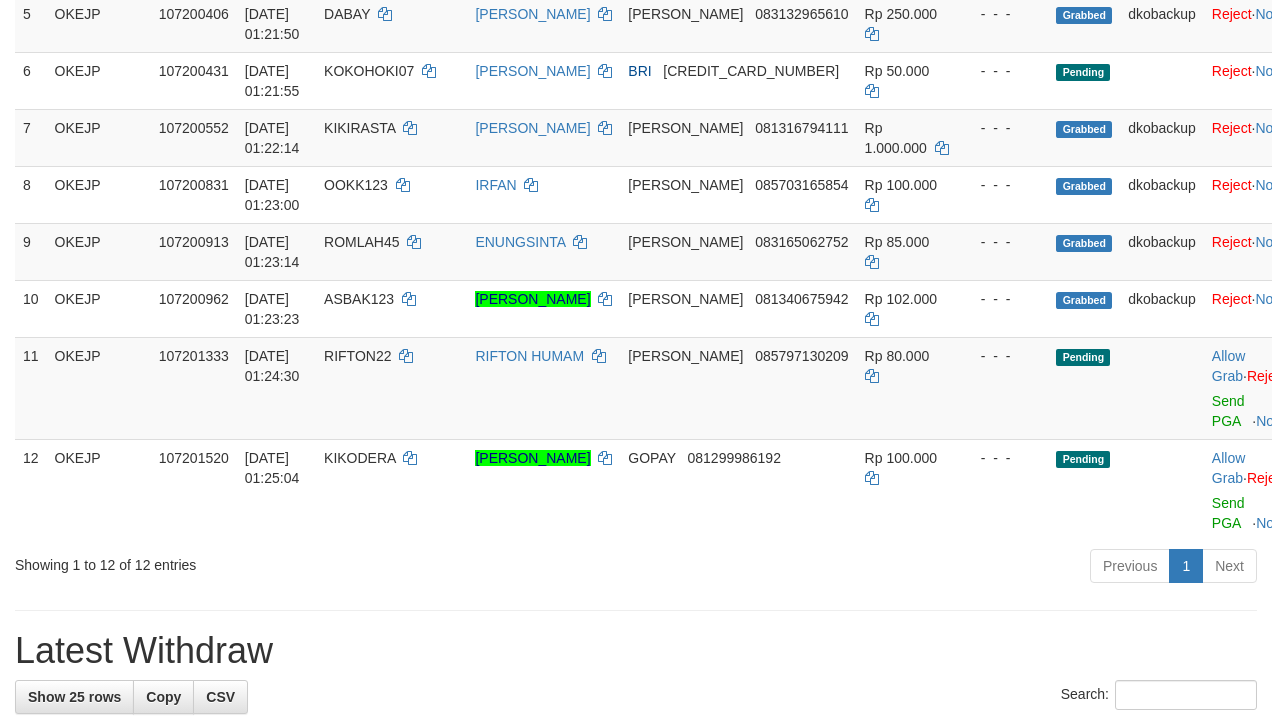 scroll, scrollTop: 533, scrollLeft: 0, axis: vertical 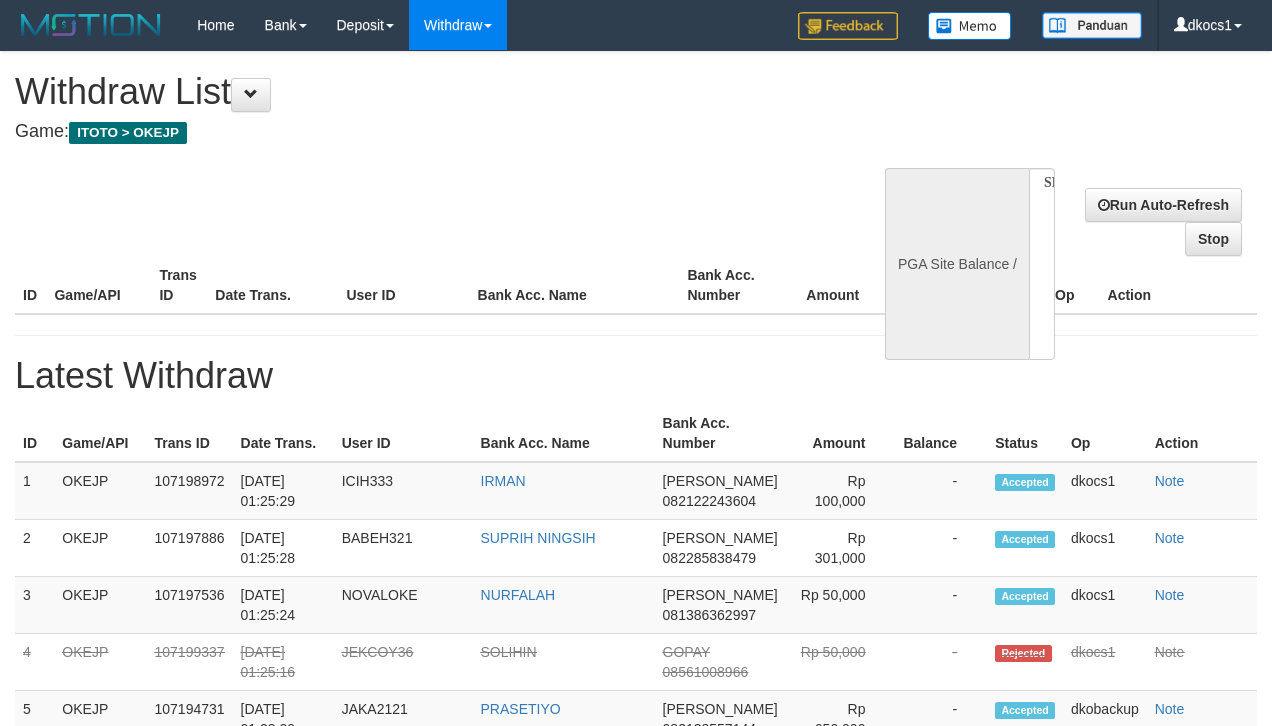 select 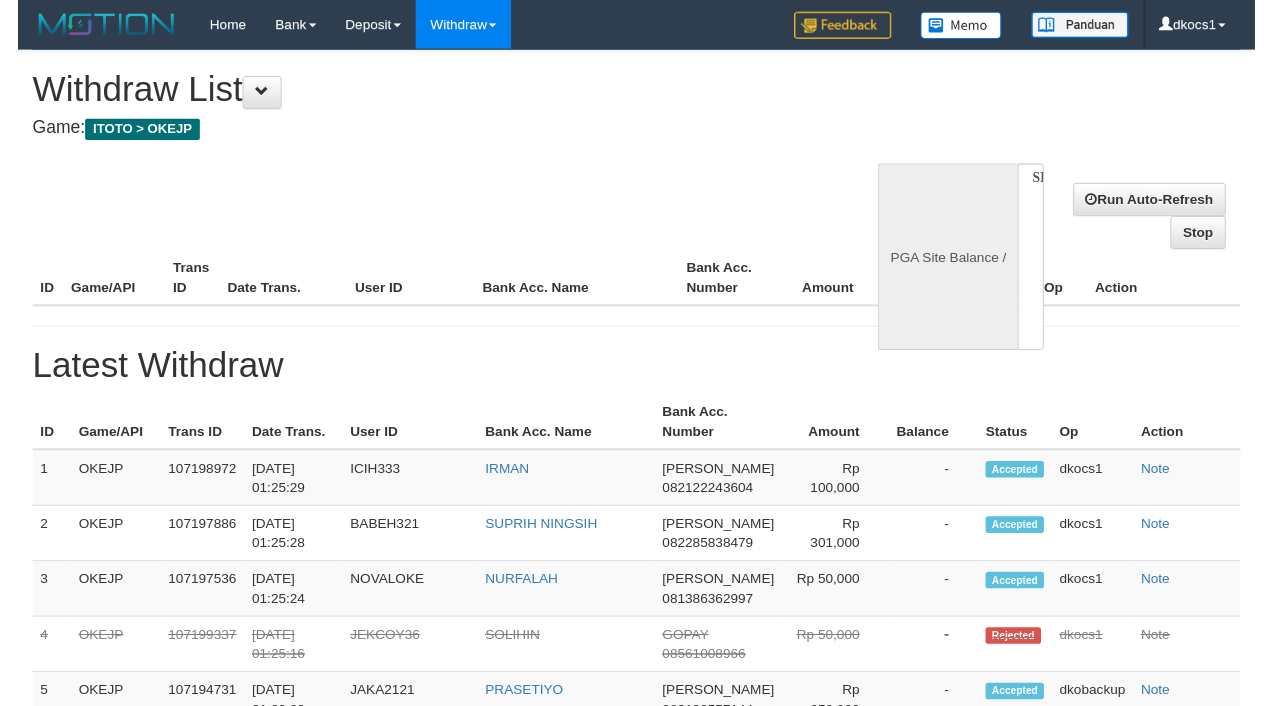 scroll, scrollTop: 588, scrollLeft: 0, axis: vertical 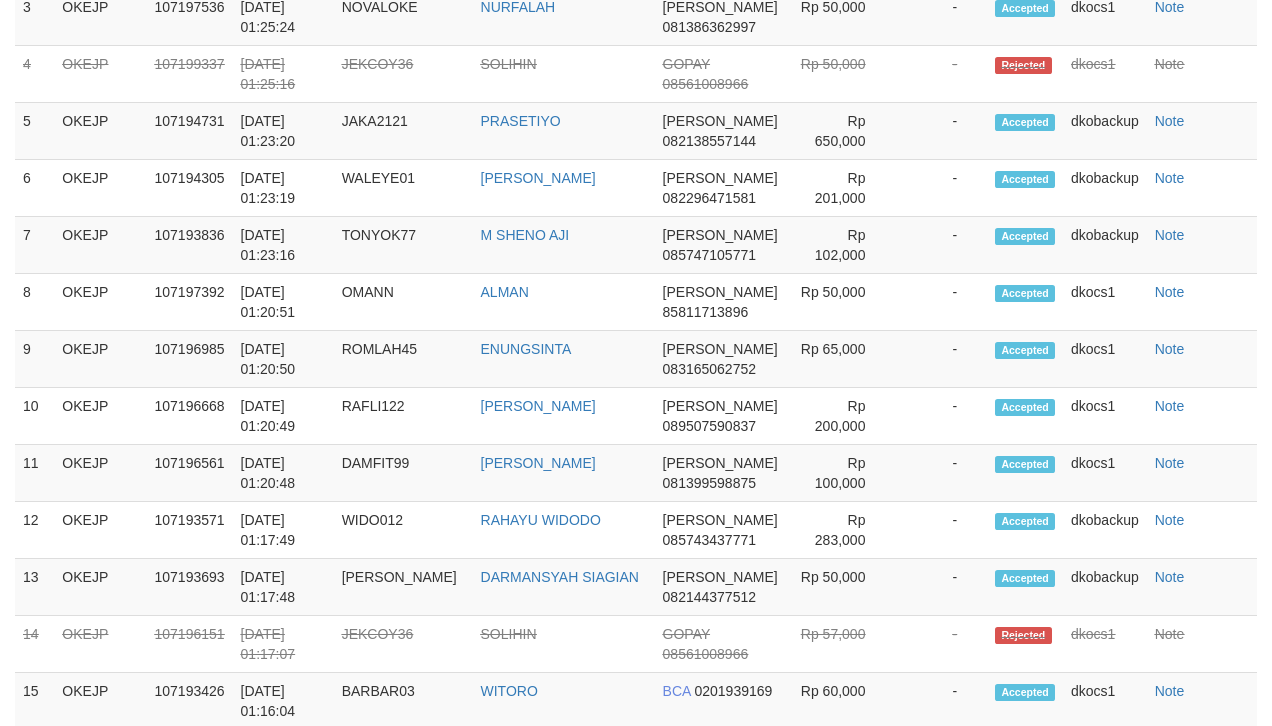 select on "**" 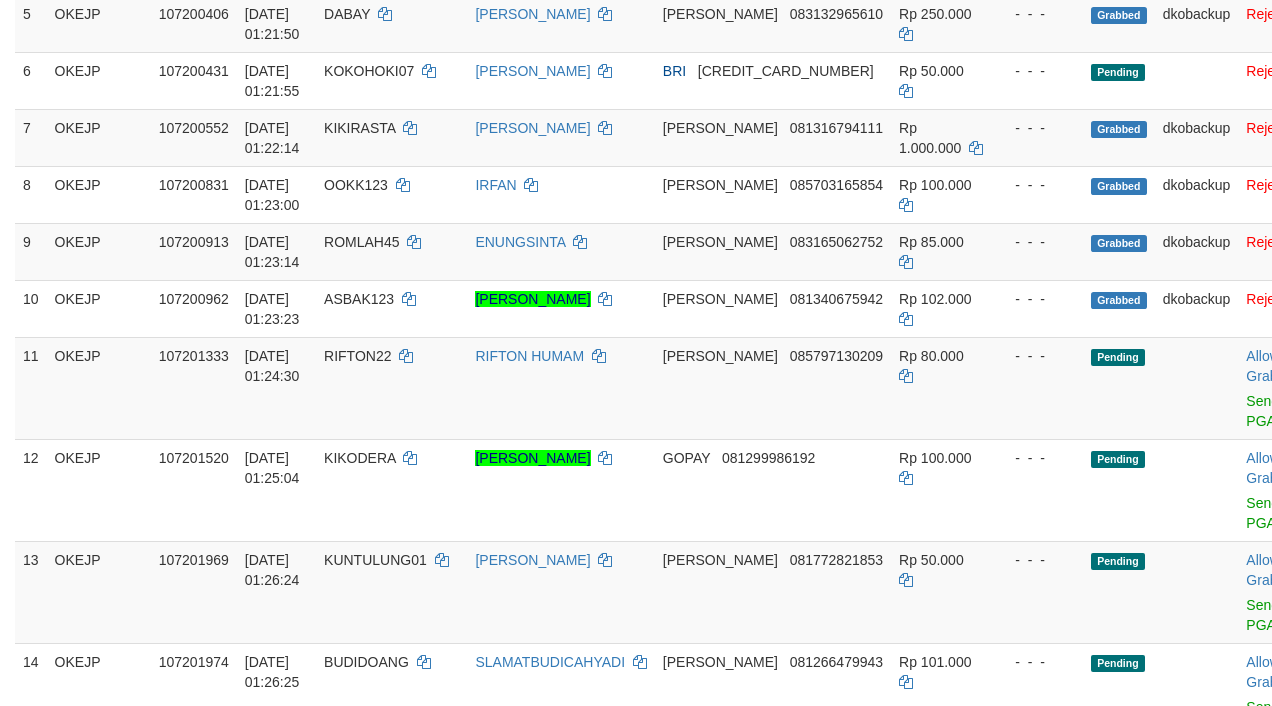 scroll, scrollTop: 533, scrollLeft: 0, axis: vertical 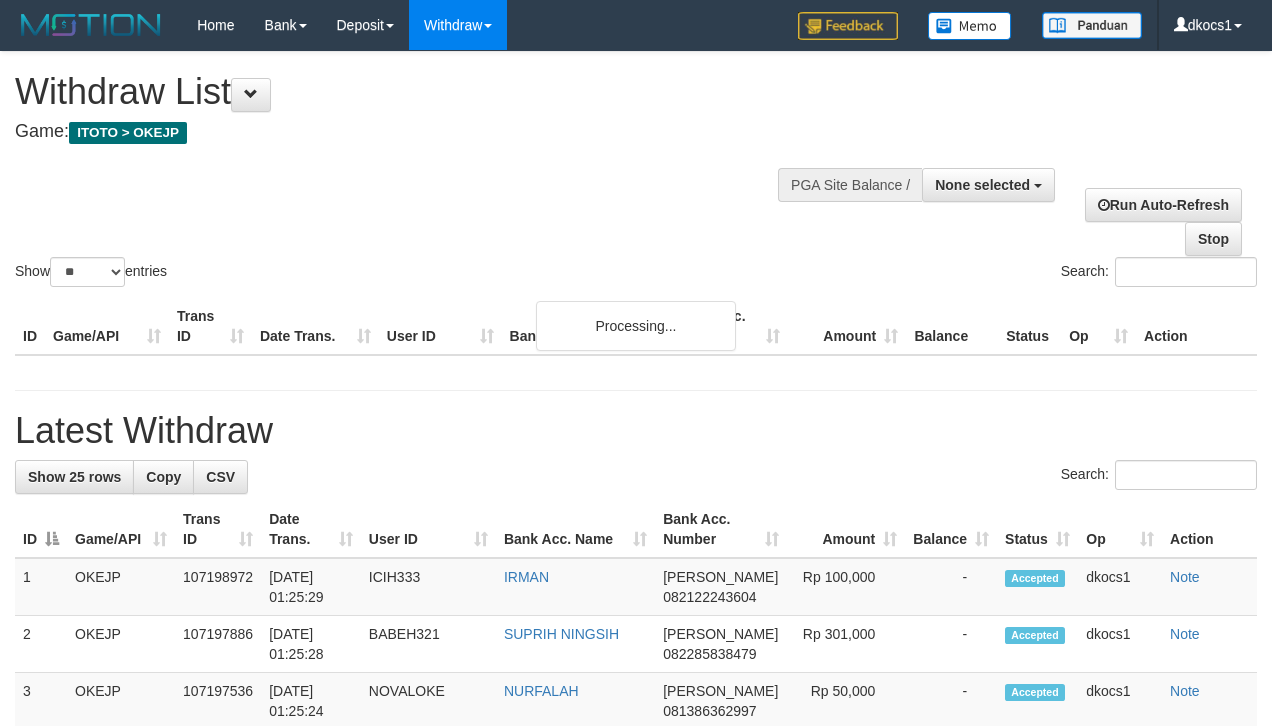 select 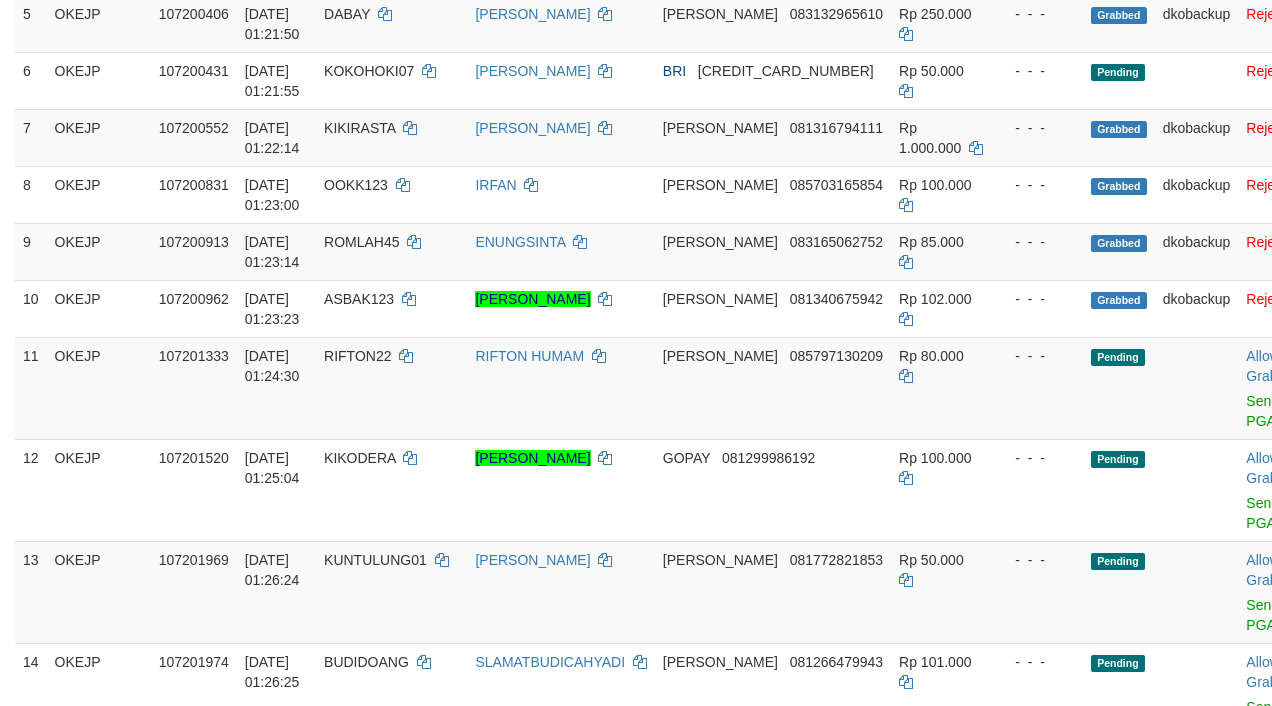 scroll, scrollTop: 533, scrollLeft: 0, axis: vertical 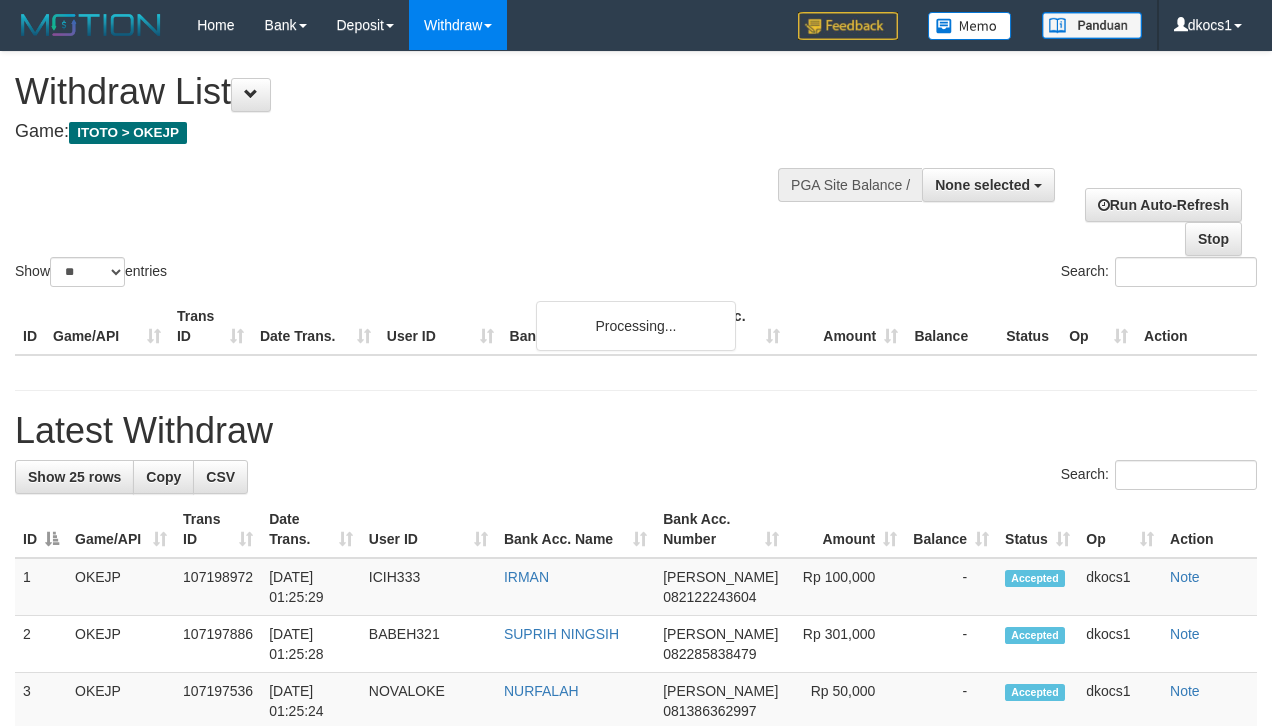 select 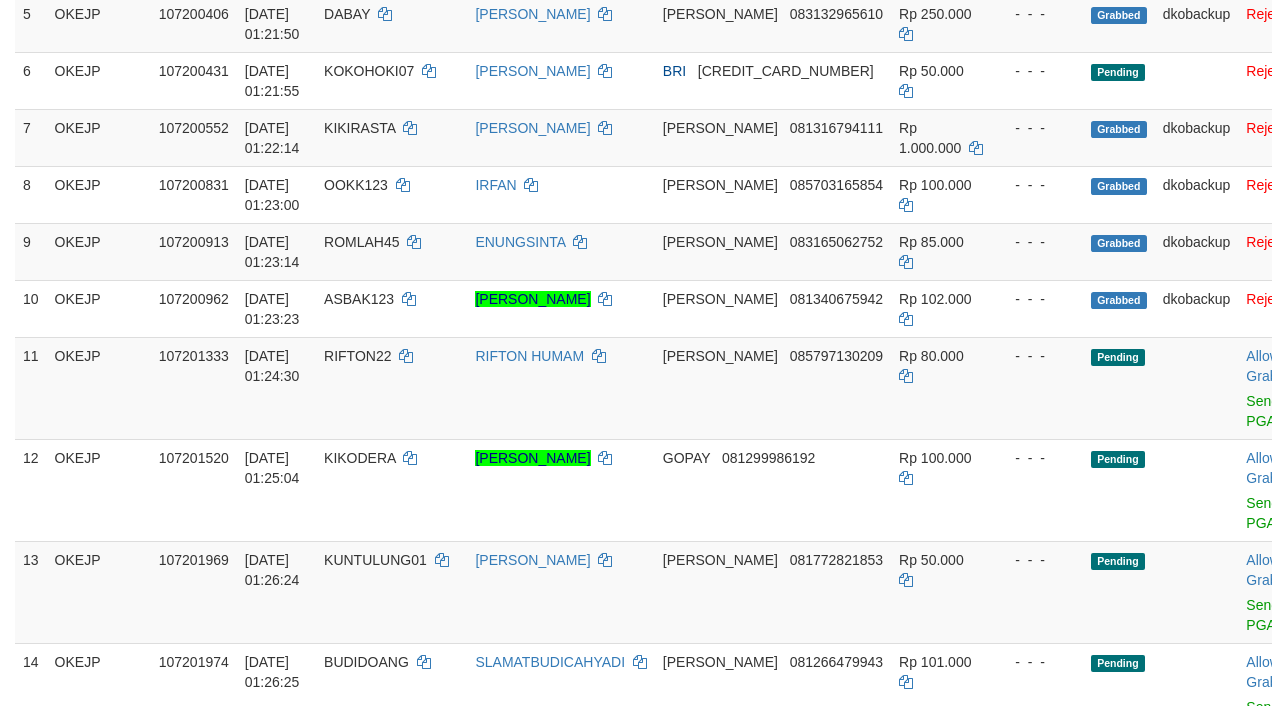 scroll, scrollTop: 533, scrollLeft: 0, axis: vertical 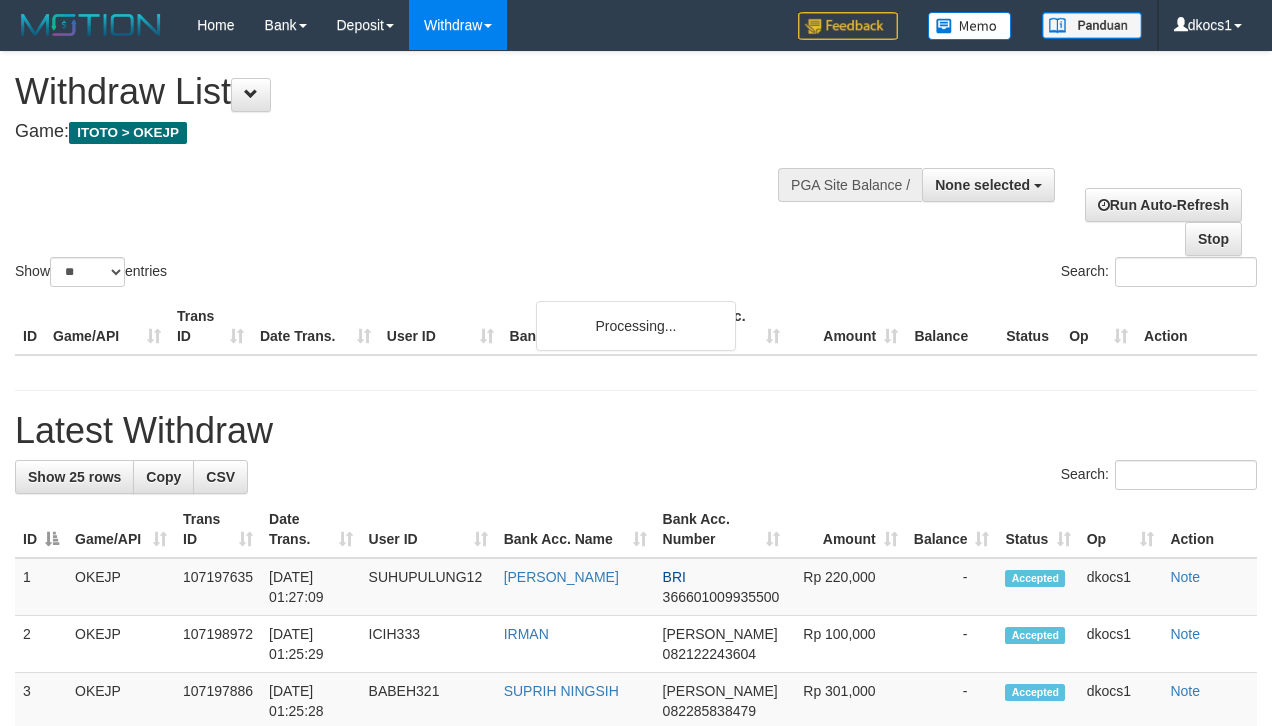 select 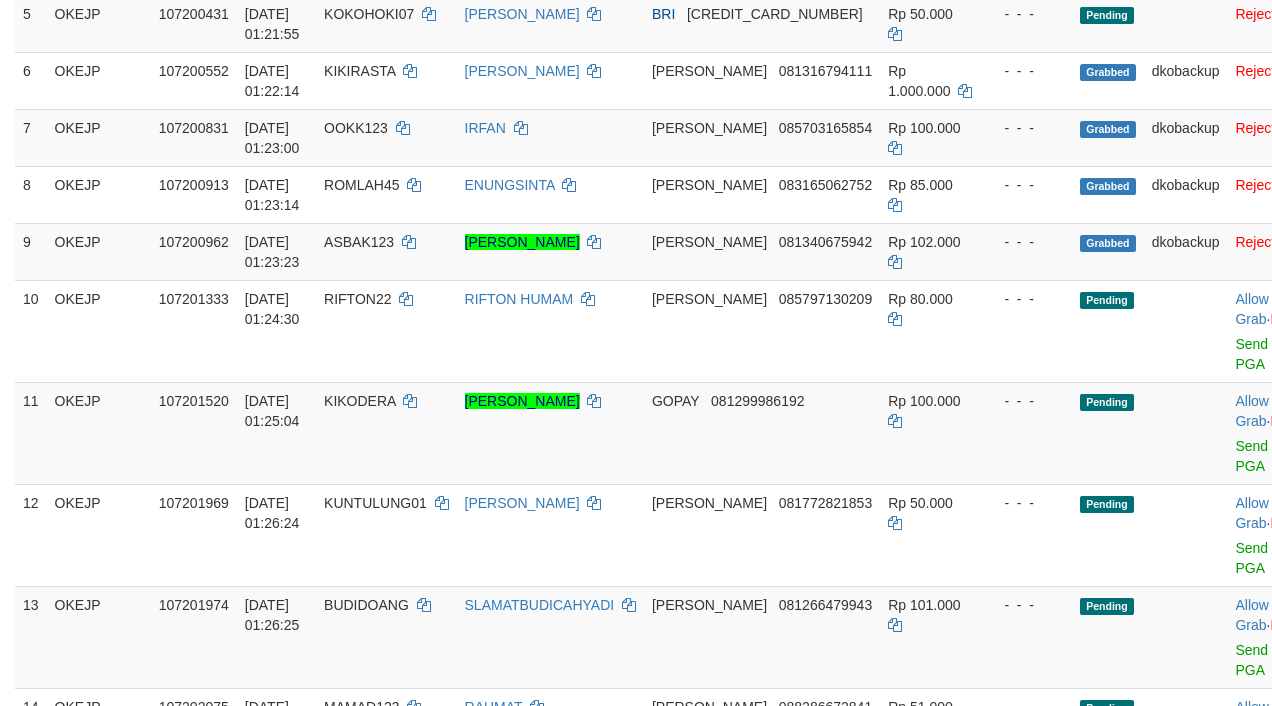 scroll, scrollTop: 533, scrollLeft: 0, axis: vertical 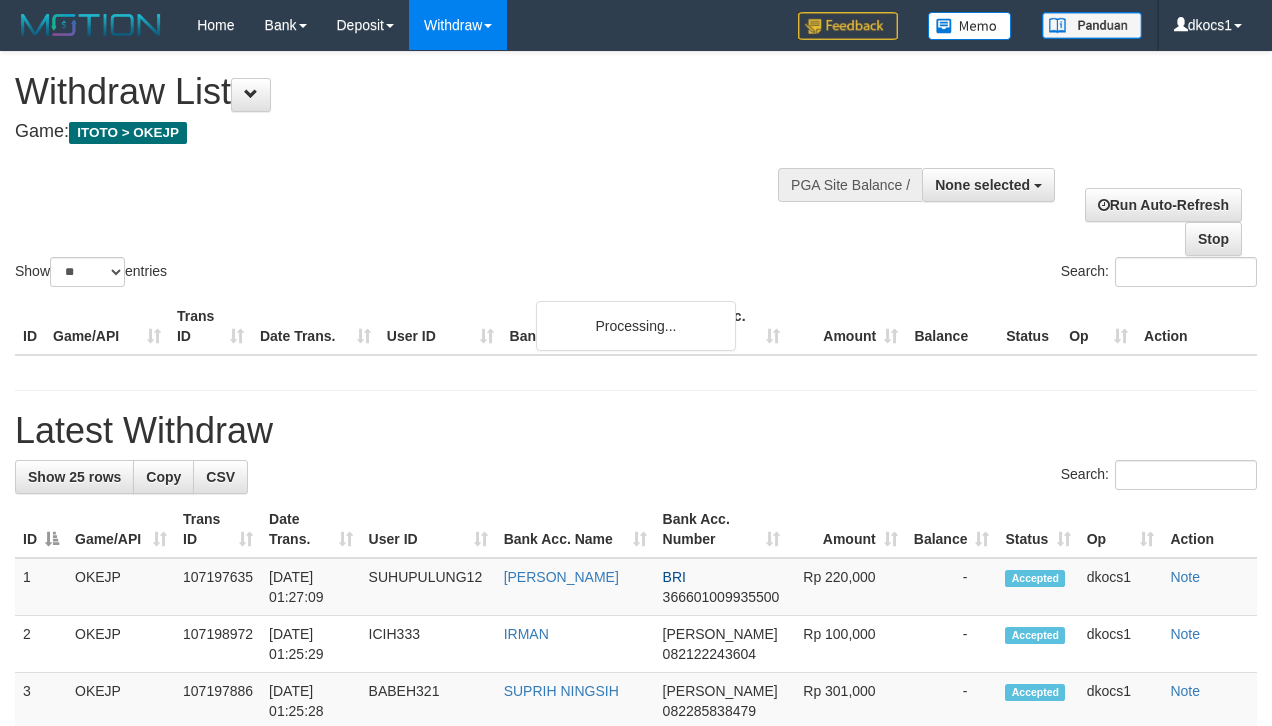 select 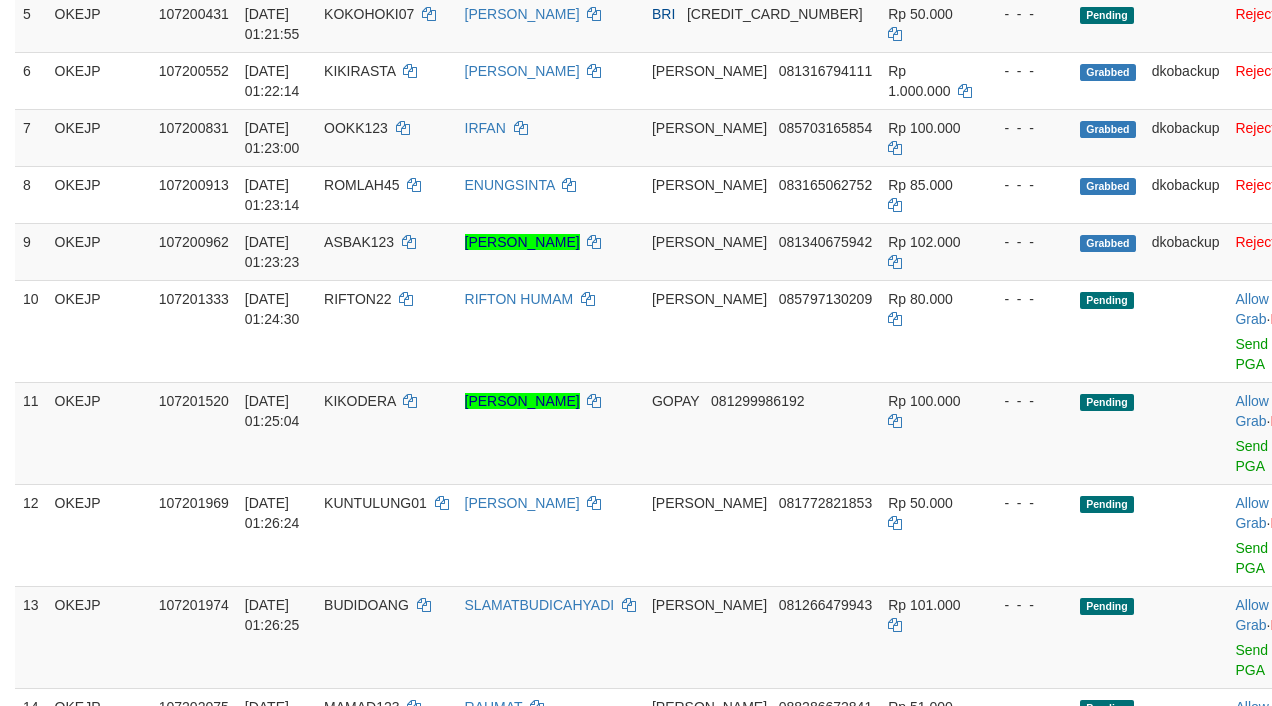 scroll, scrollTop: 533, scrollLeft: 0, axis: vertical 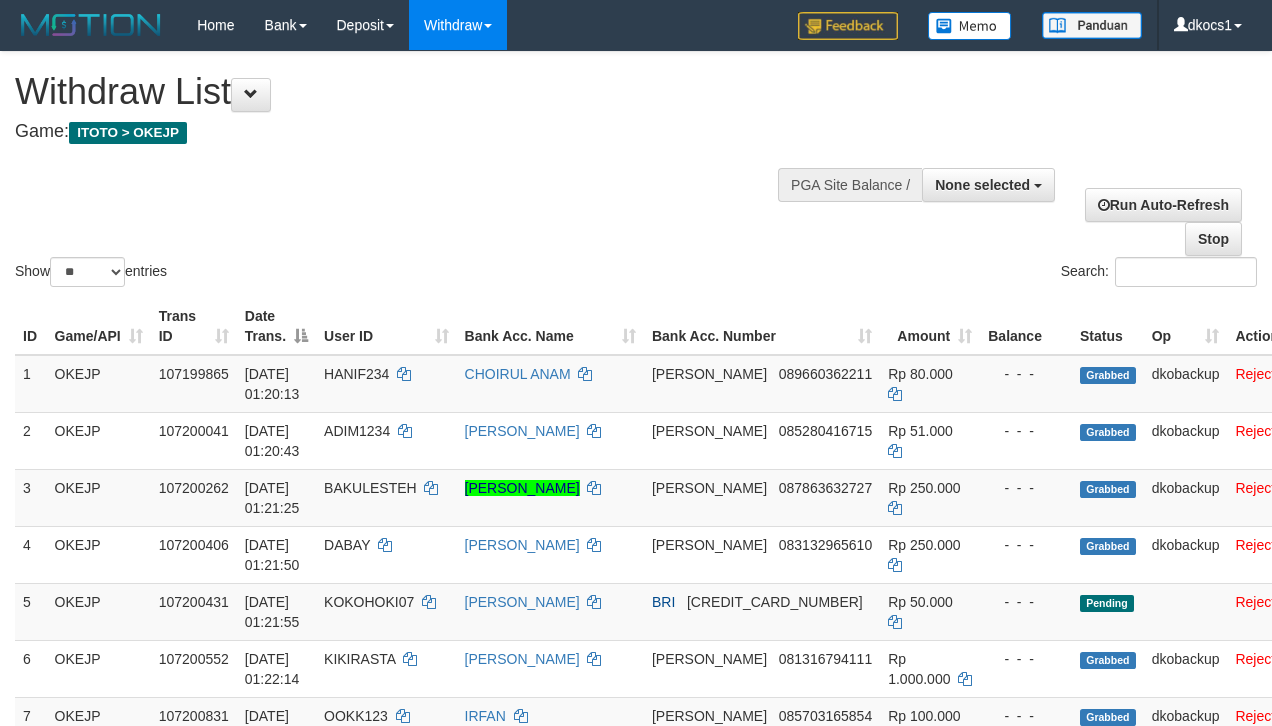 select 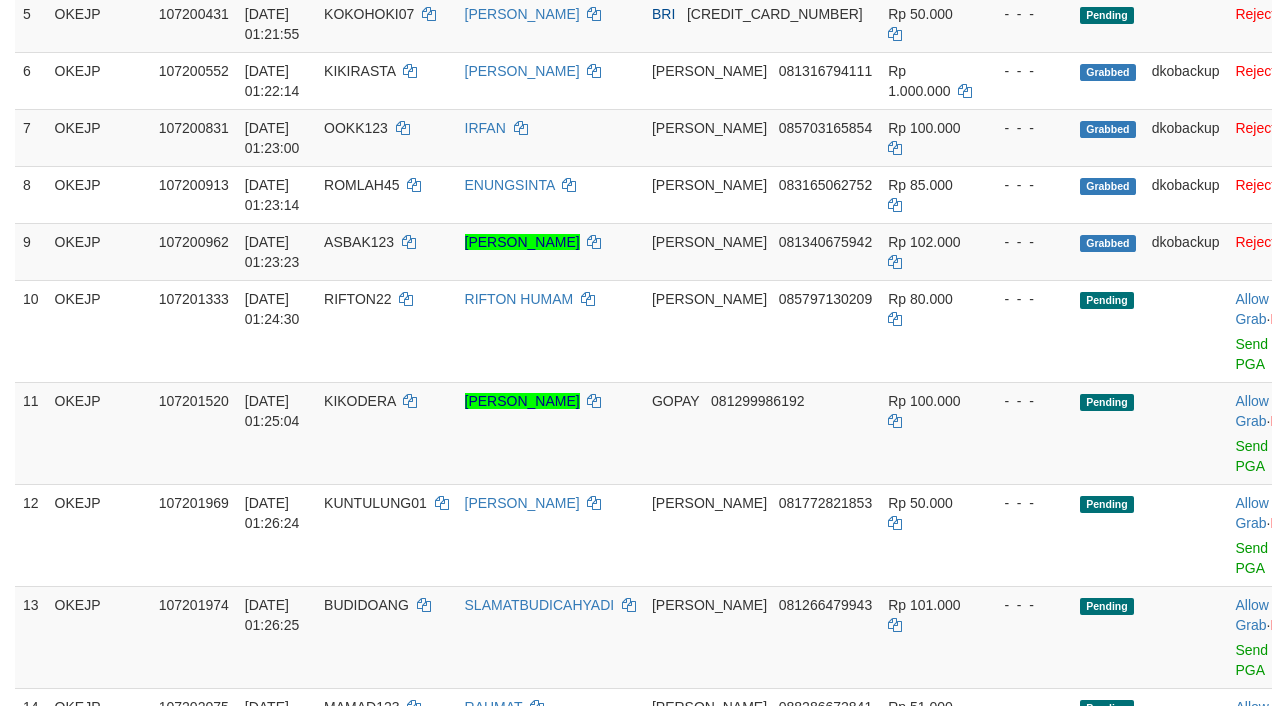 scroll, scrollTop: 533, scrollLeft: 0, axis: vertical 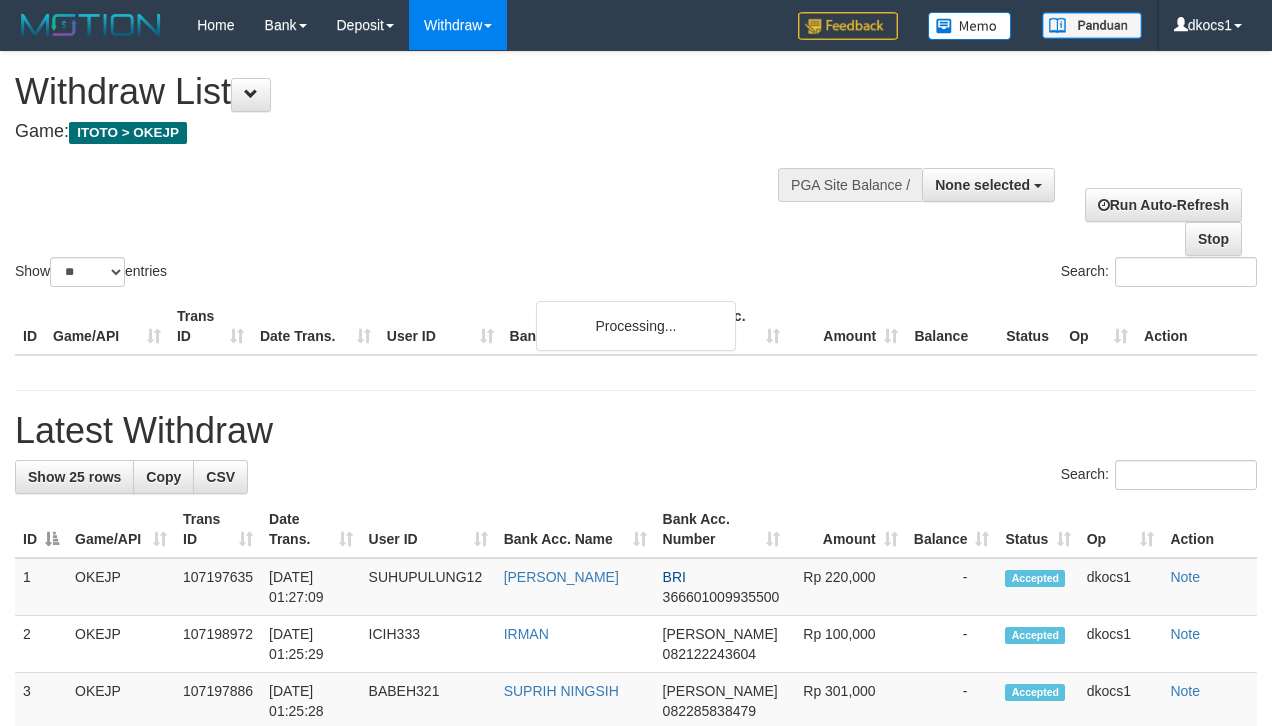 select 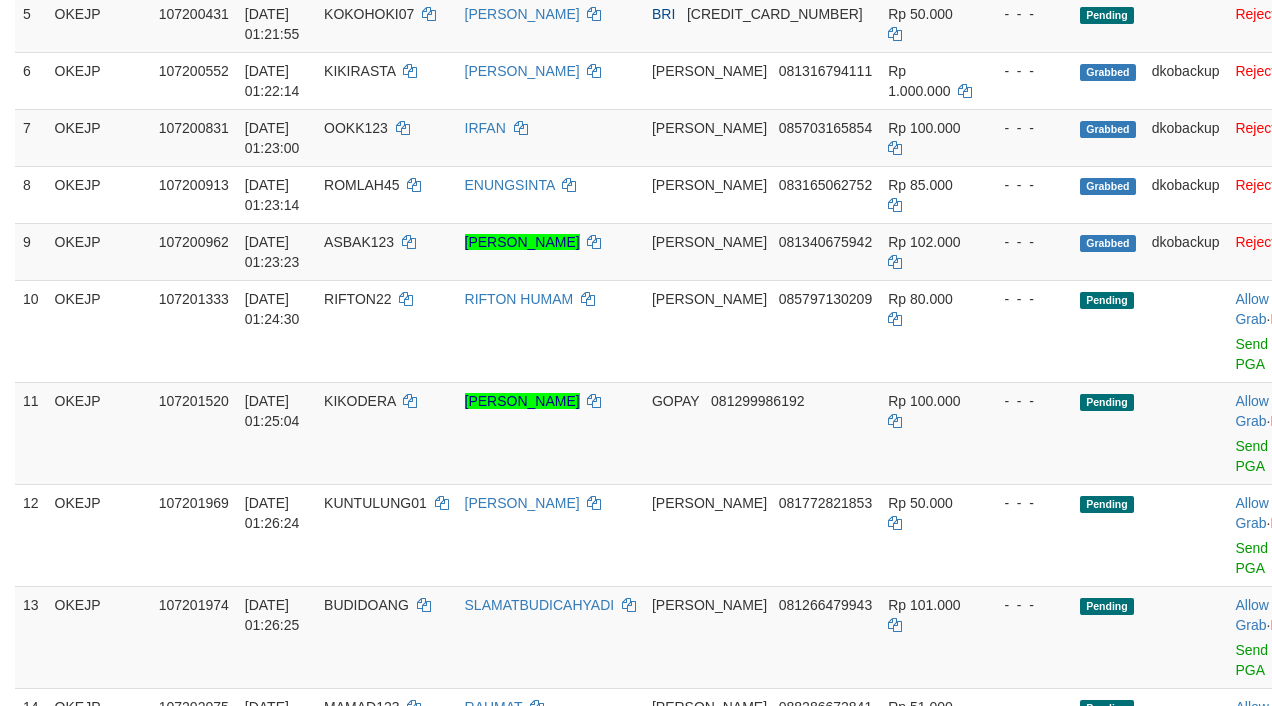 scroll, scrollTop: 533, scrollLeft: 0, axis: vertical 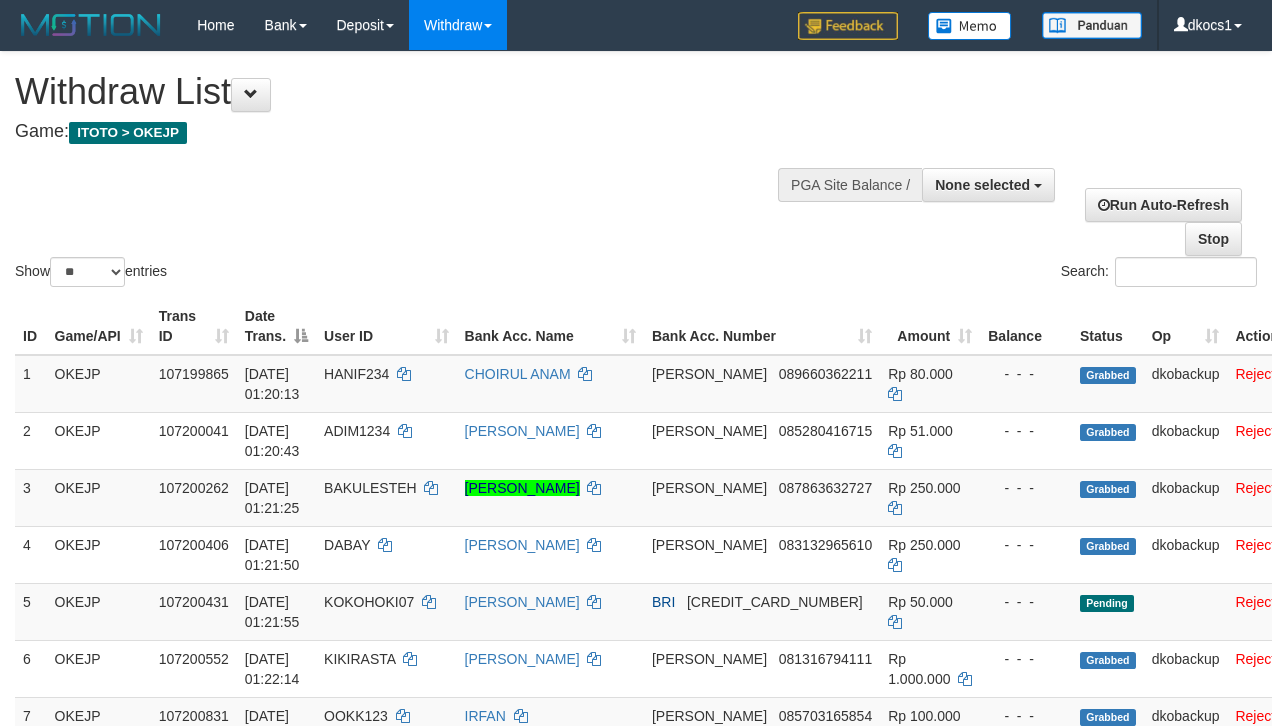 select 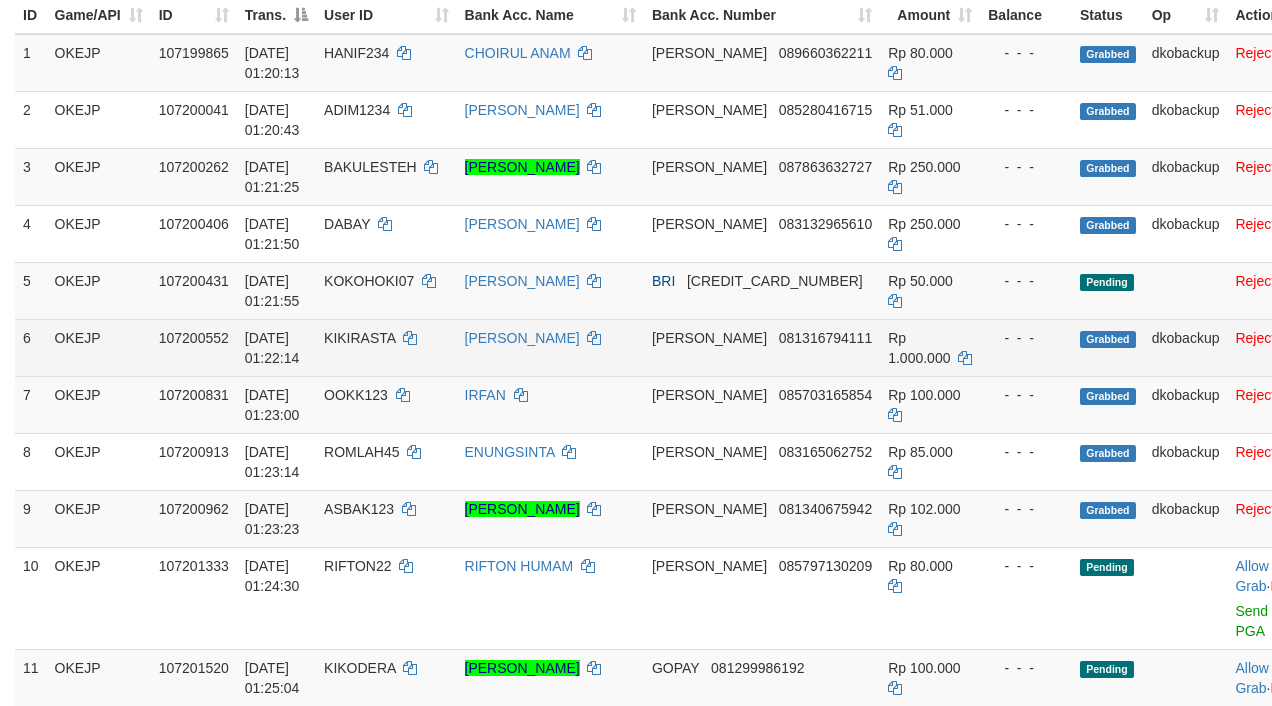 scroll, scrollTop: 328, scrollLeft: 0, axis: vertical 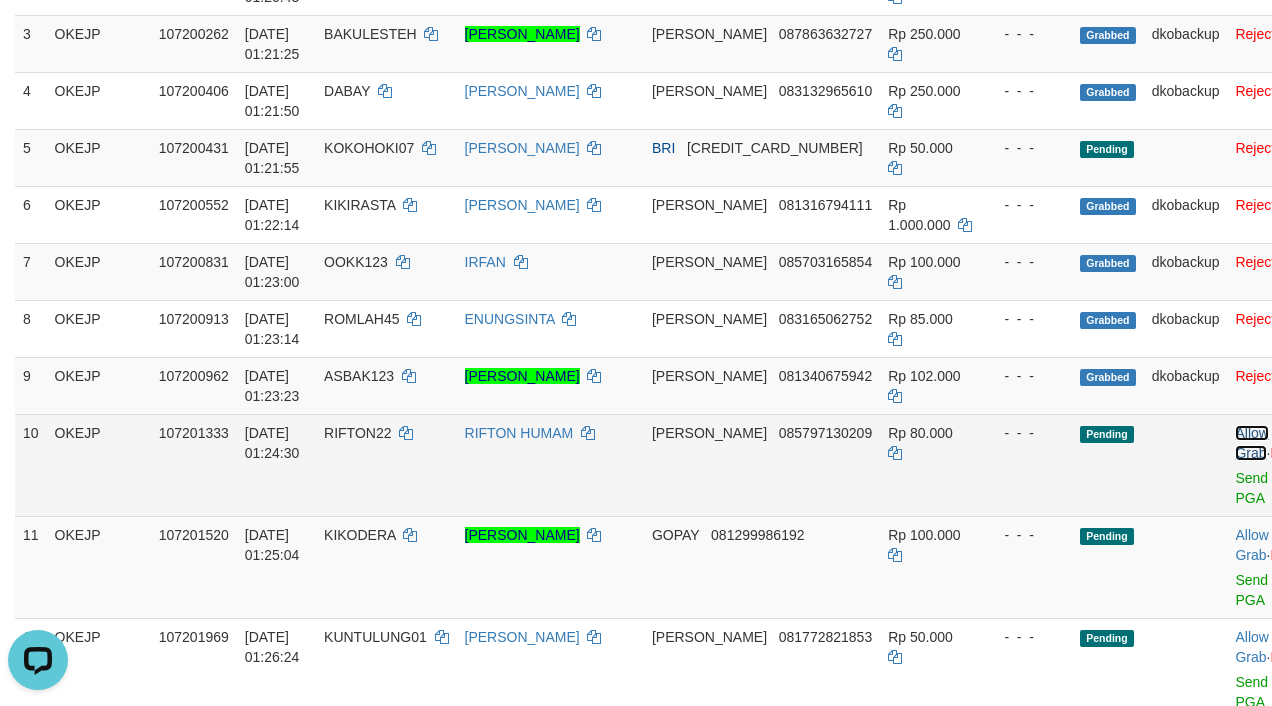 click on "Allow Grab" at bounding box center [1251, 443] 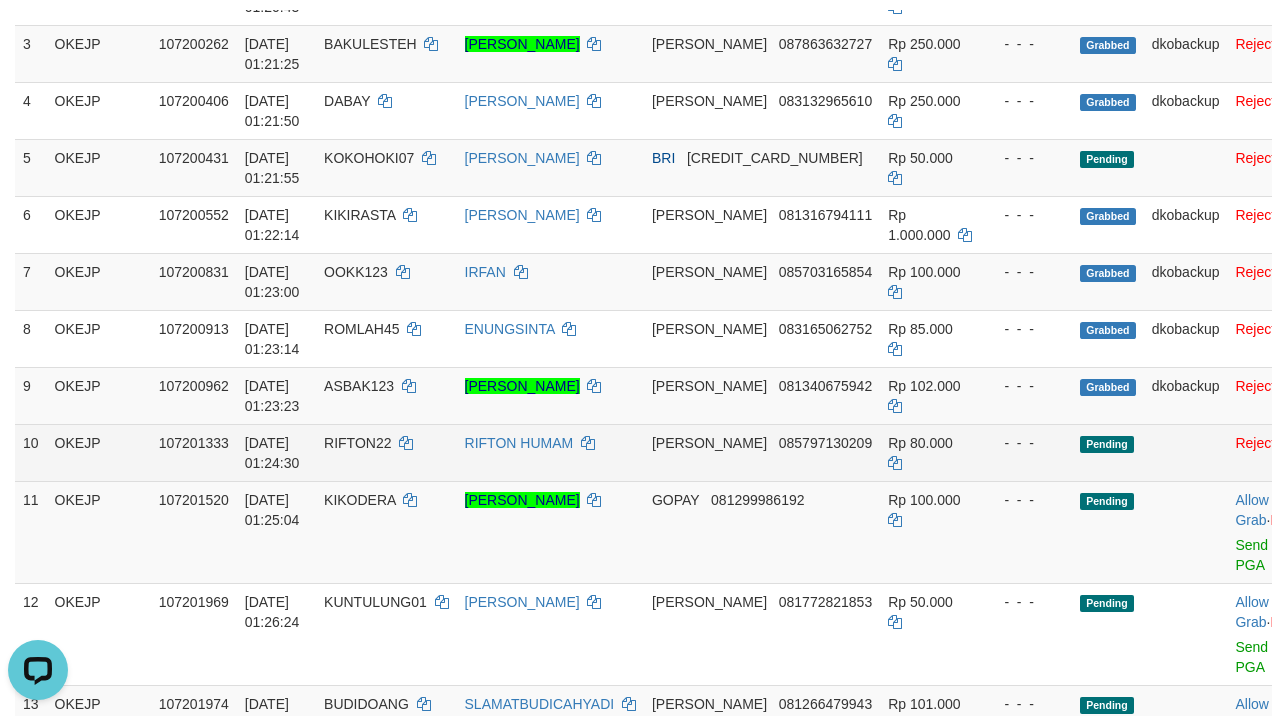 scroll, scrollTop: 588, scrollLeft: 0, axis: vertical 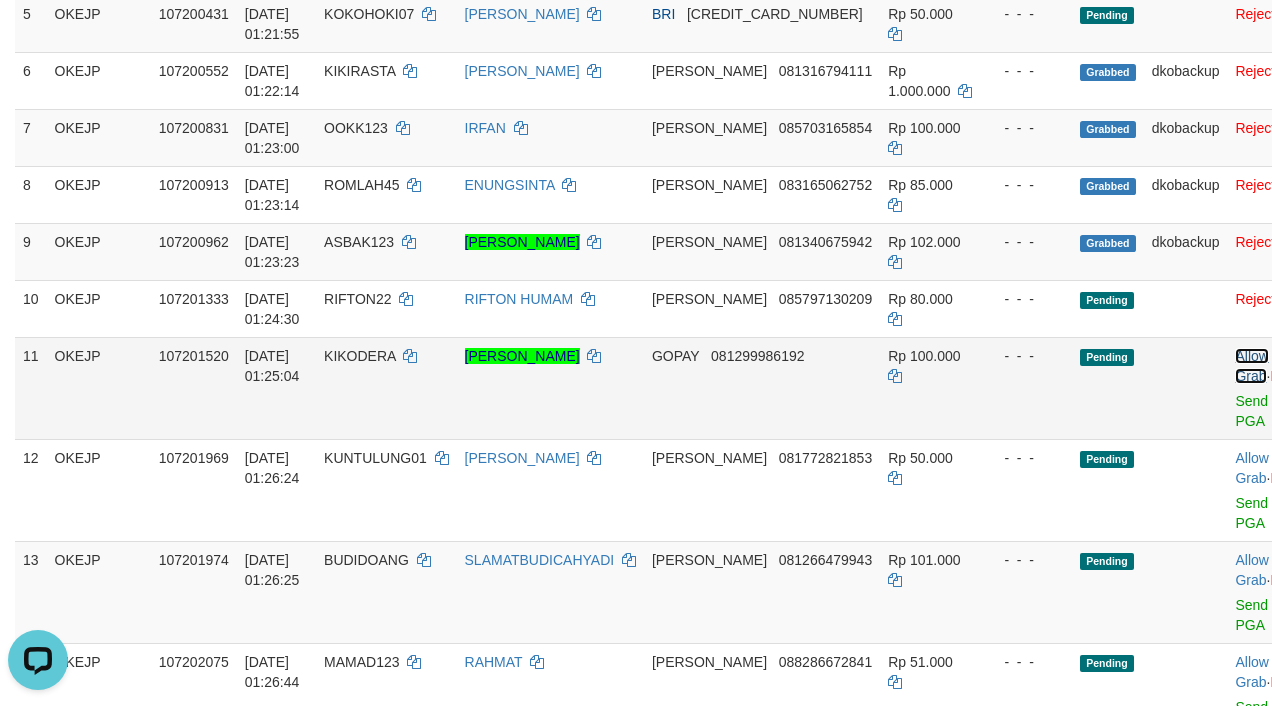 click on "Allow Grab" at bounding box center (1251, 366) 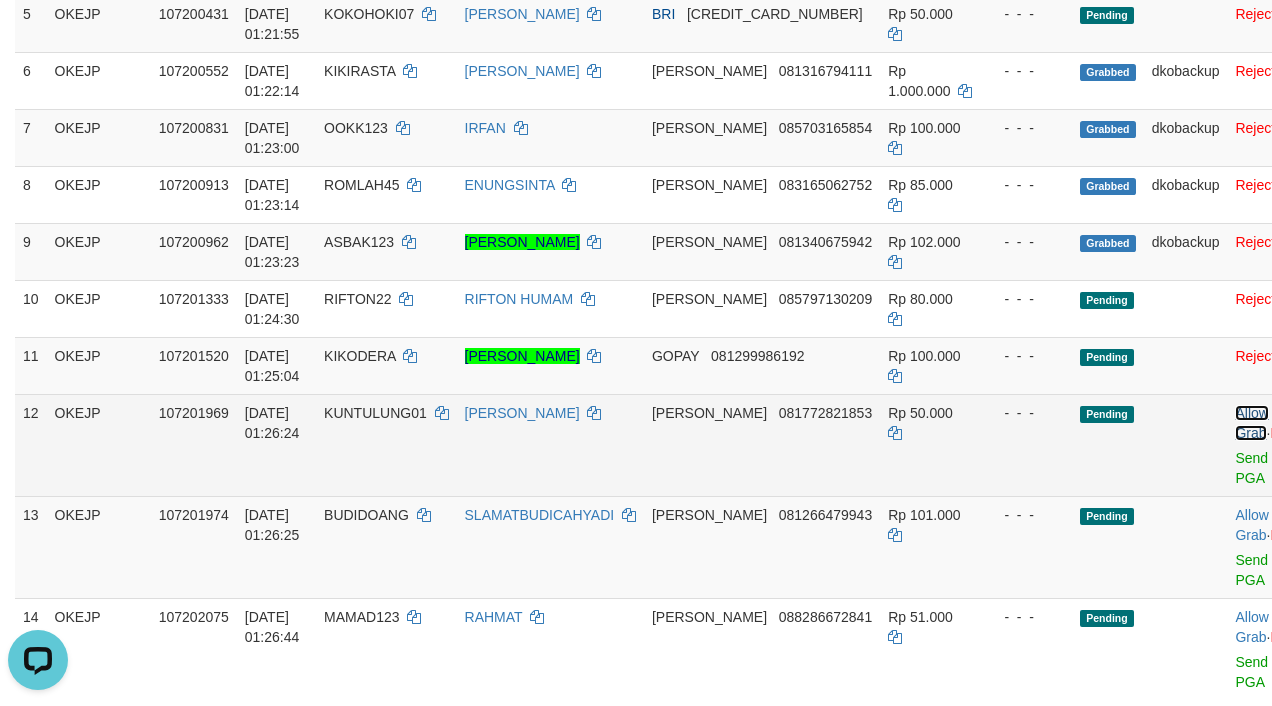 click on "Allow Grab" at bounding box center (1251, 423) 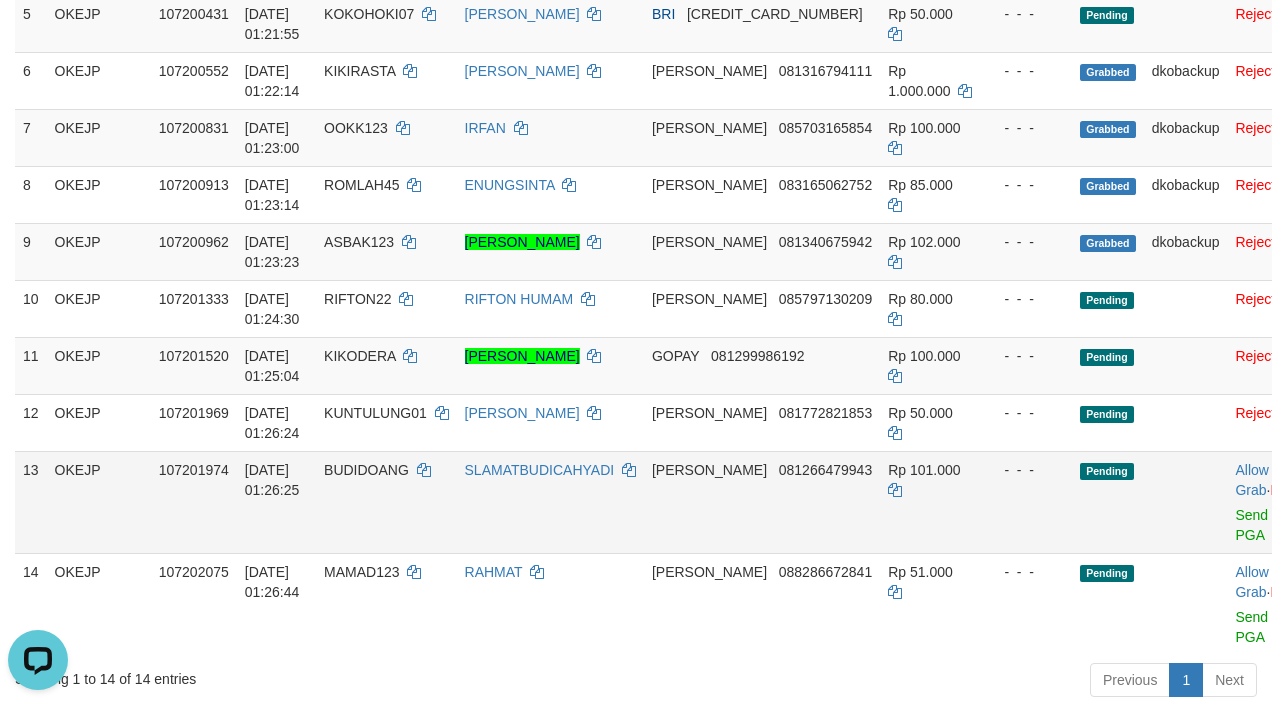 click on "Allow Grab   ·    Reject Send PGA     ·    Note" at bounding box center [1272, 502] 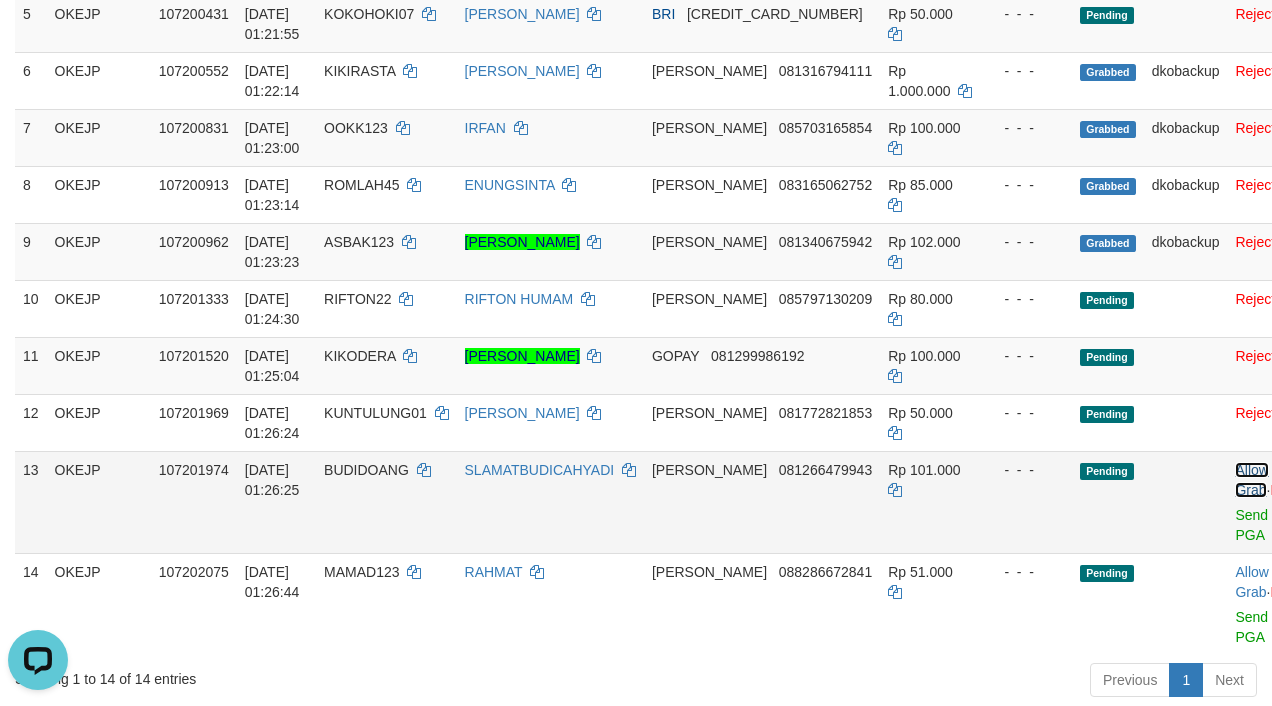 click on "Allow Grab" at bounding box center [1251, 480] 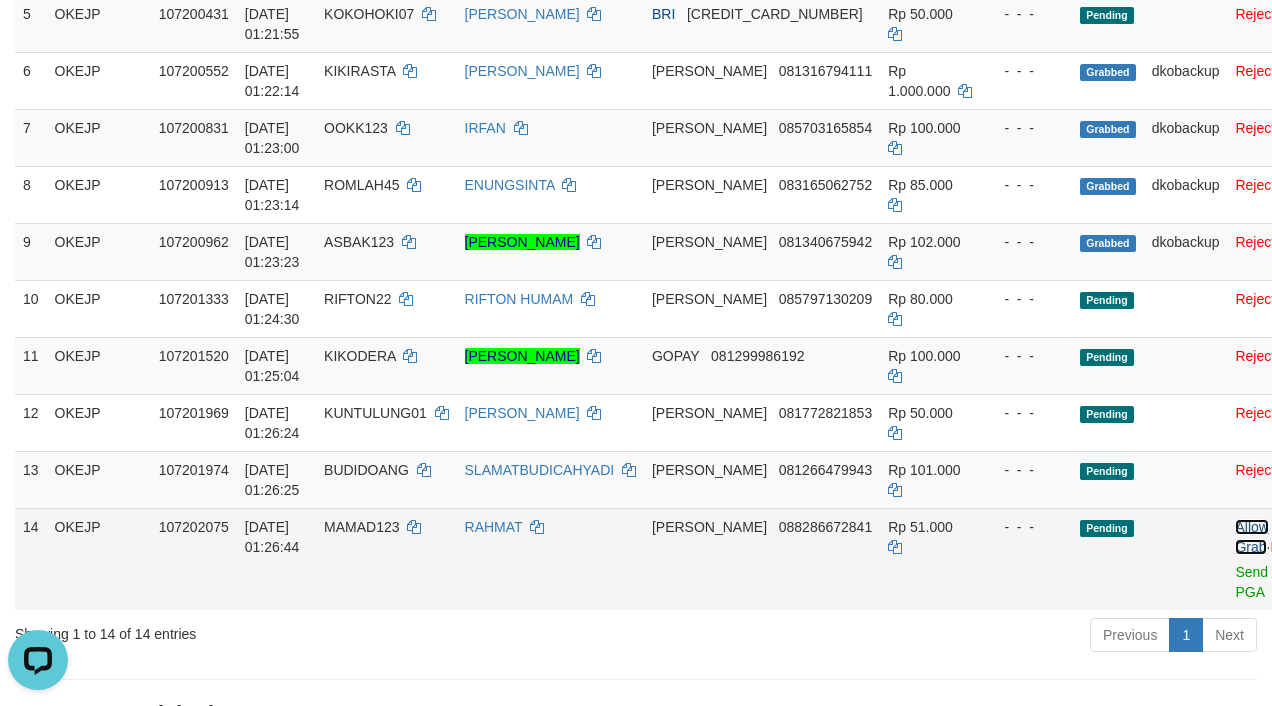 click on "Allow Grab" at bounding box center [1251, 537] 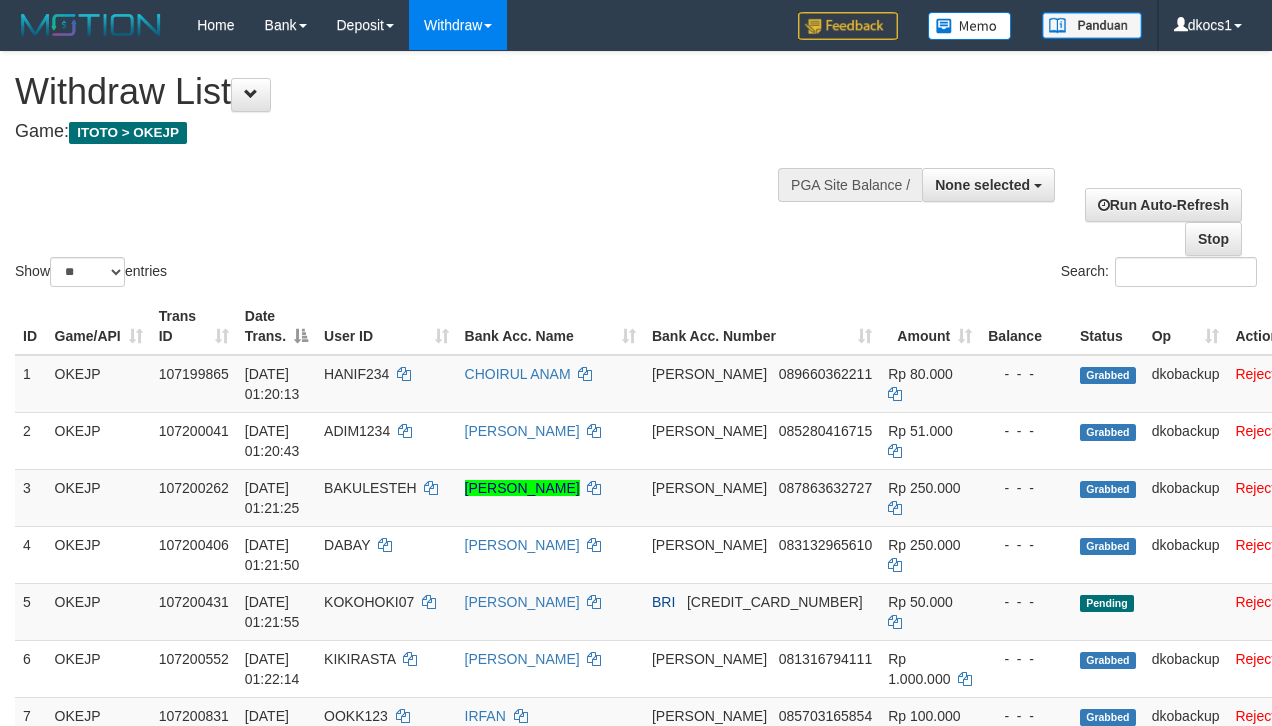 select 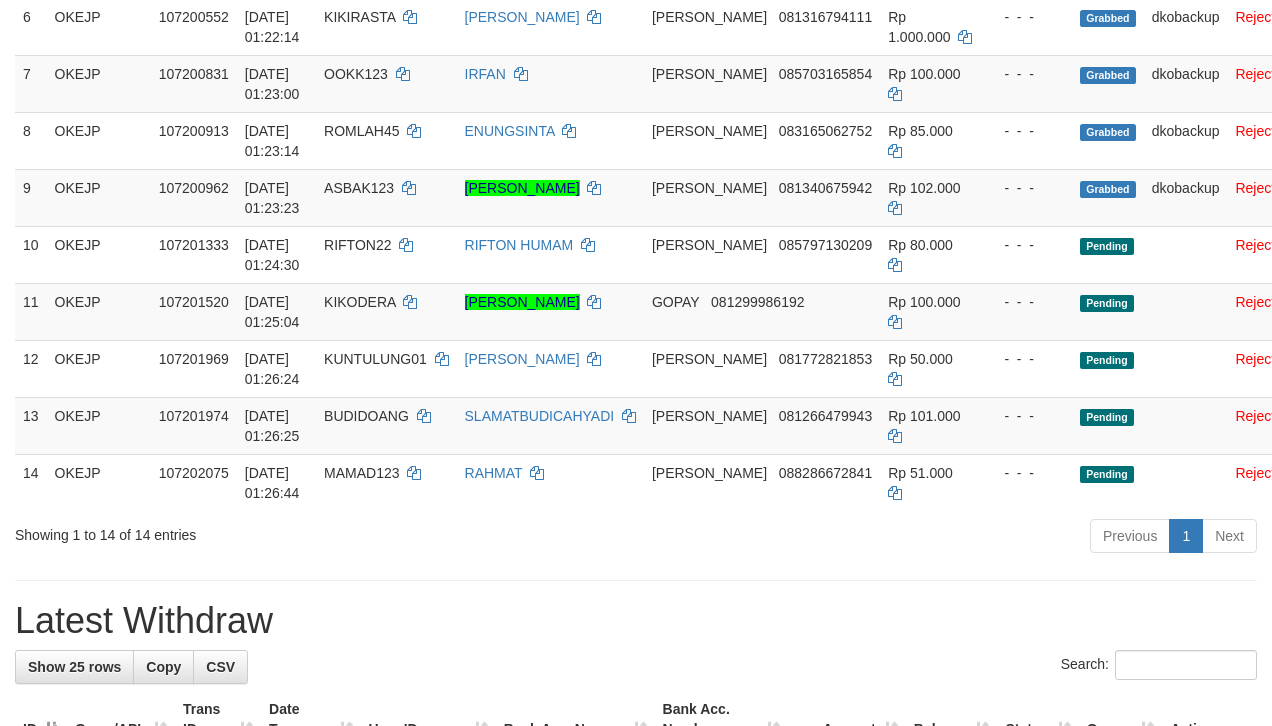 scroll, scrollTop: 588, scrollLeft: 0, axis: vertical 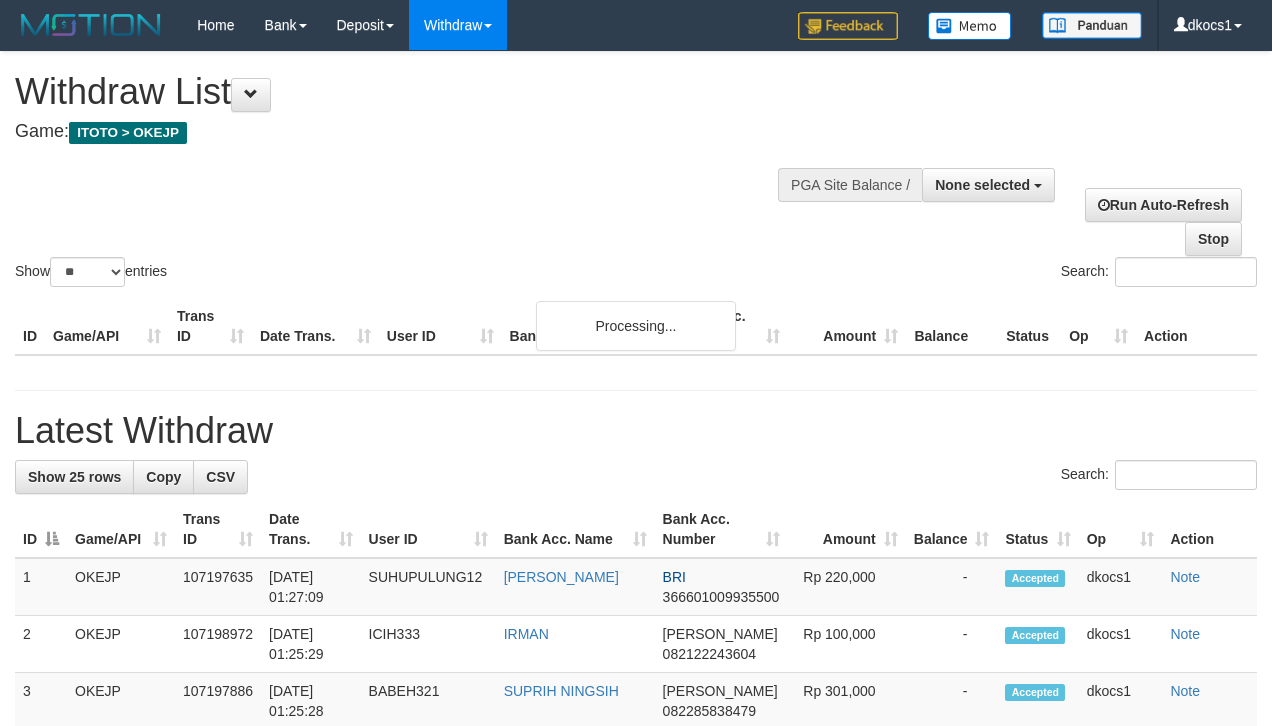 select 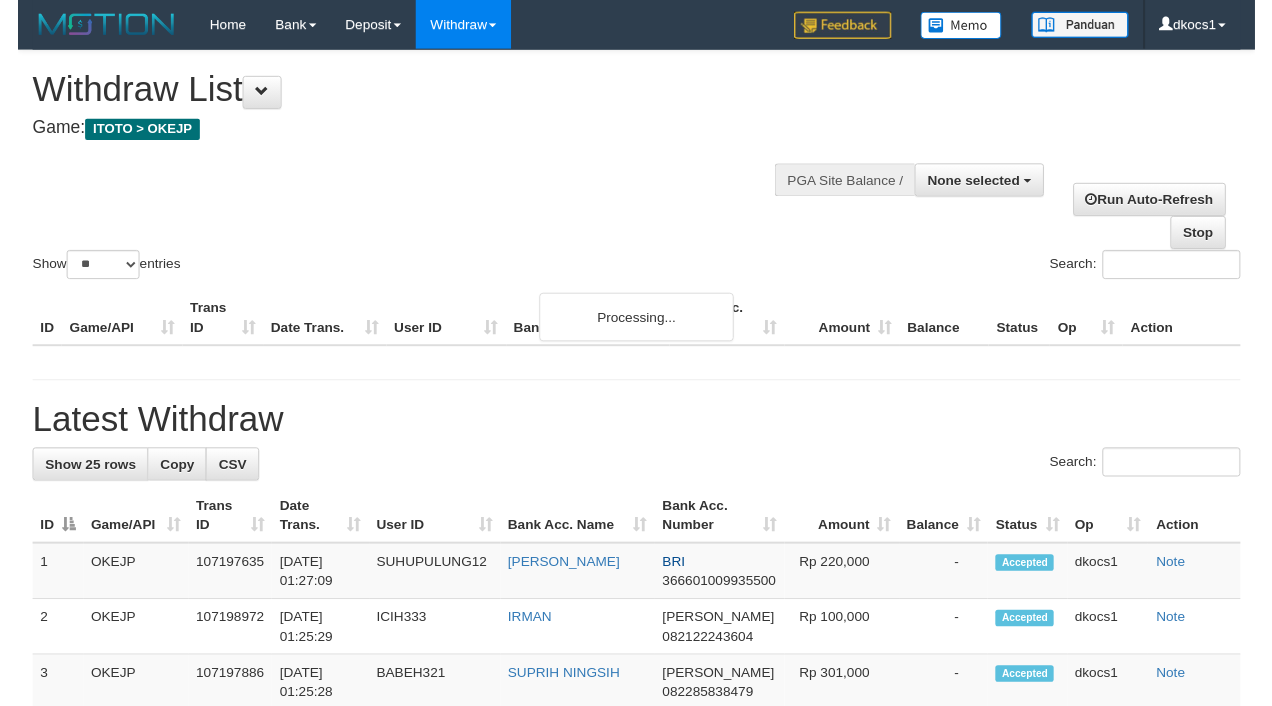 scroll, scrollTop: 0, scrollLeft: 0, axis: both 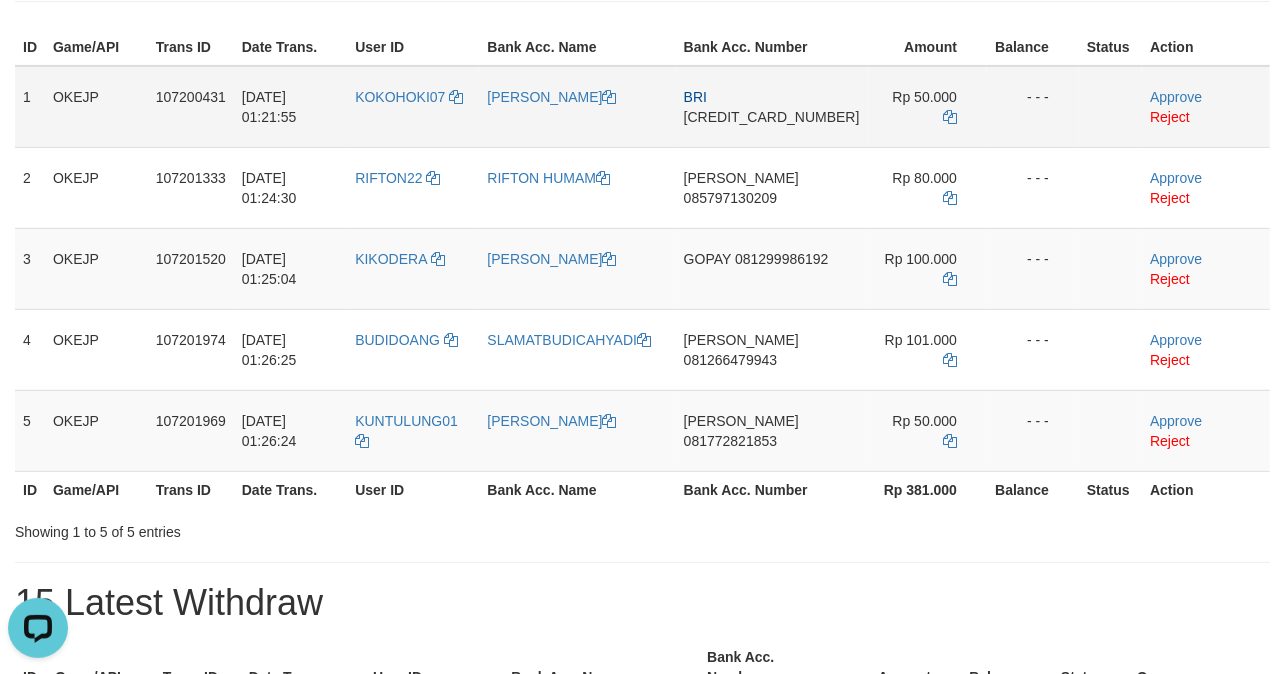 click on "KOKOHOKI07" at bounding box center (413, 107) 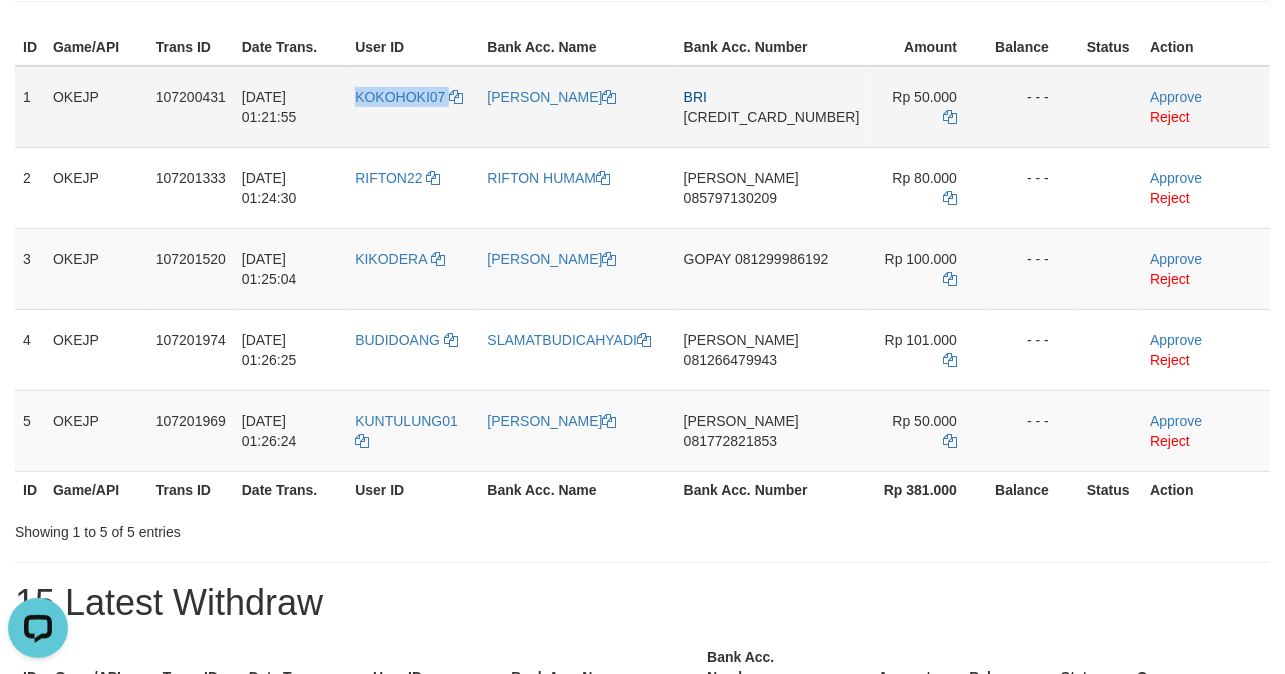 click on "KOKOHOKI07" at bounding box center (413, 107) 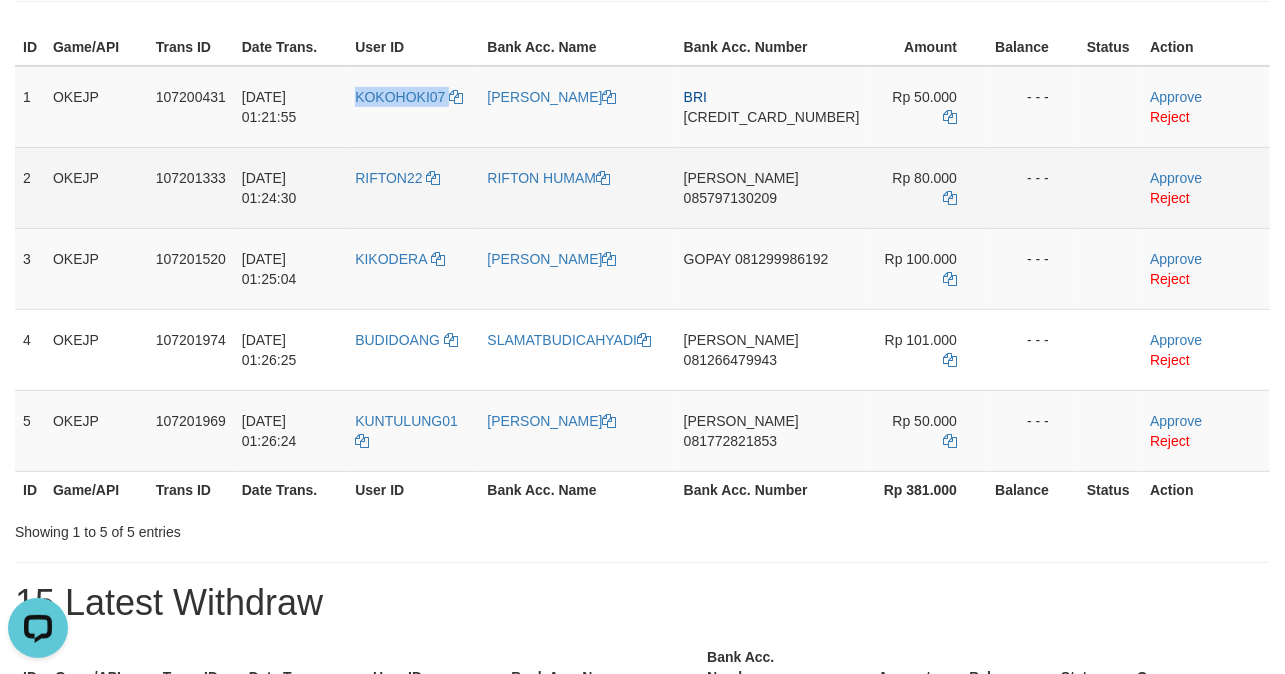 copy on "KOKOHOKI07" 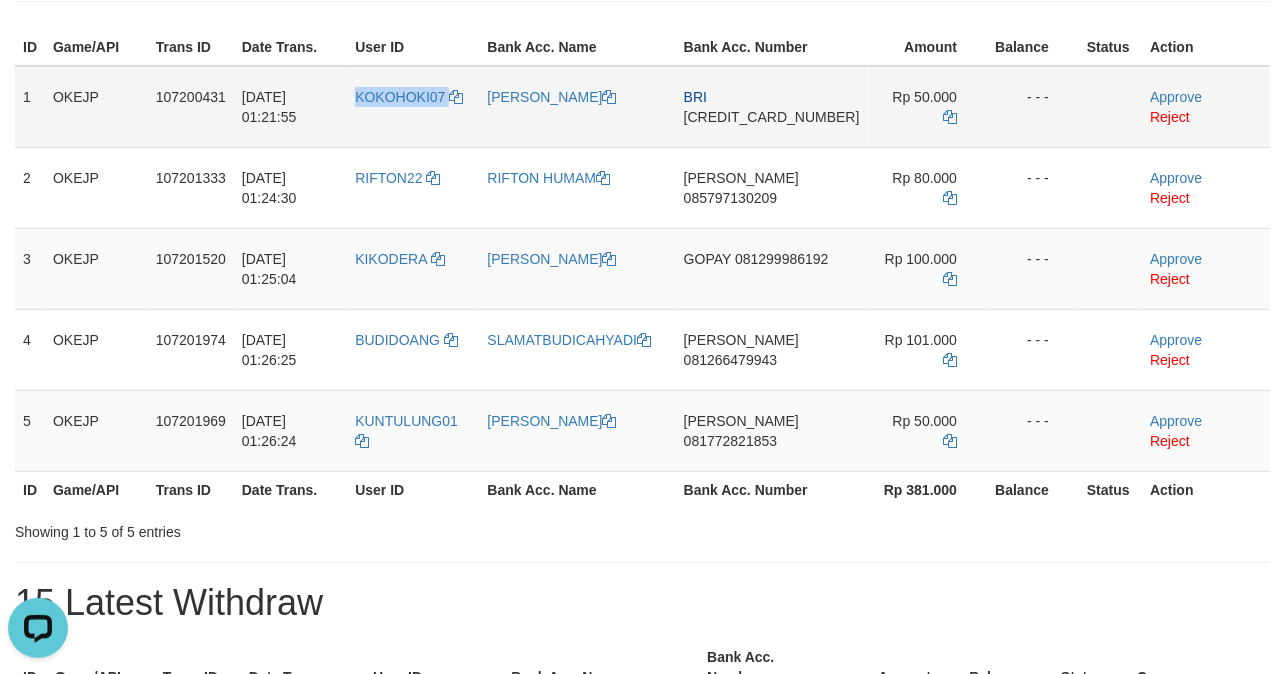 click on "KOKOHOKI07" at bounding box center (413, 107) 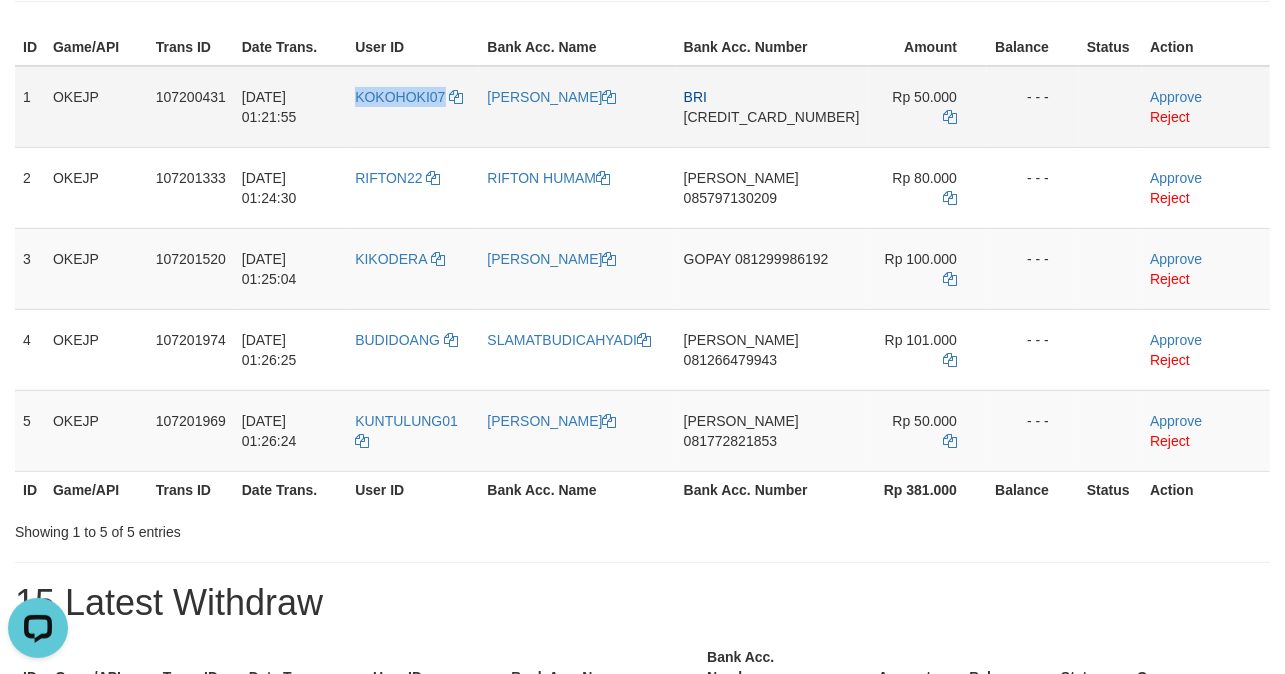 drag, startPoint x: 422, startPoint y: 132, endPoint x: 480, endPoint y: 138, distance: 58.30952 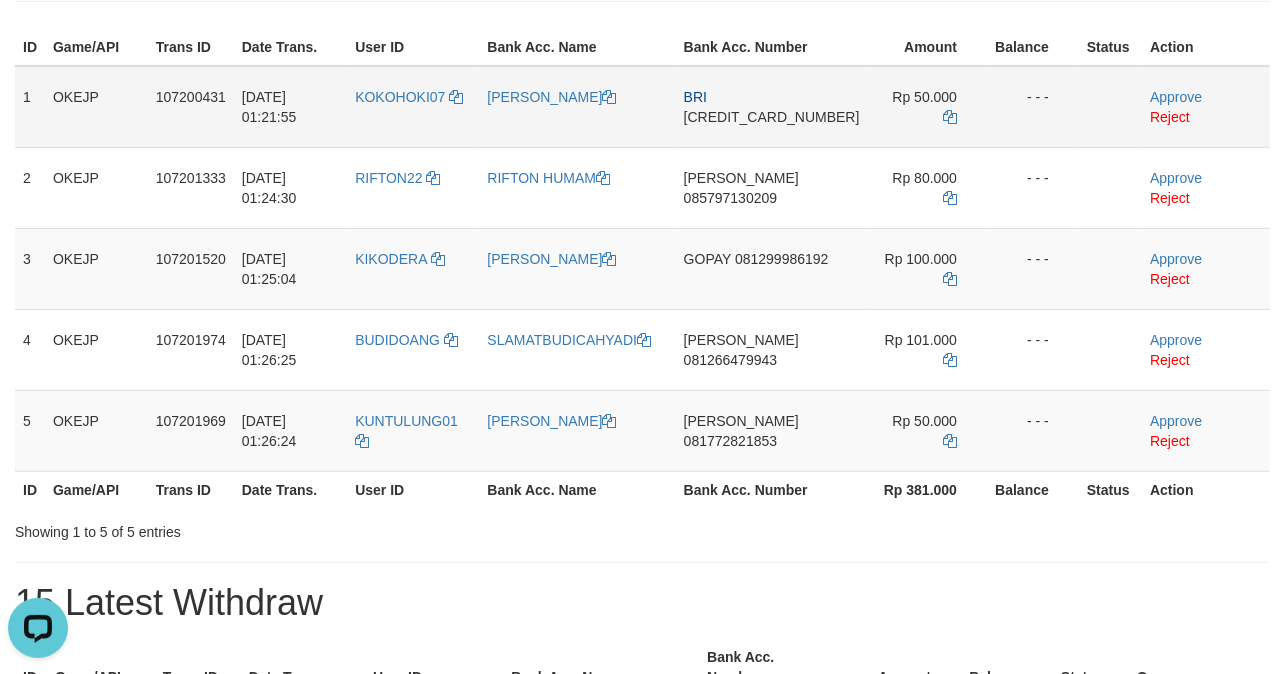 drag, startPoint x: 525, startPoint y: 130, endPoint x: 509, endPoint y: 137, distance: 17.464249 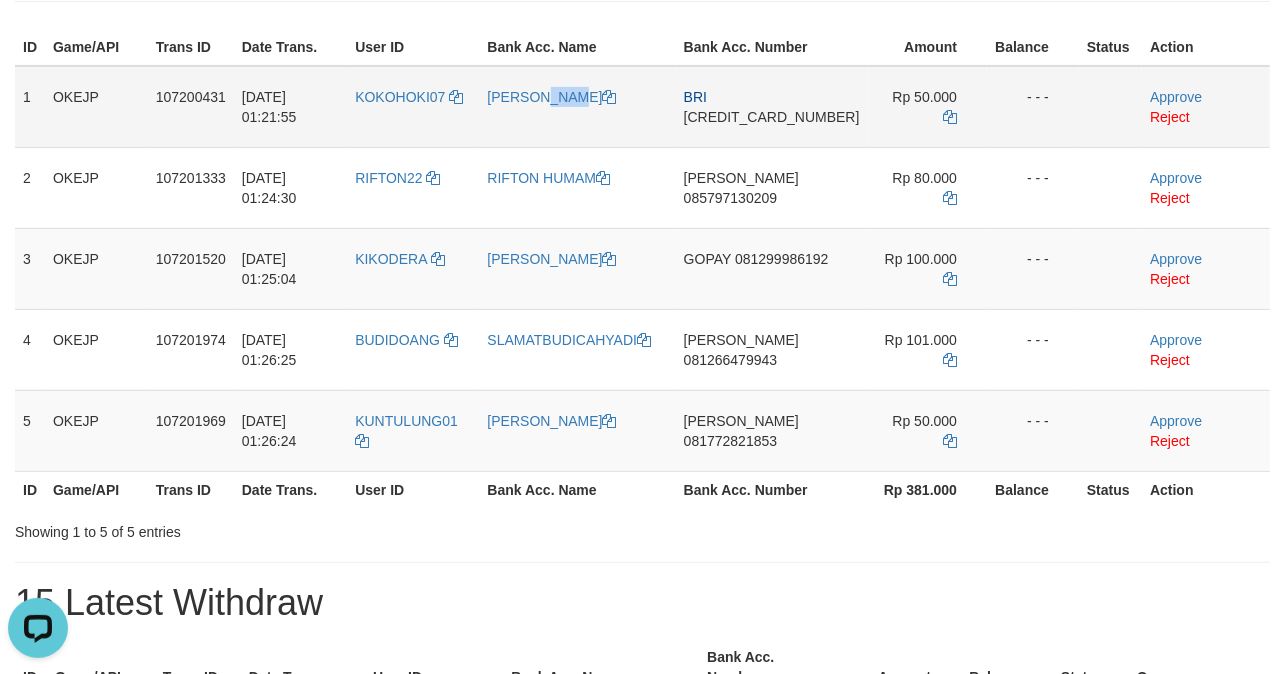 drag, startPoint x: 516, startPoint y: 137, endPoint x: 556, endPoint y: 140, distance: 40.112343 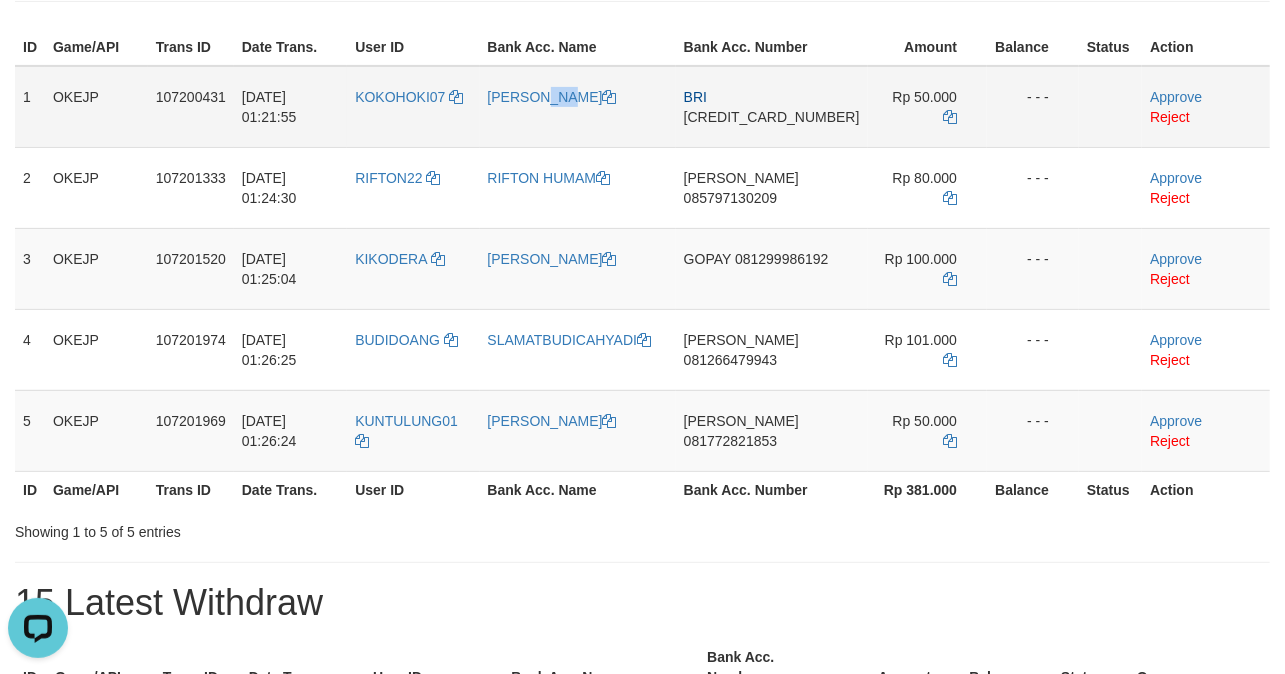 click on "[PERSON_NAME]" at bounding box center (578, 107) 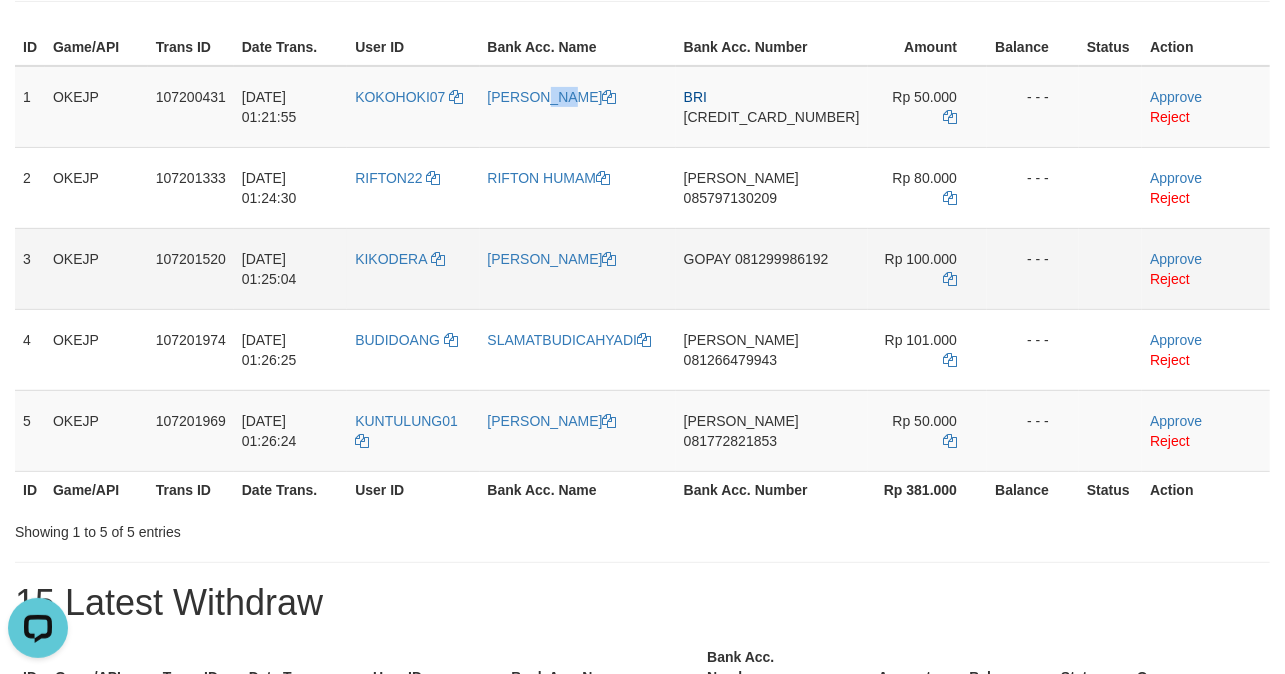copy on "[PERSON_NAME]" 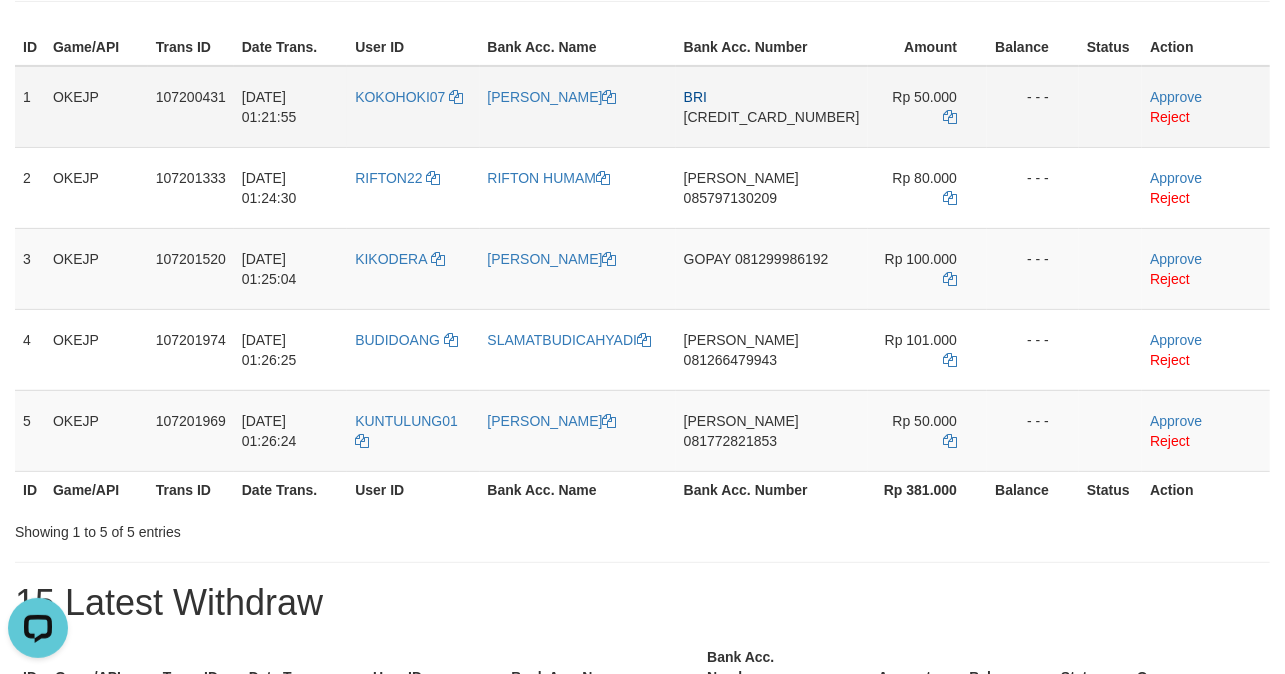 click on "BRI
132001012474507" at bounding box center (772, 107) 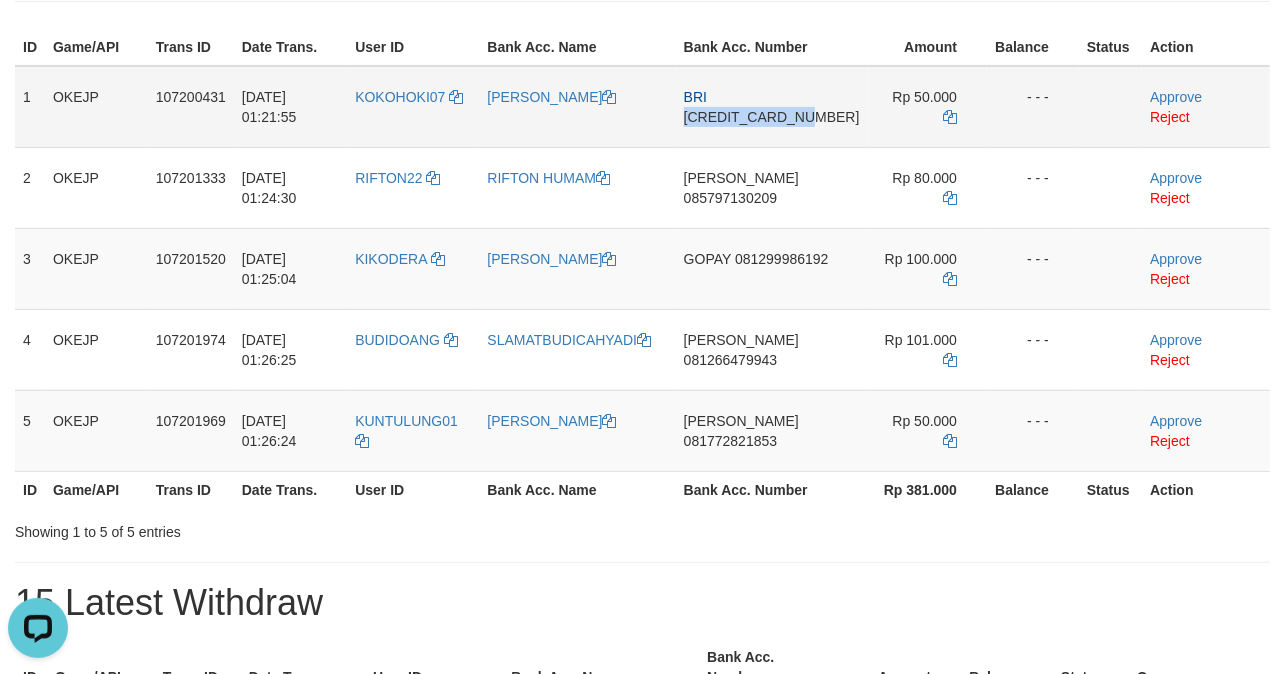 click on "BRI
132001012474507" at bounding box center [772, 107] 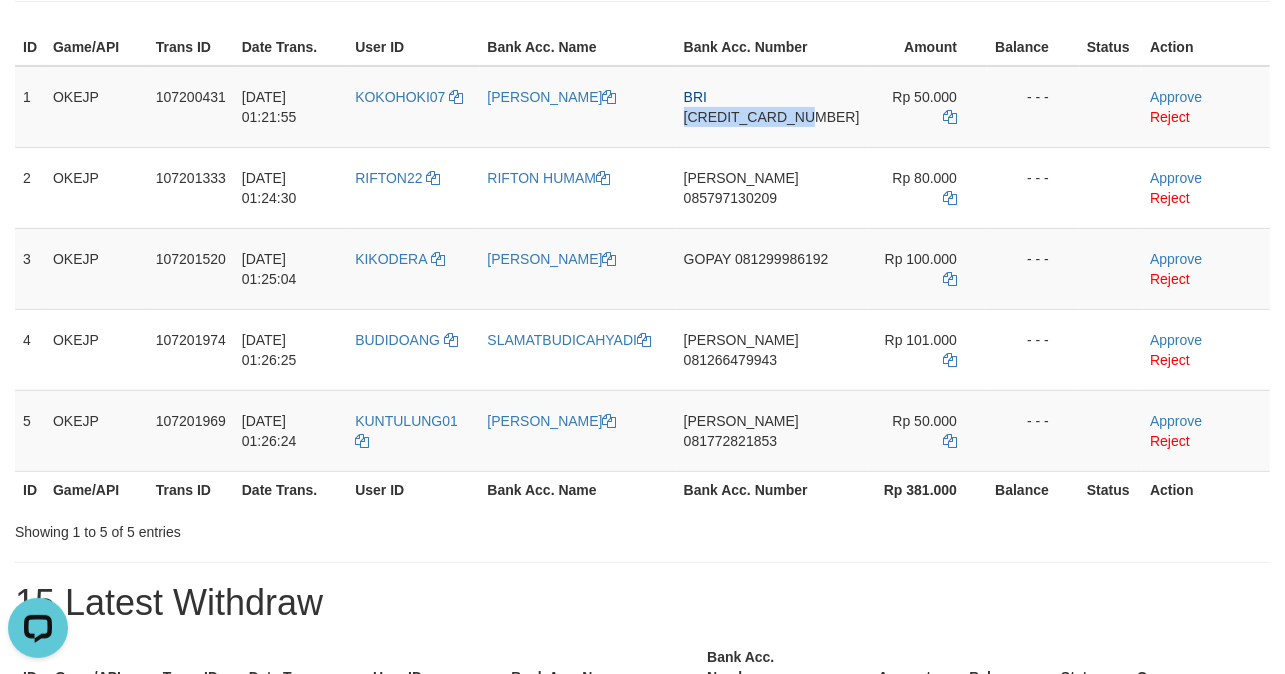 copy on "[CREDIT_CARD_NUMBER]" 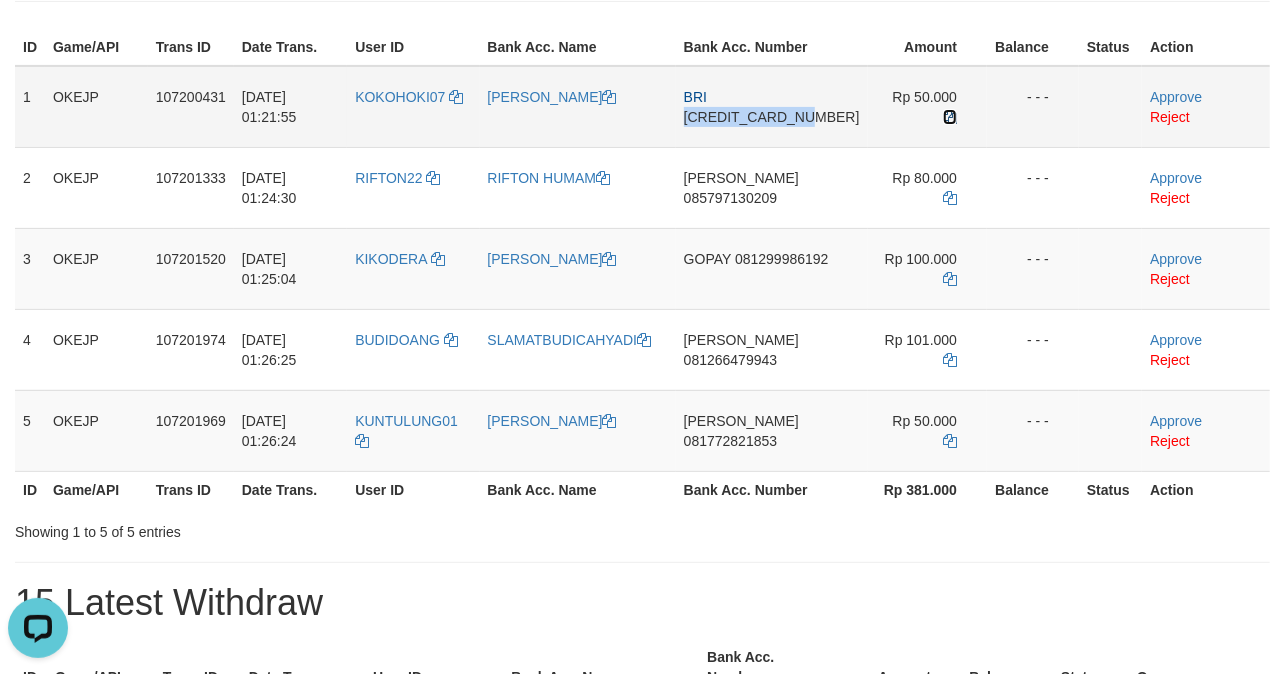 click at bounding box center (950, 117) 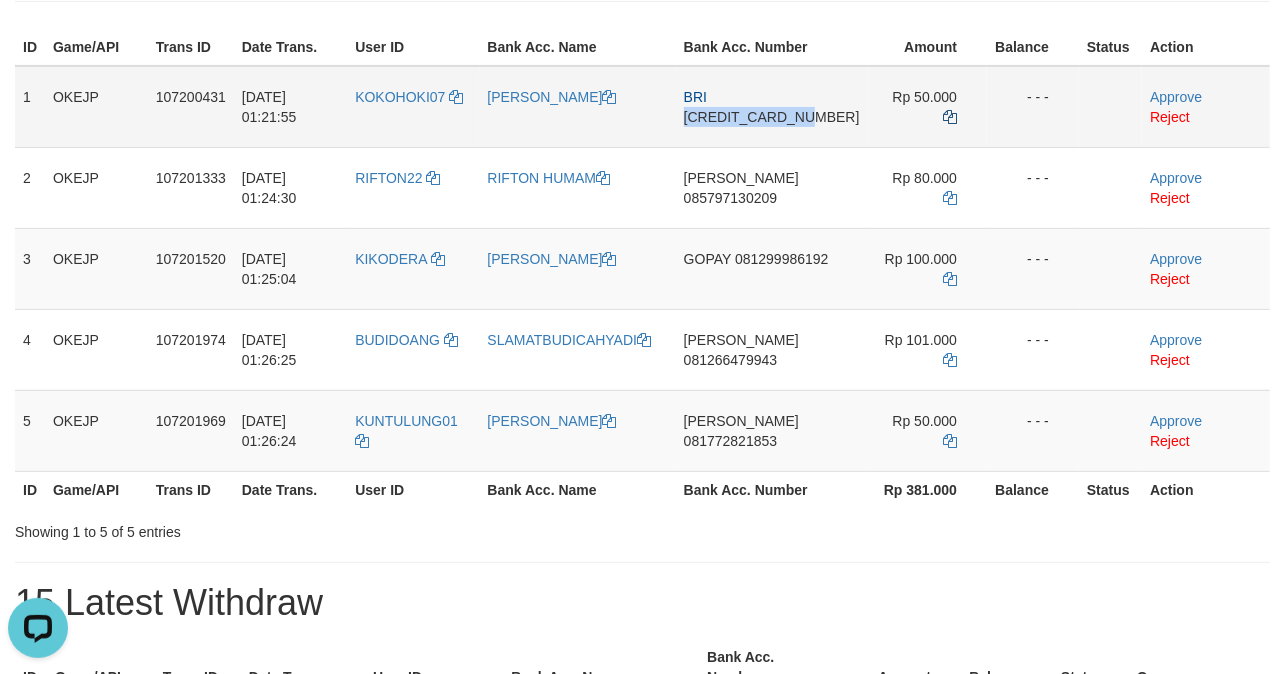 copy on "[CREDIT_CARD_NUMBER]" 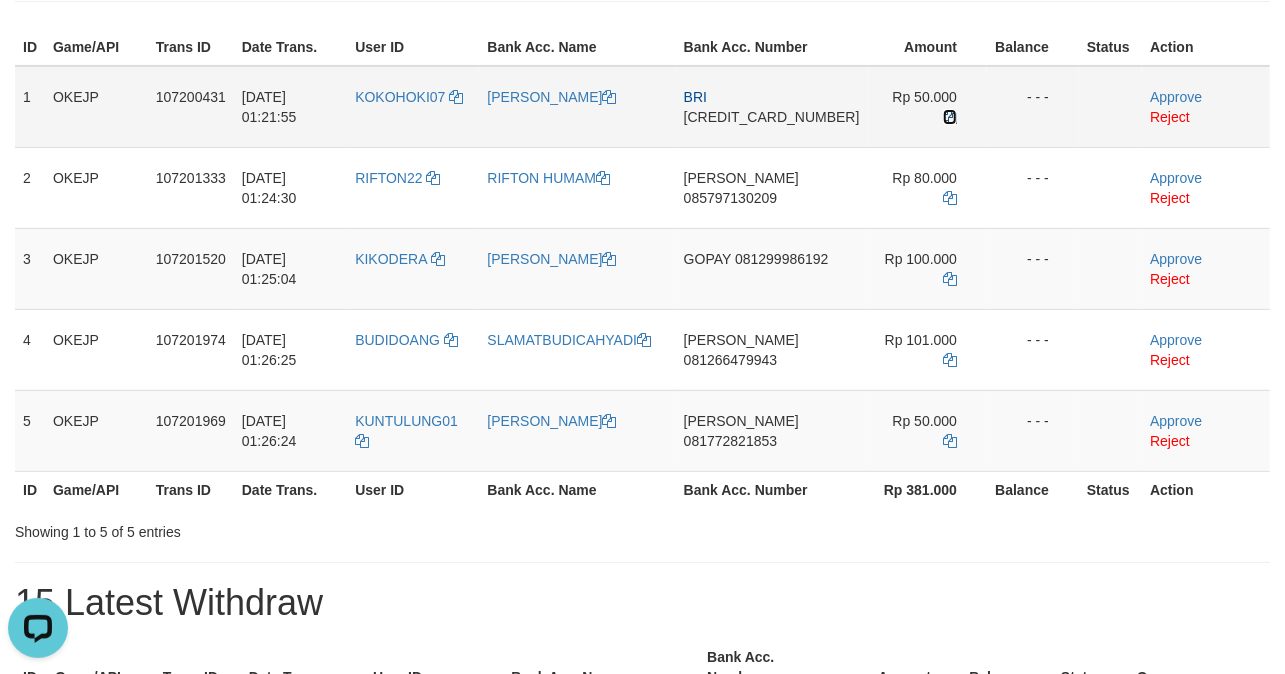 click at bounding box center [950, 117] 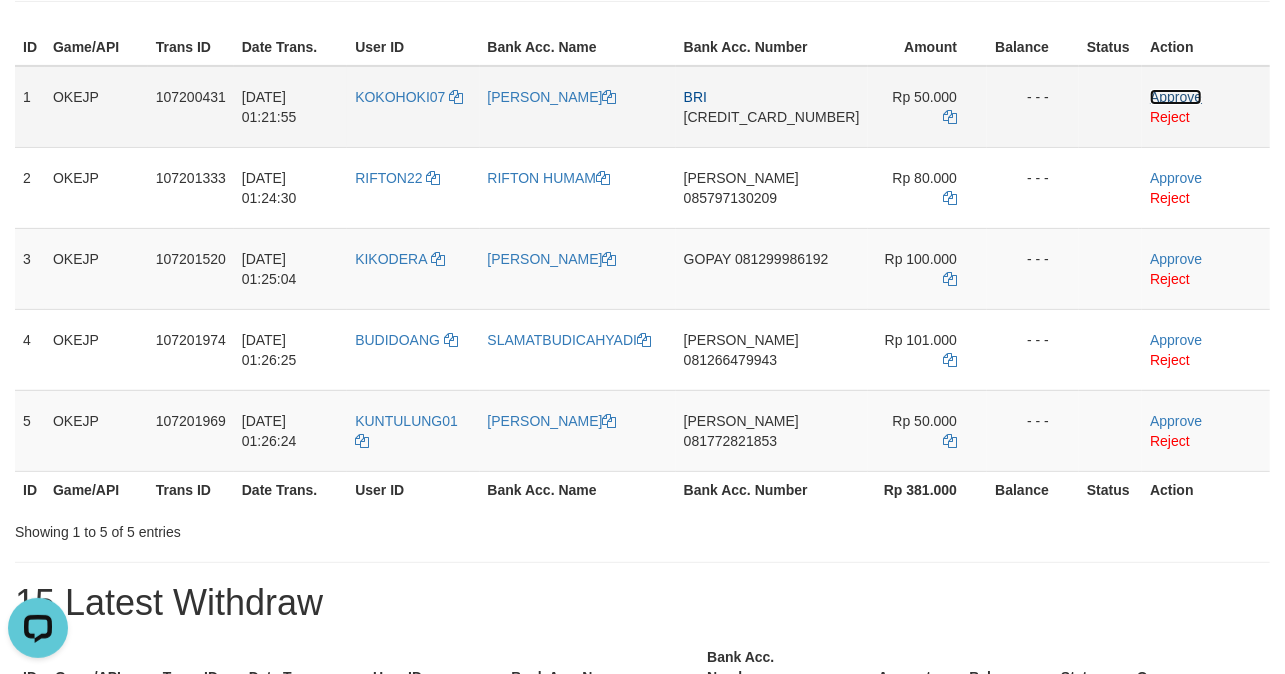 click on "Approve" at bounding box center (1176, 97) 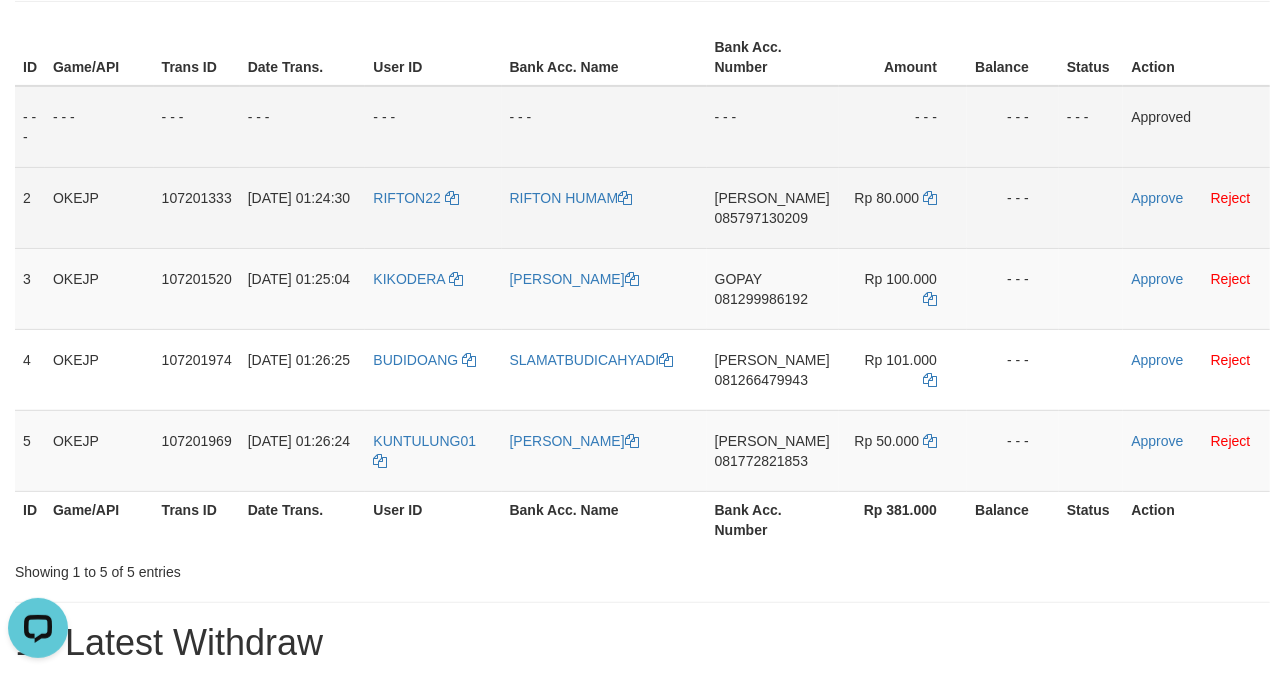 click on "RIFTON22" at bounding box center [433, 207] 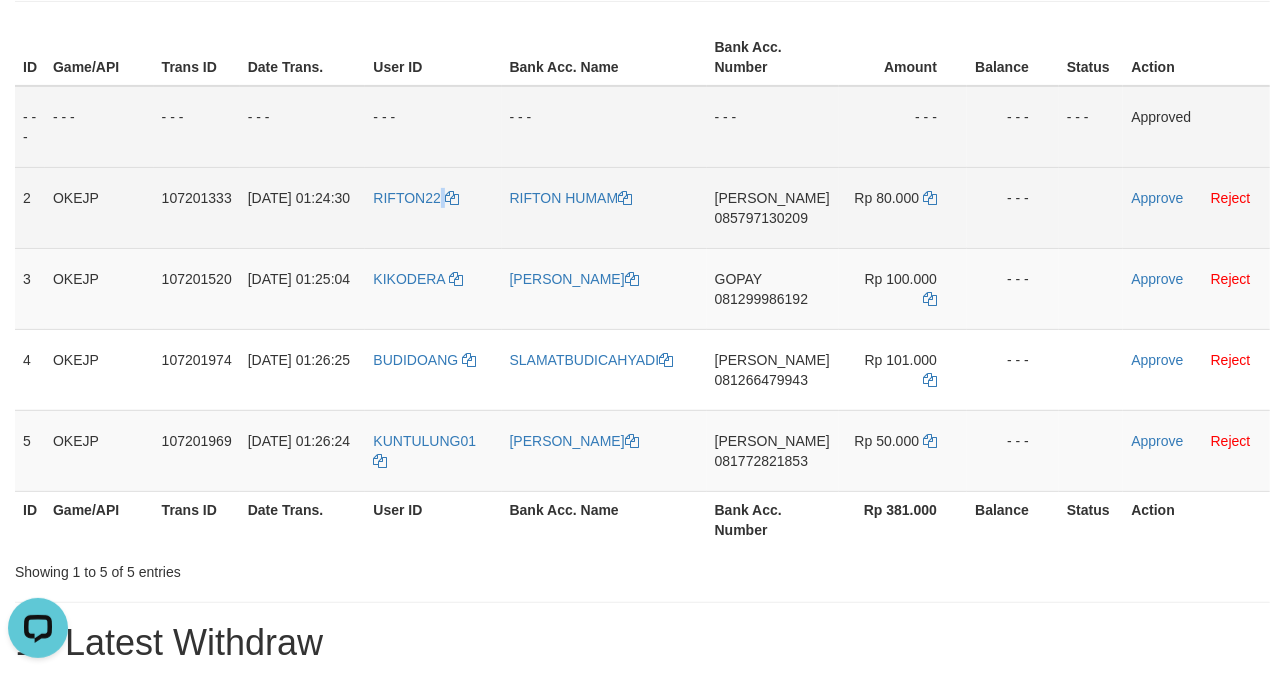 click on "RIFTON22" at bounding box center (433, 207) 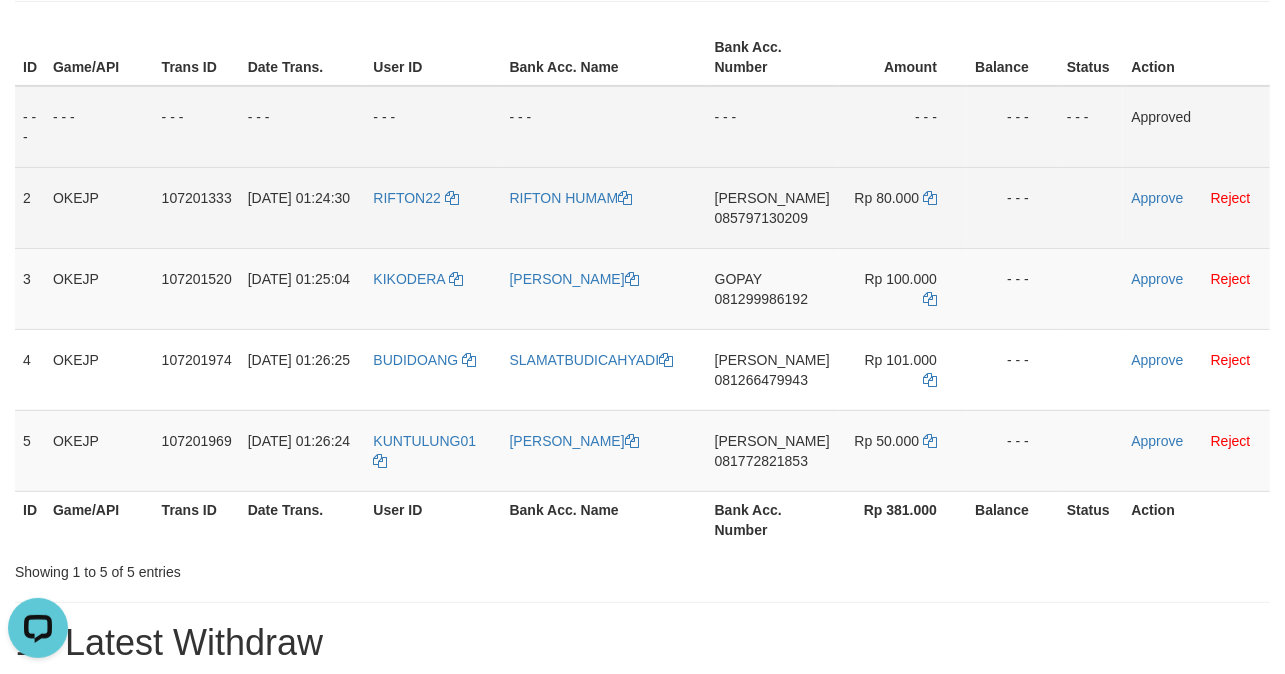 click on "RIFTON22" at bounding box center (433, 207) 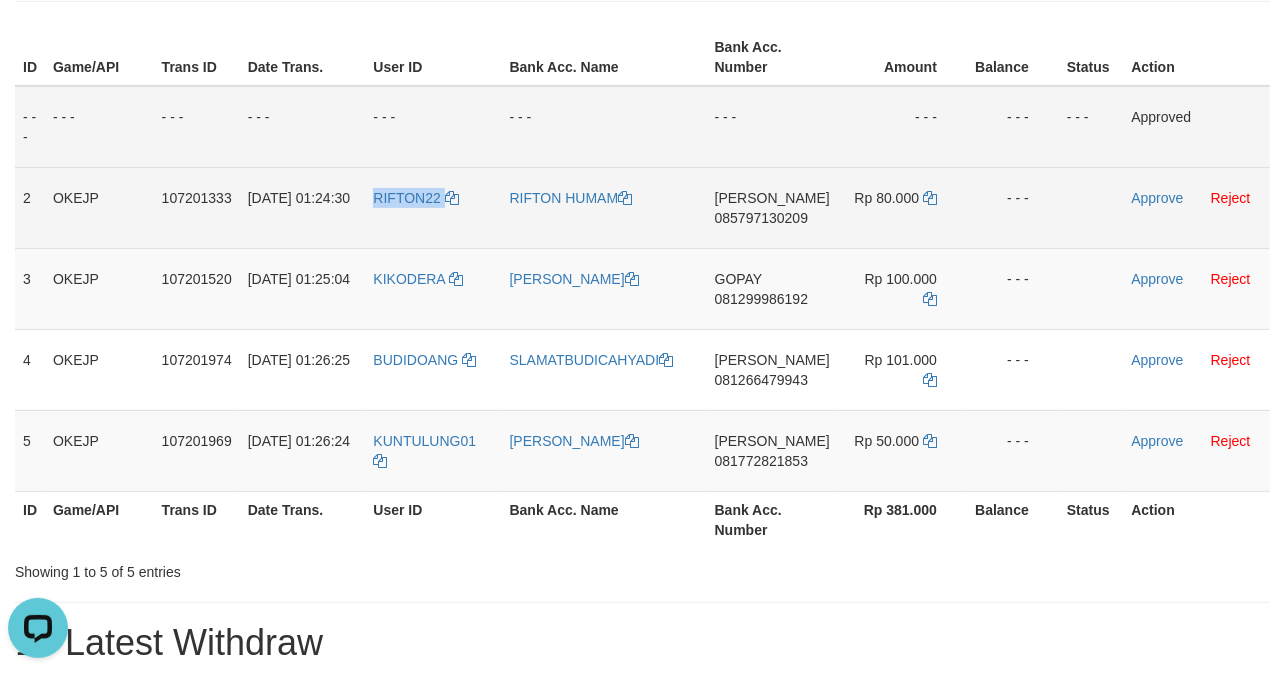 click on "RIFTON22" at bounding box center [433, 207] 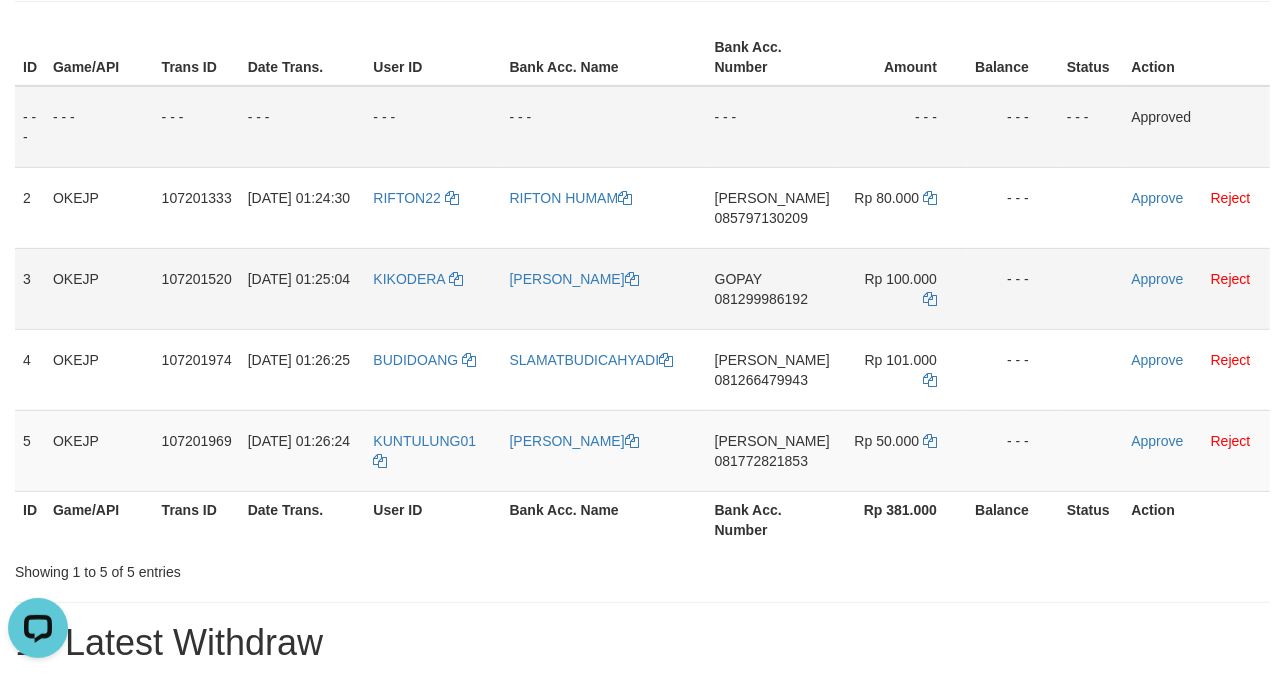 click on "KIKODERA" at bounding box center [433, 288] 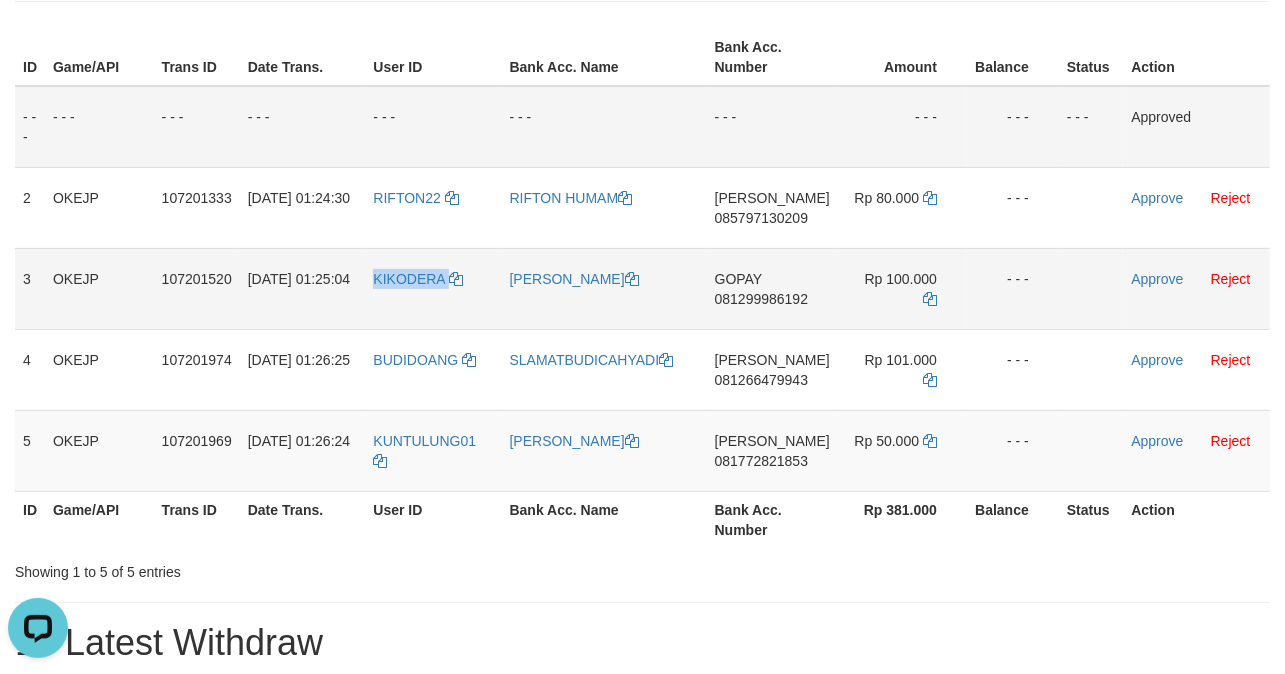 copy on "KIKODERA" 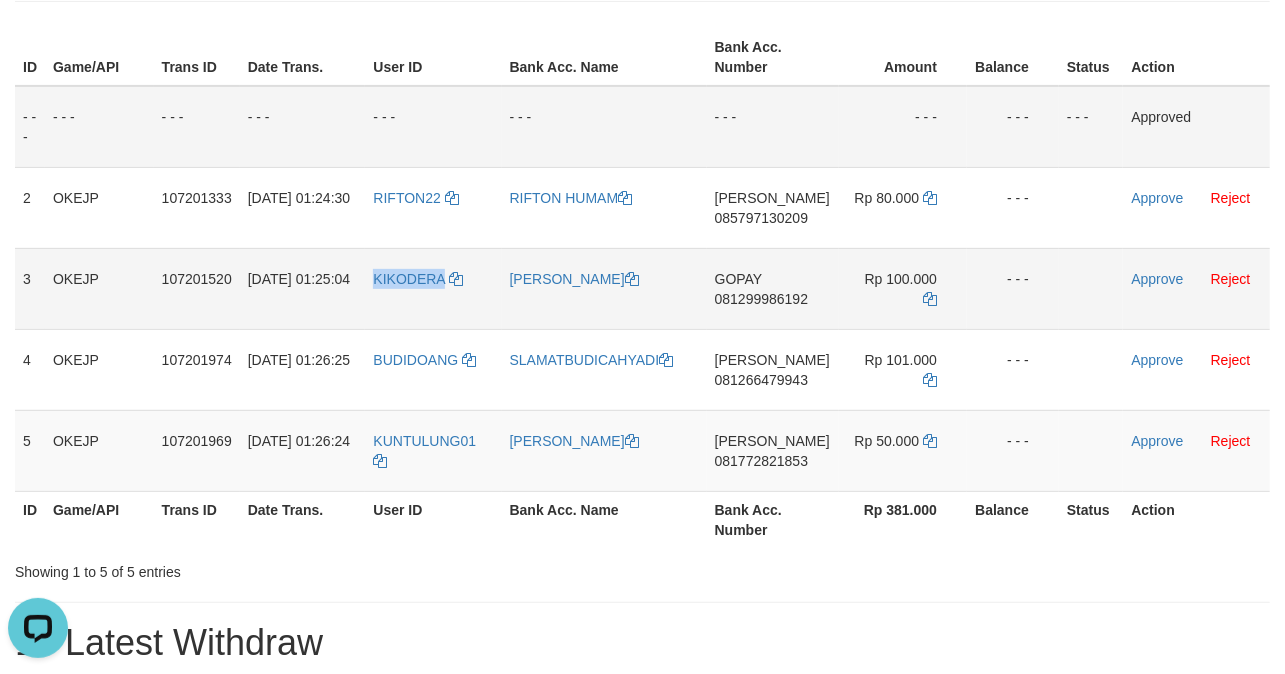drag, startPoint x: 424, startPoint y: 304, endPoint x: 410, endPoint y: 305, distance: 14.035668 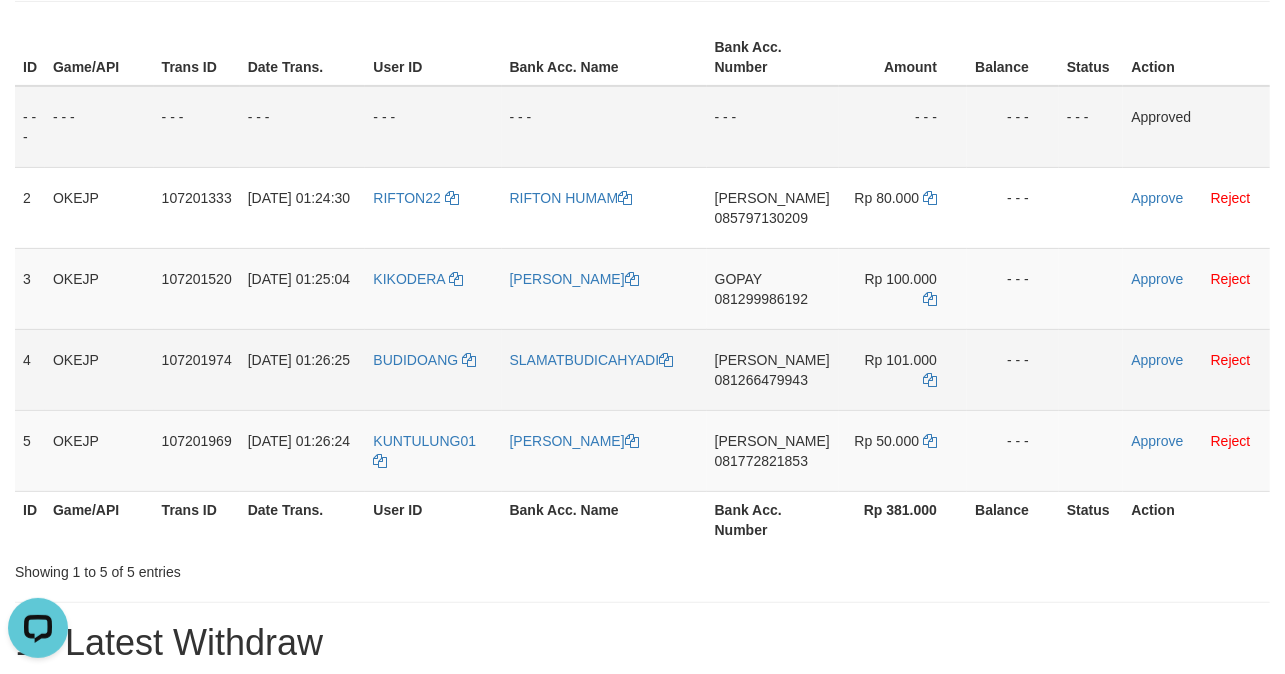 click on "BUDIDOANG" at bounding box center [433, 369] 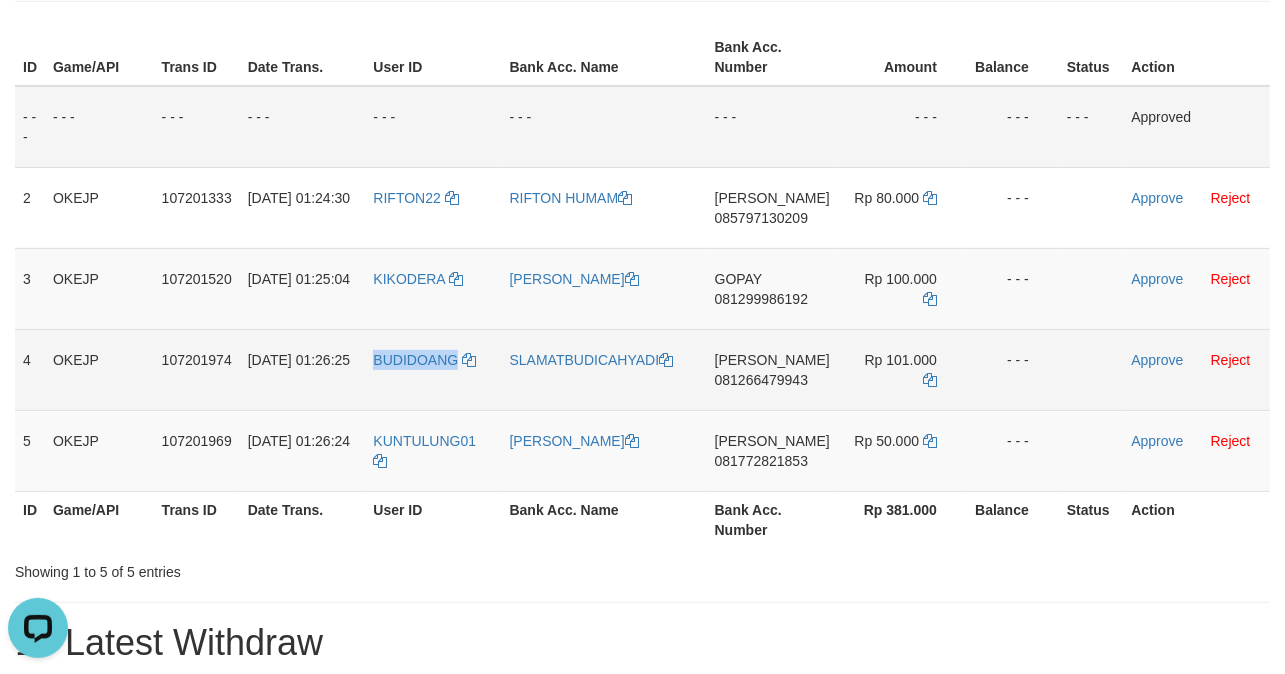 drag, startPoint x: 442, startPoint y: 385, endPoint x: 405, endPoint y: 386, distance: 37.01351 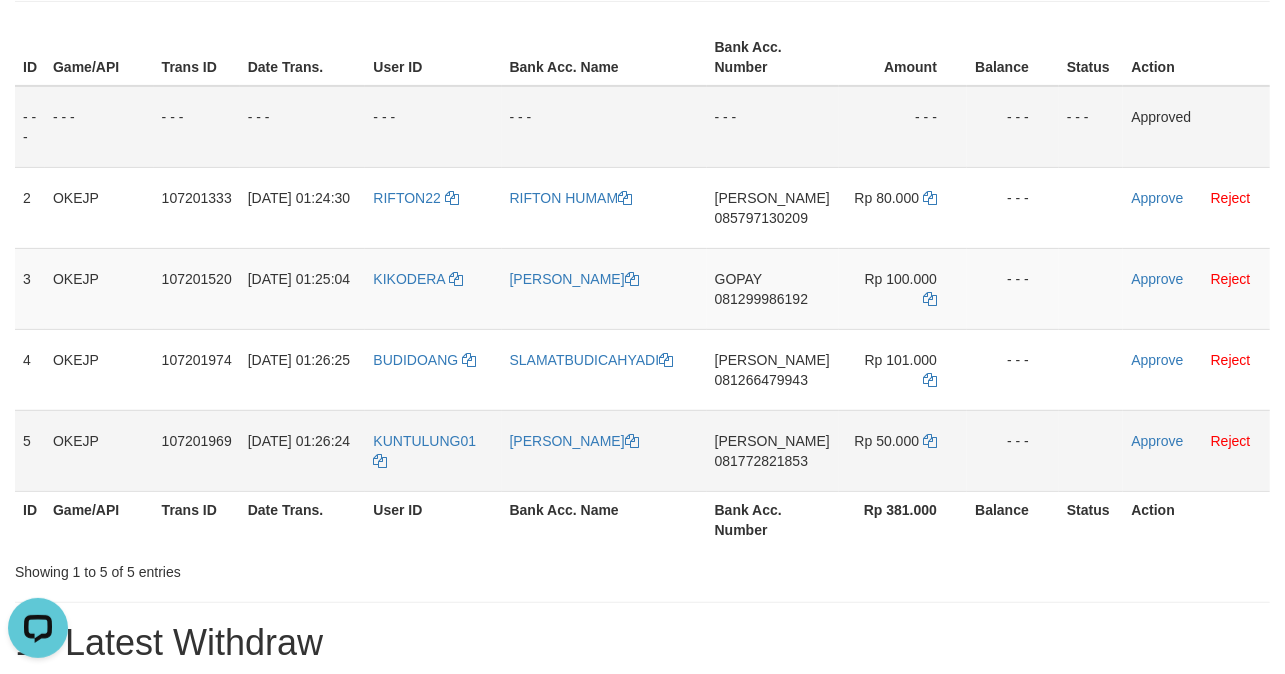 click on "KUNTULUNG01" at bounding box center [433, 450] 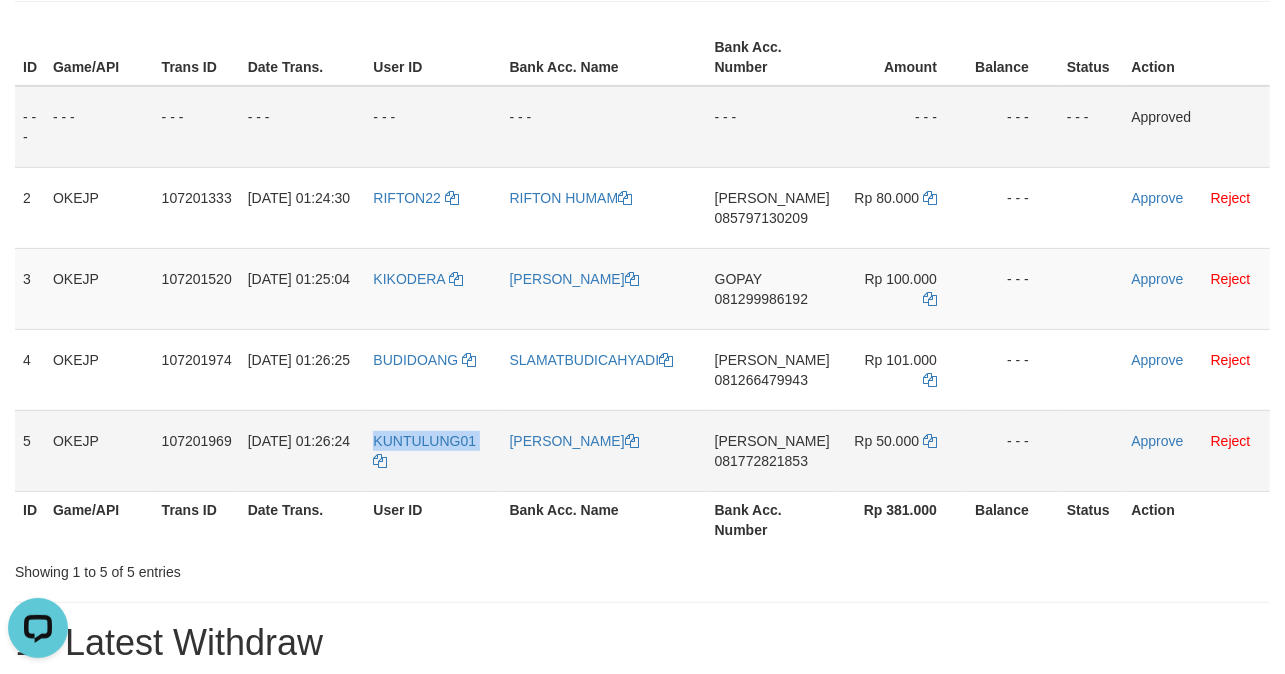 click on "KUNTULUNG01" at bounding box center (433, 450) 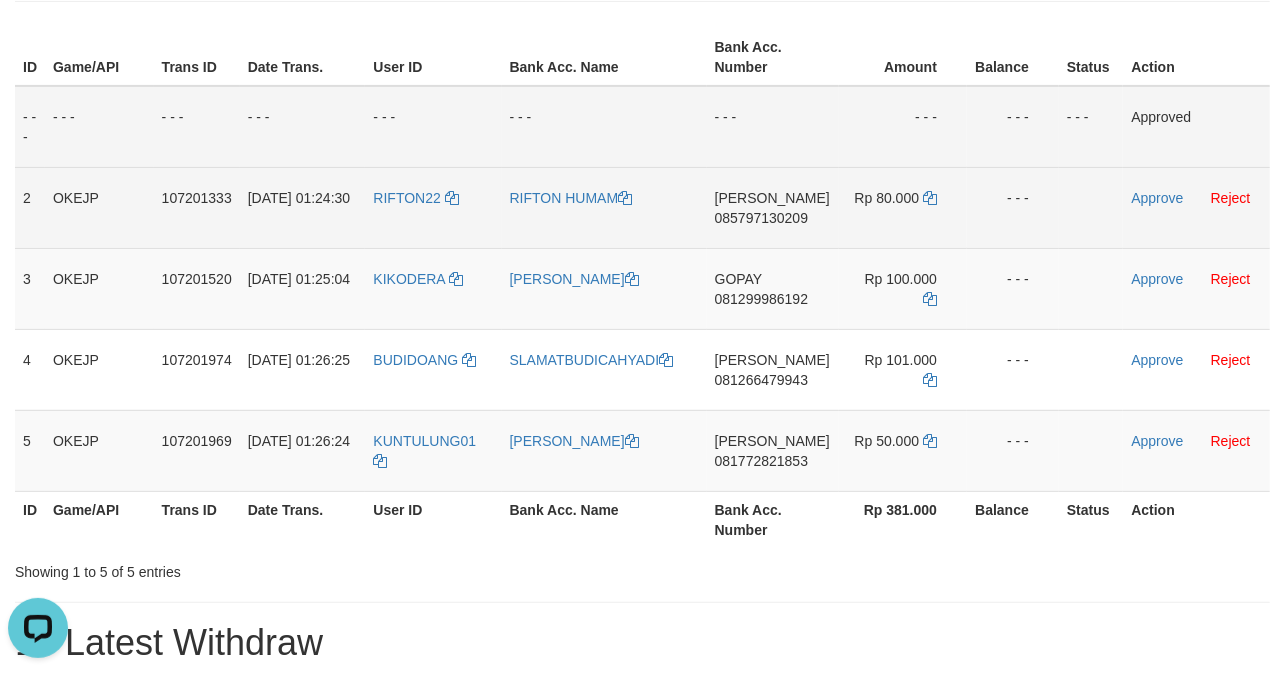 click on "RIFTON HUMAM" at bounding box center (604, 207) 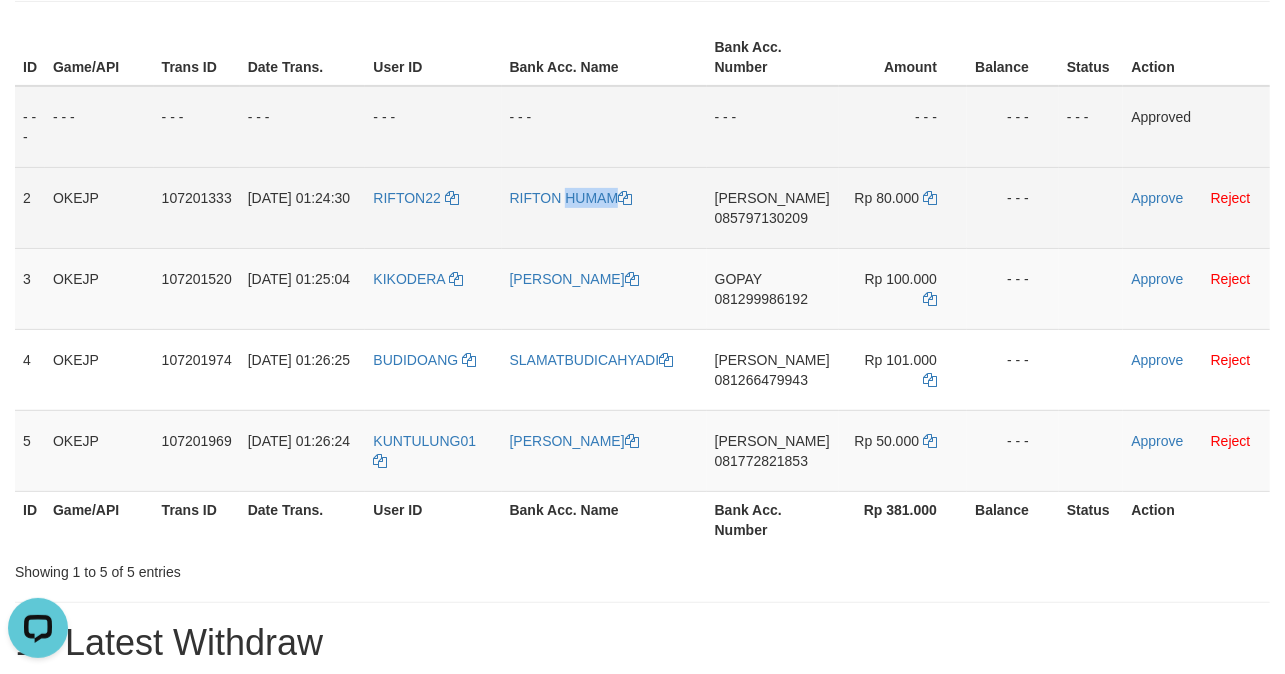 click on "RIFTON HUMAM" at bounding box center (604, 207) 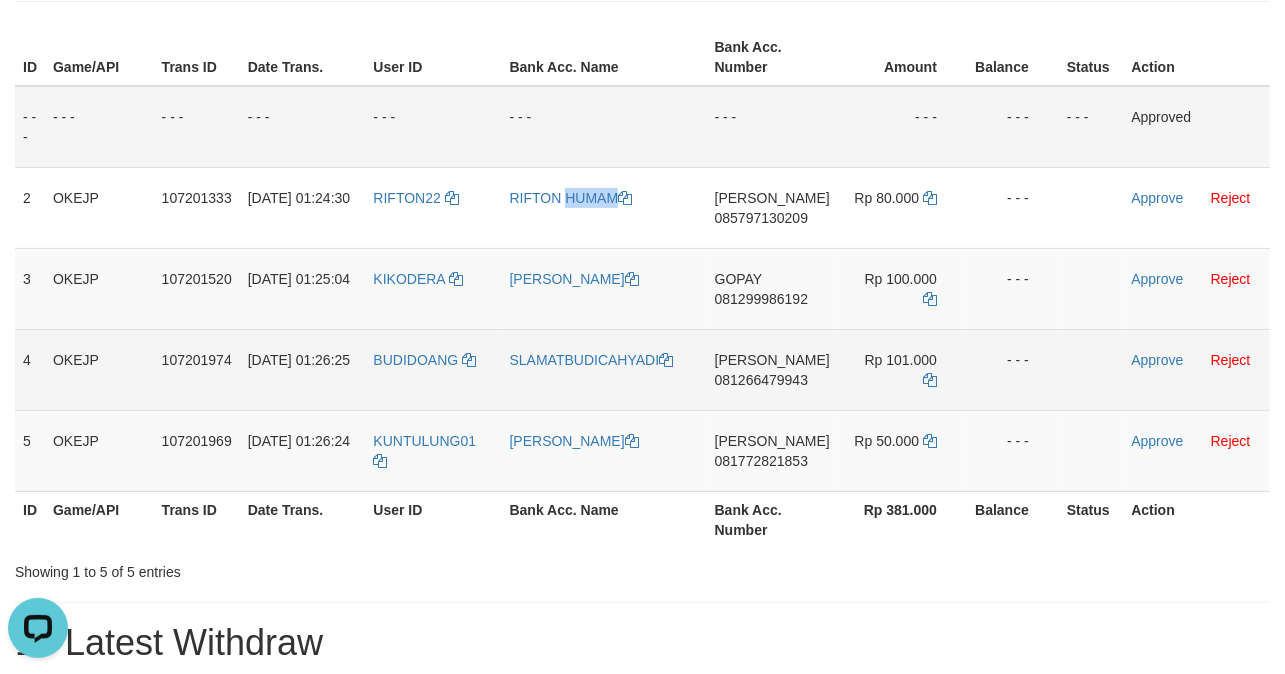 copy on "RIFTON HUMAM" 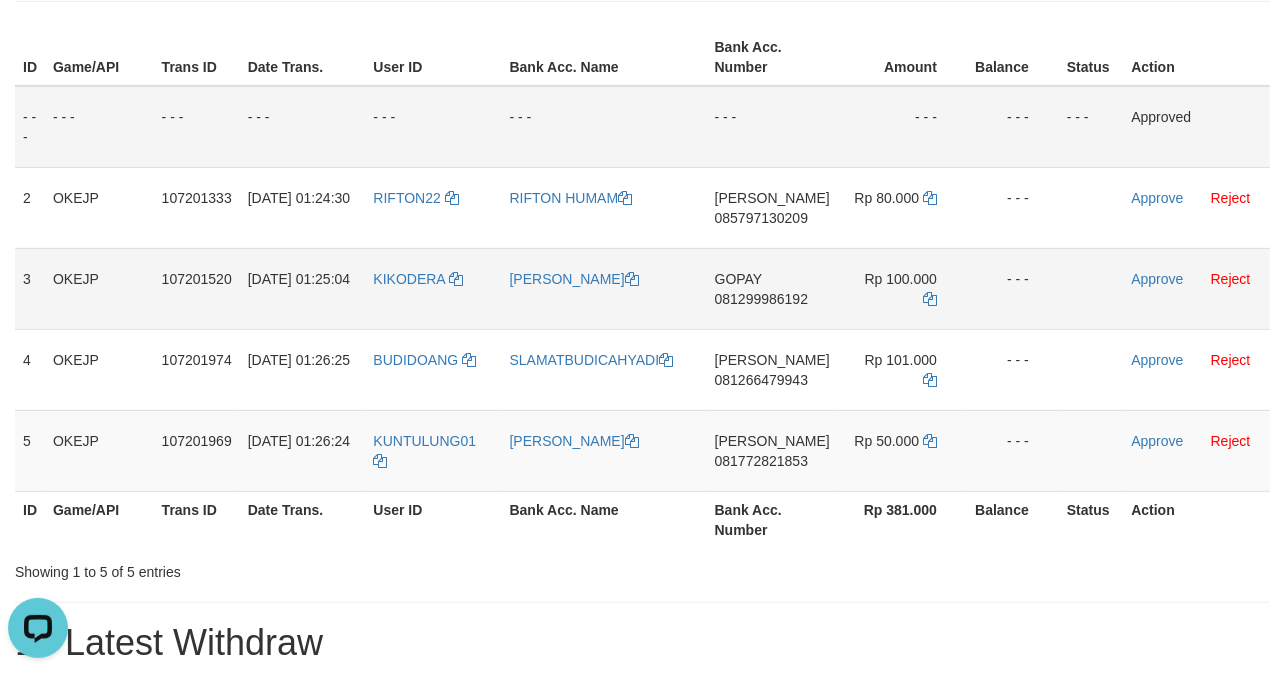 click on "[PERSON_NAME]" at bounding box center [604, 288] 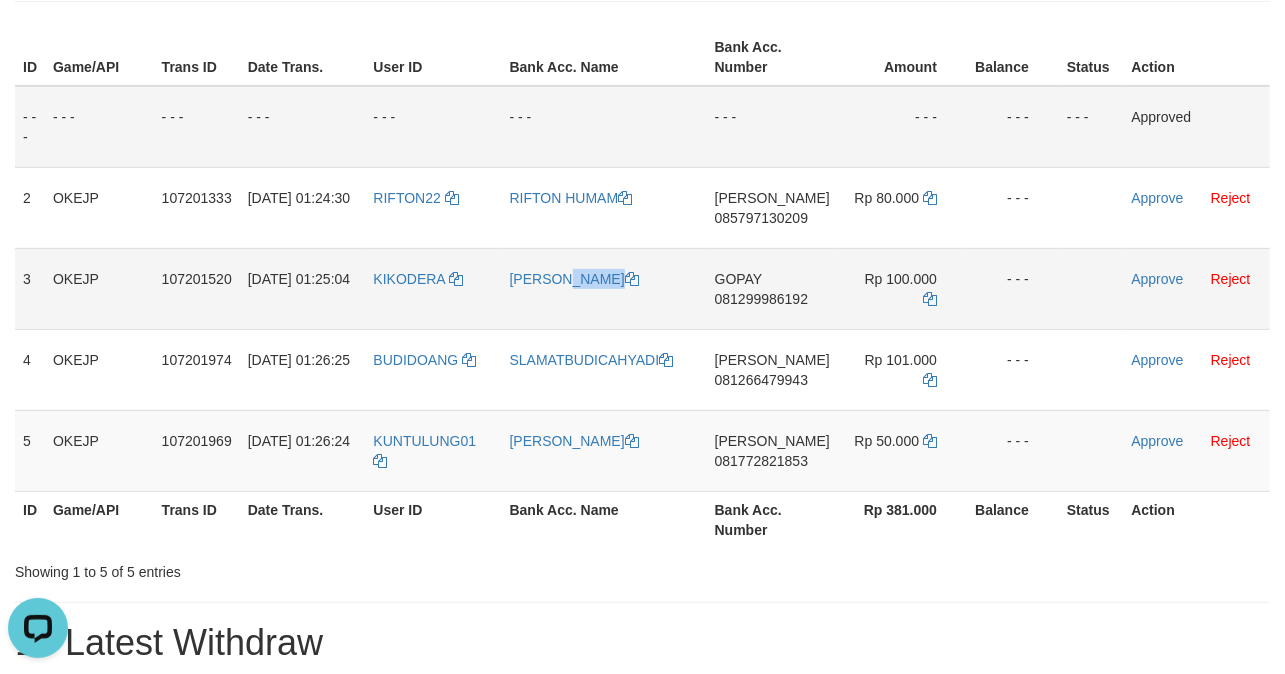 click on "[PERSON_NAME]" at bounding box center (604, 288) 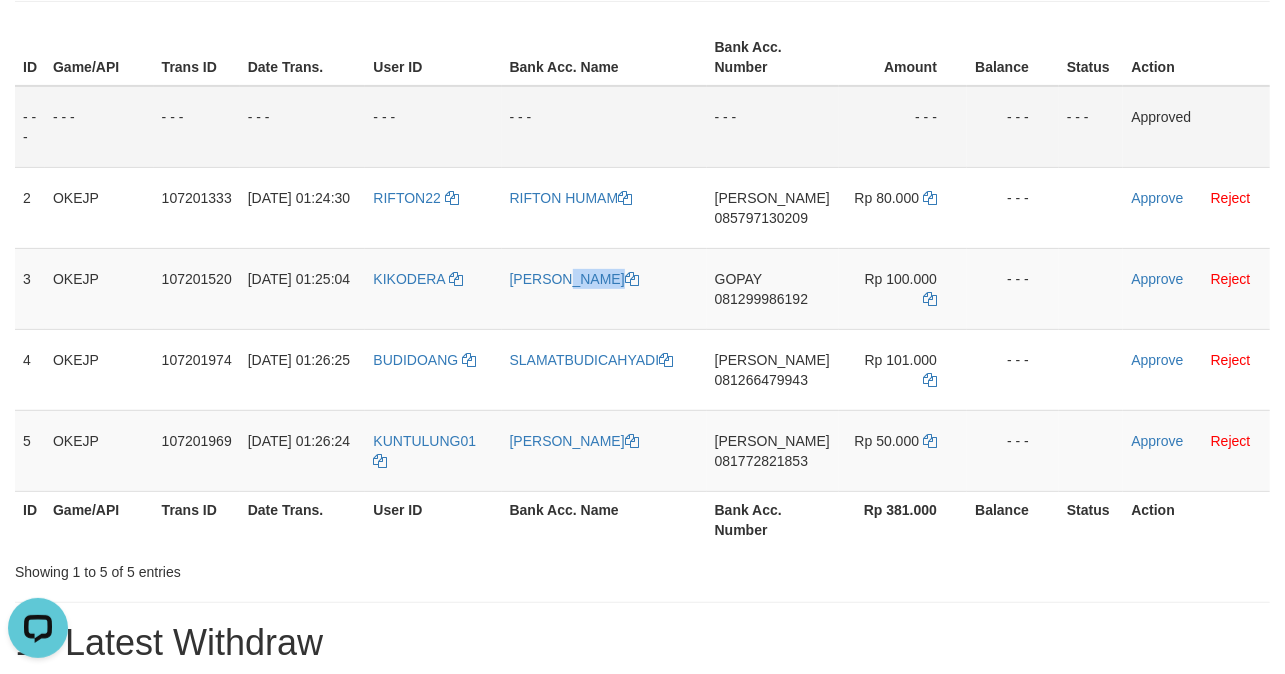 copy on "[PERSON_NAME]" 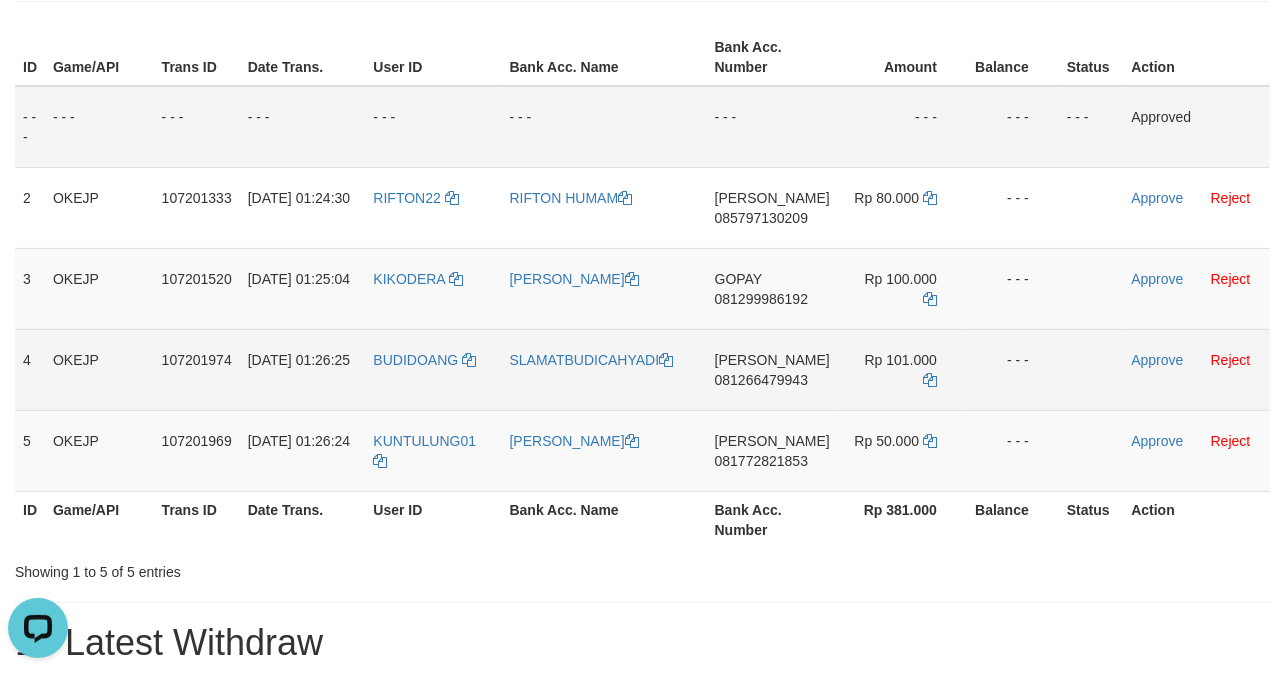 click on "SLAMATBUDICAHYADI" at bounding box center [604, 369] 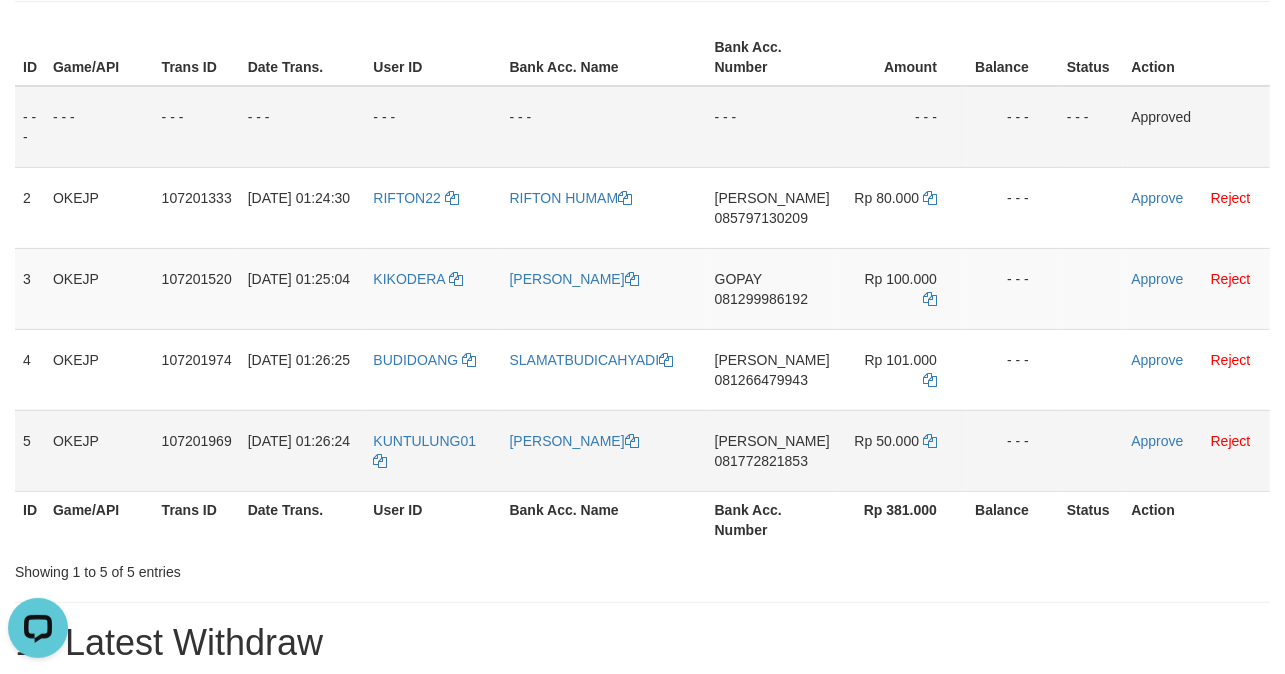 click on "KUNTULUNG01" at bounding box center (433, 450) 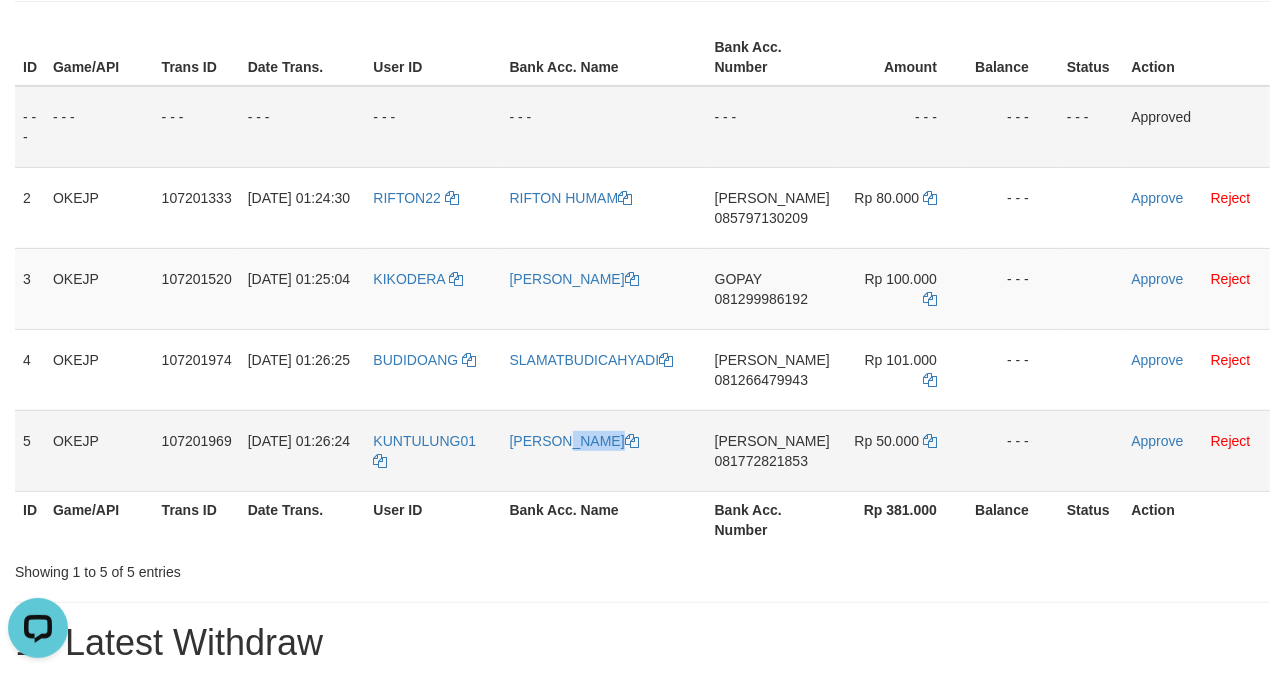 click on "[PERSON_NAME]" at bounding box center (604, 450) 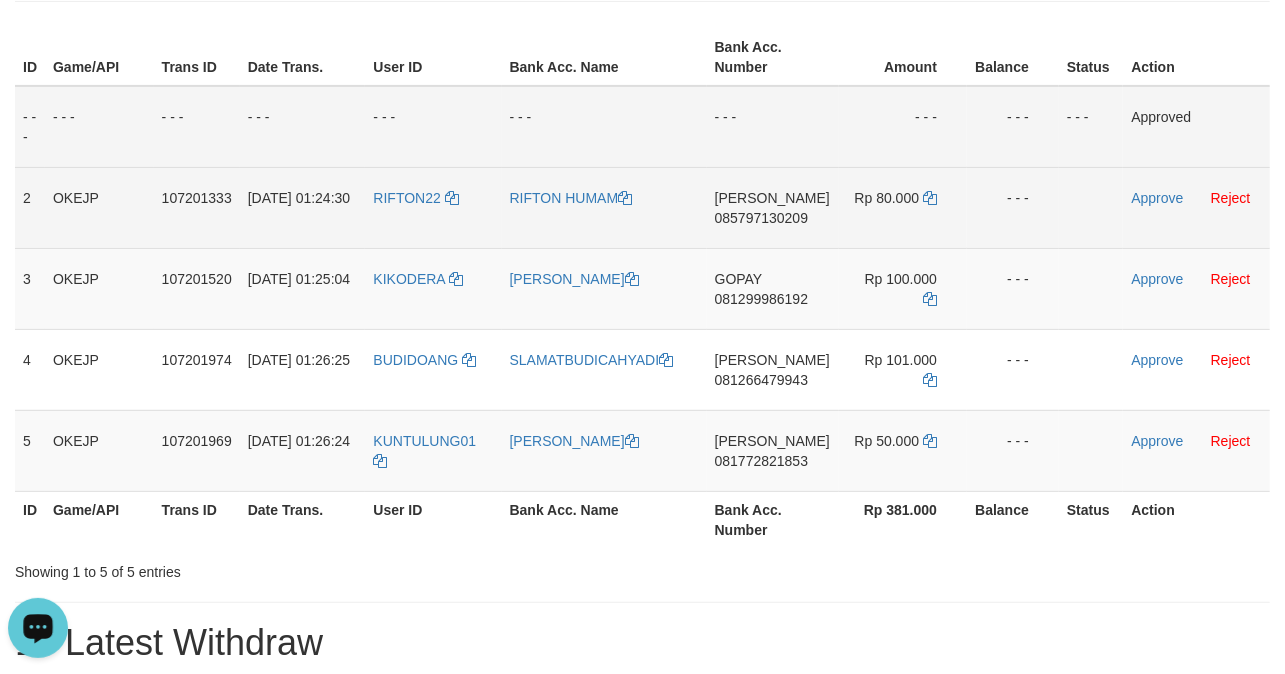 click on "DANA
085797130209" at bounding box center [773, 207] 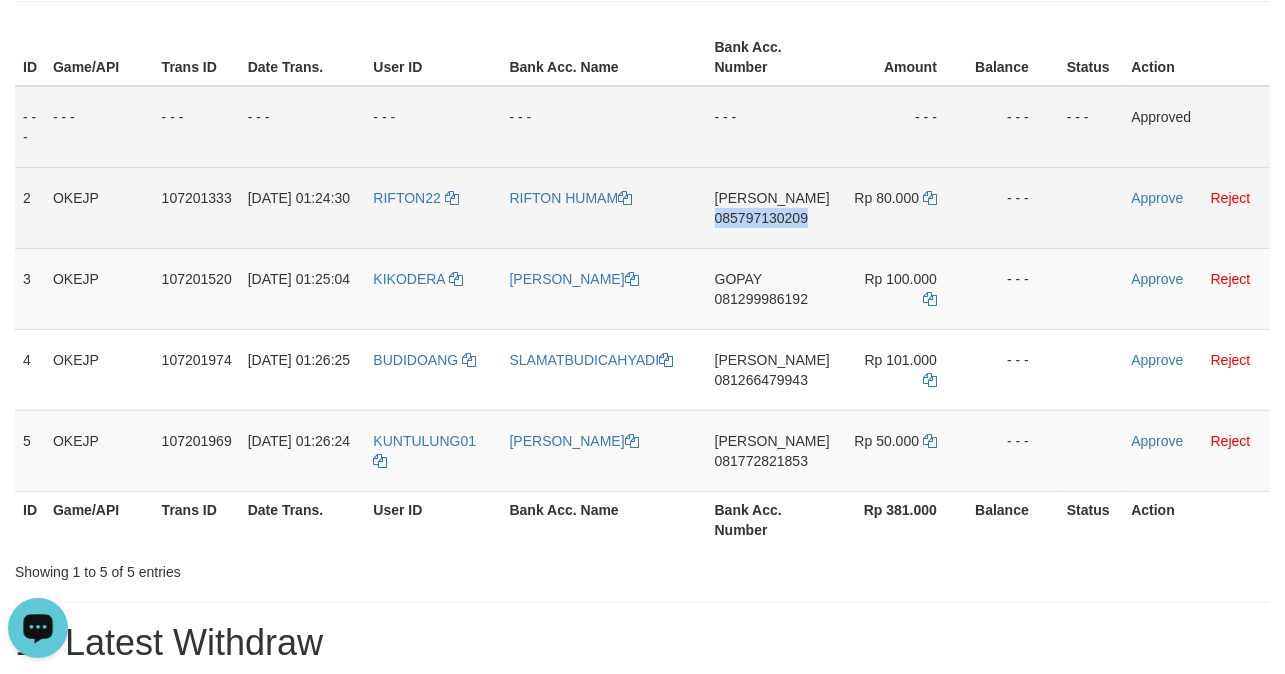click on "DANA
085797130209" at bounding box center [773, 207] 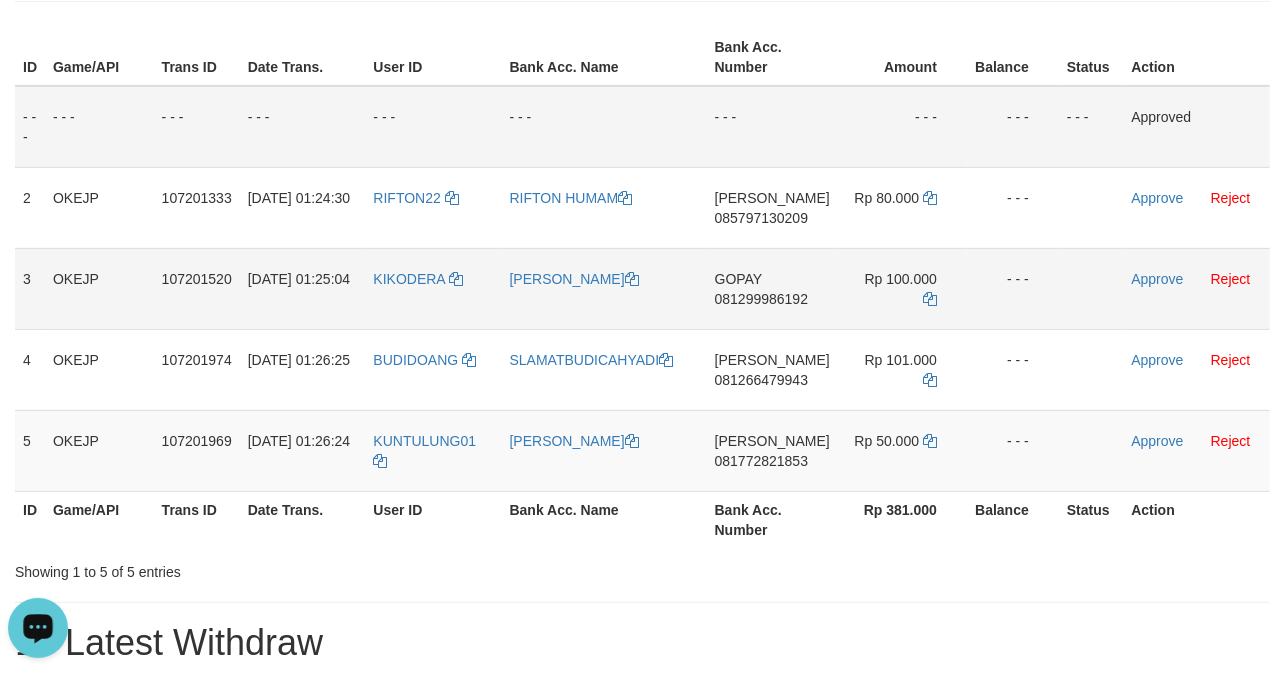 click on "GOPAY
081299986192" at bounding box center [773, 288] 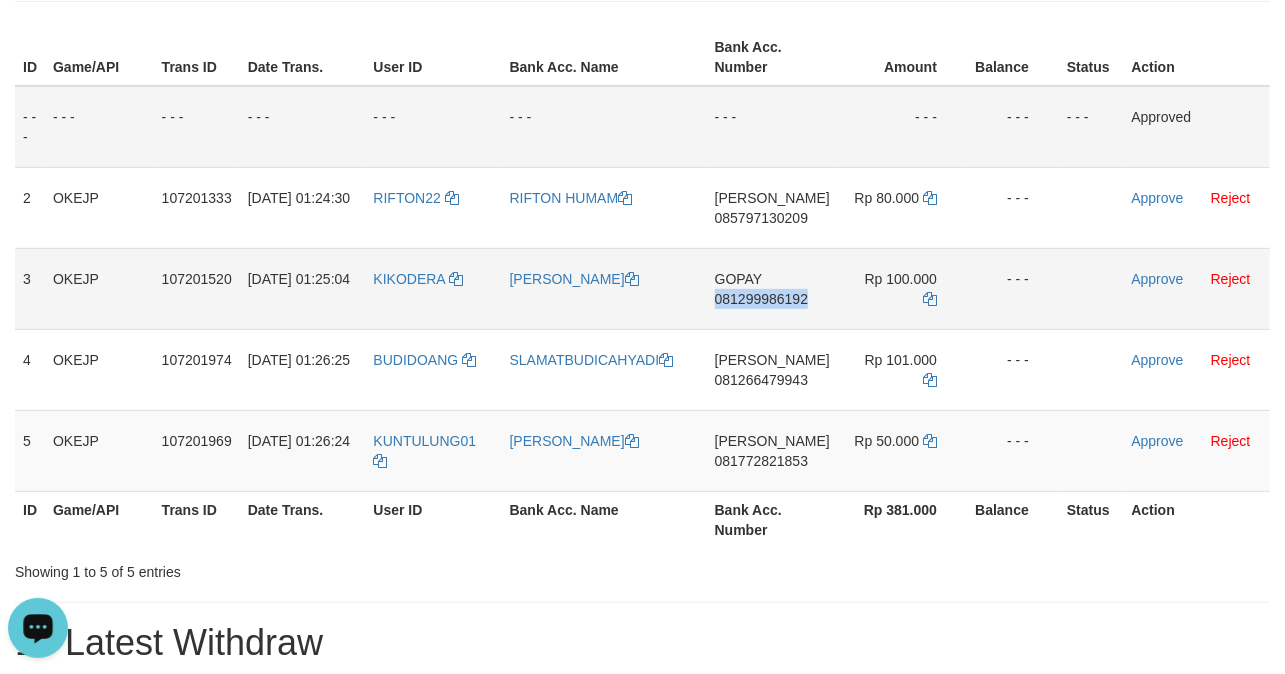 click on "GOPAY
081299986192" at bounding box center [773, 288] 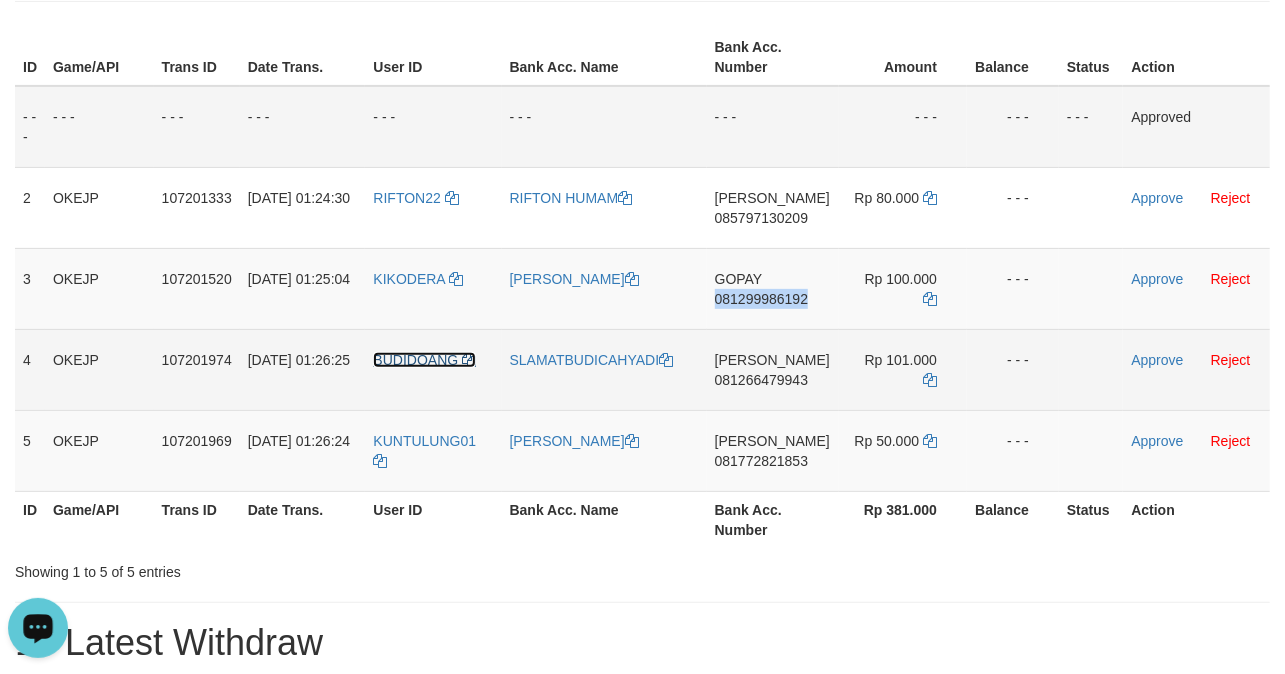 click on "BUDIDOANG" at bounding box center [415, 360] 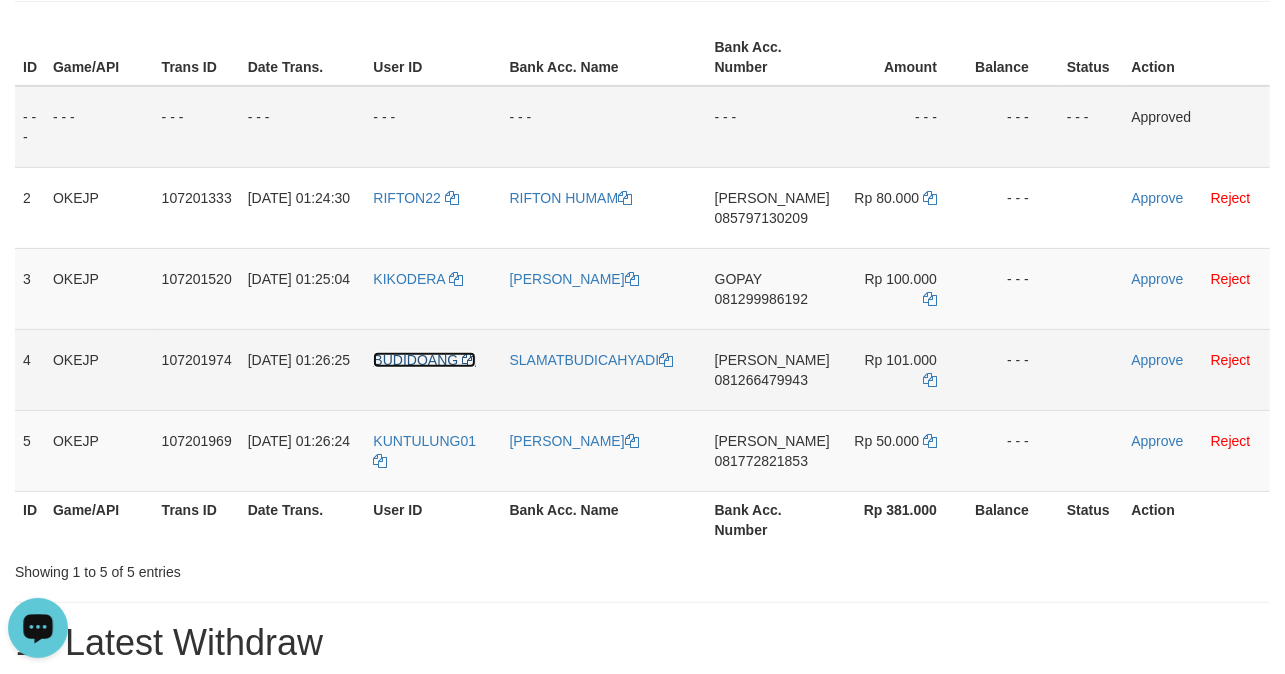 click on "BUDIDOANG" at bounding box center [415, 360] 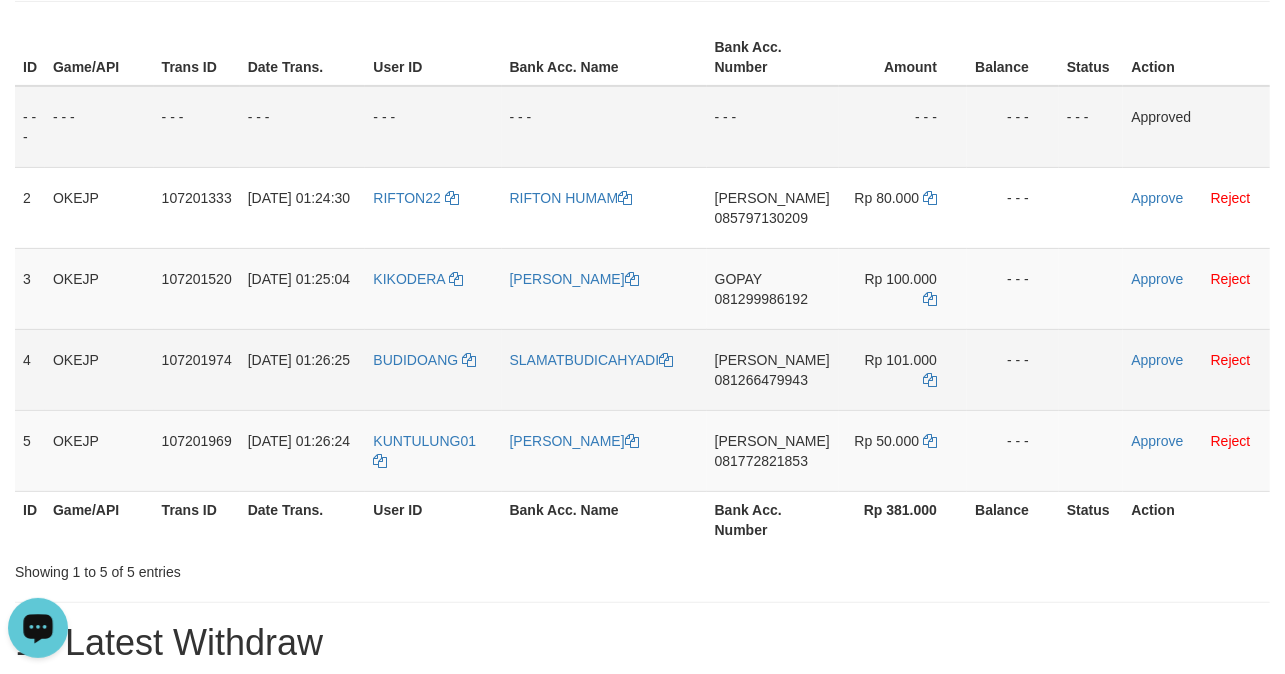 click on "BUDIDOANG" at bounding box center (433, 369) 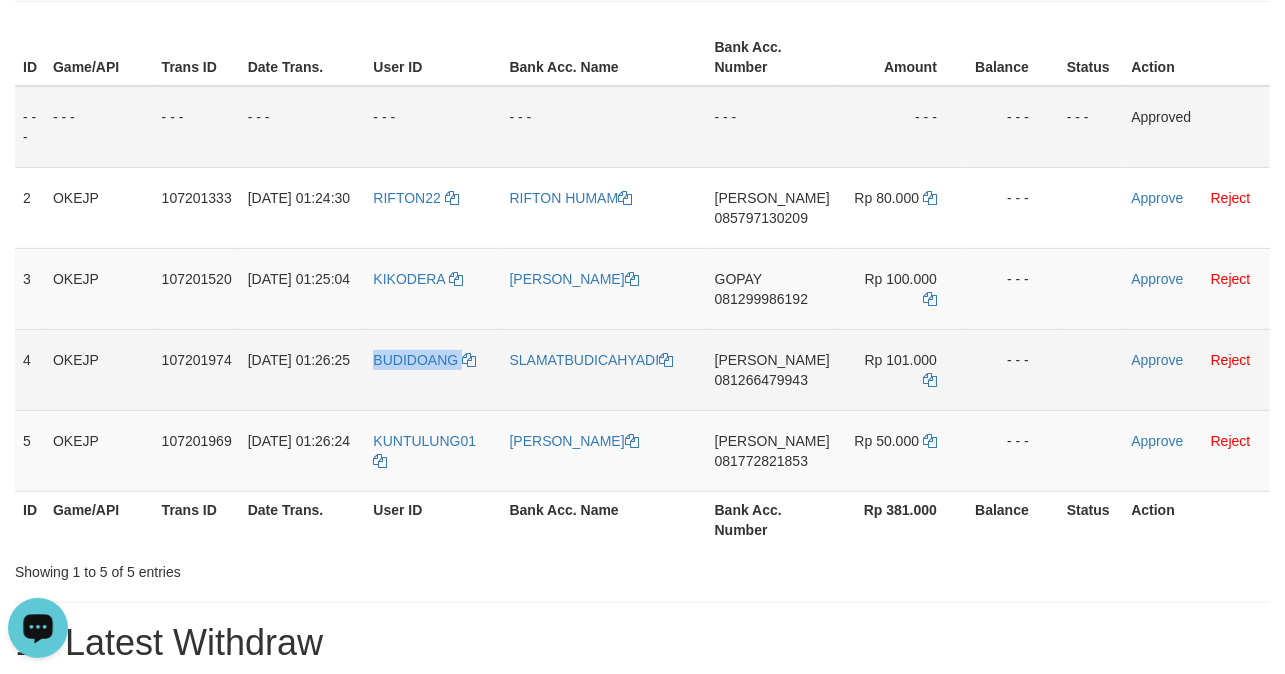click on "BUDIDOANG" at bounding box center [433, 369] 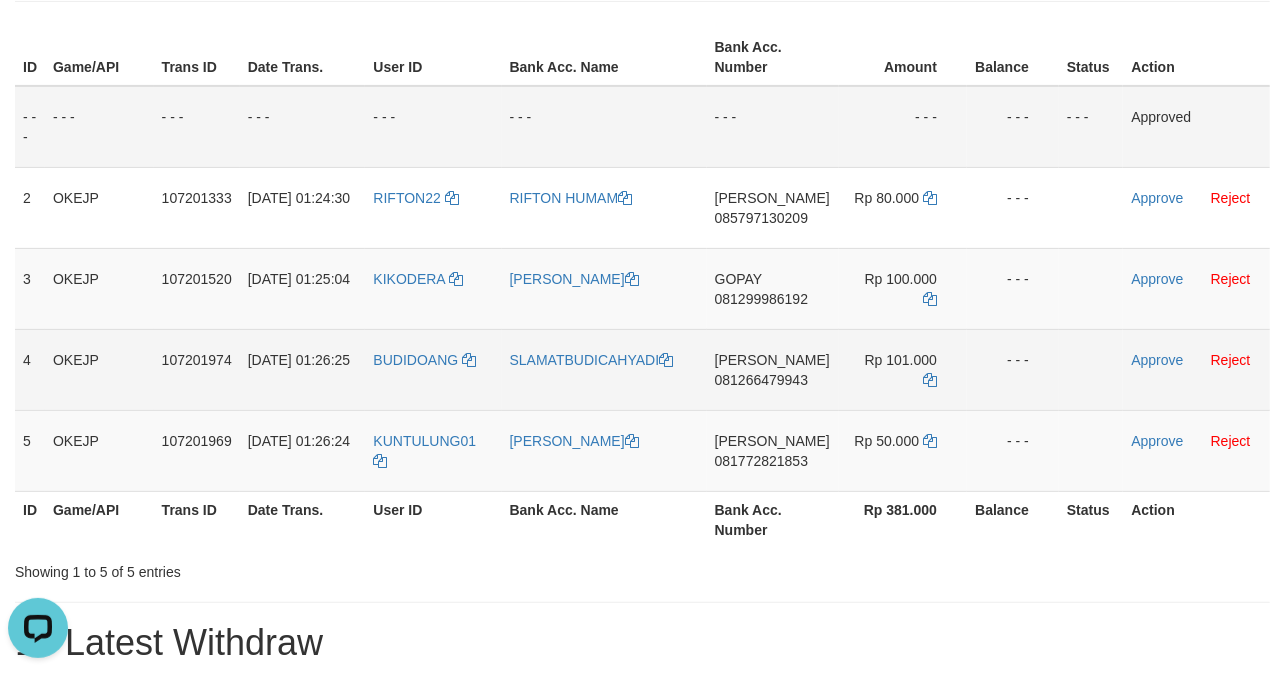 click on "DANA
081266479943" at bounding box center (773, 369) 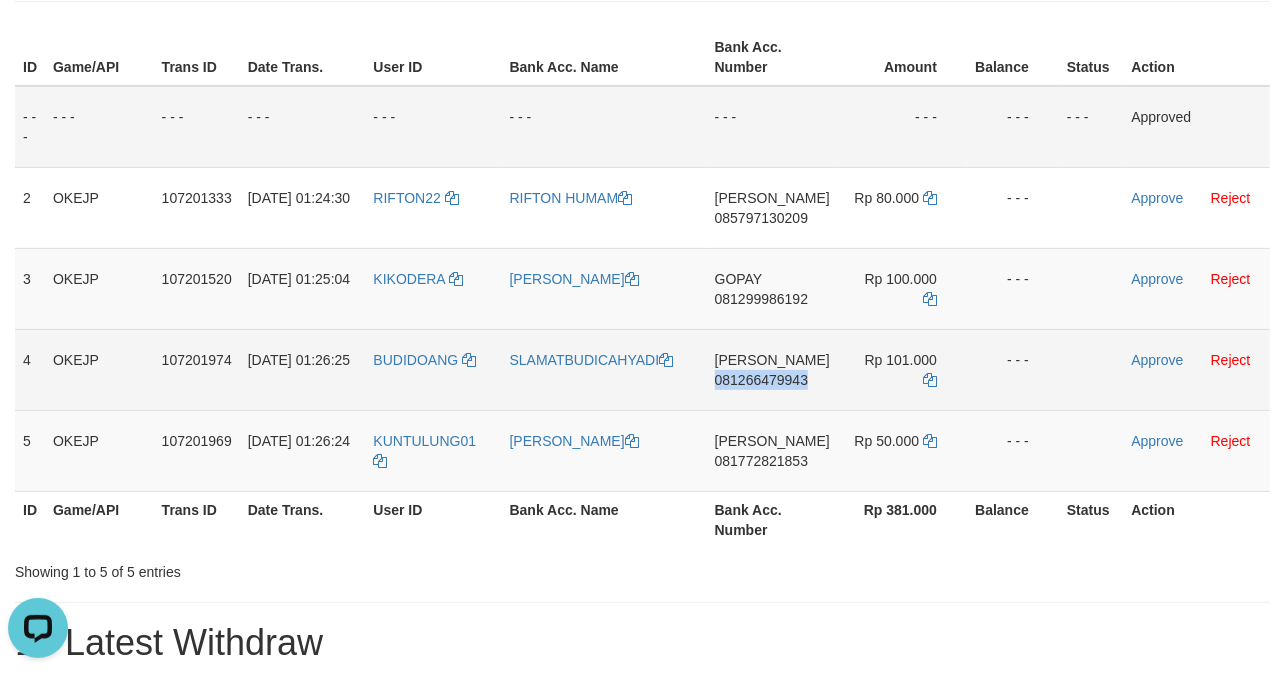 click on "DANA
081266479943" at bounding box center [773, 369] 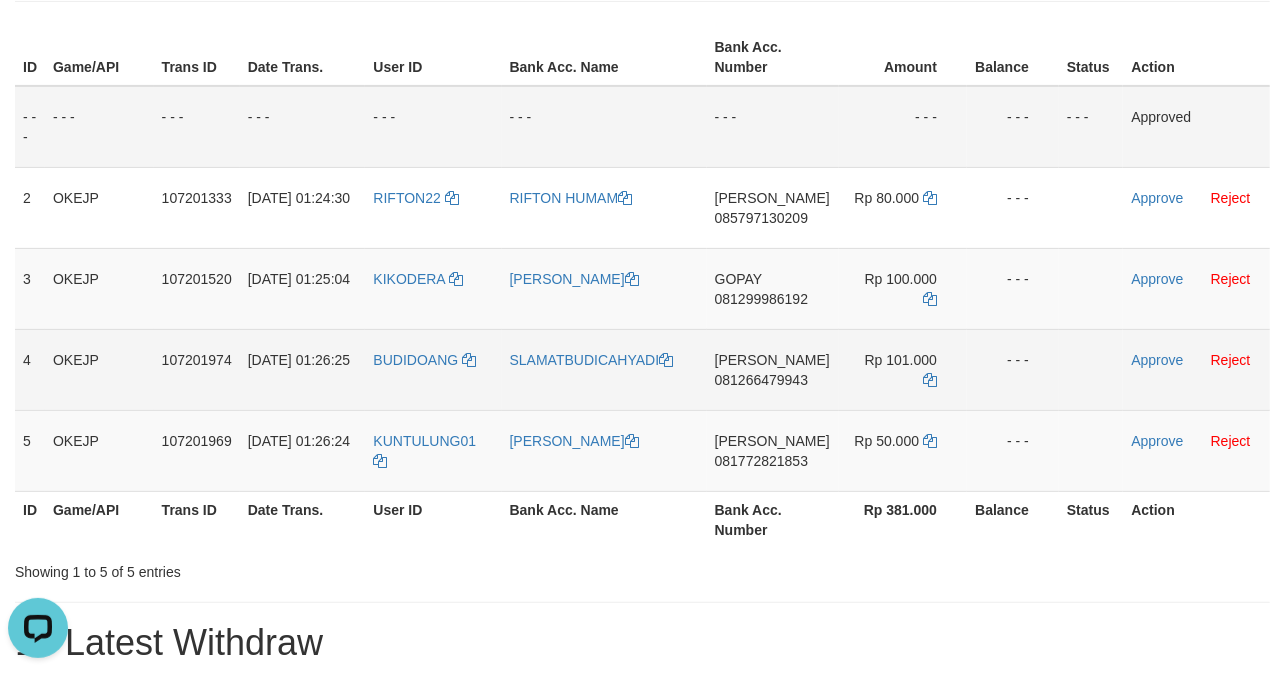 click on "081266479943" at bounding box center (761, 380) 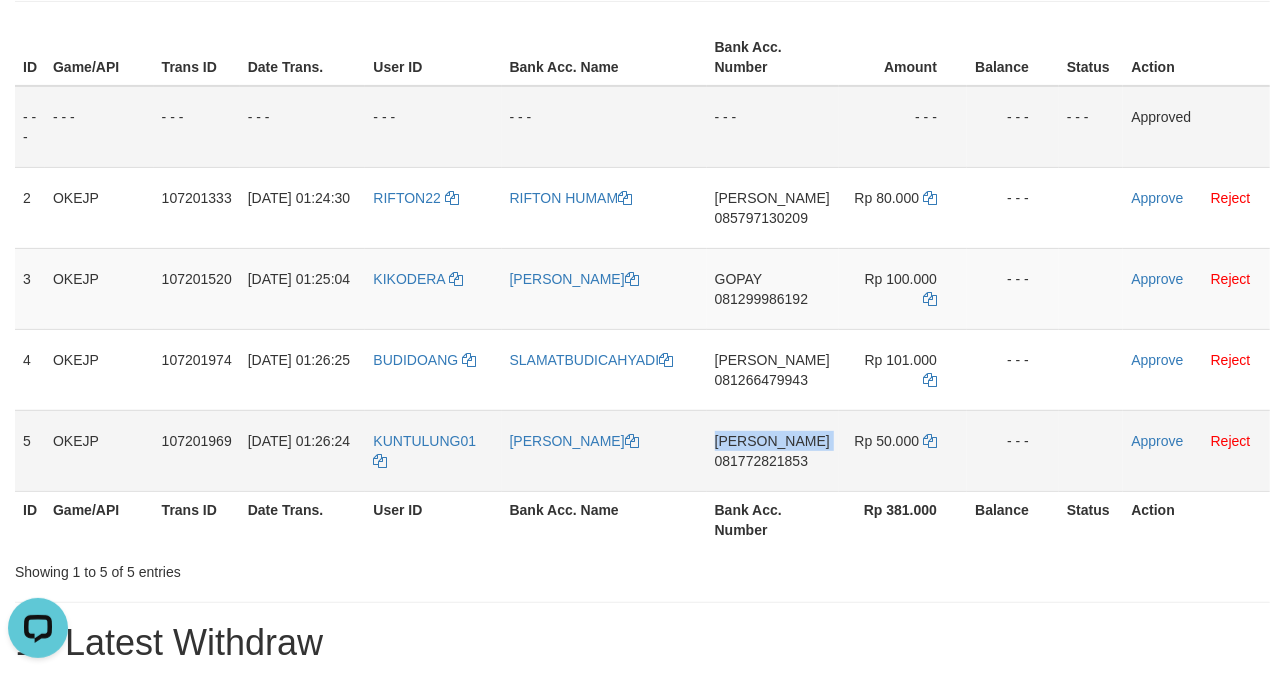 click on "- - -
- - -
- - -
- - -
- - -
- - -
- - -
- - -
- - -
- - -
Approved
2
OKEJP
107201333
13/07/2025 01:24:30
RIFTON22
RIFTON HUMAM
DANA
085797130209
Rp 80.000
- - -
Approve
Reject
3
OKEJP
107201520
13/07/2025 01:25:04
KIKODERA
KEMAS JAKA SAMUDRA
GOPAY
081299986192
Rp 100.000
- - -
4" at bounding box center (642, 289) 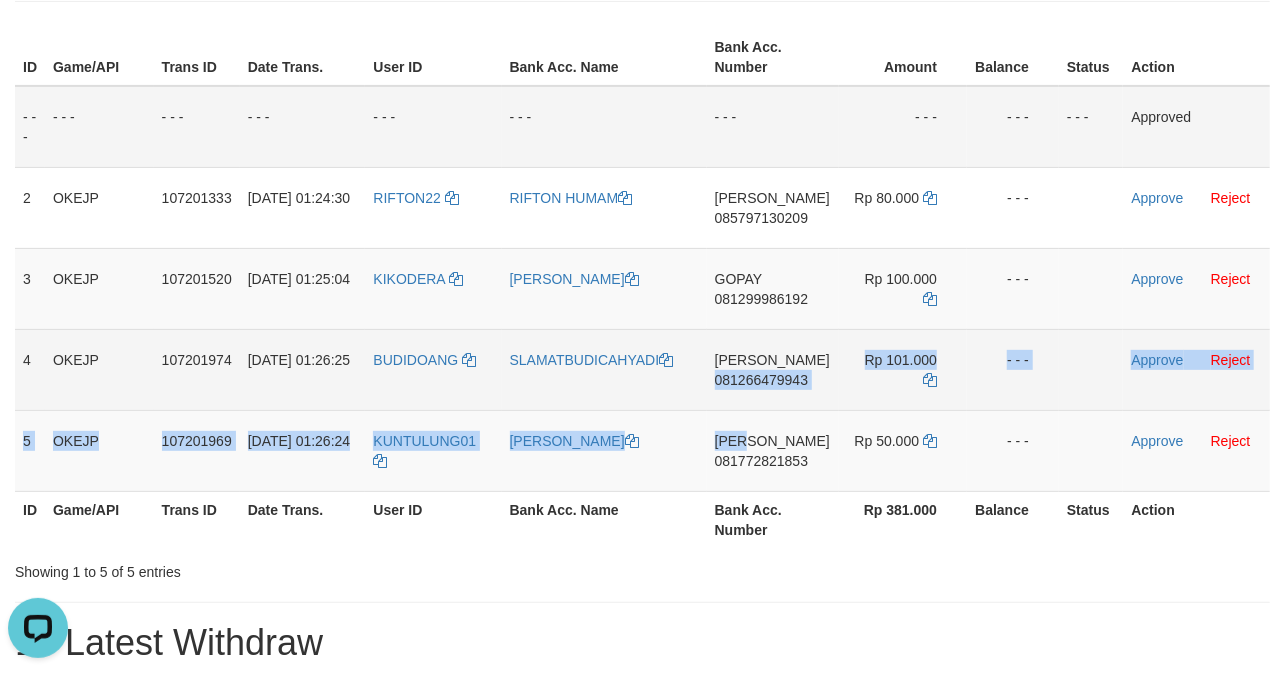 click on "DANA
081266479943" at bounding box center [773, 369] 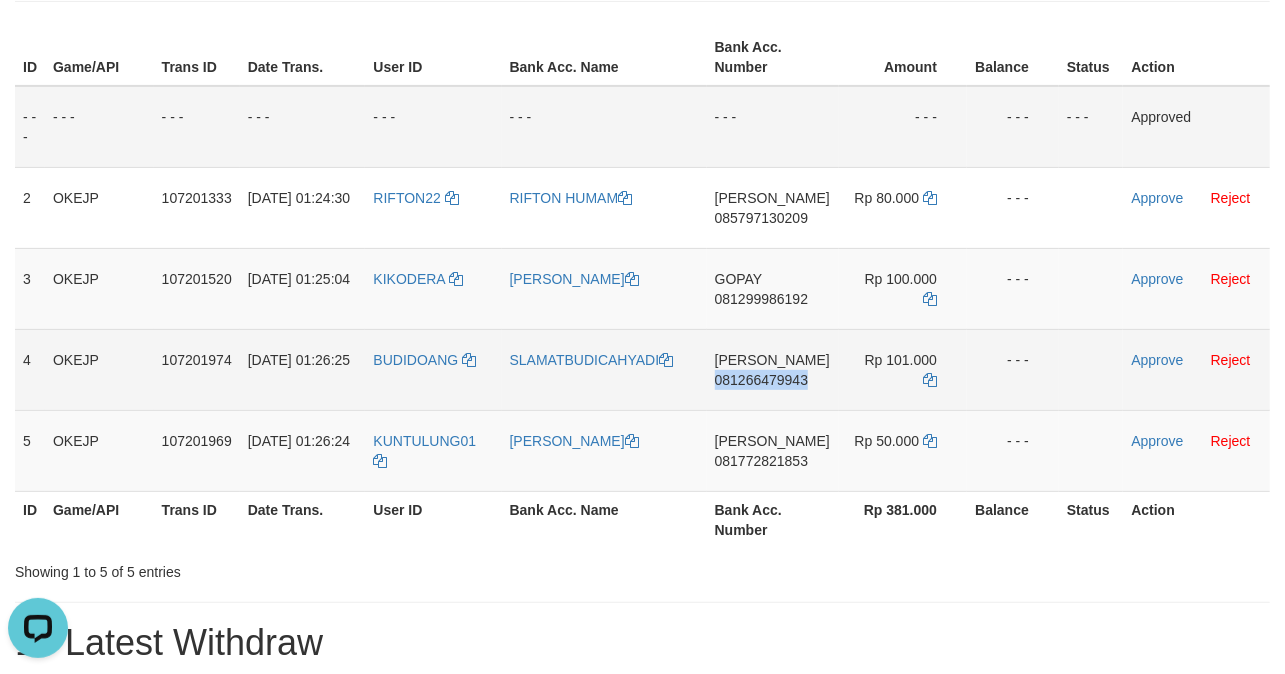 click on "DANA
081266479943" at bounding box center [773, 369] 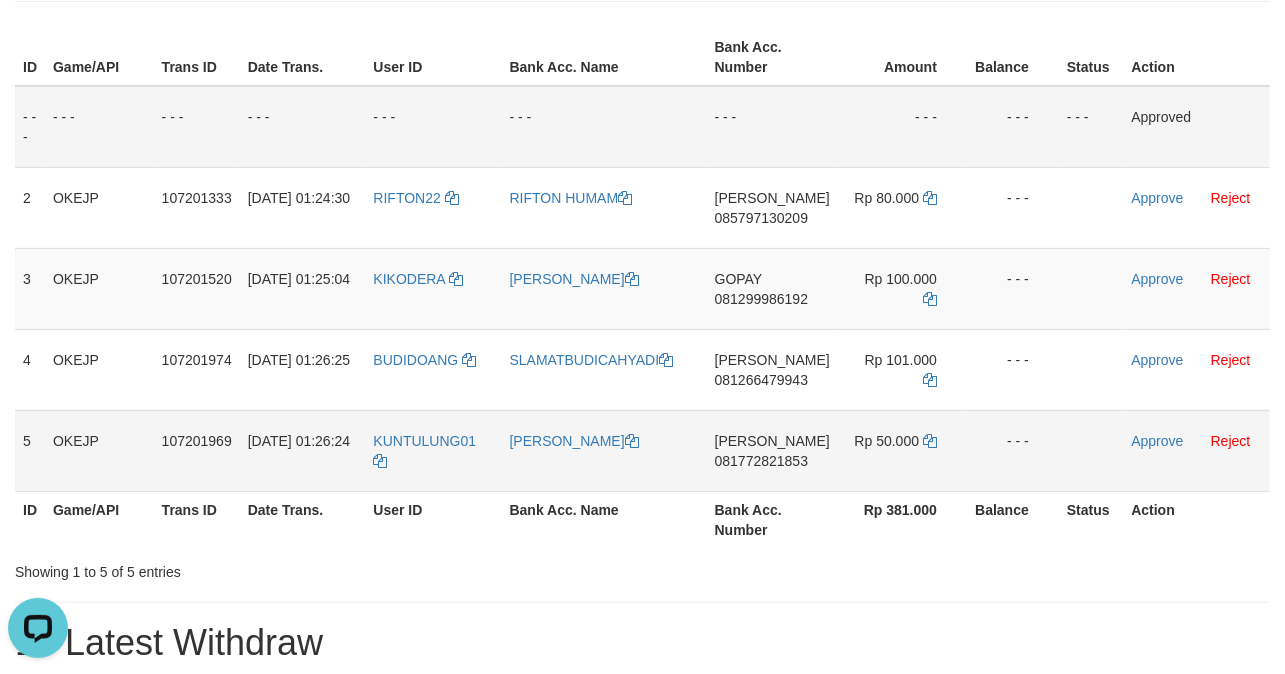 click on "DANA
081772821853" at bounding box center [773, 450] 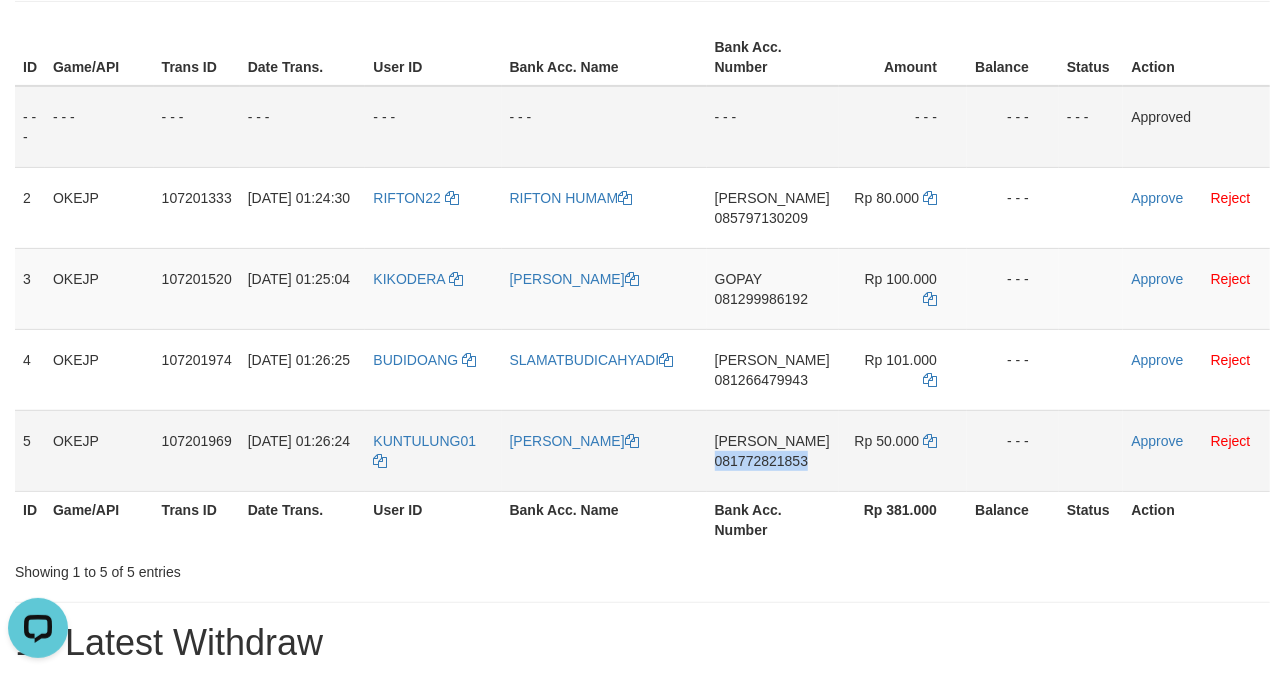 click on "DANA
081772821853" at bounding box center [773, 450] 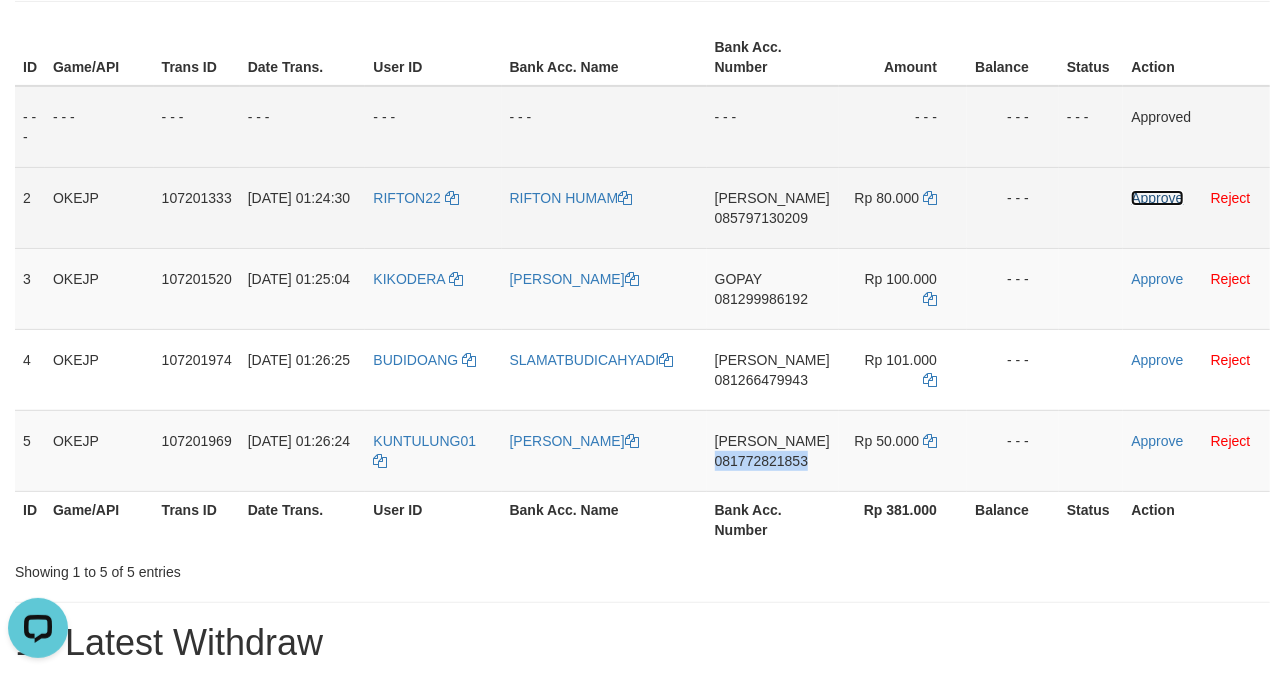 click on "Approve" at bounding box center (1157, 198) 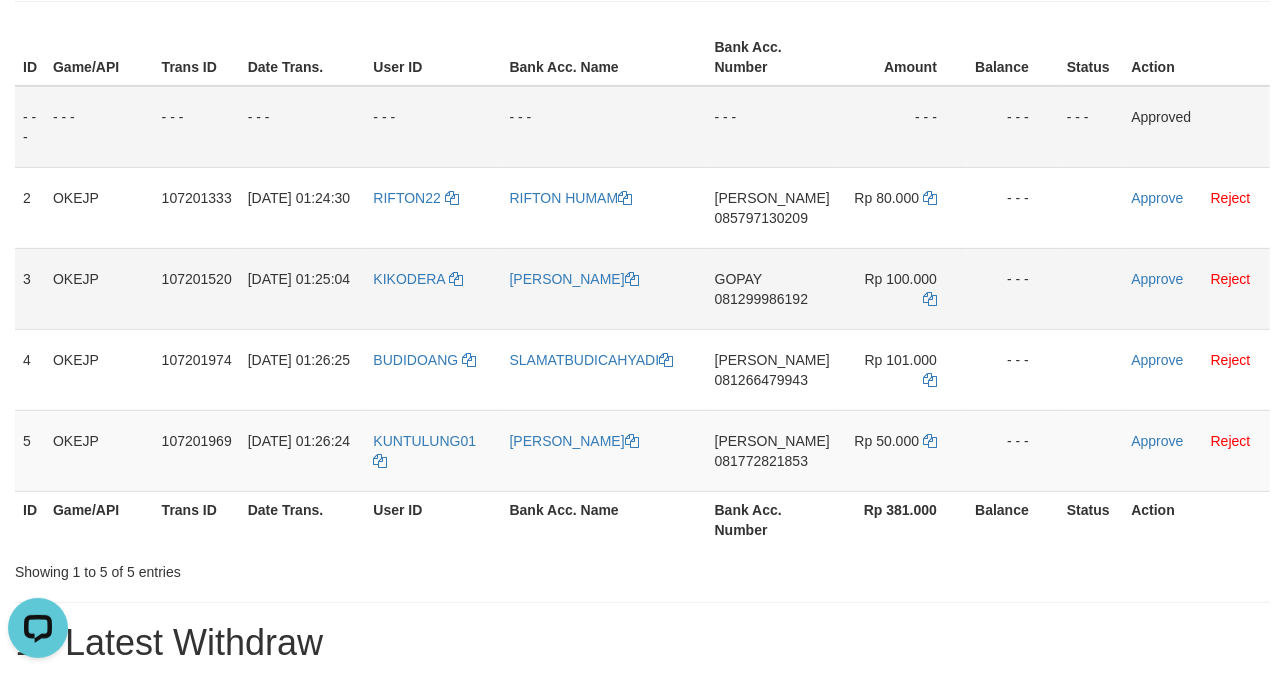 click on "Approve
Reject" at bounding box center [1196, 288] 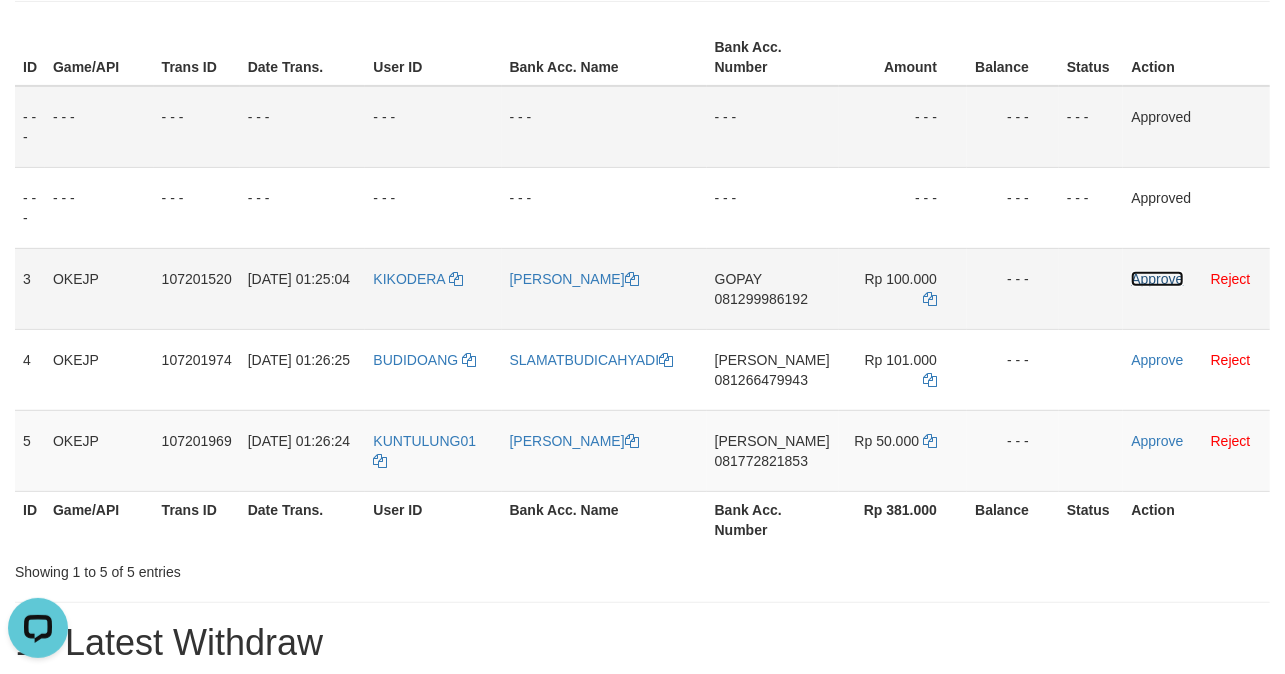 click on "Approve" at bounding box center (1157, 279) 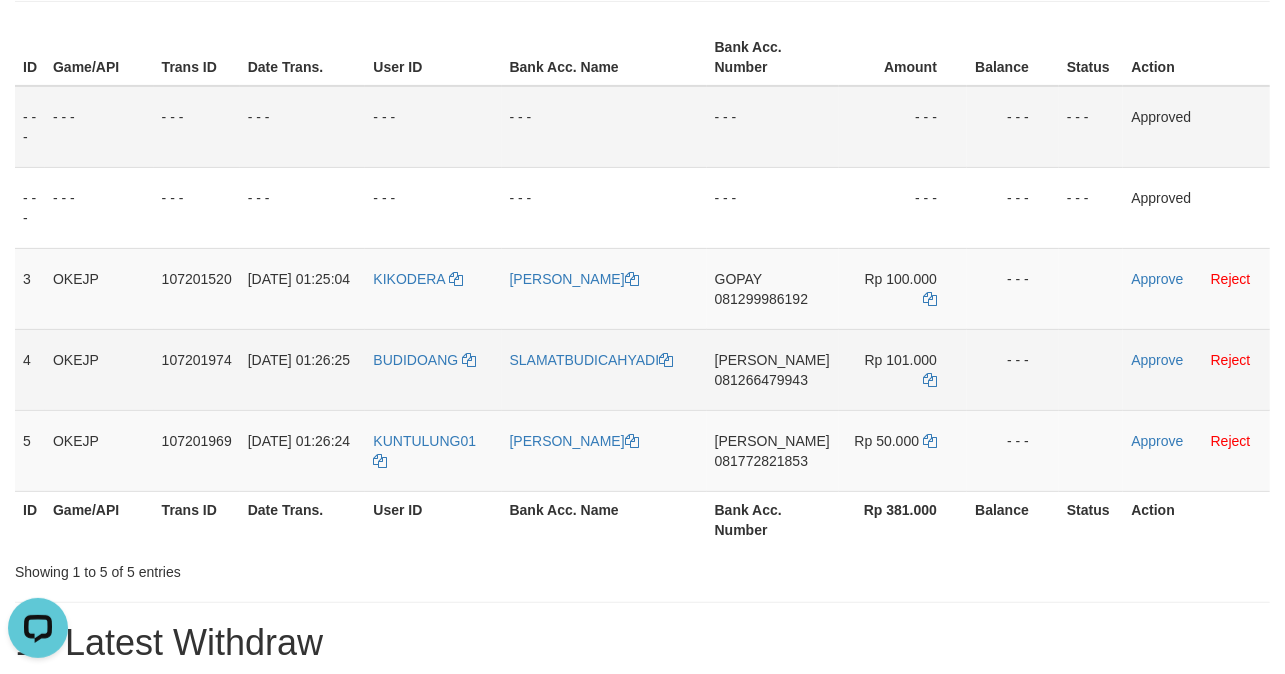 click on "Approve
Reject" at bounding box center [1196, 369] 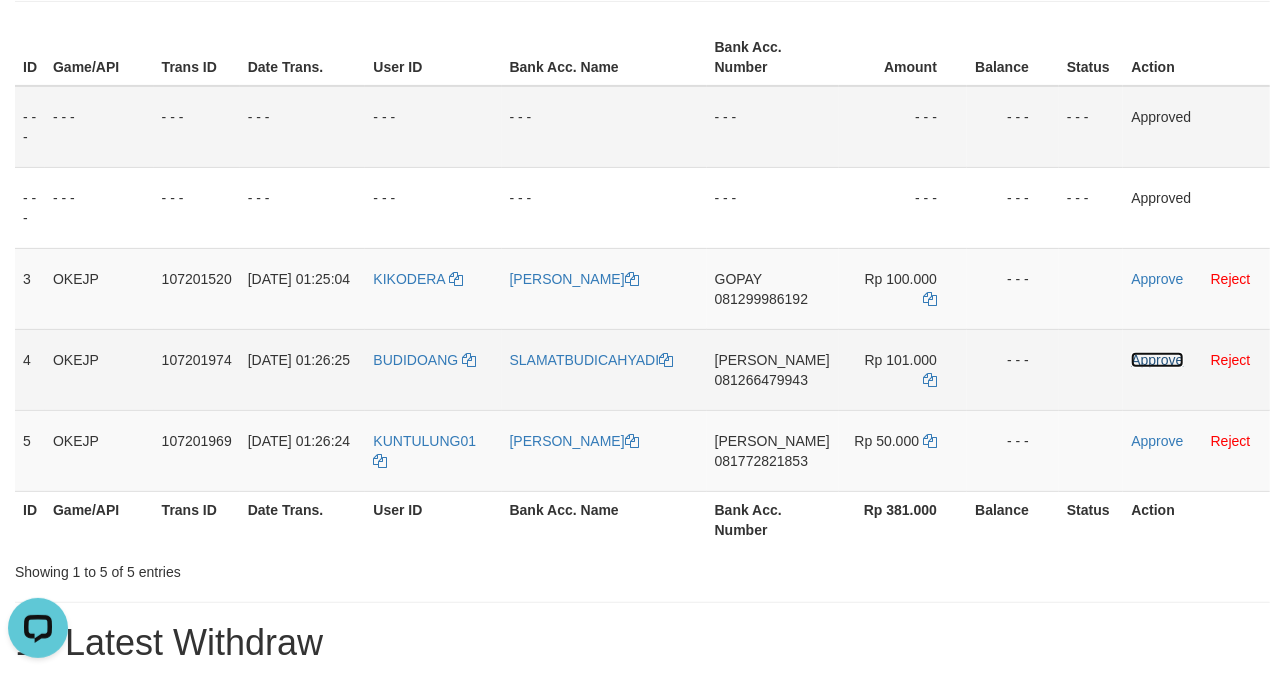 click on "Approve" at bounding box center [1157, 360] 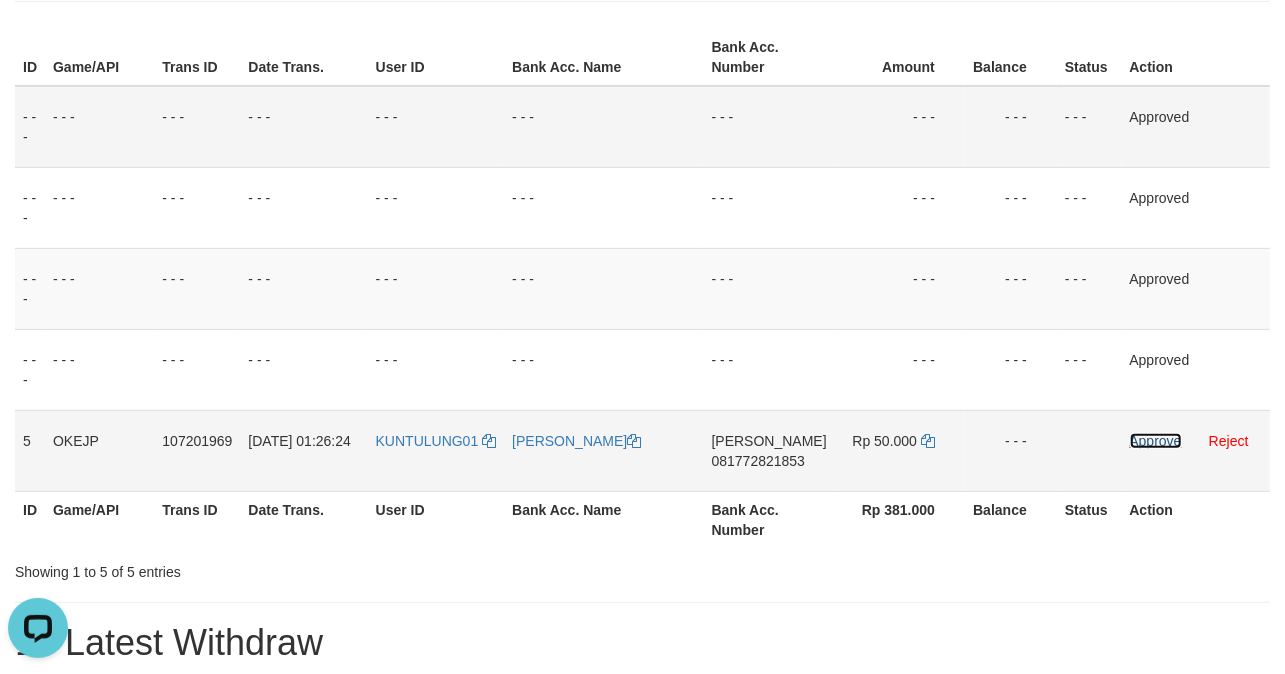 click on "Approve" at bounding box center [1156, 441] 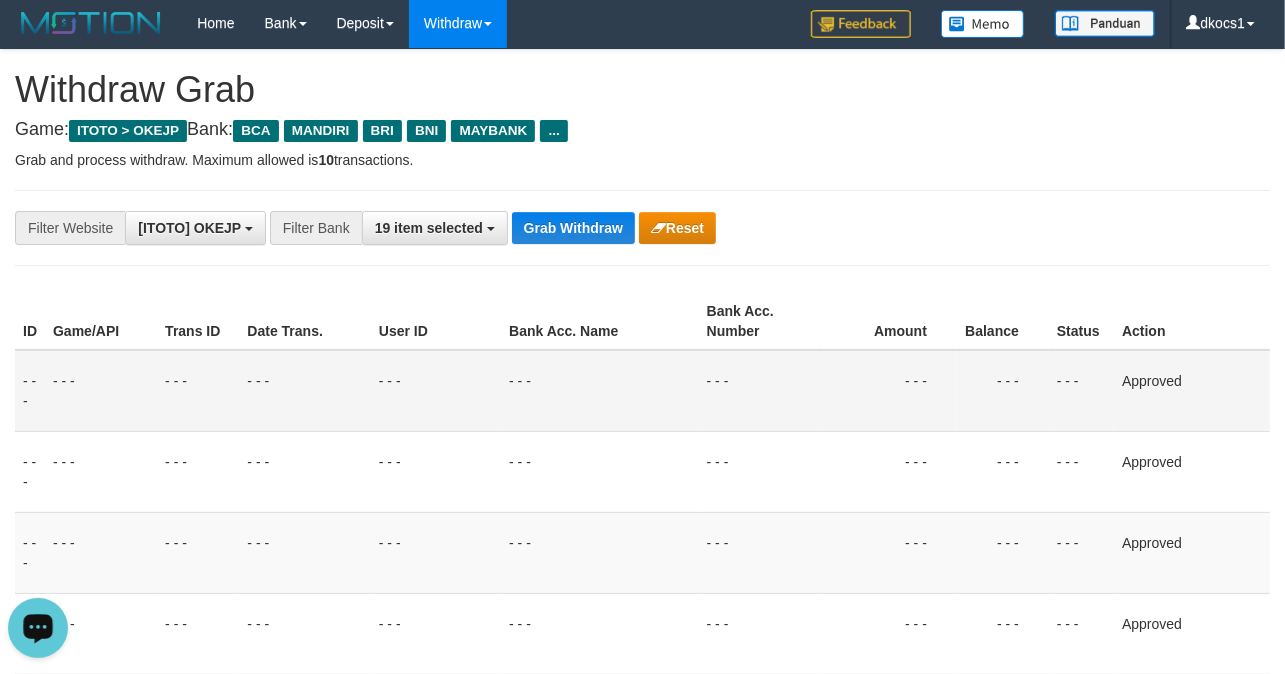 scroll, scrollTop: 0, scrollLeft: 0, axis: both 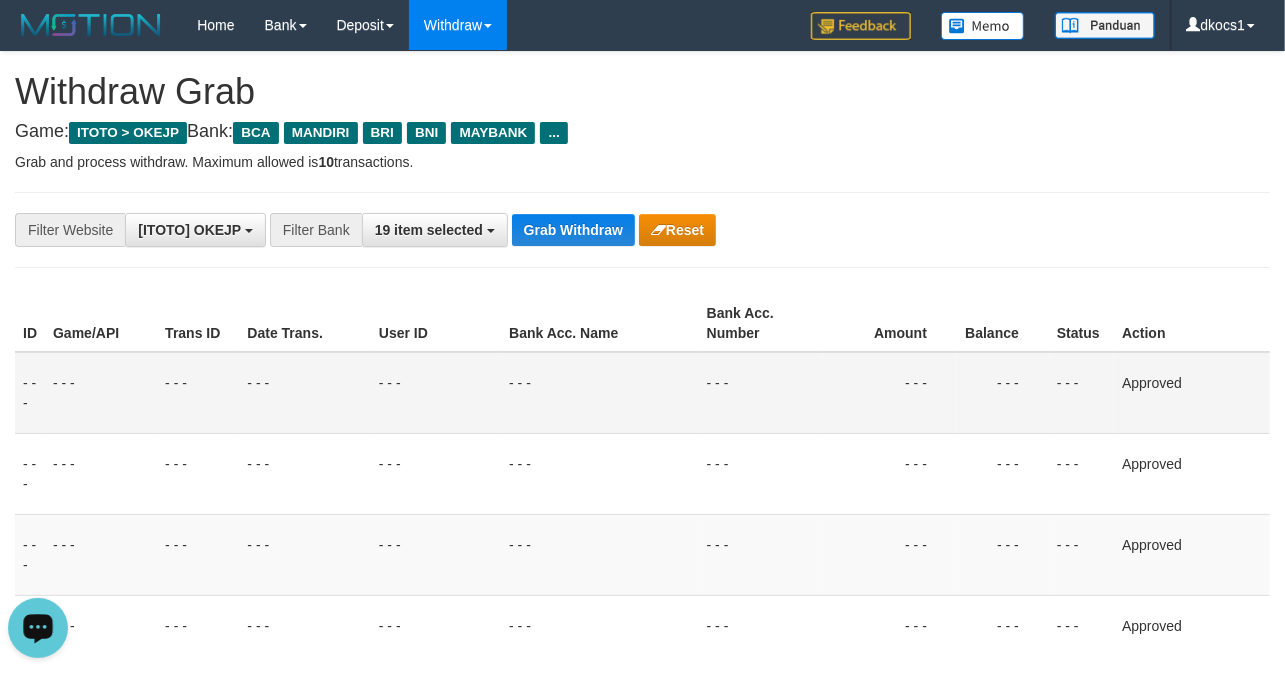 click on "**********" at bounding box center [642, 230] 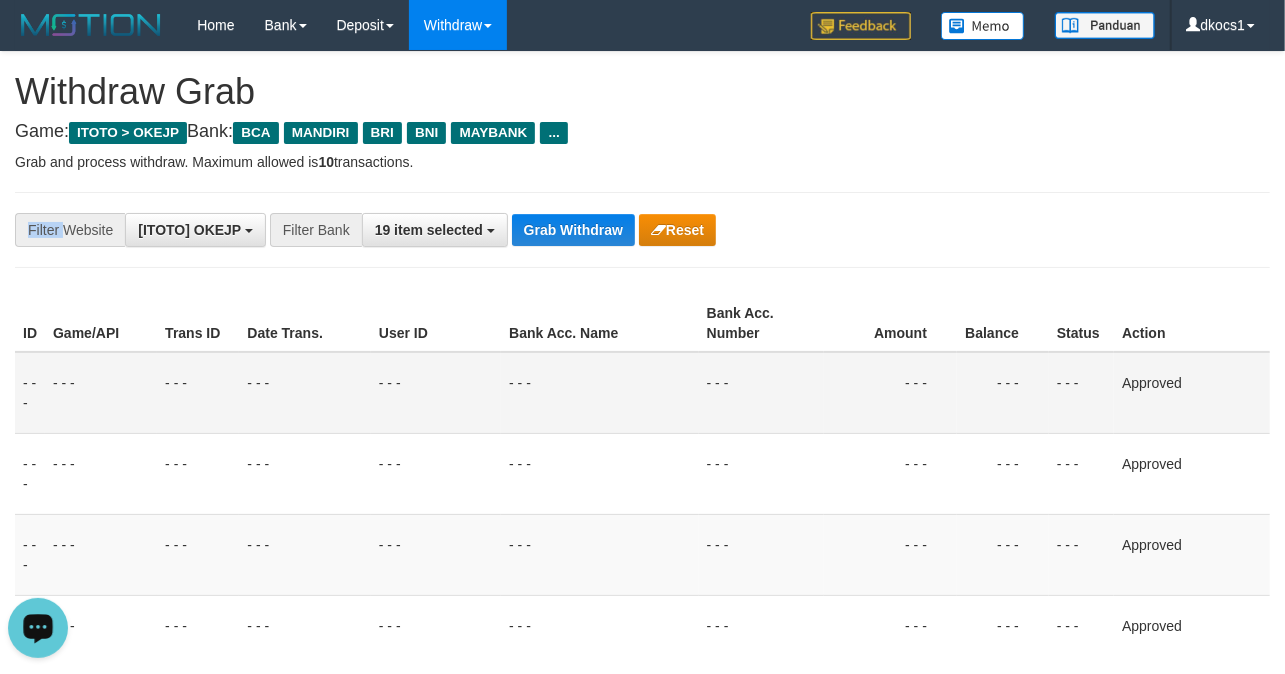 click on "**********" at bounding box center (642, 230) 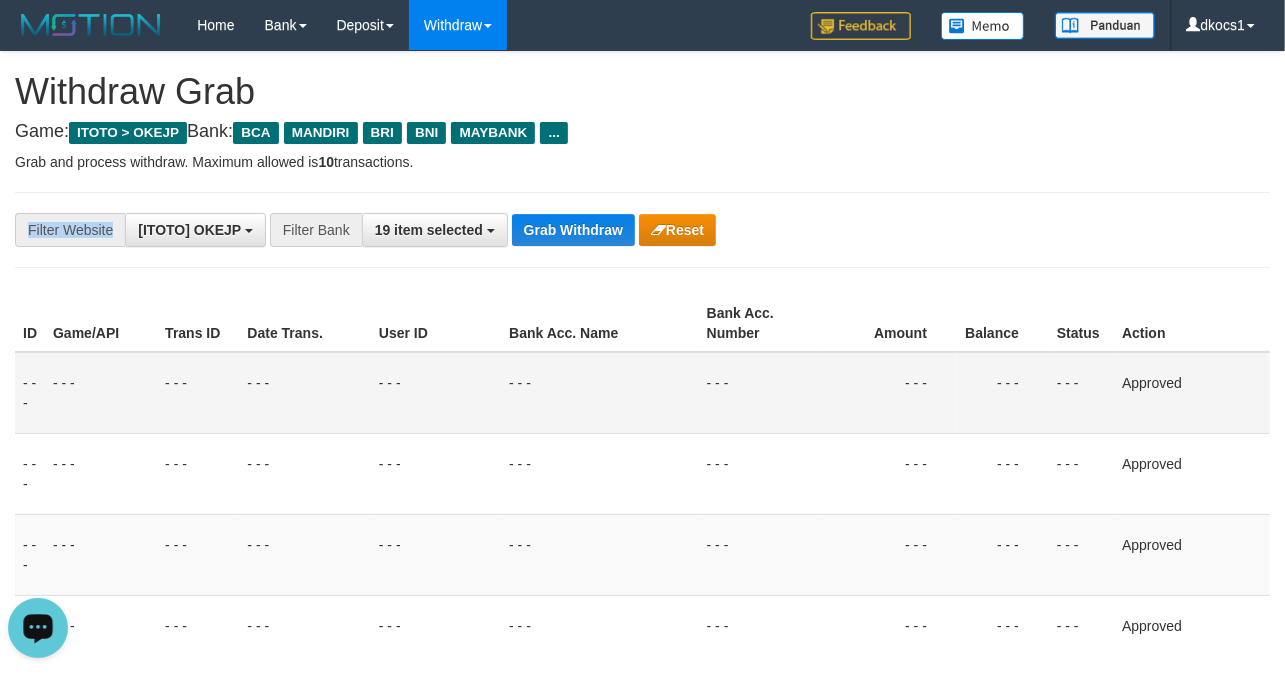 click on "**********" at bounding box center (642, 230) 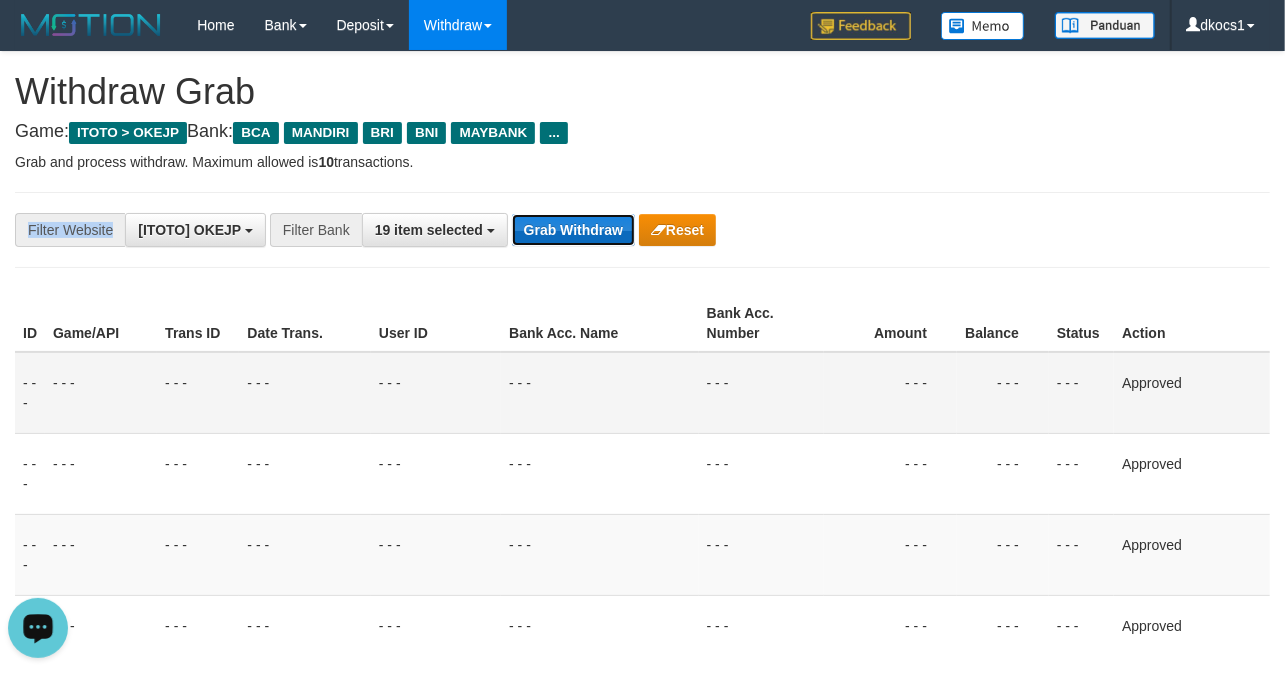 click on "Grab Withdraw" at bounding box center (573, 230) 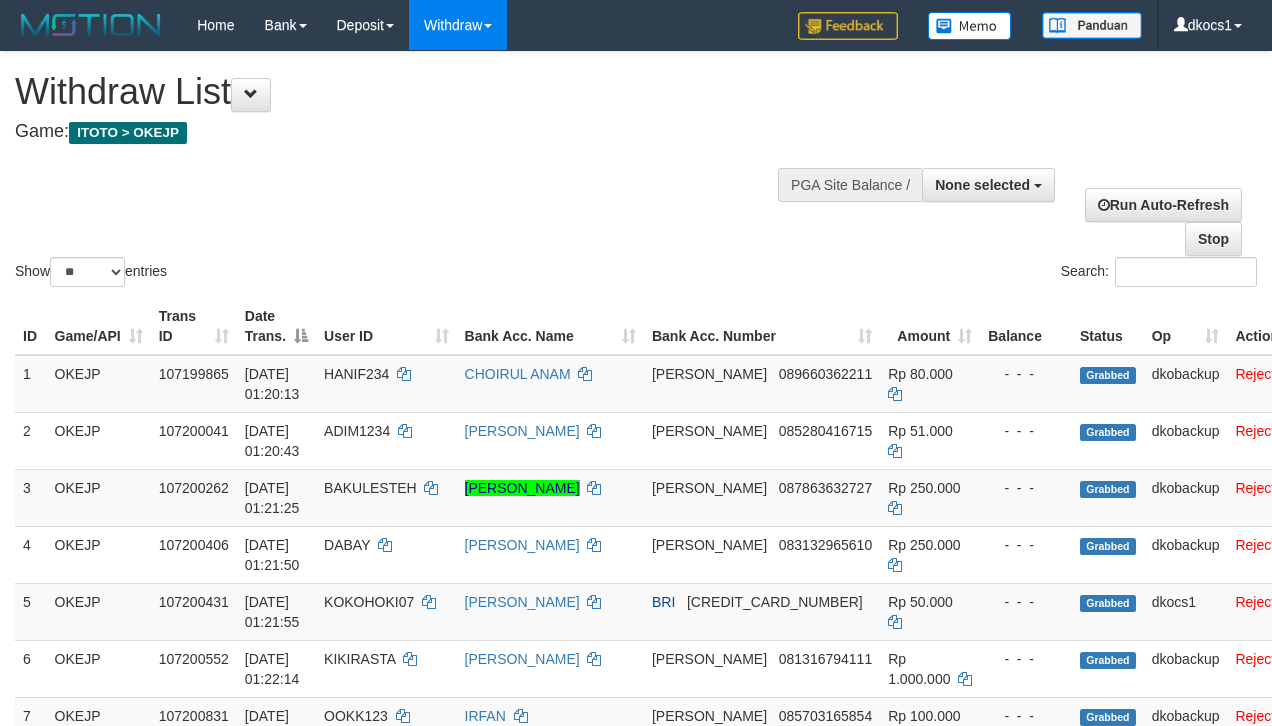select 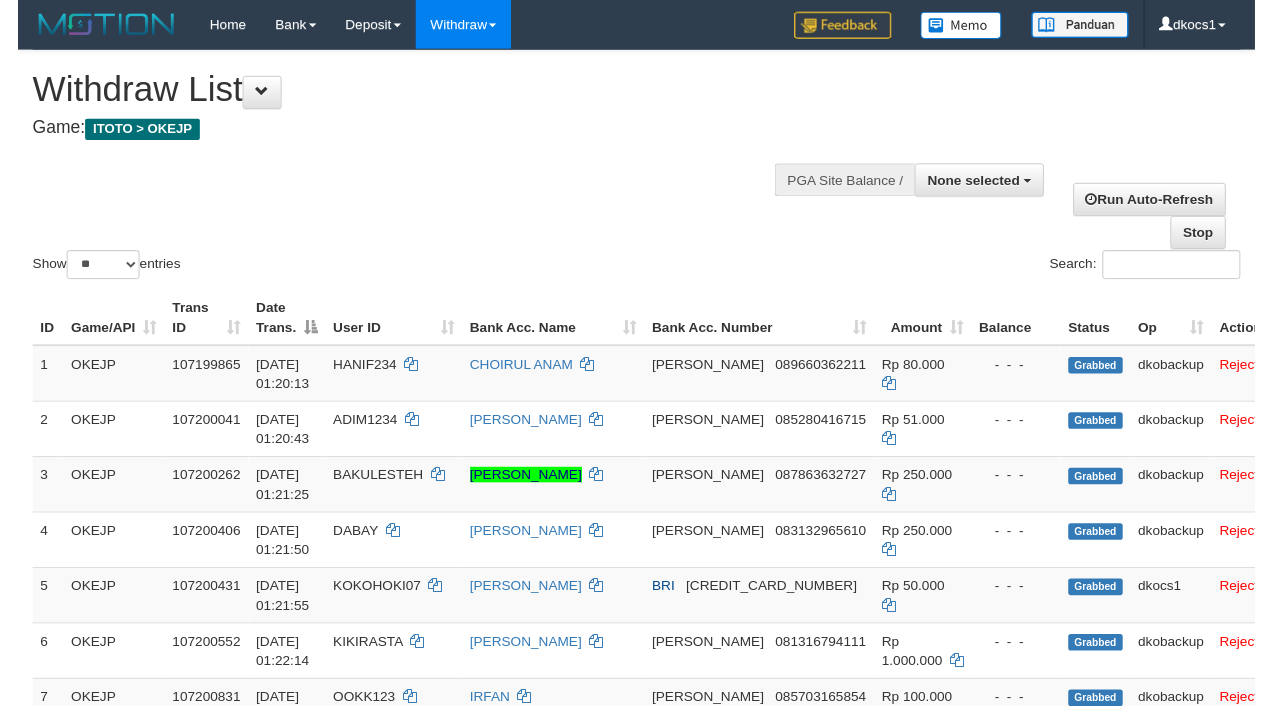 scroll, scrollTop: 0, scrollLeft: 0, axis: both 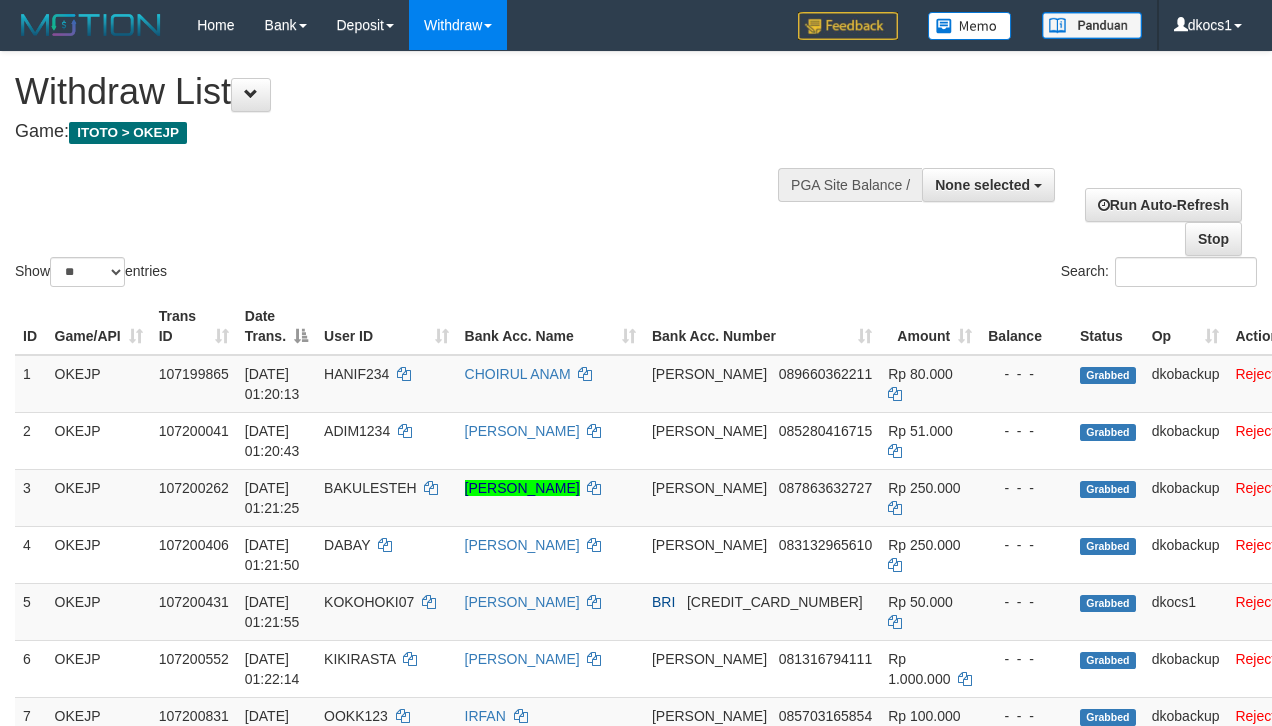 select 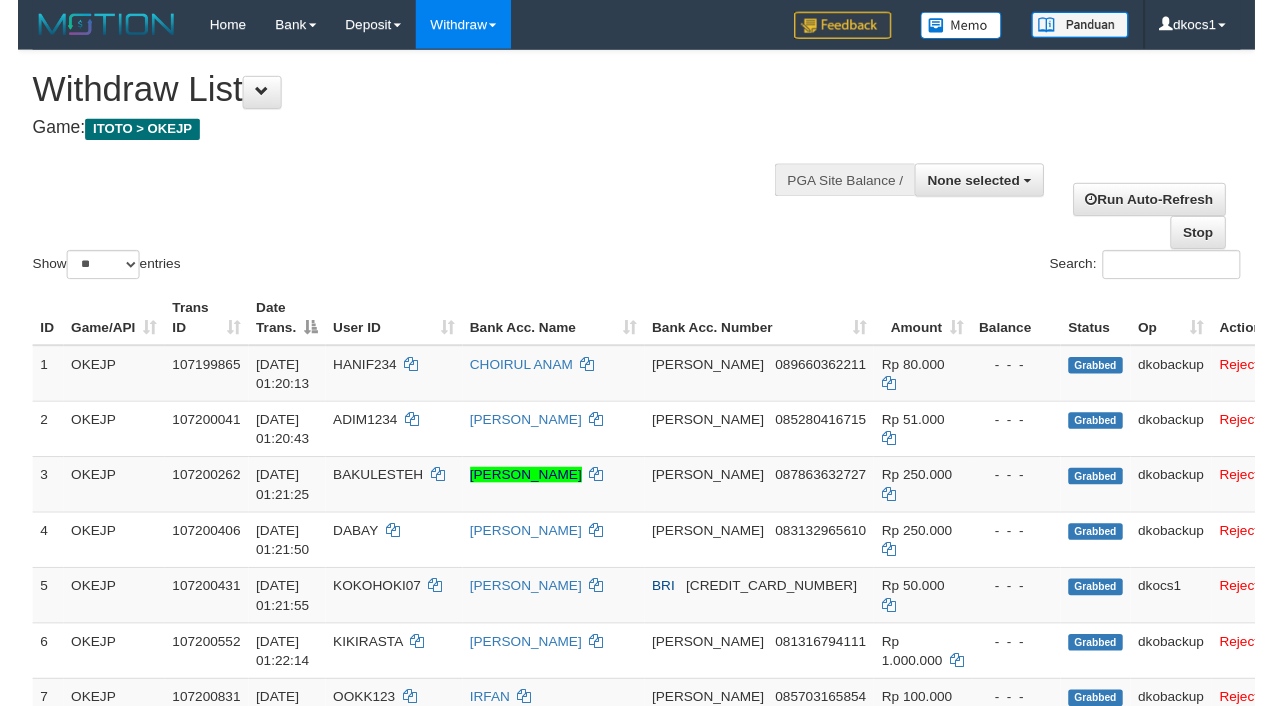 scroll, scrollTop: 0, scrollLeft: 0, axis: both 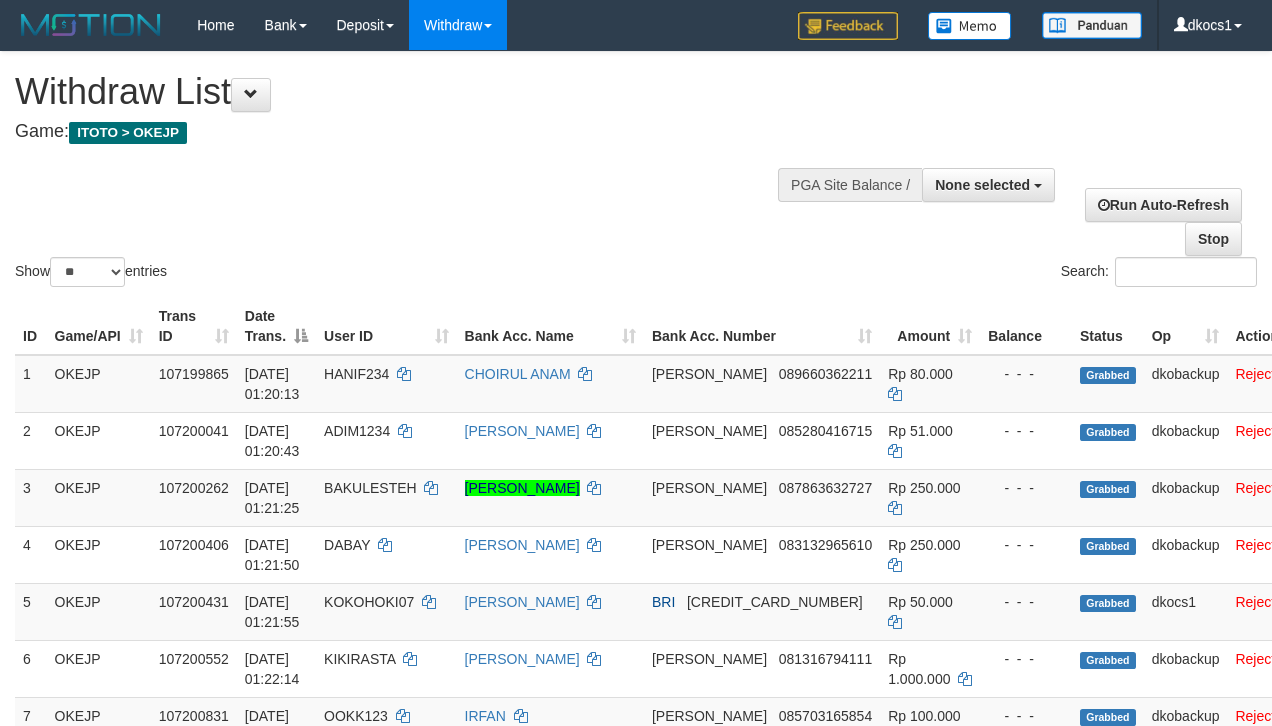 select 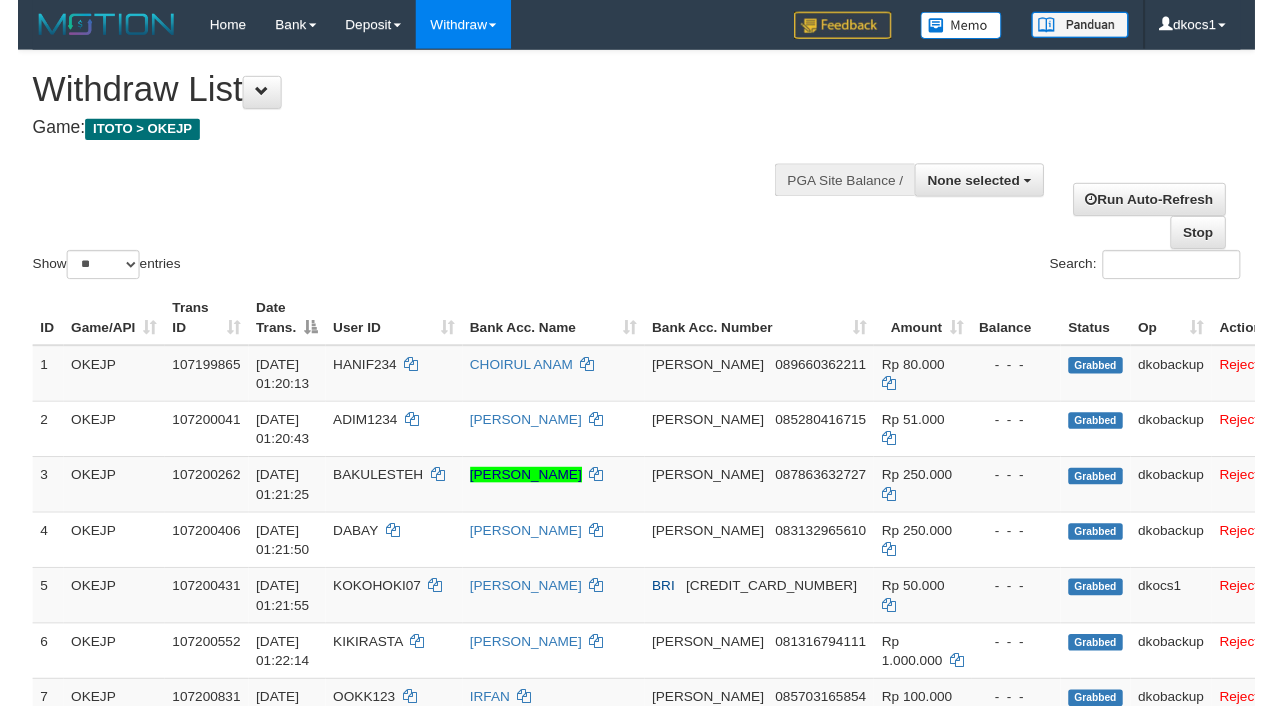 scroll, scrollTop: 0, scrollLeft: 0, axis: both 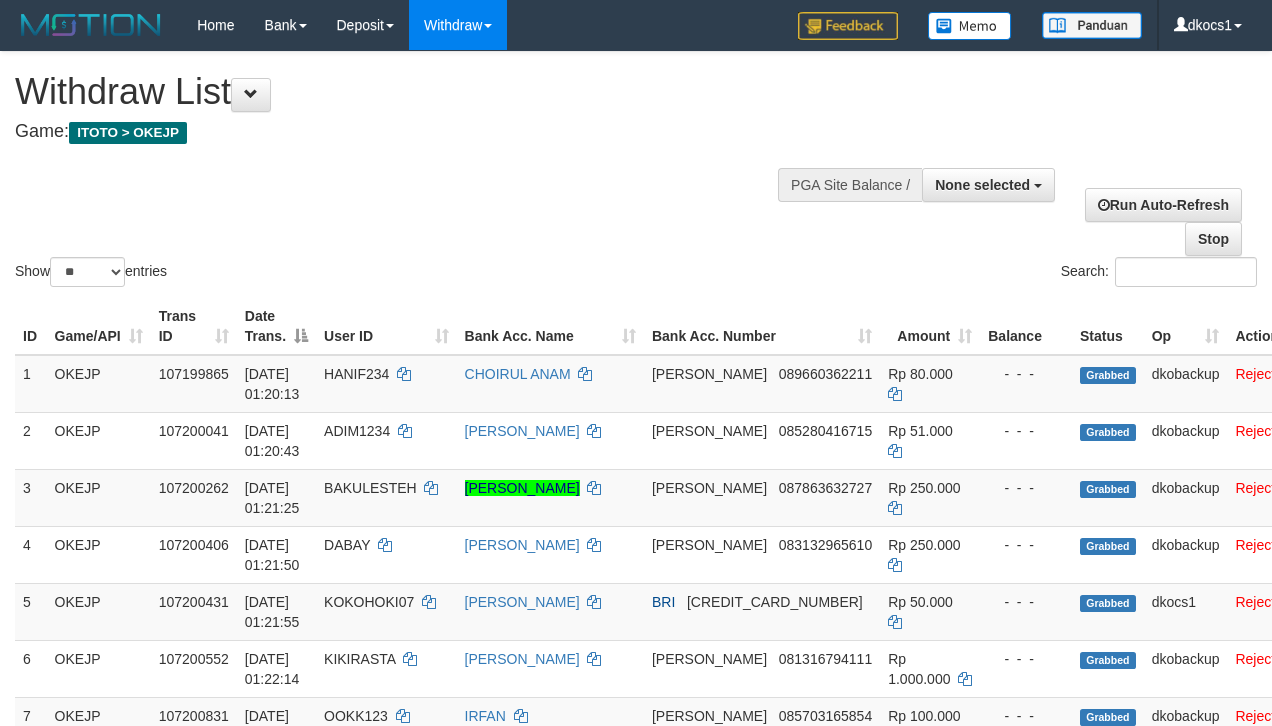 select 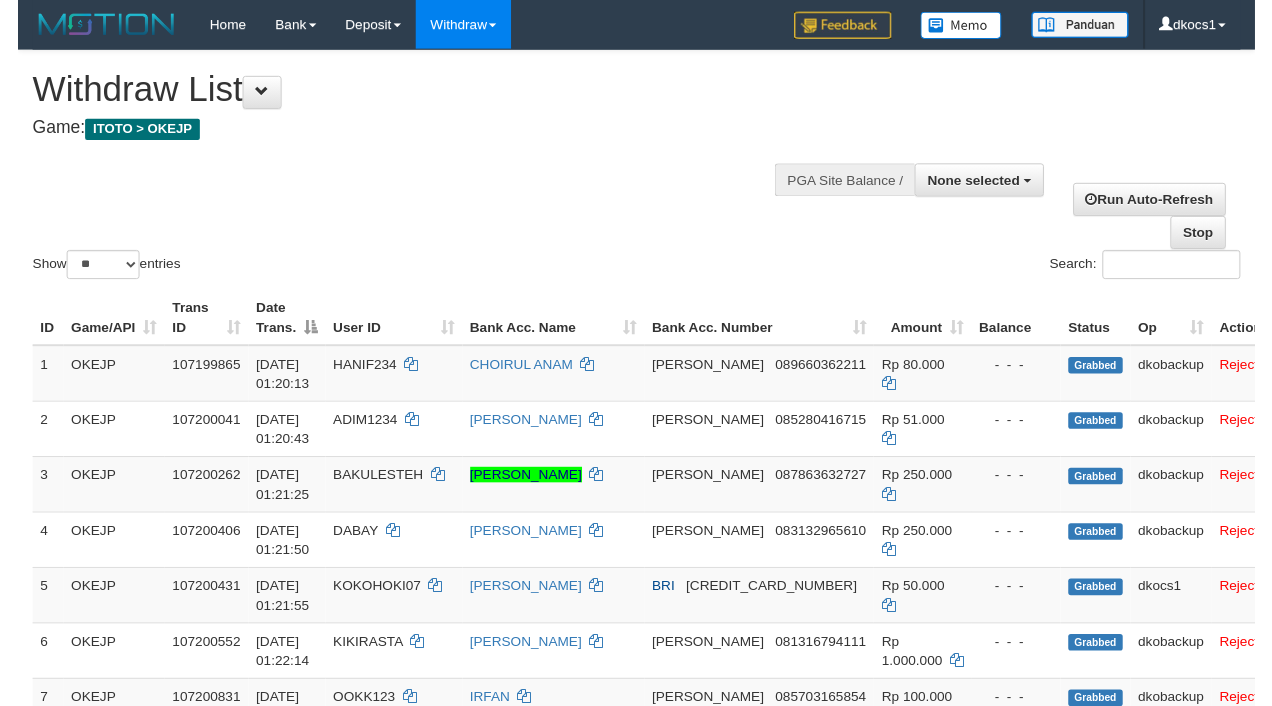 scroll, scrollTop: 0, scrollLeft: 0, axis: both 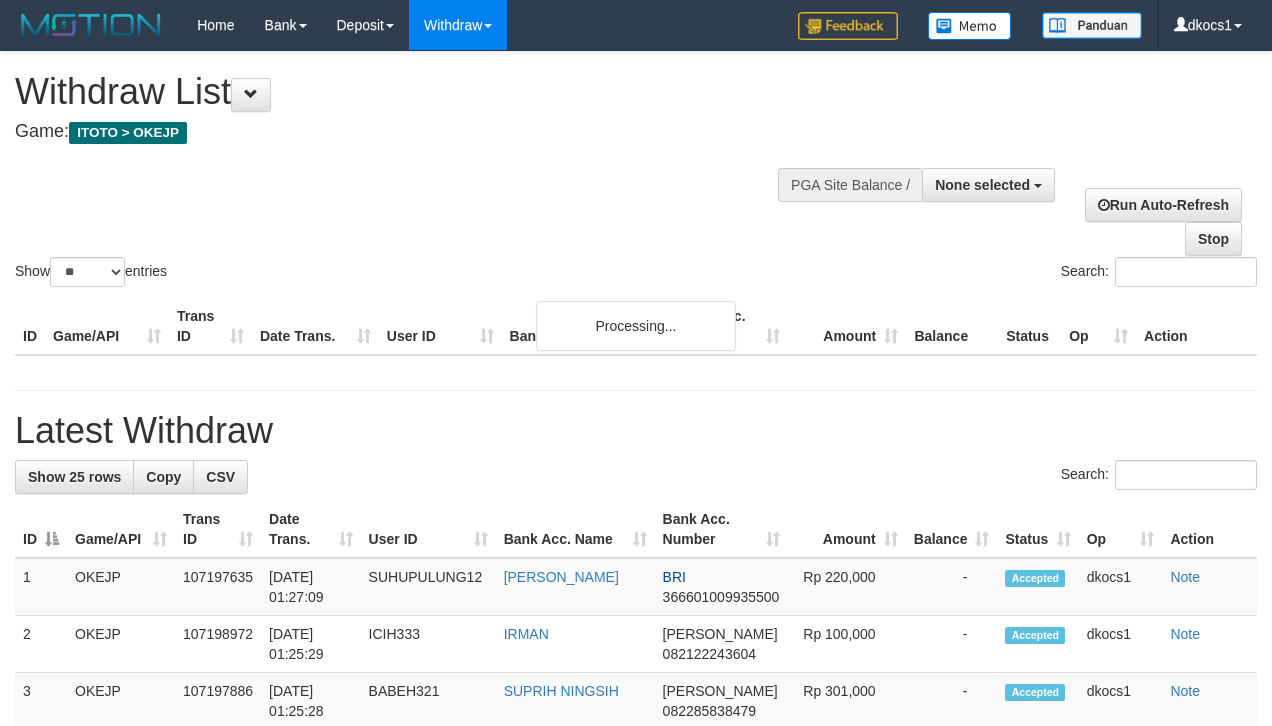 select 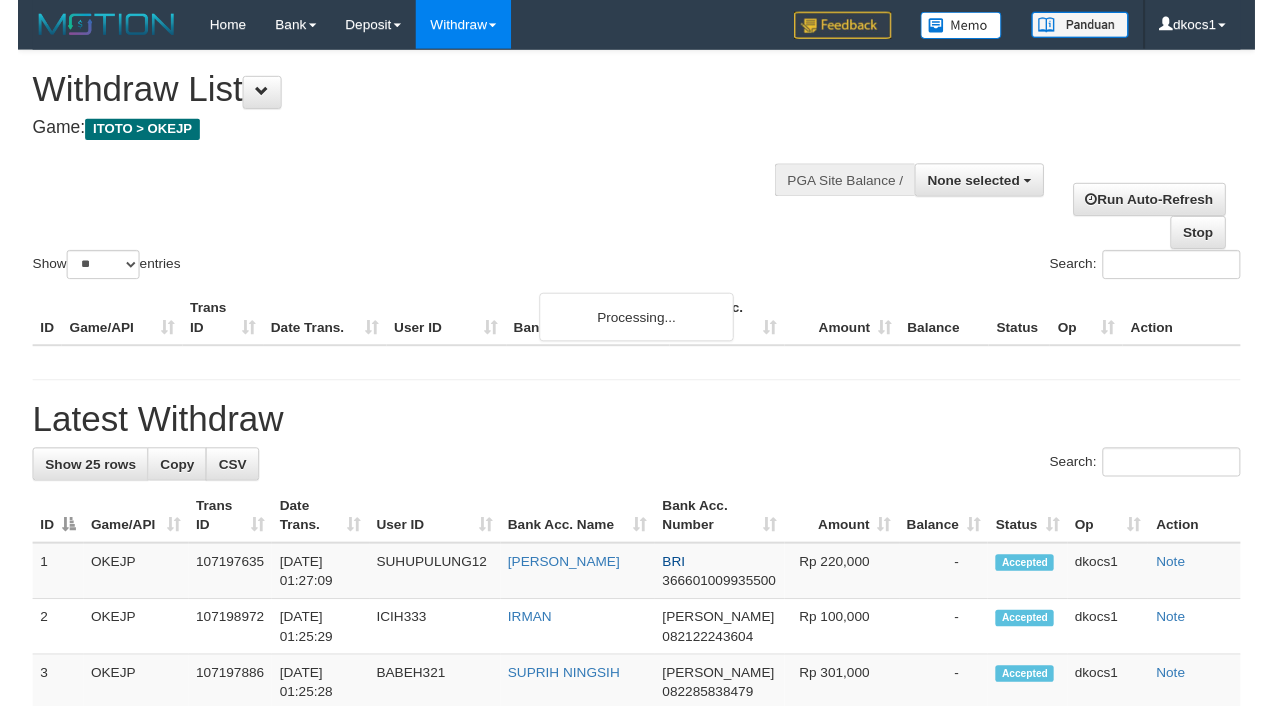 scroll, scrollTop: 0, scrollLeft: 0, axis: both 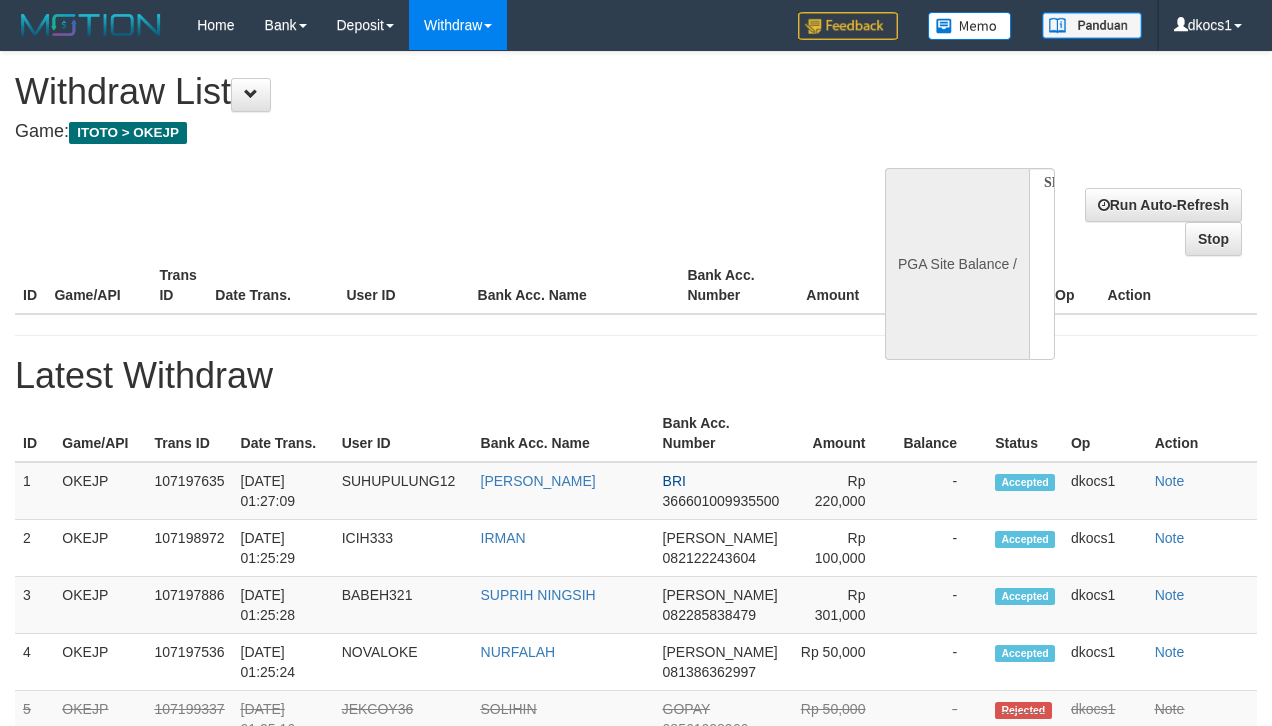 select 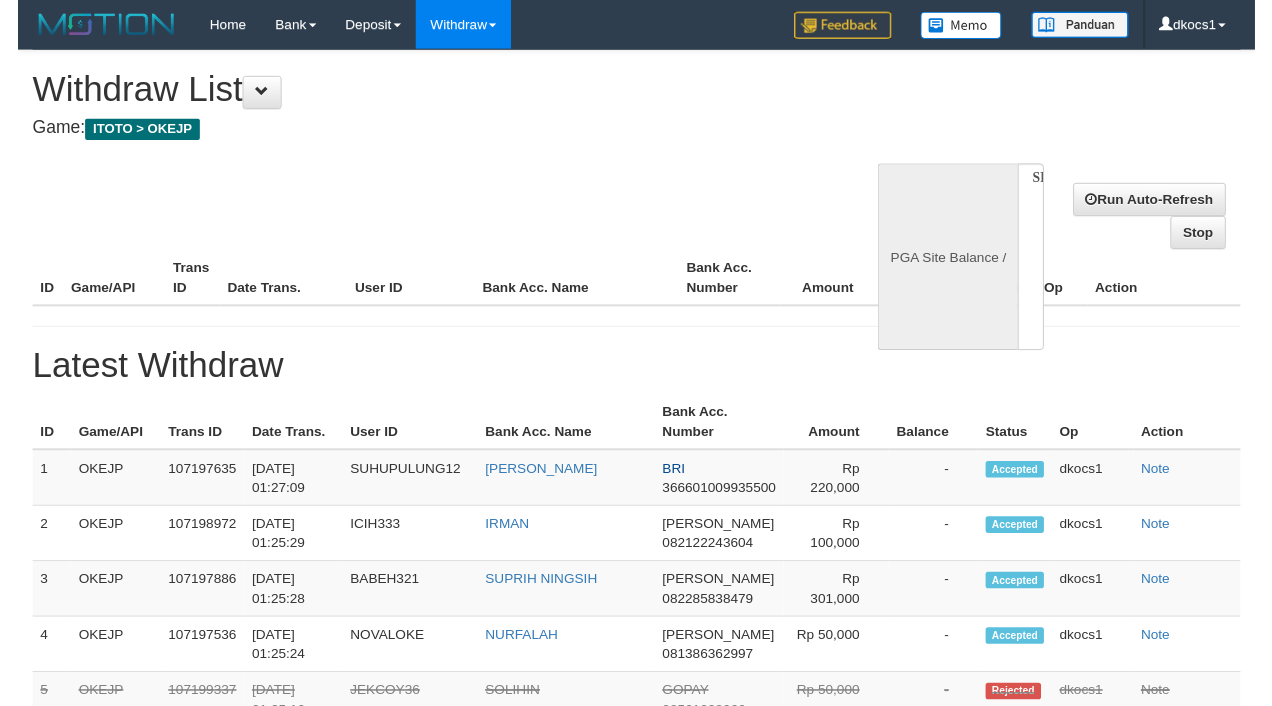 scroll, scrollTop: 0, scrollLeft: 0, axis: both 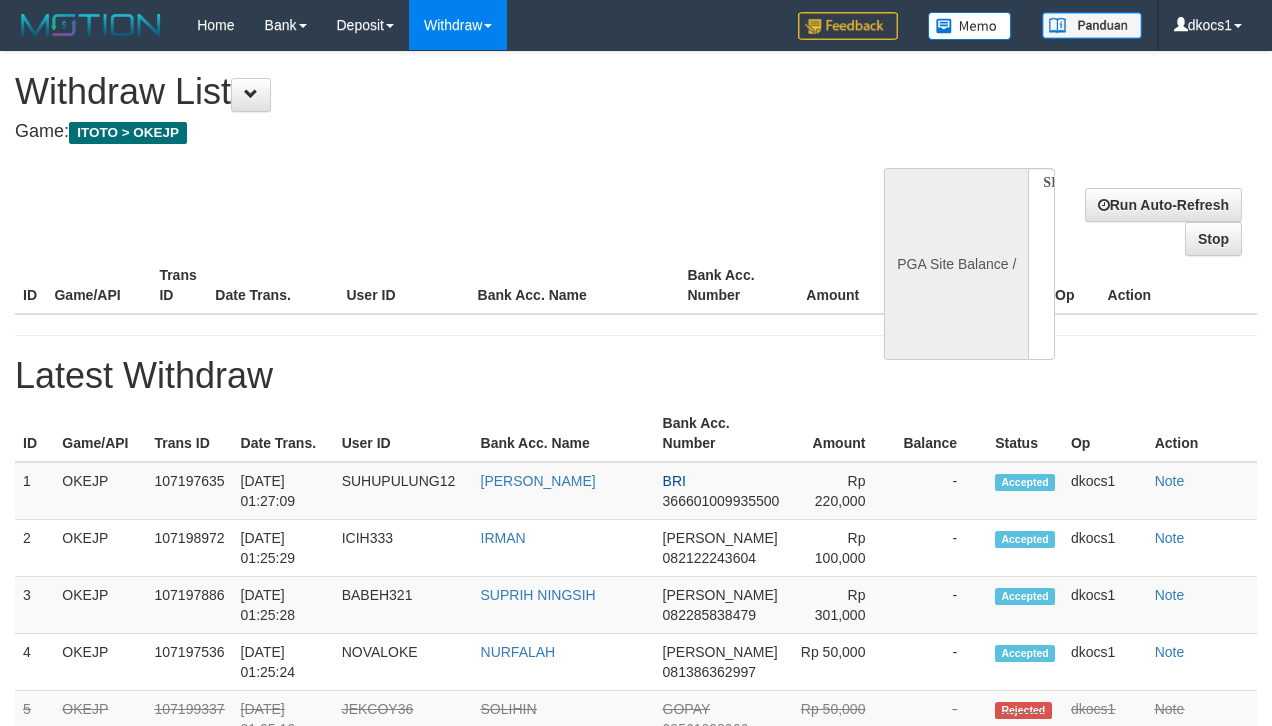 select on "**" 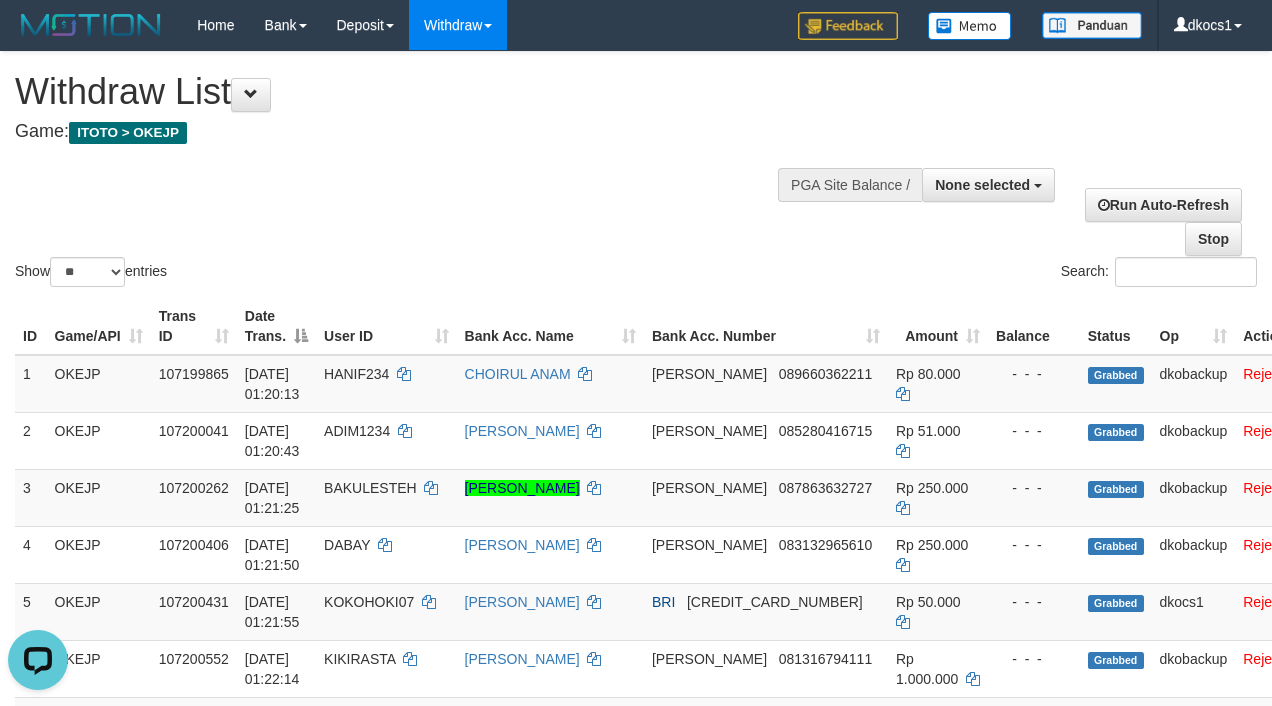 scroll, scrollTop: 0, scrollLeft: 0, axis: both 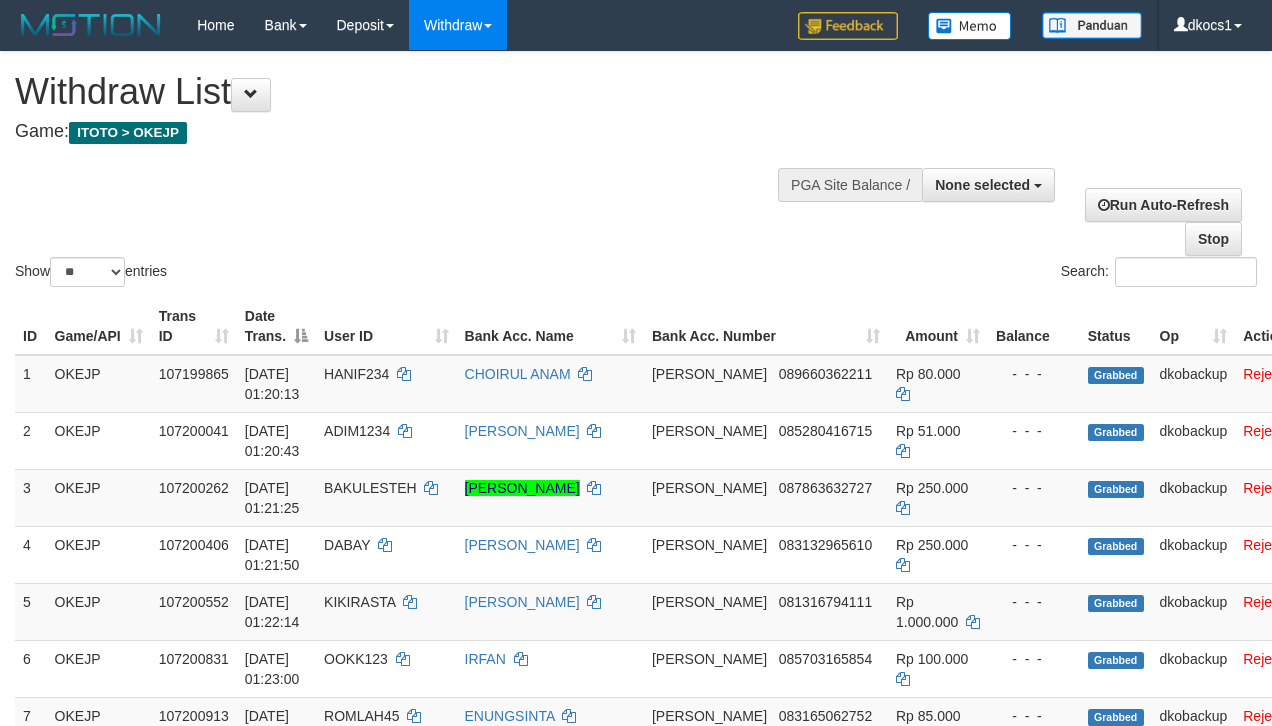 select 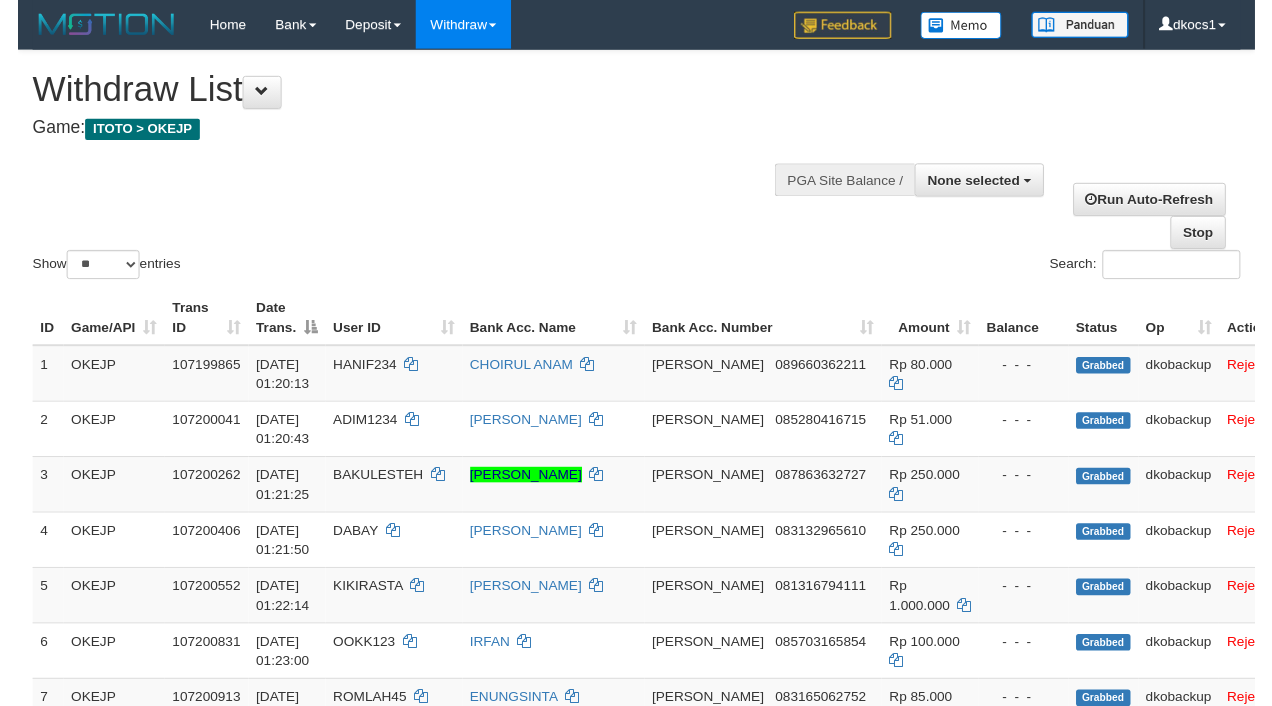 scroll, scrollTop: 0, scrollLeft: 0, axis: both 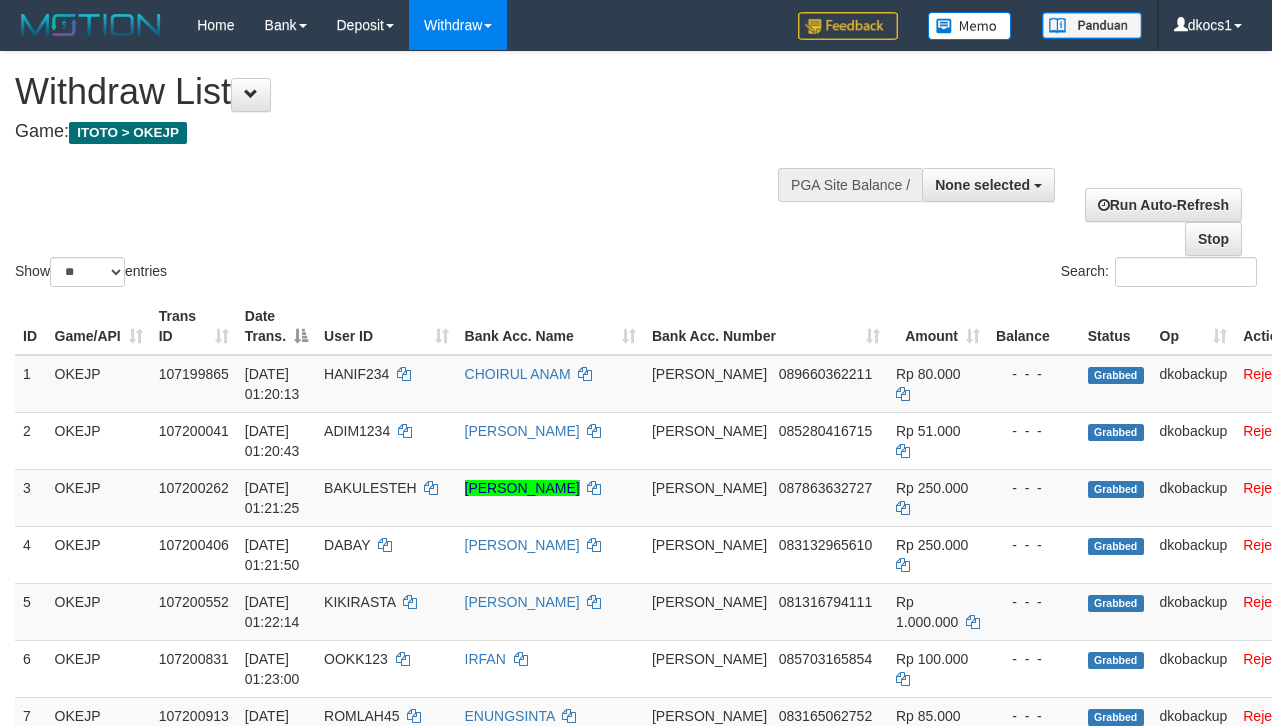 select 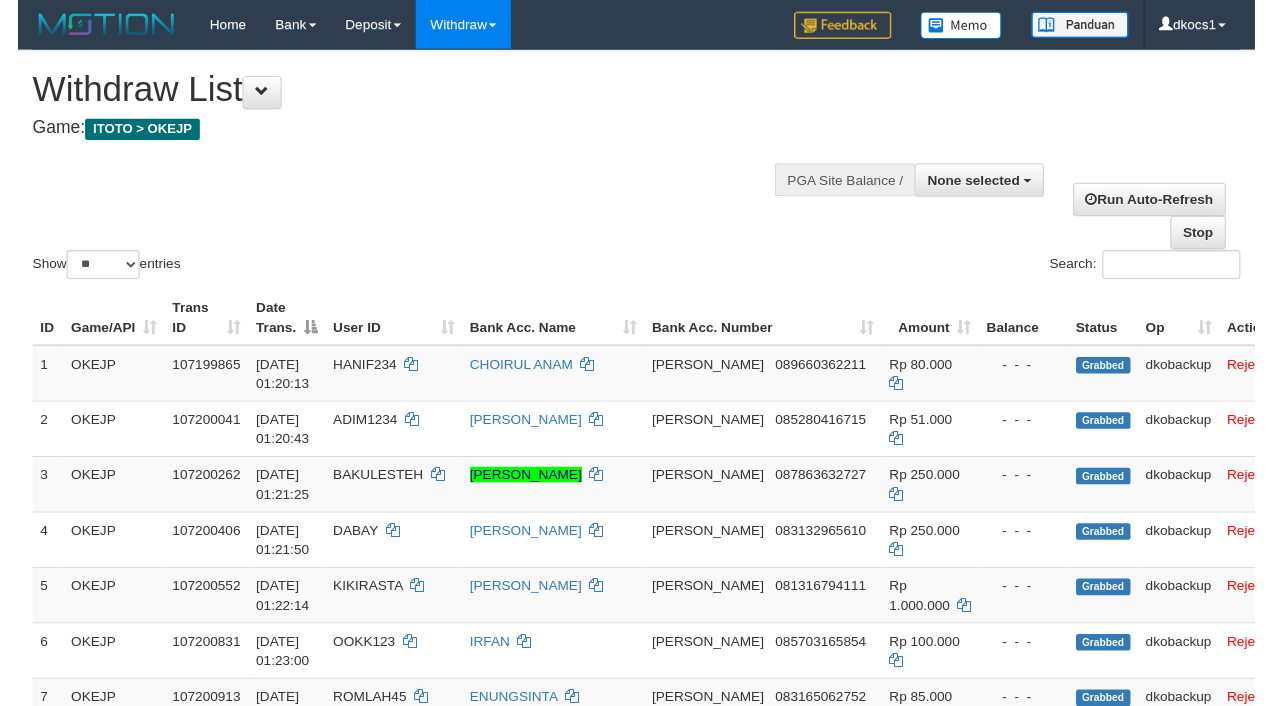 scroll, scrollTop: 0, scrollLeft: 0, axis: both 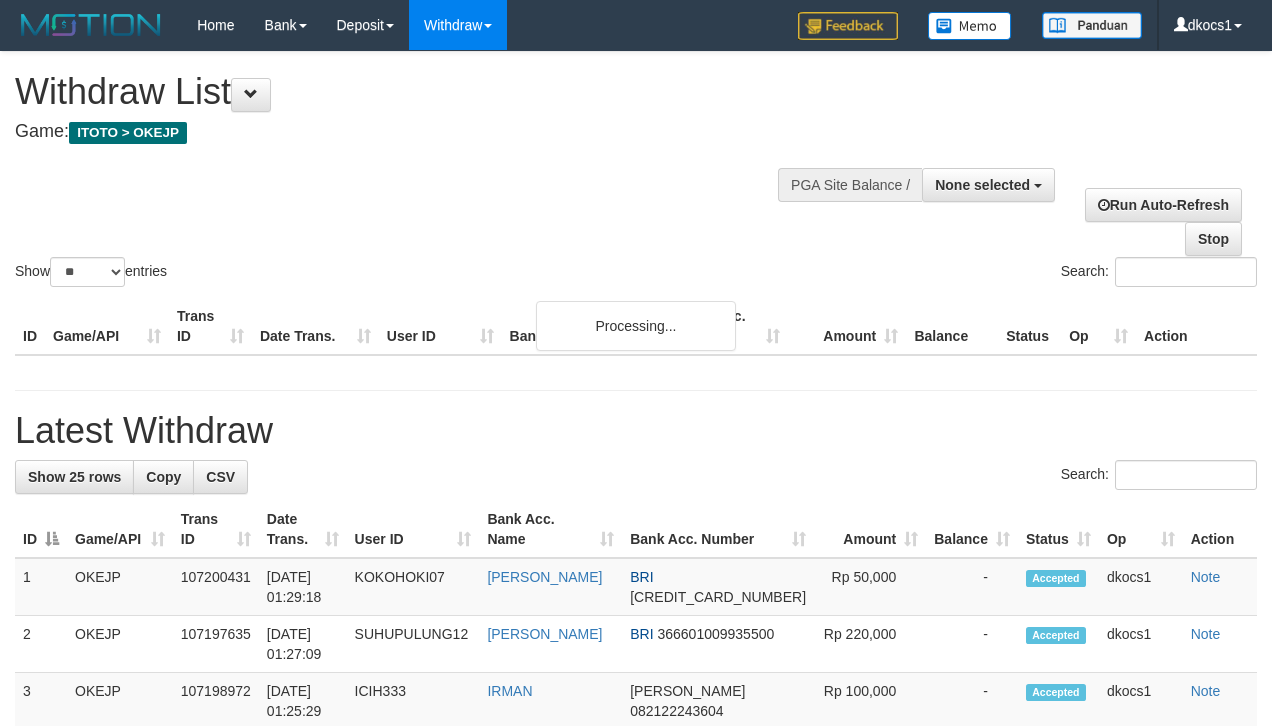 select 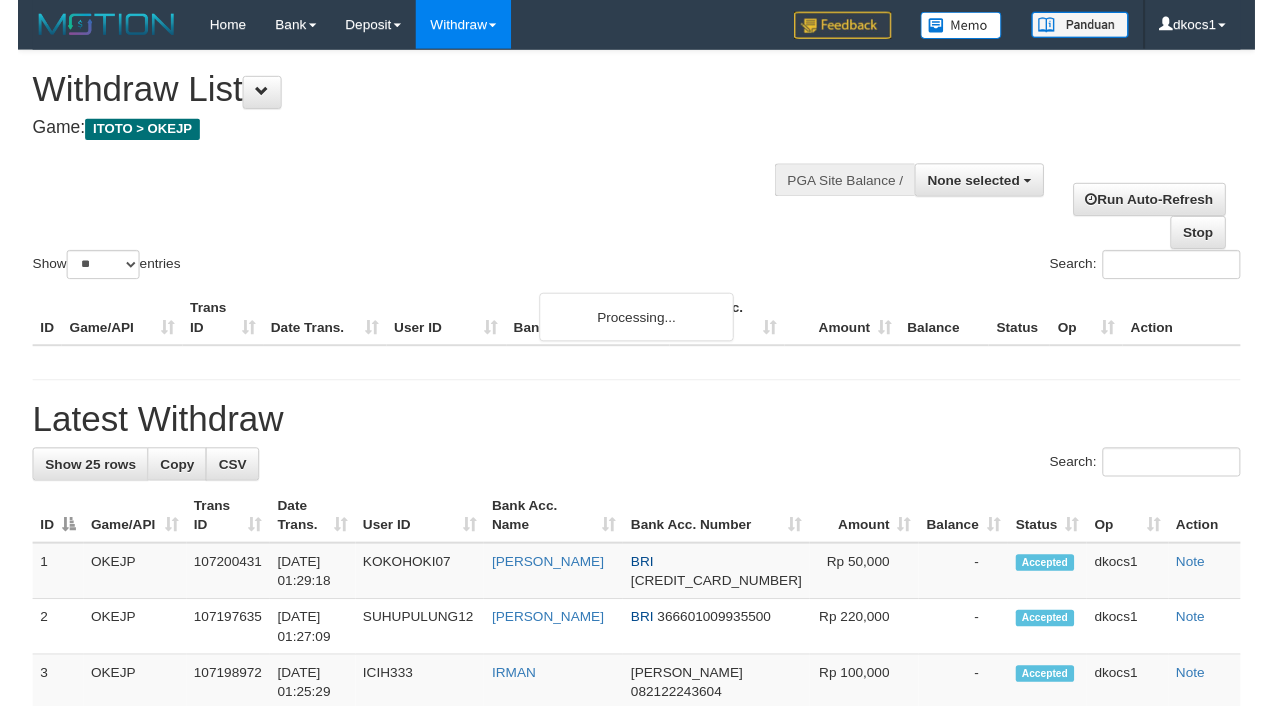 scroll, scrollTop: 0, scrollLeft: 0, axis: both 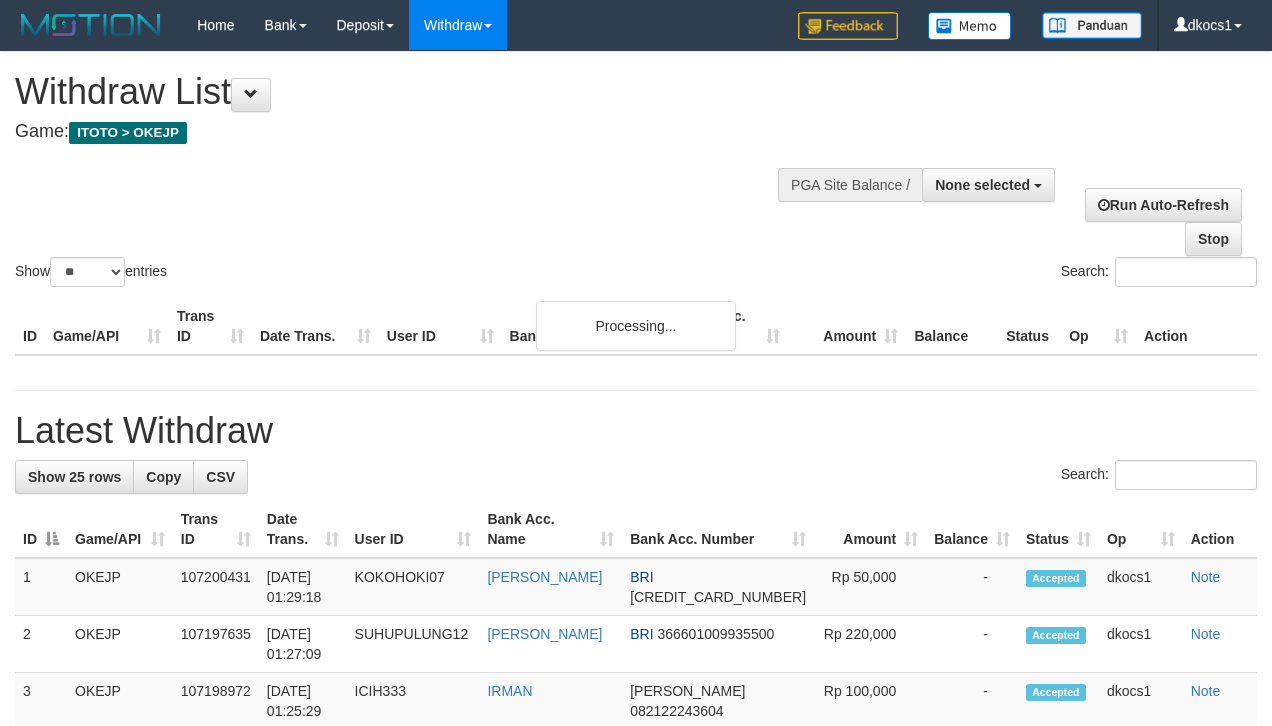 select 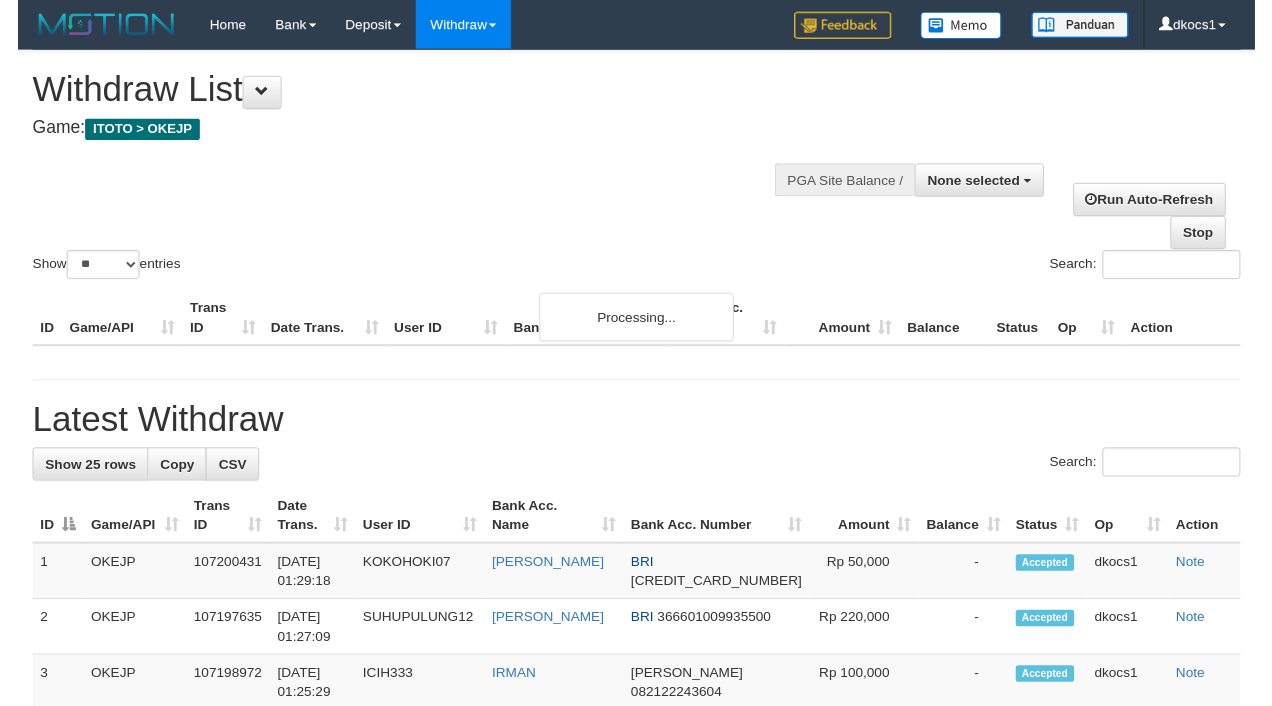 scroll, scrollTop: 0, scrollLeft: 0, axis: both 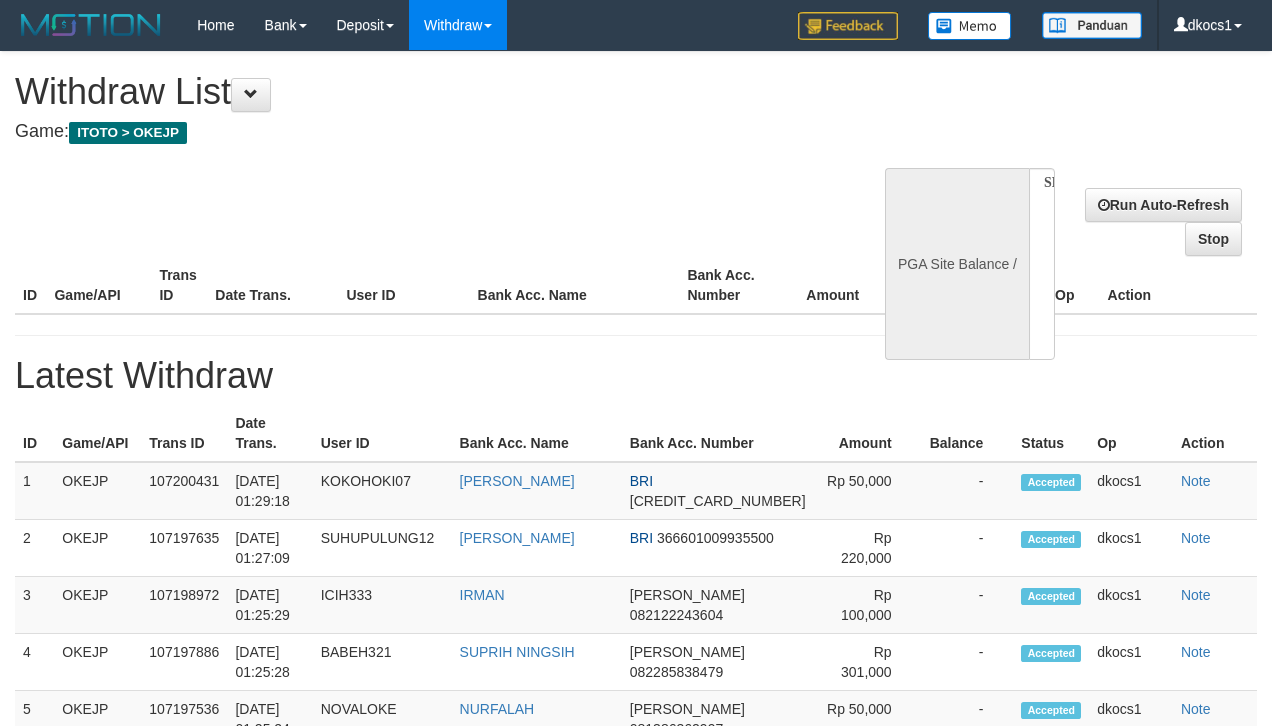 select 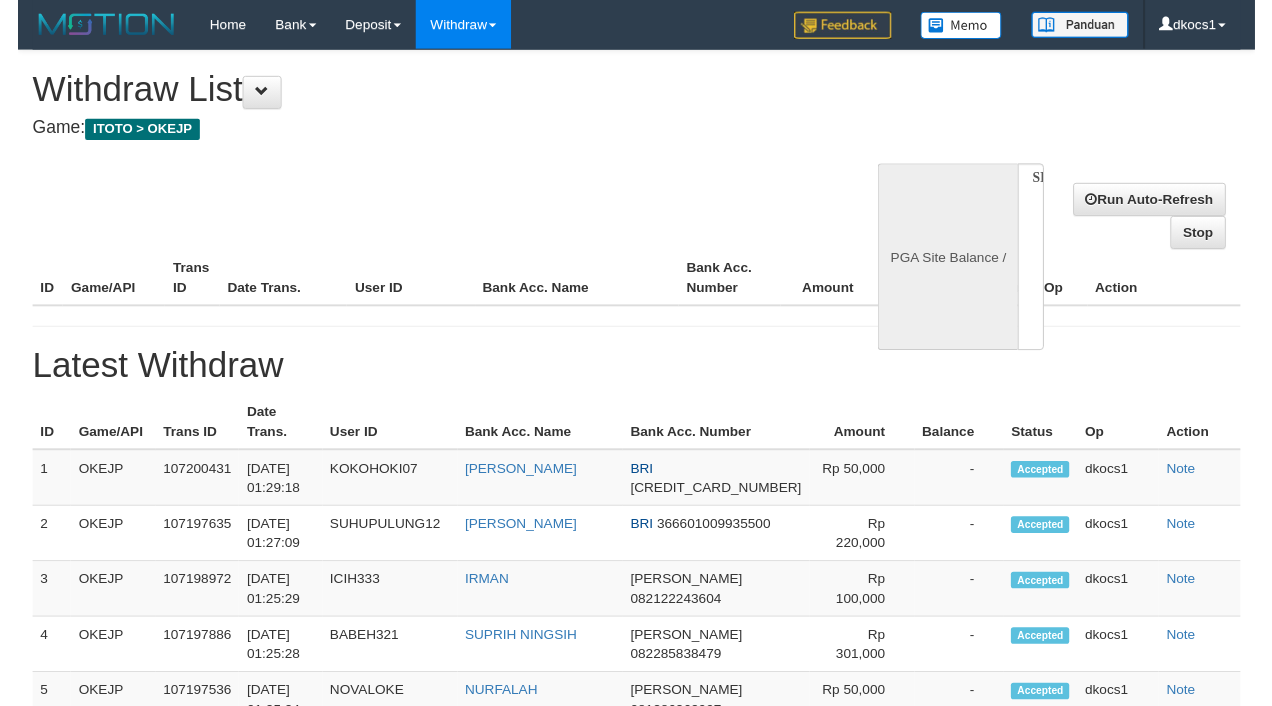 scroll, scrollTop: 0, scrollLeft: 0, axis: both 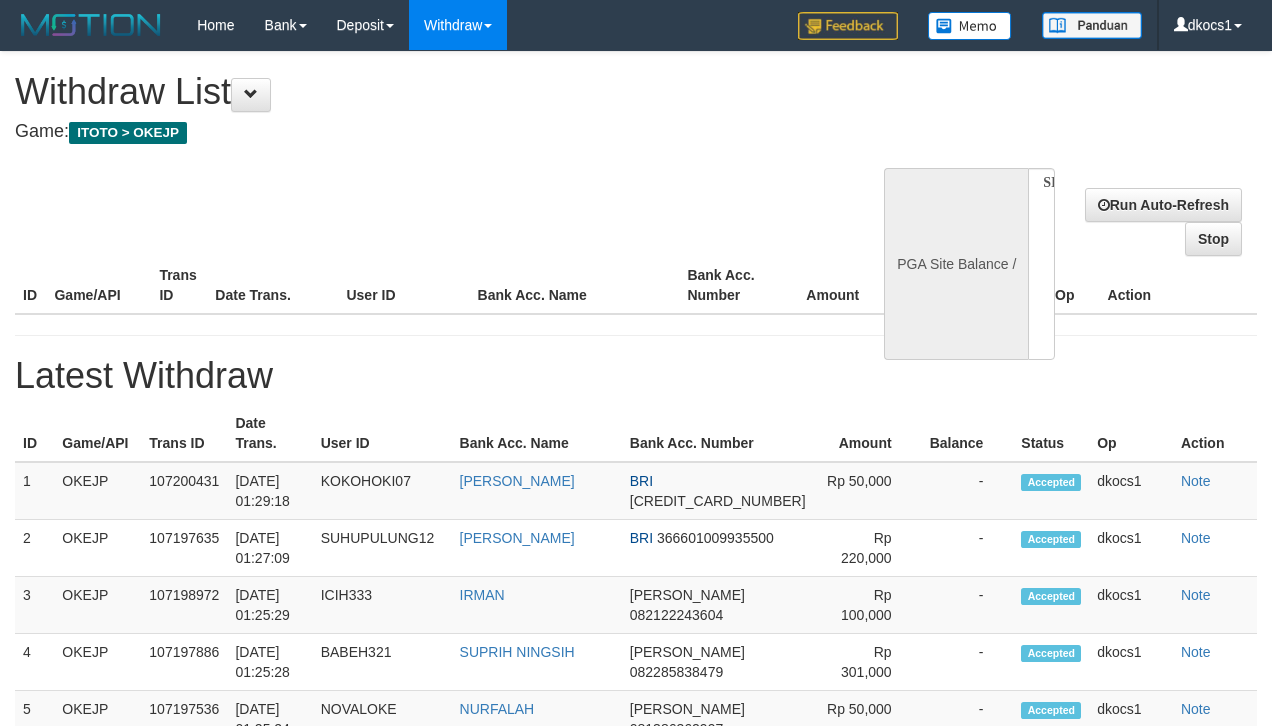 select on "**" 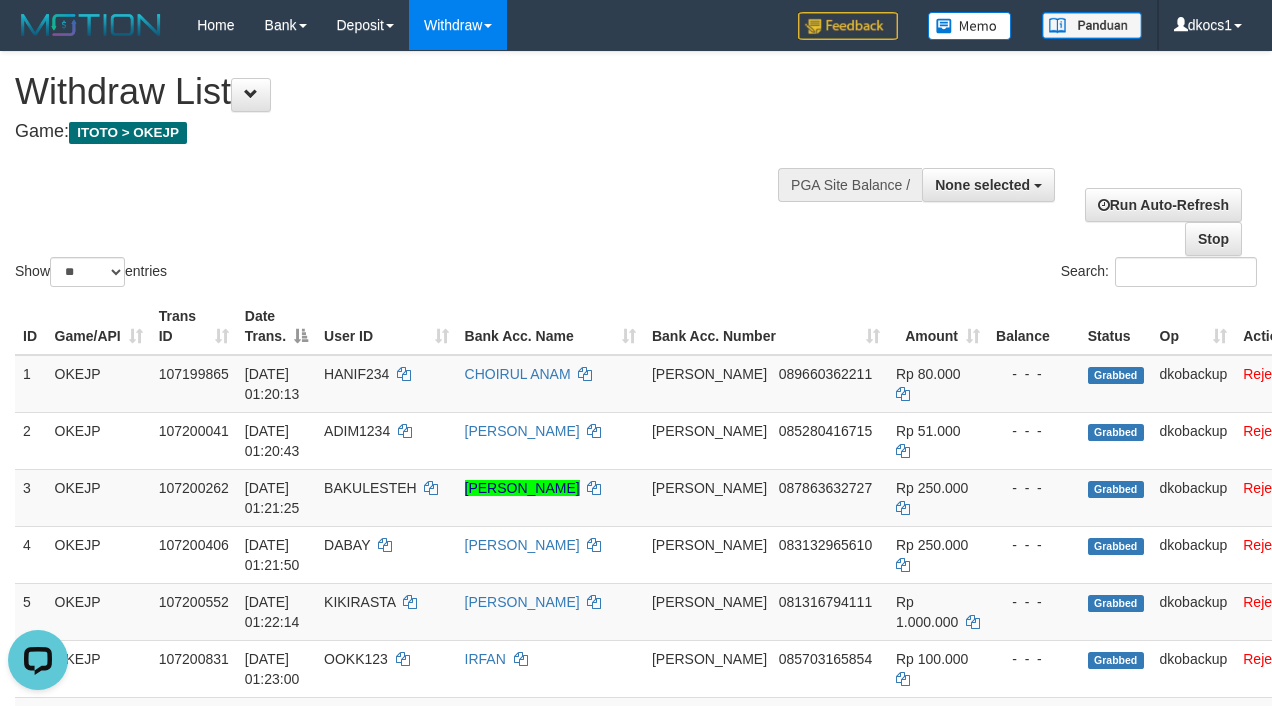 scroll, scrollTop: 0, scrollLeft: 0, axis: both 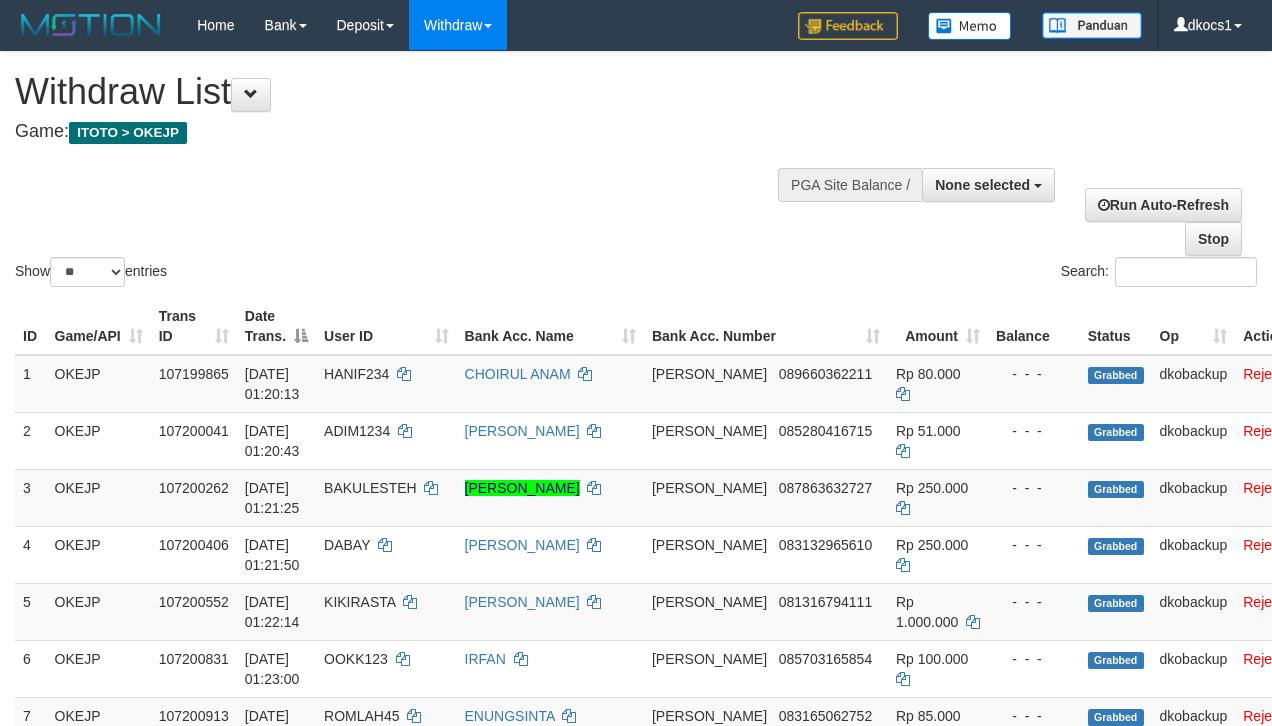 select 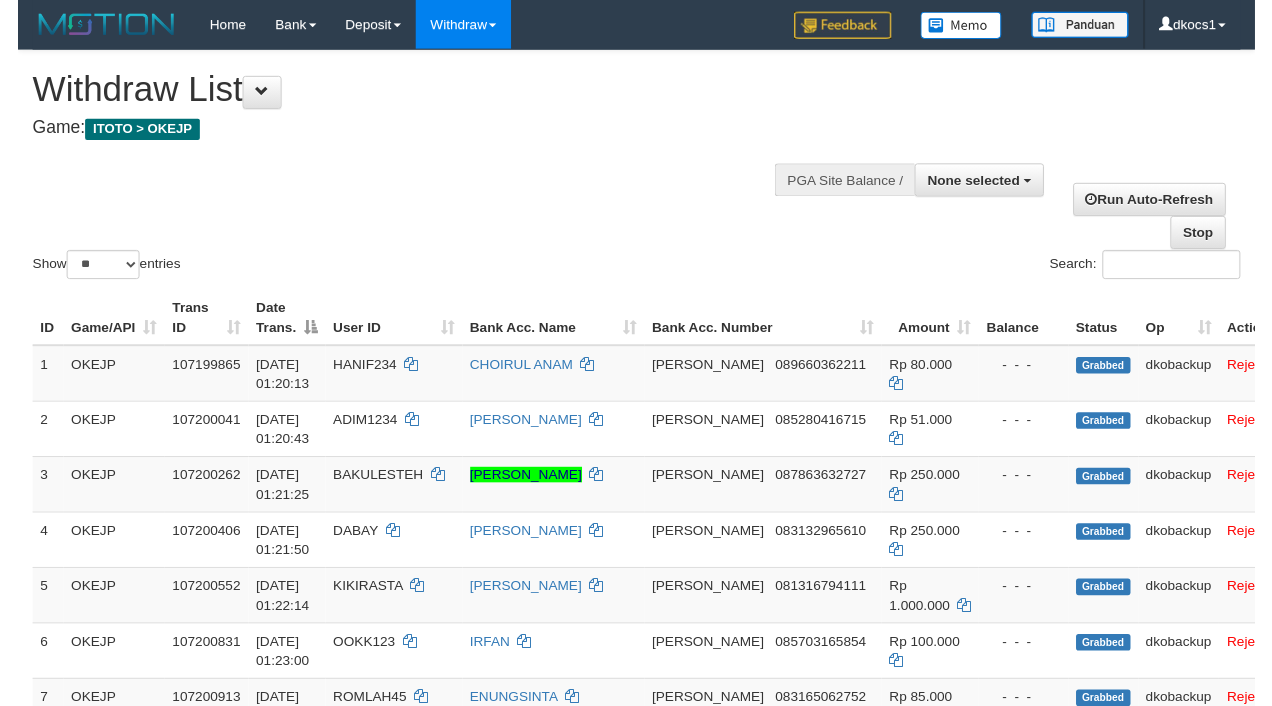 scroll, scrollTop: 0, scrollLeft: 0, axis: both 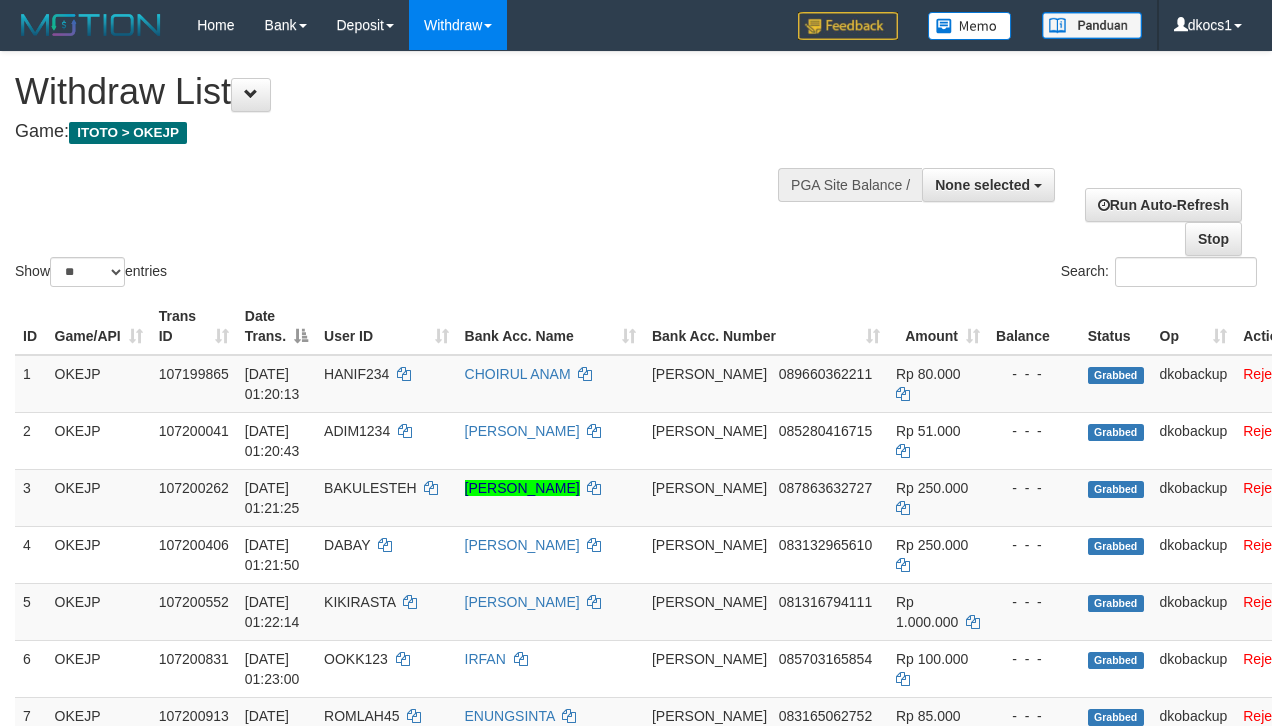 select 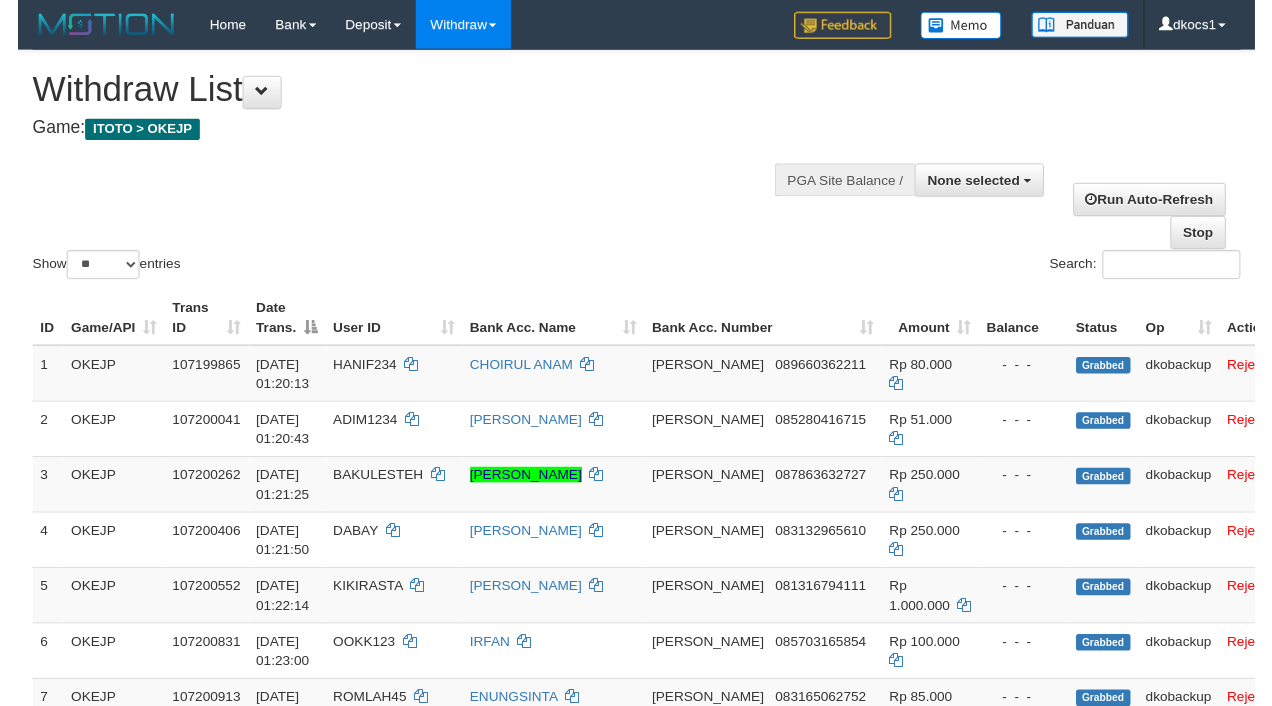 scroll, scrollTop: 0, scrollLeft: 0, axis: both 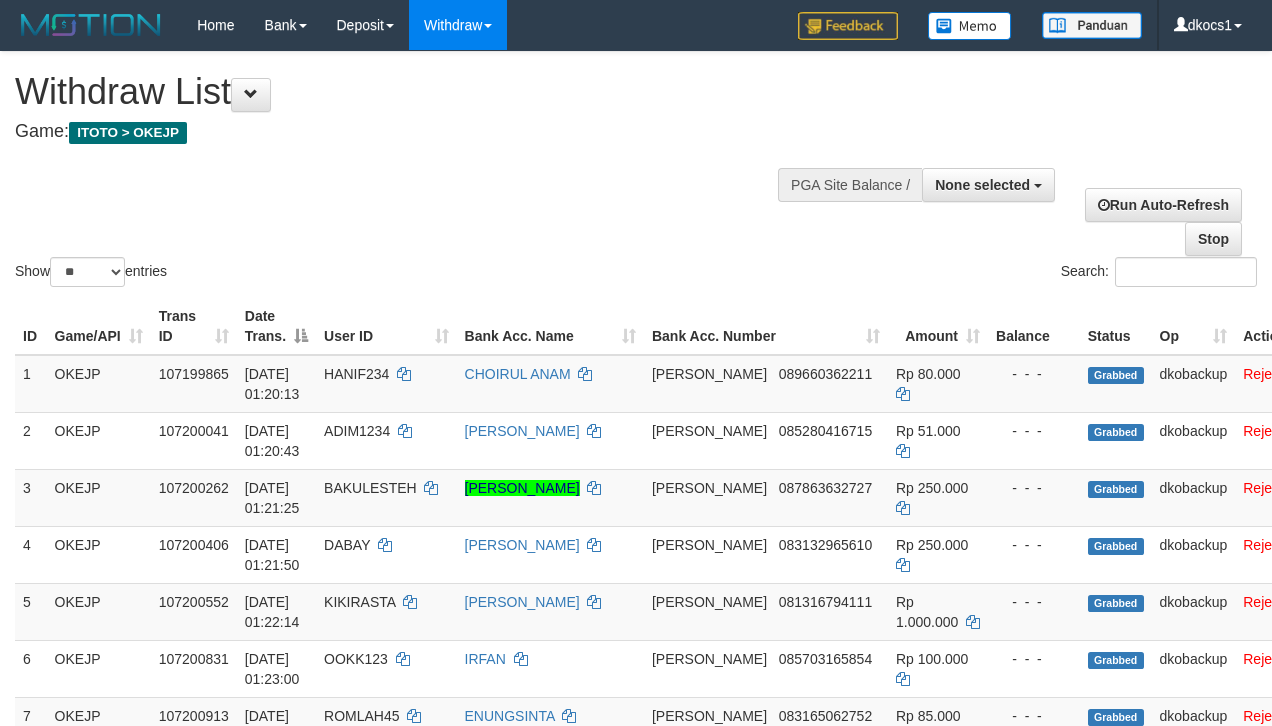 select 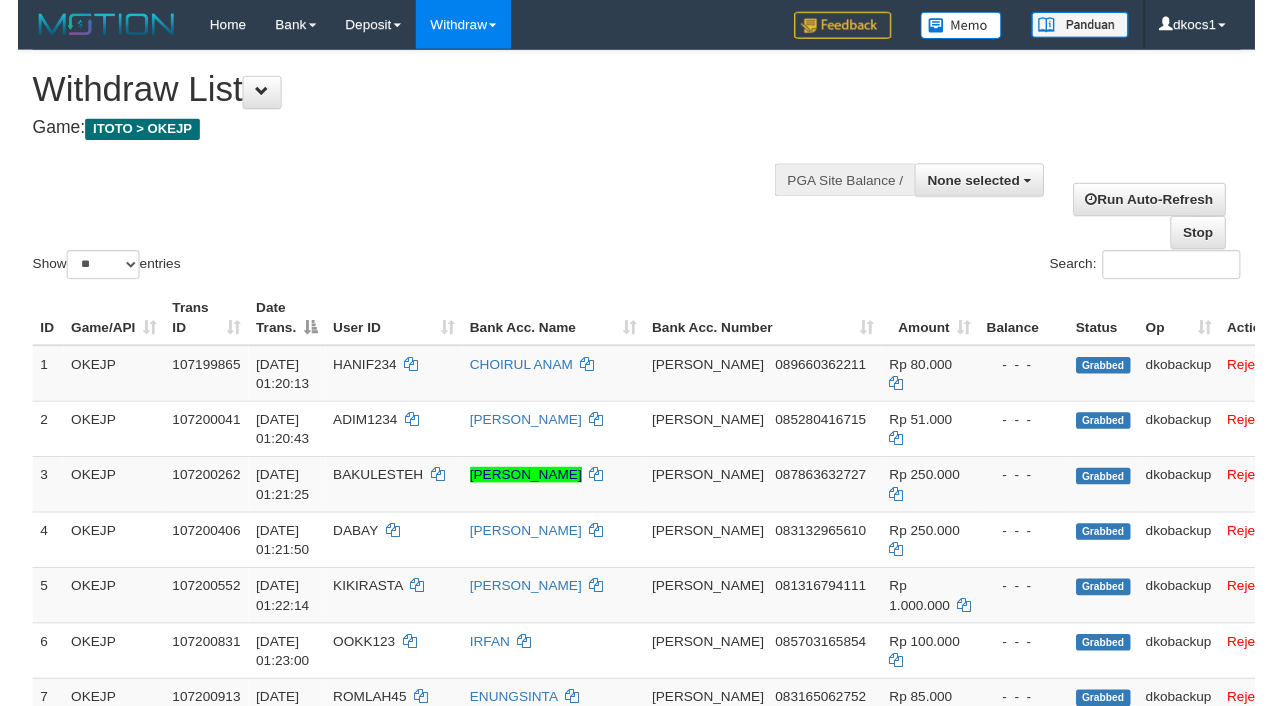 scroll, scrollTop: 0, scrollLeft: 0, axis: both 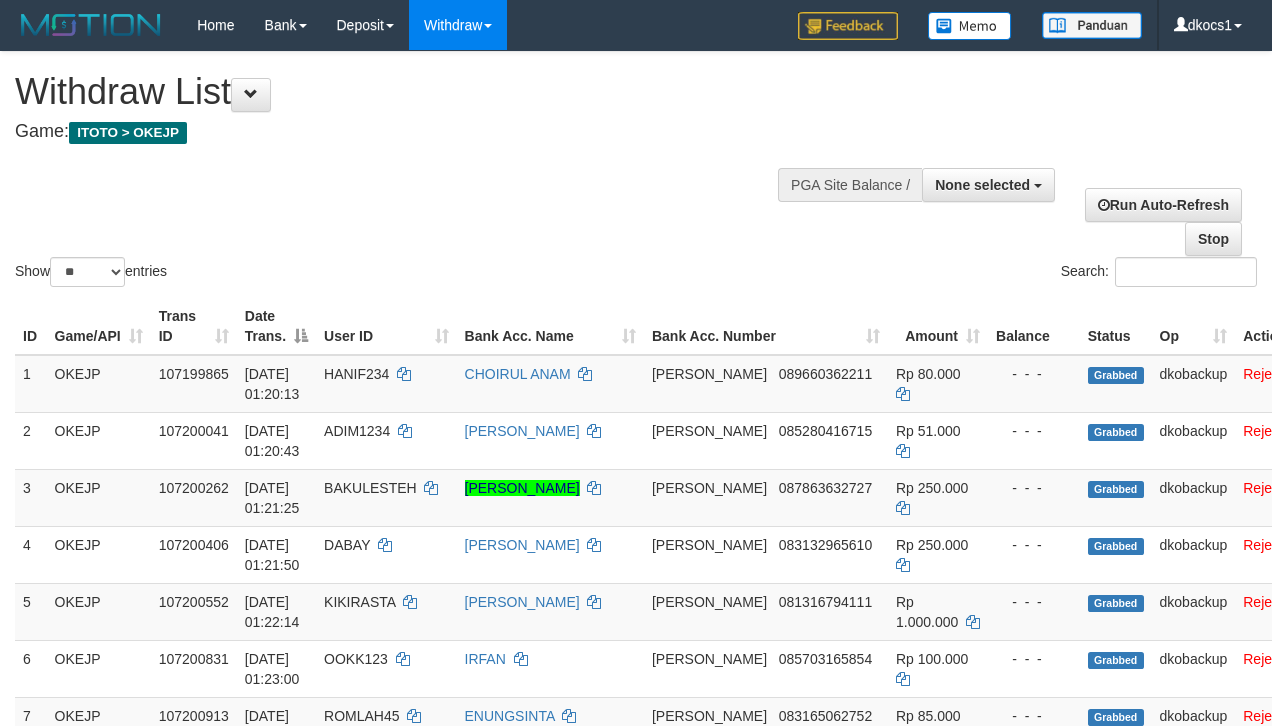 select 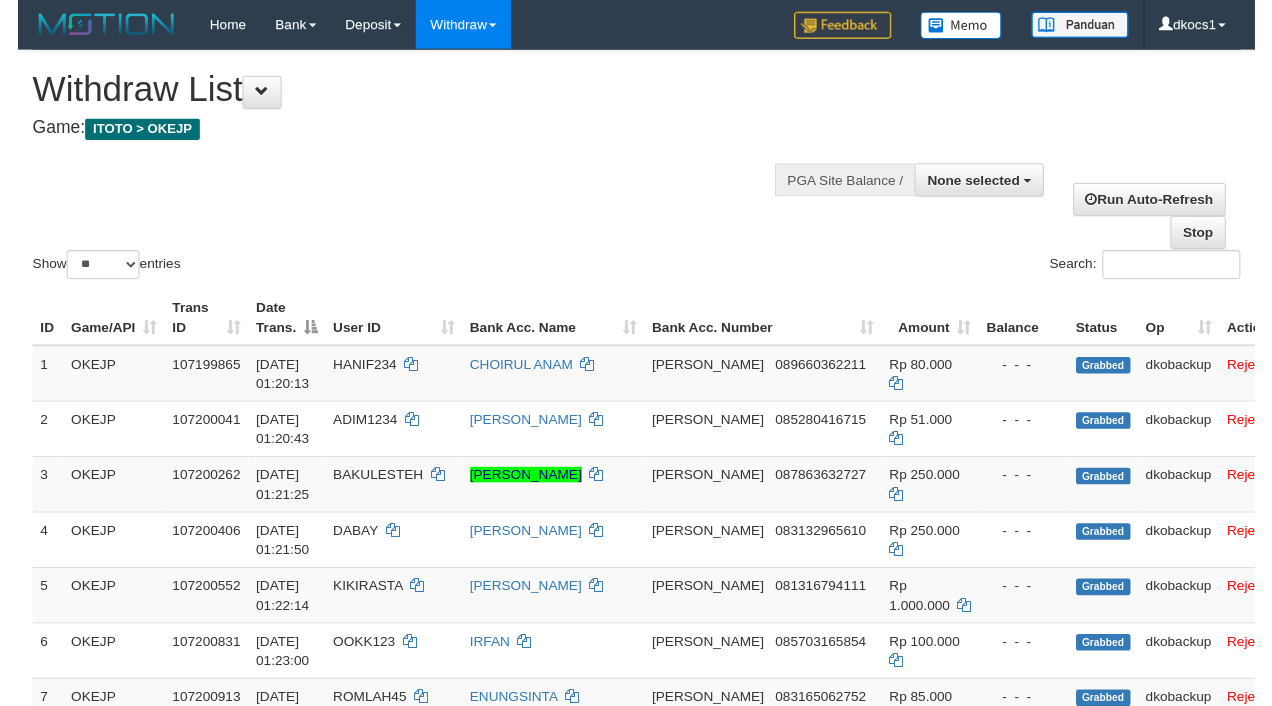 scroll, scrollTop: 0, scrollLeft: 0, axis: both 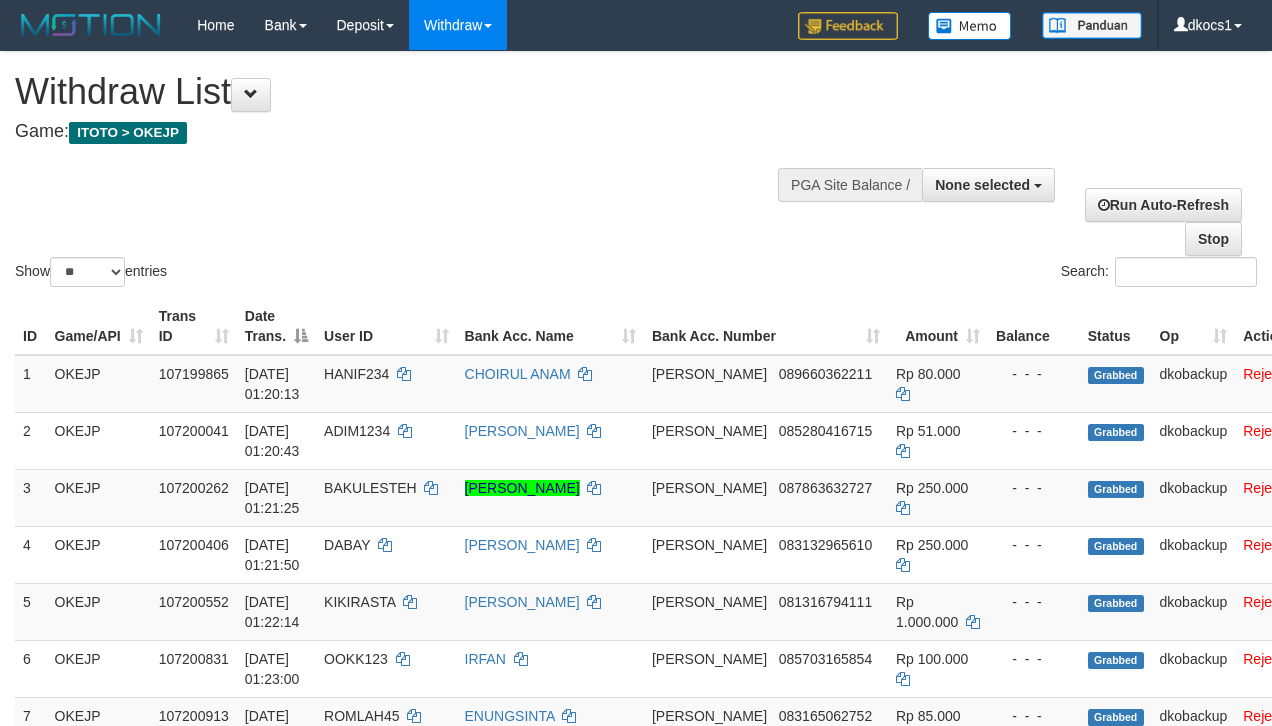 select 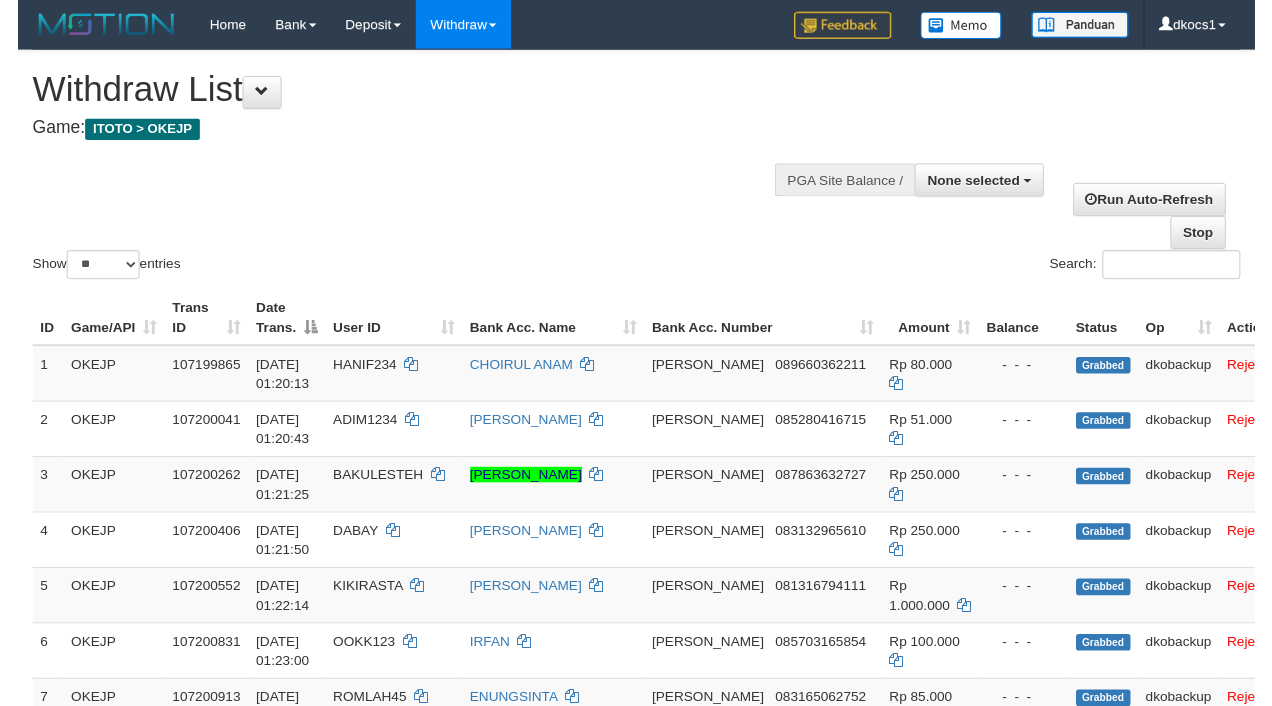scroll, scrollTop: 0, scrollLeft: 0, axis: both 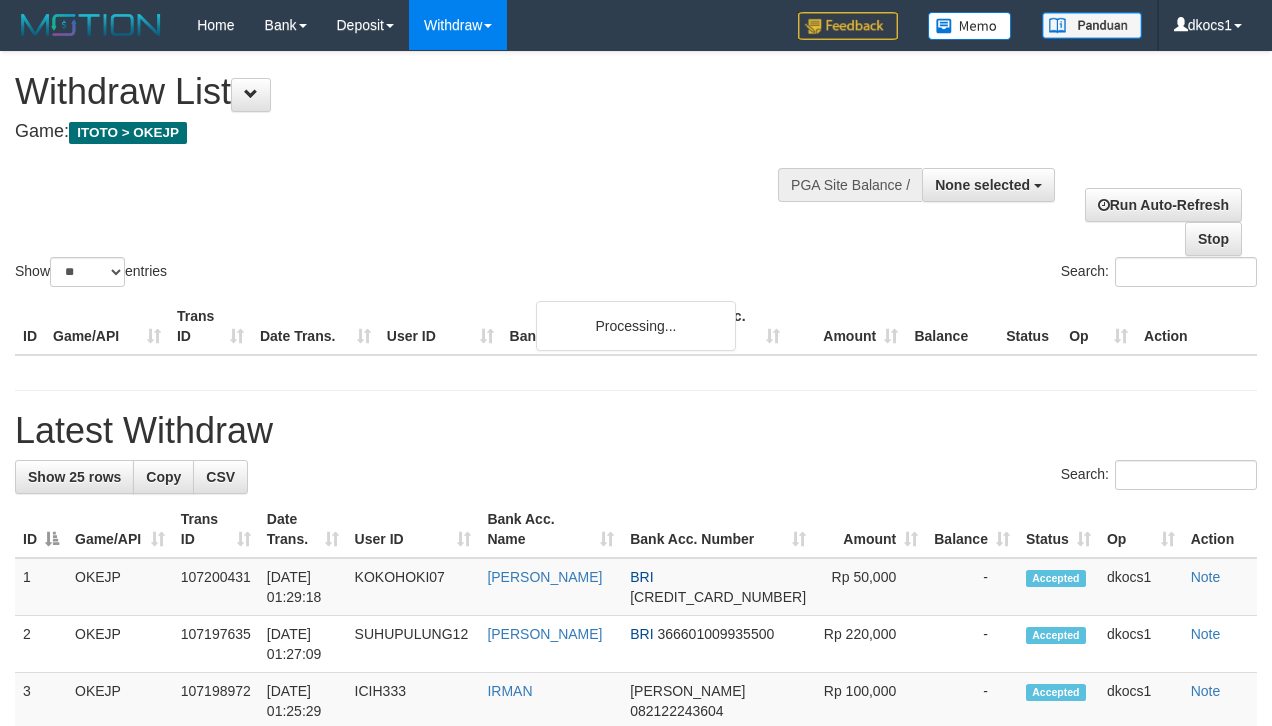 select 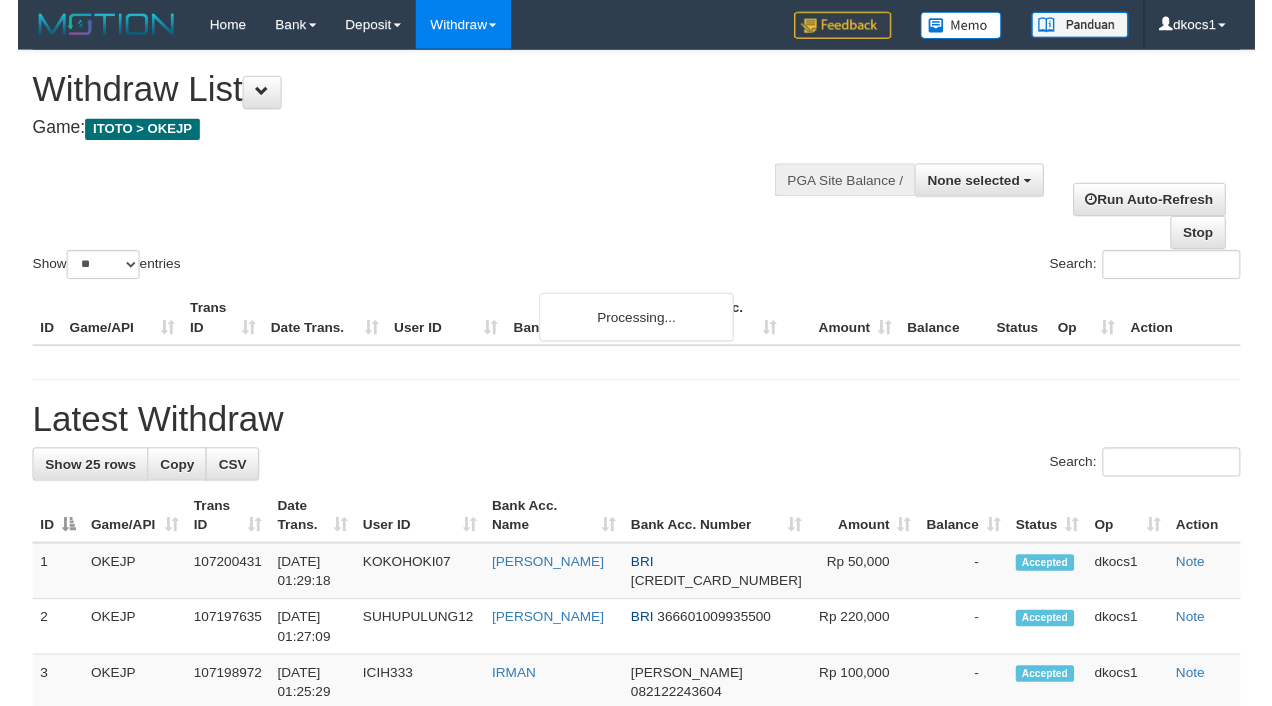 scroll, scrollTop: 0, scrollLeft: 0, axis: both 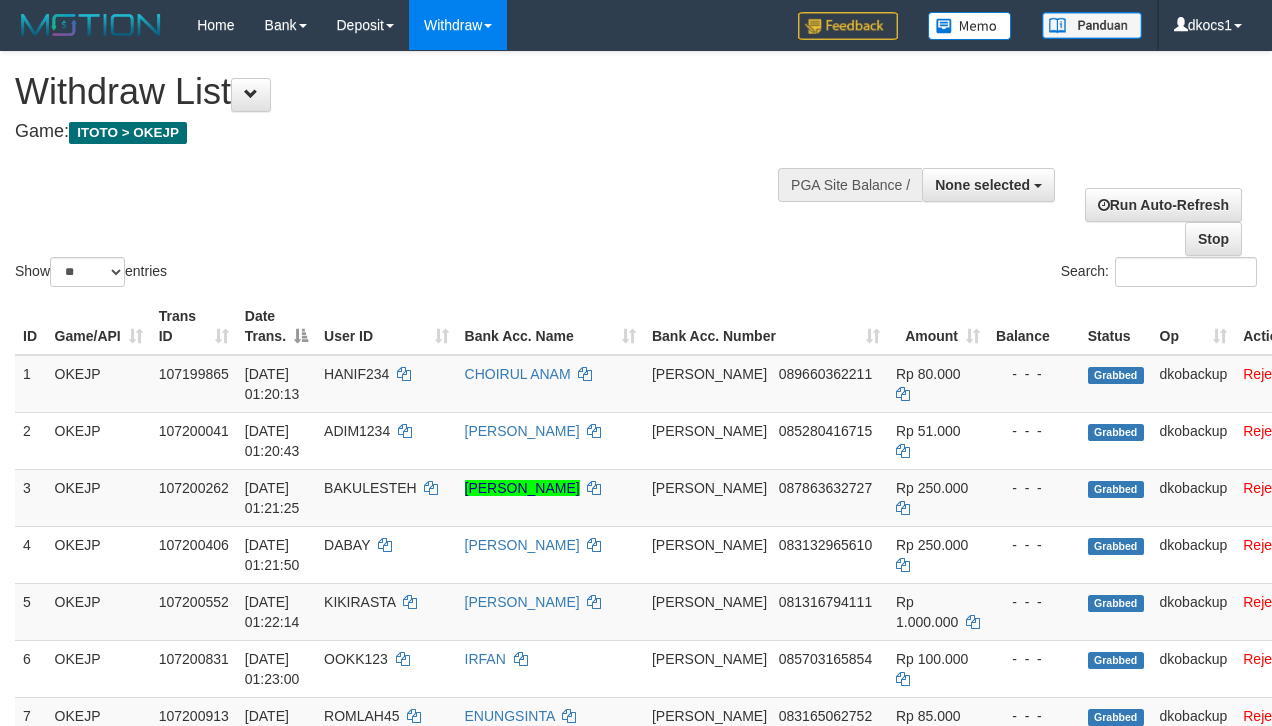 select 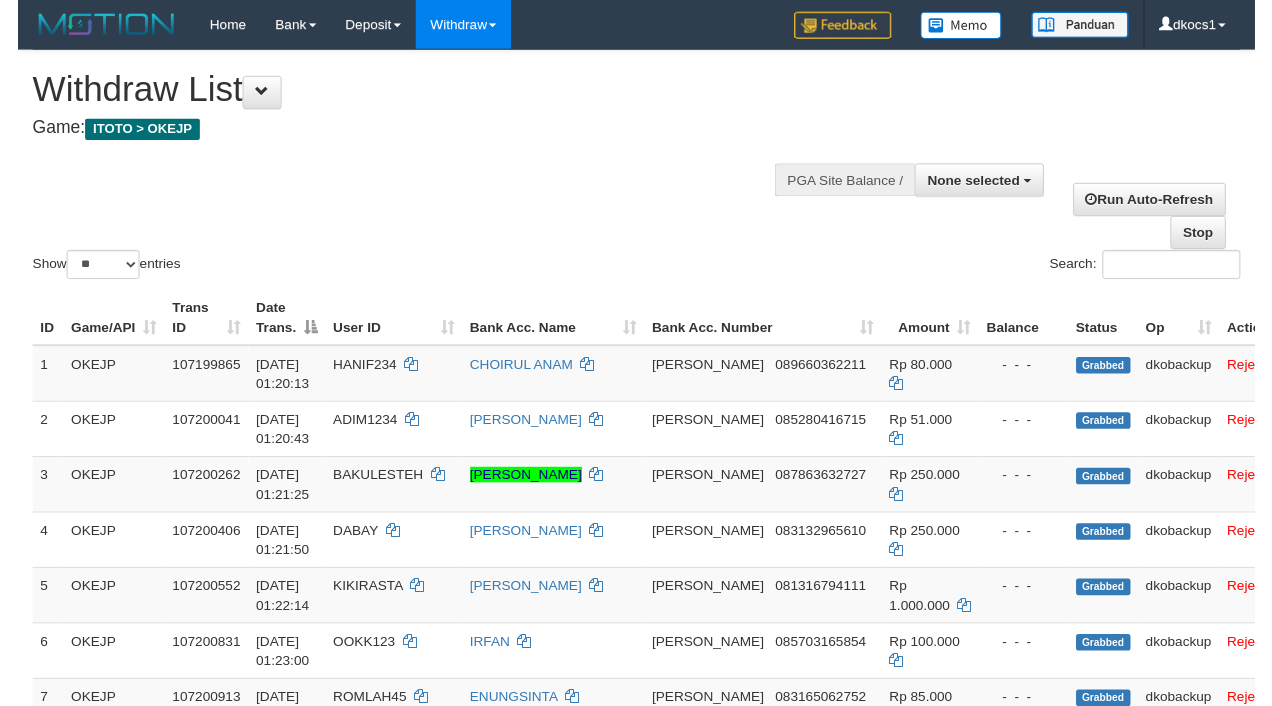 scroll, scrollTop: 0, scrollLeft: 0, axis: both 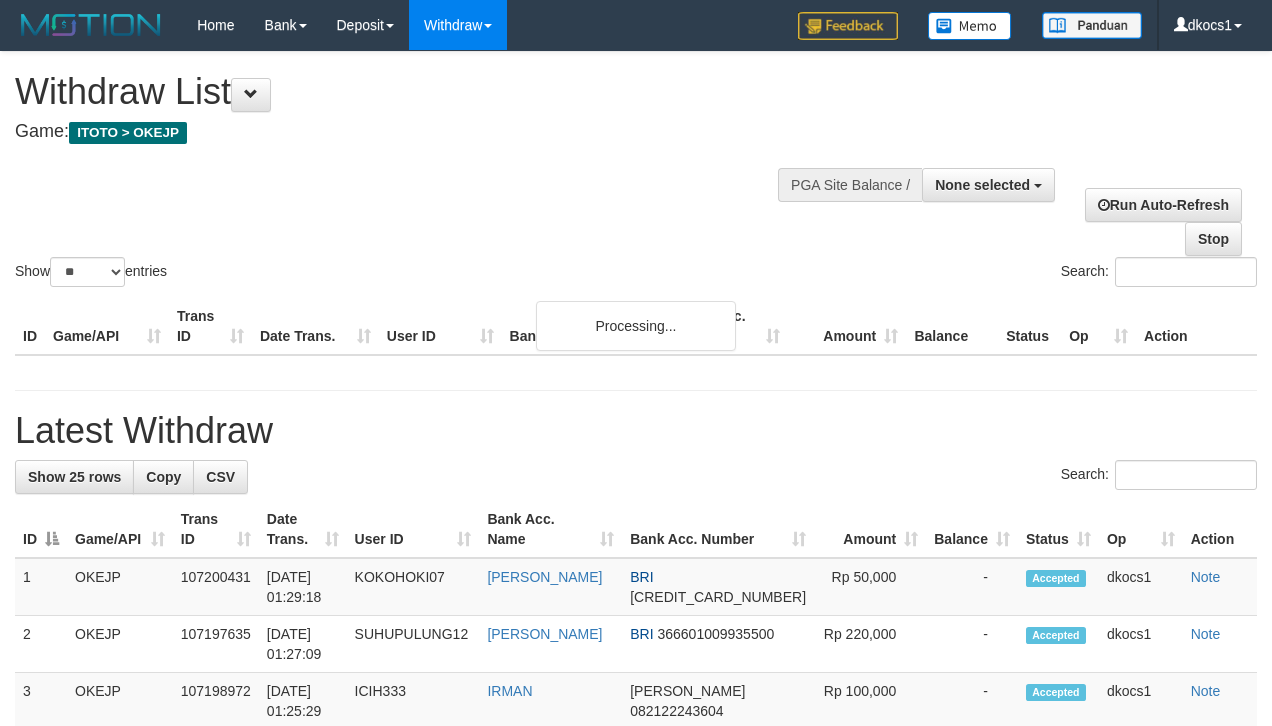 select 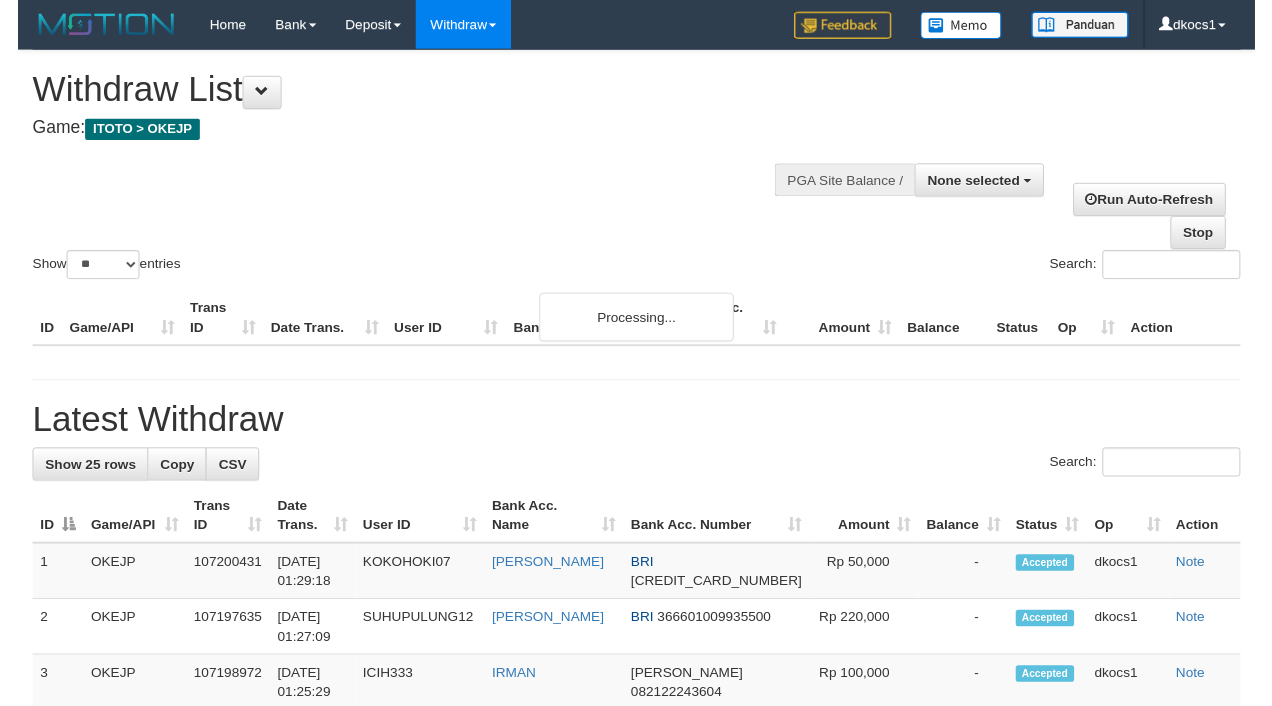 scroll, scrollTop: 0, scrollLeft: 0, axis: both 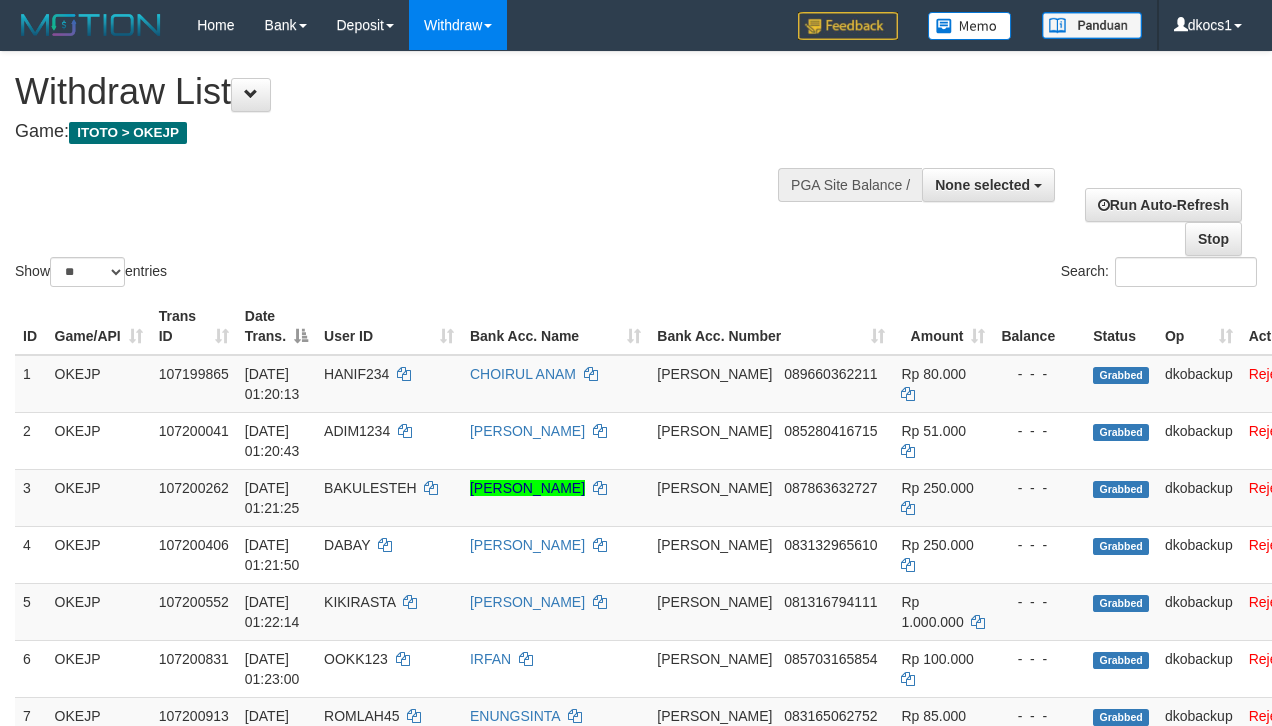 select 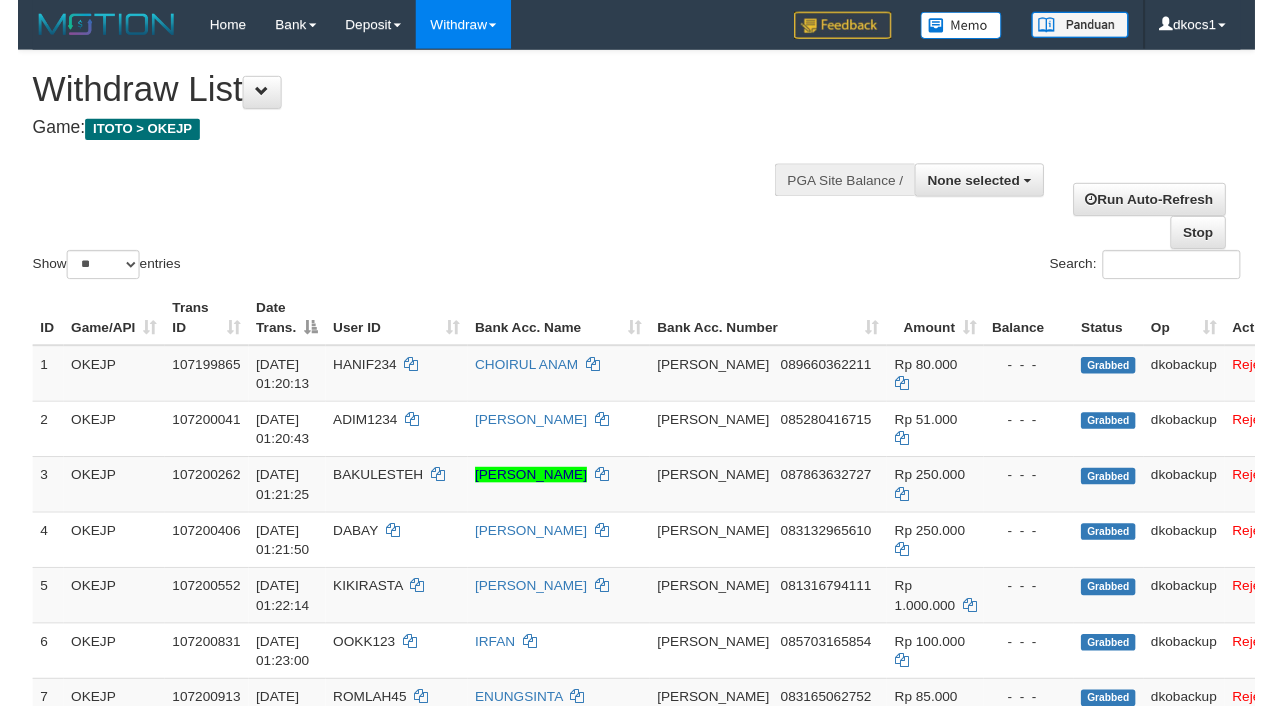 scroll, scrollTop: 0, scrollLeft: 0, axis: both 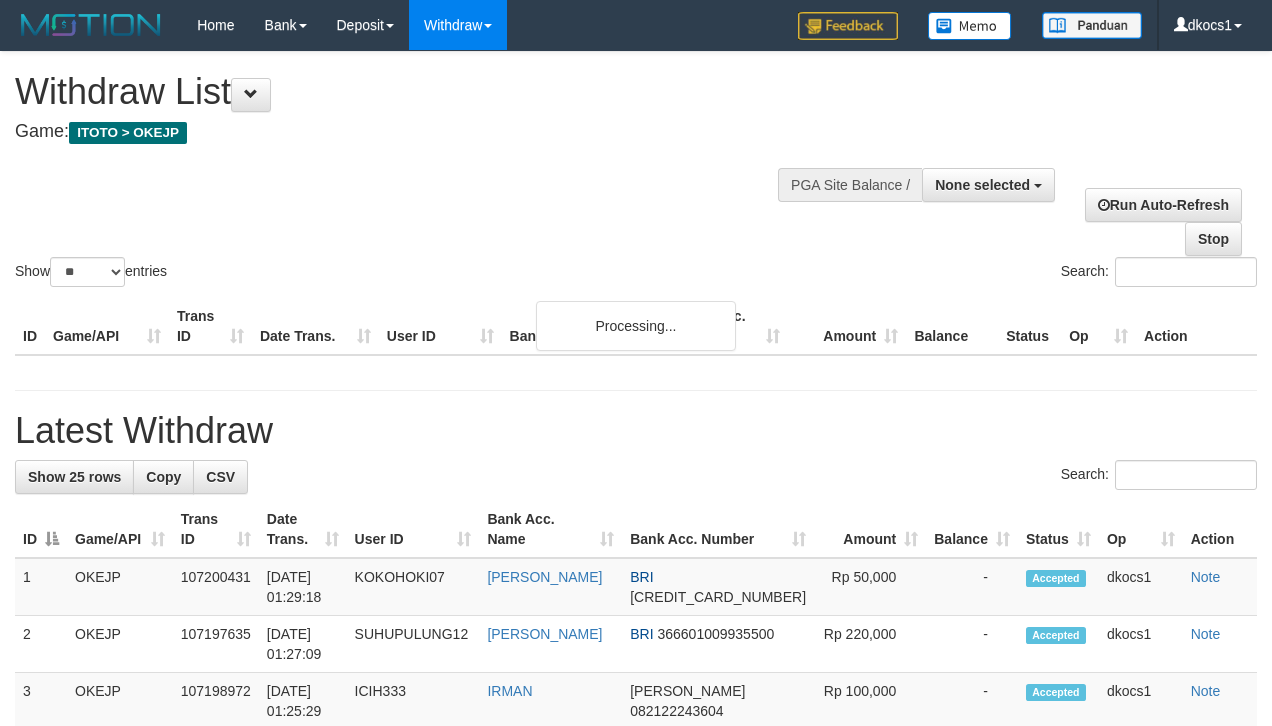 select 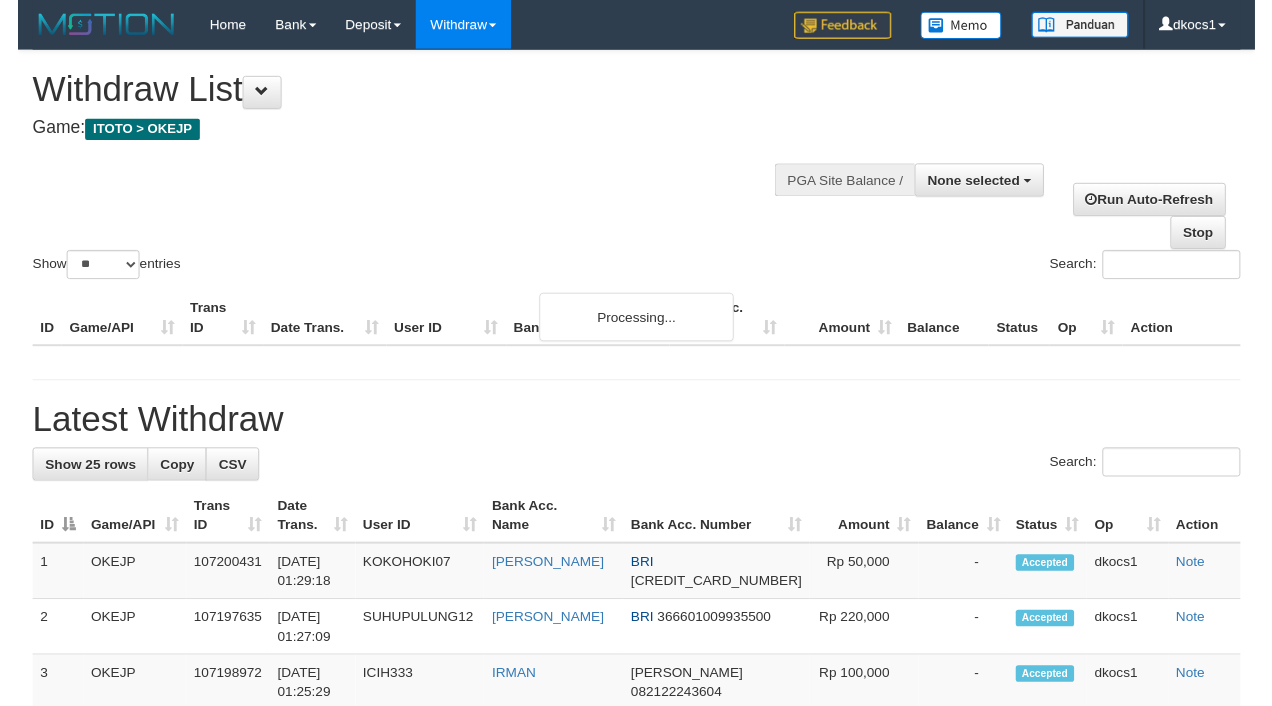 scroll, scrollTop: 0, scrollLeft: 0, axis: both 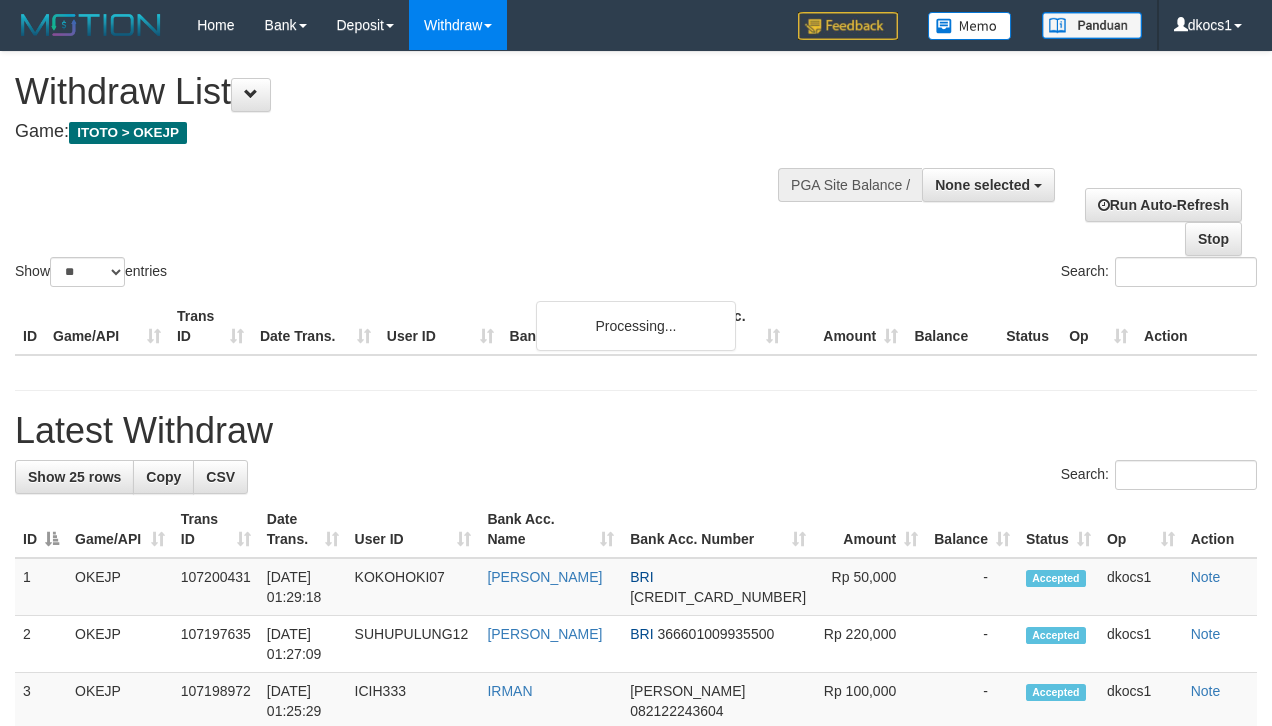 select 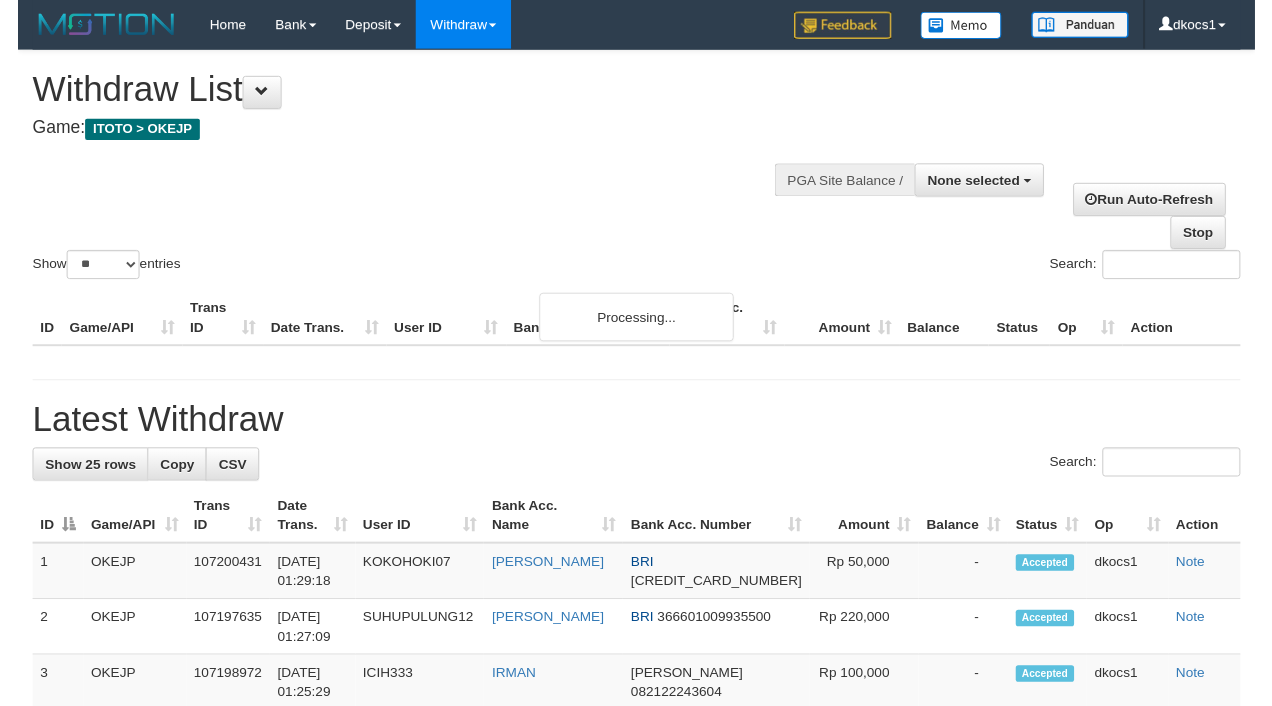 scroll, scrollTop: 0, scrollLeft: 0, axis: both 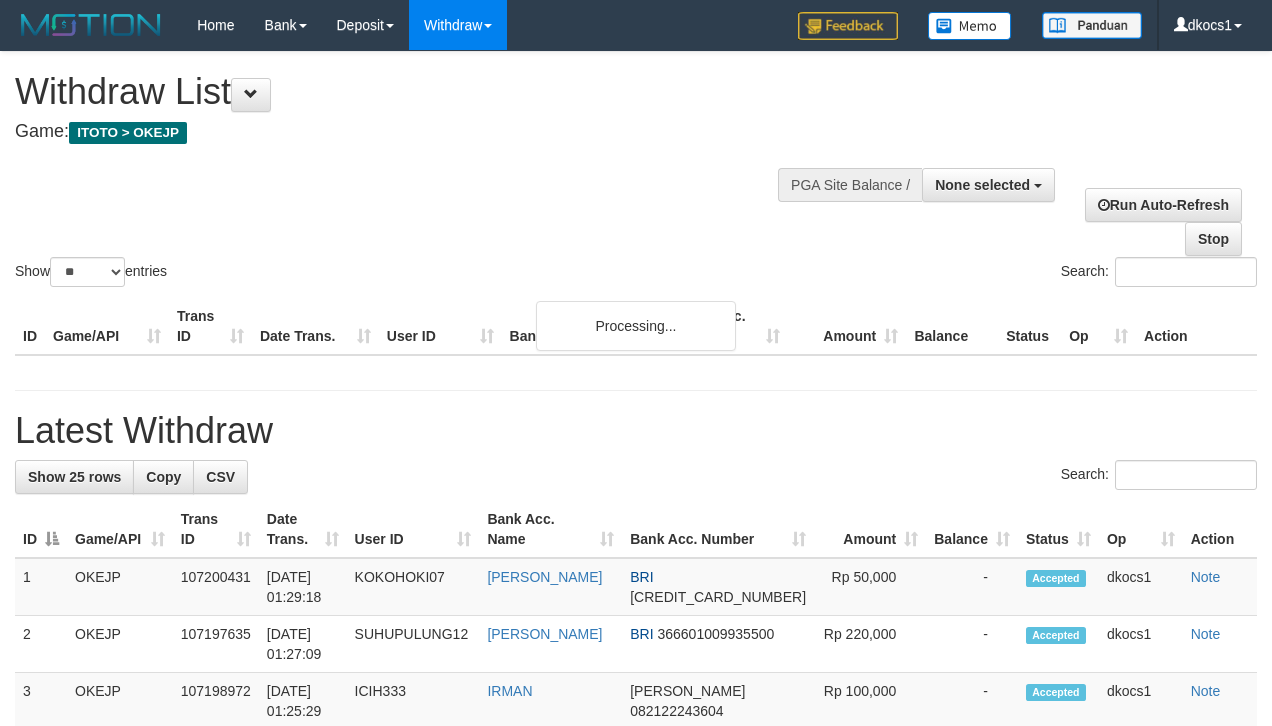 select 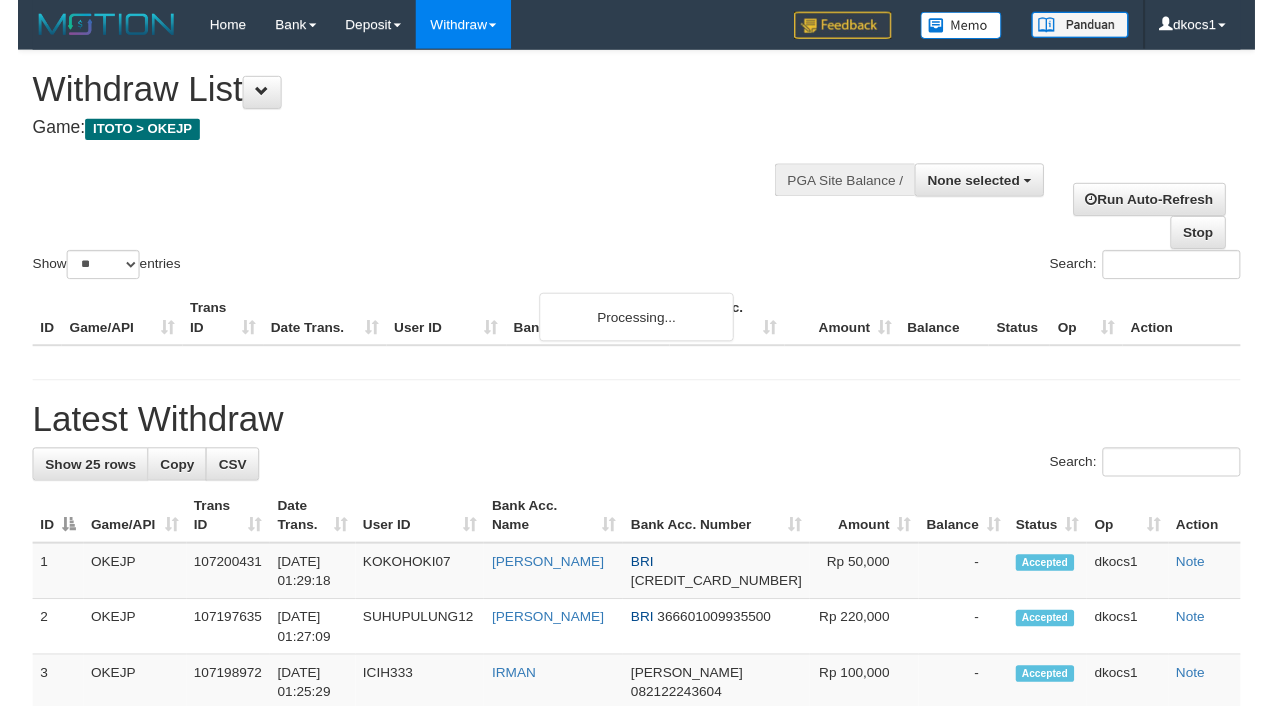 scroll, scrollTop: 0, scrollLeft: 0, axis: both 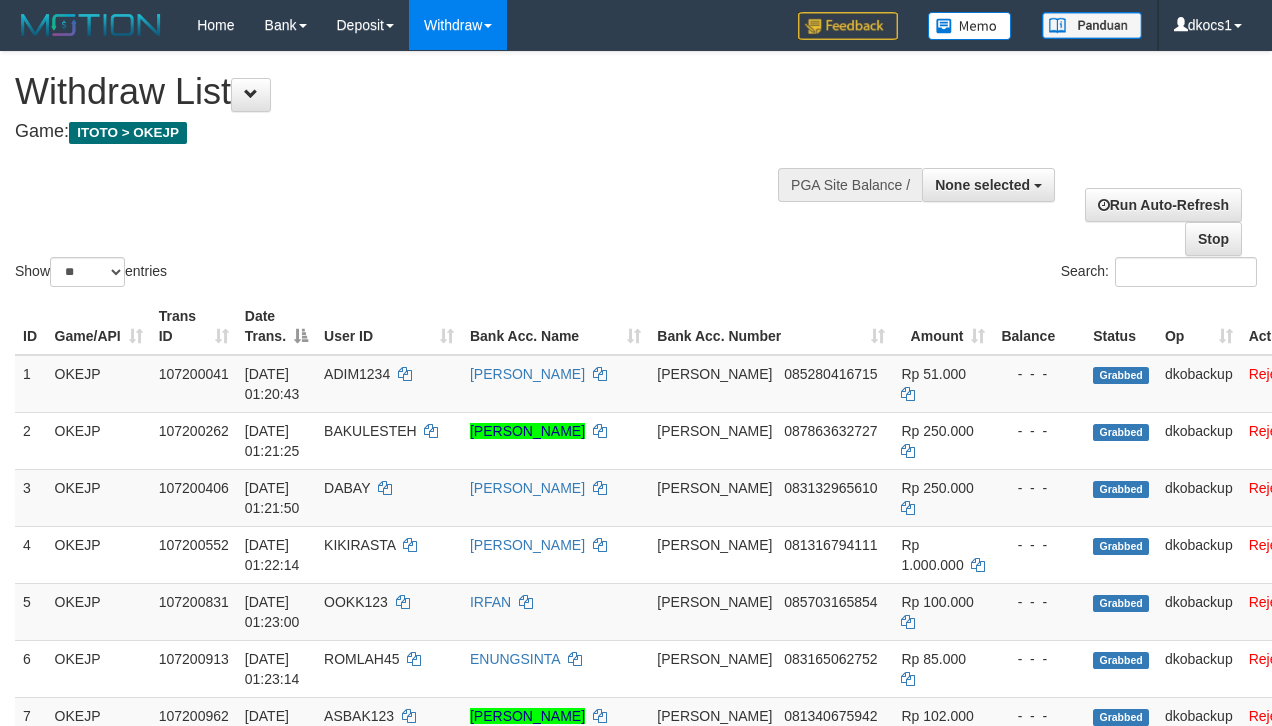 select 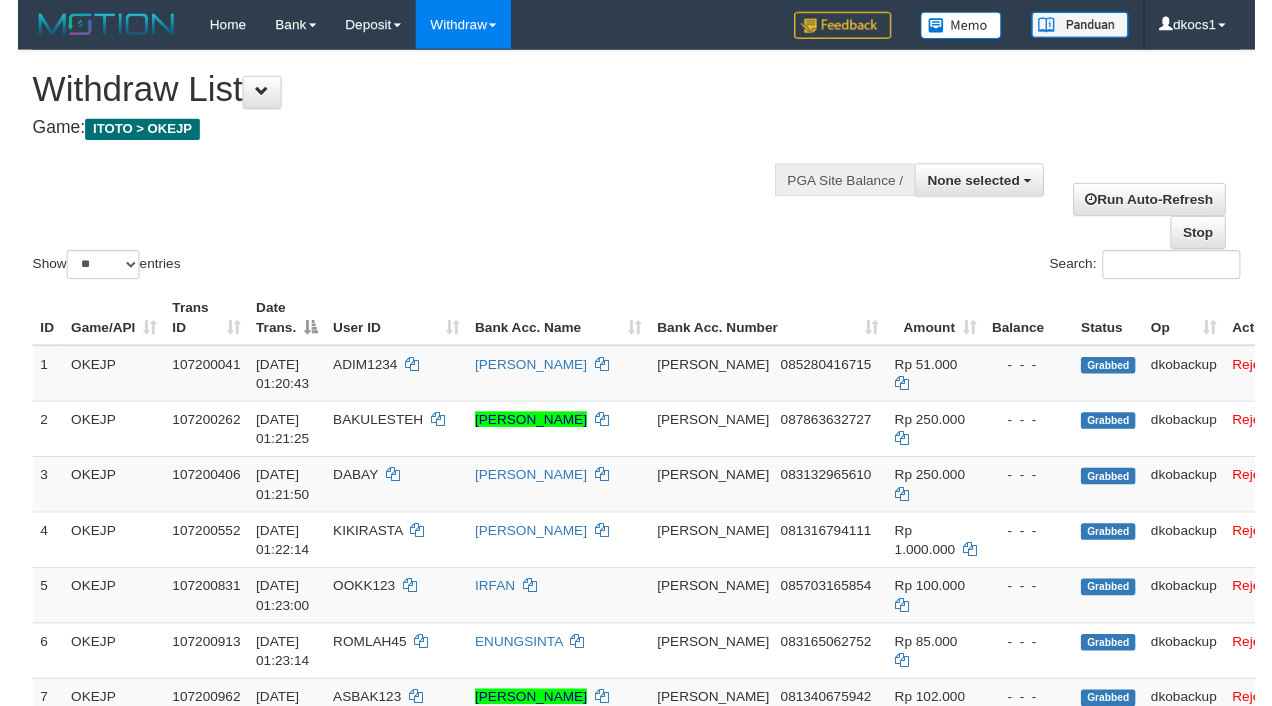 scroll, scrollTop: 0, scrollLeft: 0, axis: both 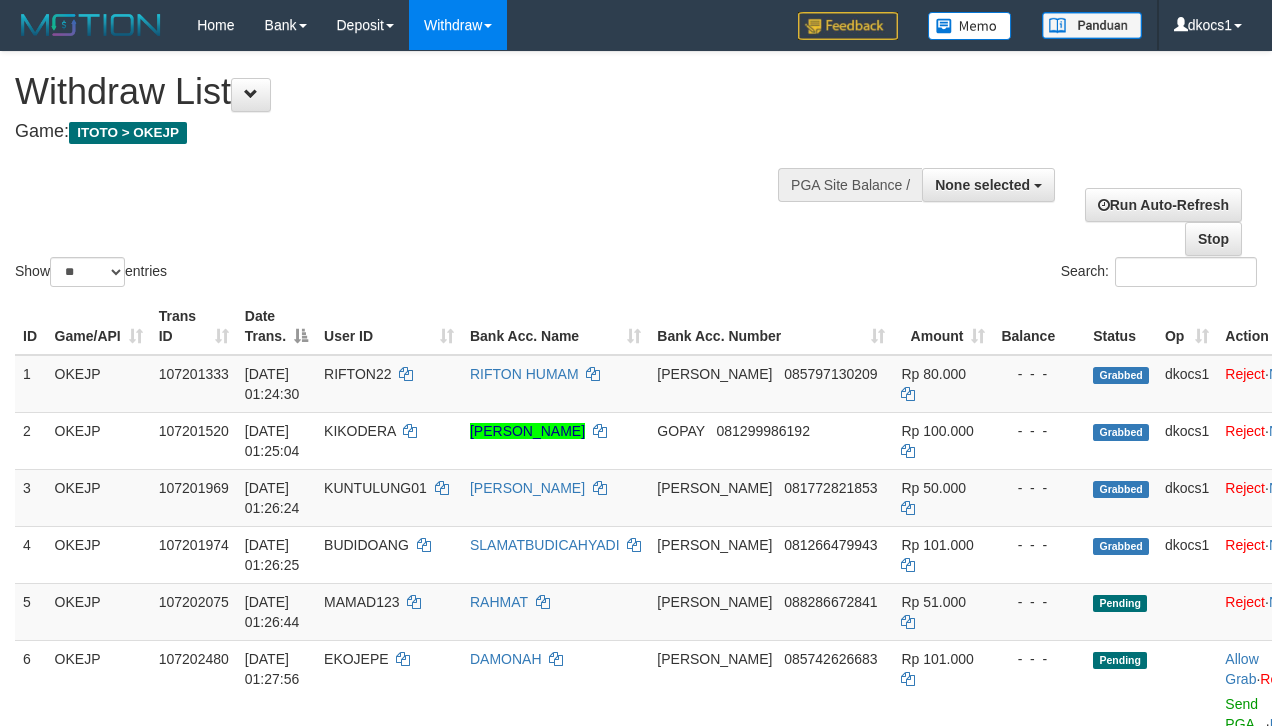 select 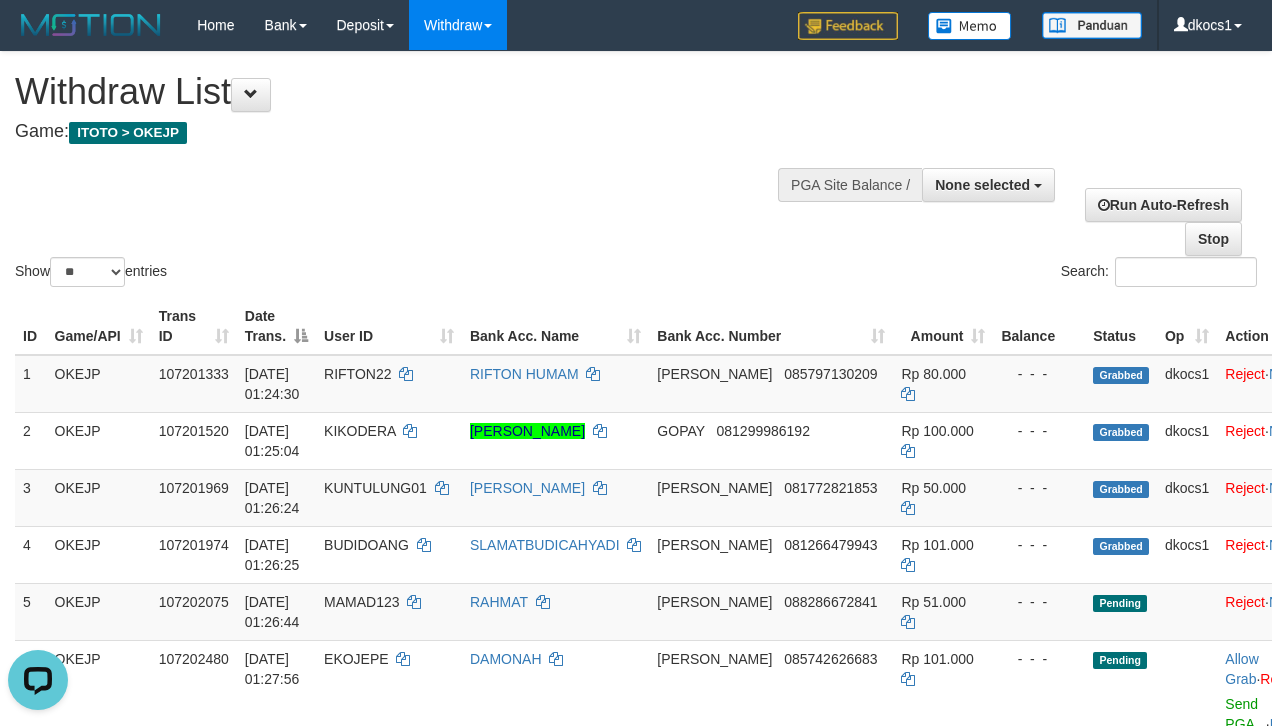 scroll, scrollTop: 0, scrollLeft: 0, axis: both 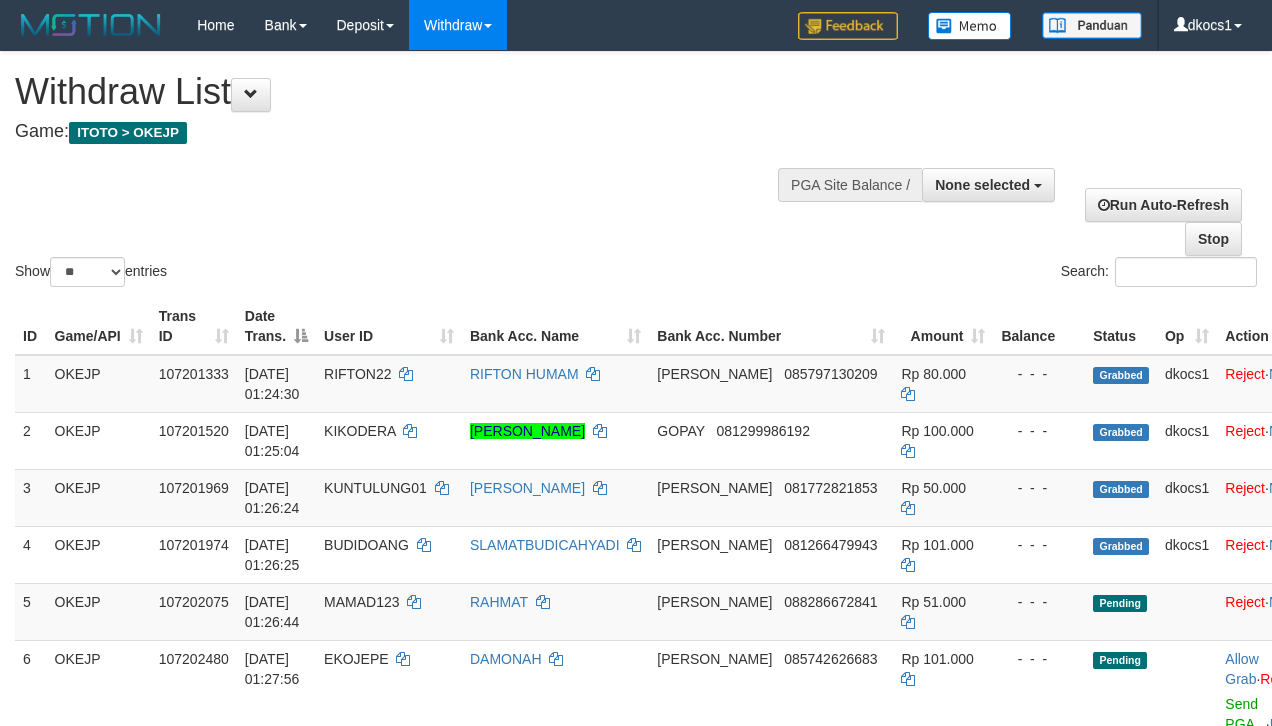 select 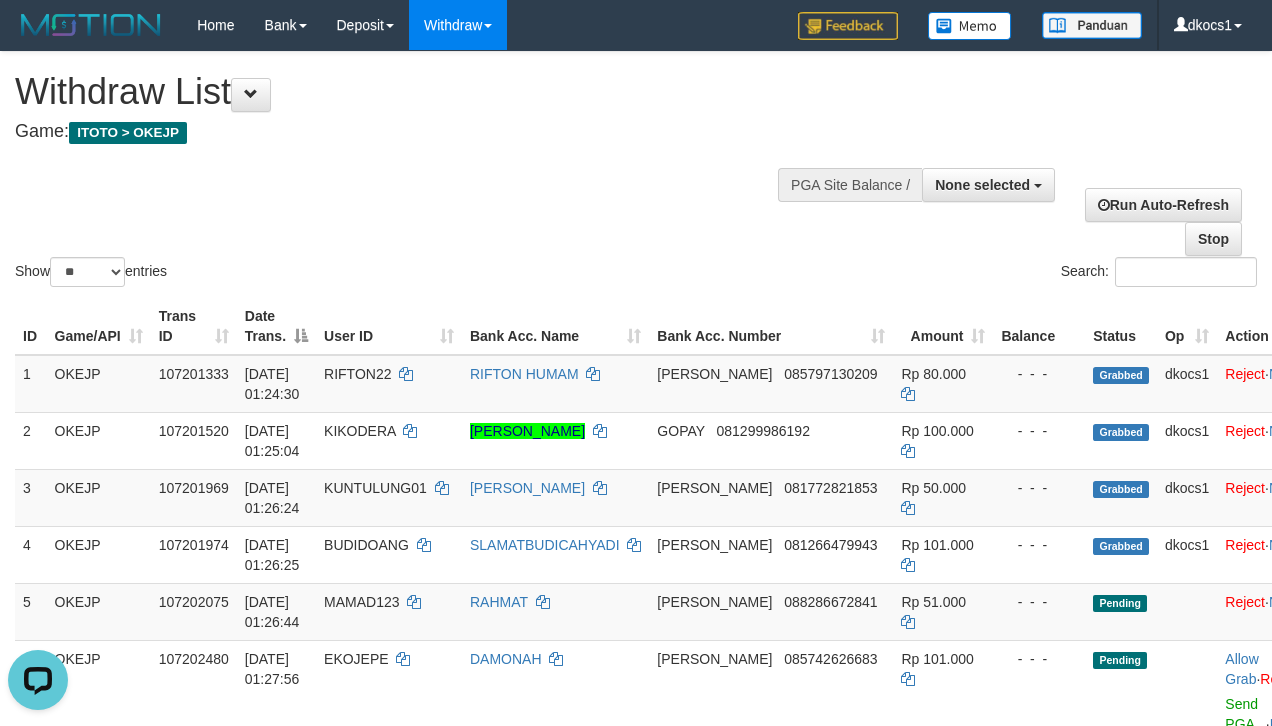 scroll, scrollTop: 0, scrollLeft: 0, axis: both 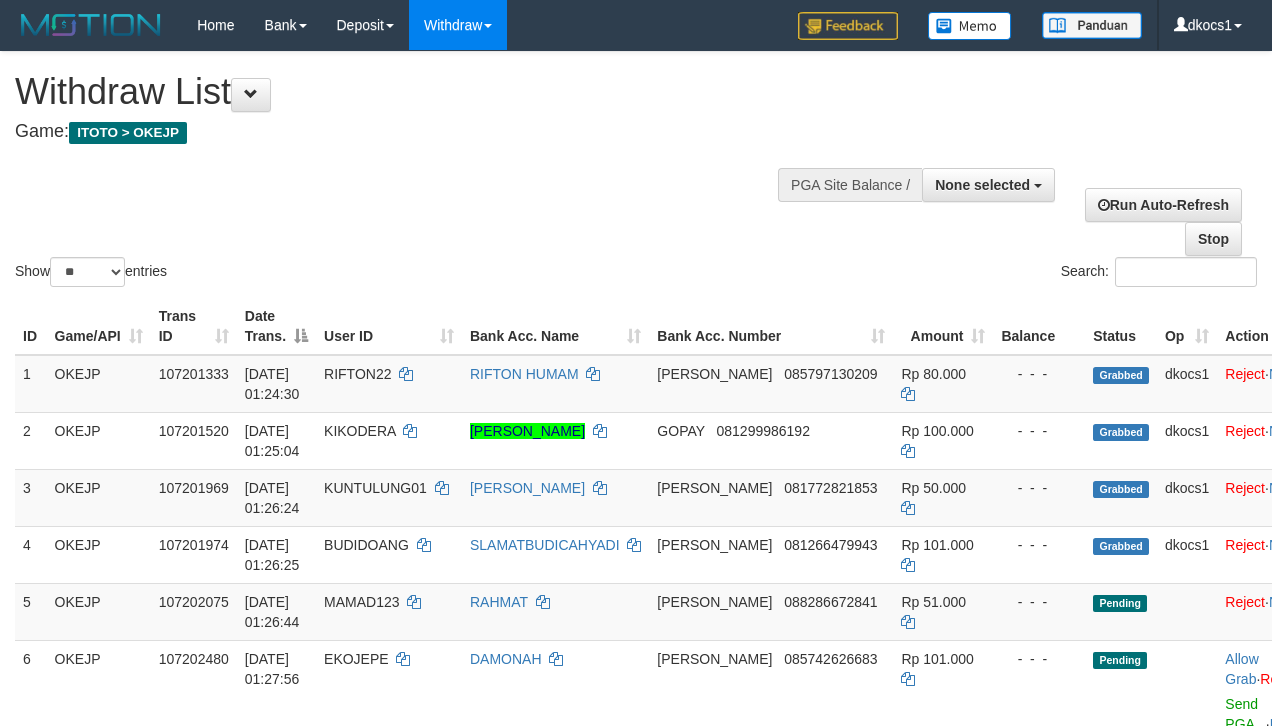 select 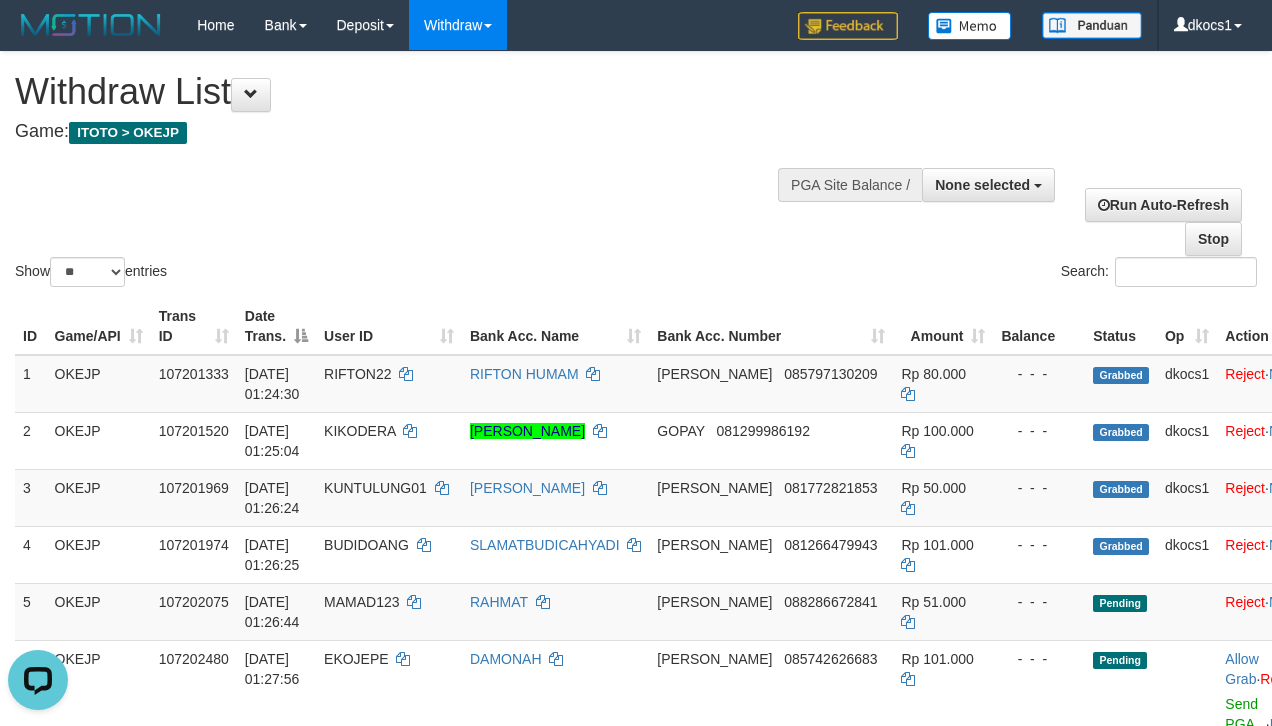 scroll, scrollTop: 0, scrollLeft: 0, axis: both 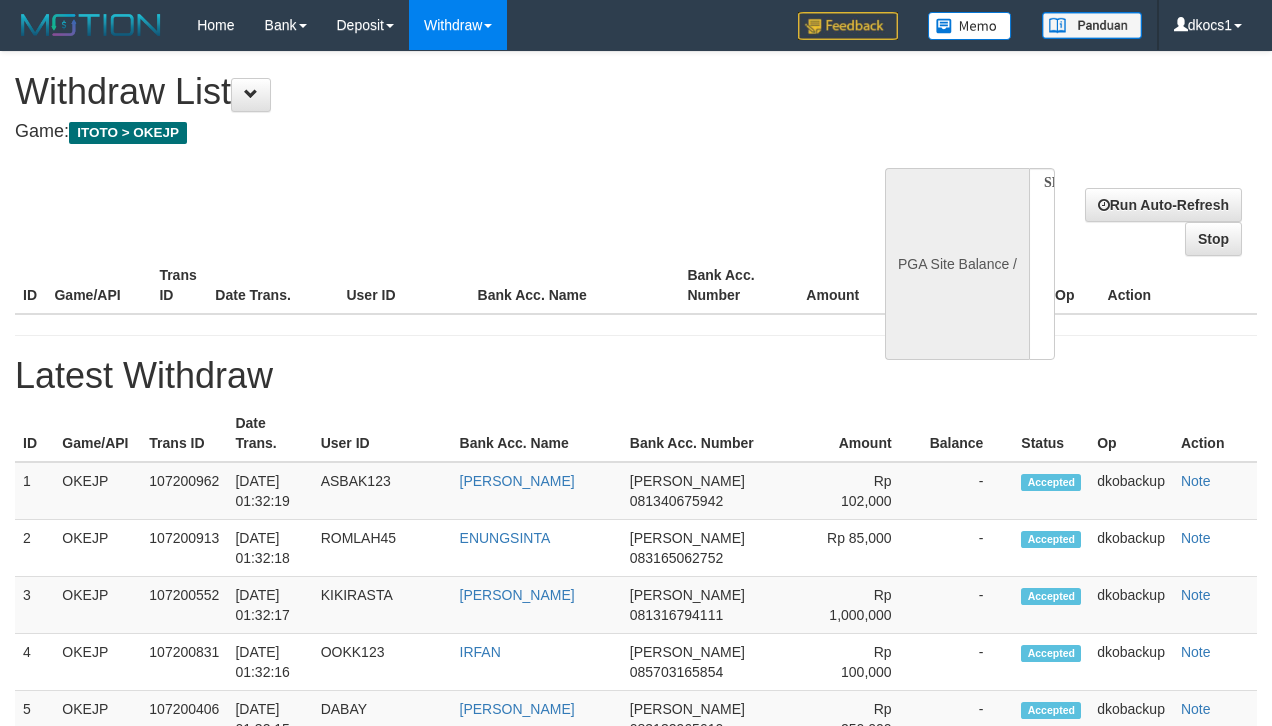 select 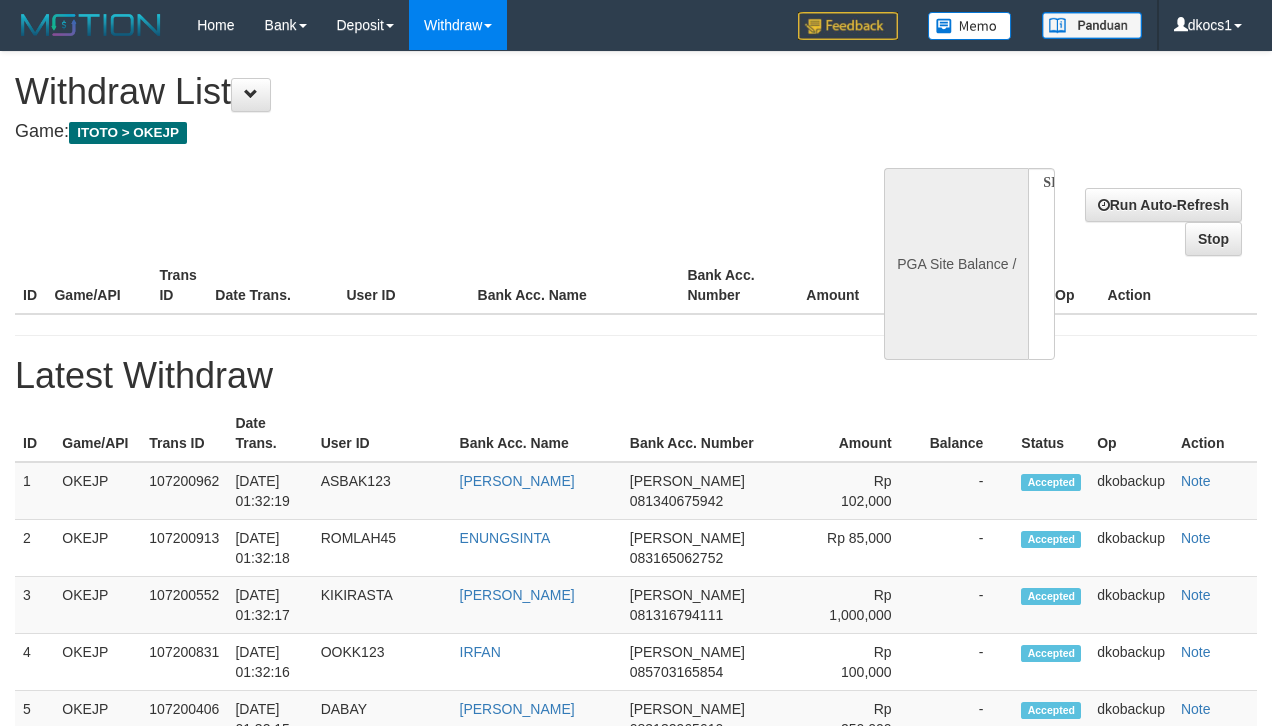 scroll, scrollTop: 0, scrollLeft: 0, axis: both 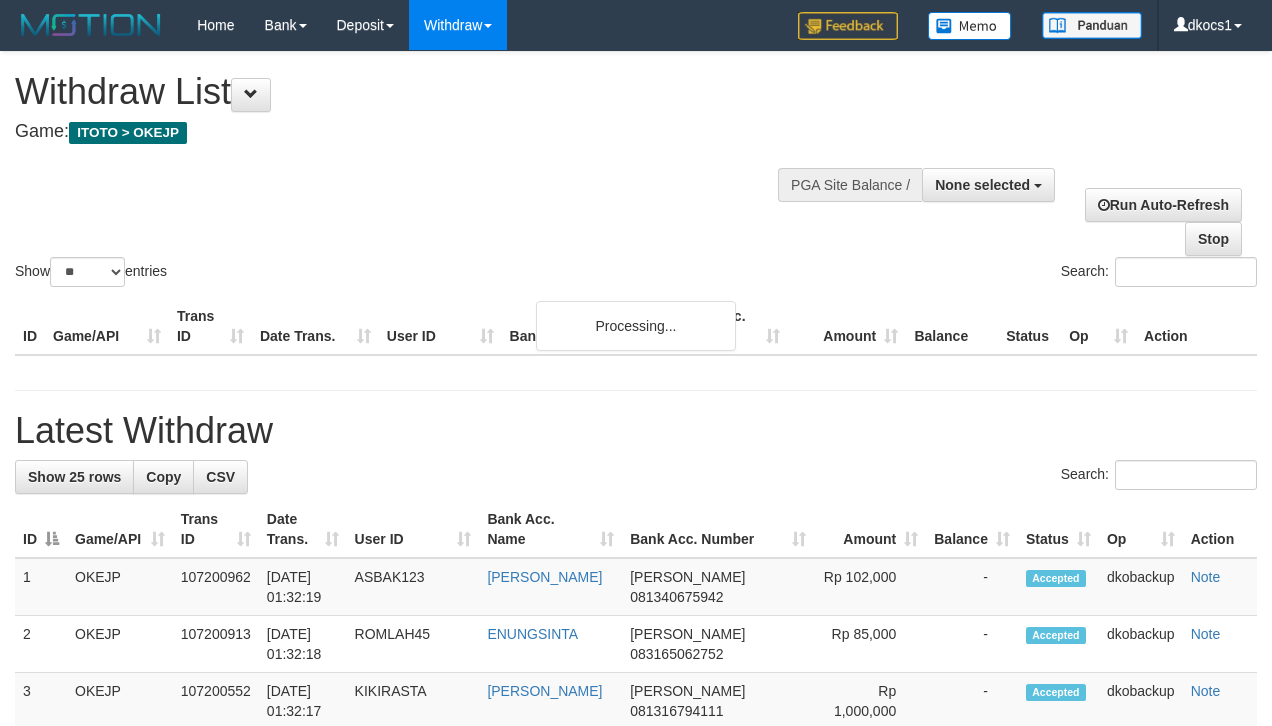 select 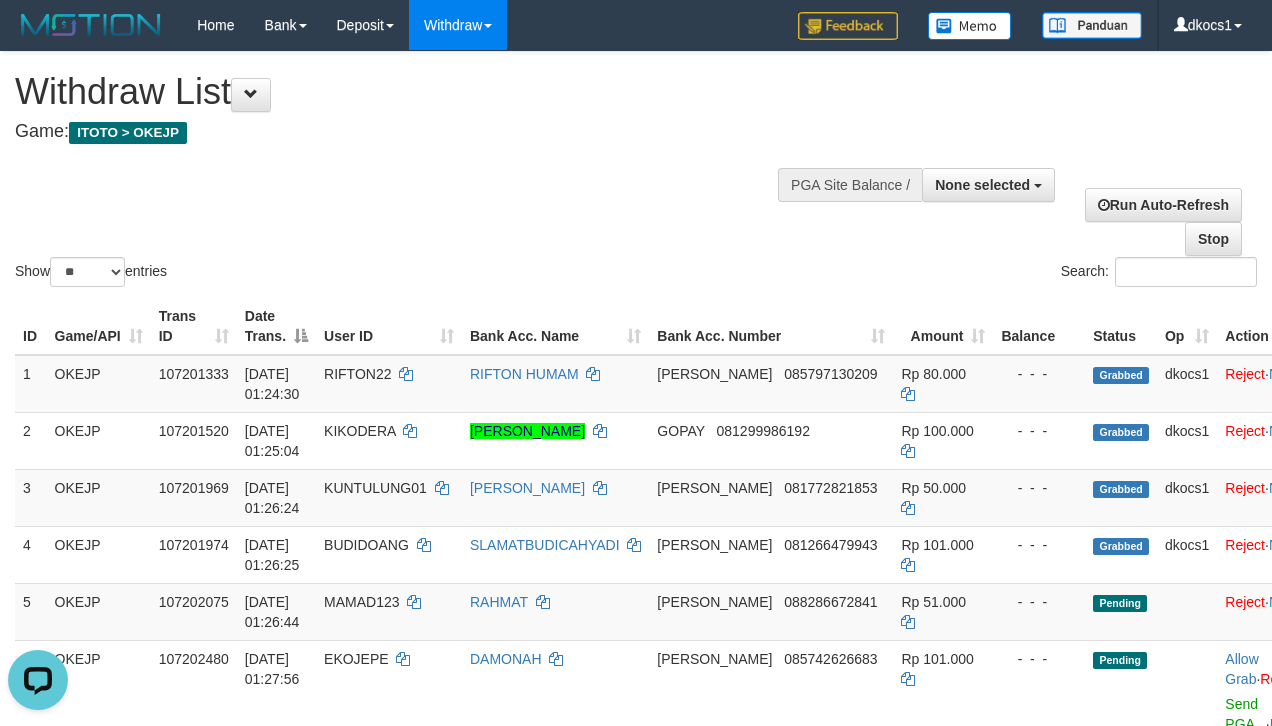 scroll, scrollTop: 0, scrollLeft: 0, axis: both 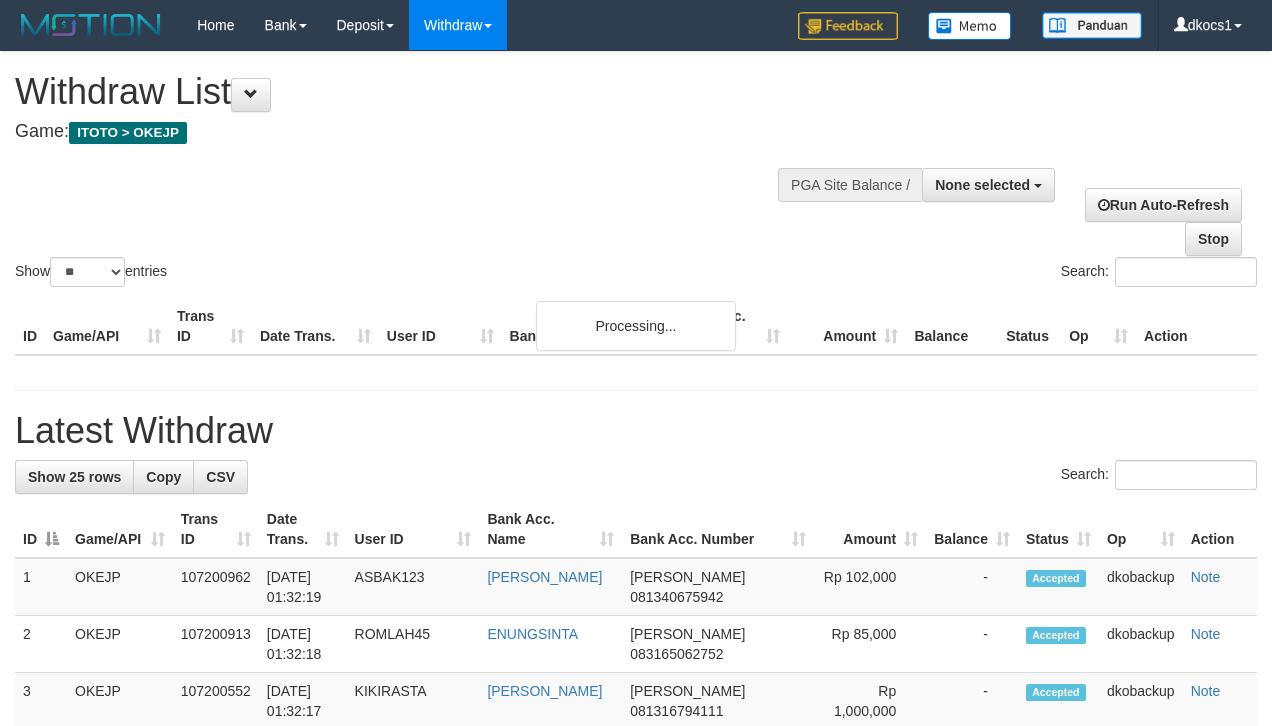 select 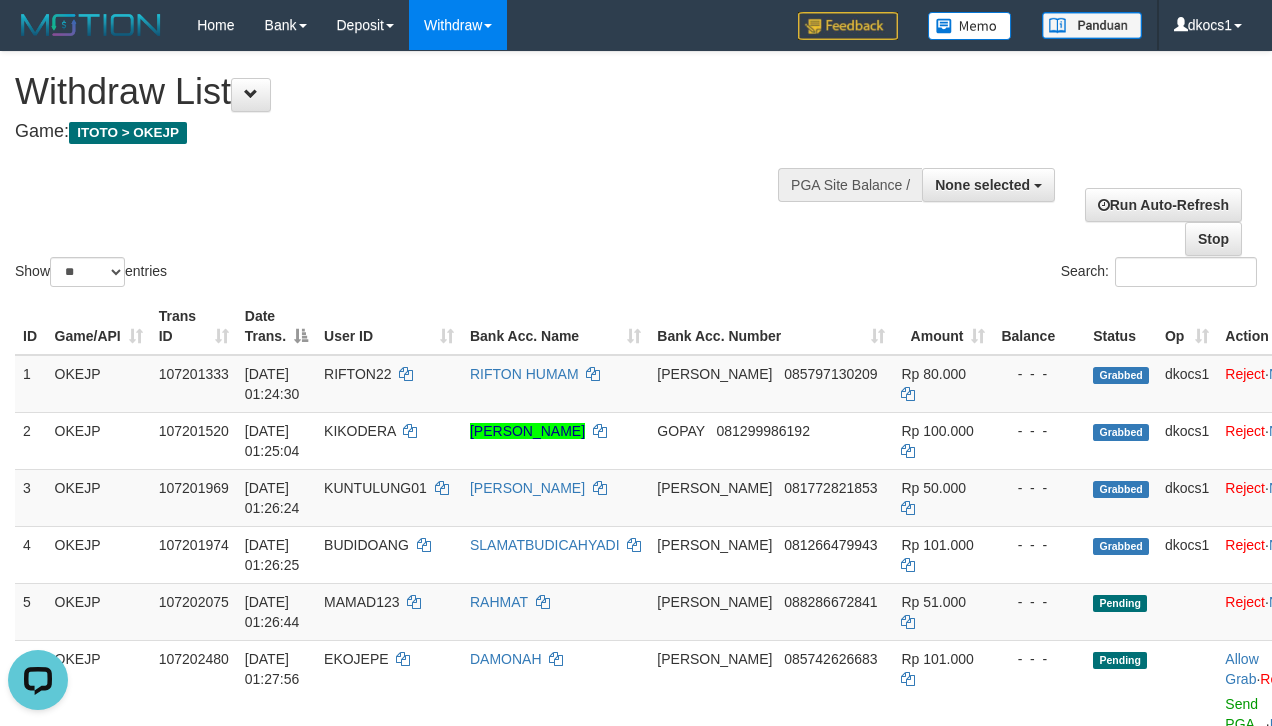scroll, scrollTop: 0, scrollLeft: 0, axis: both 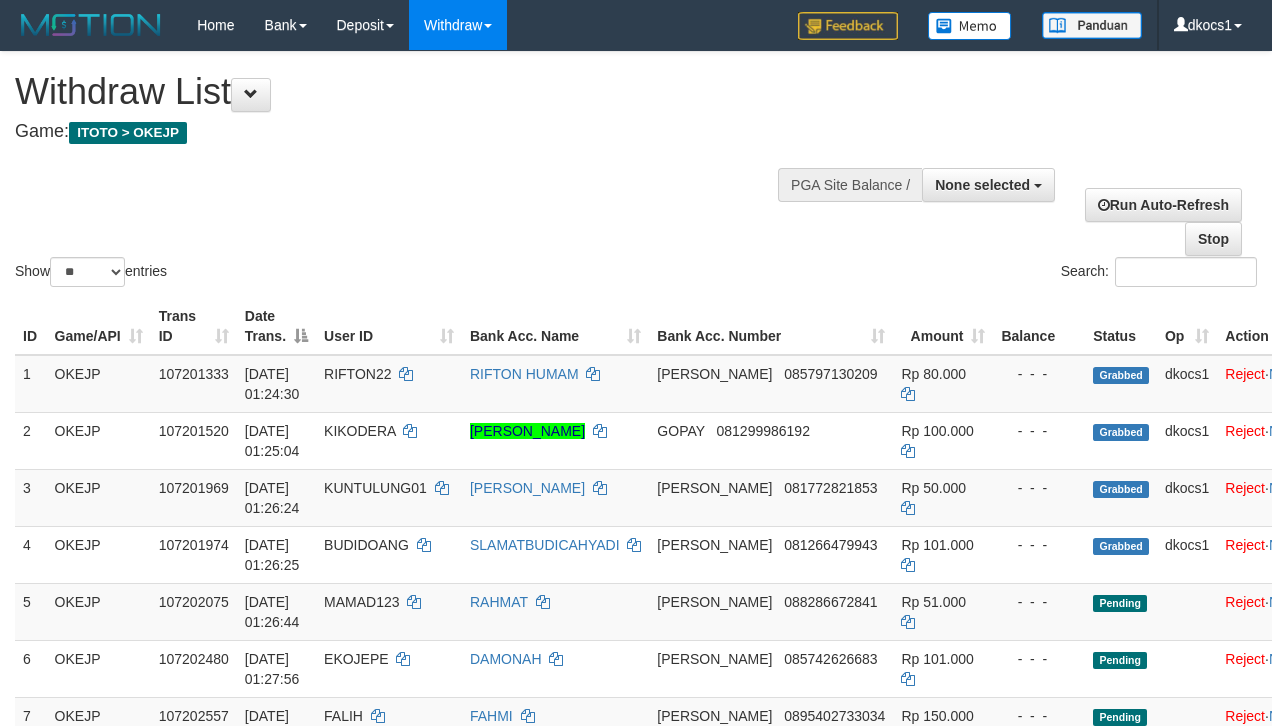 select 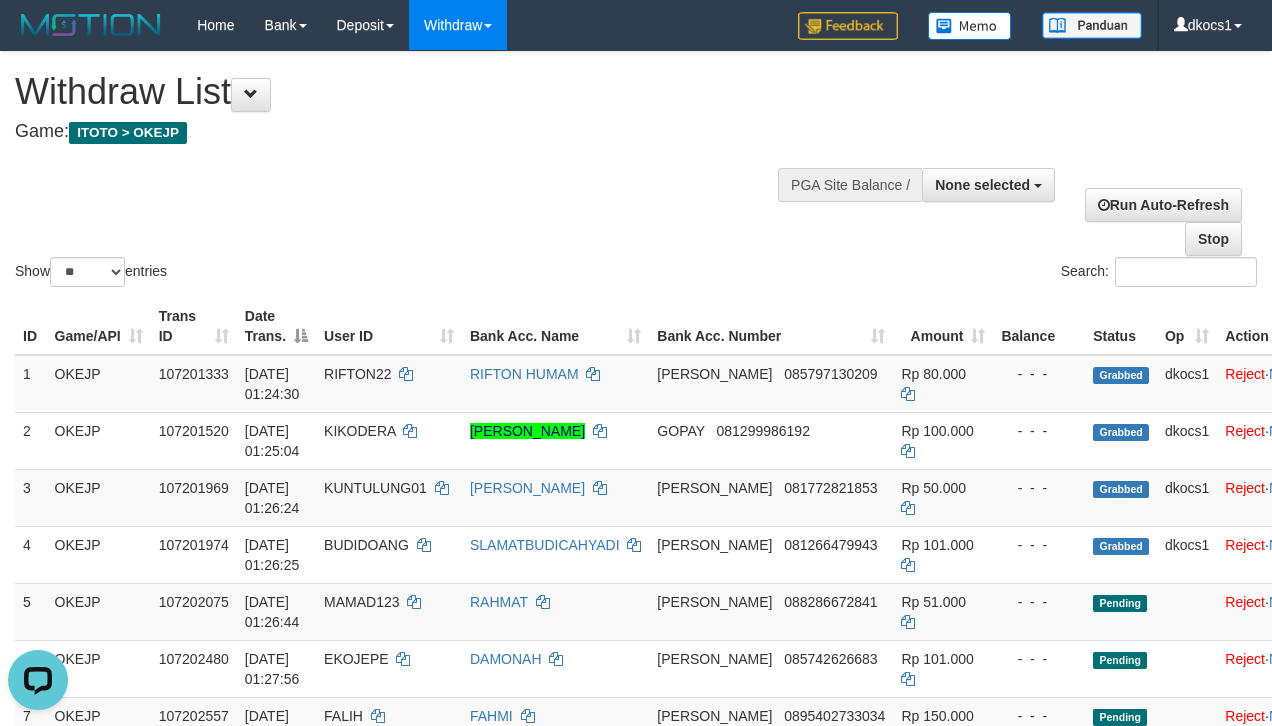 scroll, scrollTop: 0, scrollLeft: 0, axis: both 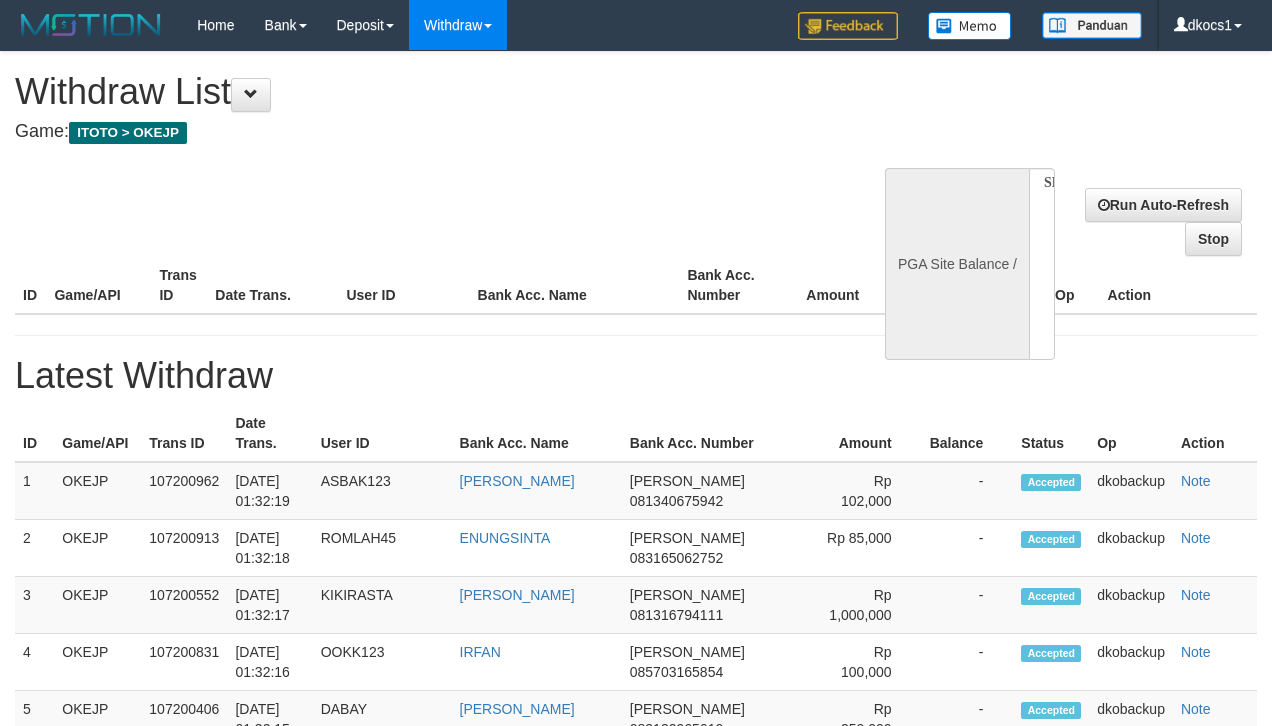 select 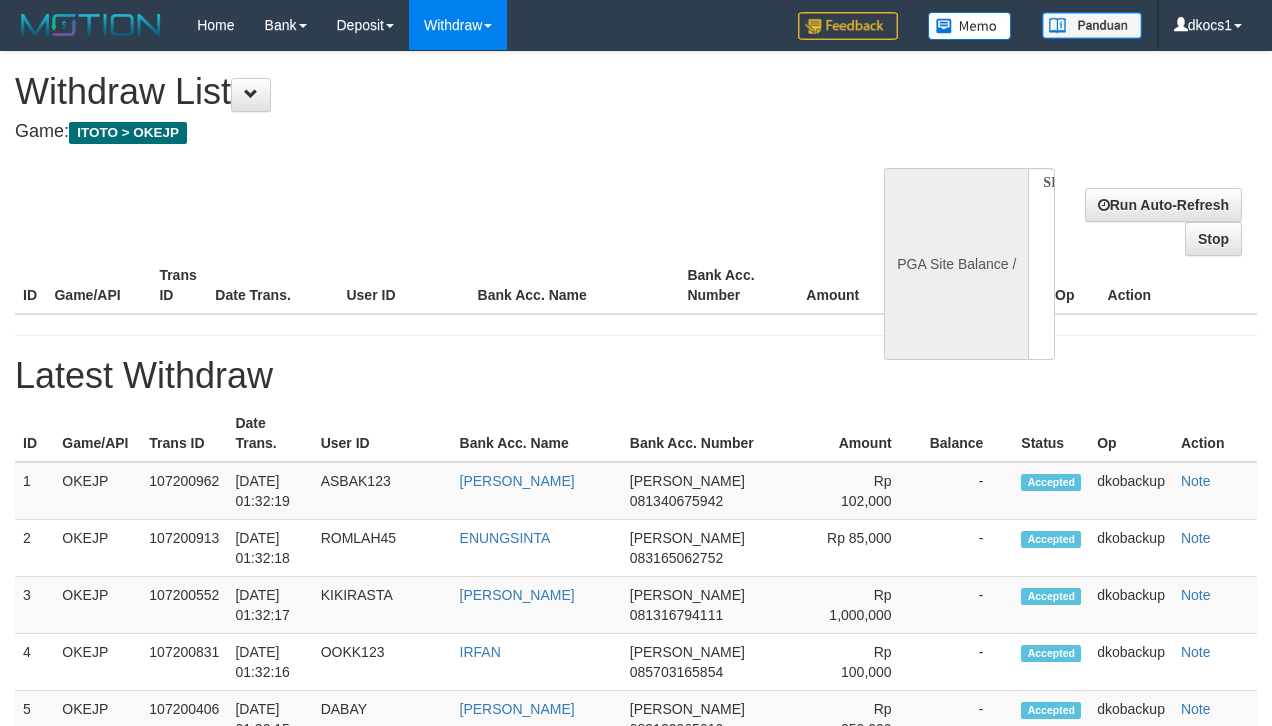 scroll, scrollTop: 0, scrollLeft: 0, axis: both 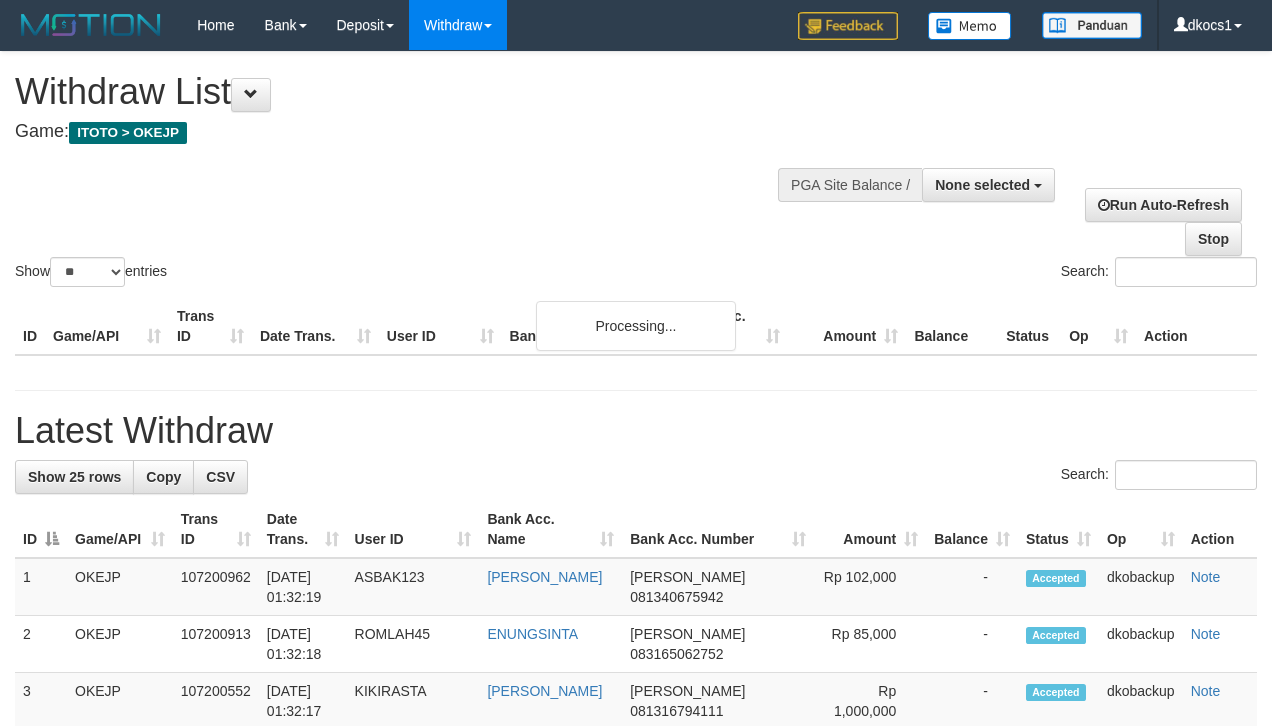 select 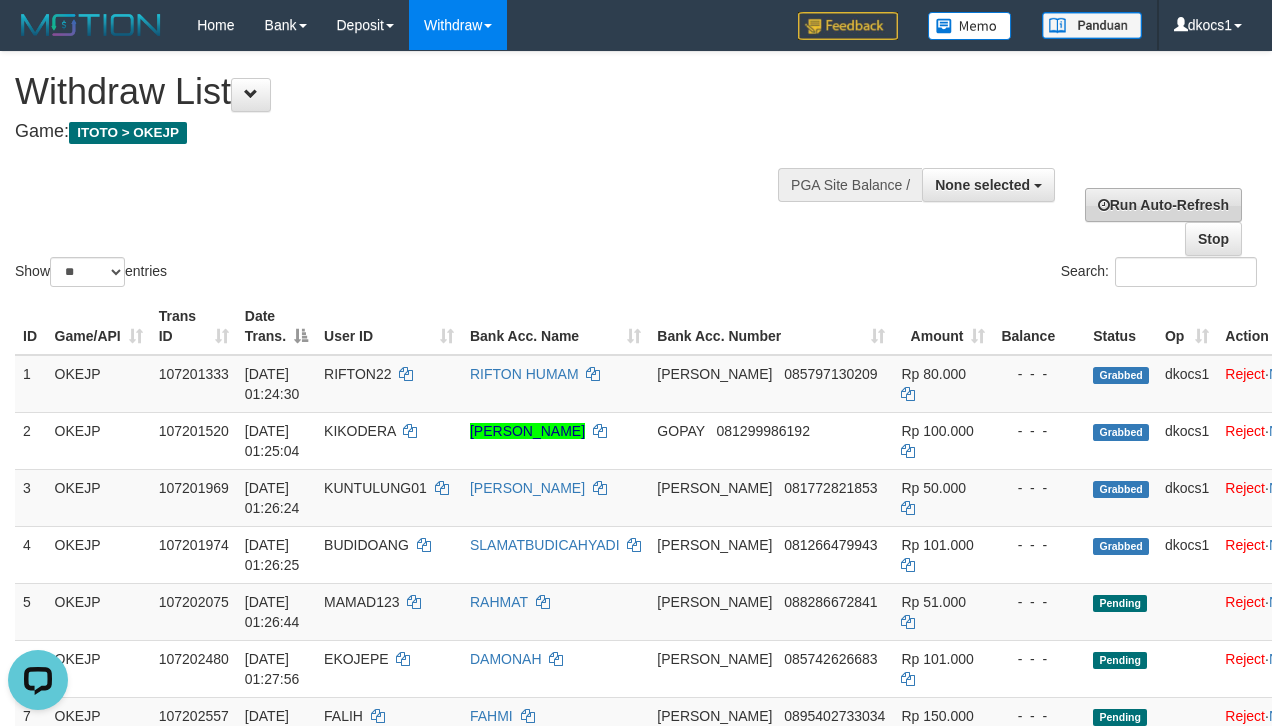 scroll, scrollTop: 0, scrollLeft: 0, axis: both 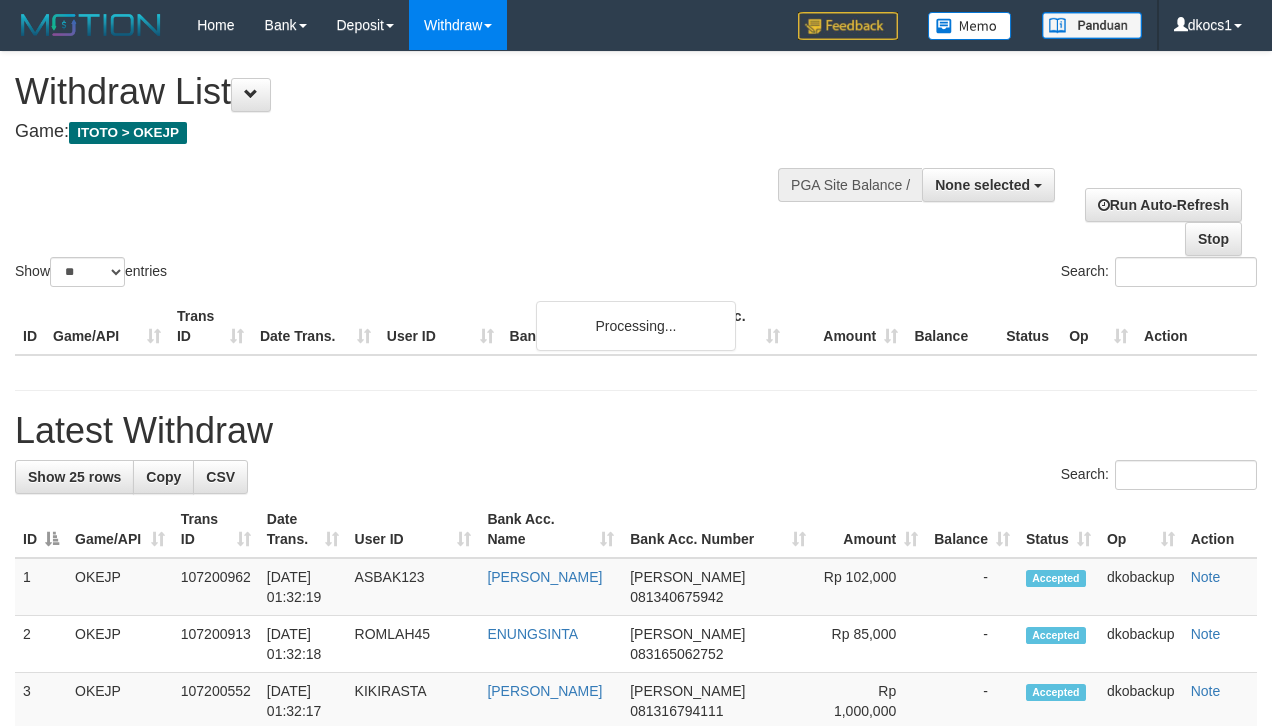 select 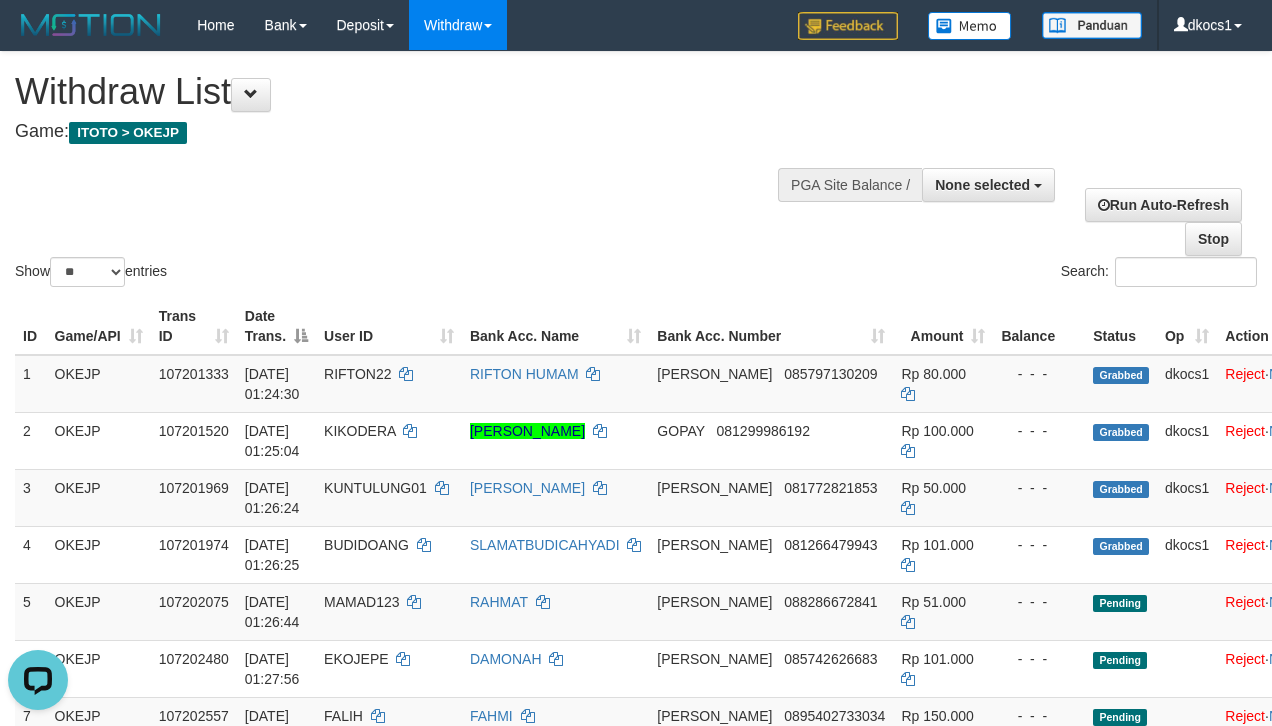 scroll, scrollTop: 0, scrollLeft: 0, axis: both 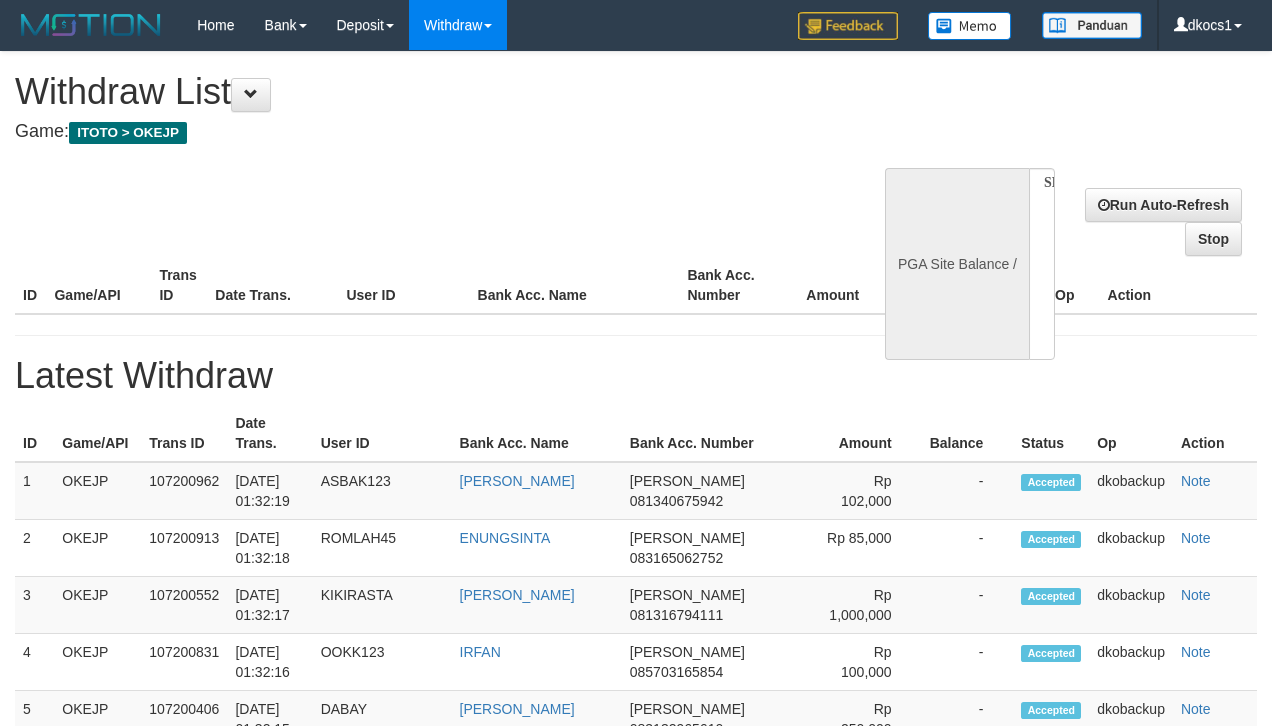 select 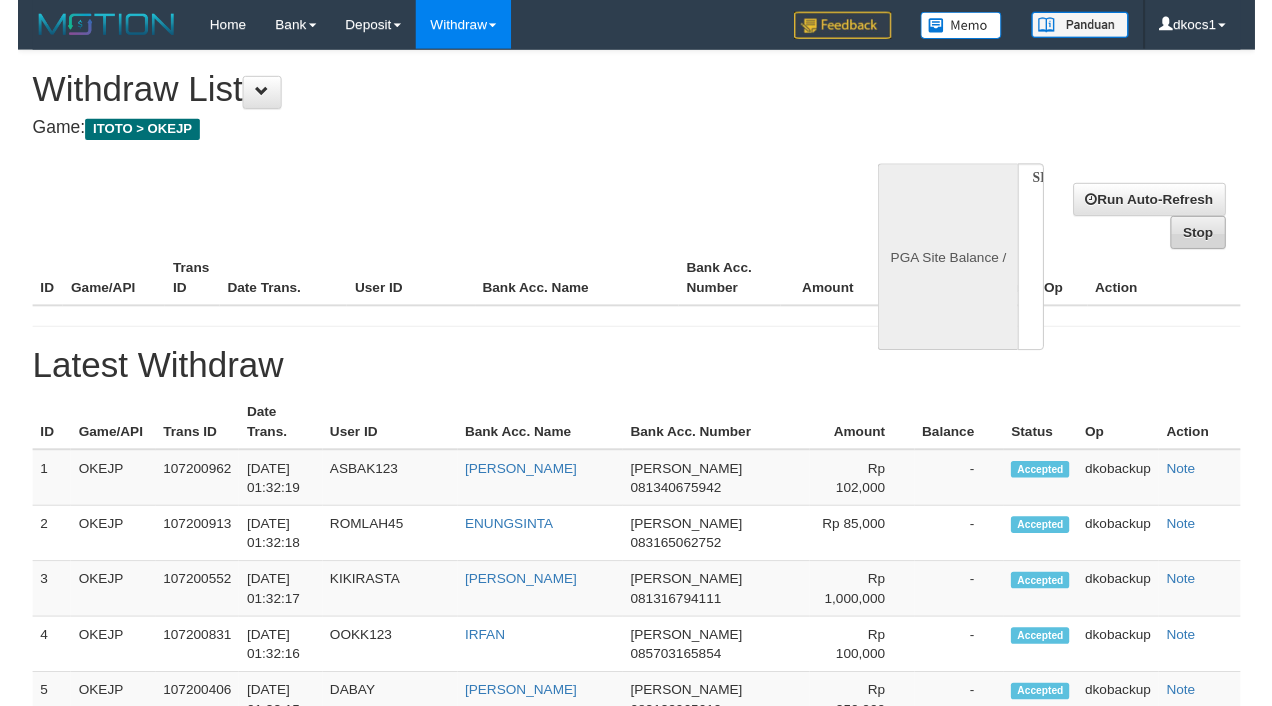 scroll, scrollTop: 0, scrollLeft: 0, axis: both 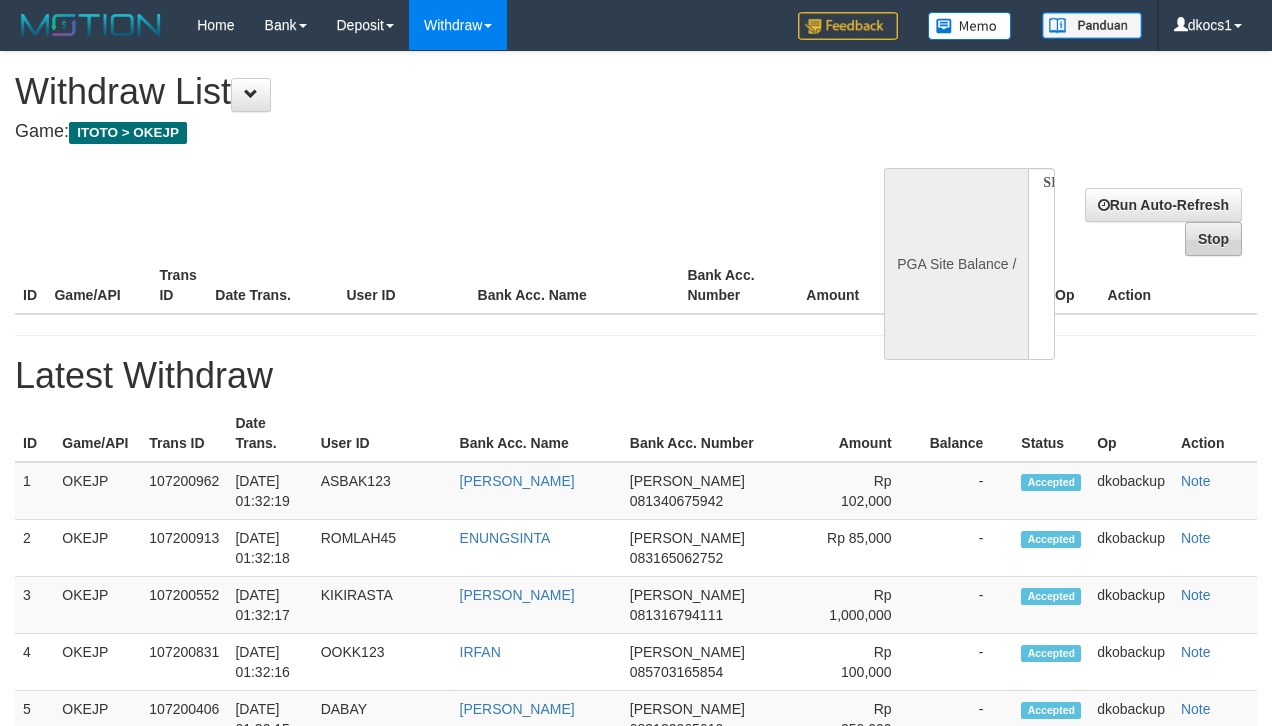 select on "**" 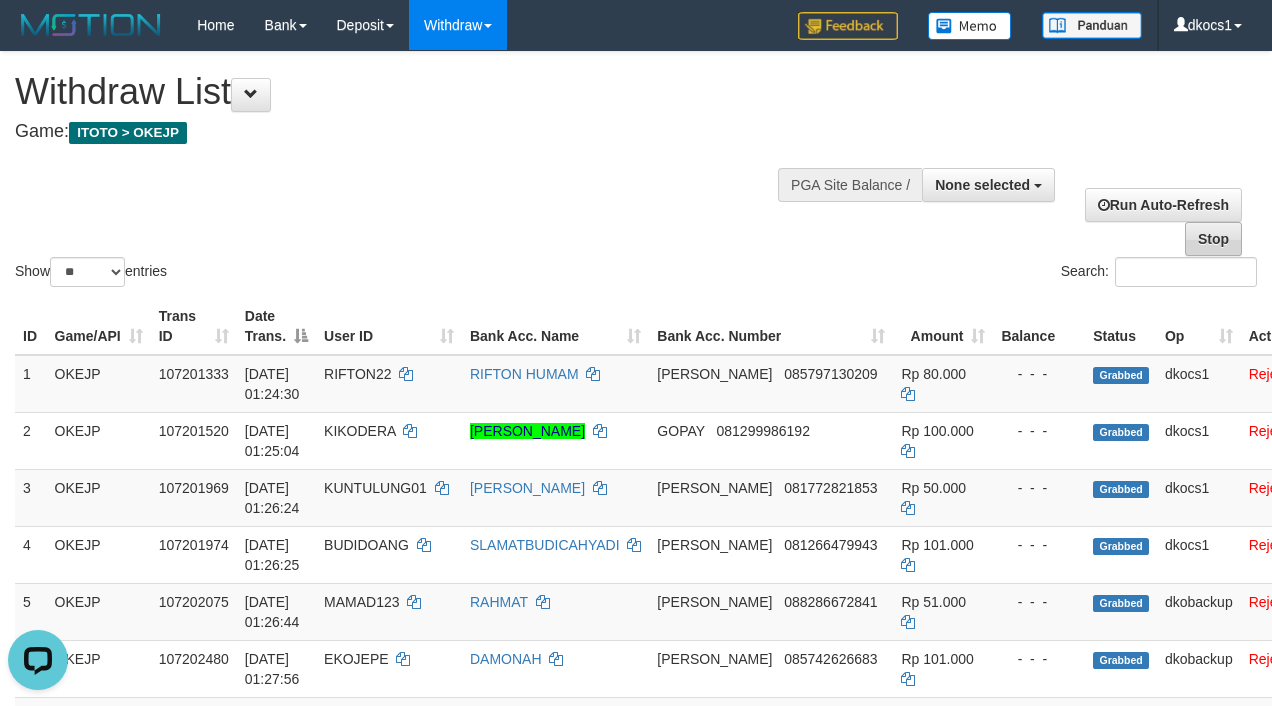 scroll, scrollTop: 0, scrollLeft: 0, axis: both 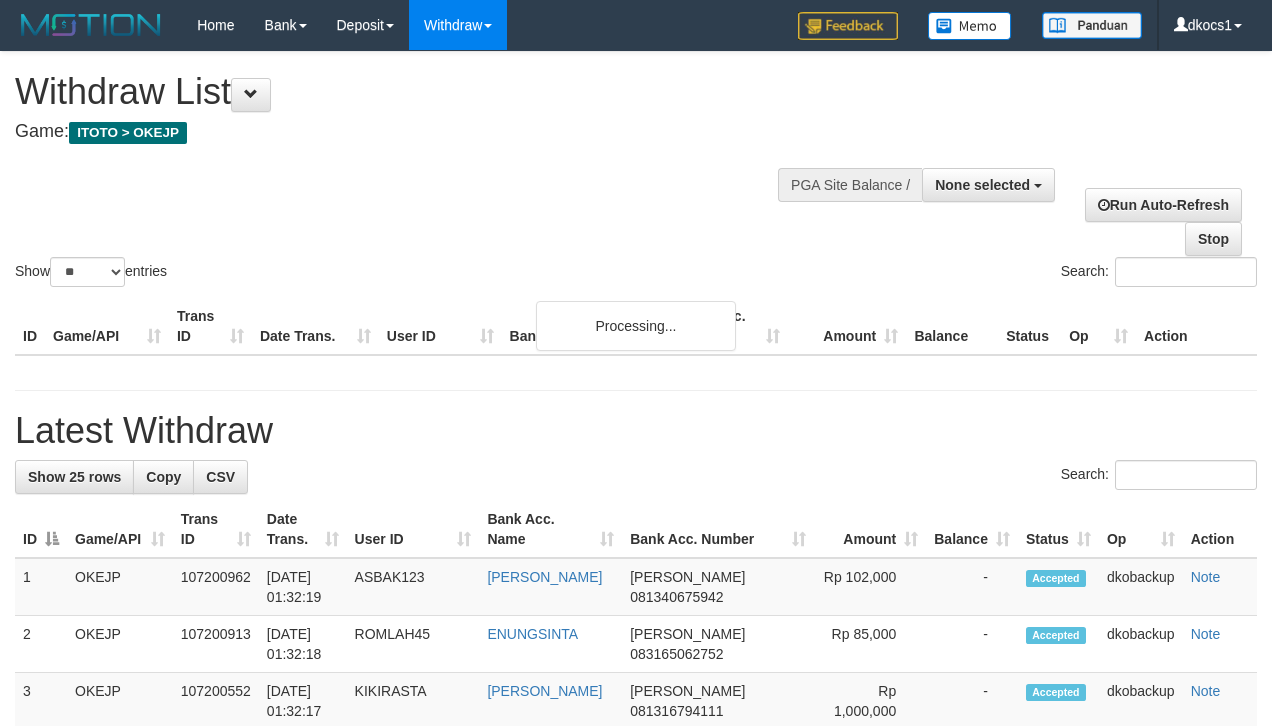 select 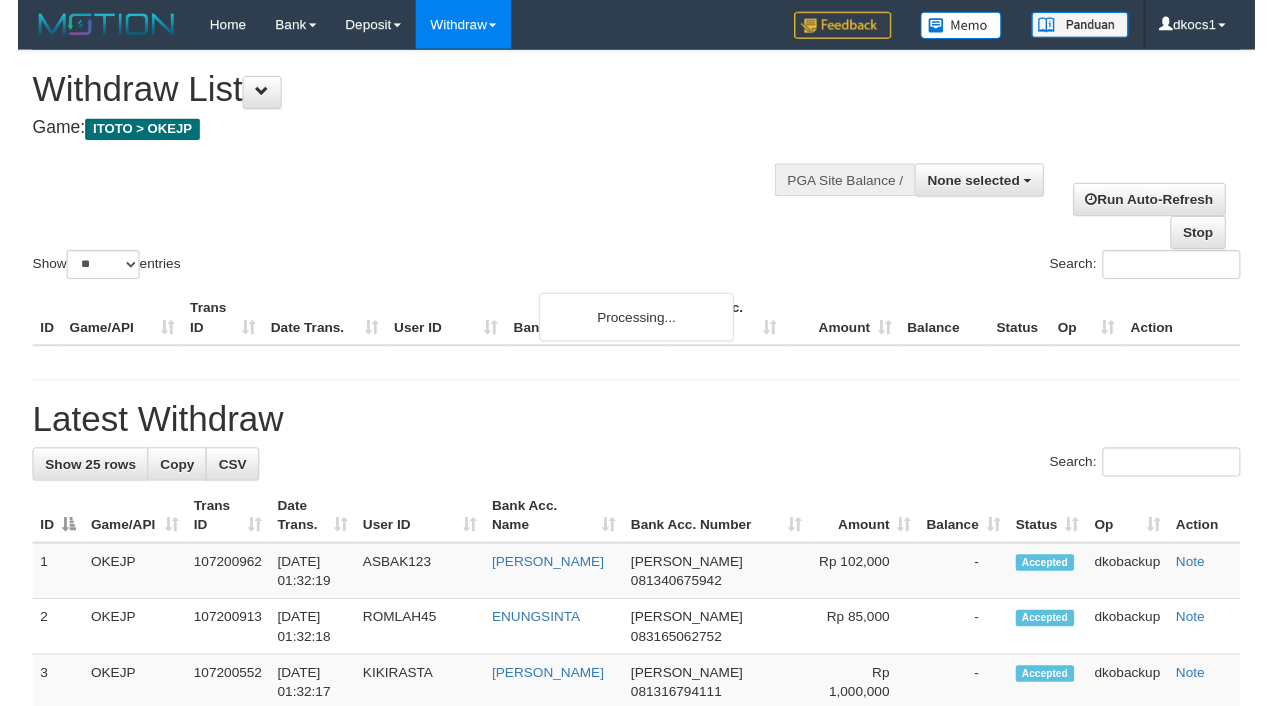 scroll, scrollTop: 0, scrollLeft: 0, axis: both 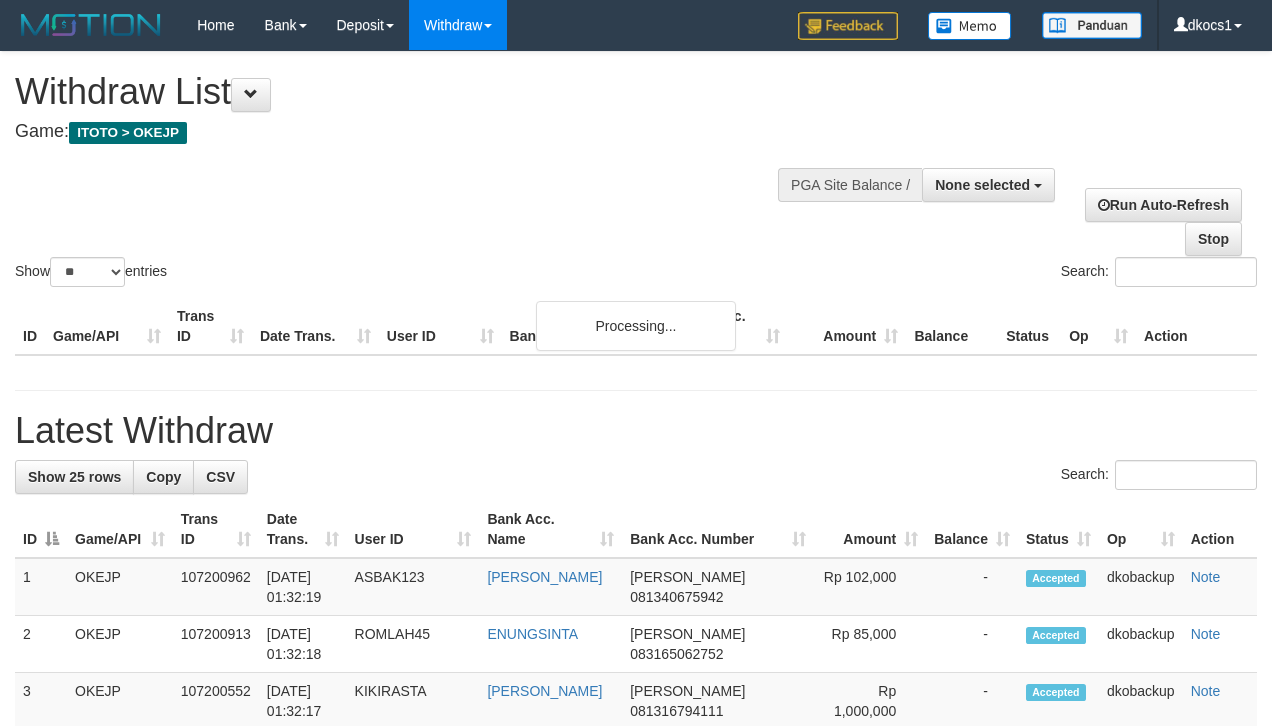 select 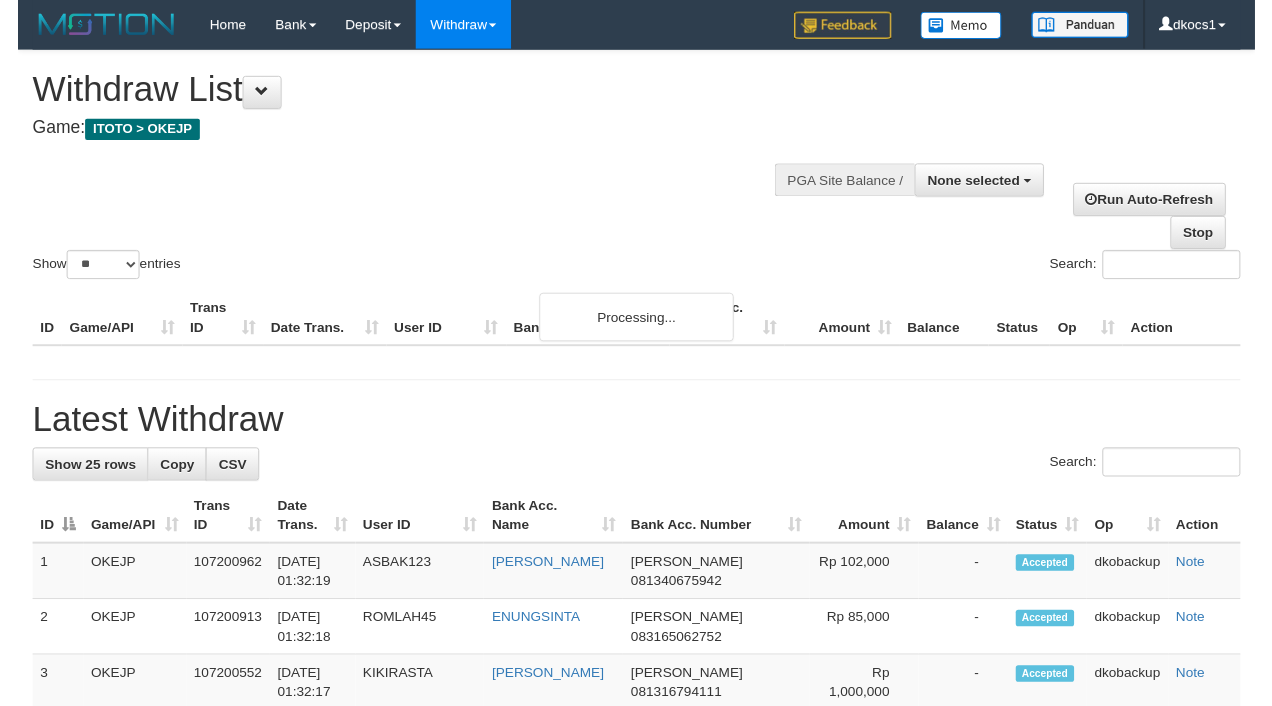 scroll, scrollTop: 0, scrollLeft: 0, axis: both 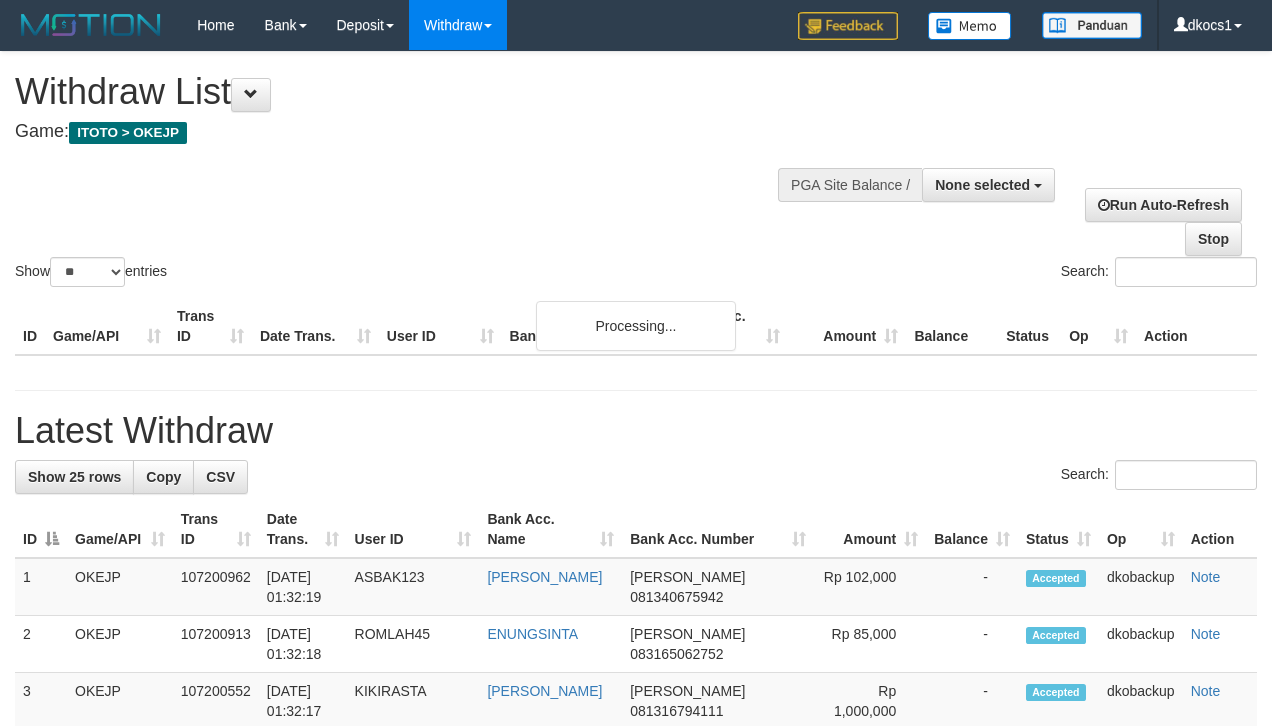 select 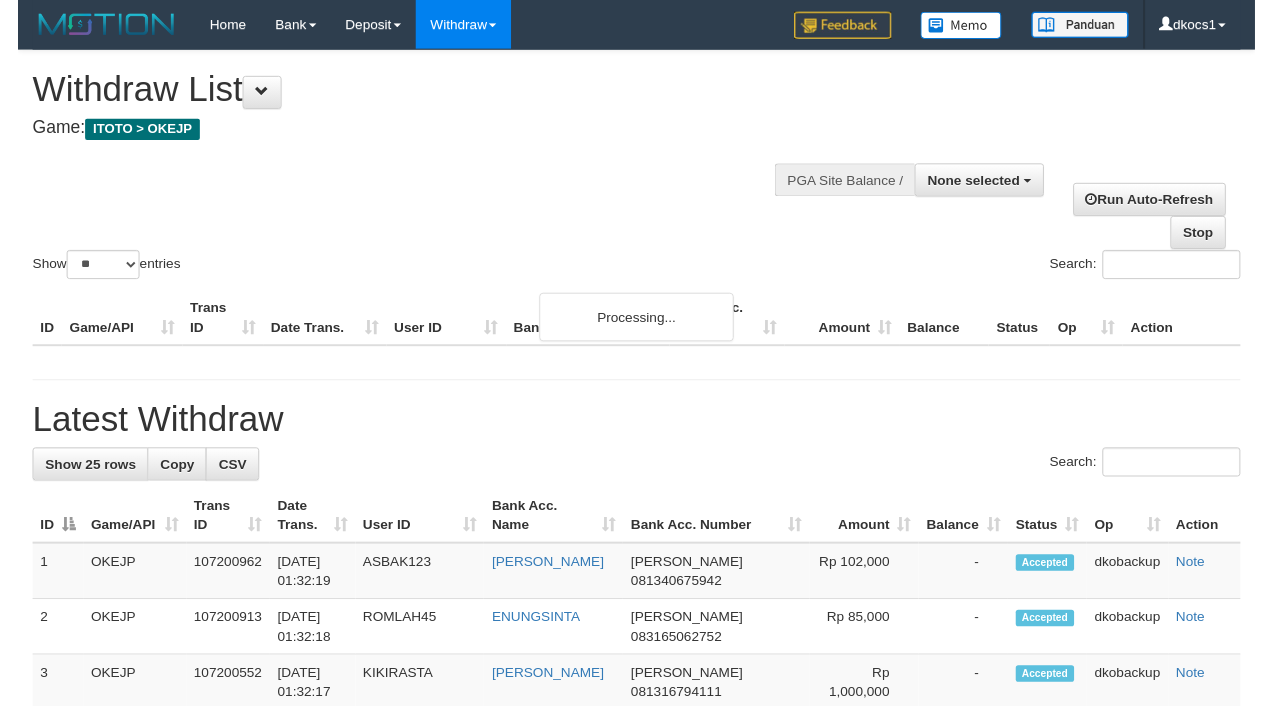 scroll, scrollTop: 0, scrollLeft: 0, axis: both 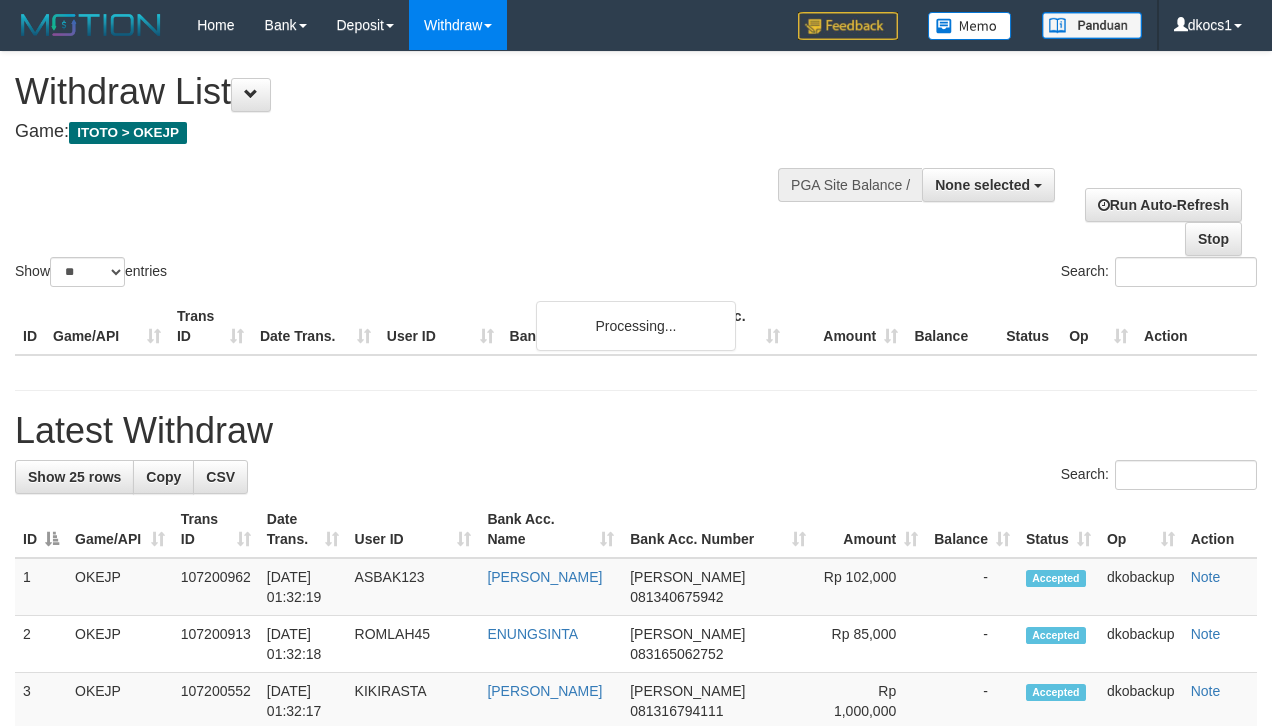 select 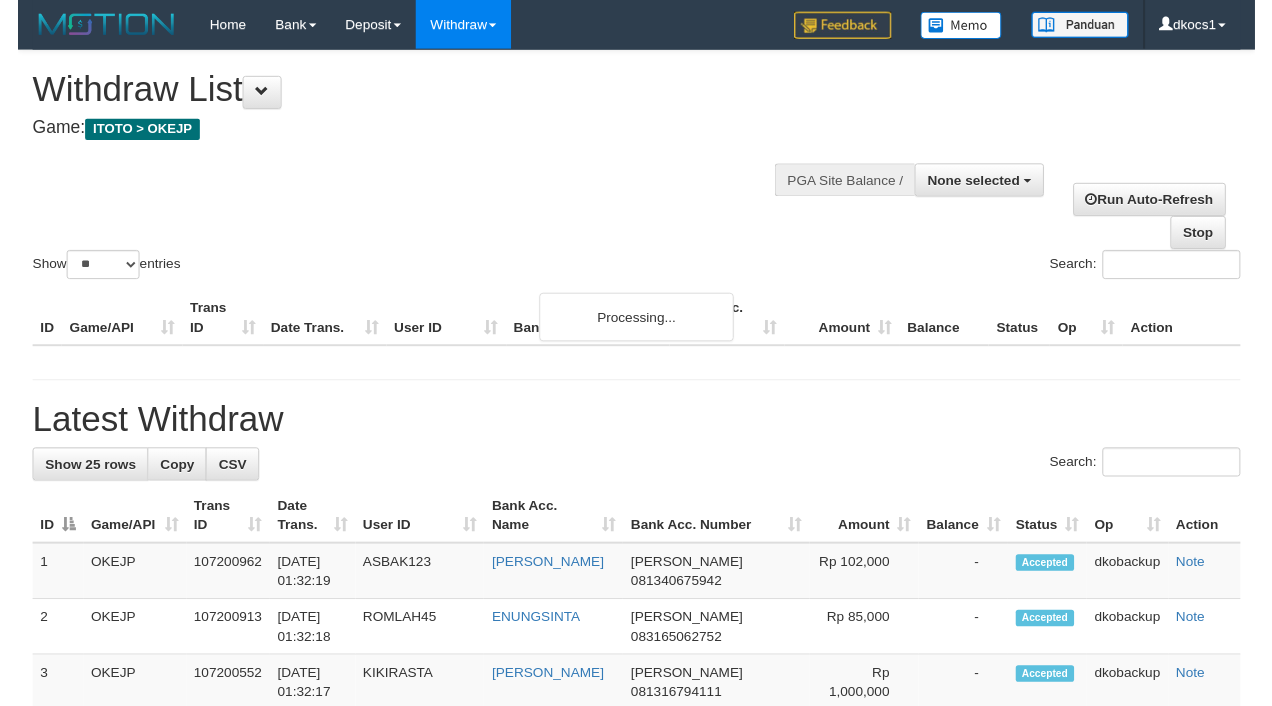 scroll, scrollTop: 0, scrollLeft: 0, axis: both 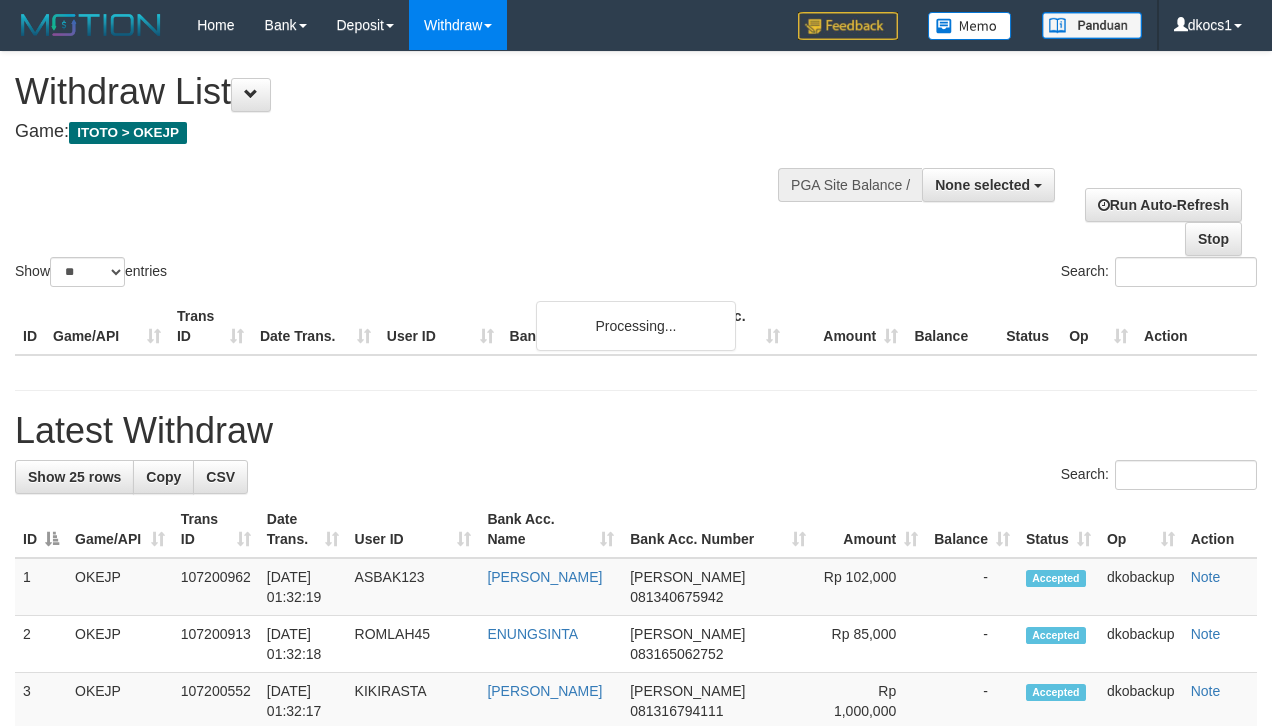 select 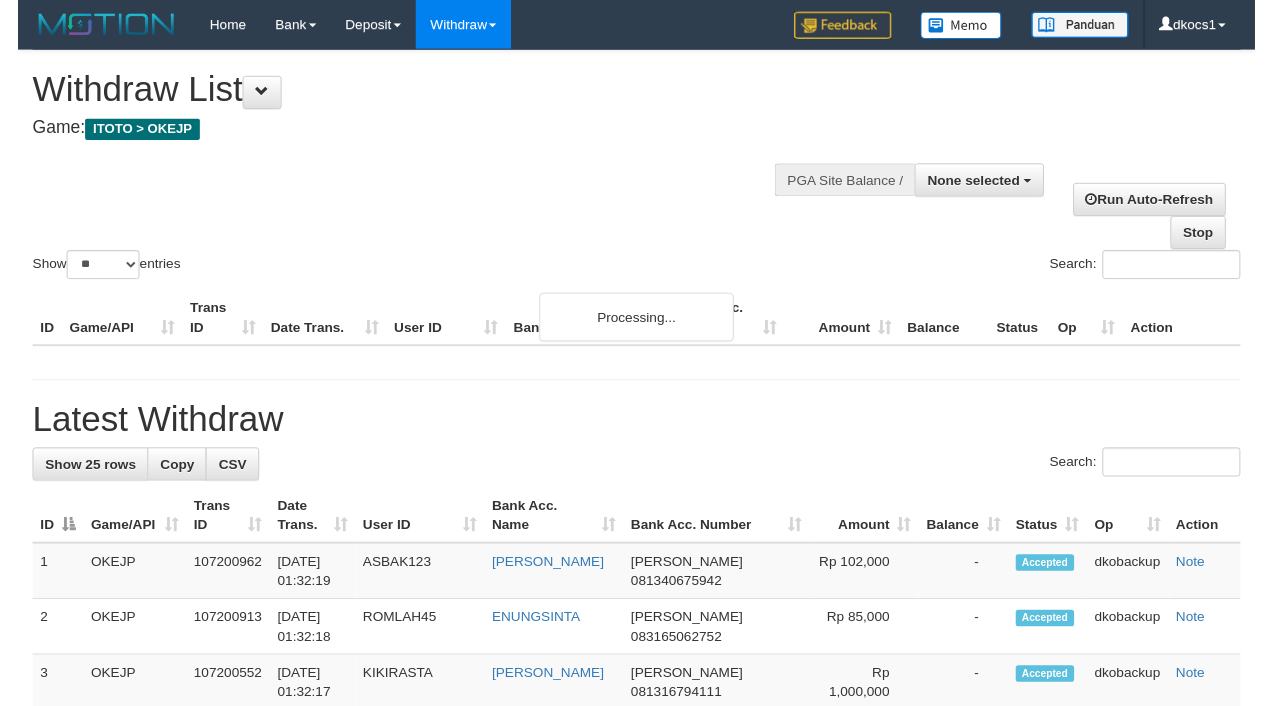 scroll, scrollTop: 0, scrollLeft: 0, axis: both 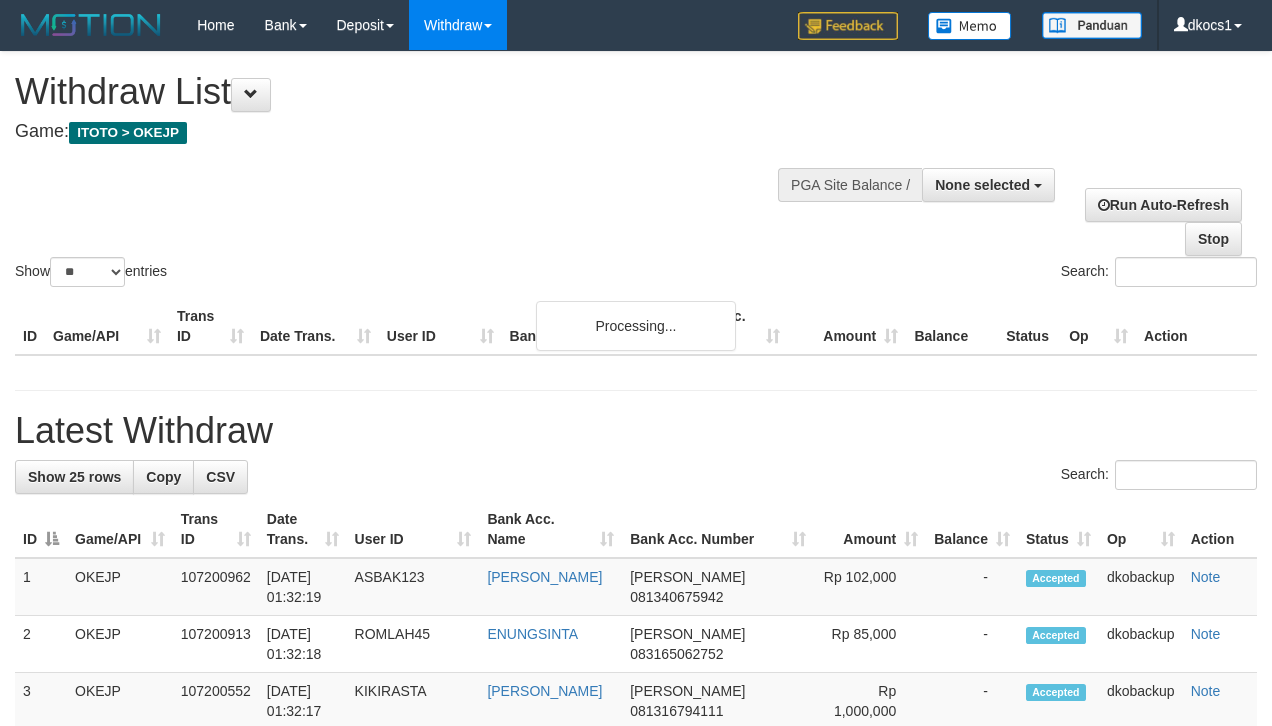select 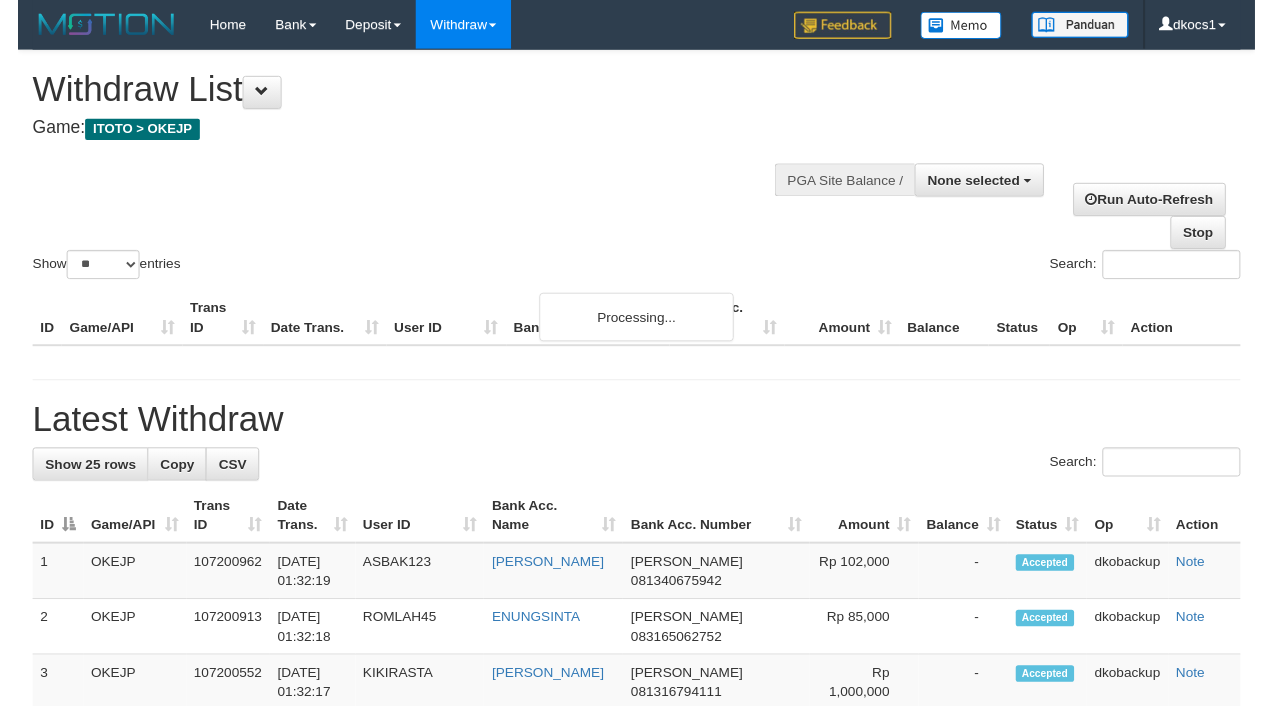 scroll, scrollTop: 0, scrollLeft: 0, axis: both 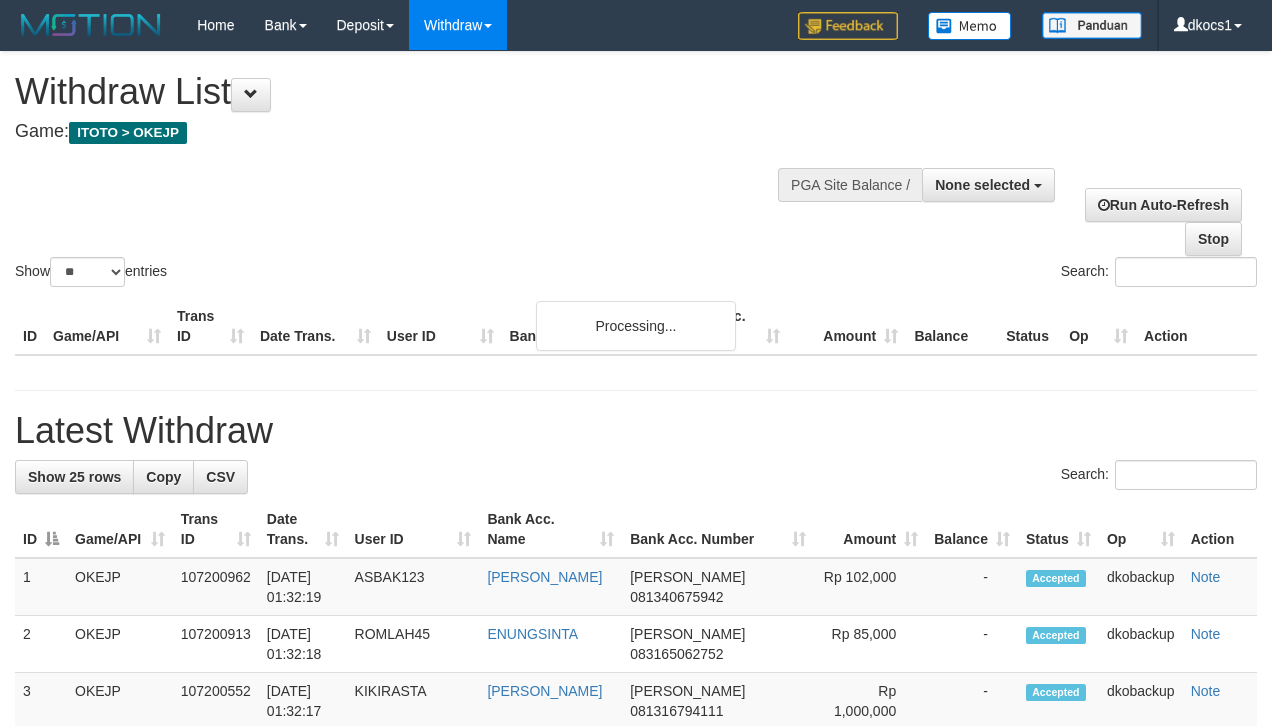 select 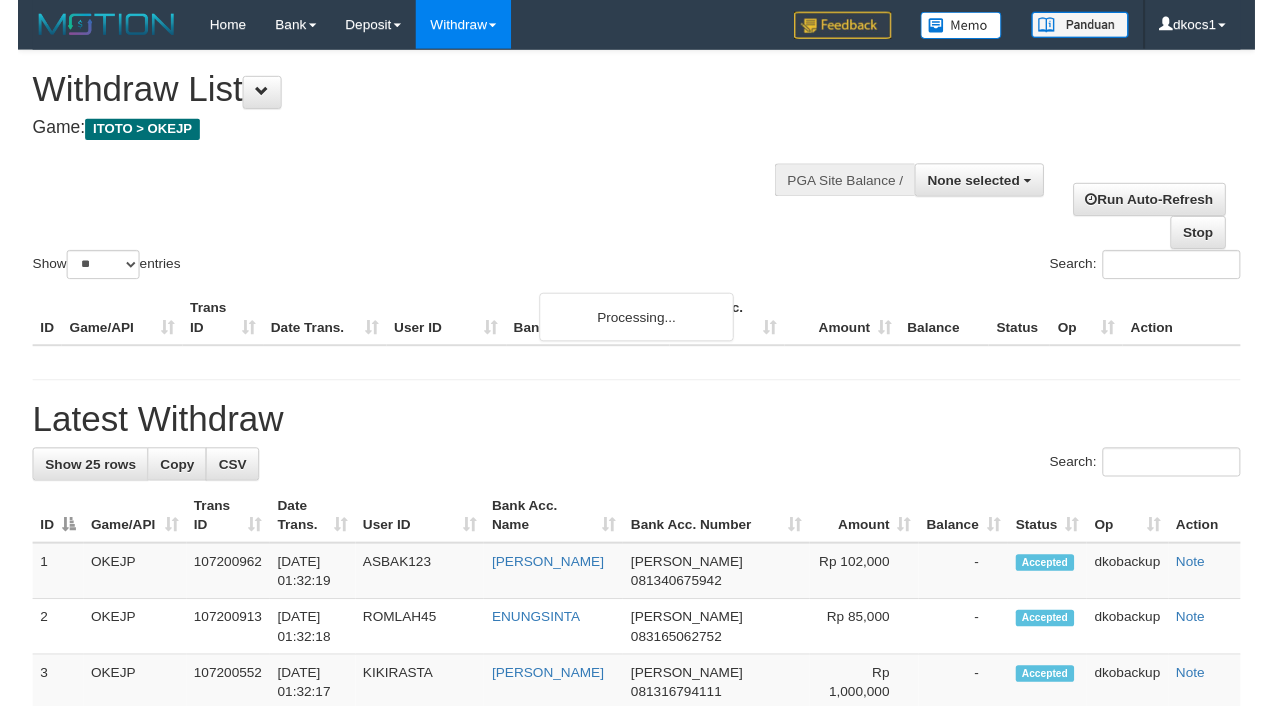 scroll, scrollTop: 0, scrollLeft: 0, axis: both 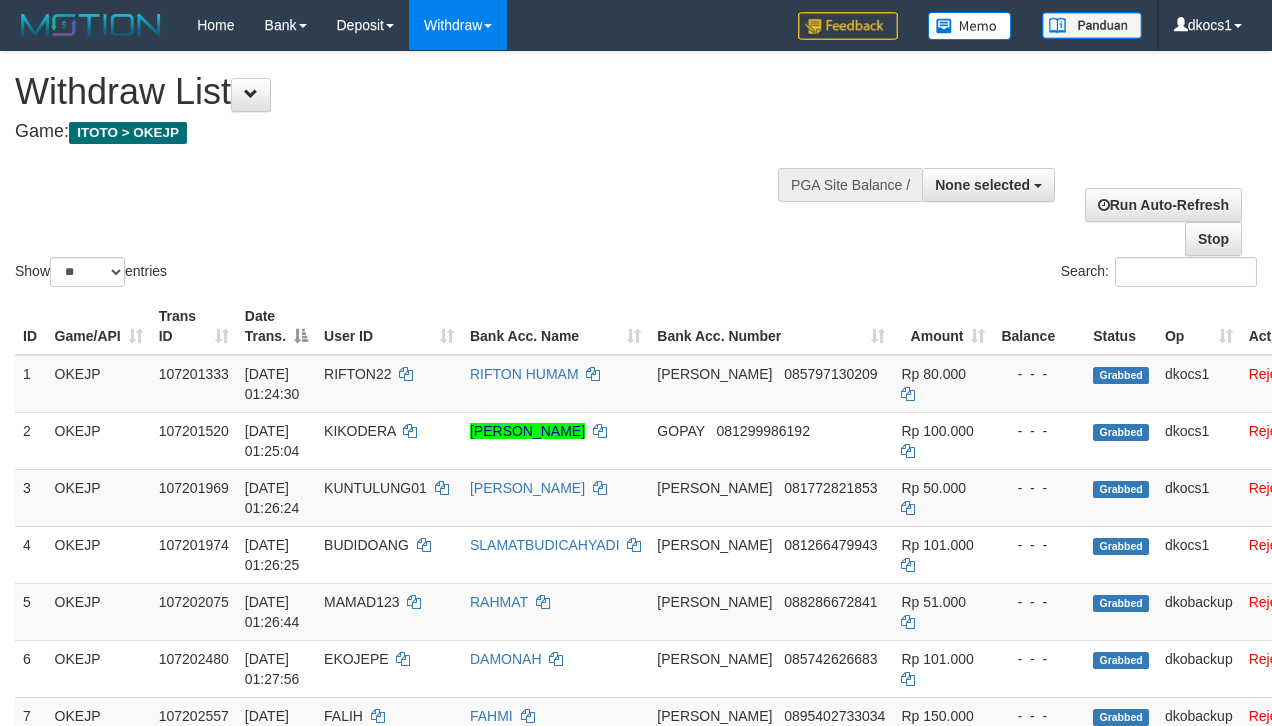 select 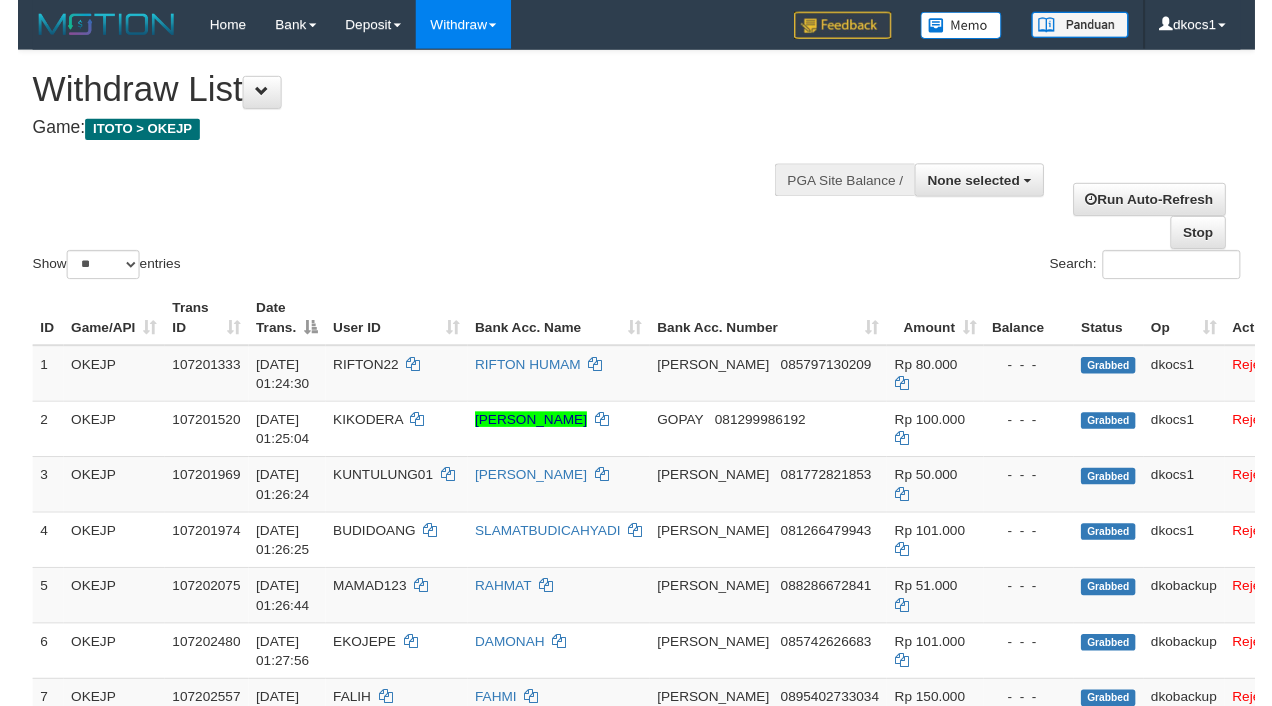 scroll, scrollTop: 0, scrollLeft: 0, axis: both 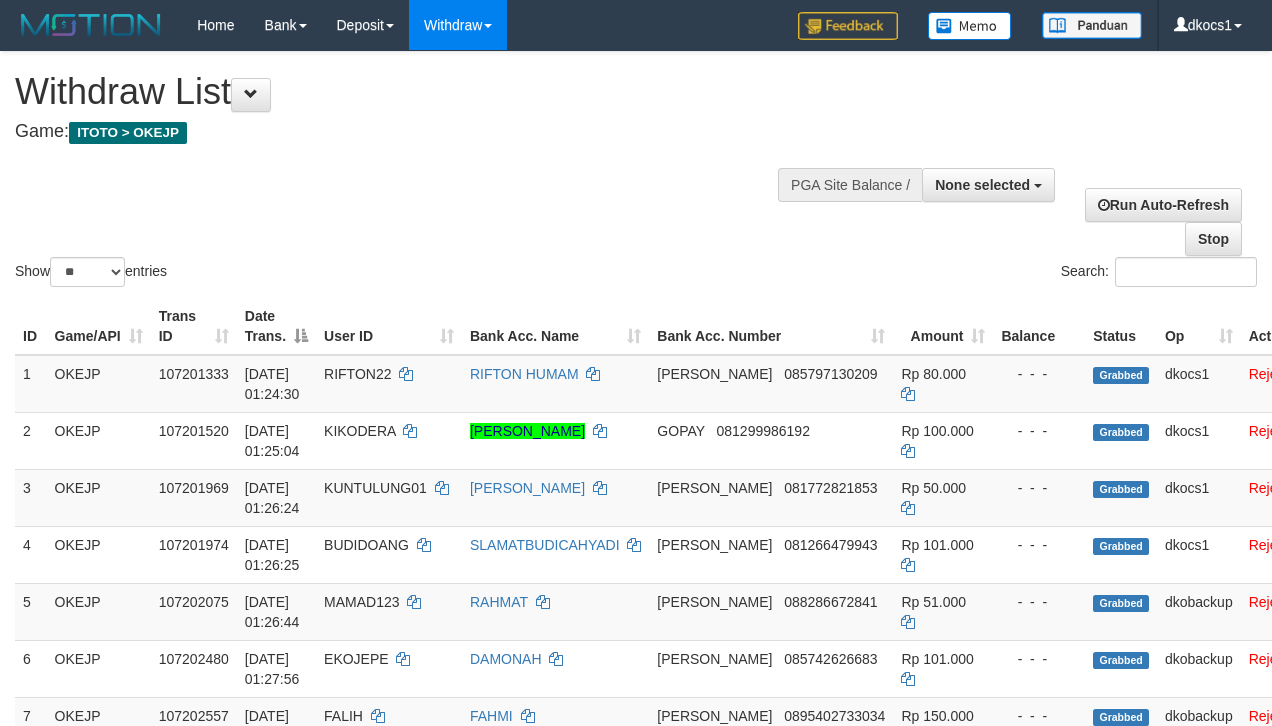 select 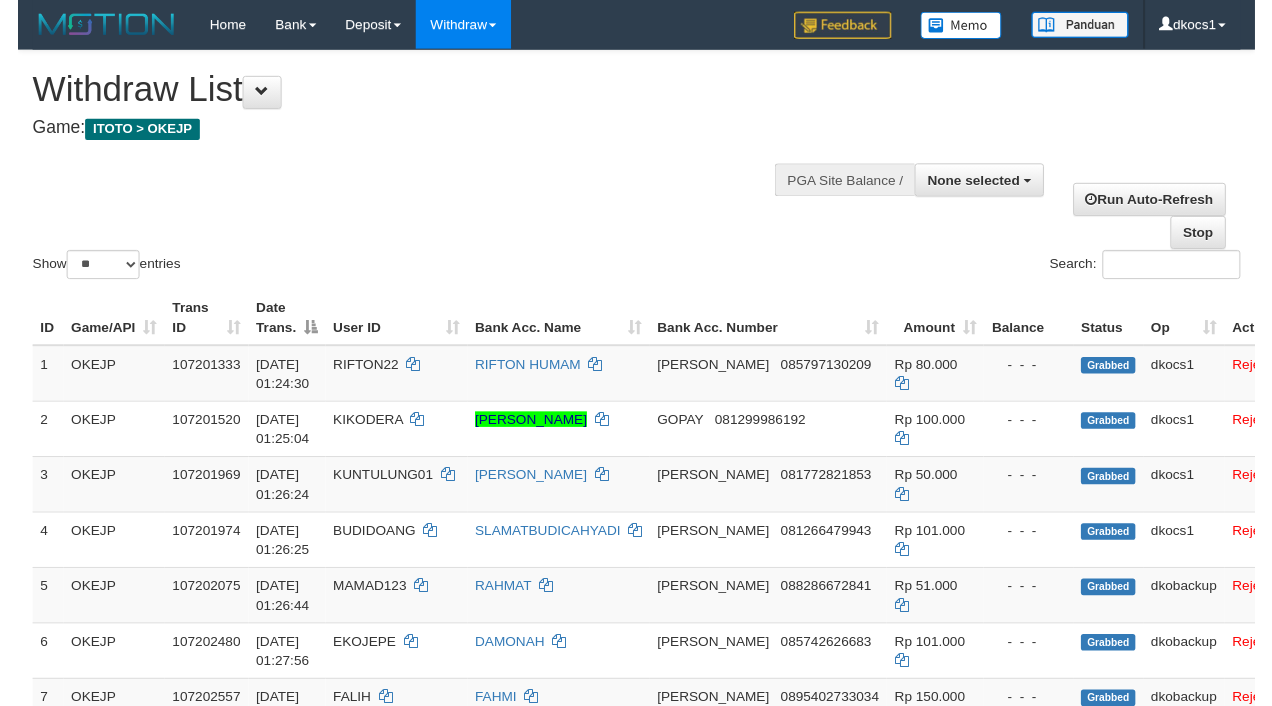 scroll, scrollTop: 0, scrollLeft: 0, axis: both 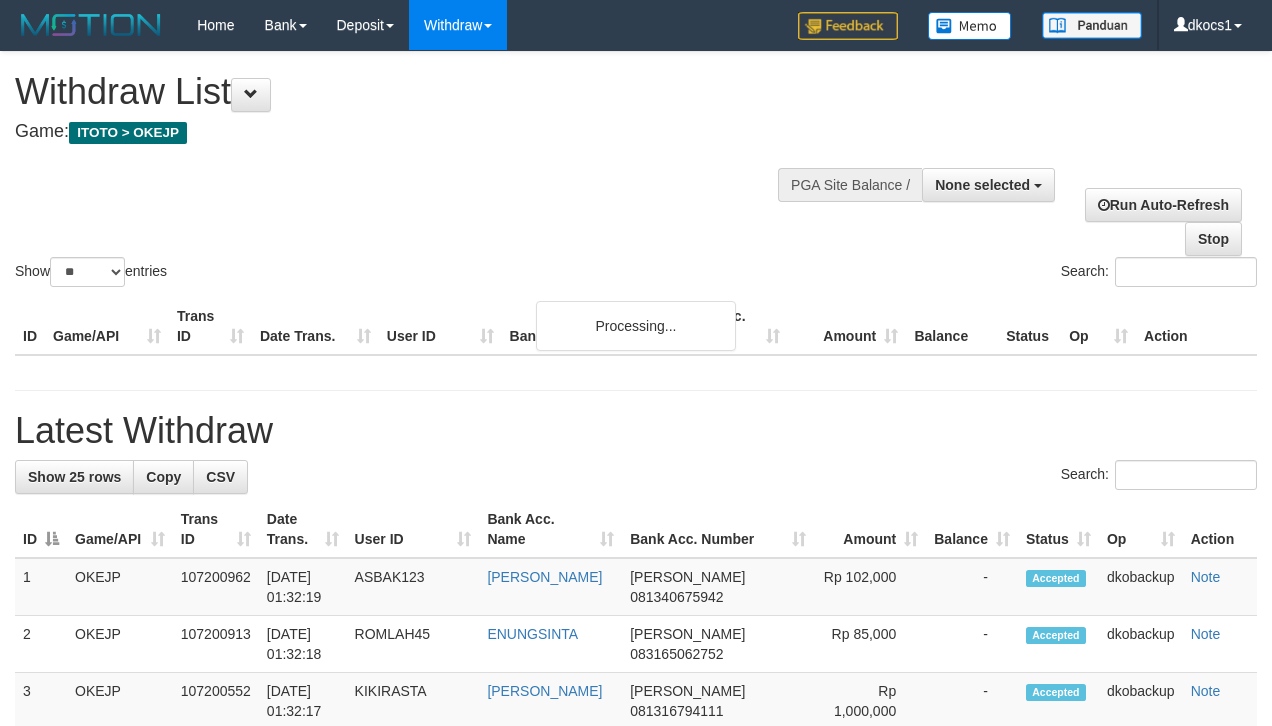 select 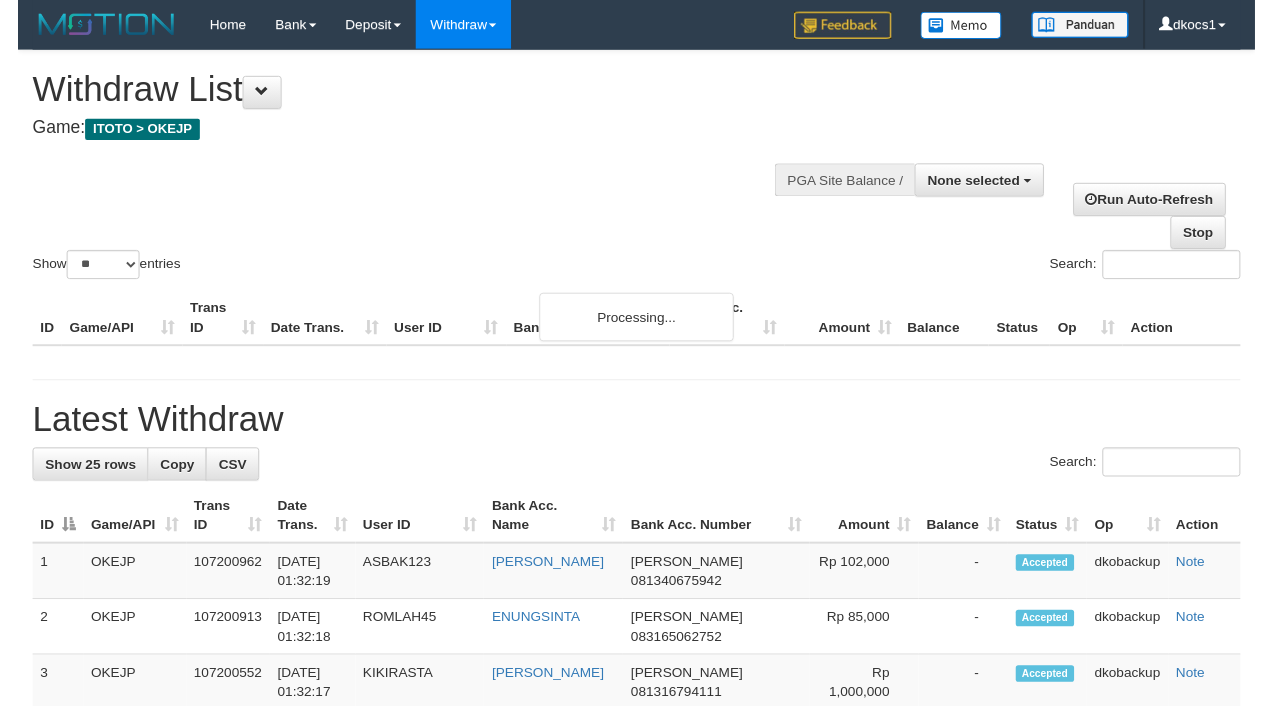 scroll, scrollTop: 0, scrollLeft: 0, axis: both 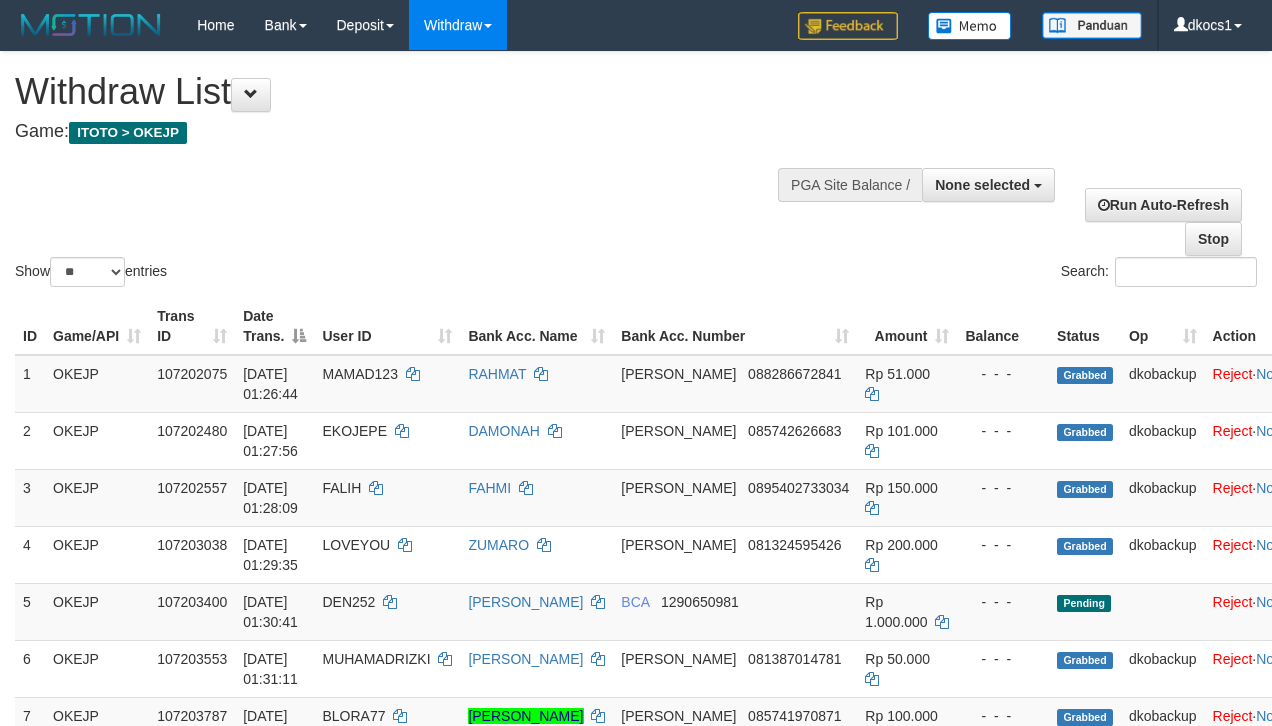 select 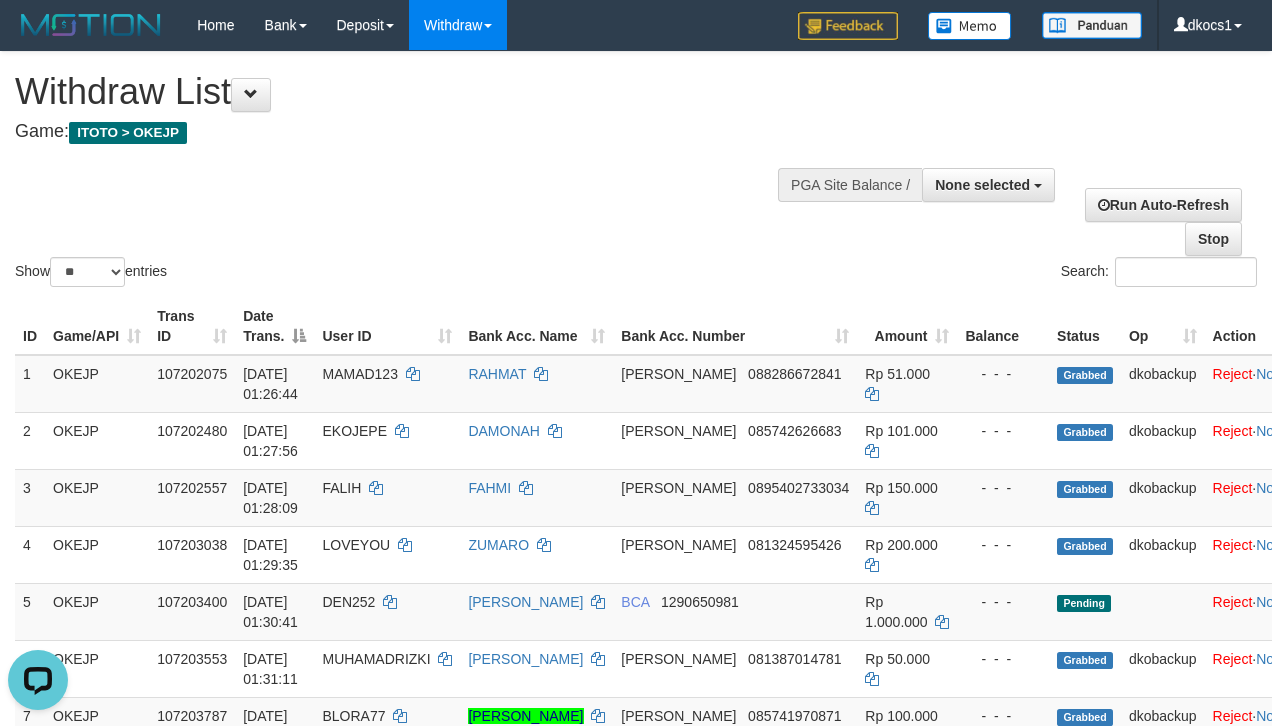 scroll, scrollTop: 0, scrollLeft: 0, axis: both 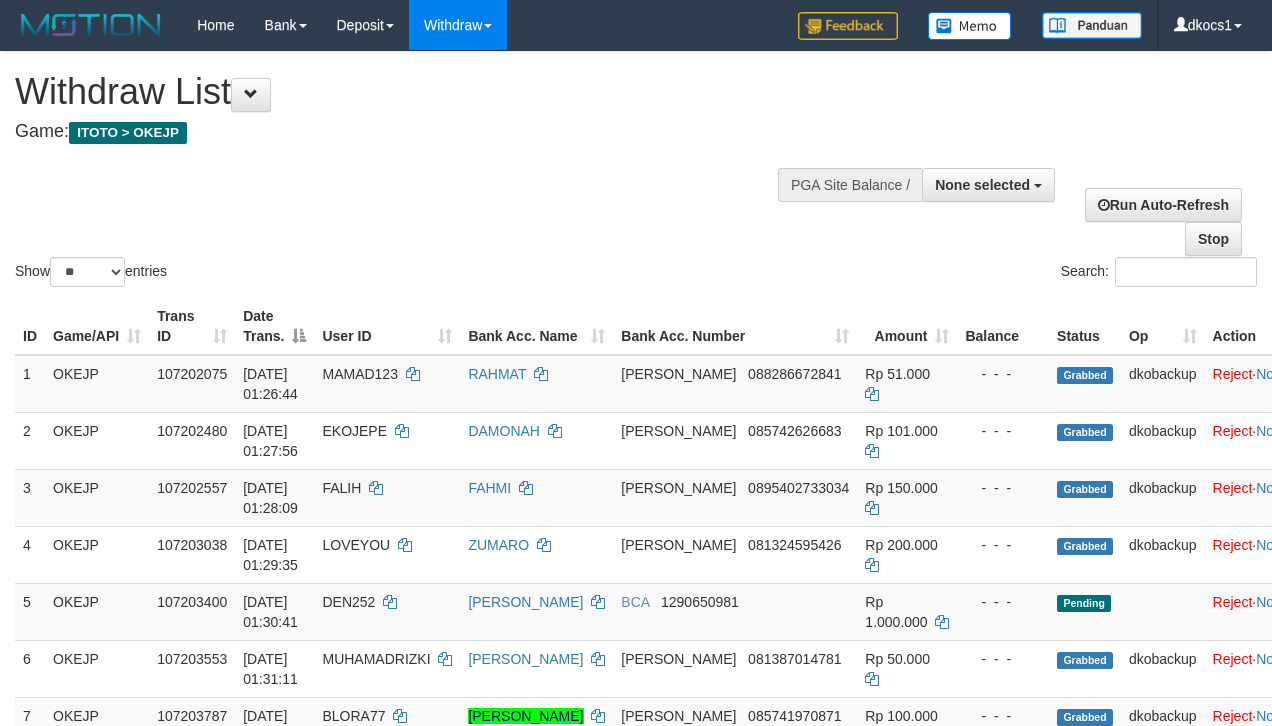 select 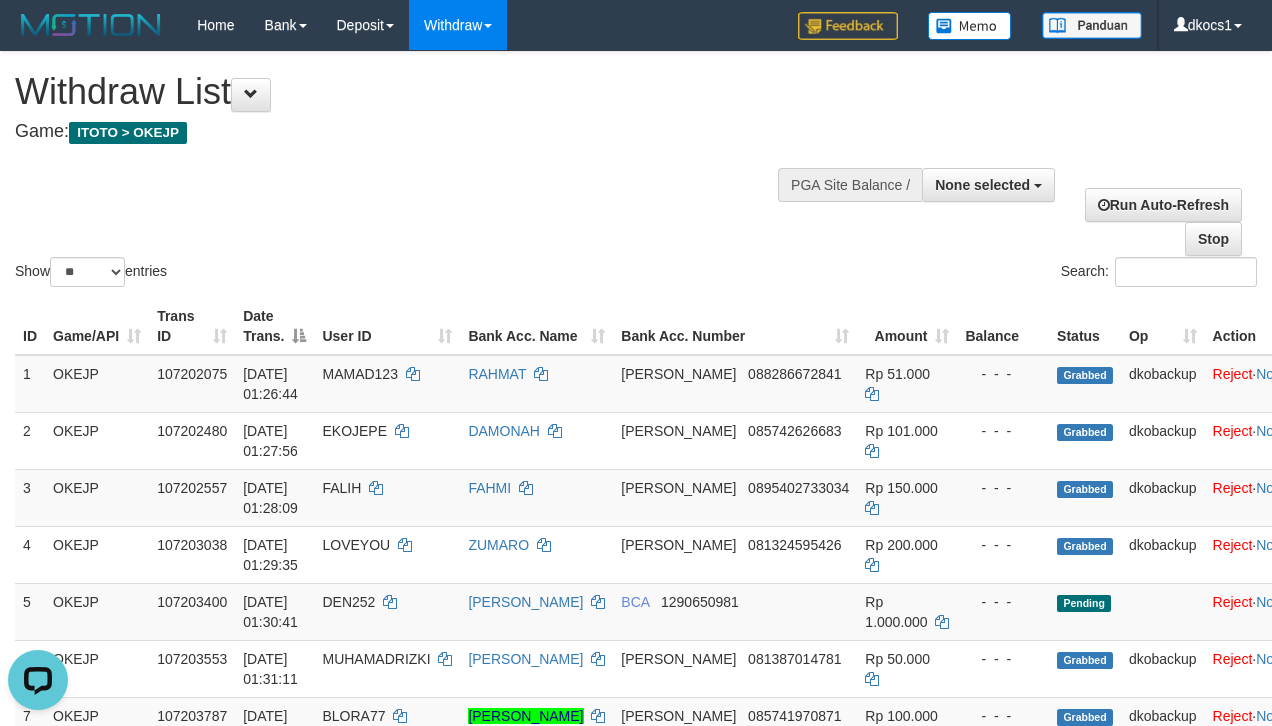 scroll, scrollTop: 0, scrollLeft: 0, axis: both 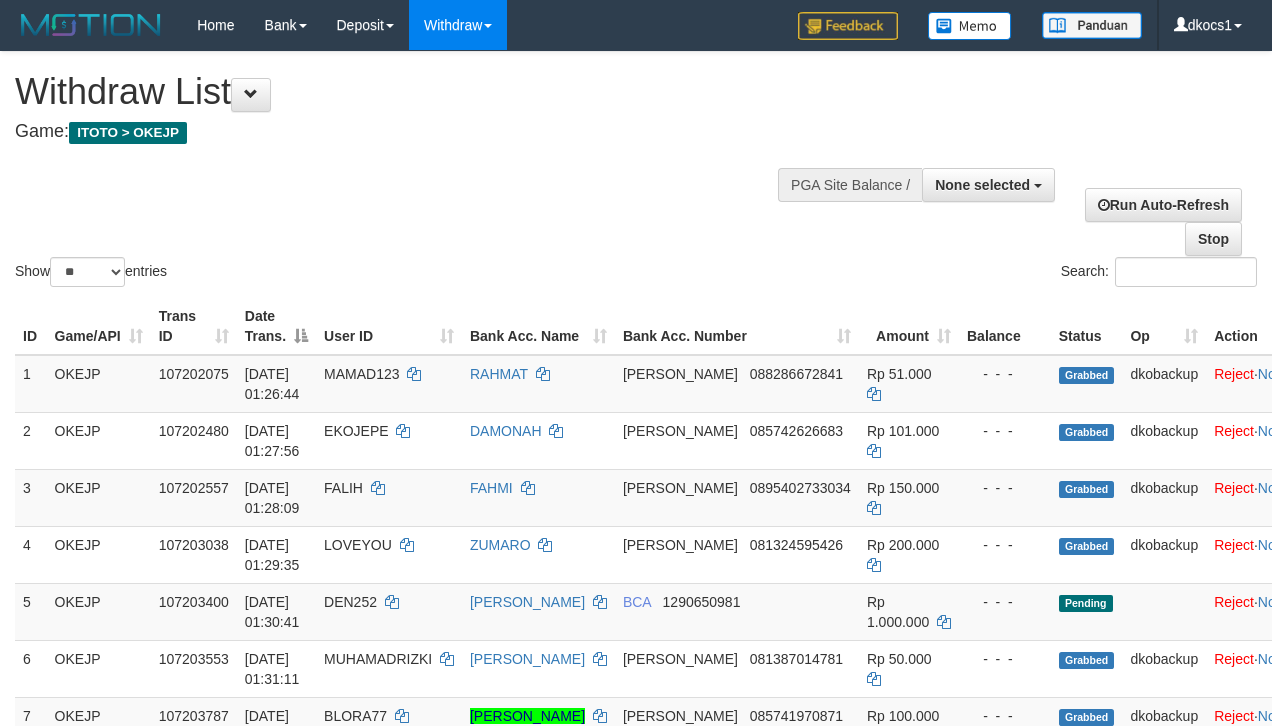 select 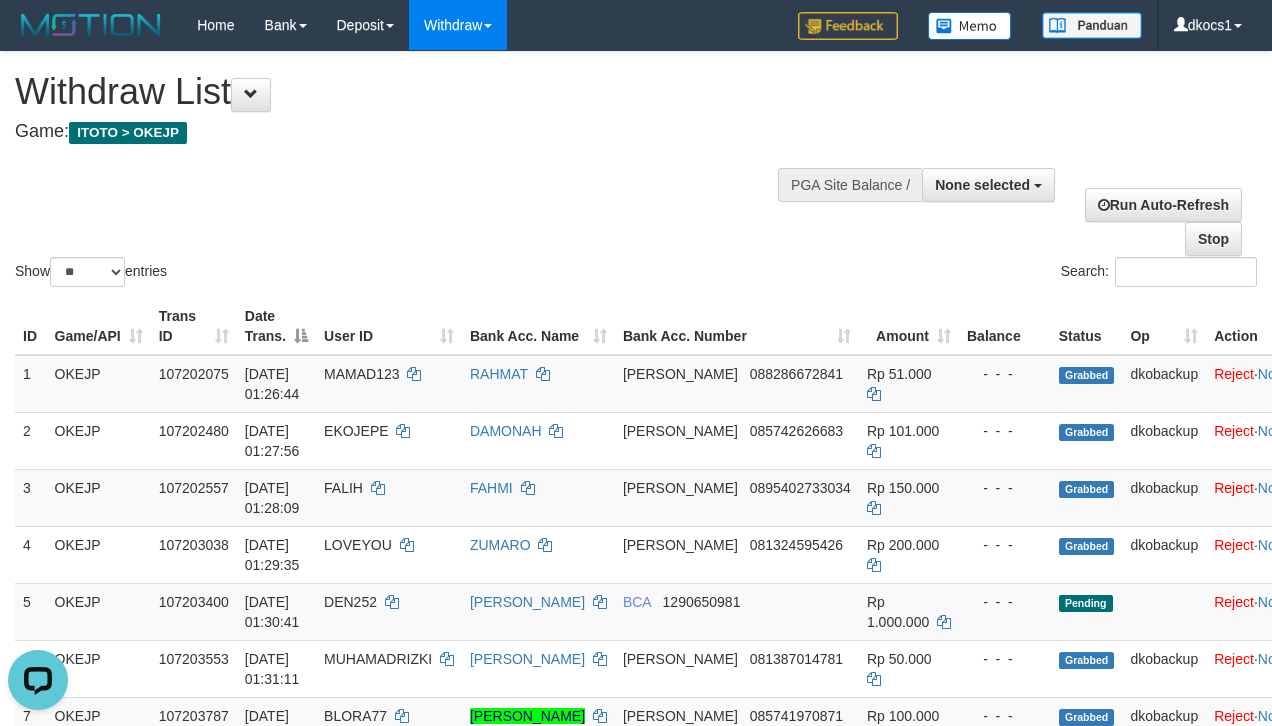scroll, scrollTop: 0, scrollLeft: 0, axis: both 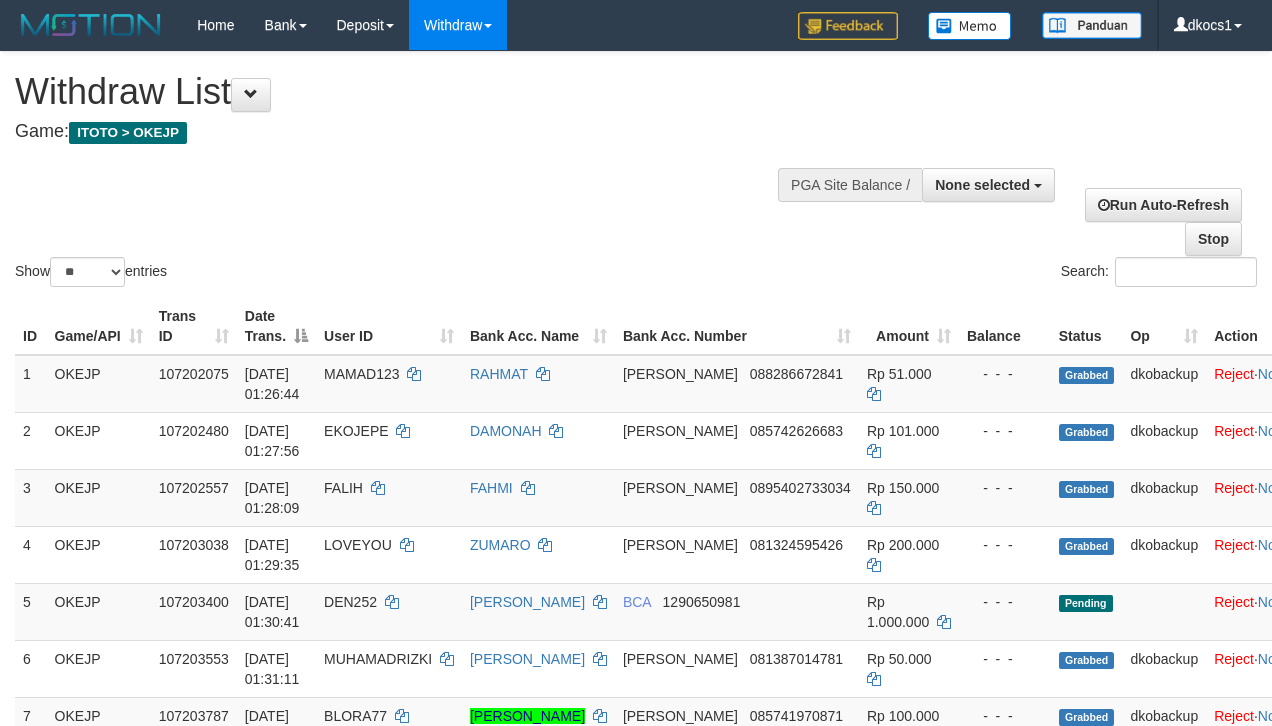 select 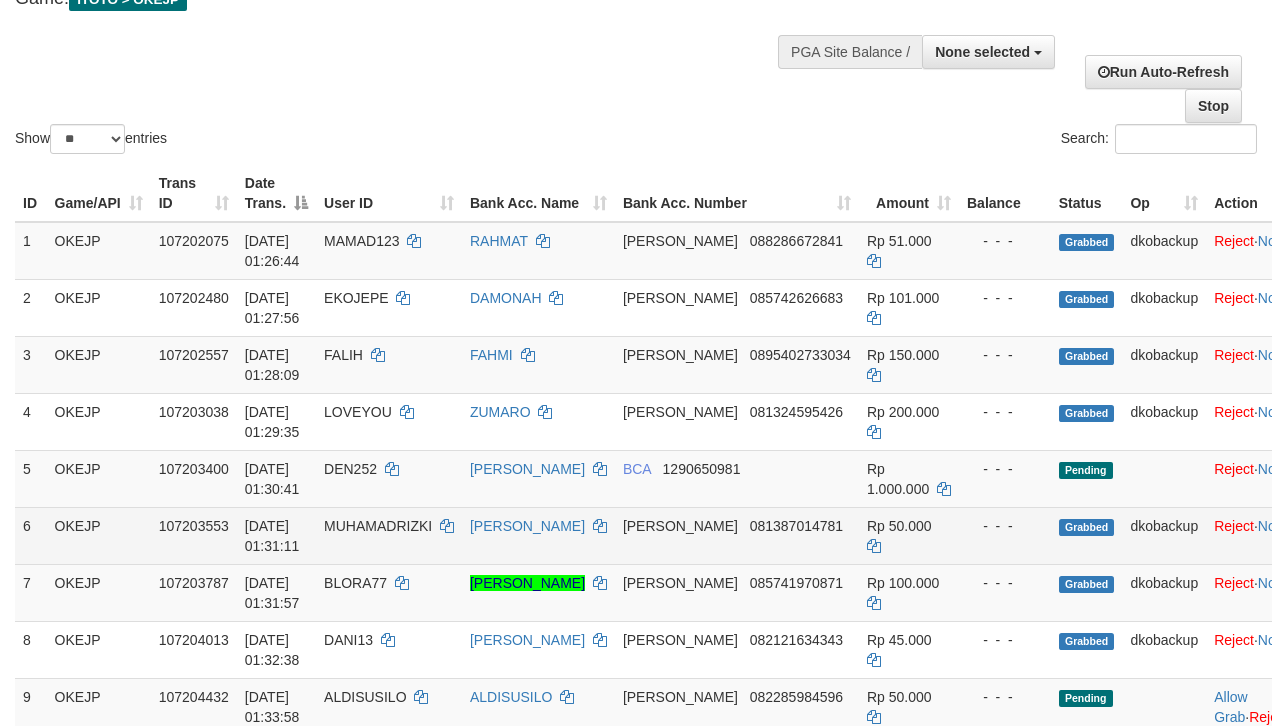 scroll, scrollTop: 144, scrollLeft: 0, axis: vertical 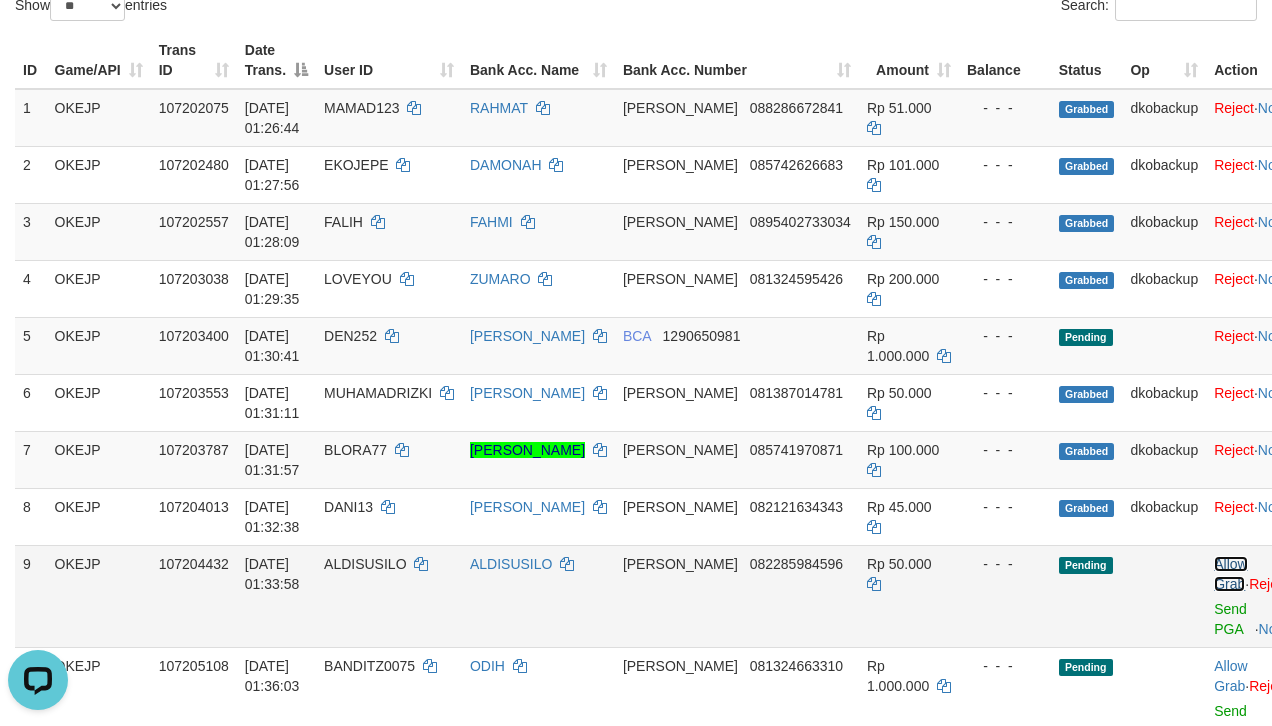 click on "Allow Grab" at bounding box center (1230, 574) 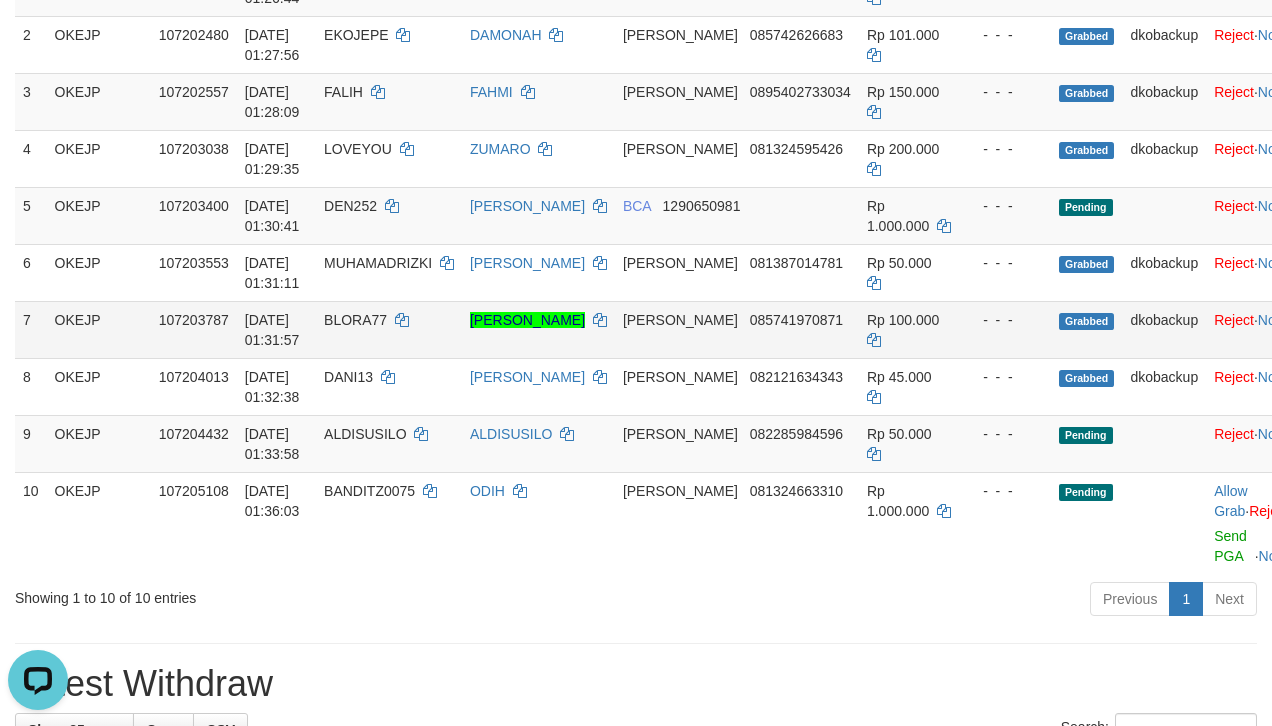 scroll, scrollTop: 400, scrollLeft: 0, axis: vertical 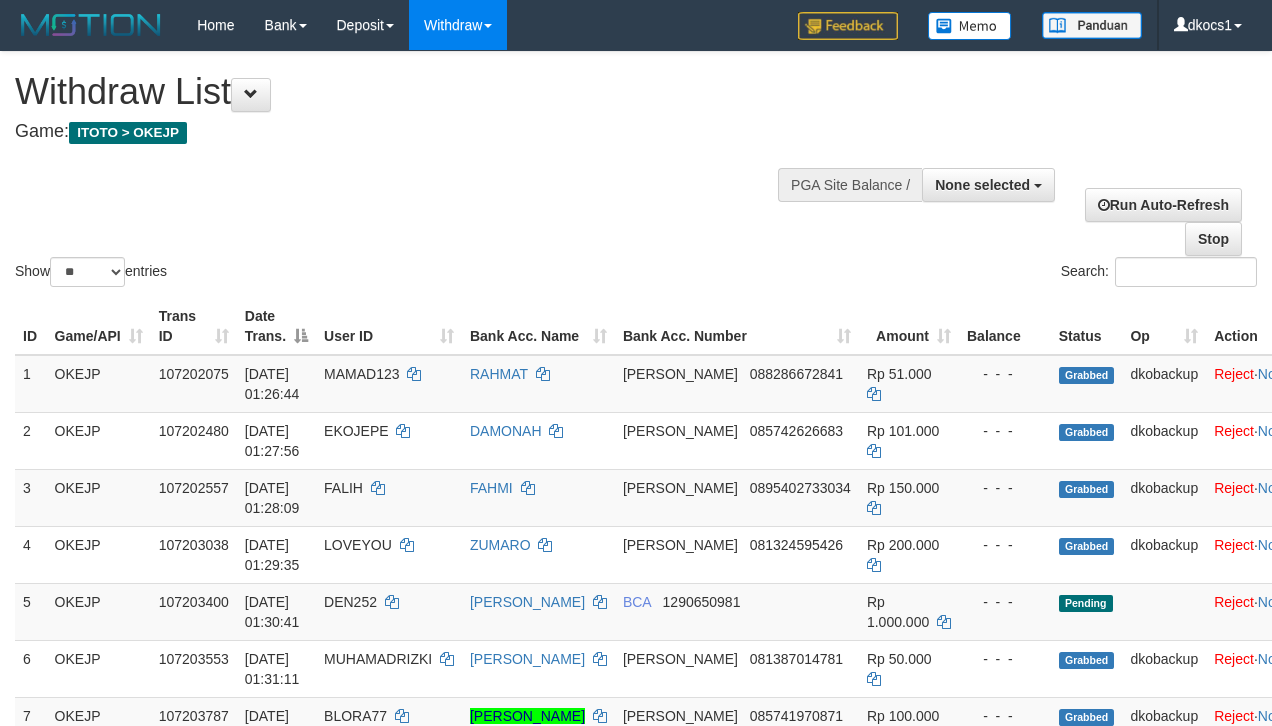 select 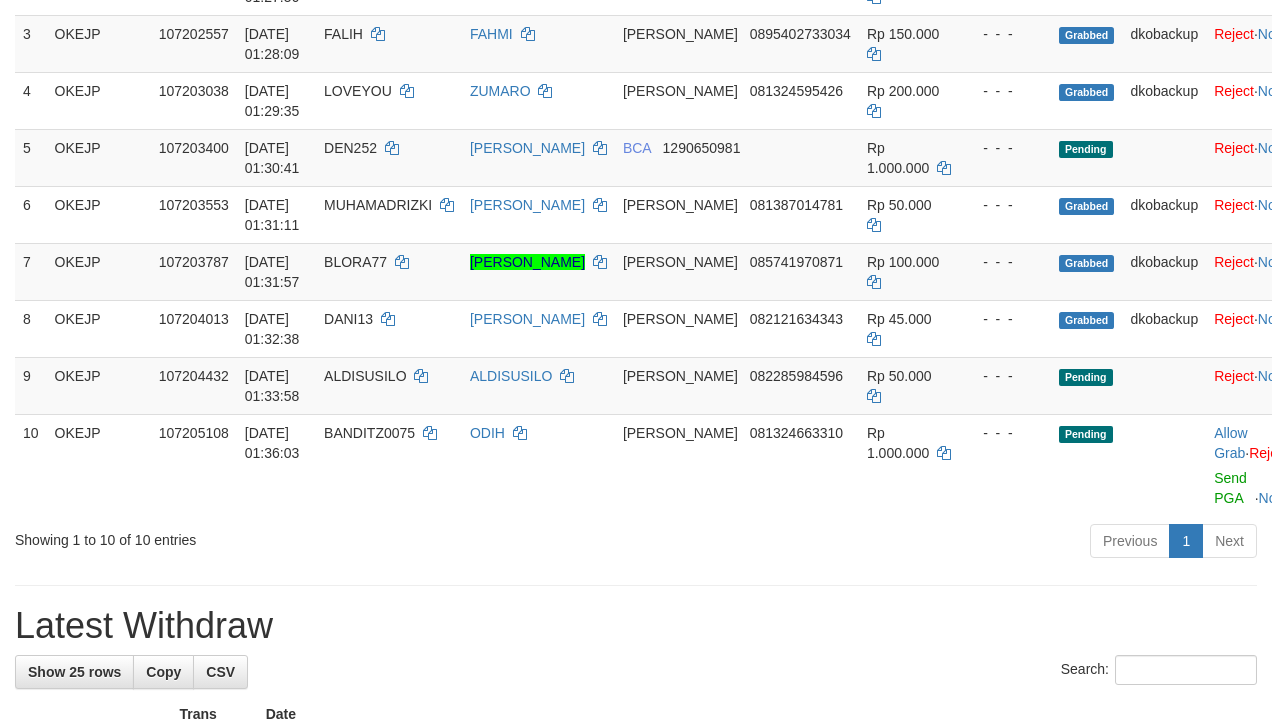 scroll, scrollTop: 400, scrollLeft: 0, axis: vertical 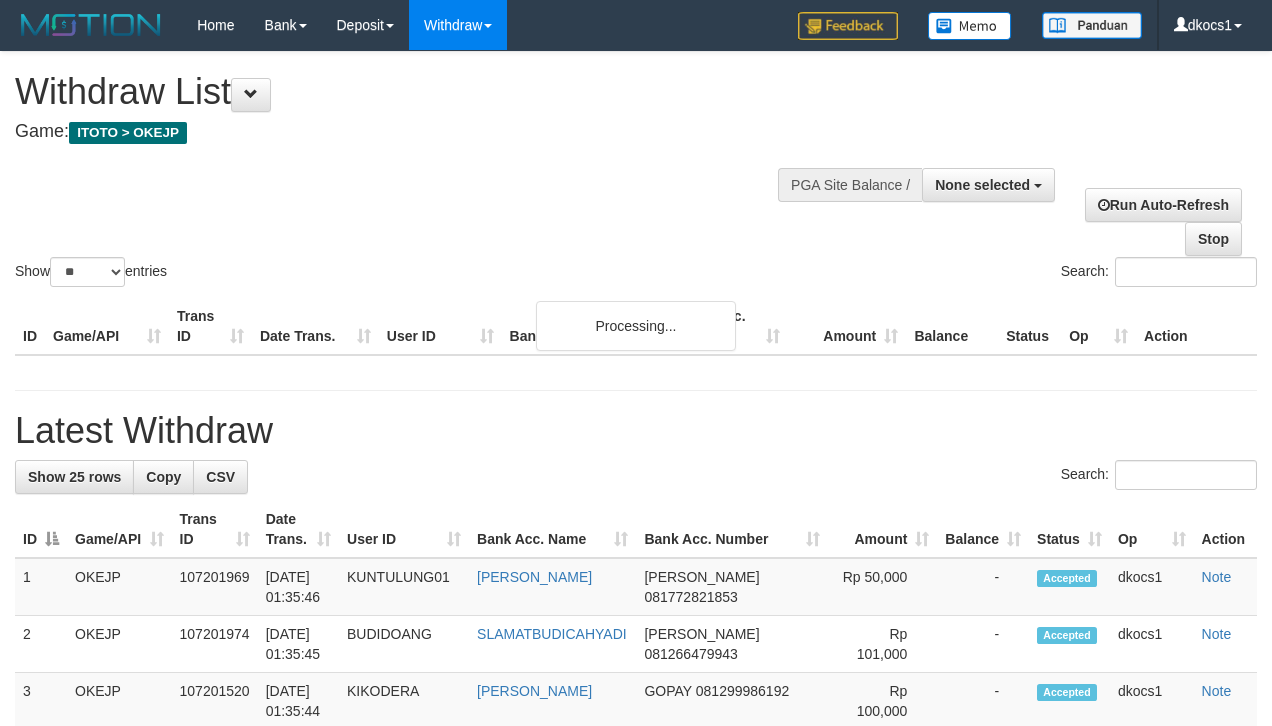 select 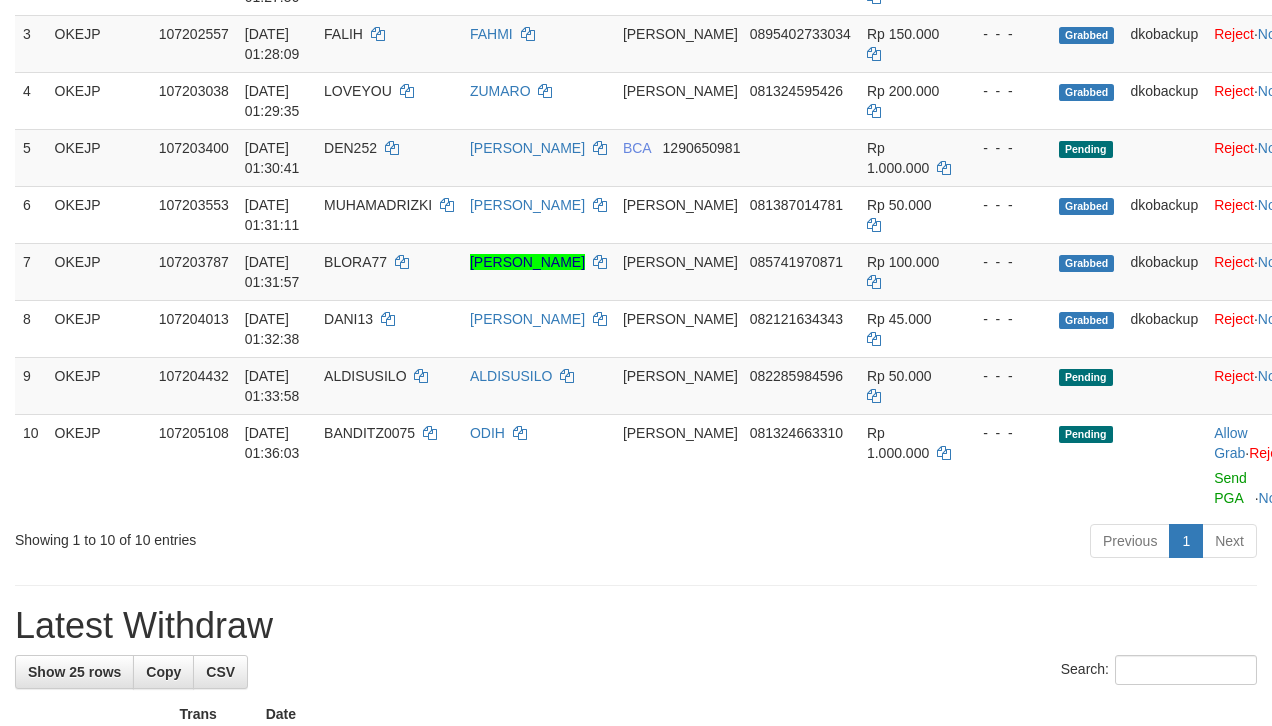 scroll, scrollTop: 400, scrollLeft: 0, axis: vertical 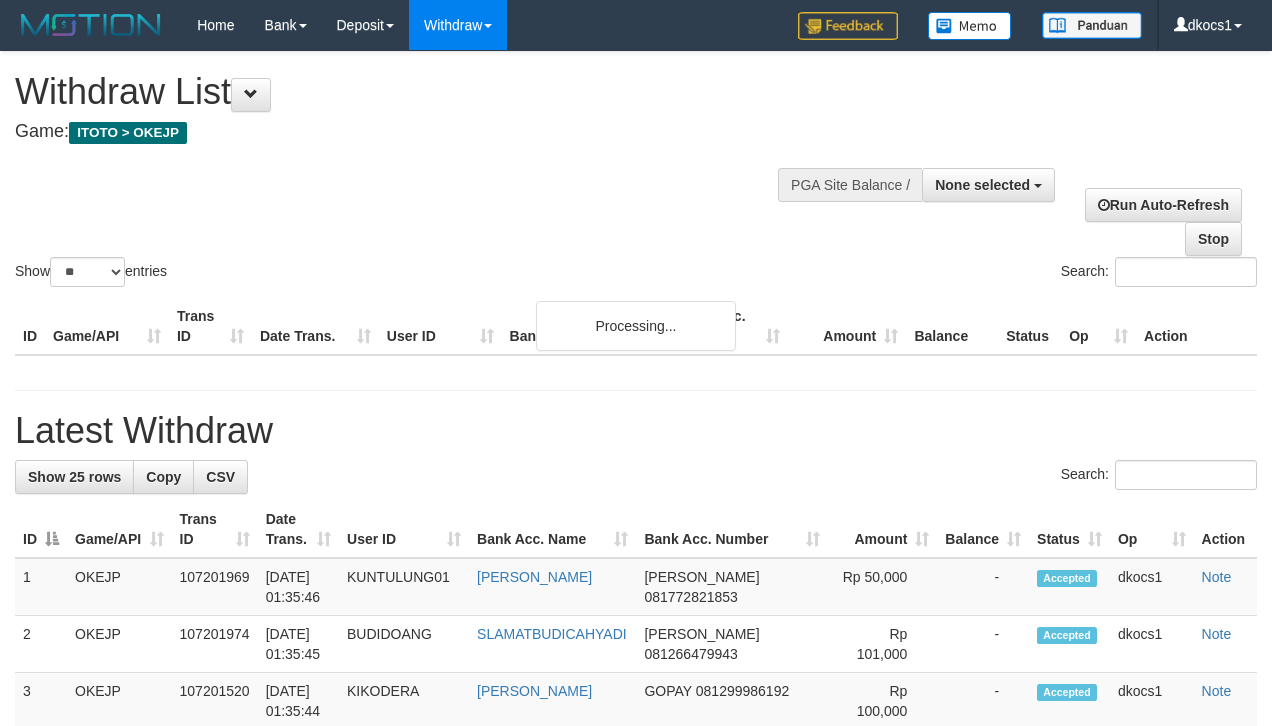 select 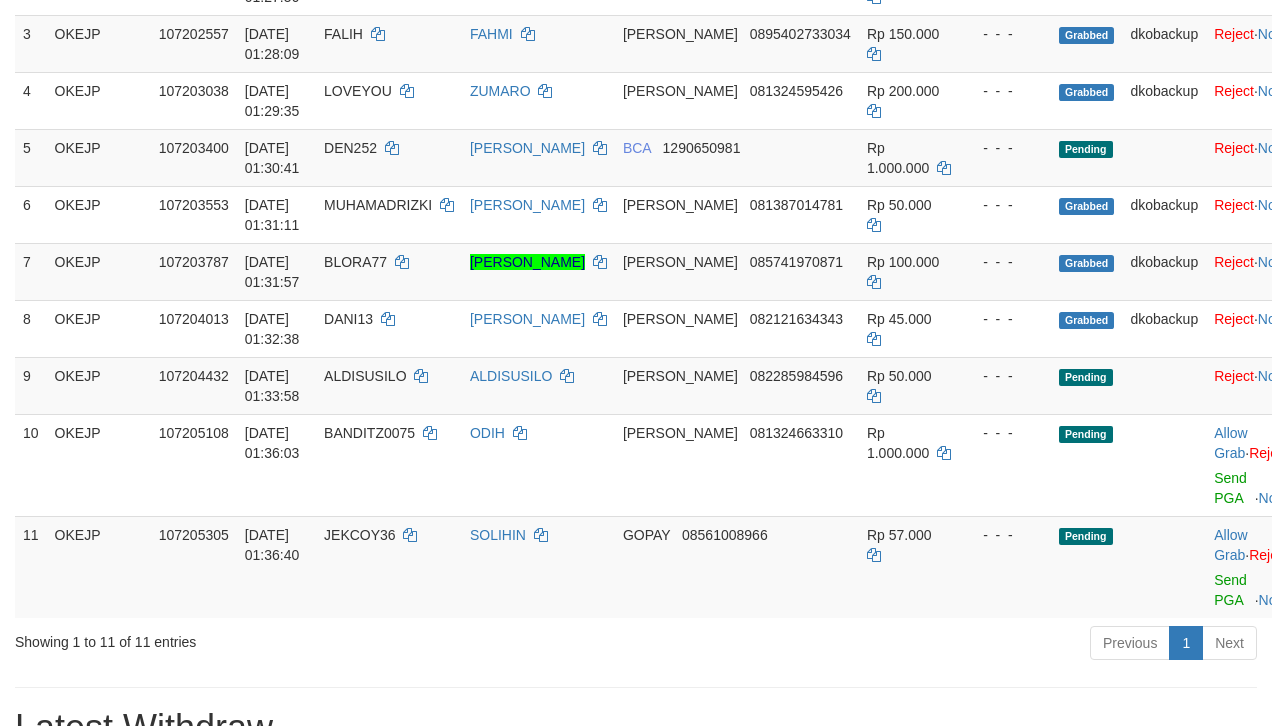 scroll, scrollTop: 400, scrollLeft: 0, axis: vertical 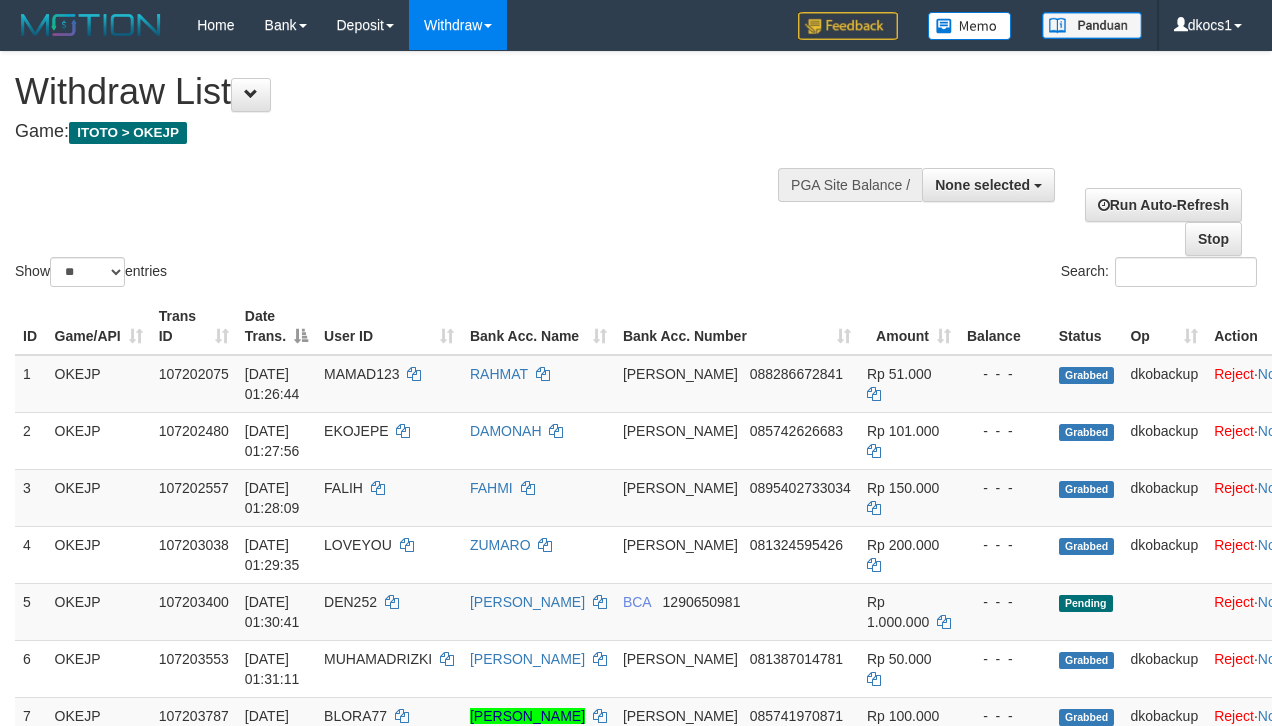 select 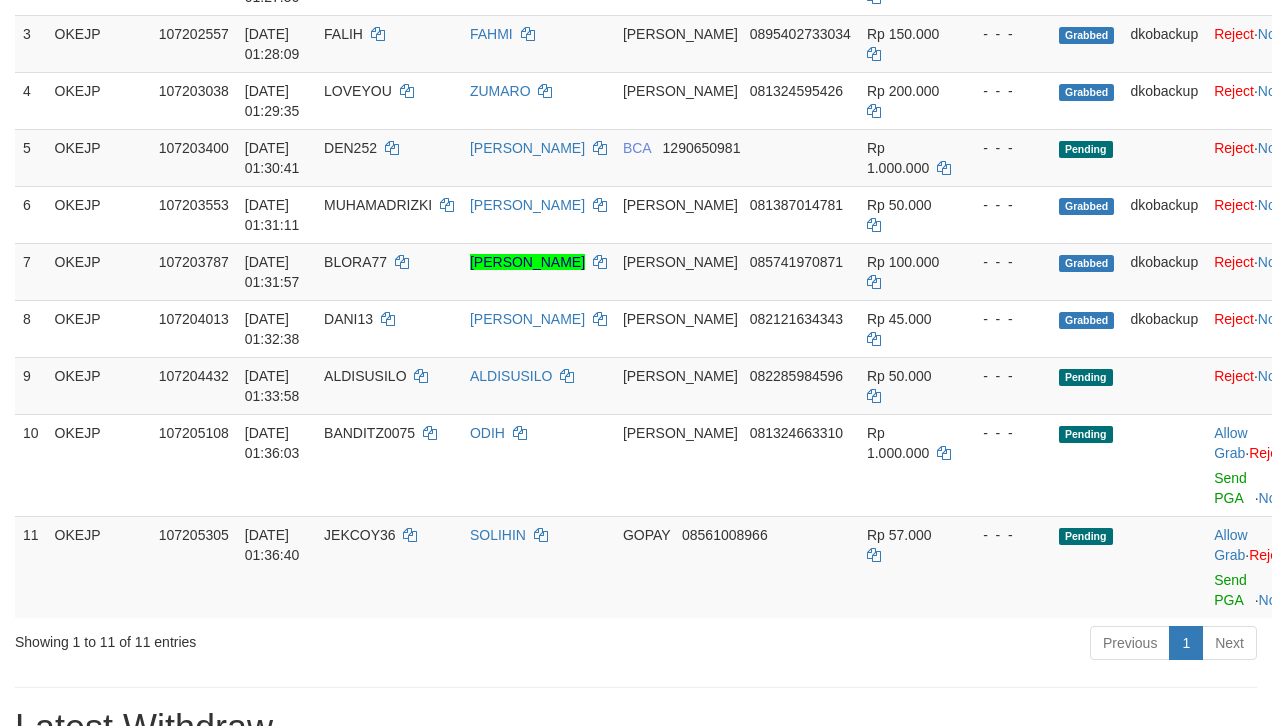 scroll, scrollTop: 400, scrollLeft: 0, axis: vertical 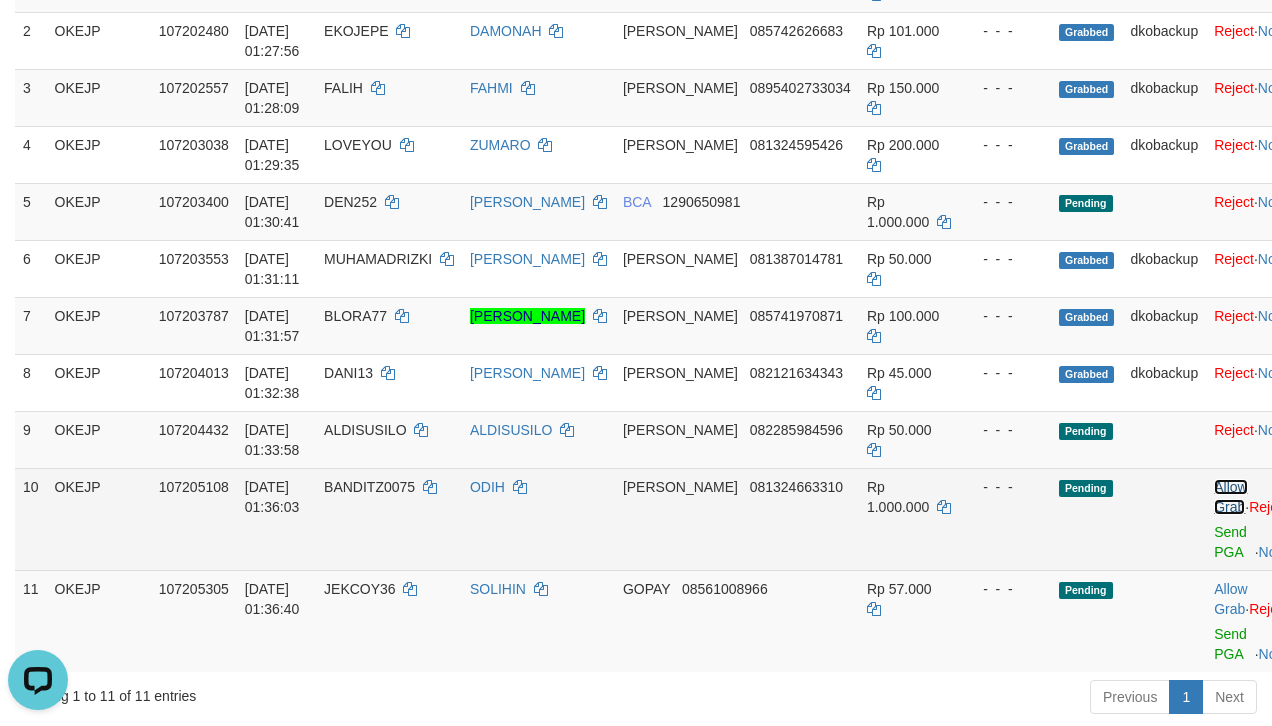 click on "Allow Grab" at bounding box center [1230, 497] 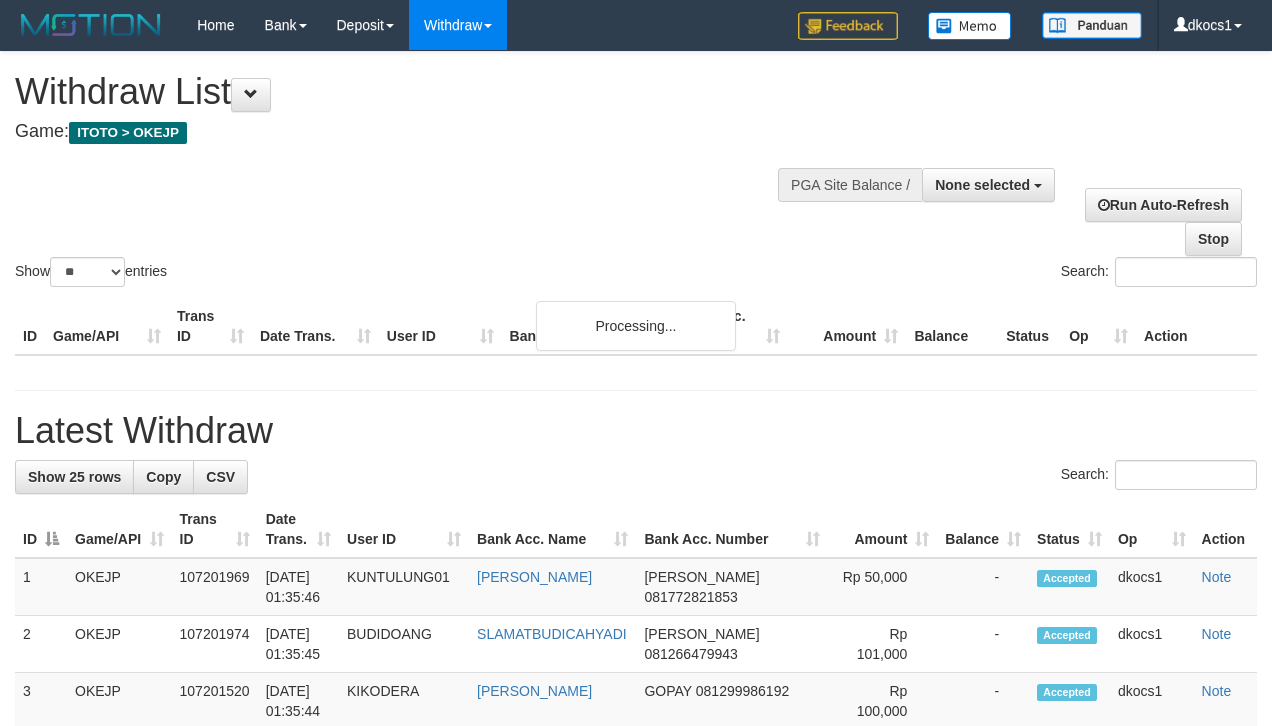 select 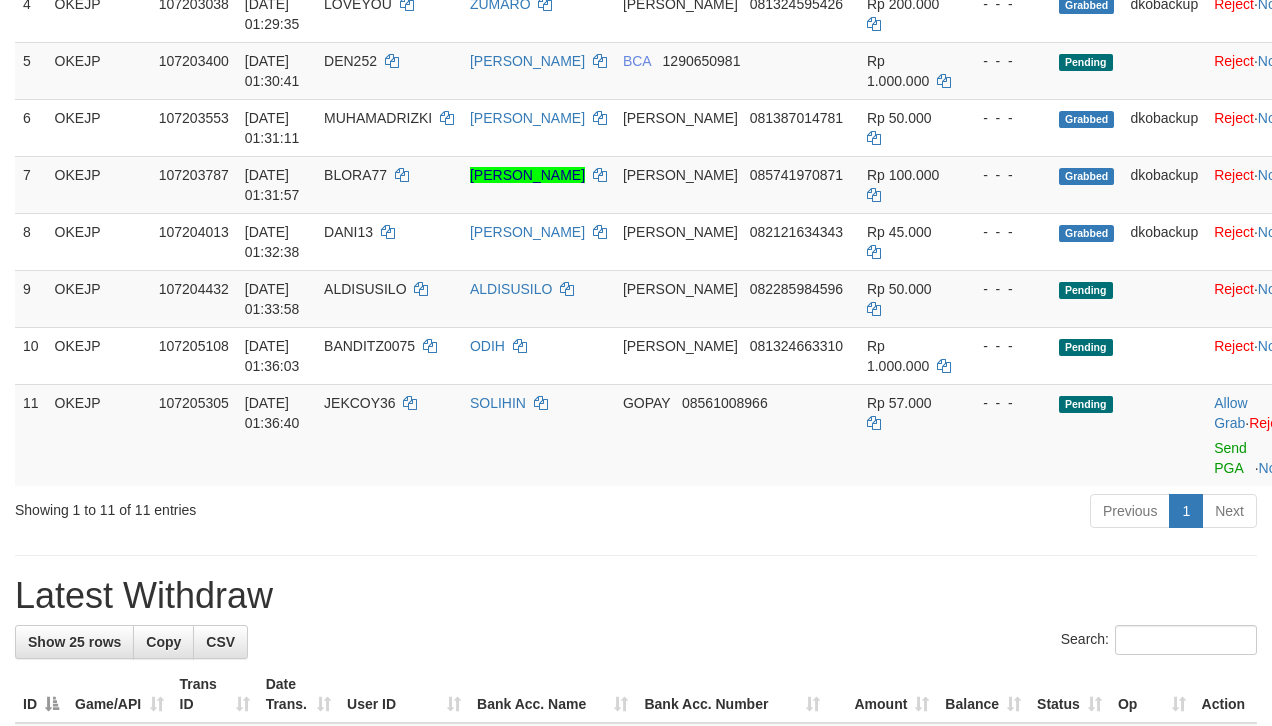 scroll, scrollTop: 498, scrollLeft: 0, axis: vertical 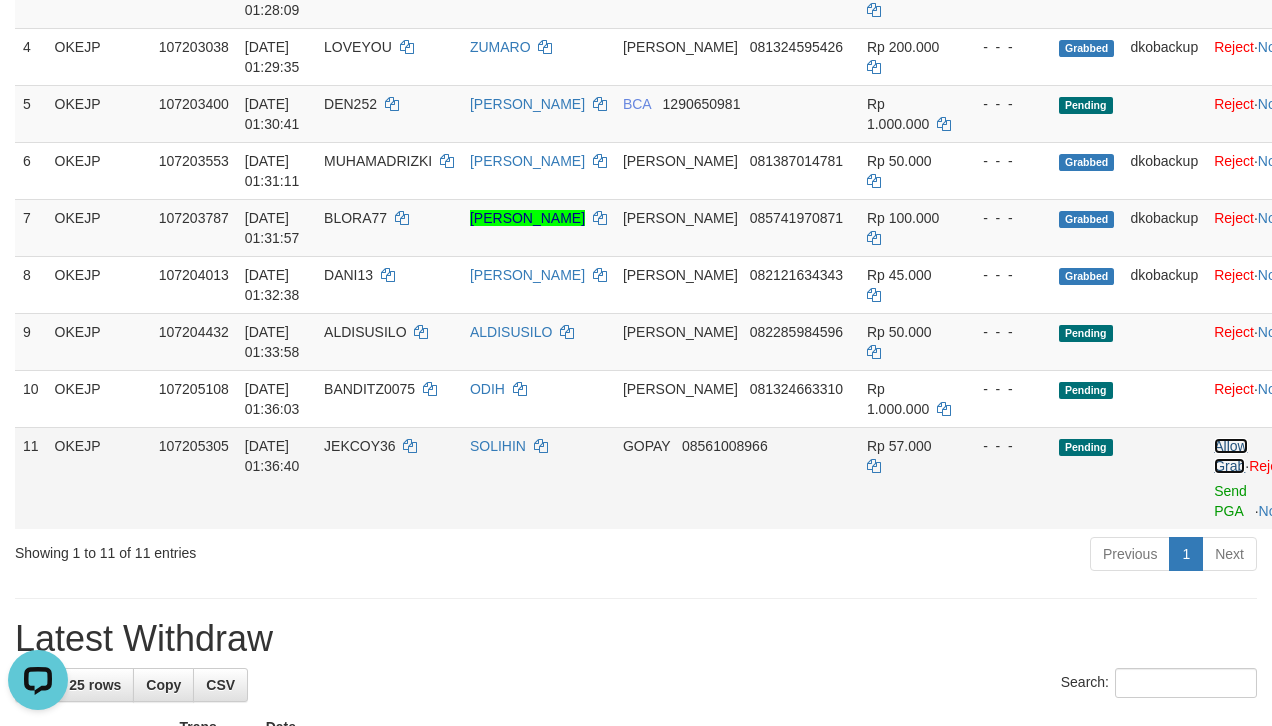 click on "Allow Grab" at bounding box center [1230, 456] 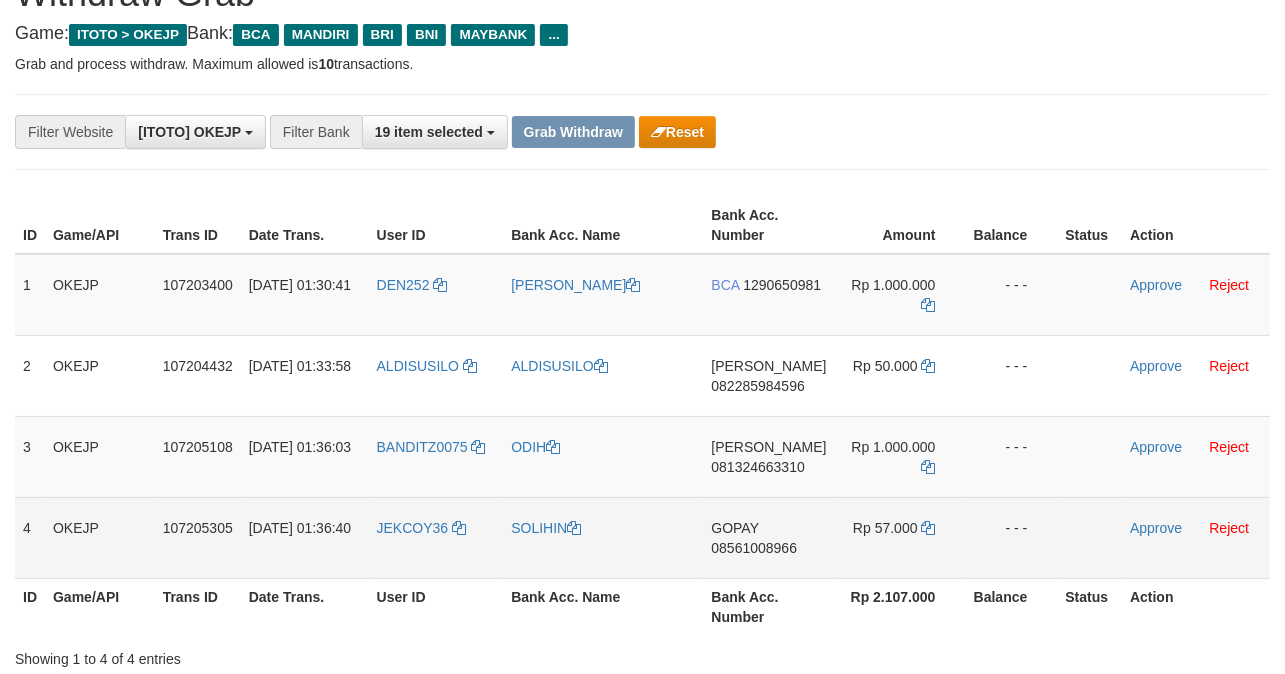 scroll, scrollTop: 266, scrollLeft: 0, axis: vertical 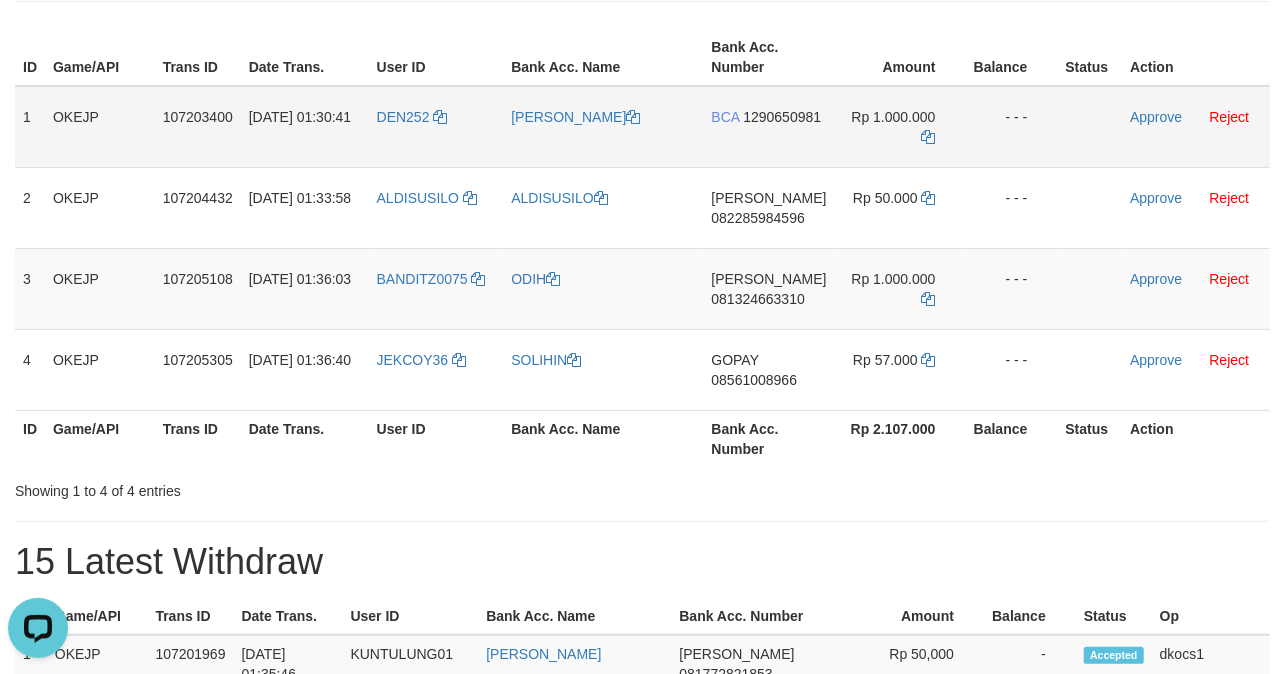 click on "DEN252" at bounding box center [436, 127] 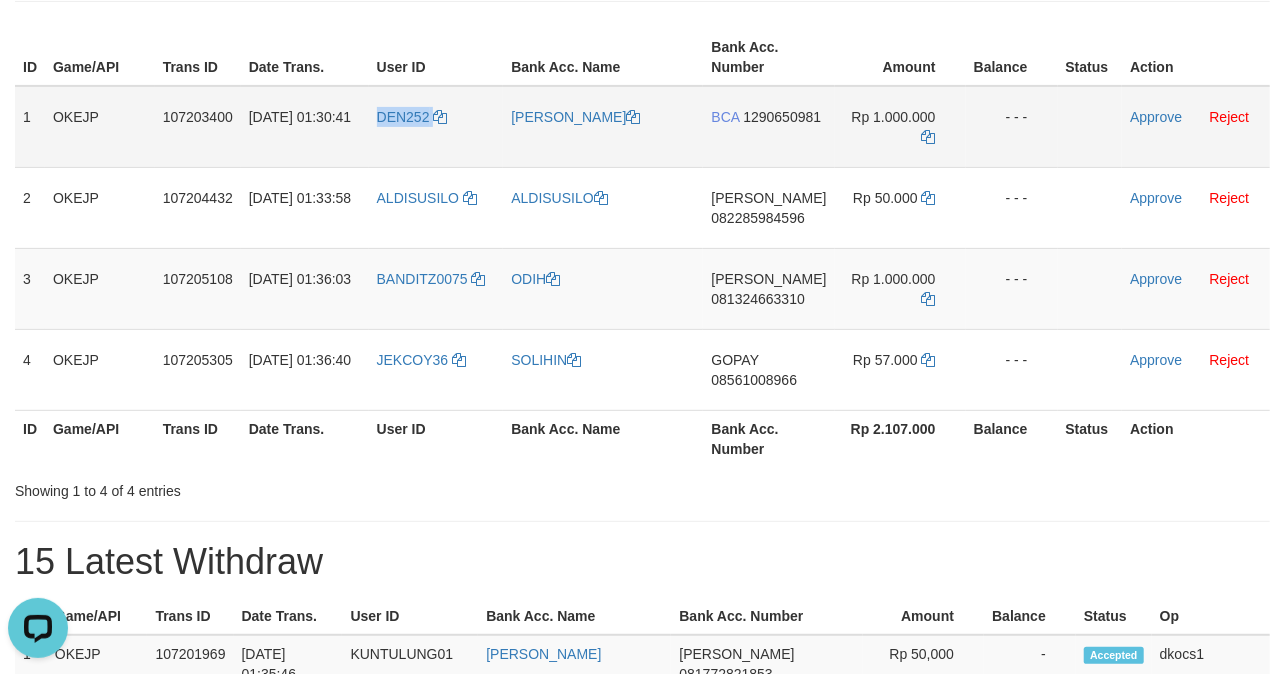 click on "DEN252" at bounding box center [436, 127] 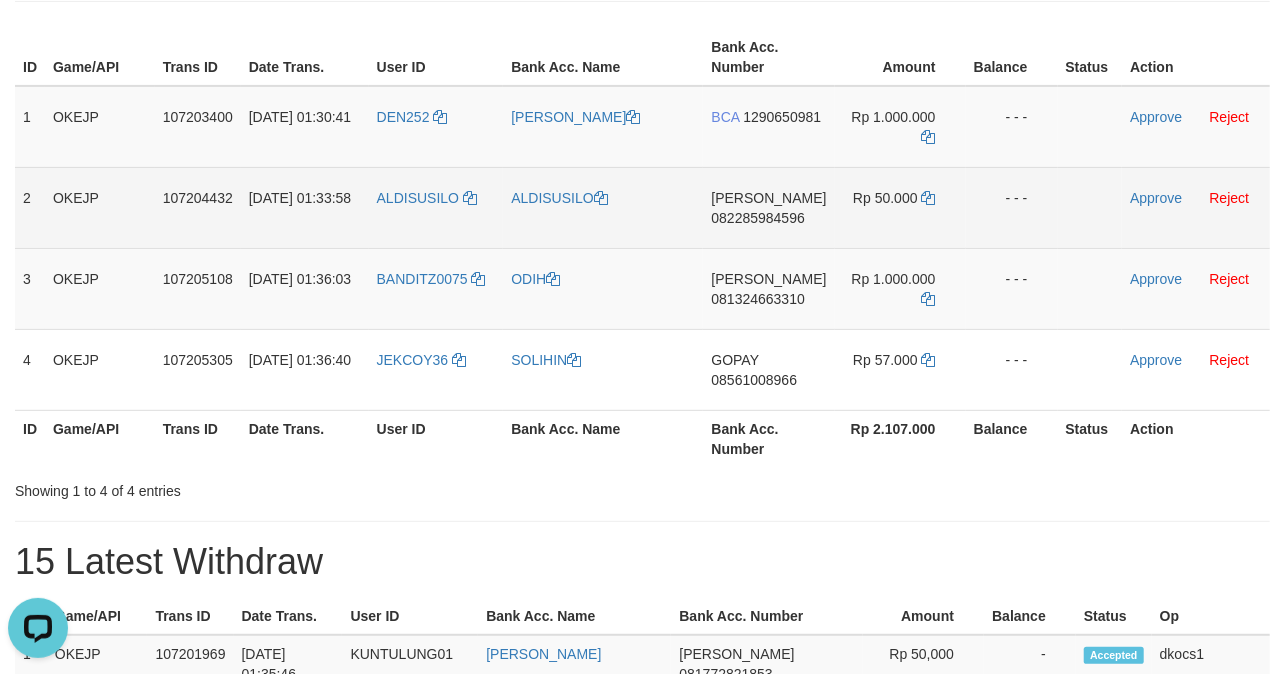 click on "ALDISUSILO" at bounding box center (436, 207) 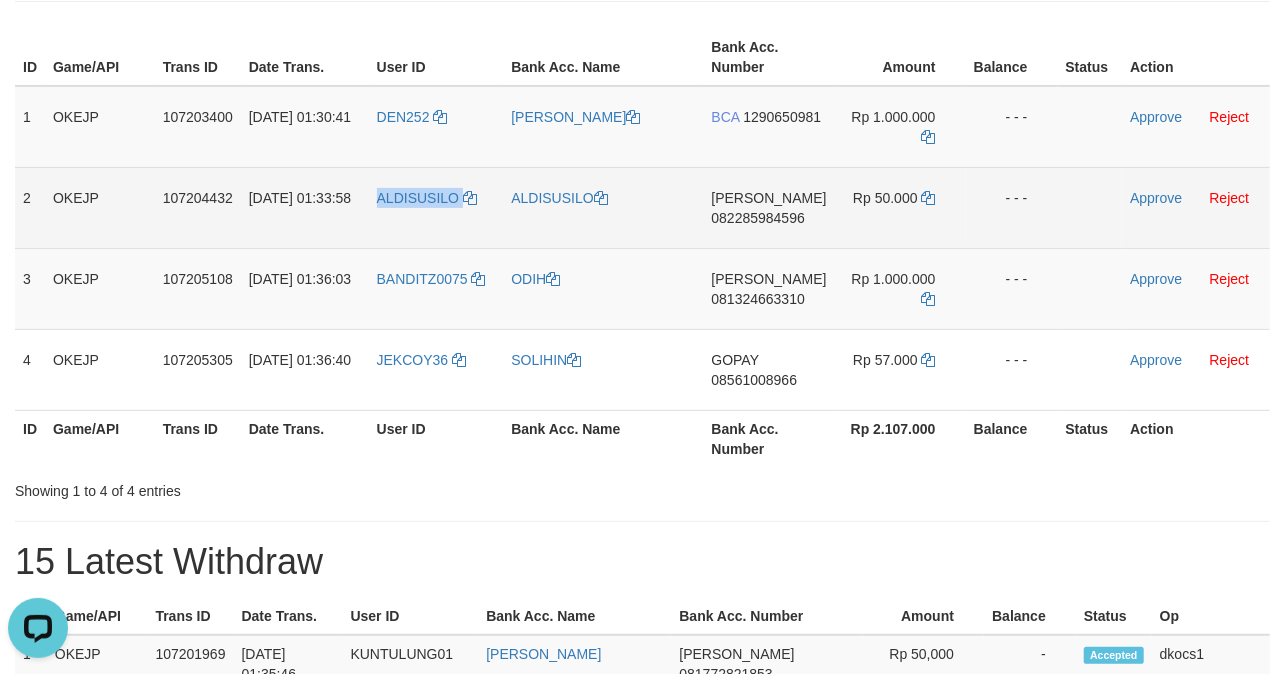 click on "ALDISUSILO" at bounding box center (436, 207) 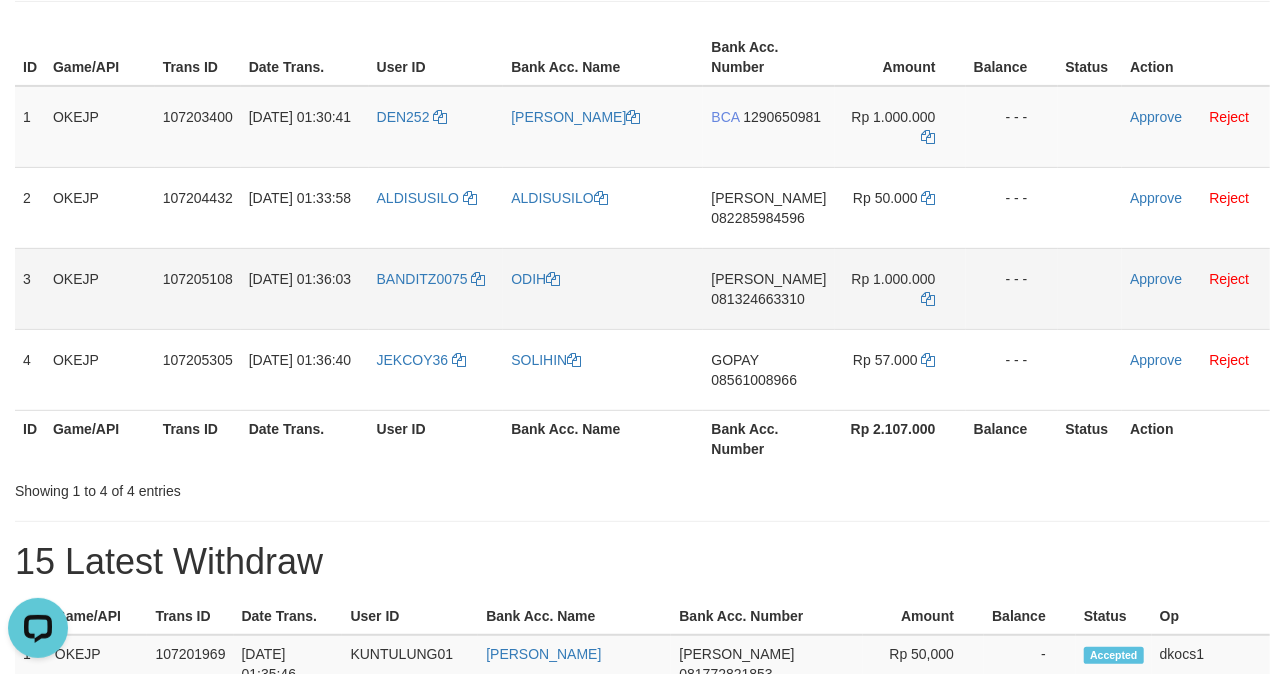 click on "BANDITZ0075" at bounding box center (436, 288) 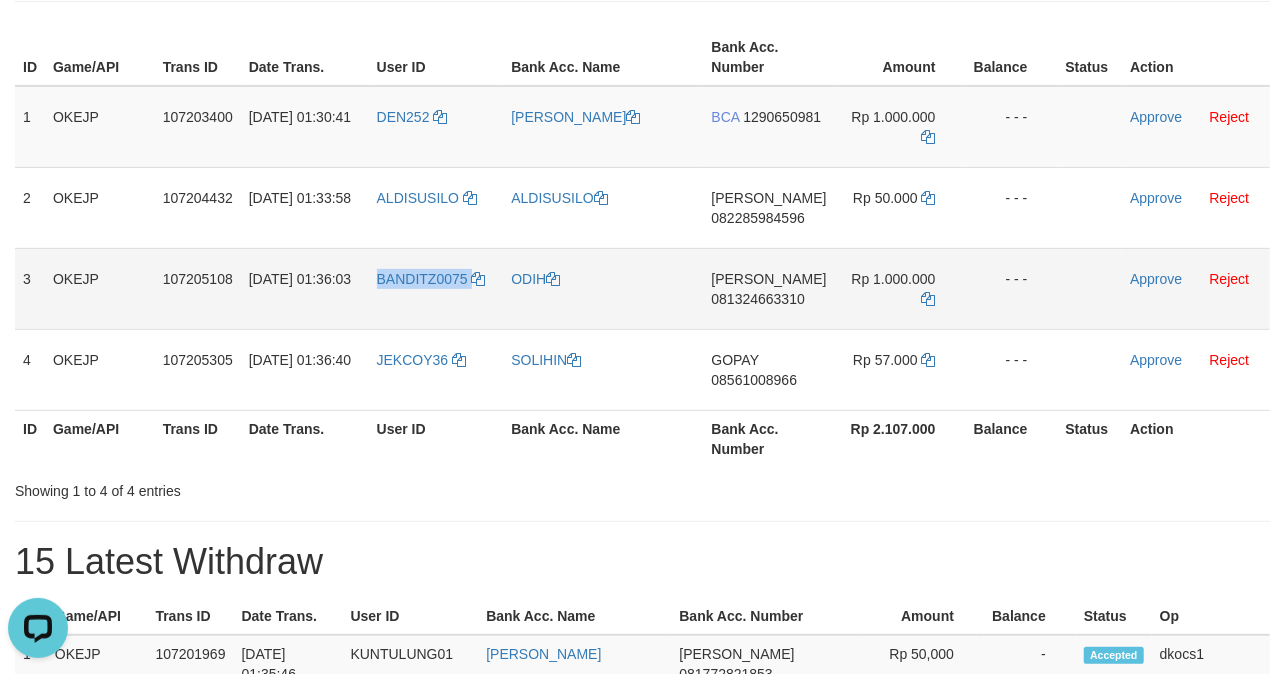 click on "BANDITZ0075" at bounding box center [436, 288] 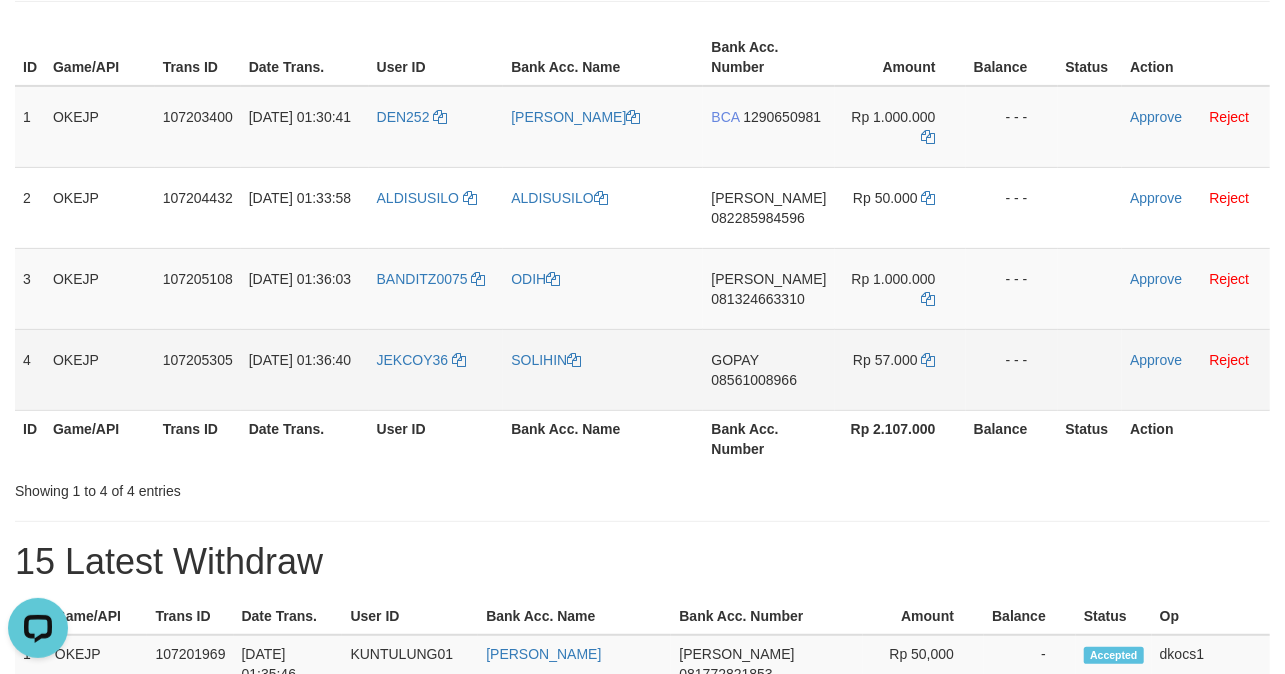 click on "JEKCOY36" at bounding box center (436, 369) 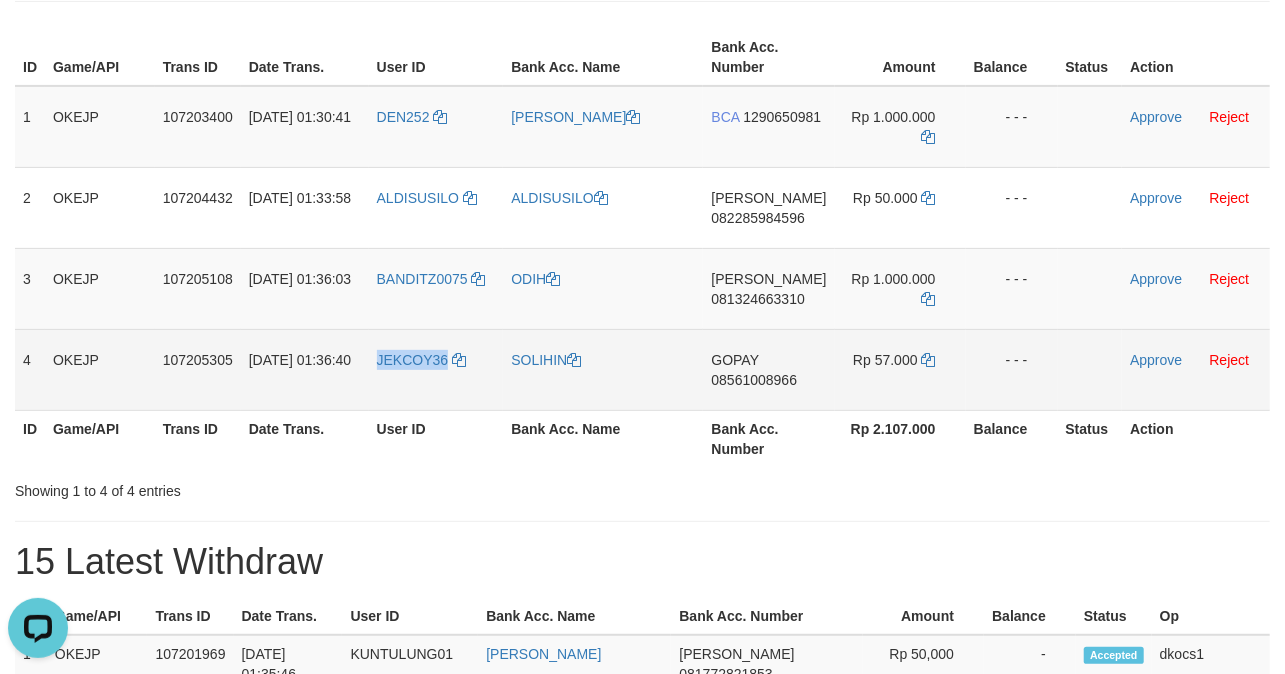 drag, startPoint x: 418, startPoint y: 370, endPoint x: 408, endPoint y: 372, distance: 10.198039 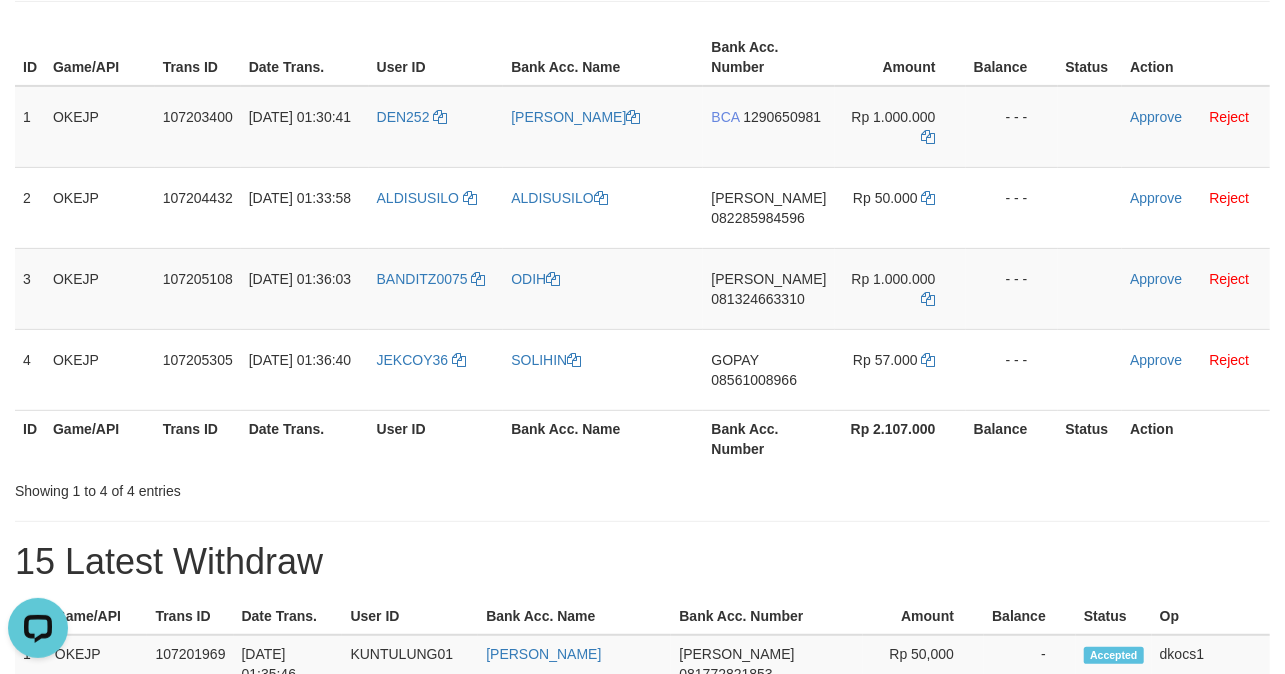 click on "**********" at bounding box center (642, 968) 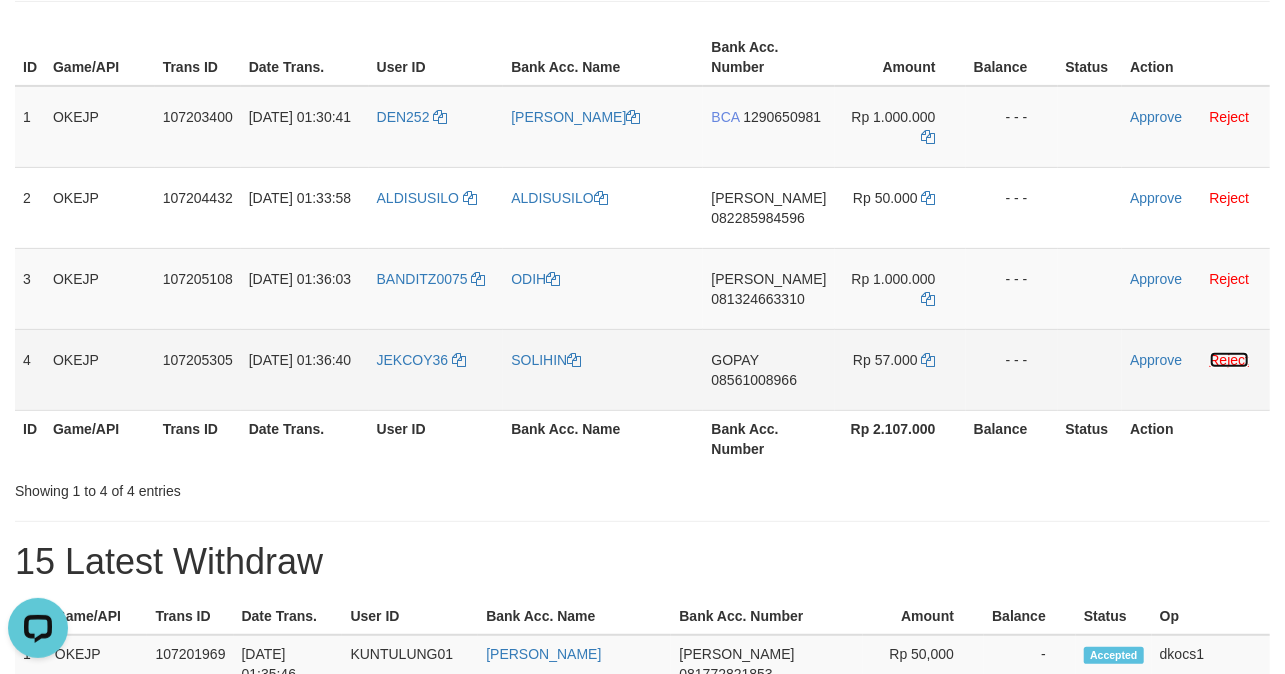 click on "Reject" at bounding box center (1230, 360) 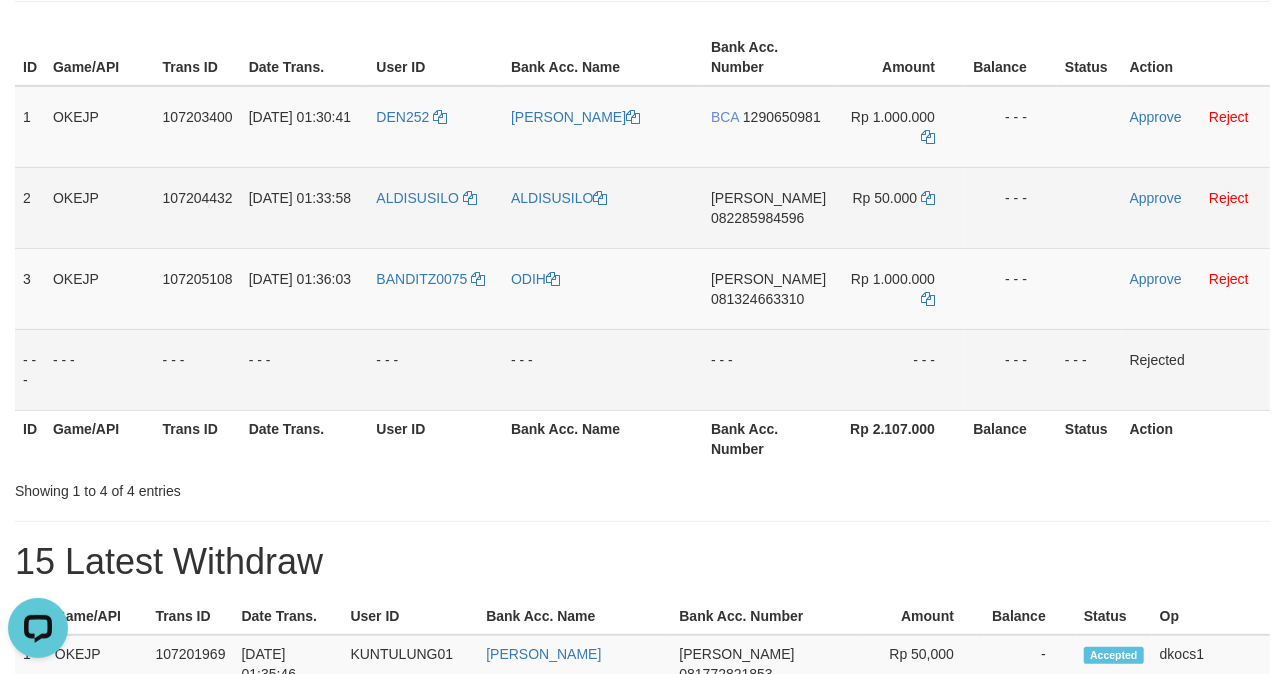 click on "ALDISUSILO" at bounding box center [603, 207] 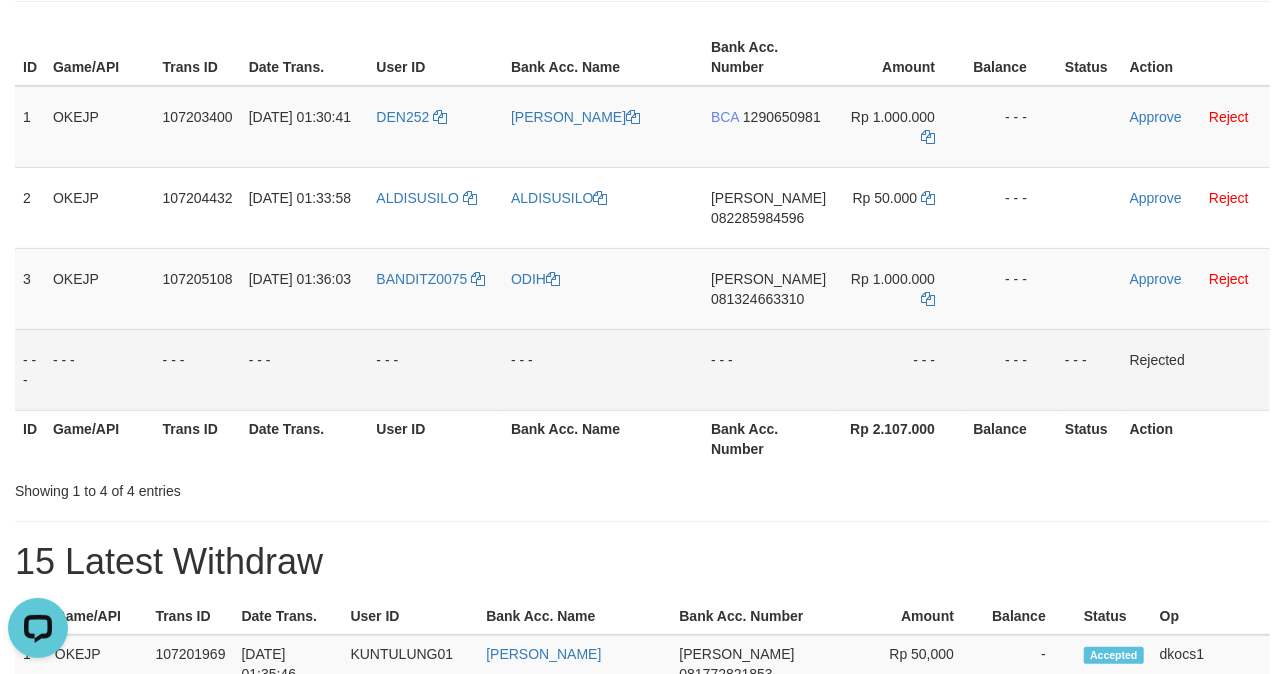 copy on "ALDISUSILO" 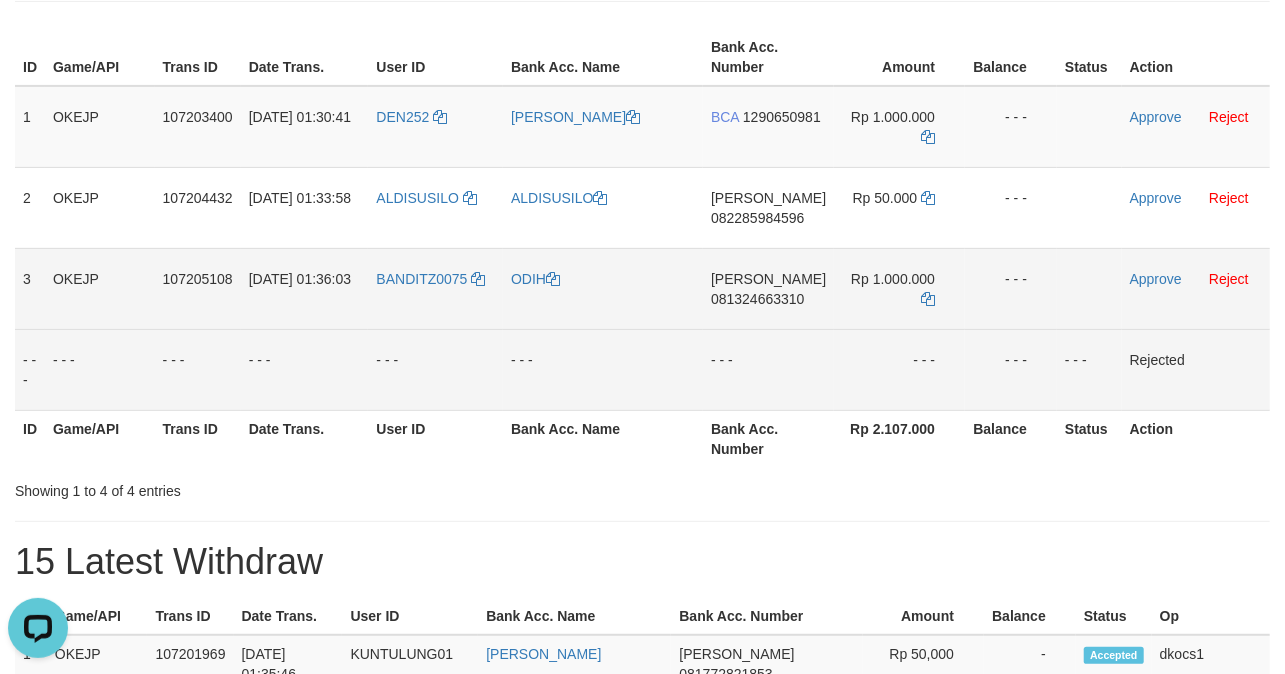 click on "BANDITZ0075" at bounding box center (435, 288) 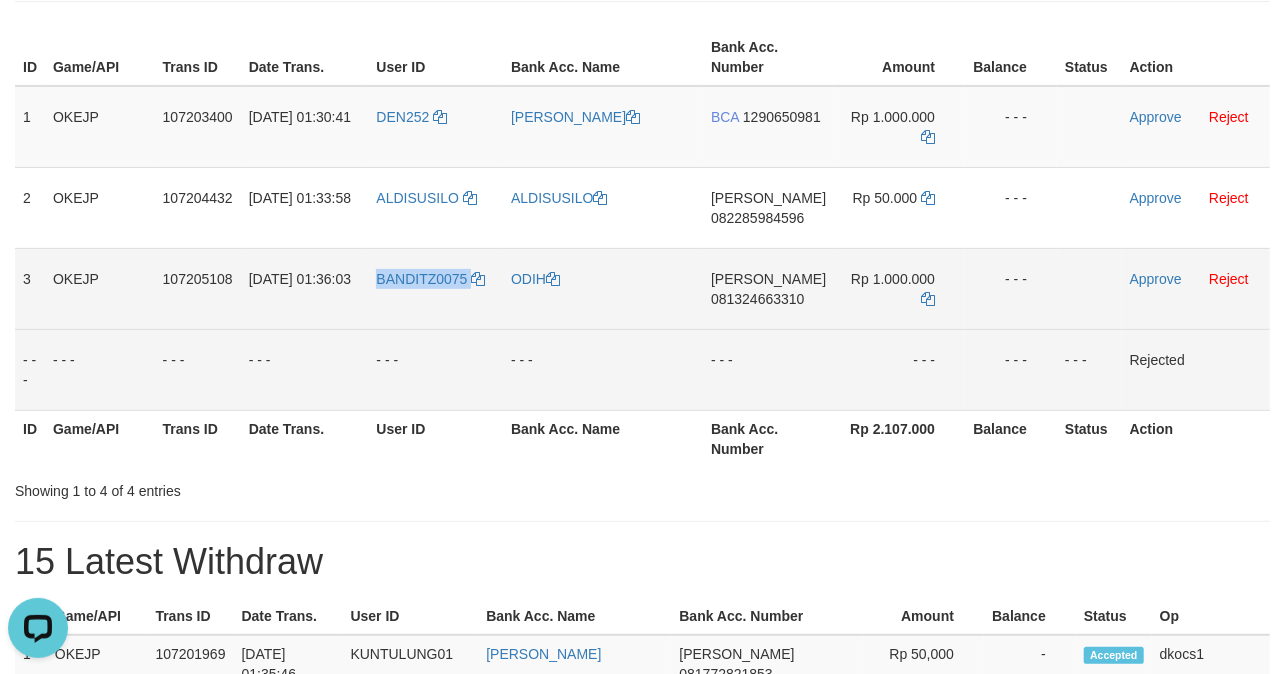 click on "BANDITZ0075" at bounding box center [435, 288] 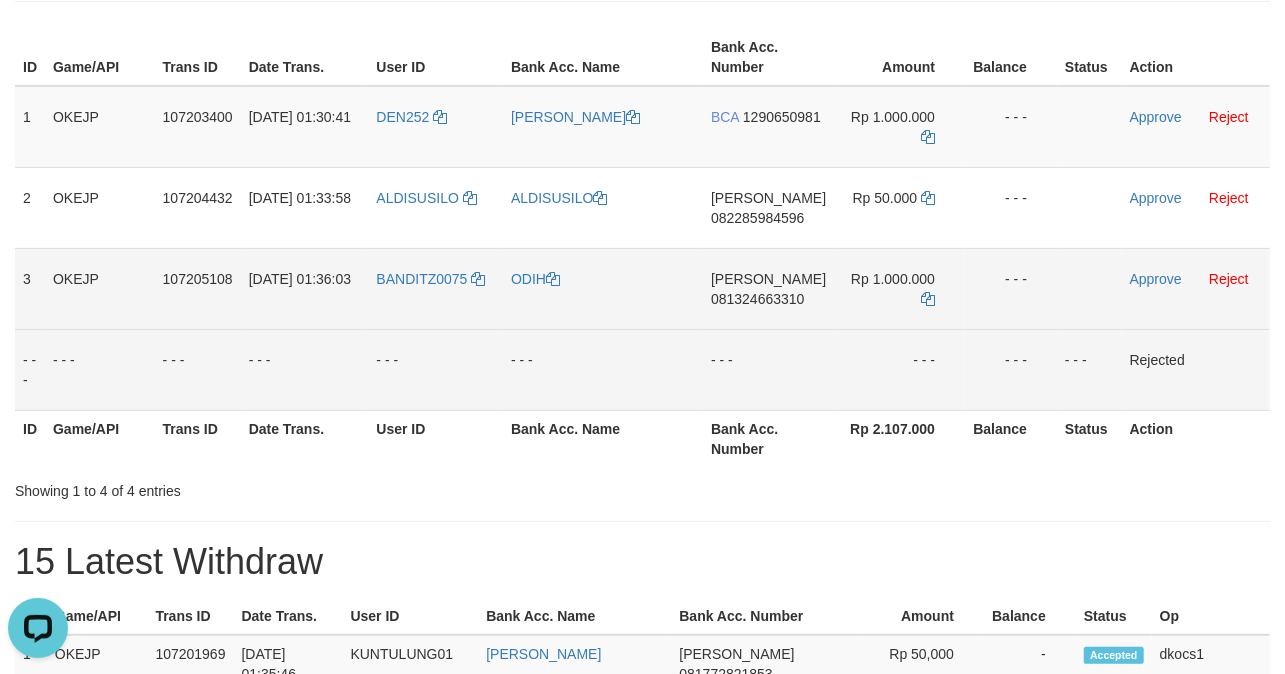 click on "ODIH" at bounding box center (603, 288) 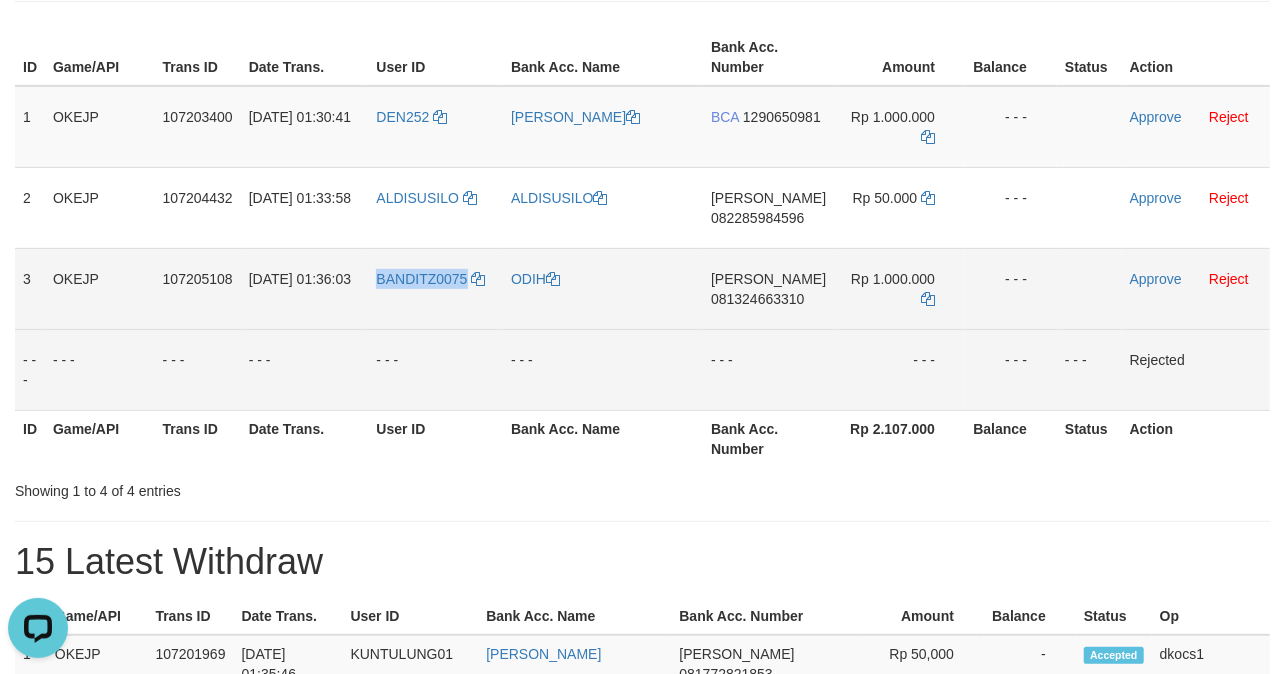 drag, startPoint x: 414, startPoint y: 297, endPoint x: 393, endPoint y: 297, distance: 21 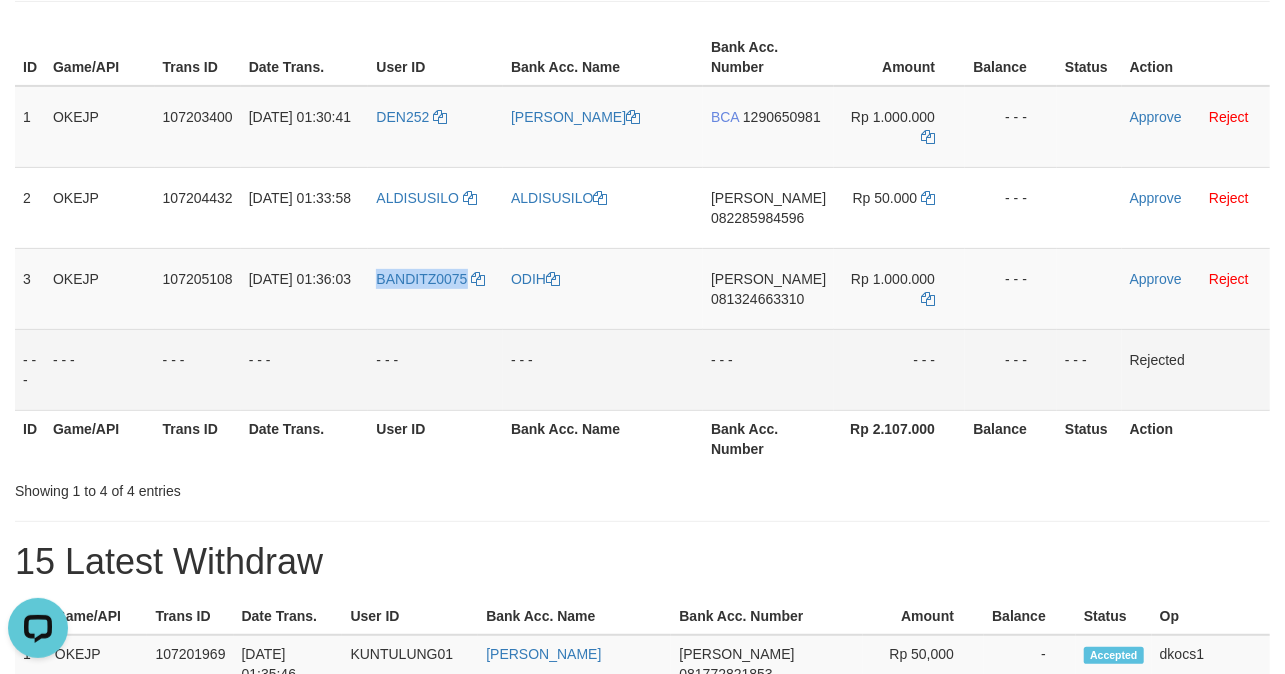 copy on "BANDITZ0075" 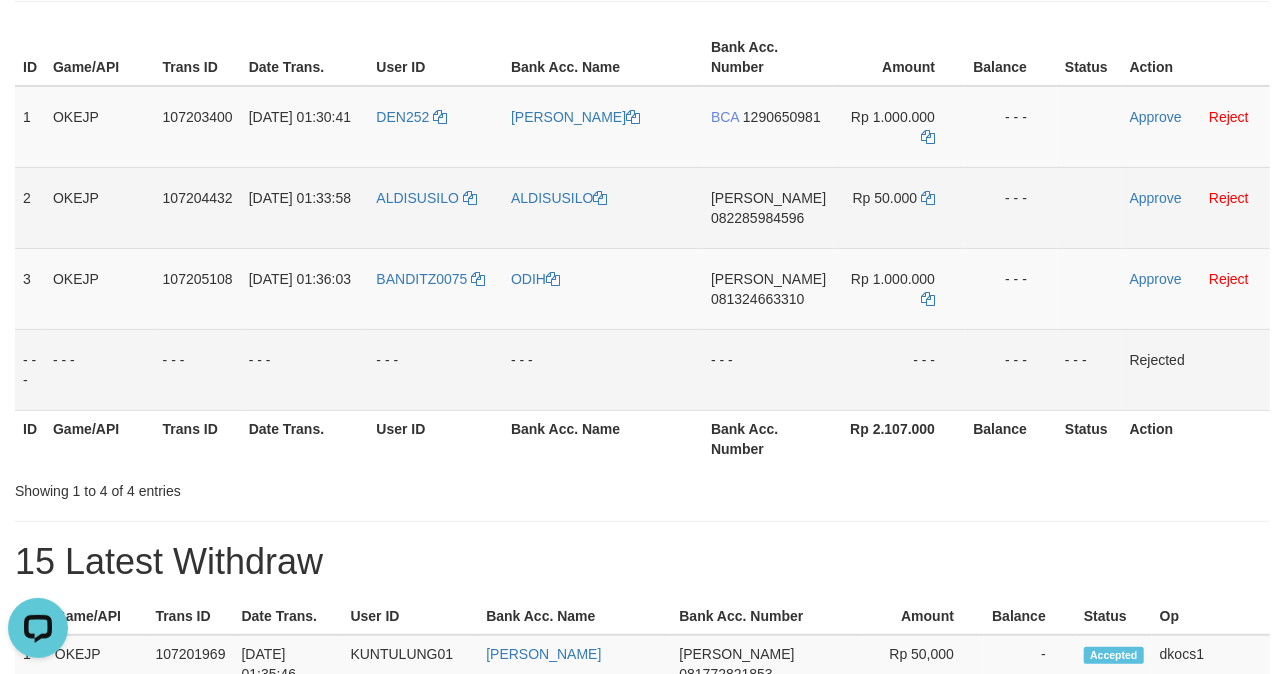 click on "DANA
082285984596" at bounding box center (768, 207) 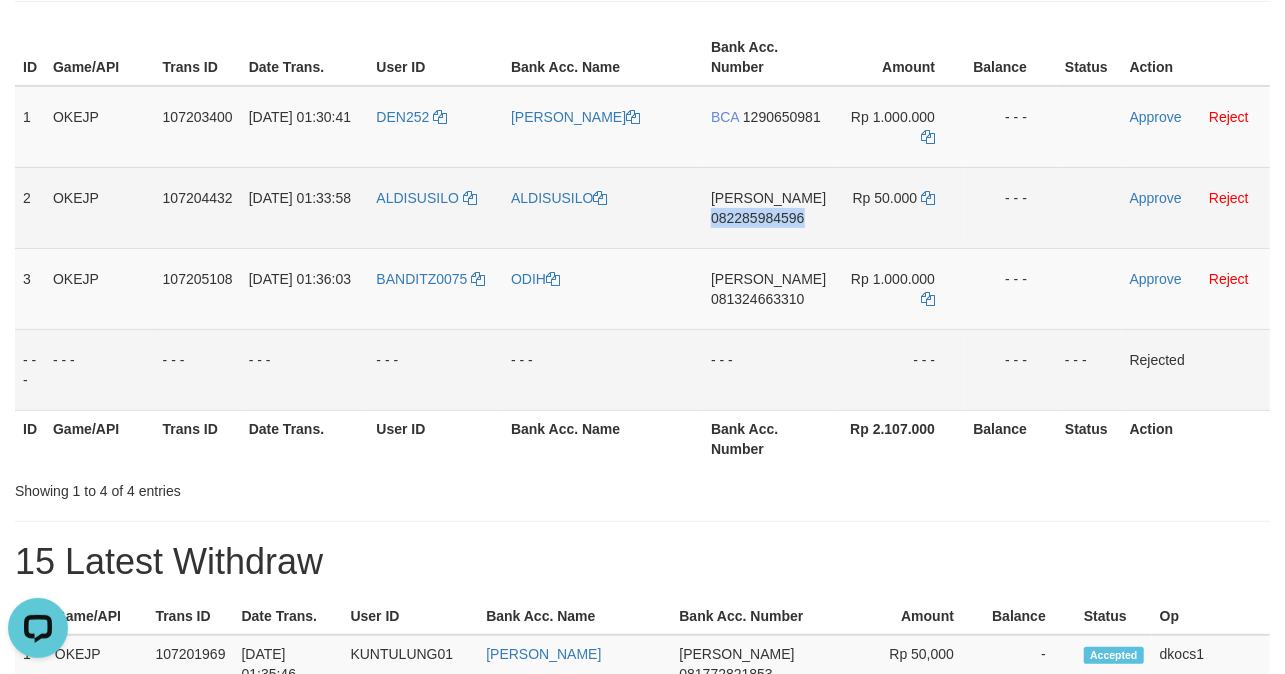 drag, startPoint x: 765, startPoint y: 236, endPoint x: 754, endPoint y: 240, distance: 11.7046995 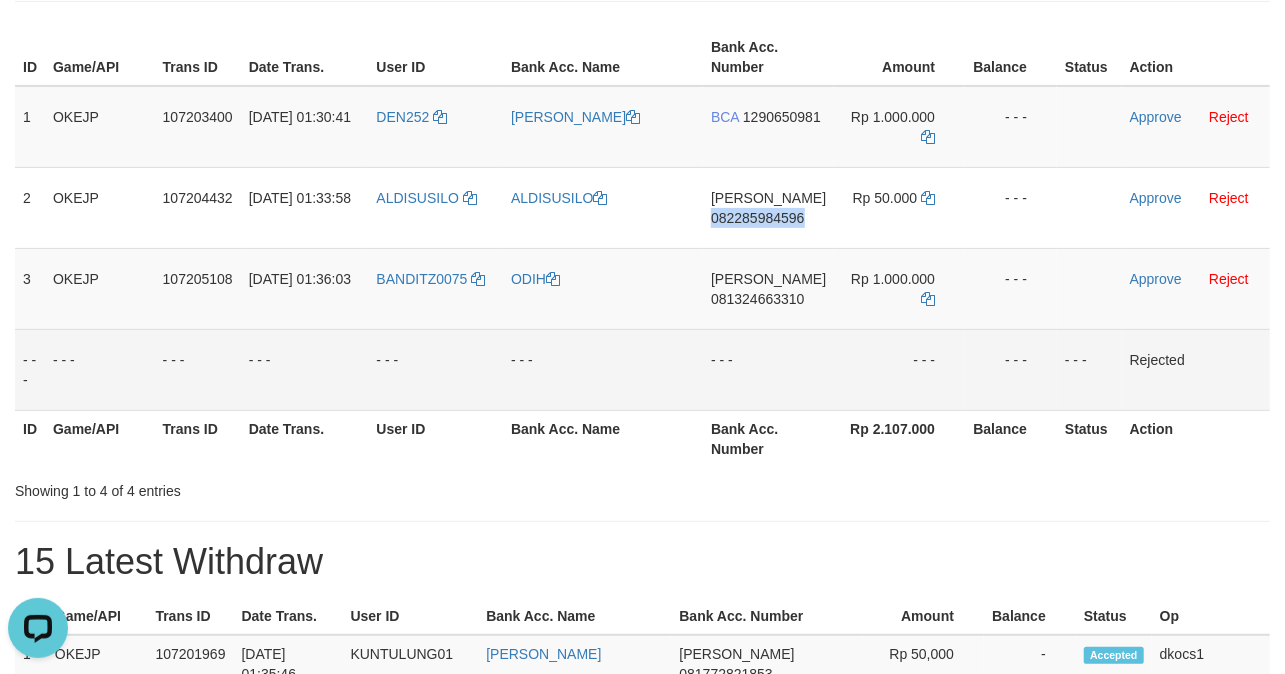 copy on "082285984596" 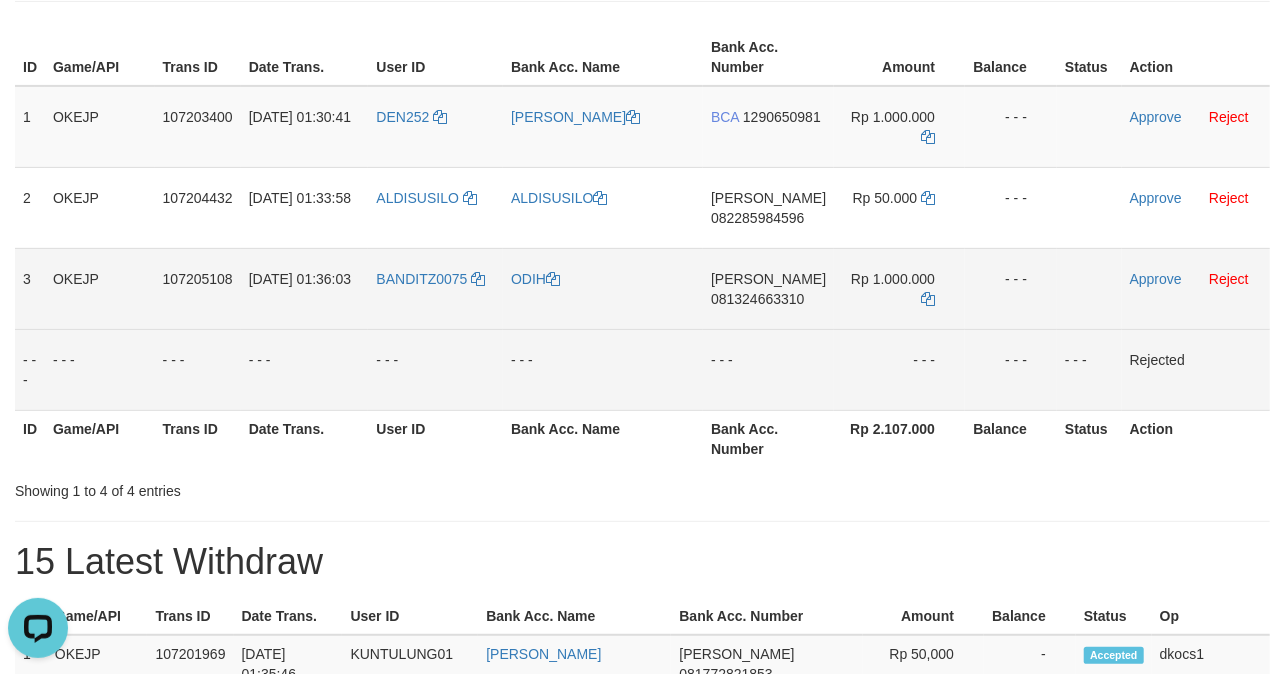 click on "DANA
081324663310" at bounding box center [768, 288] 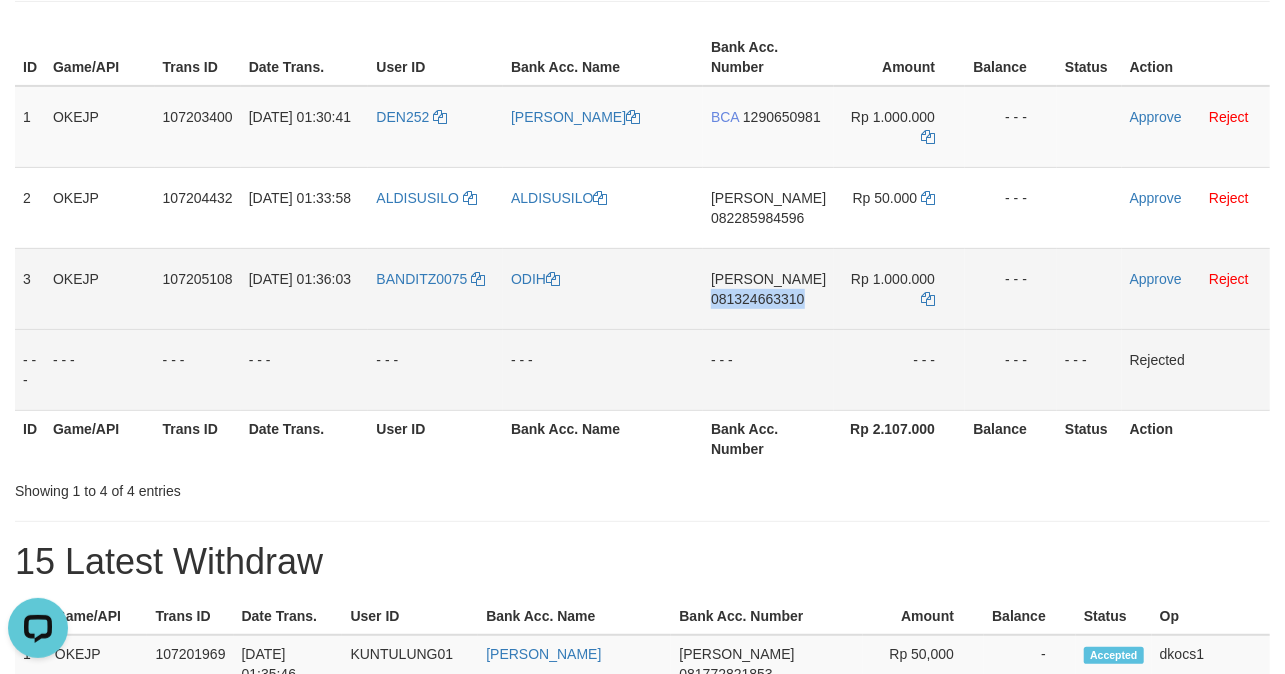 click on "DANA
081324663310" at bounding box center (768, 288) 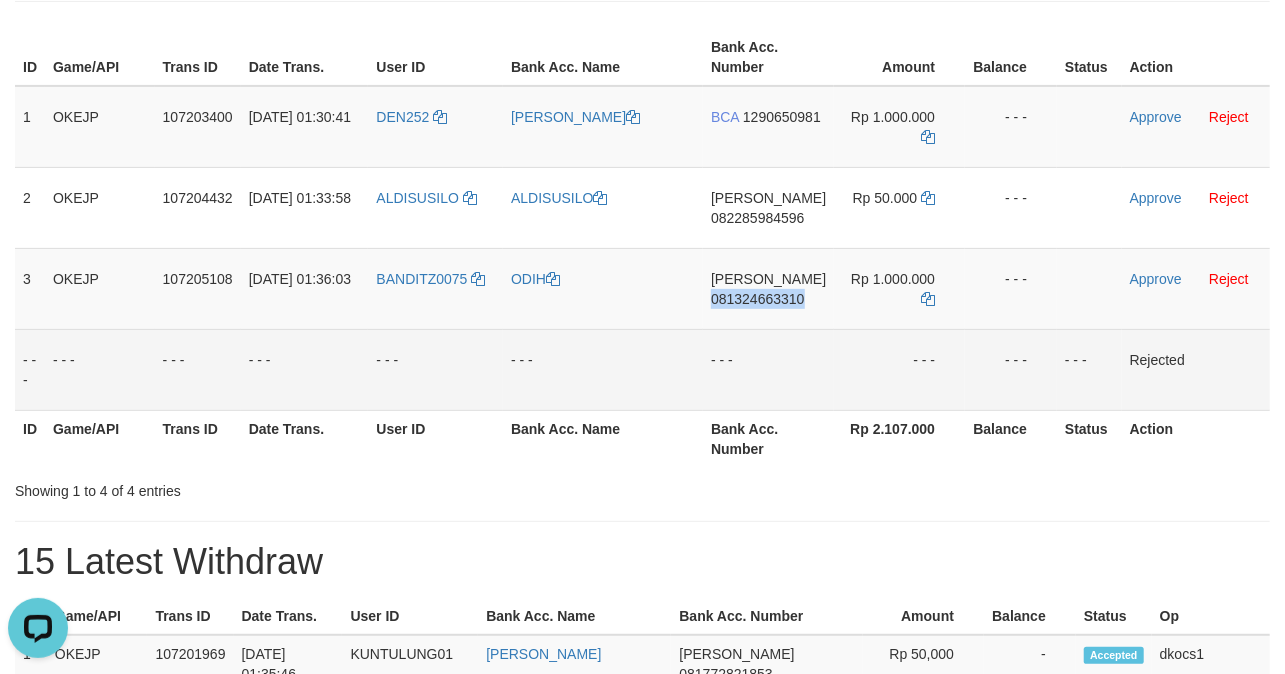 copy on "081324663310" 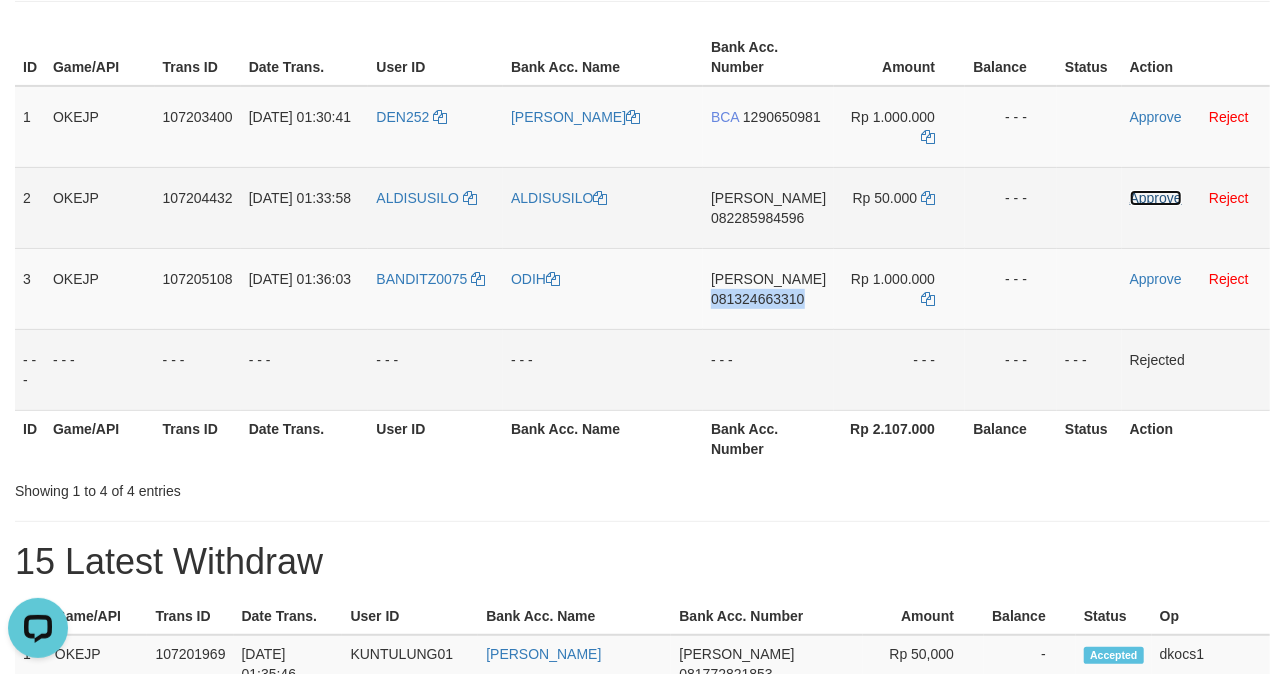 click on "Approve" at bounding box center [1156, 198] 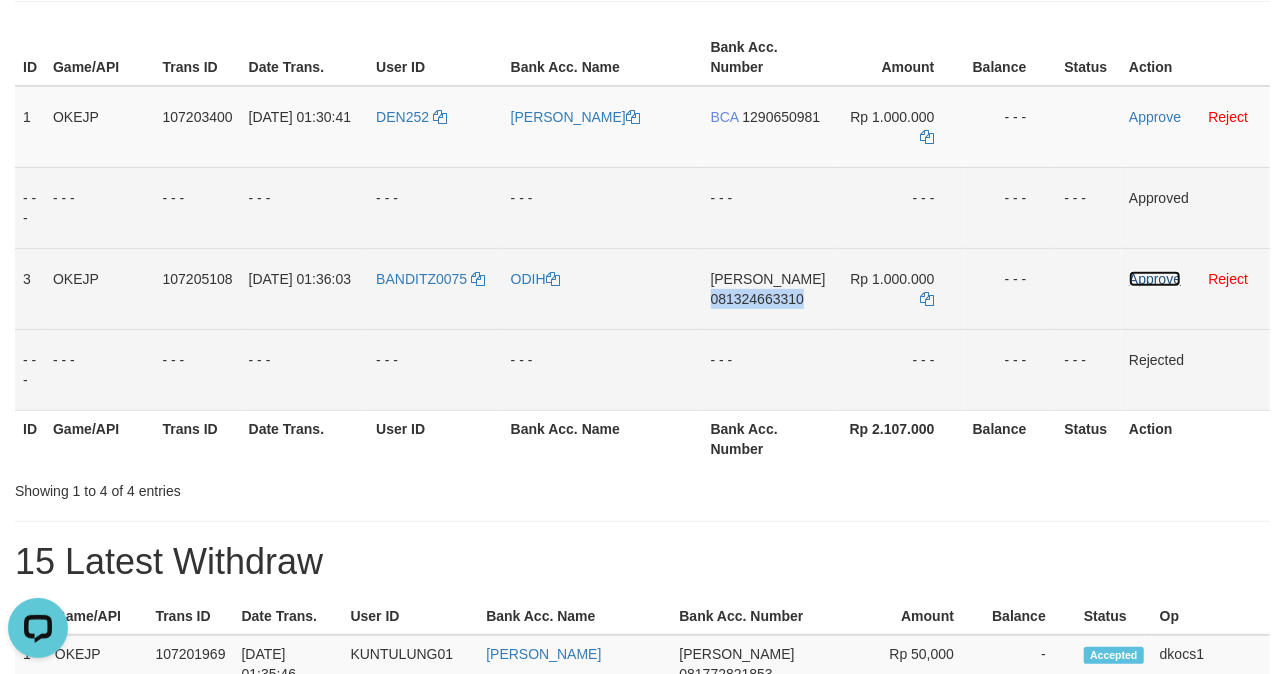 click on "Approve" at bounding box center (1155, 279) 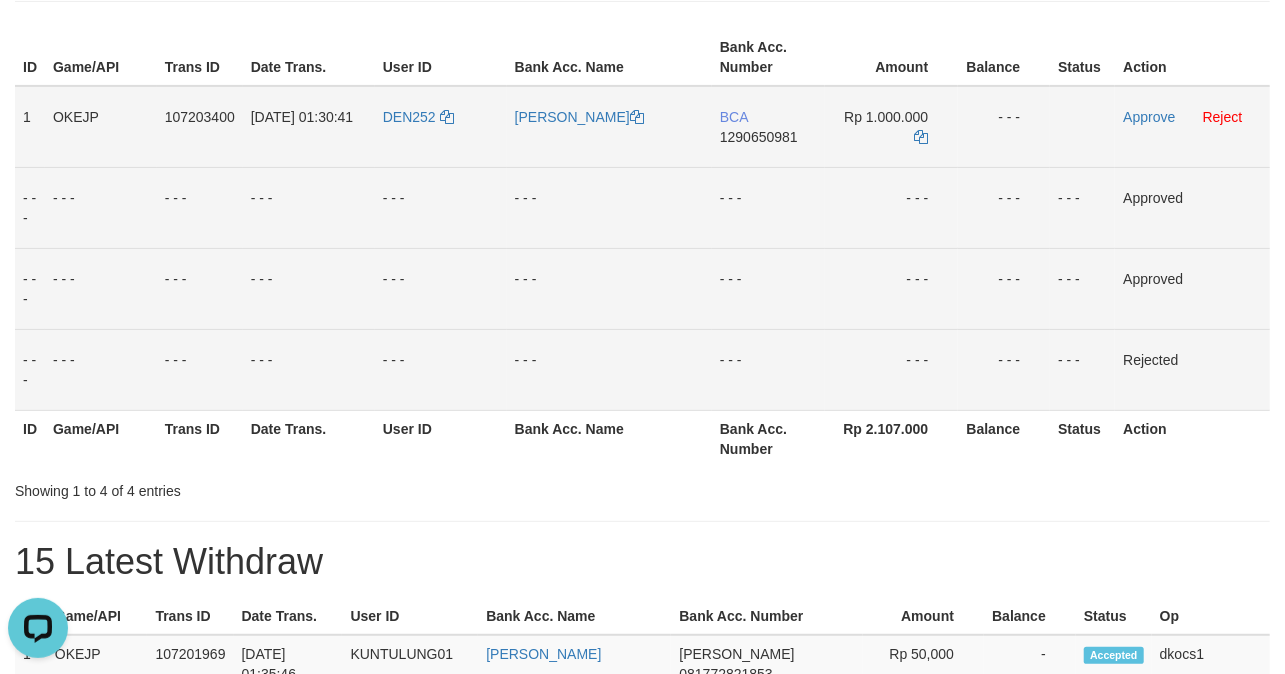 click on "DEN252" at bounding box center (441, 127) 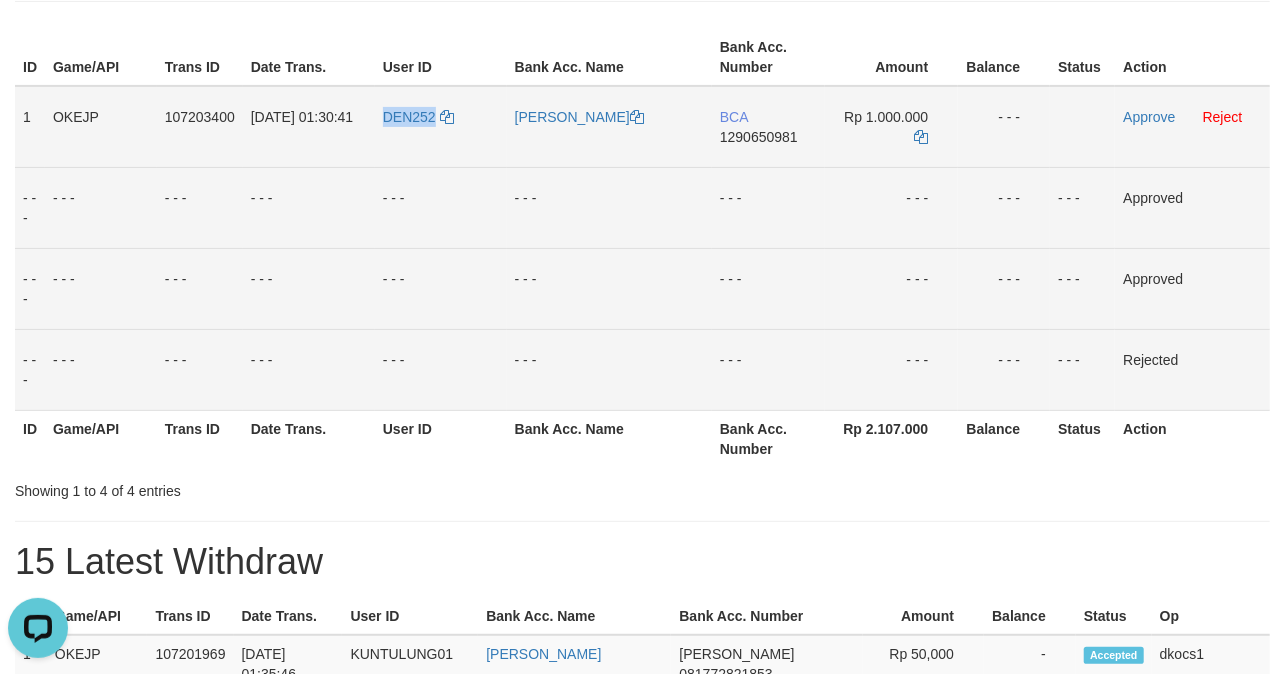 drag, startPoint x: 397, startPoint y: 133, endPoint x: 384, endPoint y: 137, distance: 13.601471 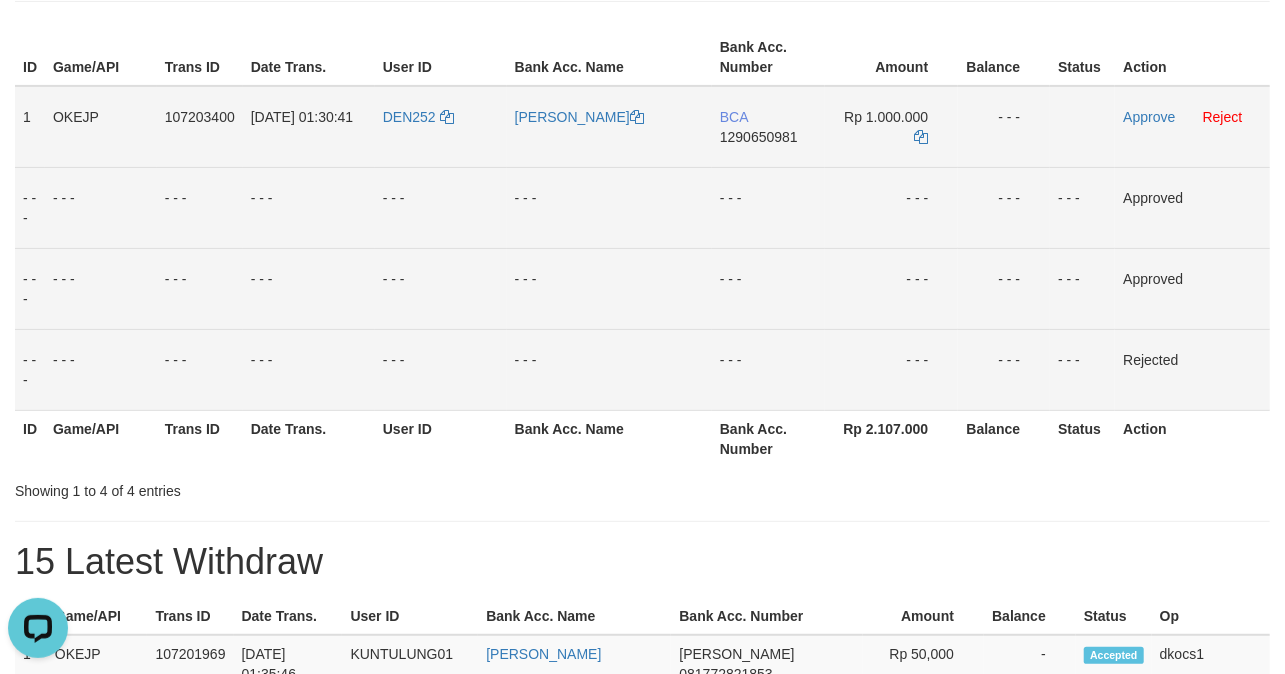 click on "[PERSON_NAME]" at bounding box center [609, 127] 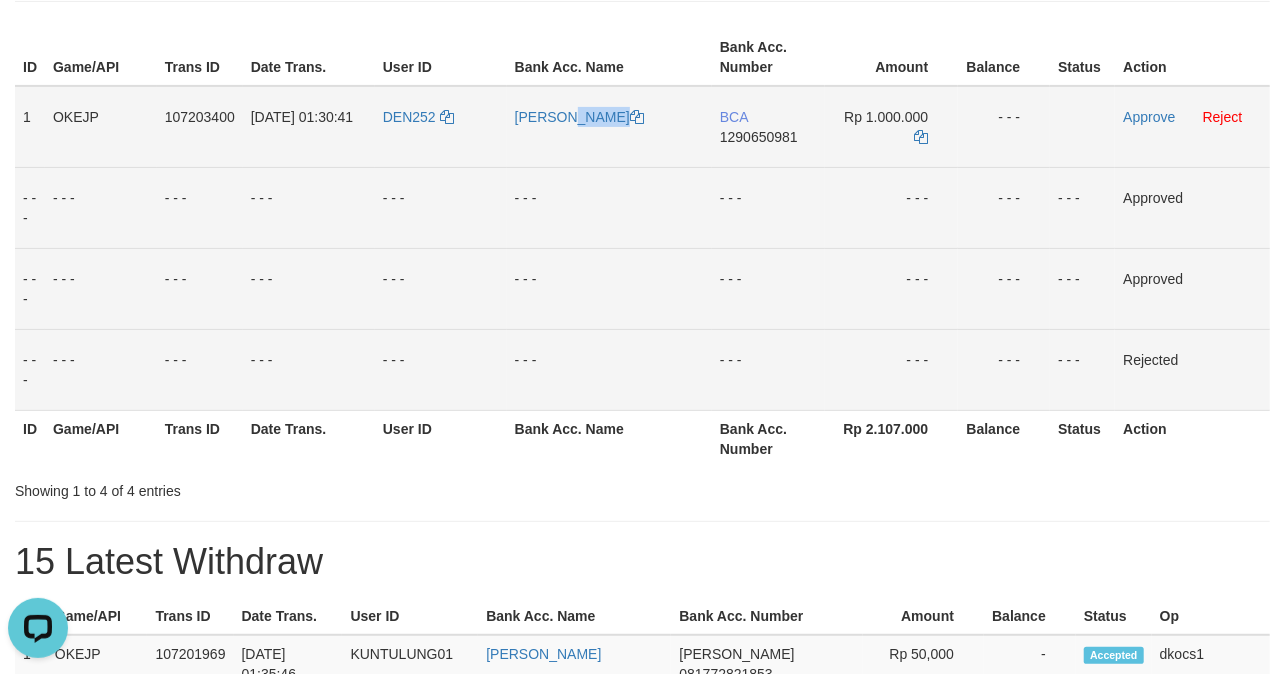 click on "[PERSON_NAME]" at bounding box center [609, 127] 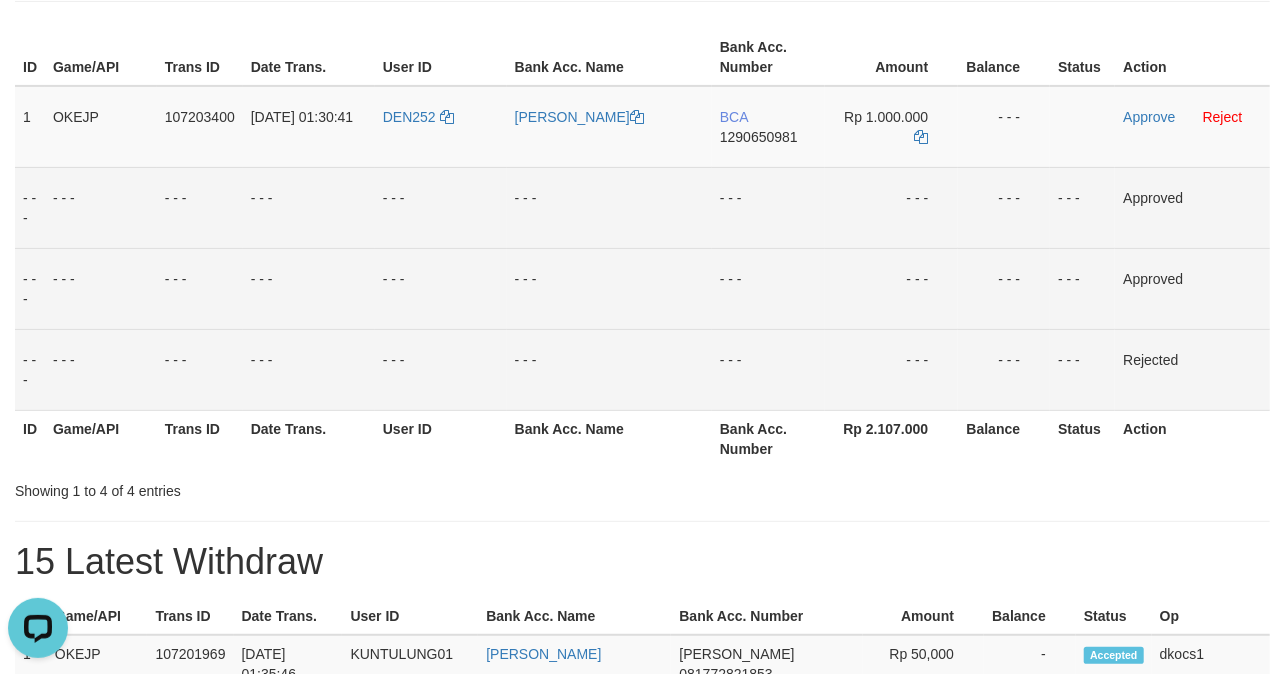 click on "- - -" at bounding box center [441, 207] 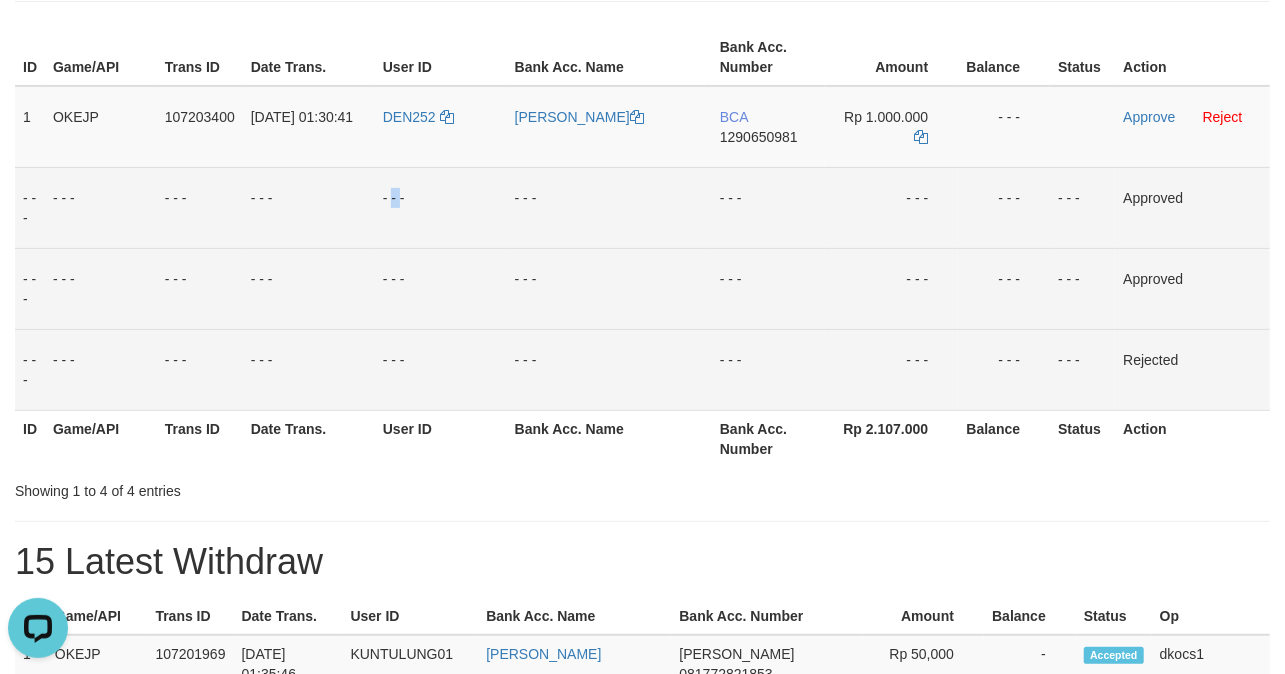 click on "- - -" at bounding box center [441, 207] 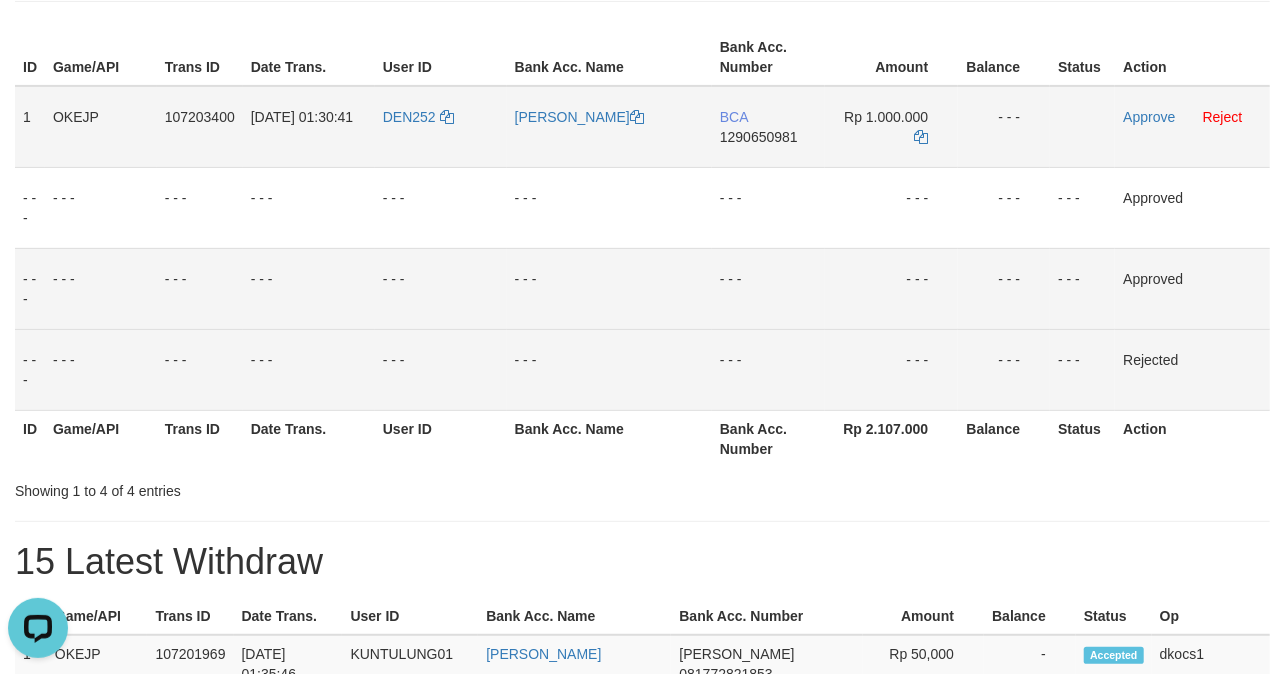 click on "DEN252" at bounding box center (441, 127) 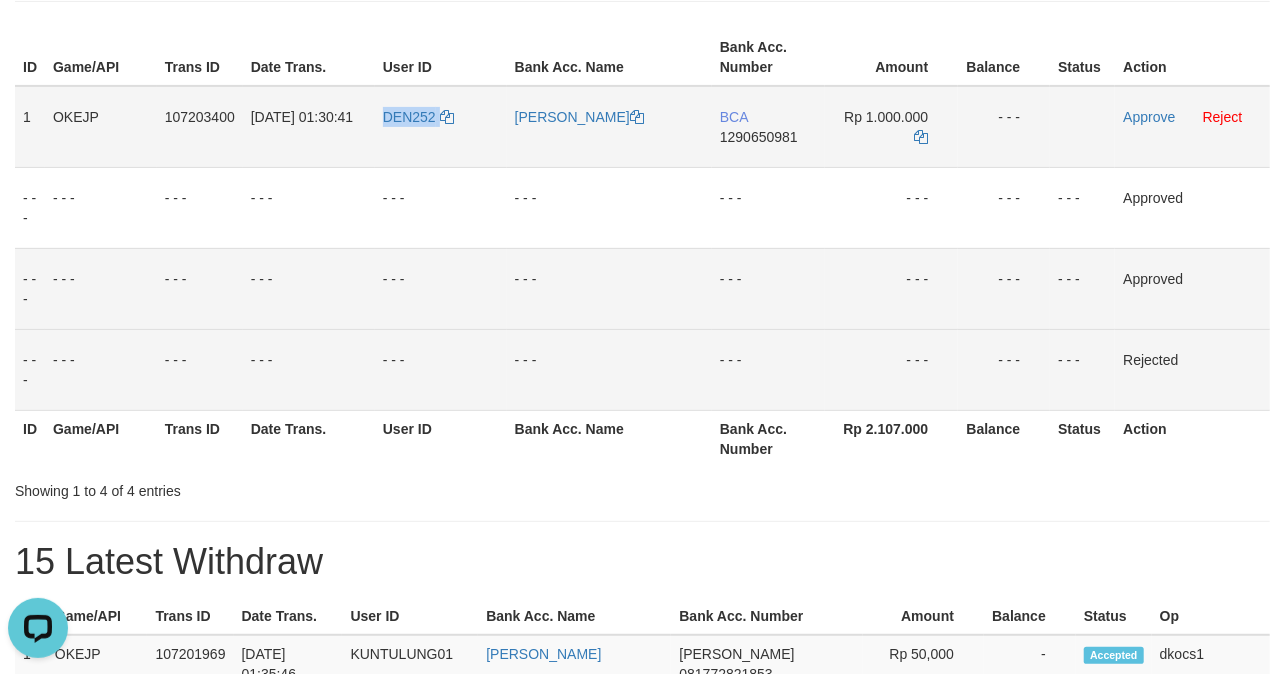 click on "DEN252" at bounding box center [441, 127] 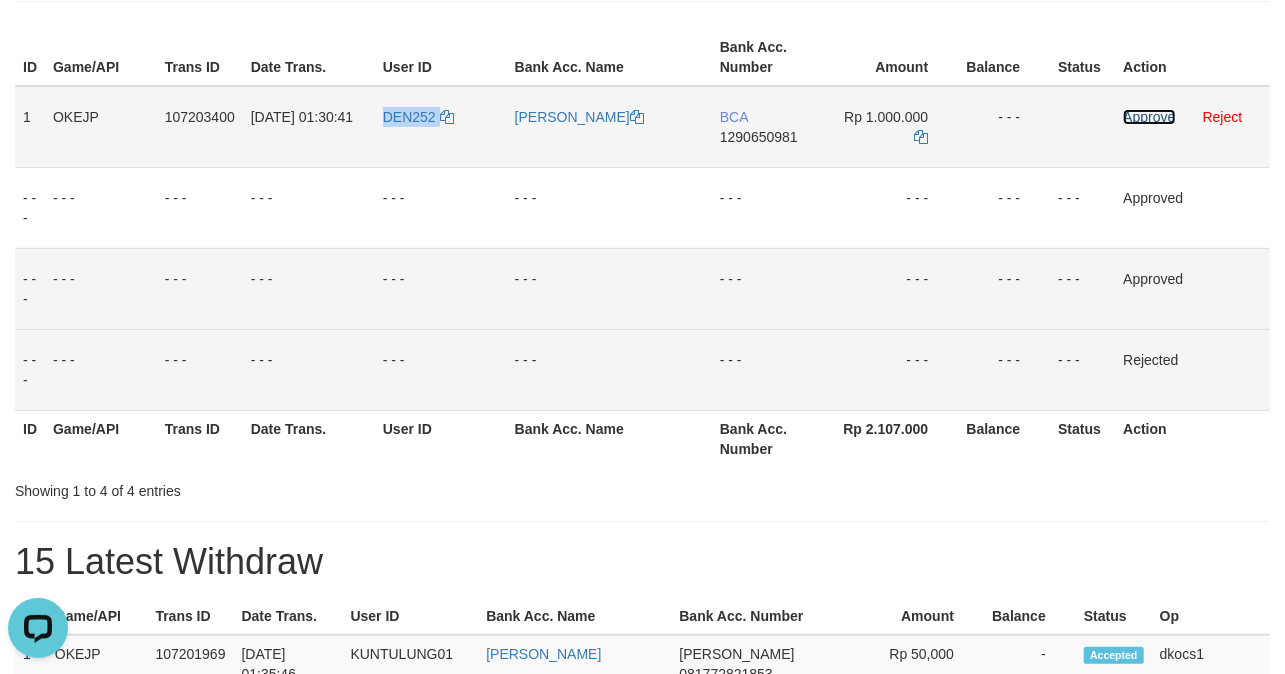click on "Approve" at bounding box center (1149, 117) 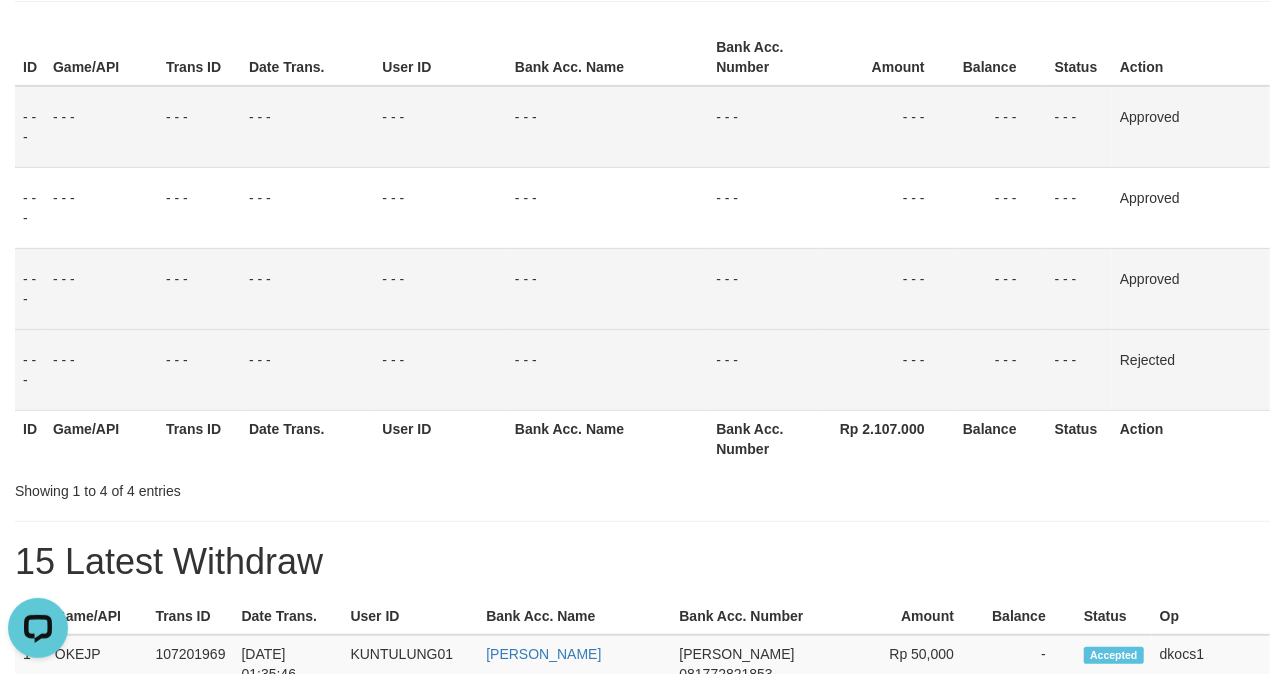 click on "- - -" at bounding box center (440, 127) 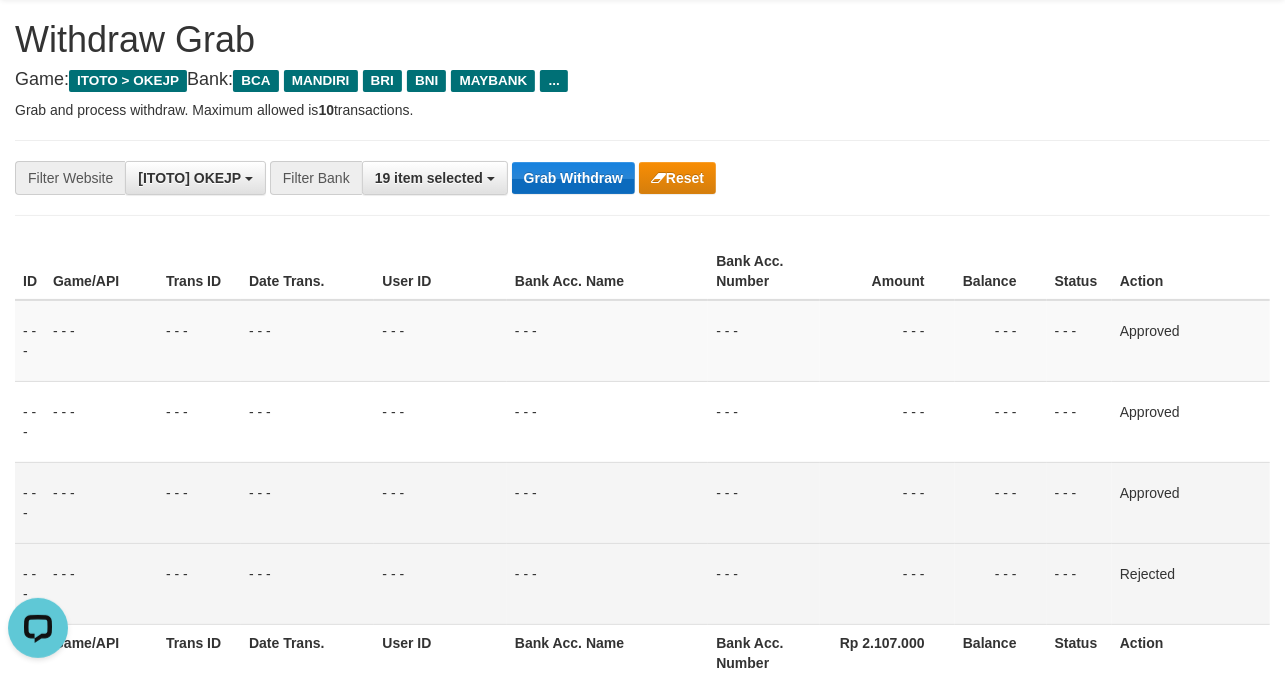 scroll, scrollTop: 0, scrollLeft: 0, axis: both 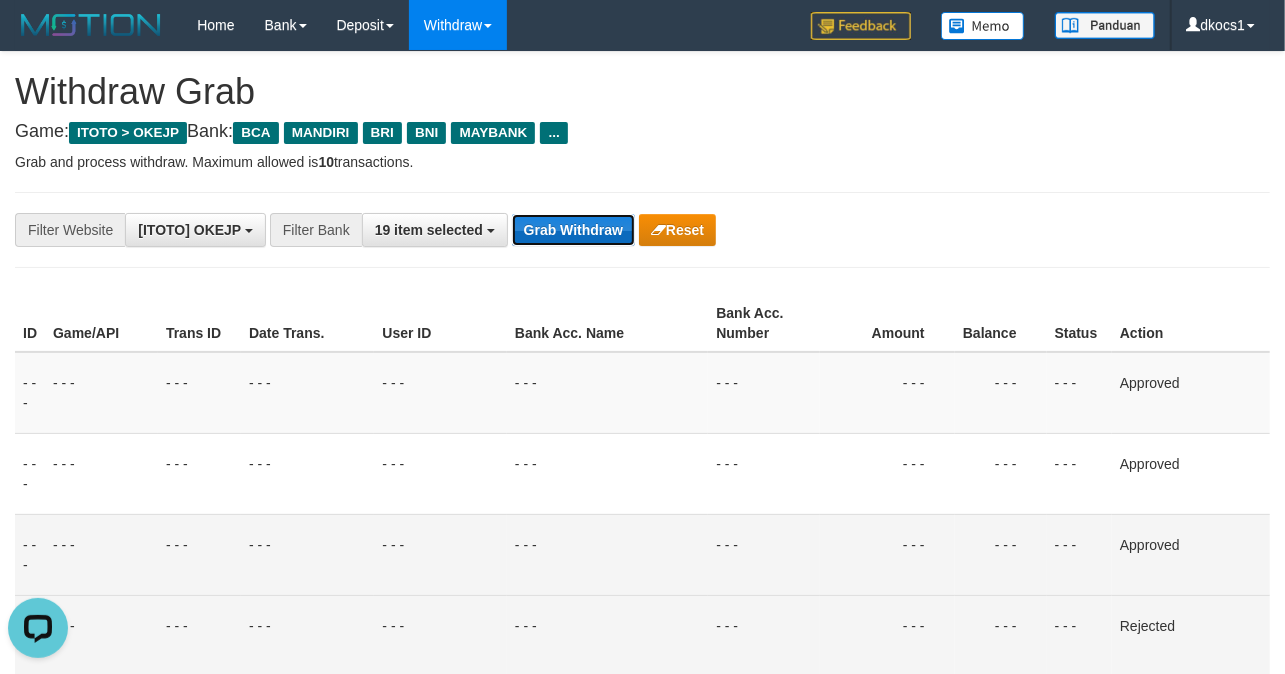 click on "Grab Withdraw" at bounding box center [573, 230] 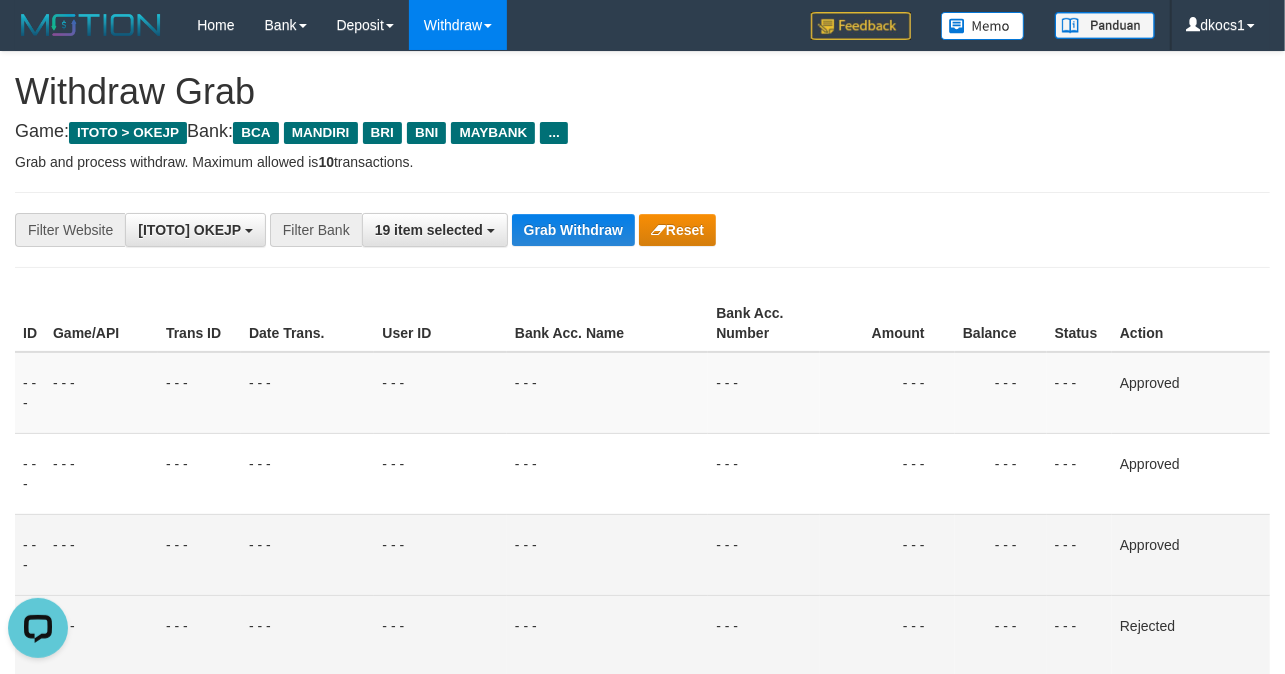 click on "**********" at bounding box center (642, 1234) 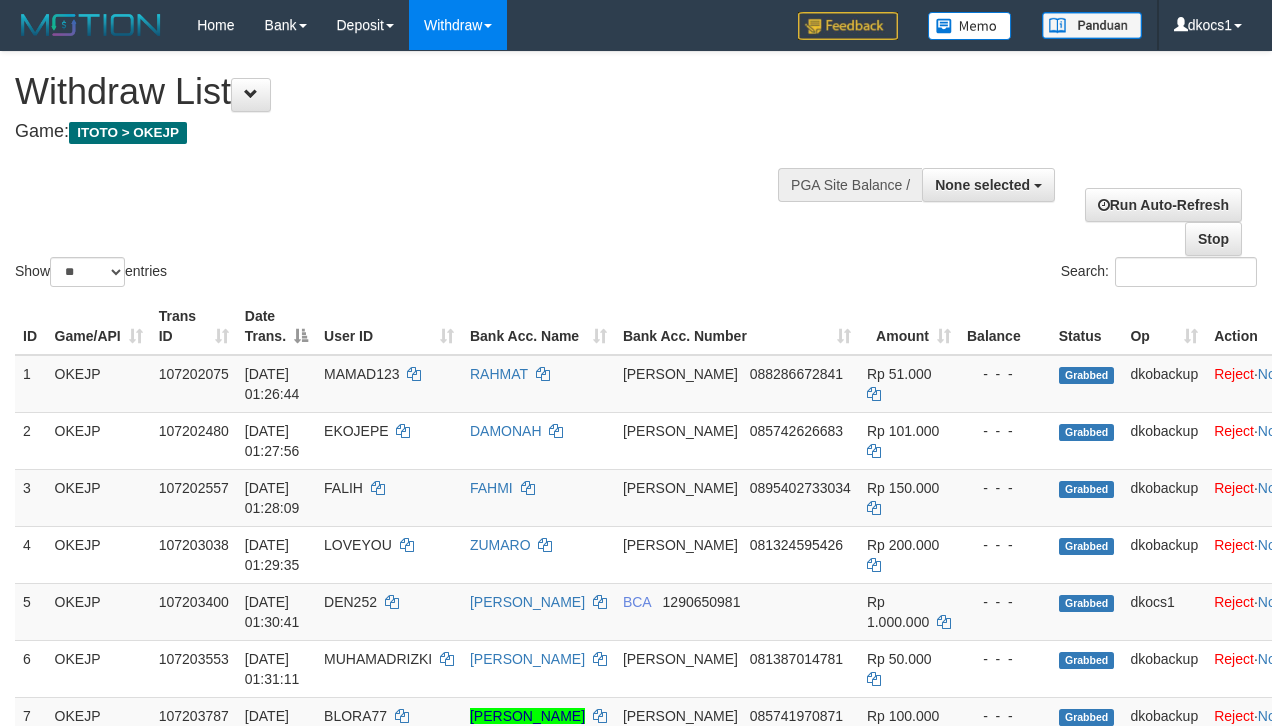select 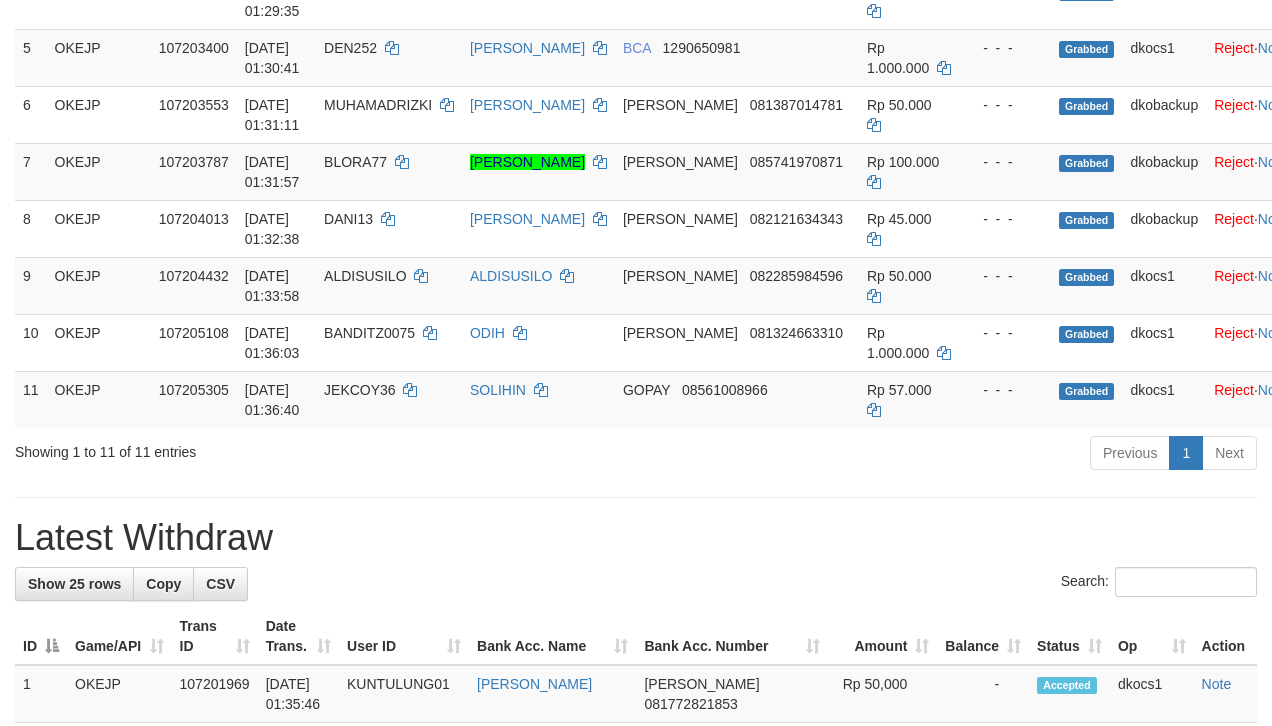 scroll, scrollTop: 498, scrollLeft: 0, axis: vertical 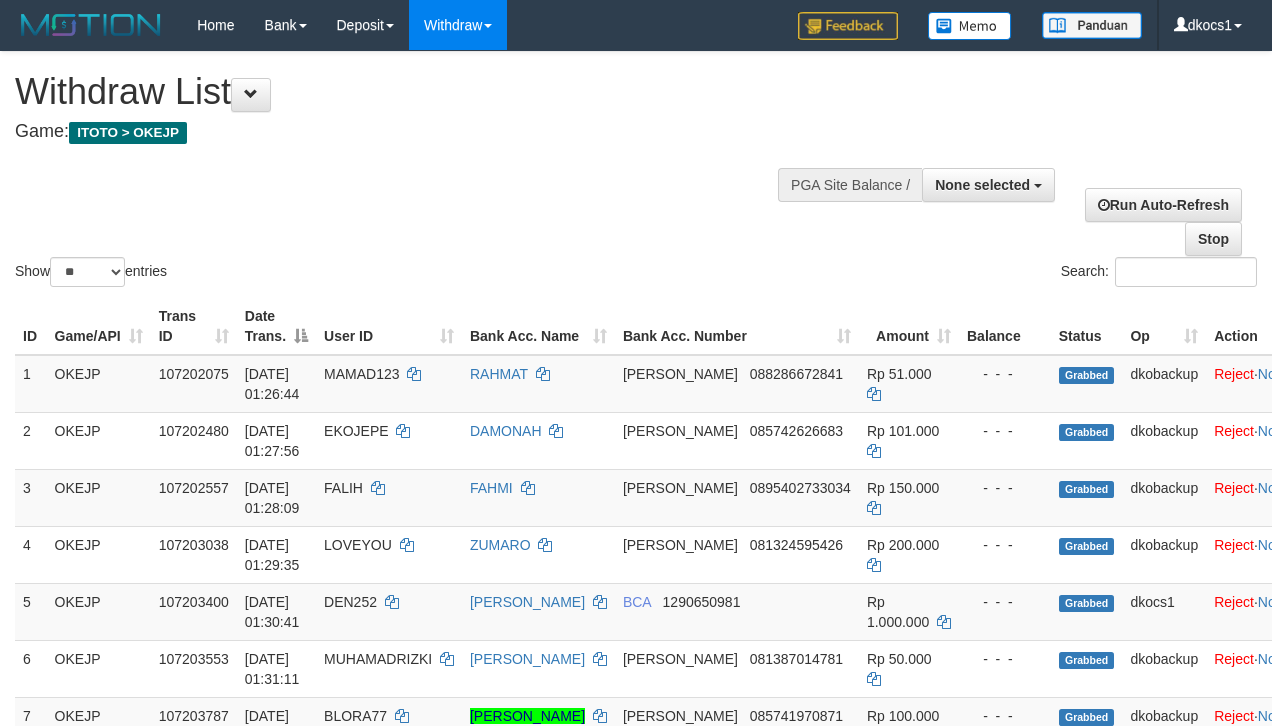 select 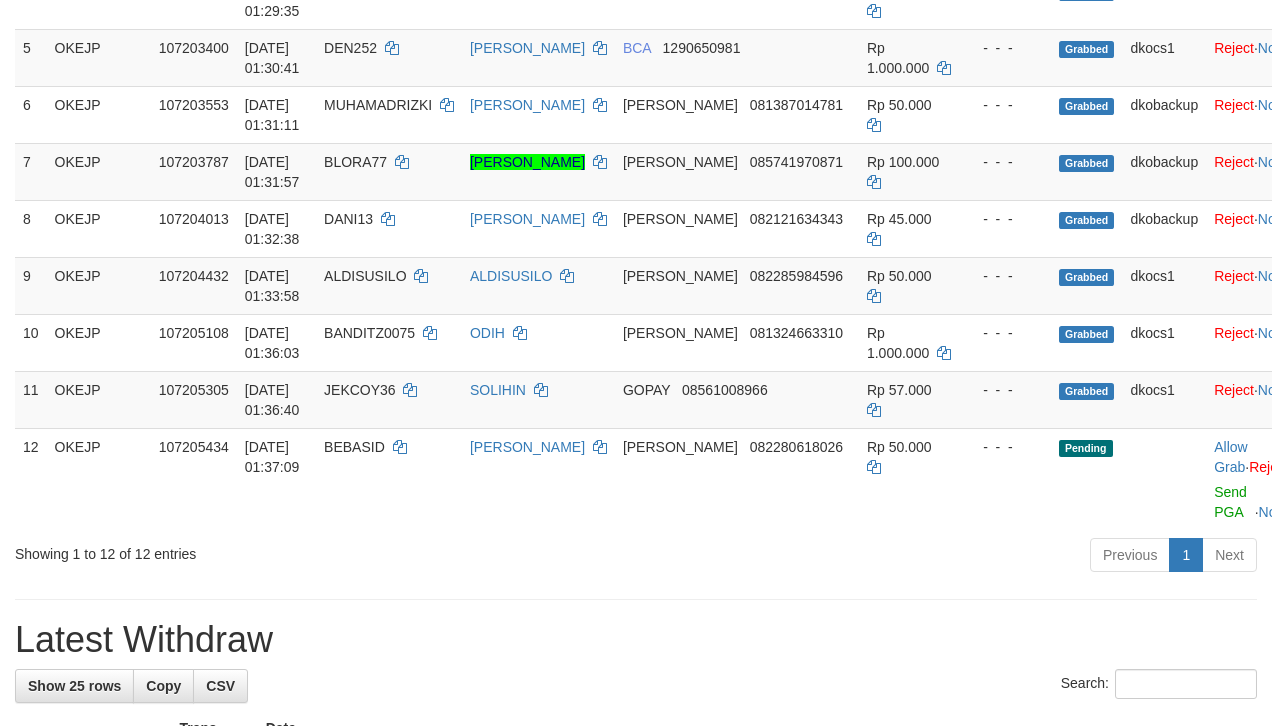 scroll, scrollTop: 498, scrollLeft: 0, axis: vertical 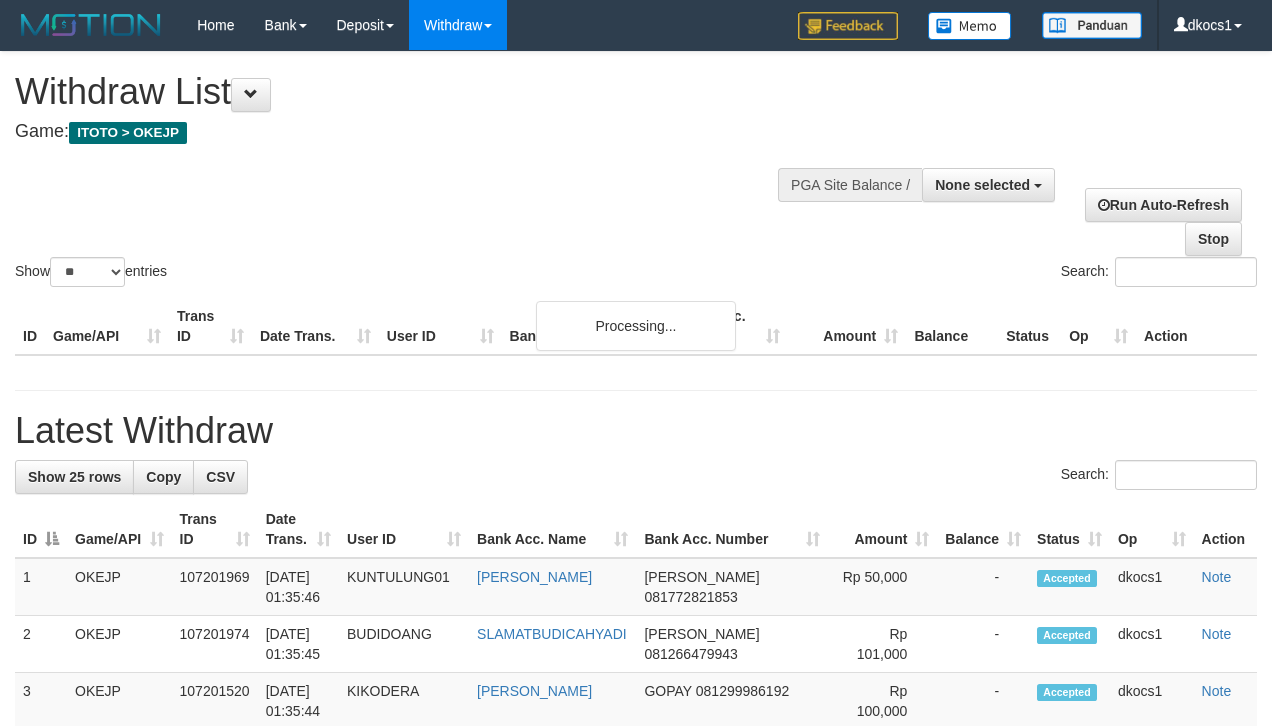 select 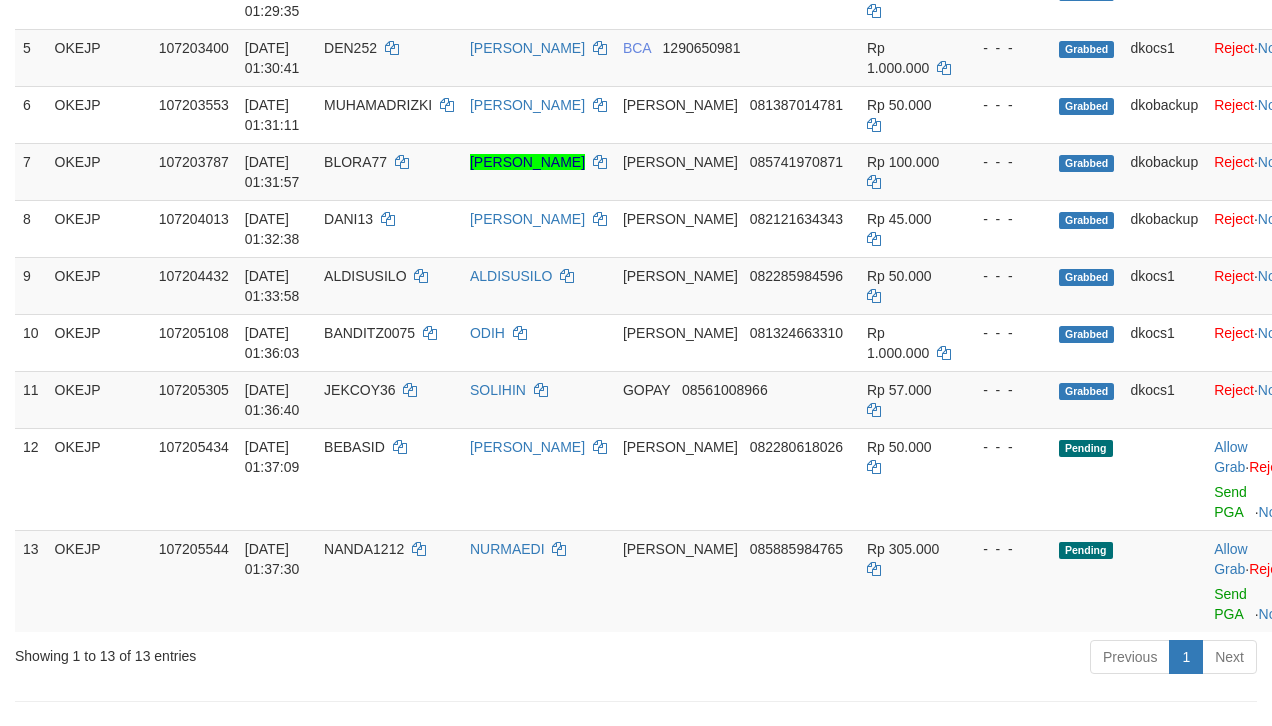 scroll, scrollTop: 498, scrollLeft: 0, axis: vertical 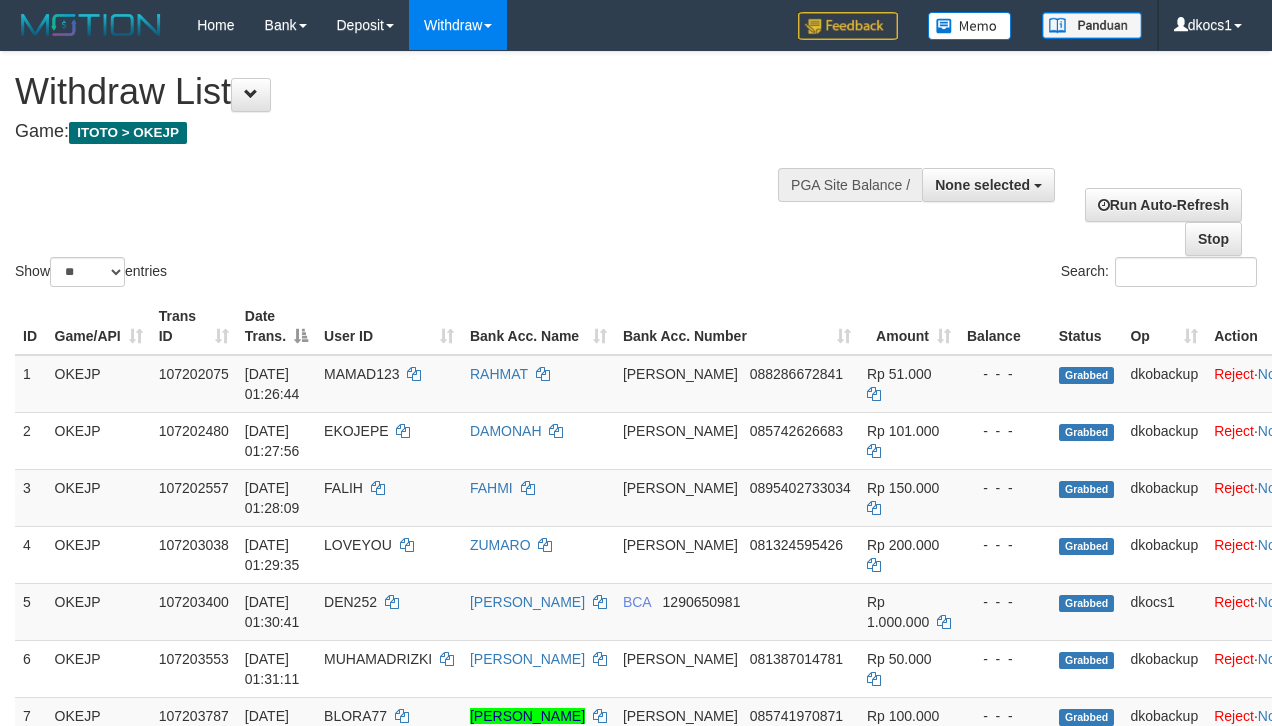 select 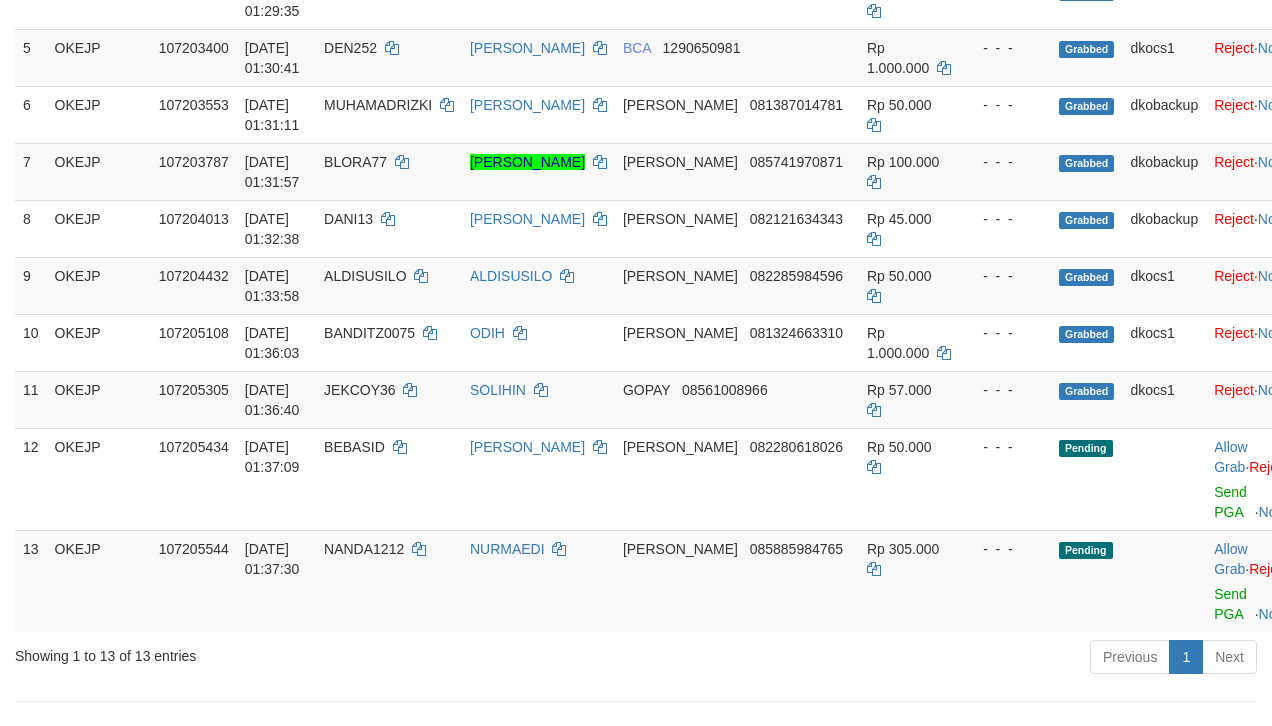 scroll, scrollTop: 498, scrollLeft: 0, axis: vertical 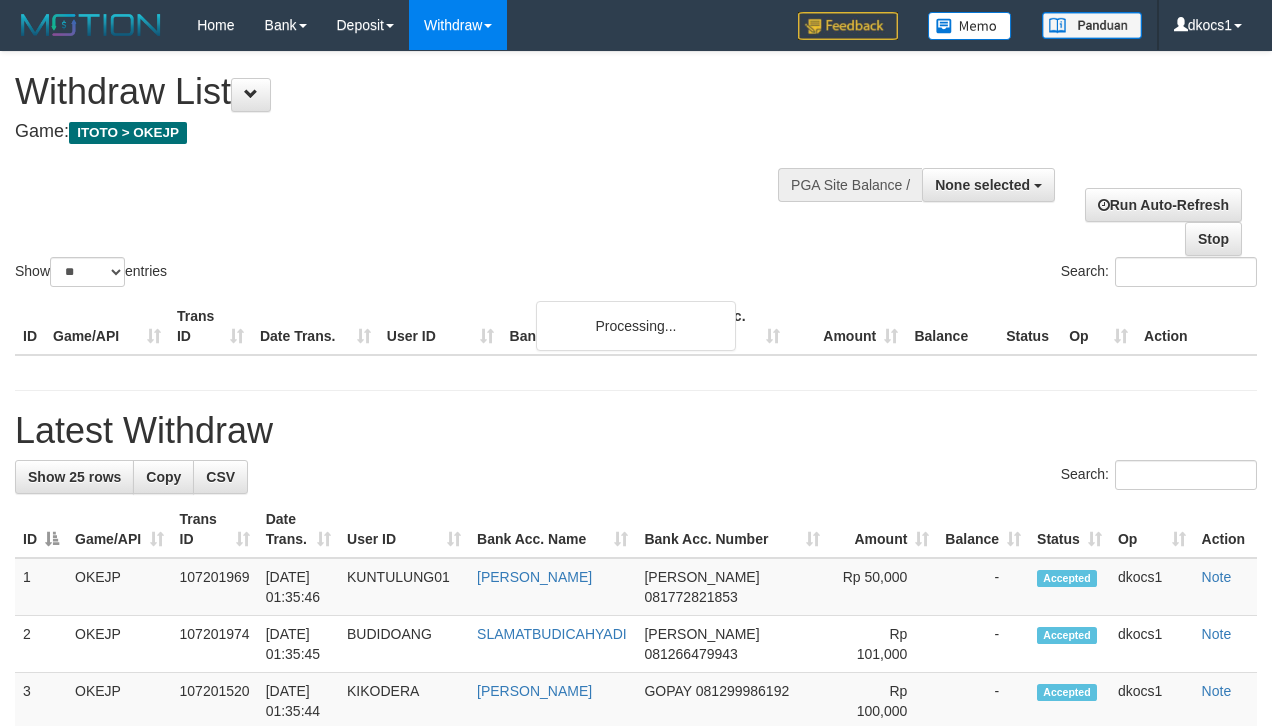 select 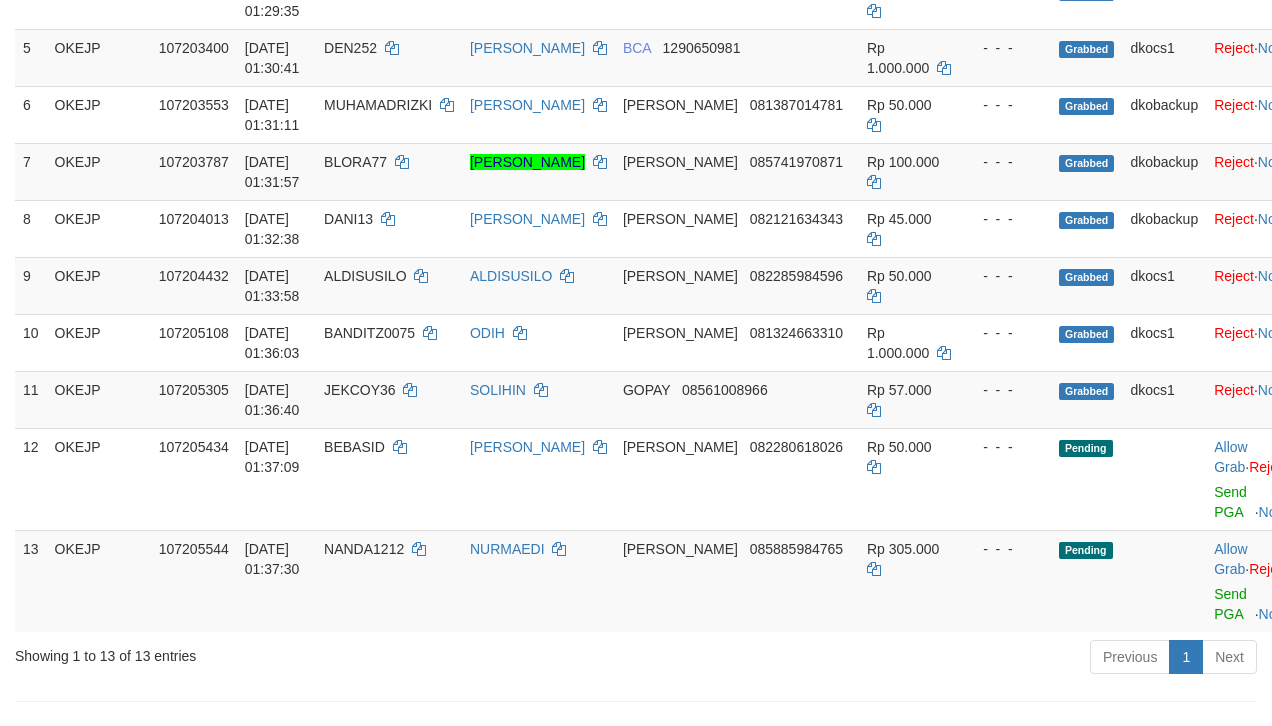 scroll, scrollTop: 498, scrollLeft: 0, axis: vertical 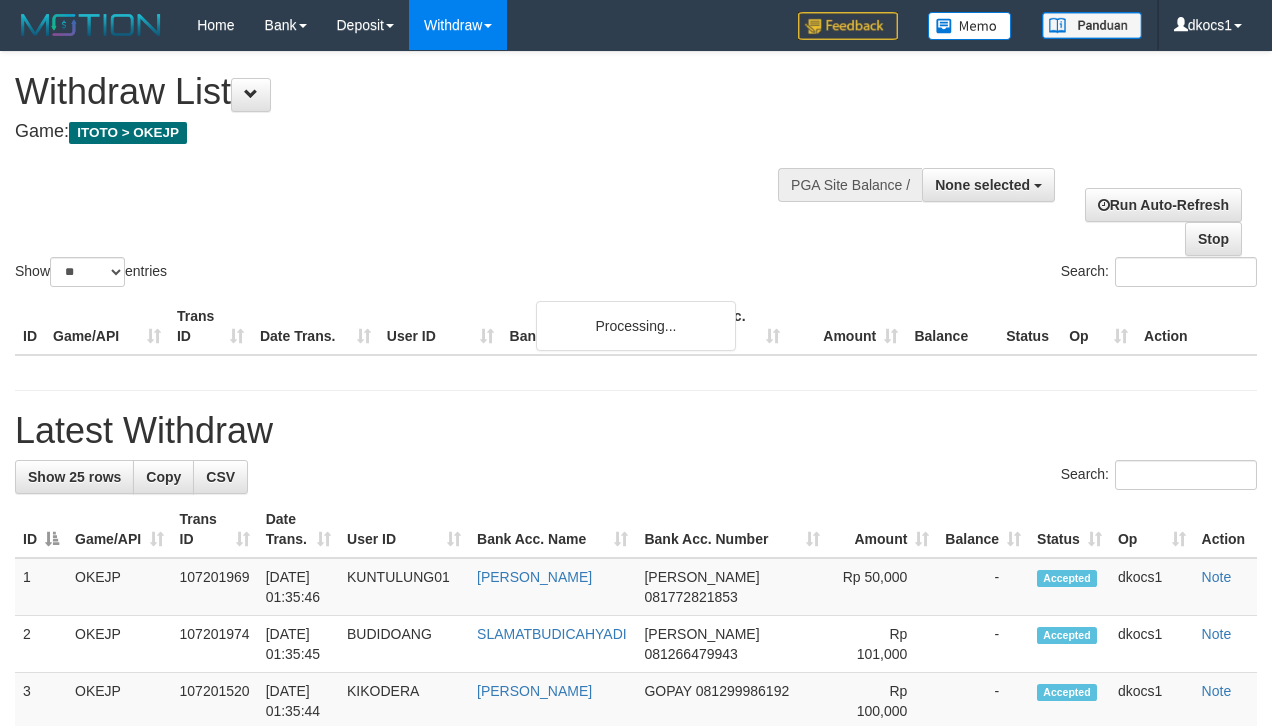select 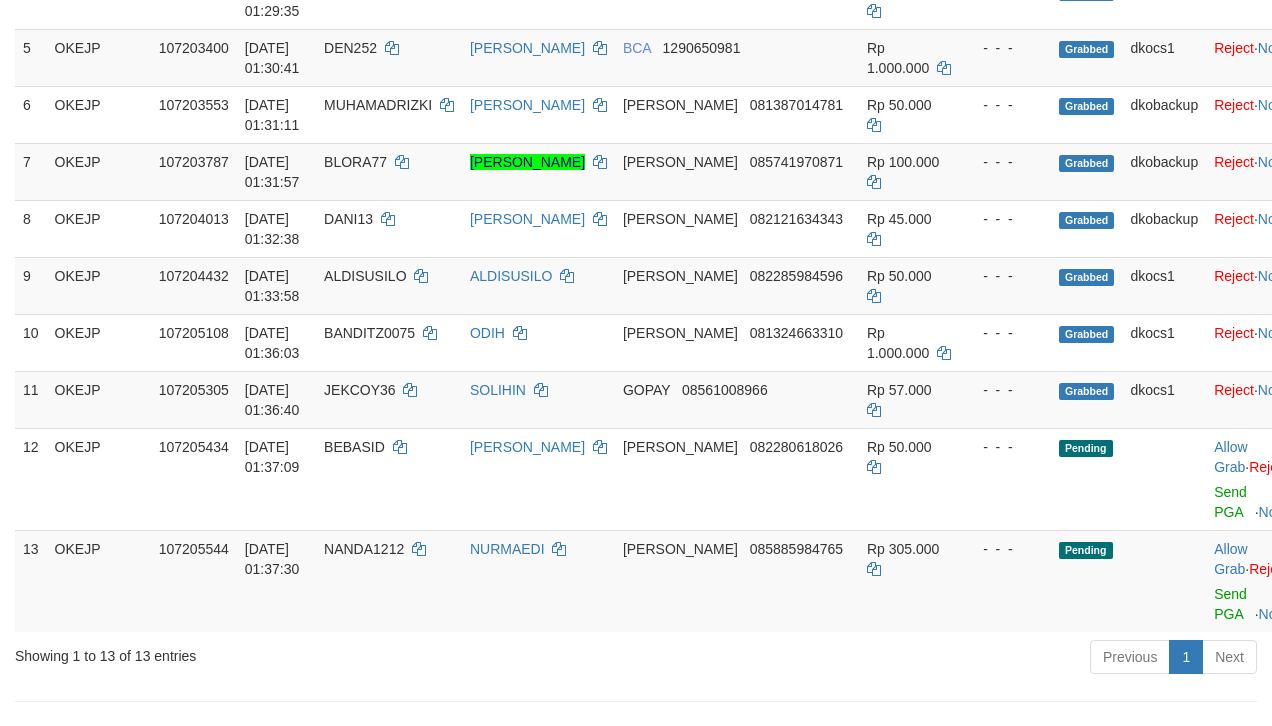 scroll, scrollTop: 498, scrollLeft: 0, axis: vertical 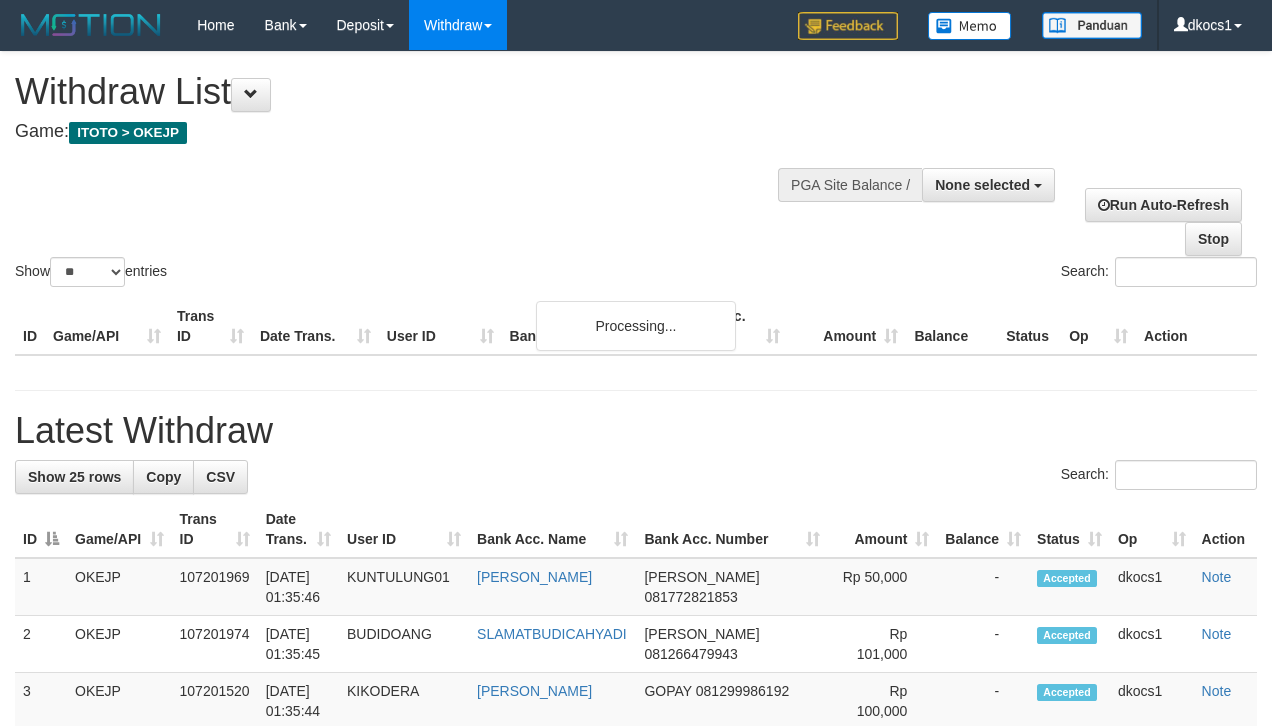 select 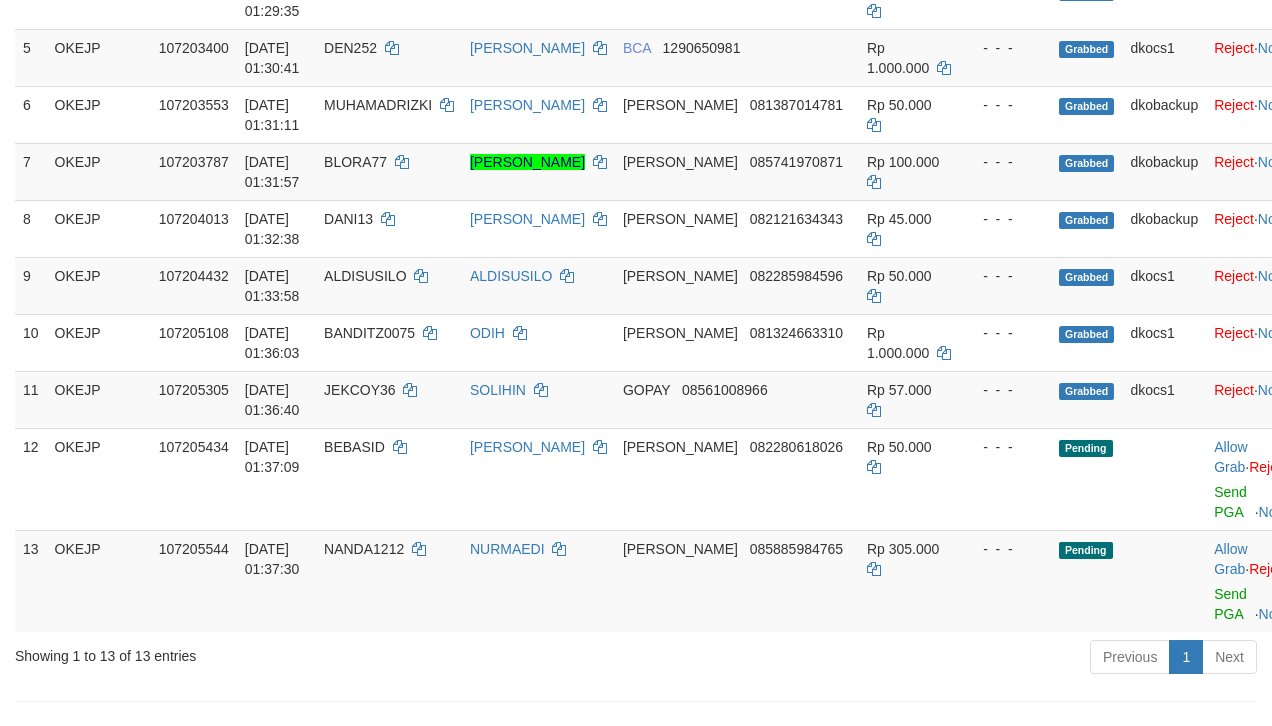 scroll, scrollTop: 498, scrollLeft: 0, axis: vertical 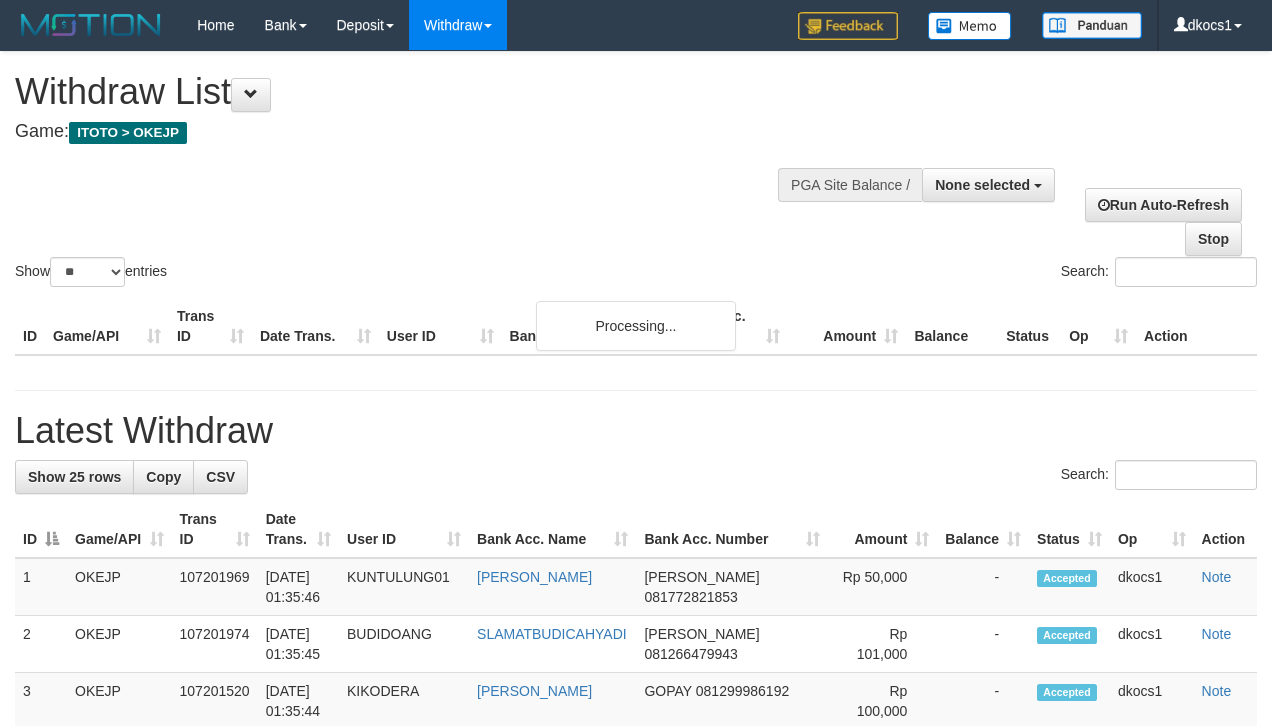 select 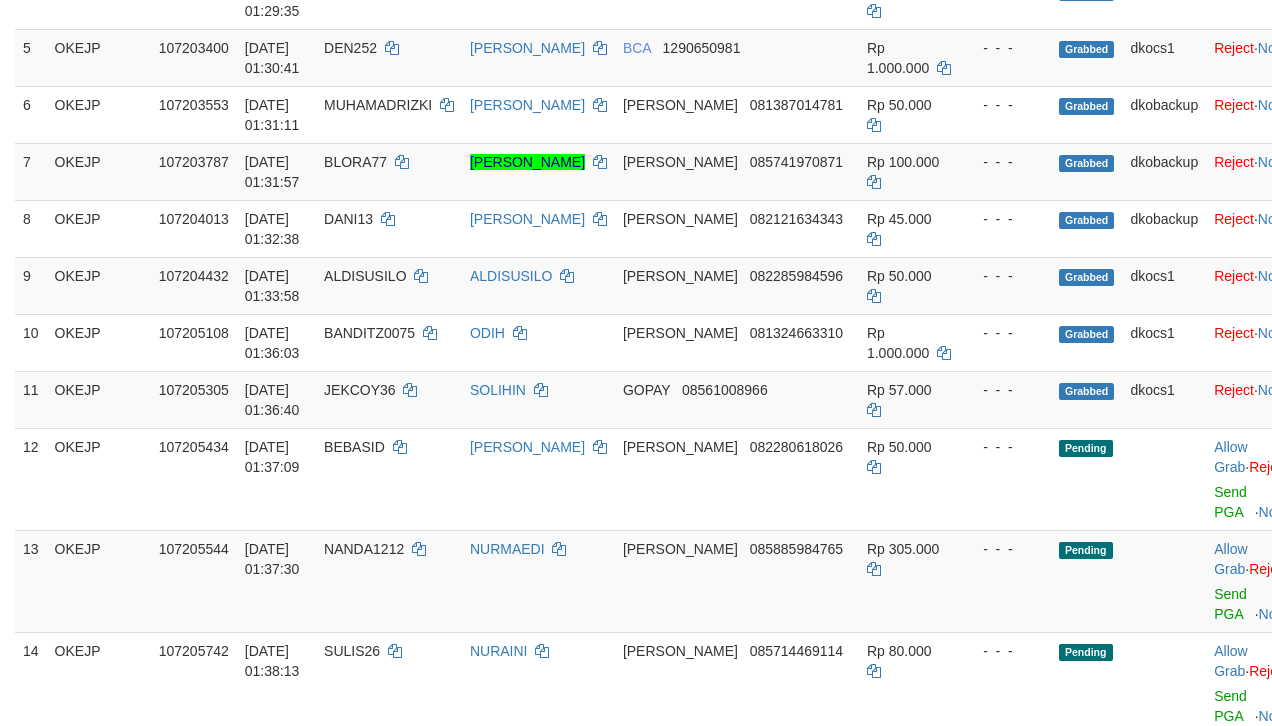 scroll, scrollTop: 498, scrollLeft: 0, axis: vertical 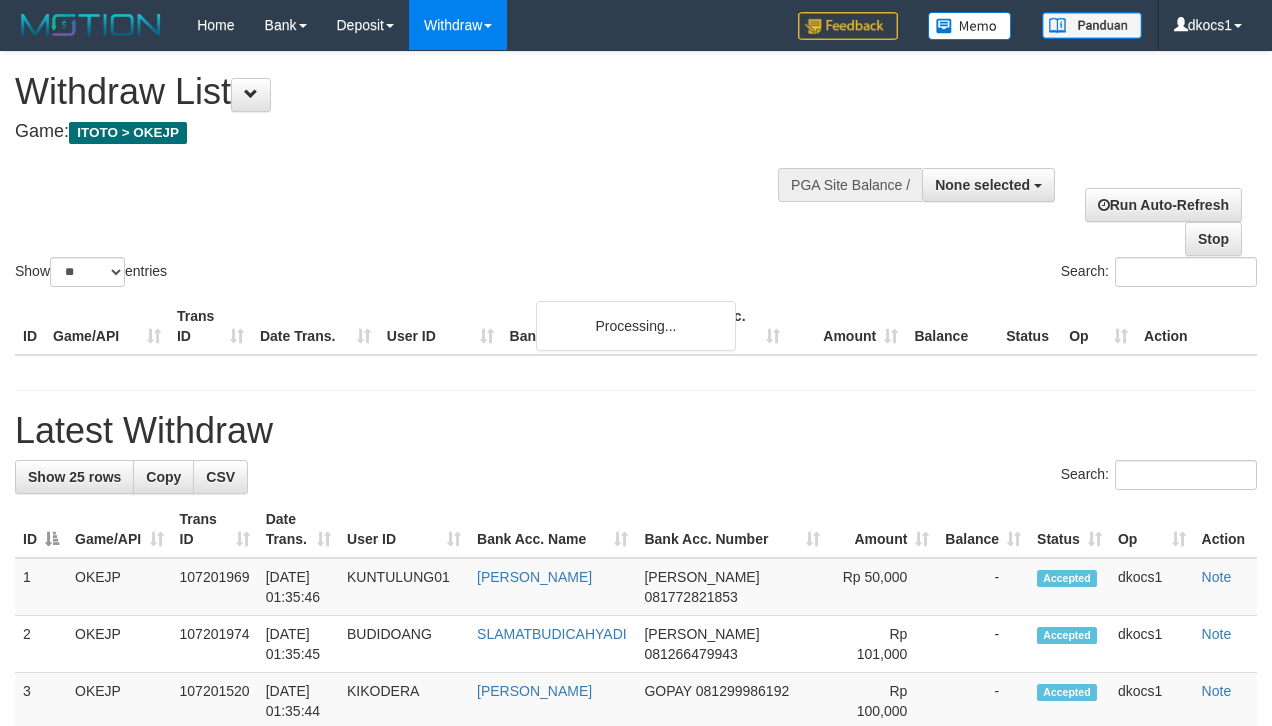 select 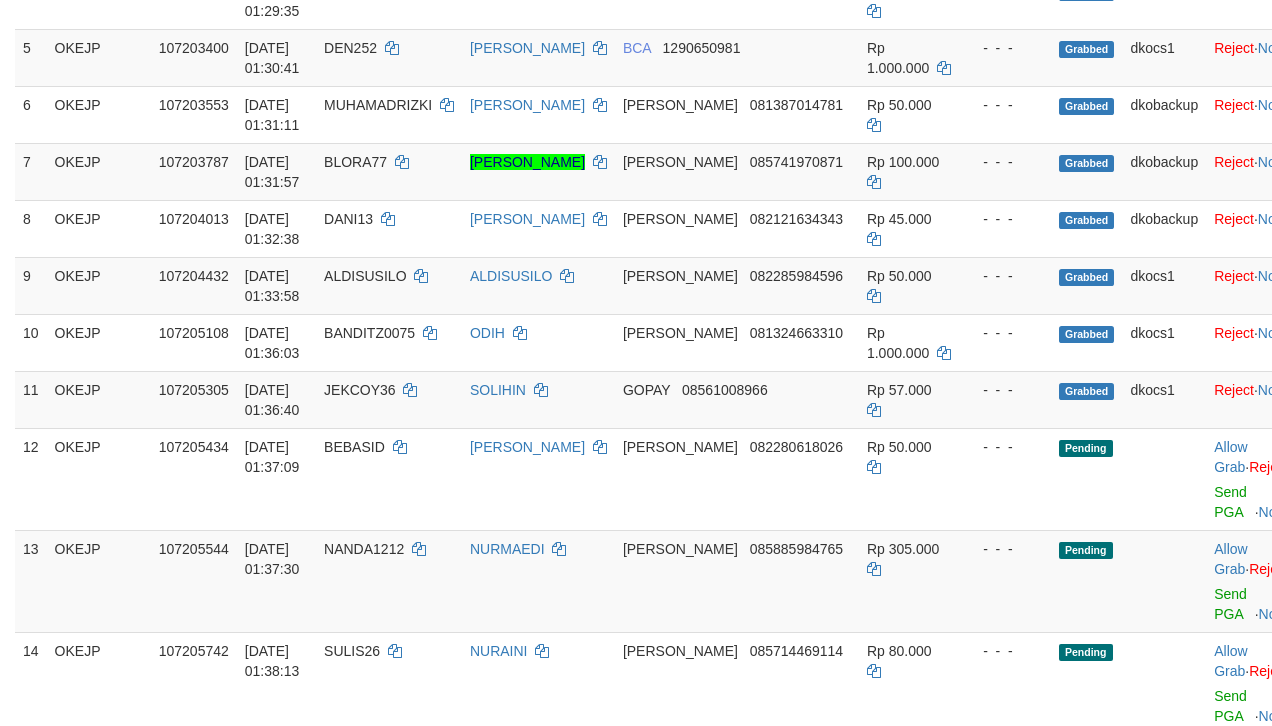 scroll, scrollTop: 498, scrollLeft: 0, axis: vertical 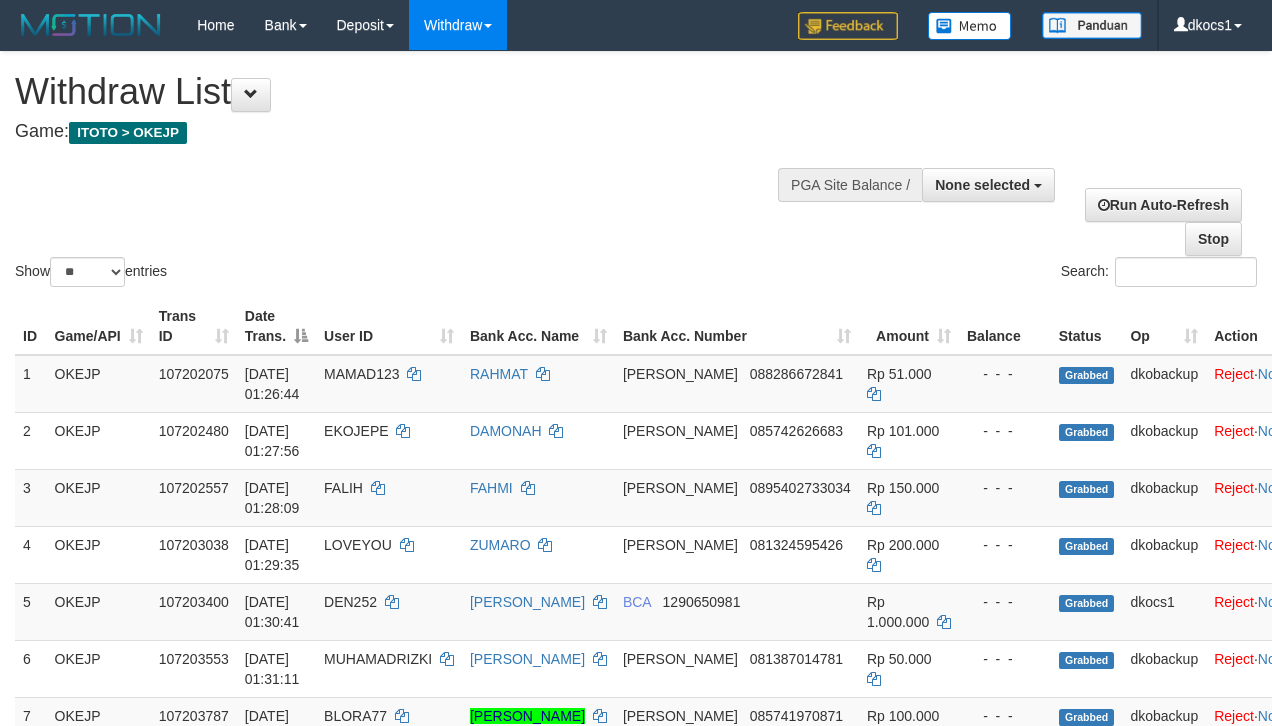 select 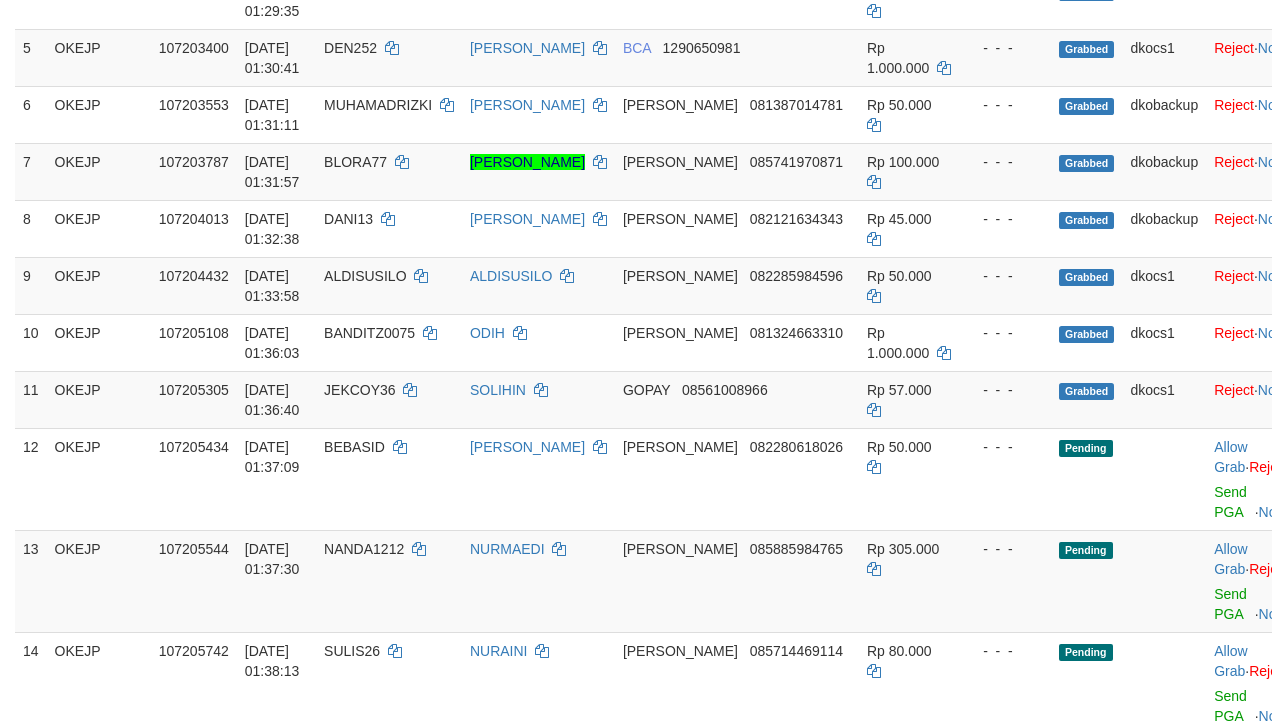 scroll, scrollTop: 498, scrollLeft: 0, axis: vertical 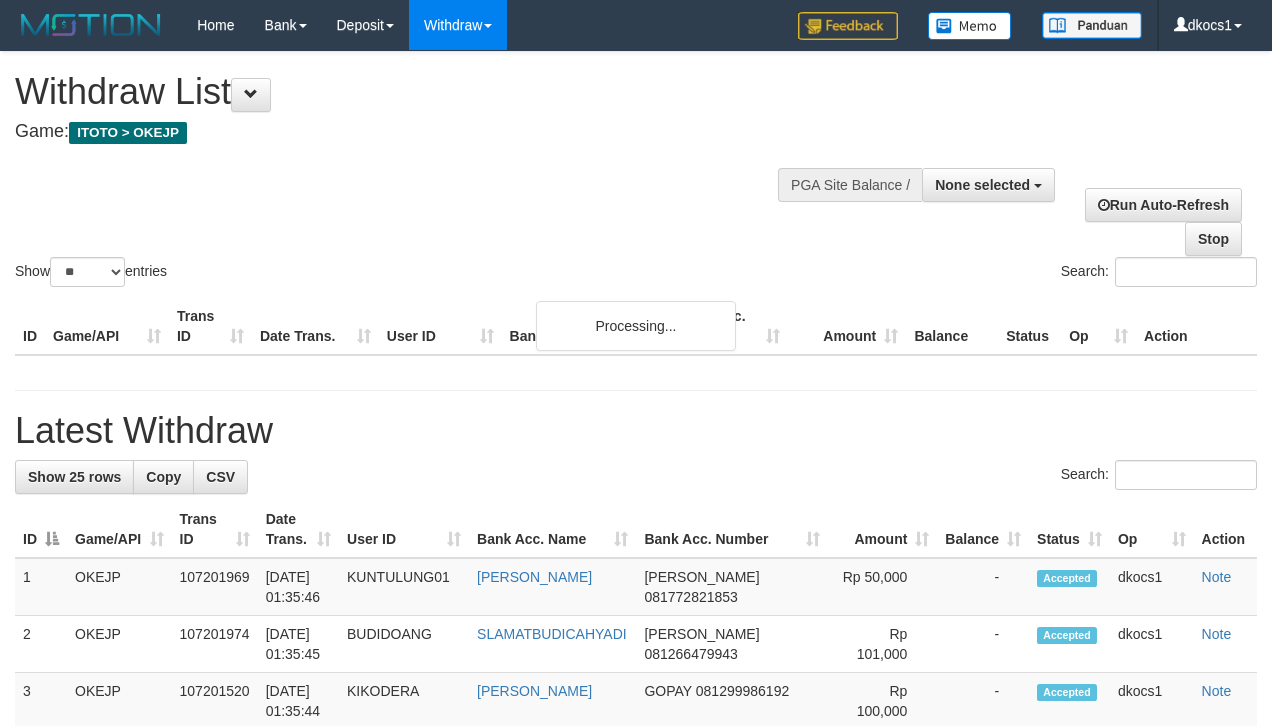 select 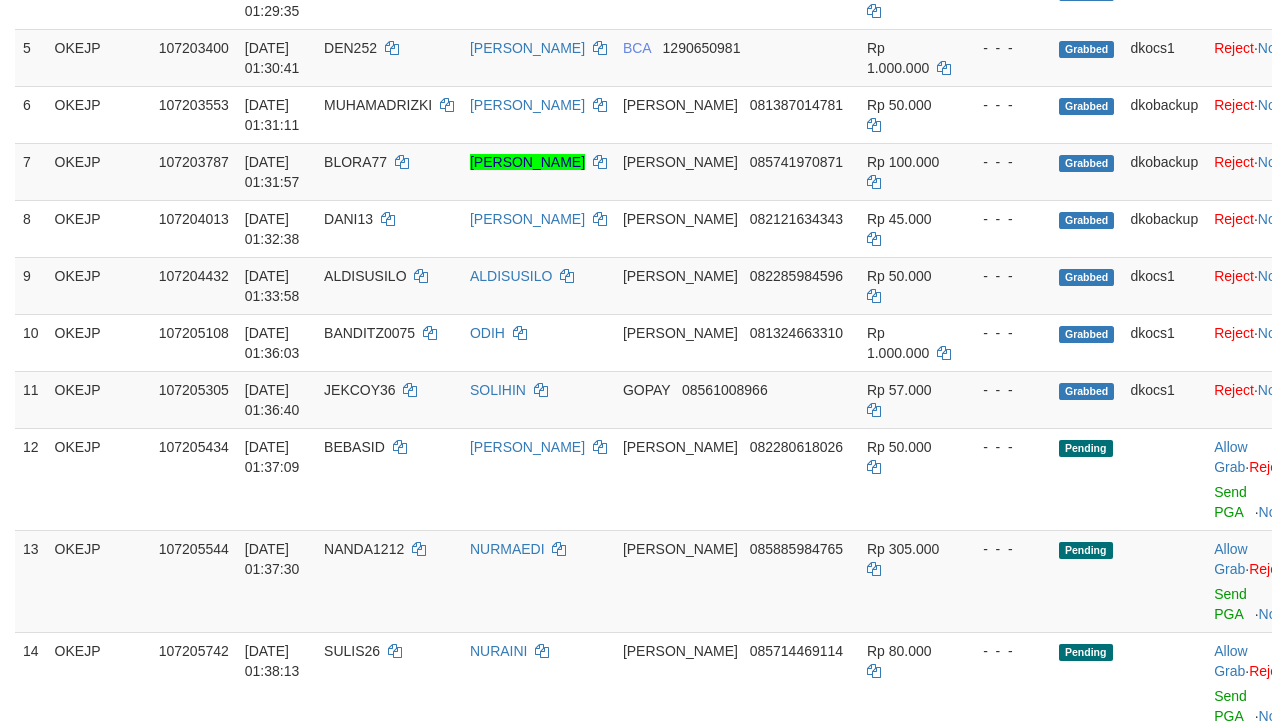 scroll, scrollTop: 498, scrollLeft: 0, axis: vertical 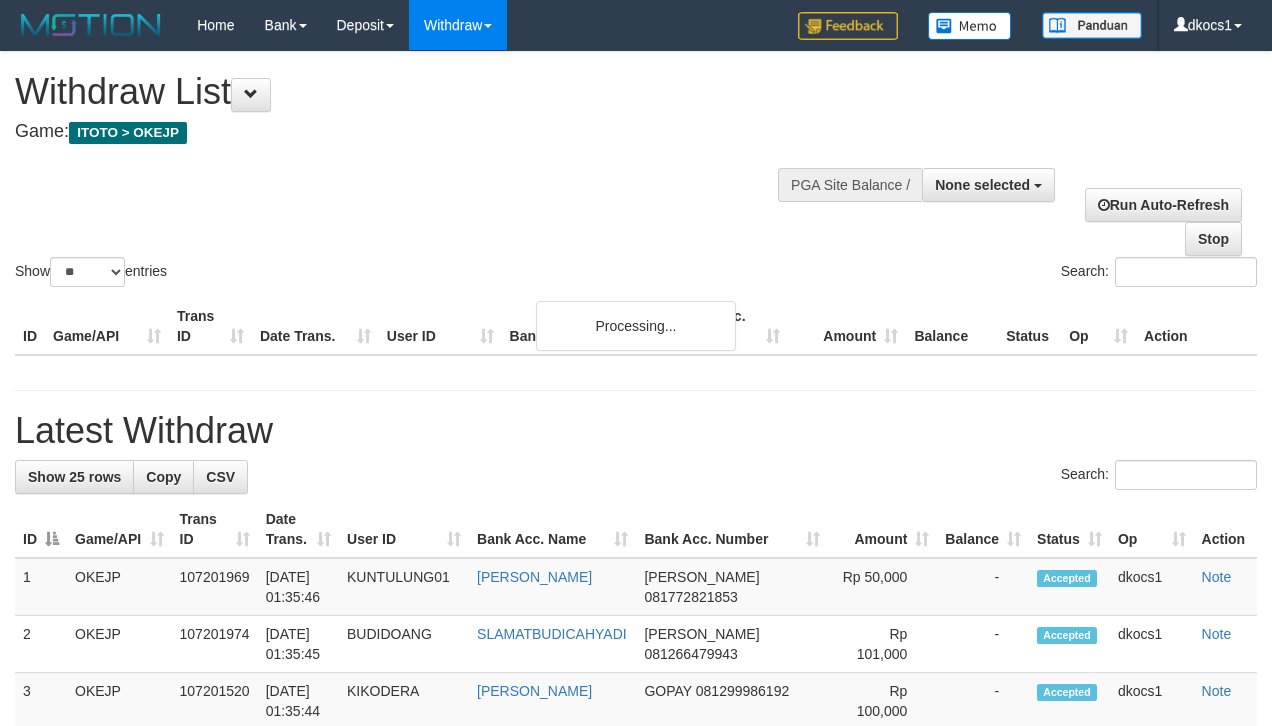 select 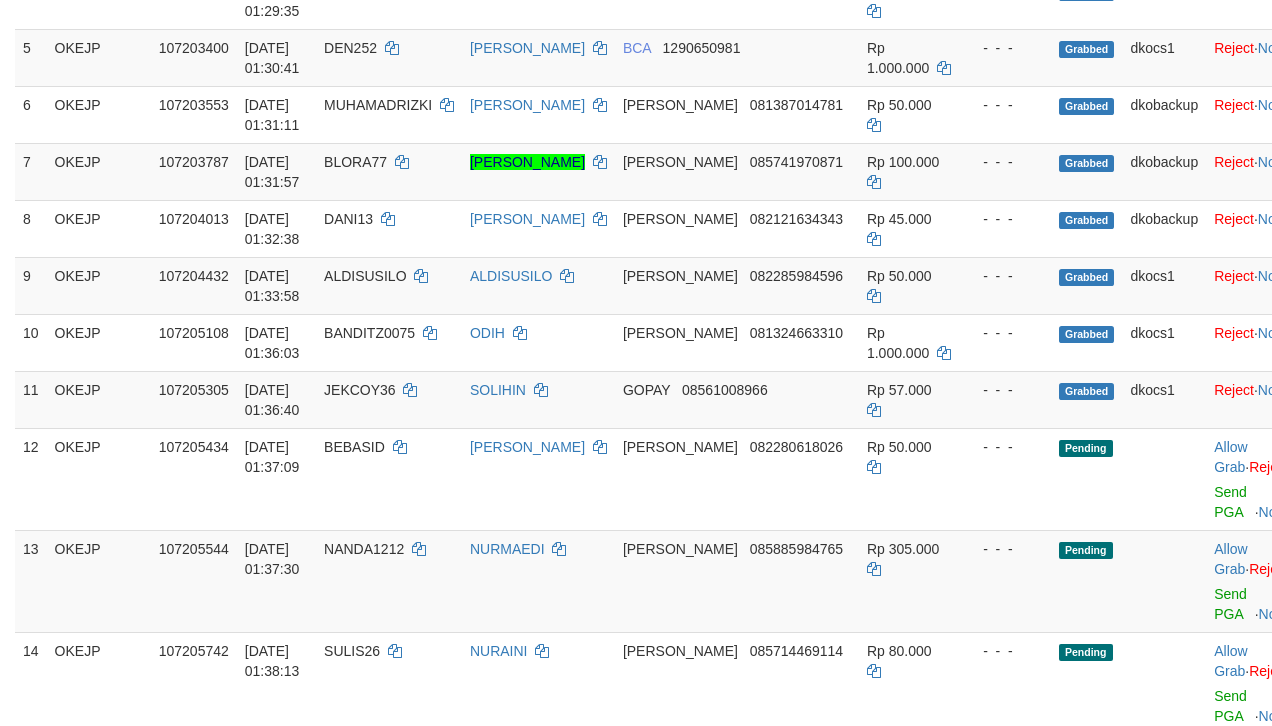 scroll, scrollTop: 498, scrollLeft: 0, axis: vertical 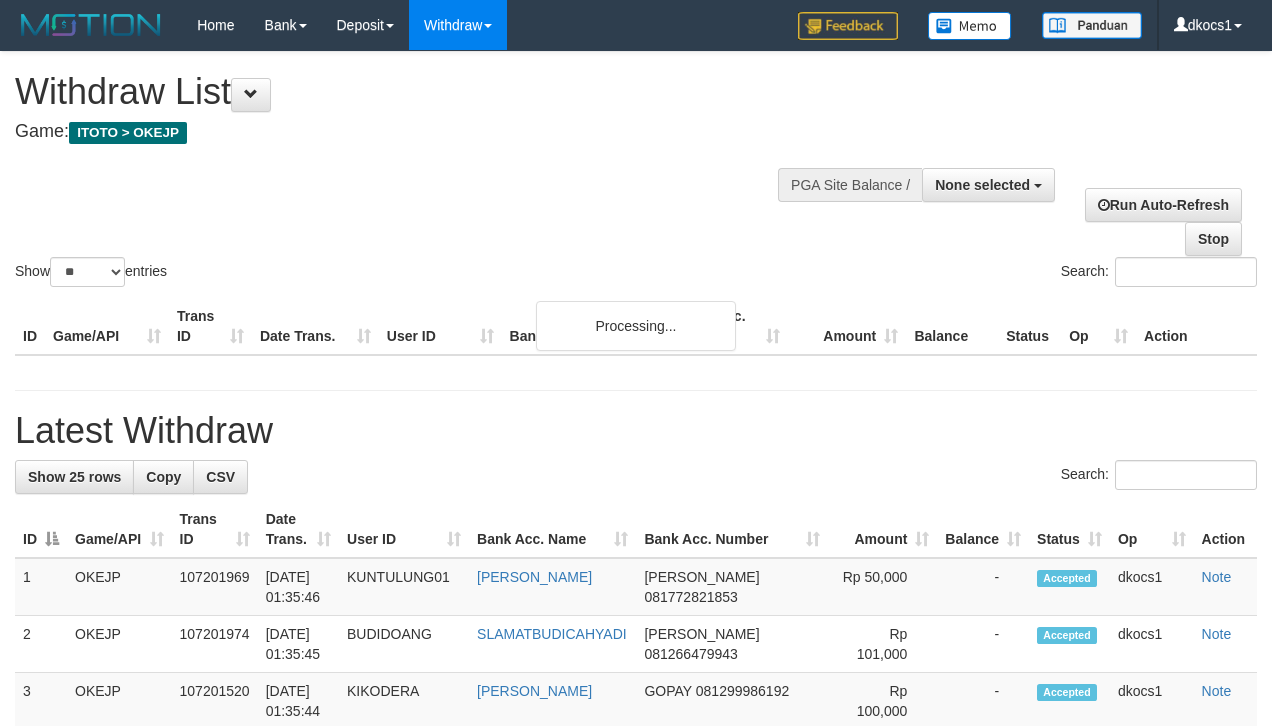 select 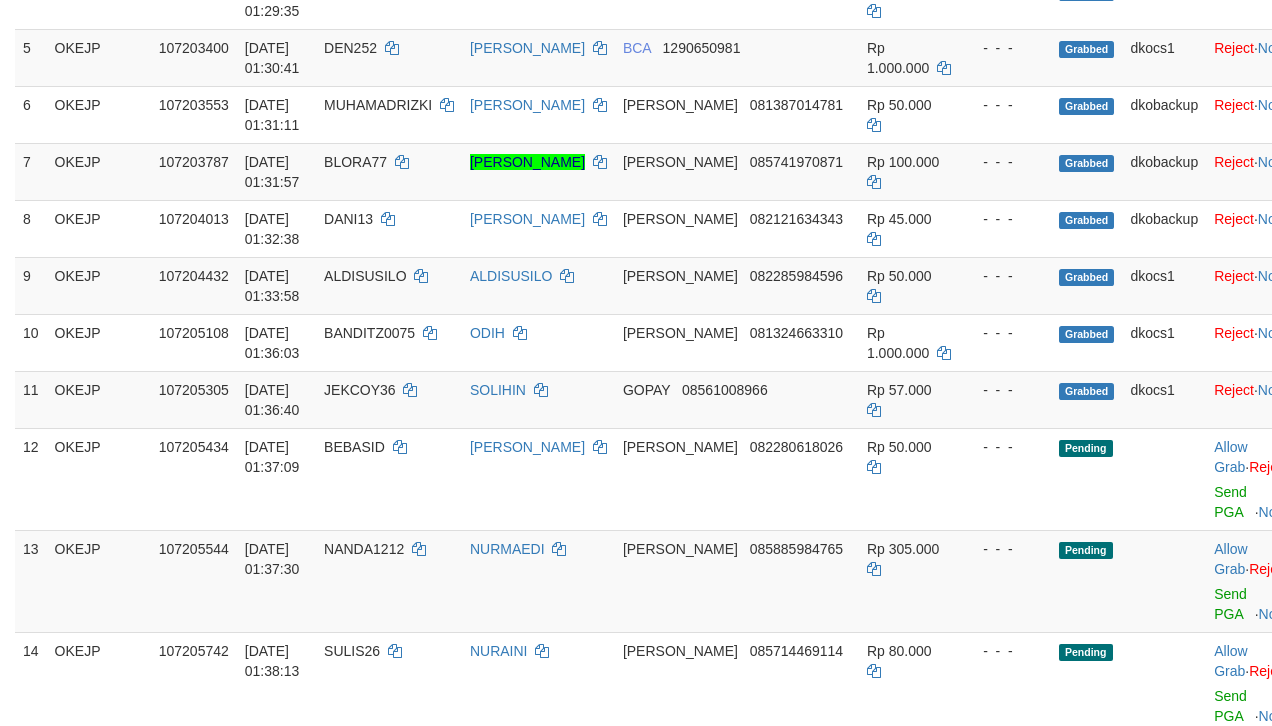 scroll, scrollTop: 498, scrollLeft: 0, axis: vertical 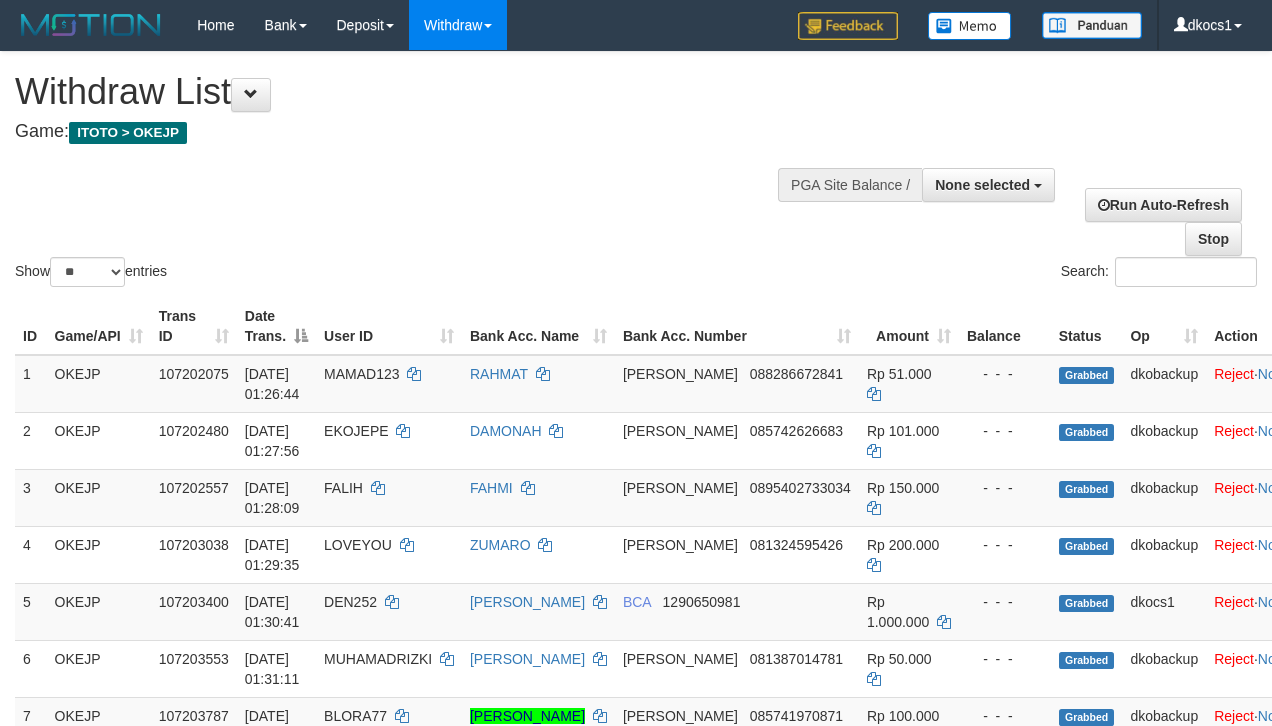 select 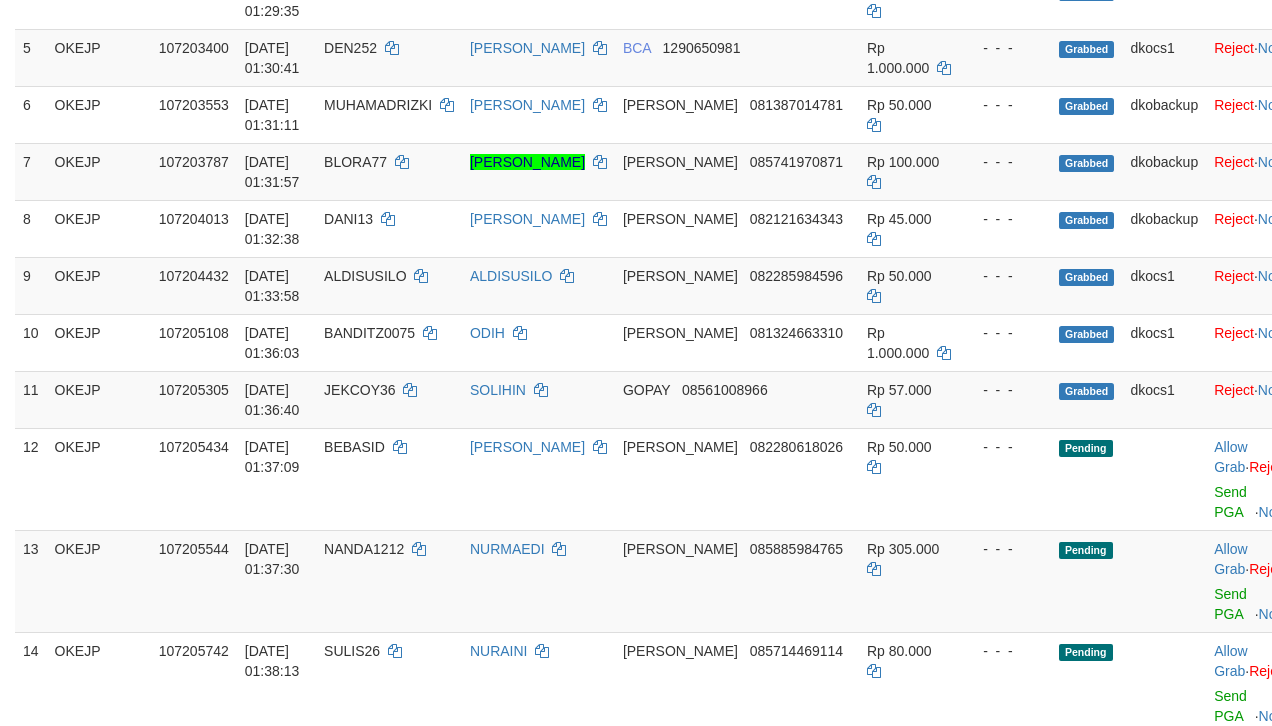 scroll, scrollTop: 498, scrollLeft: 0, axis: vertical 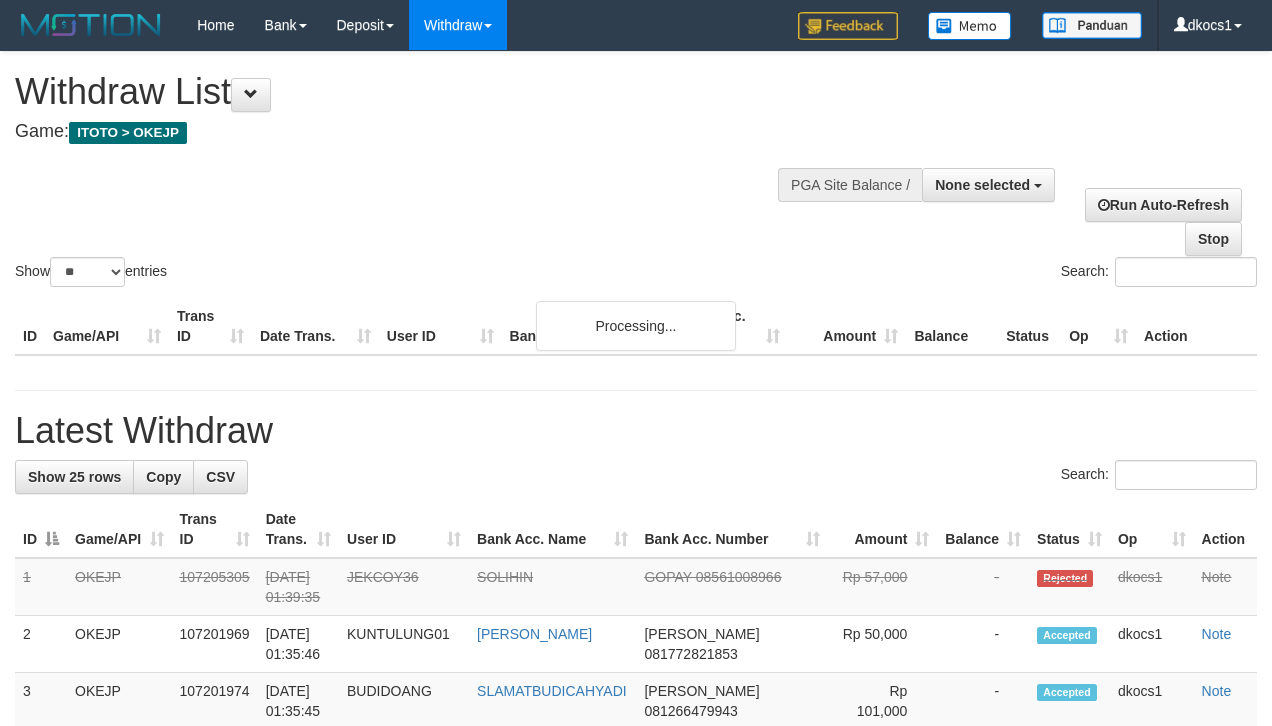 select 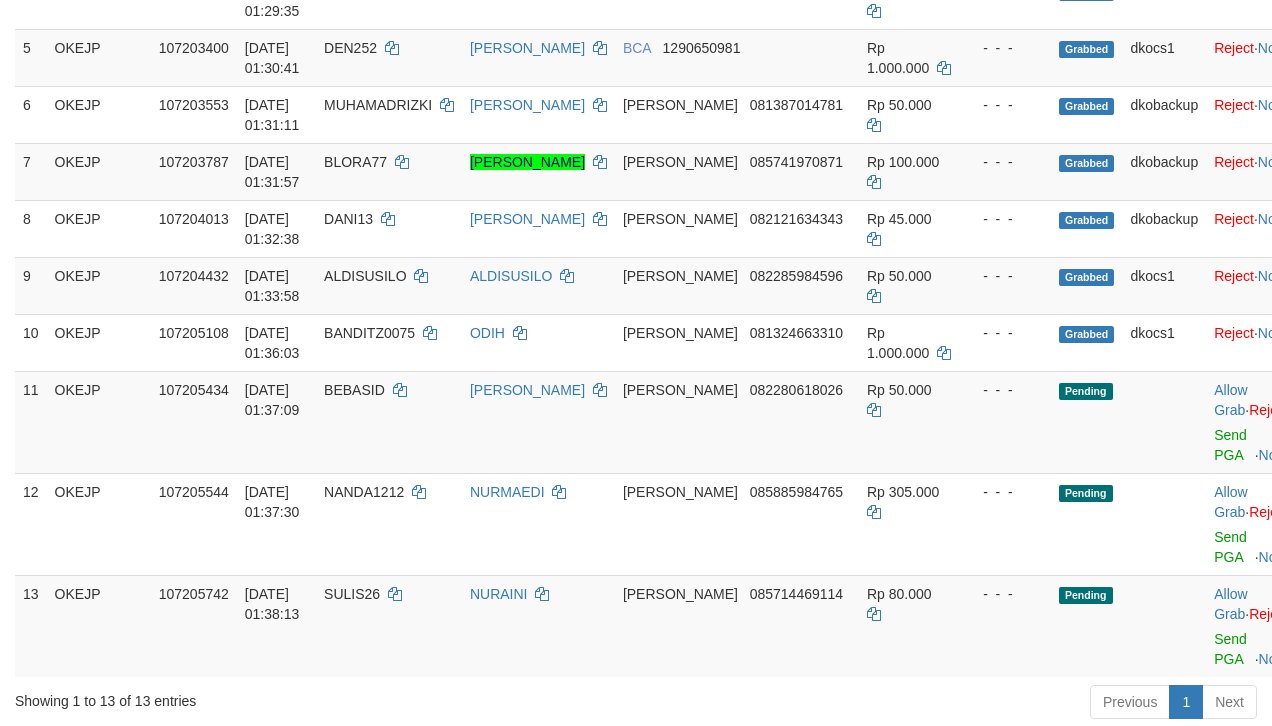 scroll, scrollTop: 498, scrollLeft: 0, axis: vertical 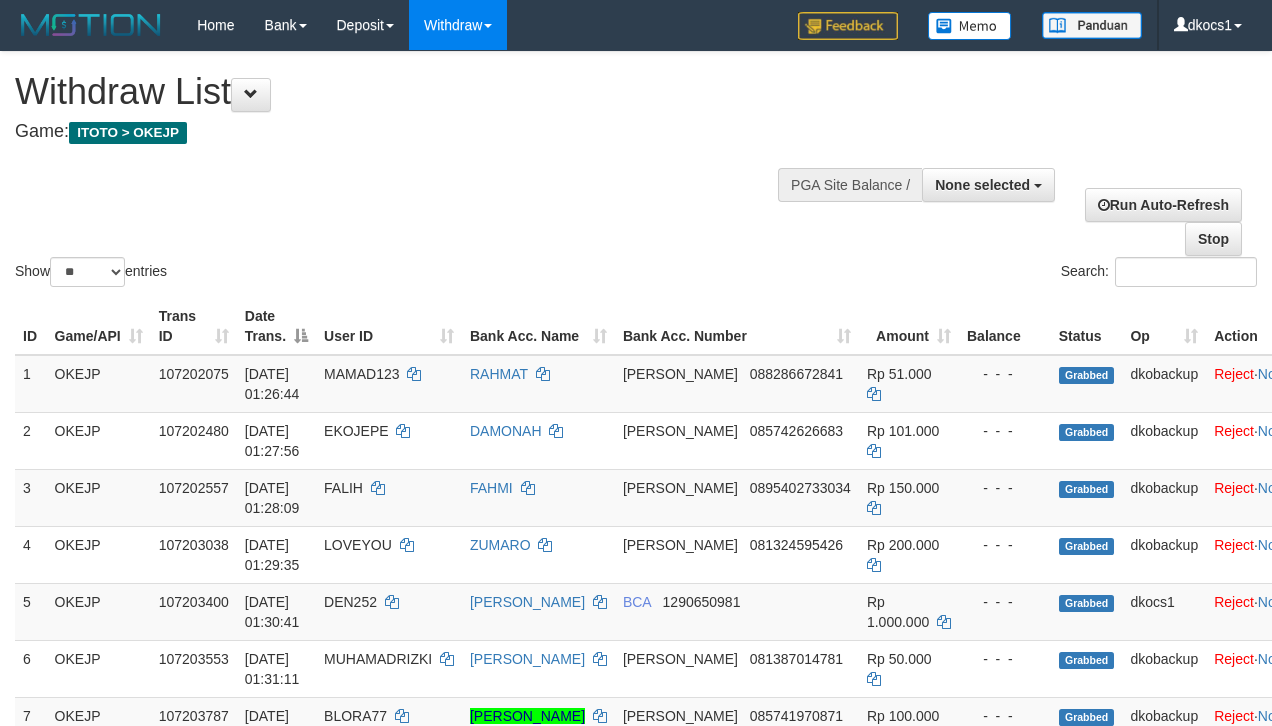 select 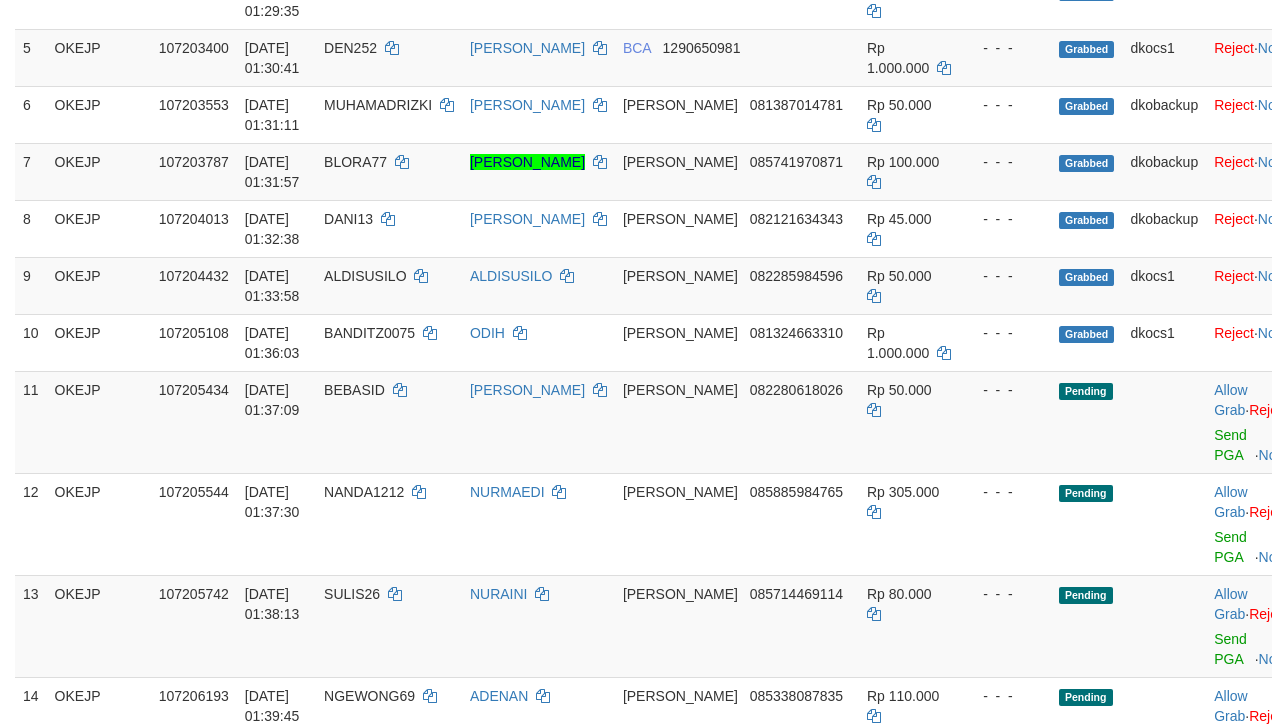 scroll, scrollTop: 498, scrollLeft: 0, axis: vertical 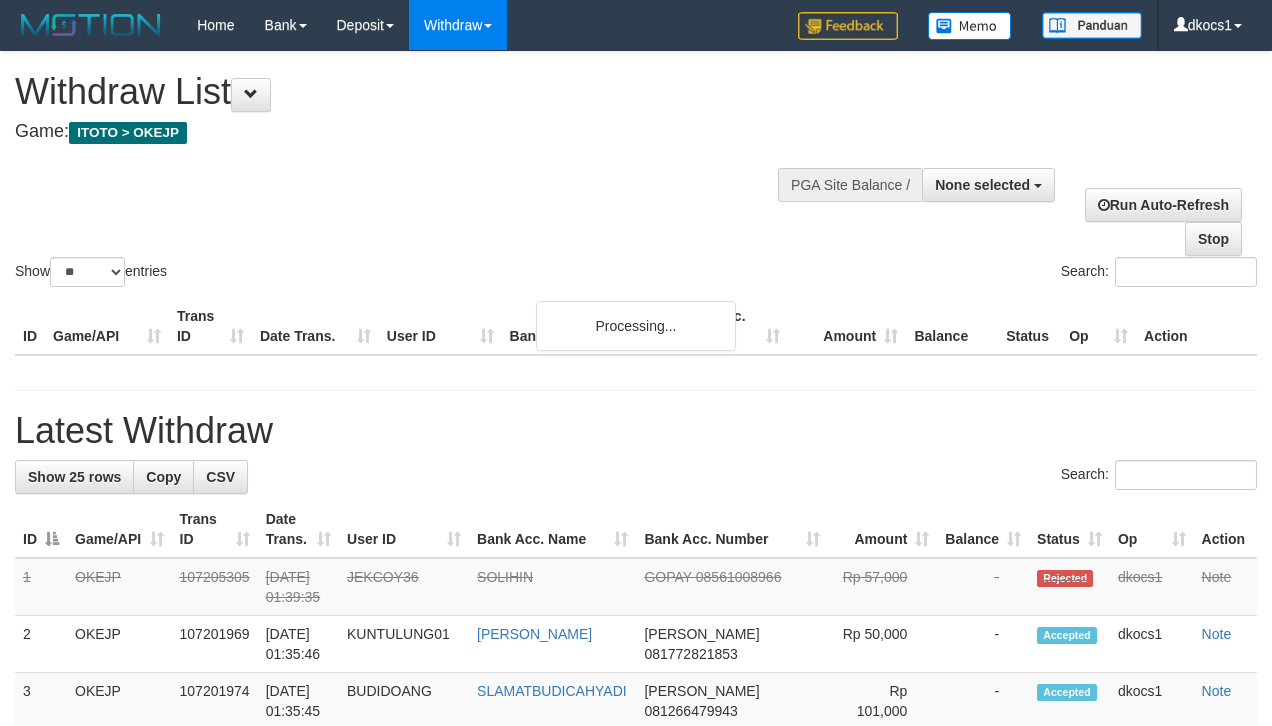 select 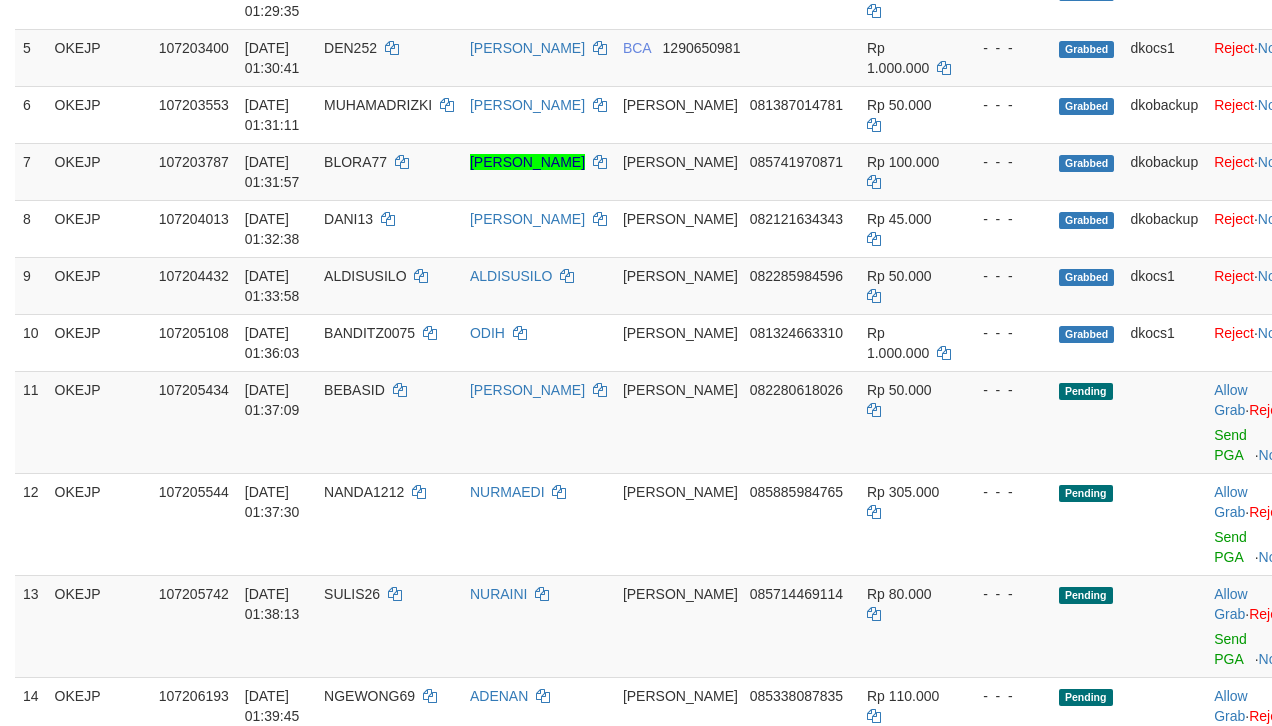 scroll, scrollTop: 498, scrollLeft: 0, axis: vertical 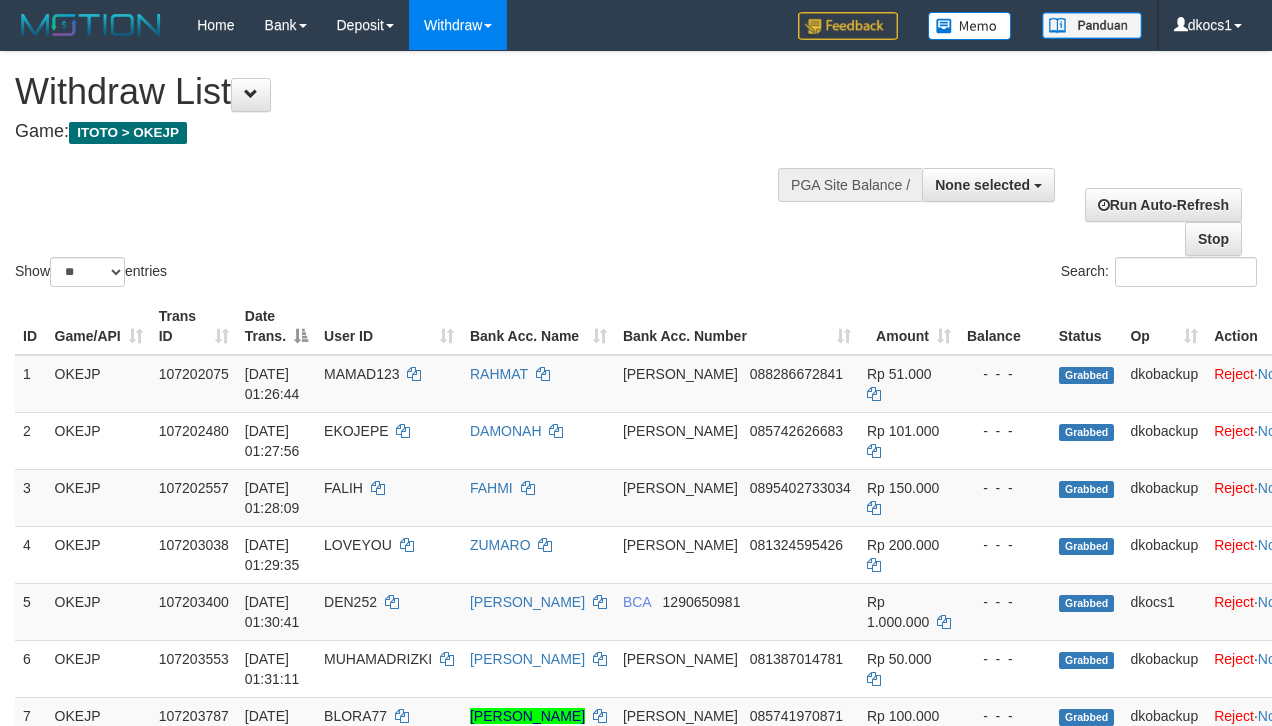 select 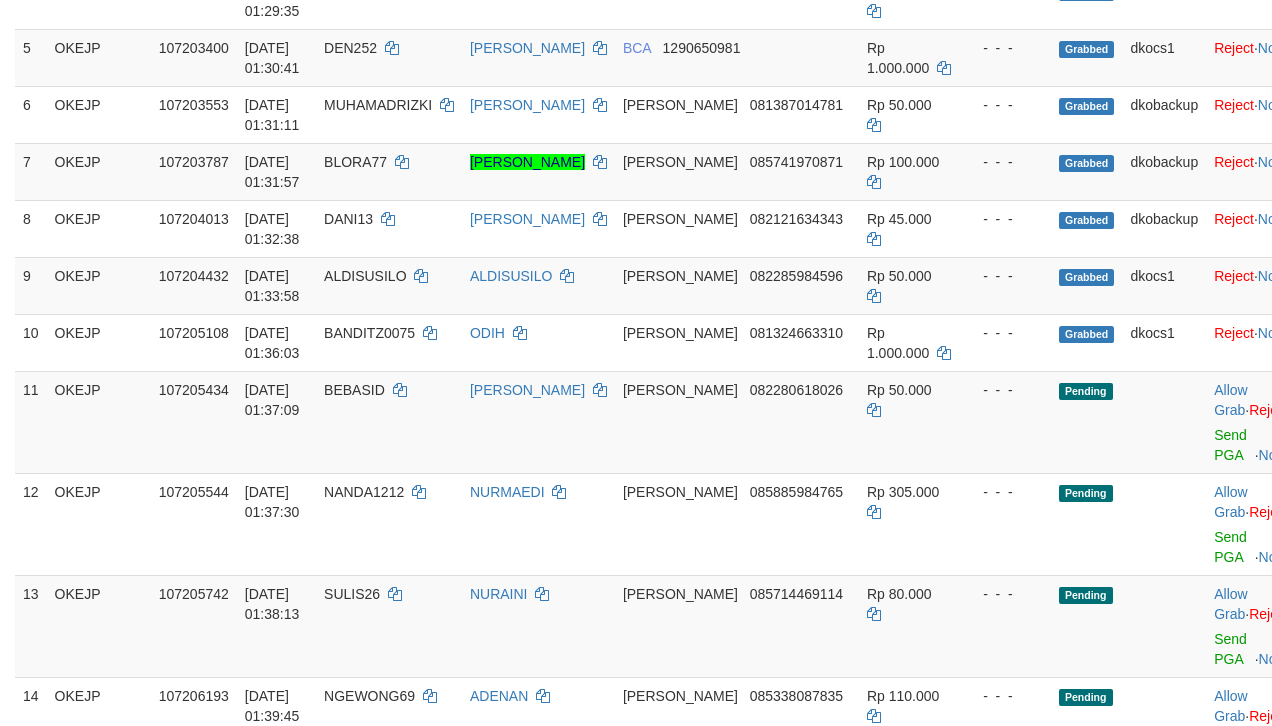 scroll, scrollTop: 498, scrollLeft: 0, axis: vertical 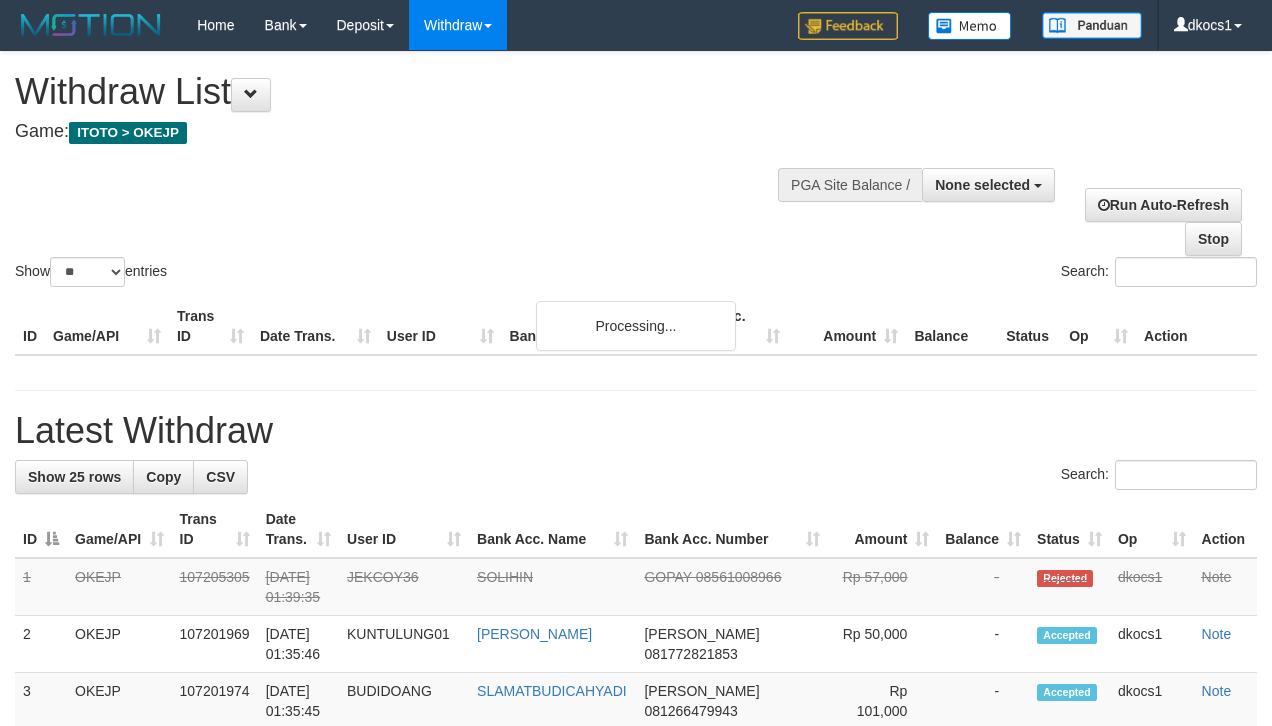 select 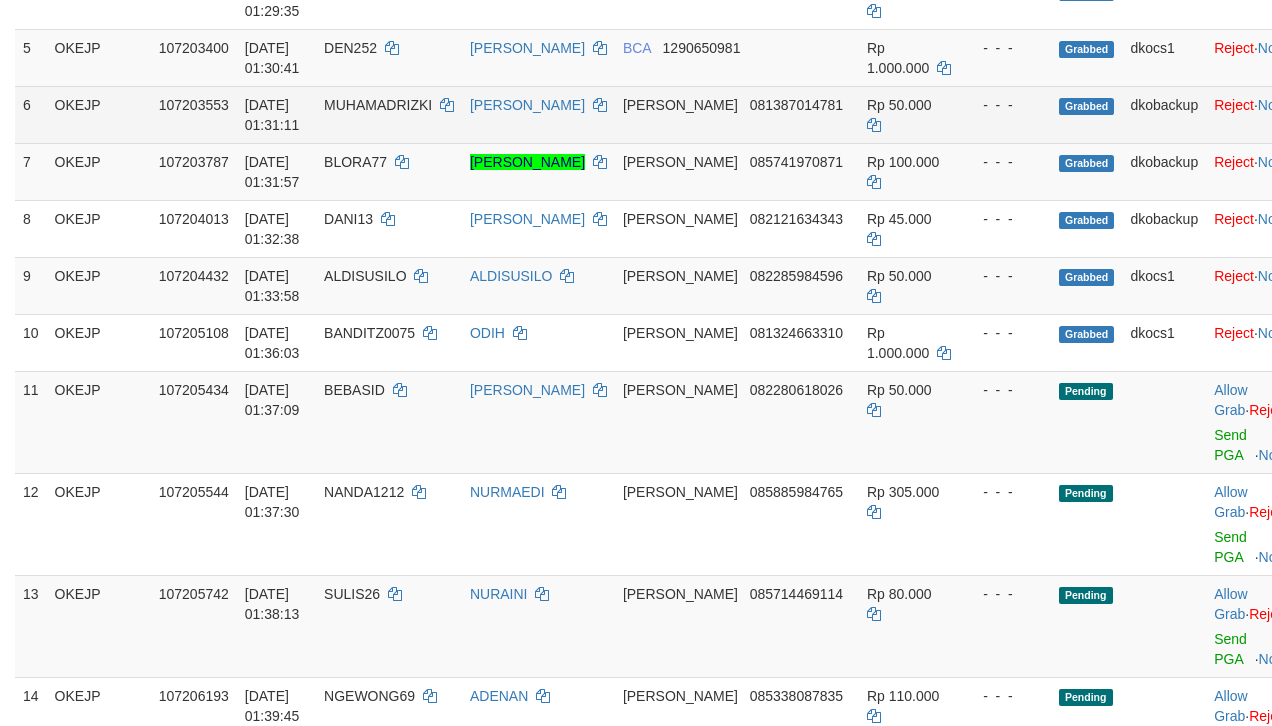 scroll, scrollTop: 498, scrollLeft: 0, axis: vertical 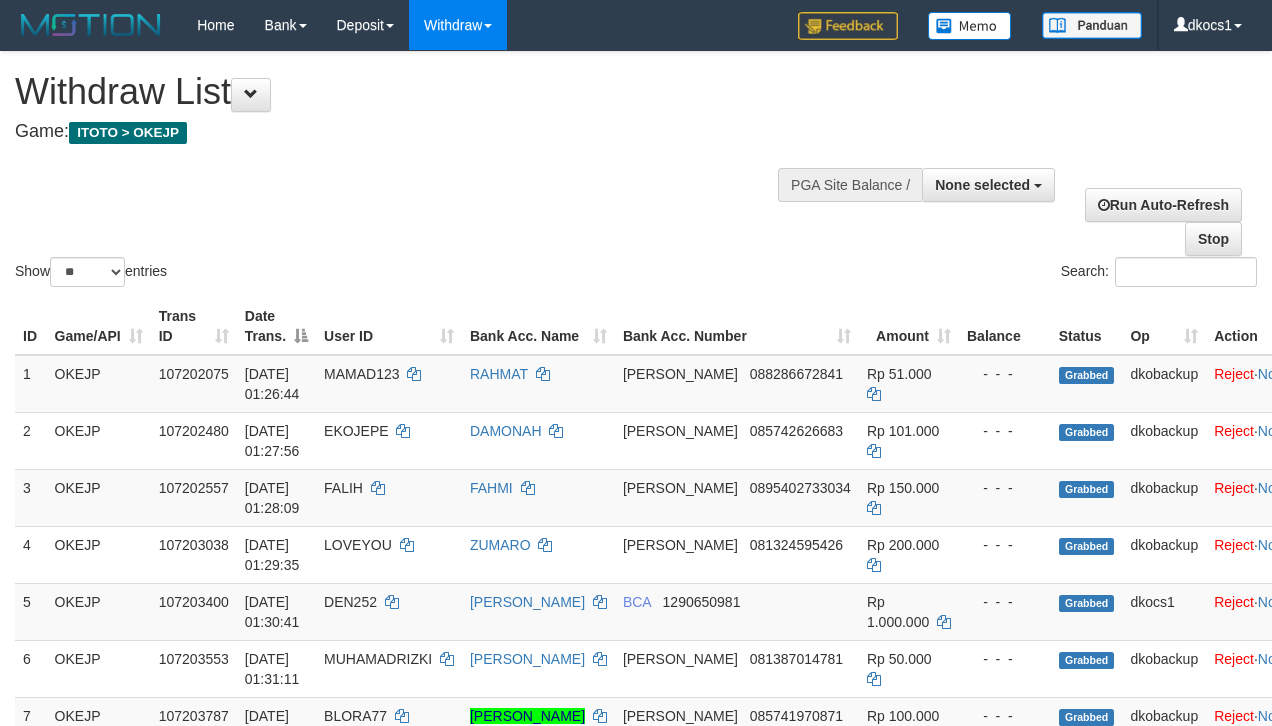 select 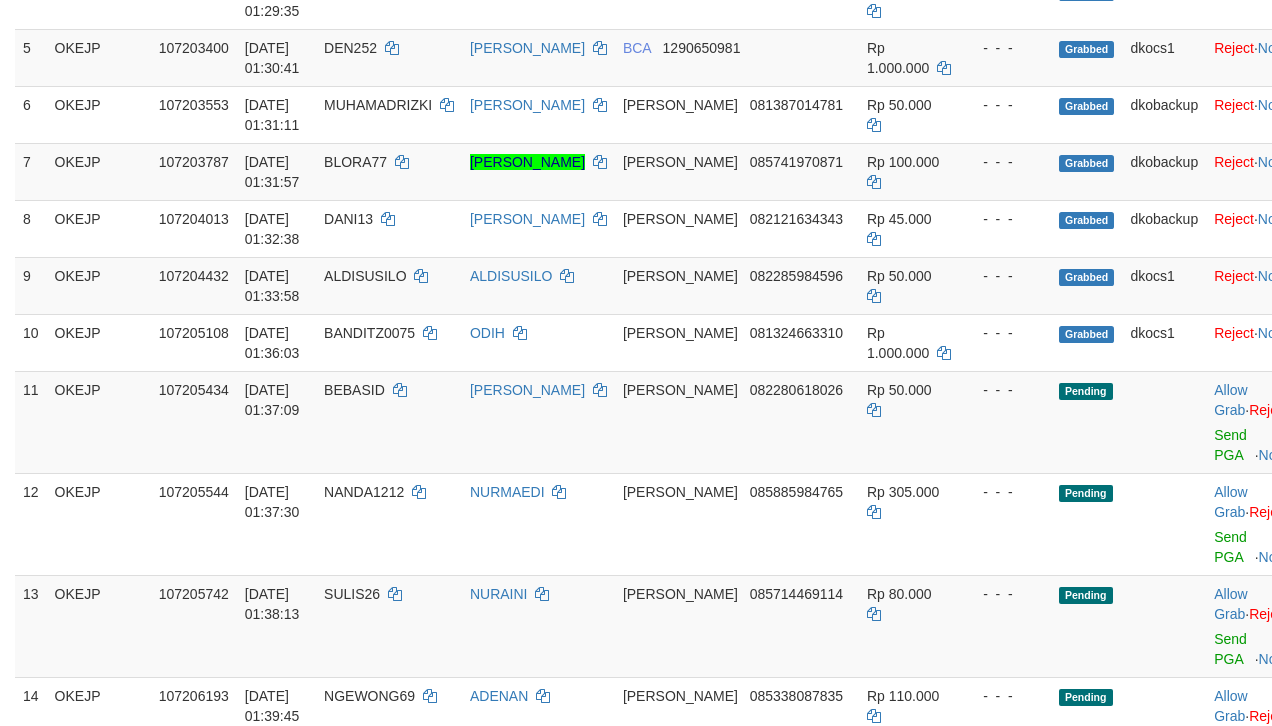 scroll, scrollTop: 498, scrollLeft: 0, axis: vertical 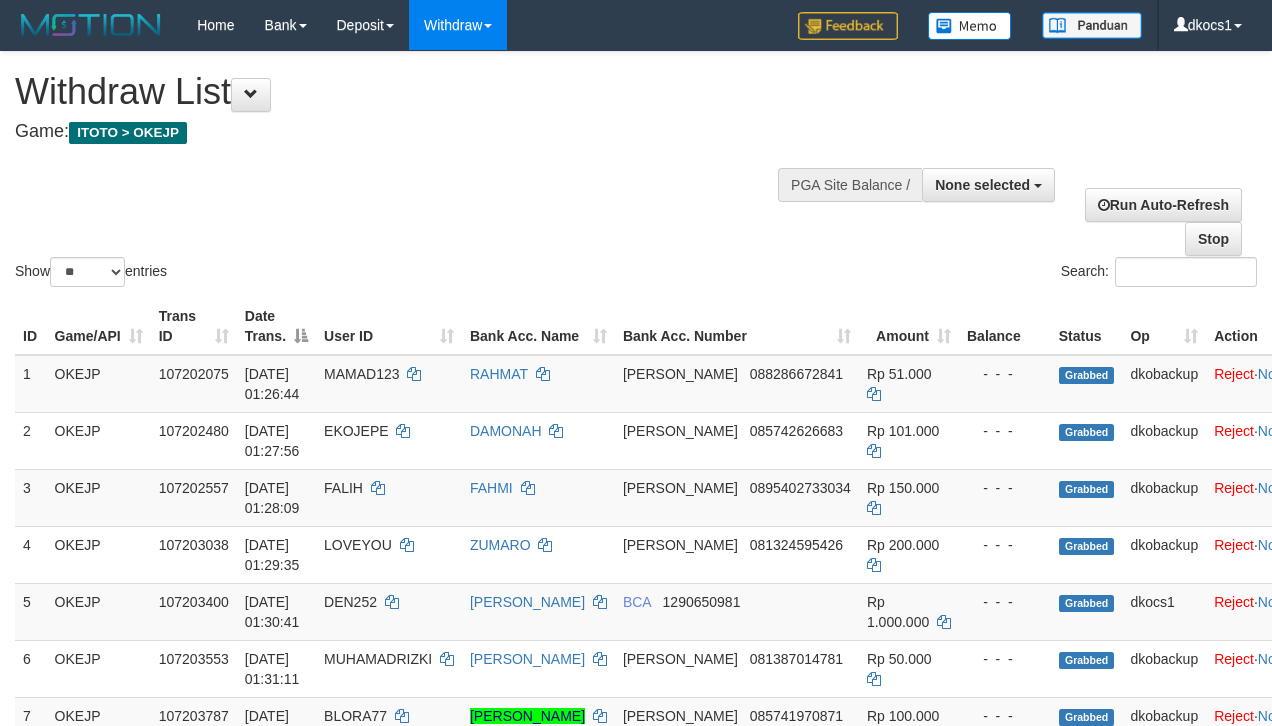 select 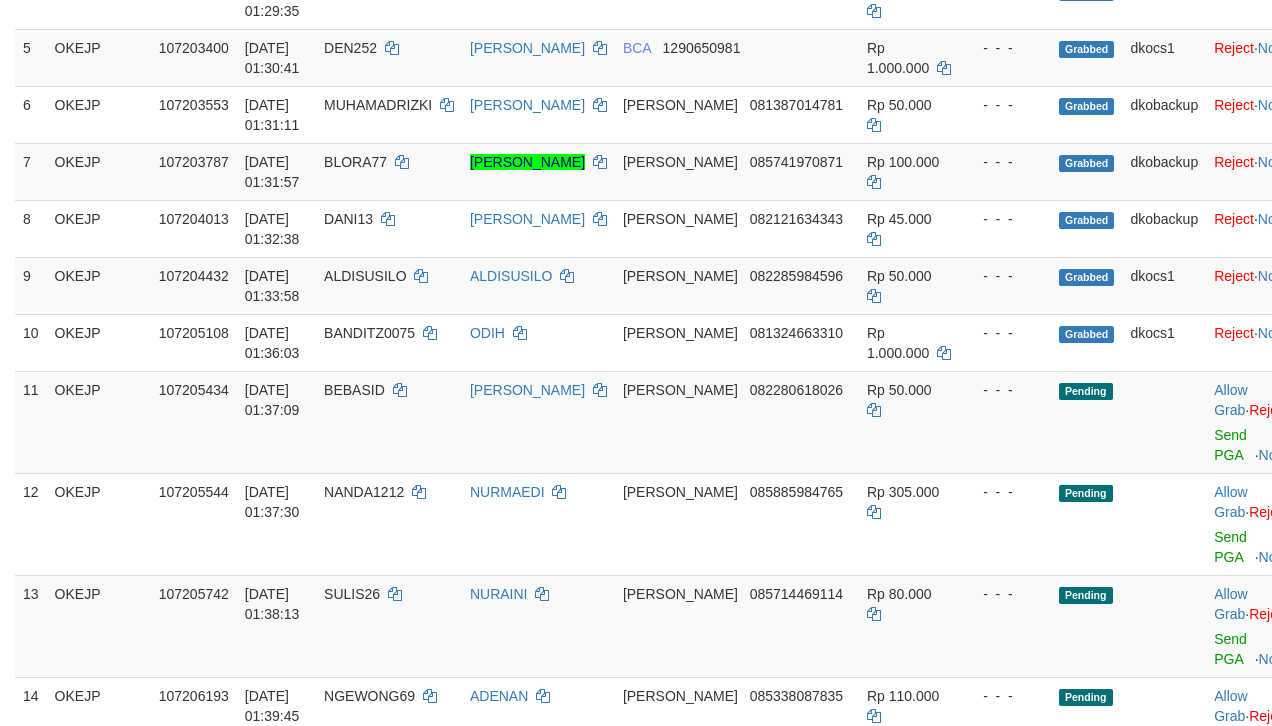 scroll, scrollTop: 498, scrollLeft: 0, axis: vertical 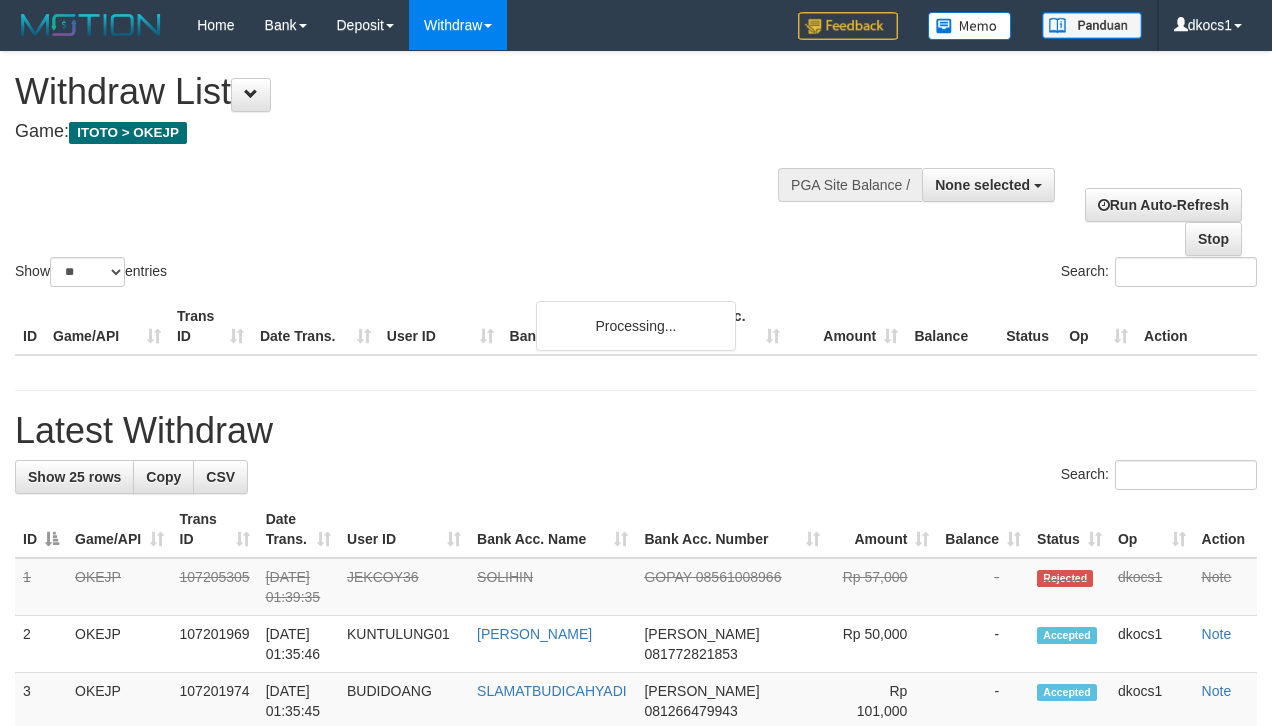 select 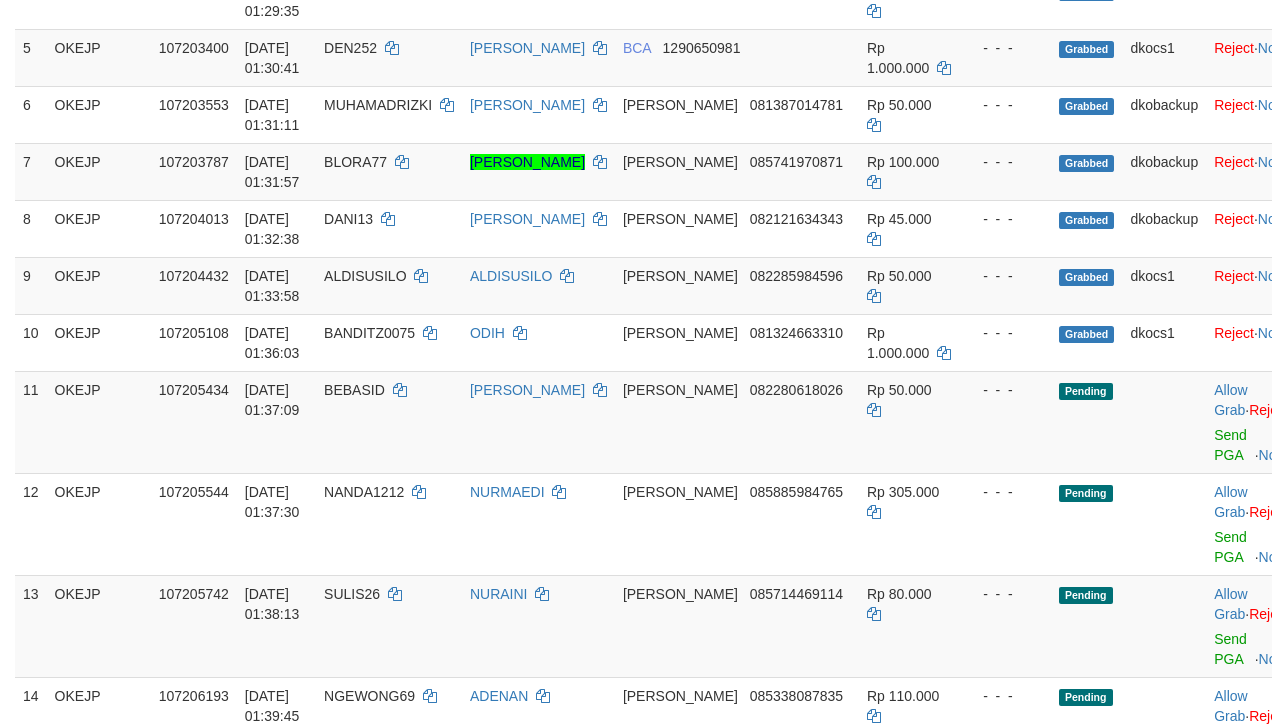 scroll, scrollTop: 498, scrollLeft: 0, axis: vertical 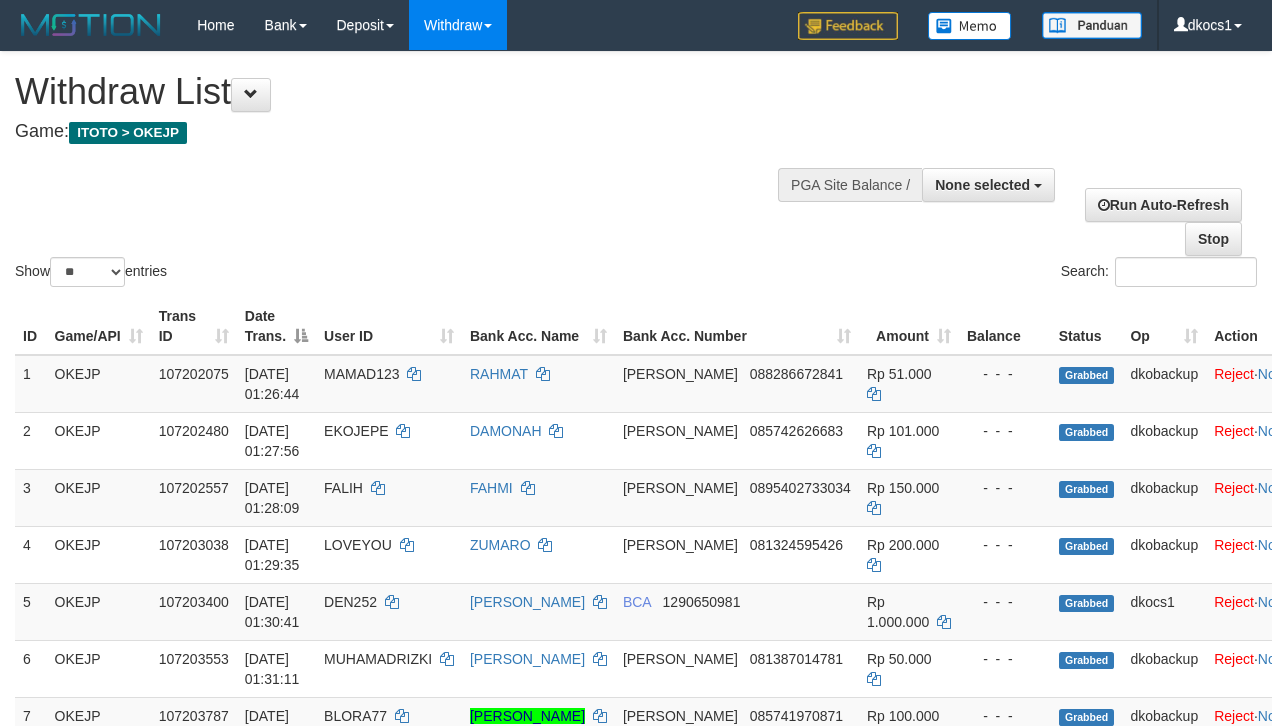 select 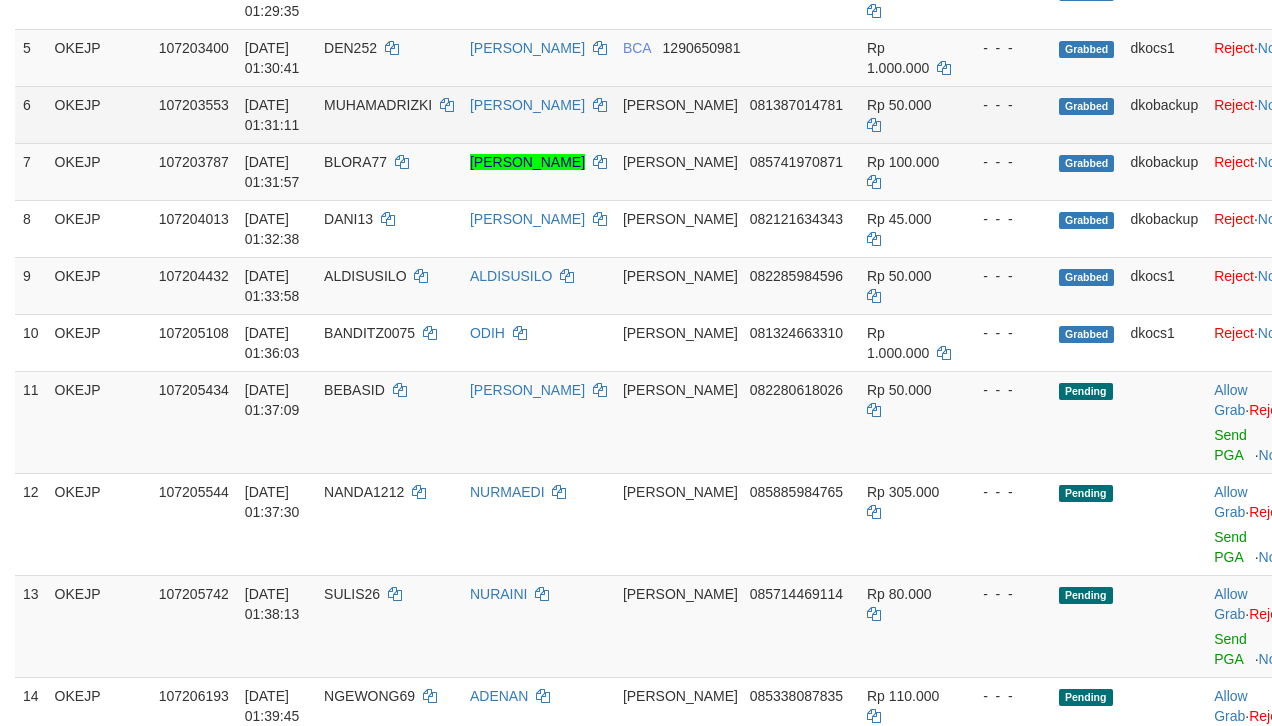 scroll, scrollTop: 498, scrollLeft: 0, axis: vertical 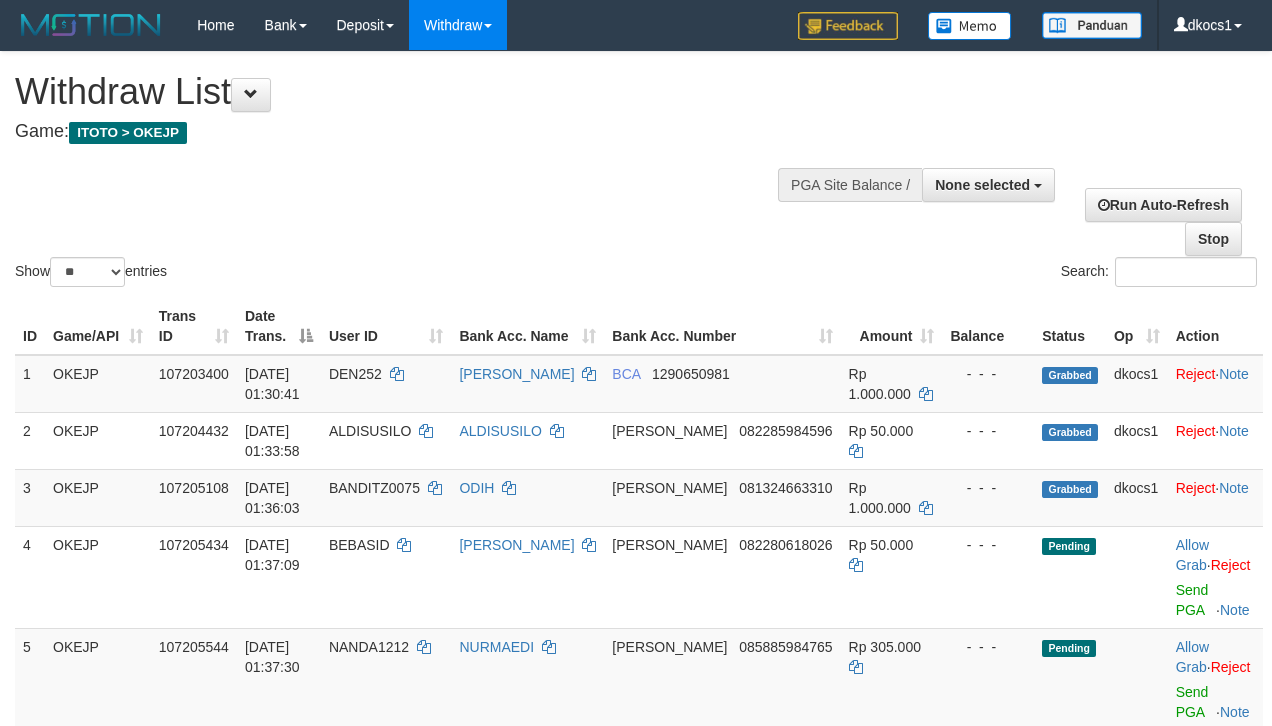 select 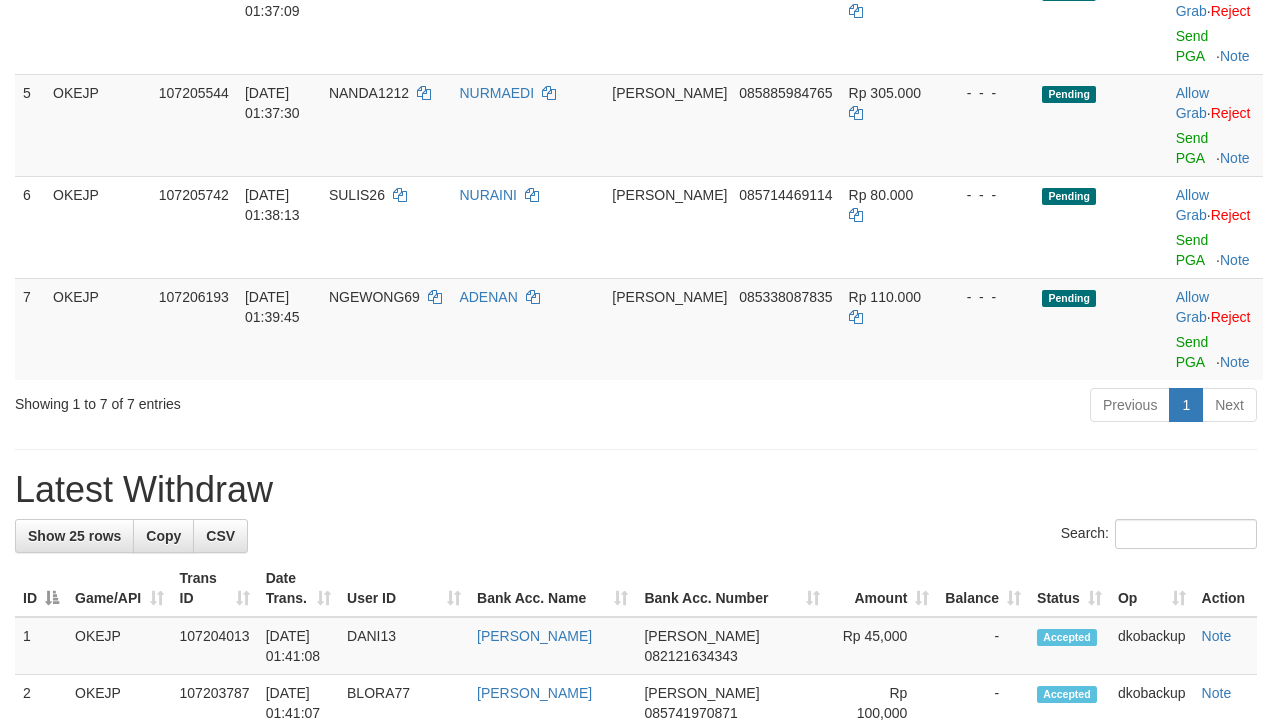 scroll, scrollTop: 498, scrollLeft: 0, axis: vertical 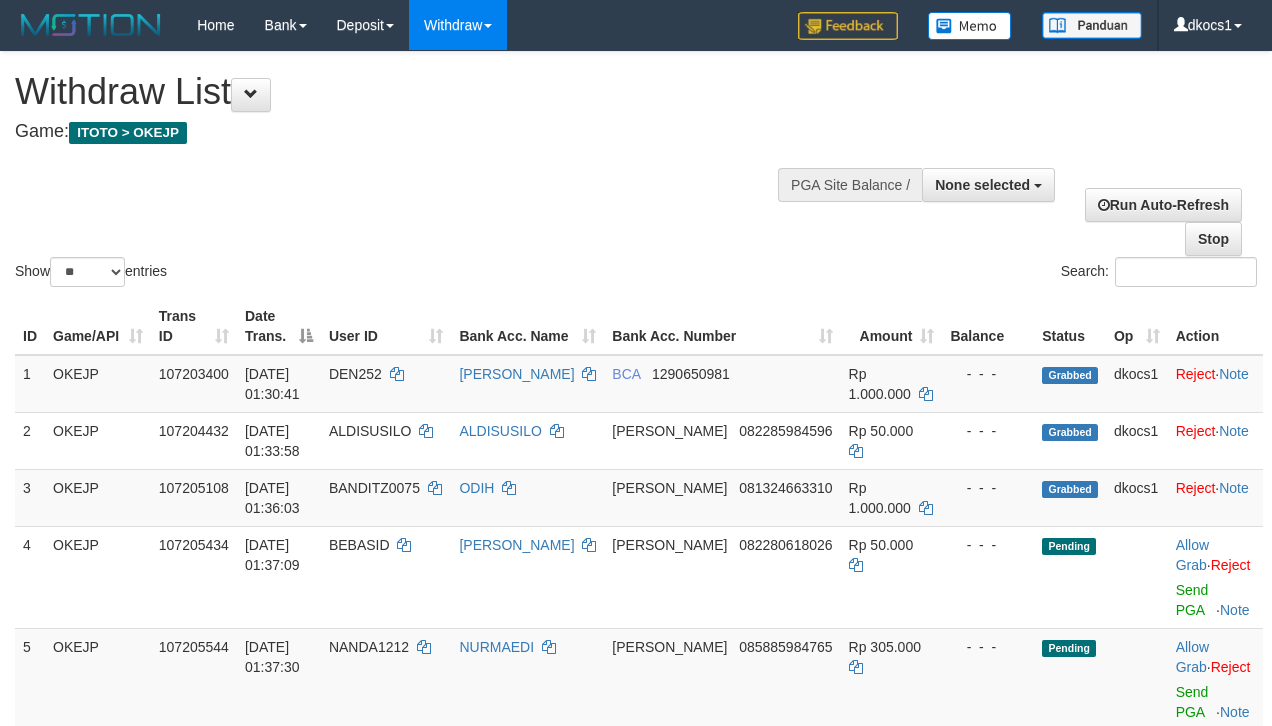 select 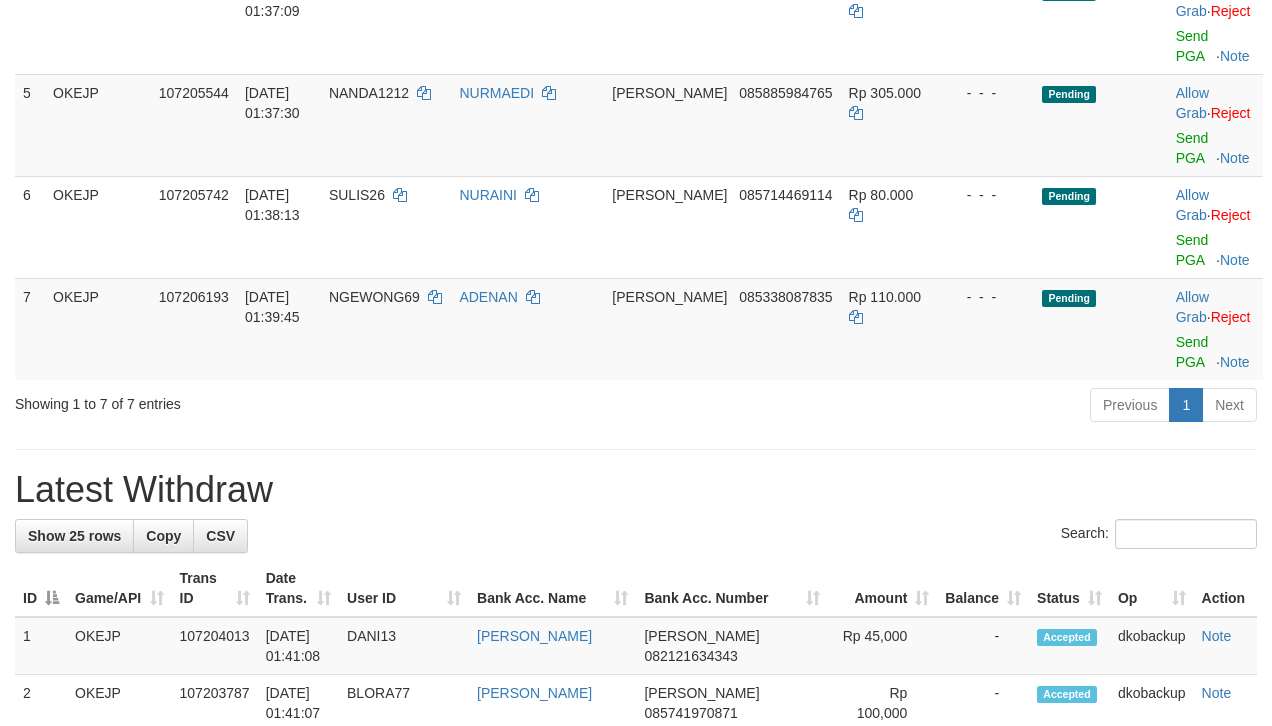 scroll, scrollTop: 498, scrollLeft: 0, axis: vertical 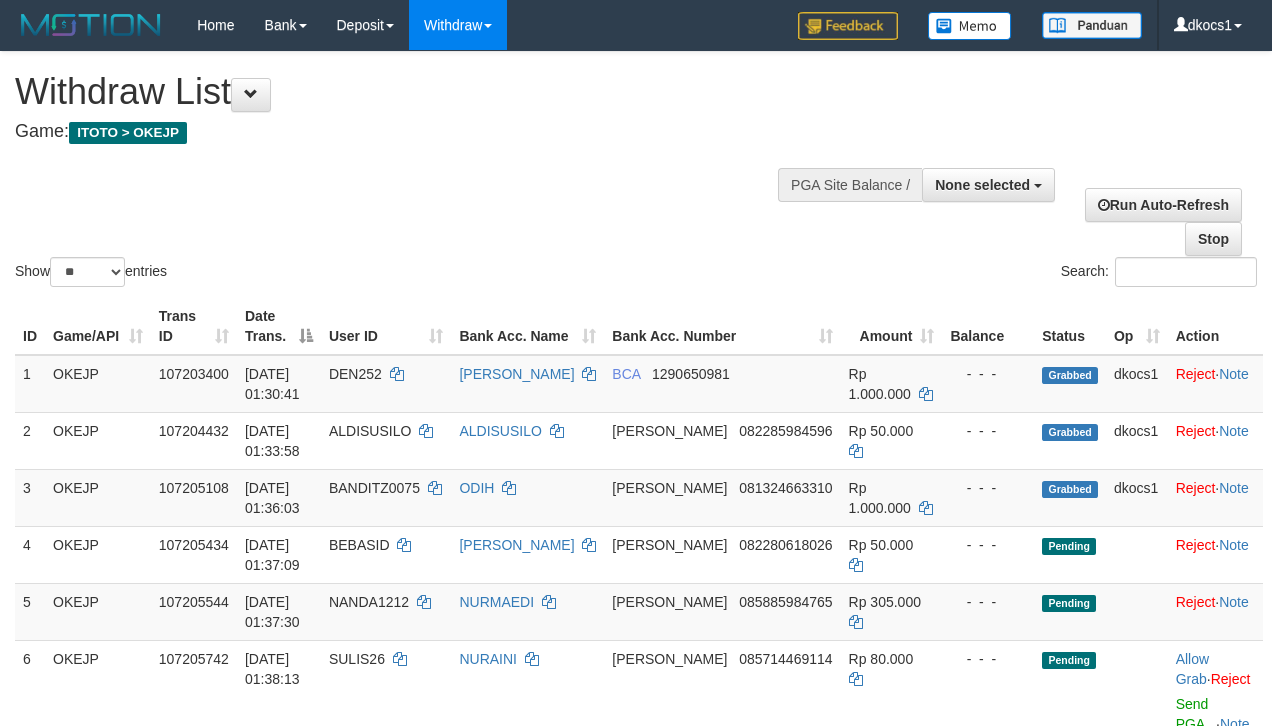select 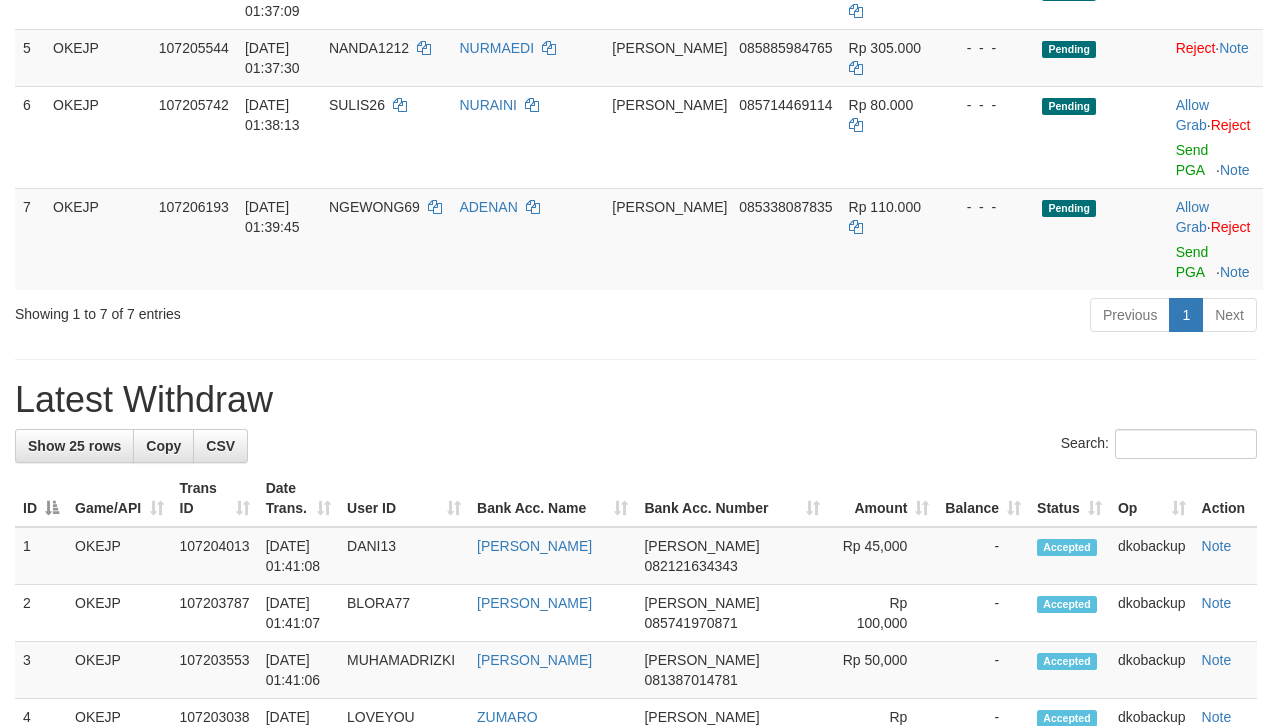 scroll, scrollTop: 498, scrollLeft: 0, axis: vertical 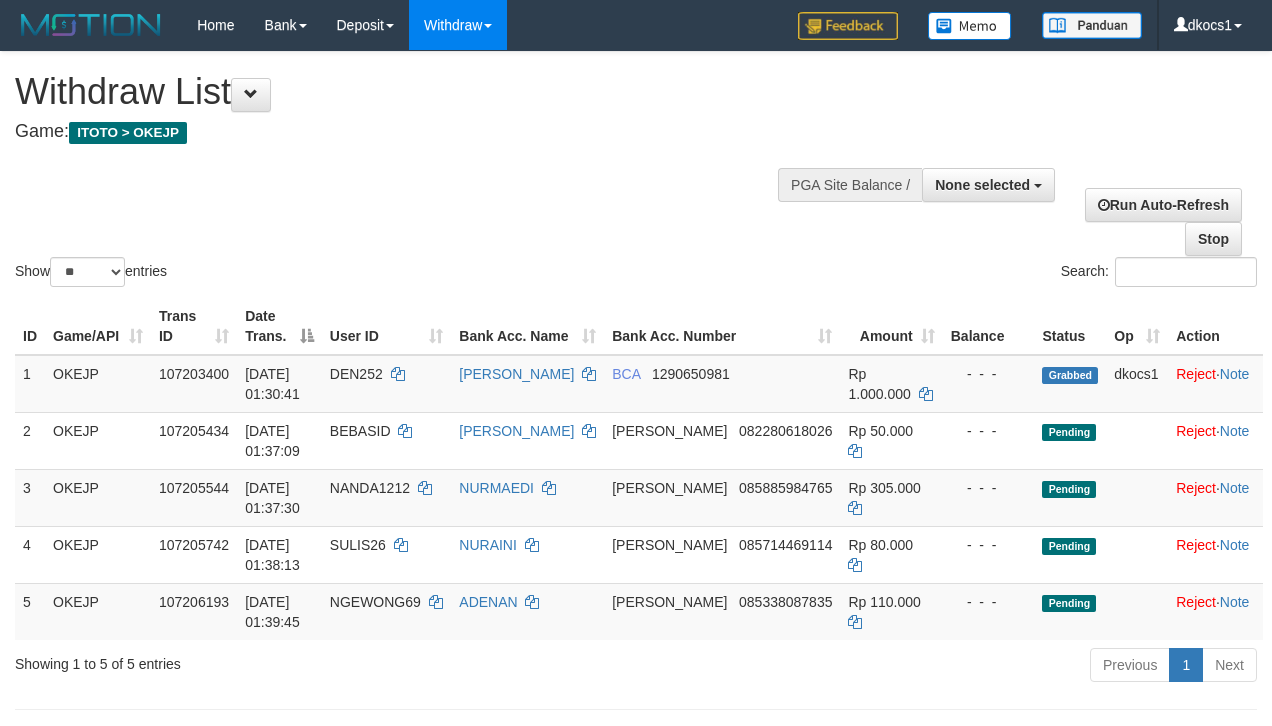 select 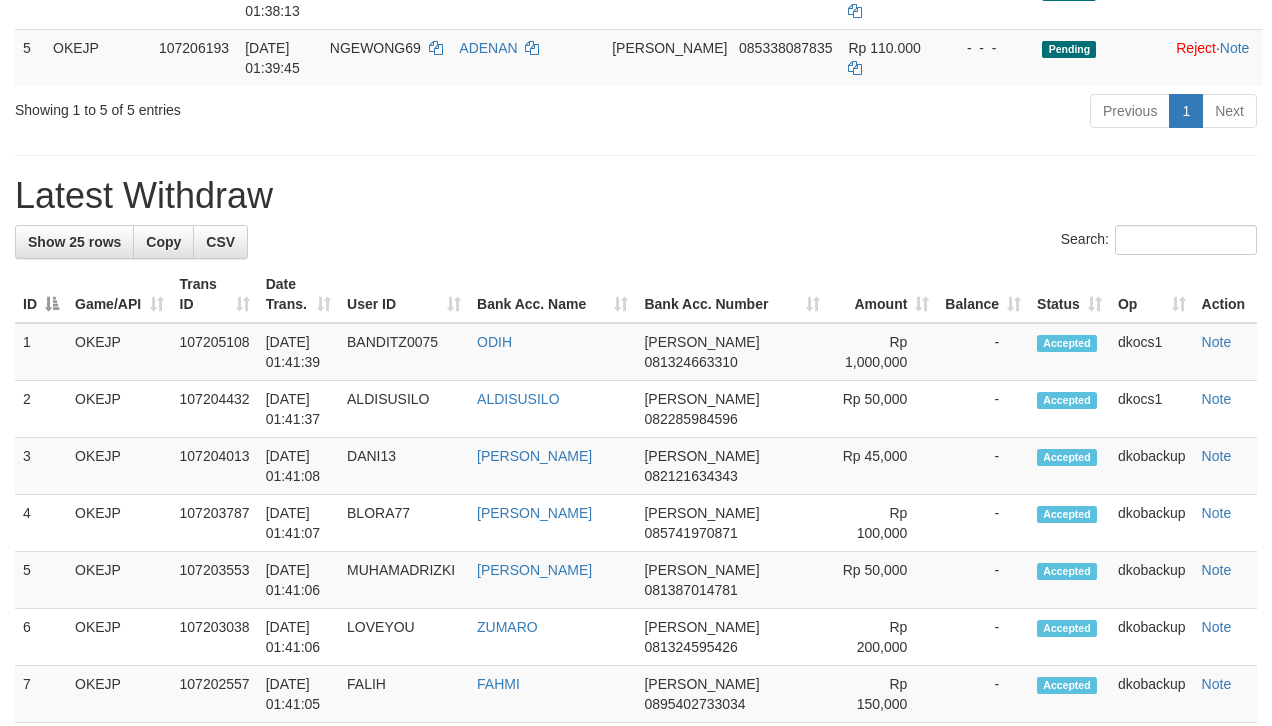scroll, scrollTop: 498, scrollLeft: 0, axis: vertical 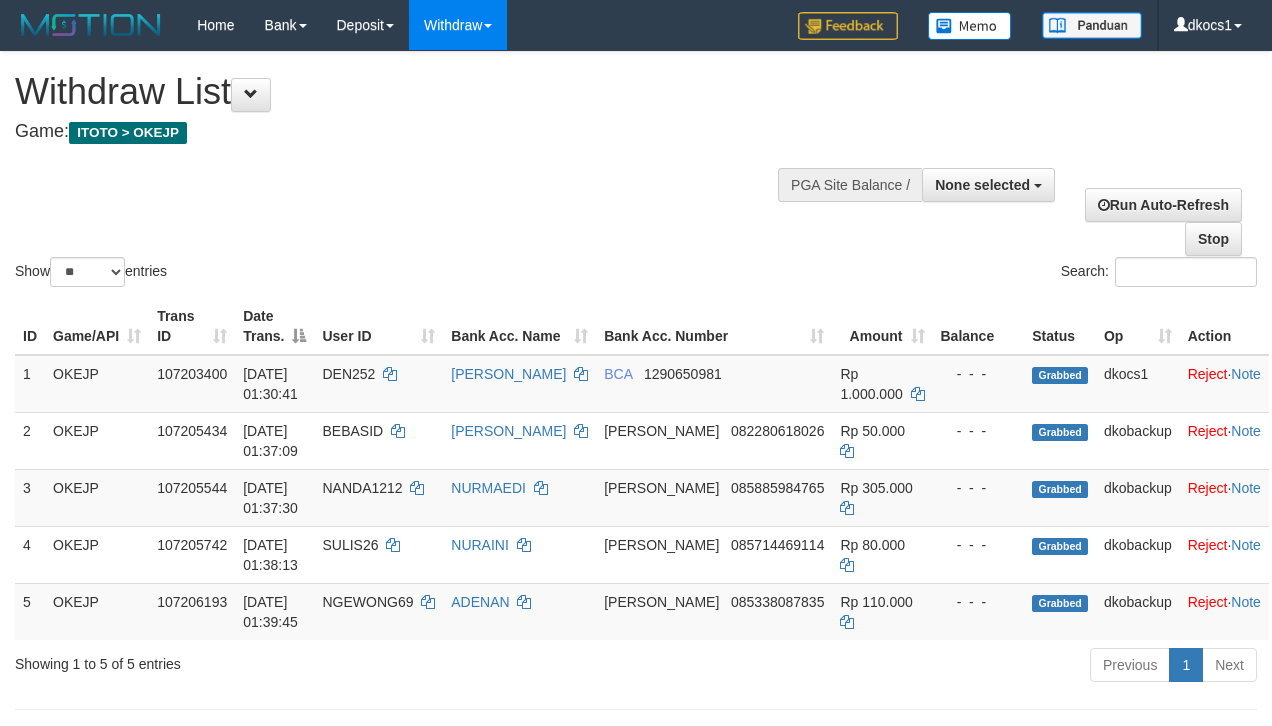 select 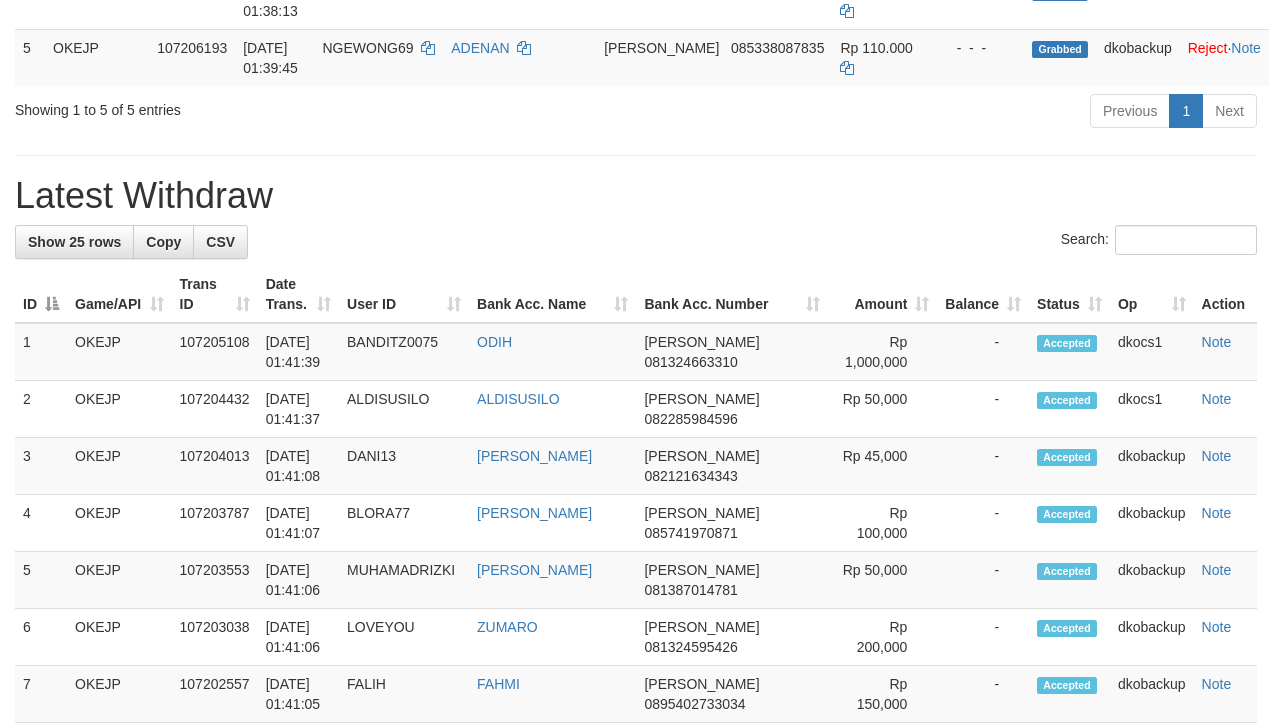 scroll, scrollTop: 498, scrollLeft: 0, axis: vertical 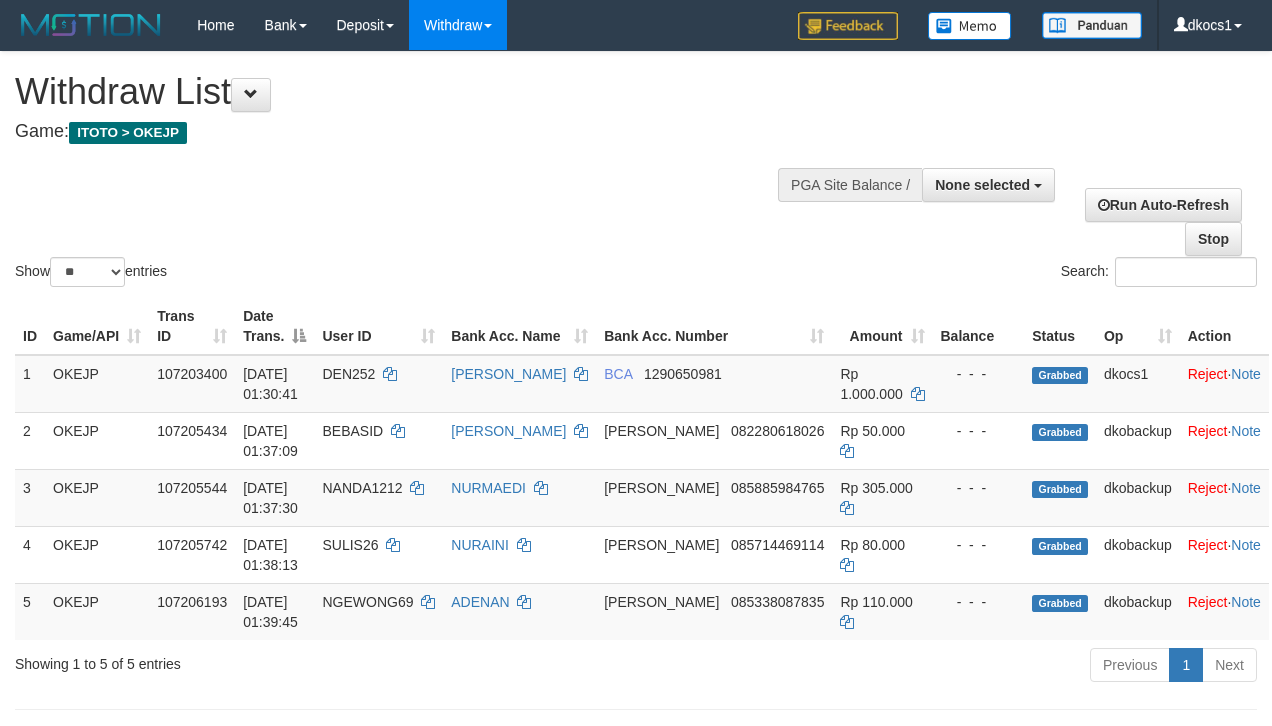 select 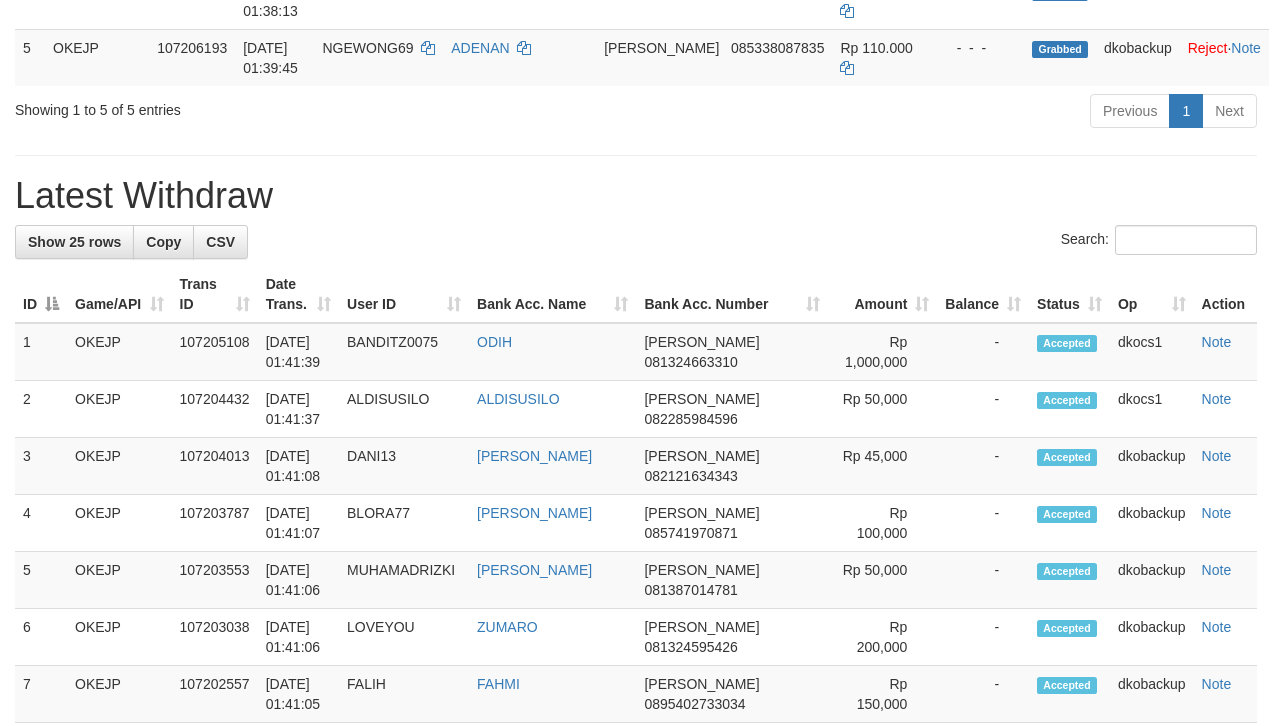 scroll, scrollTop: 498, scrollLeft: 0, axis: vertical 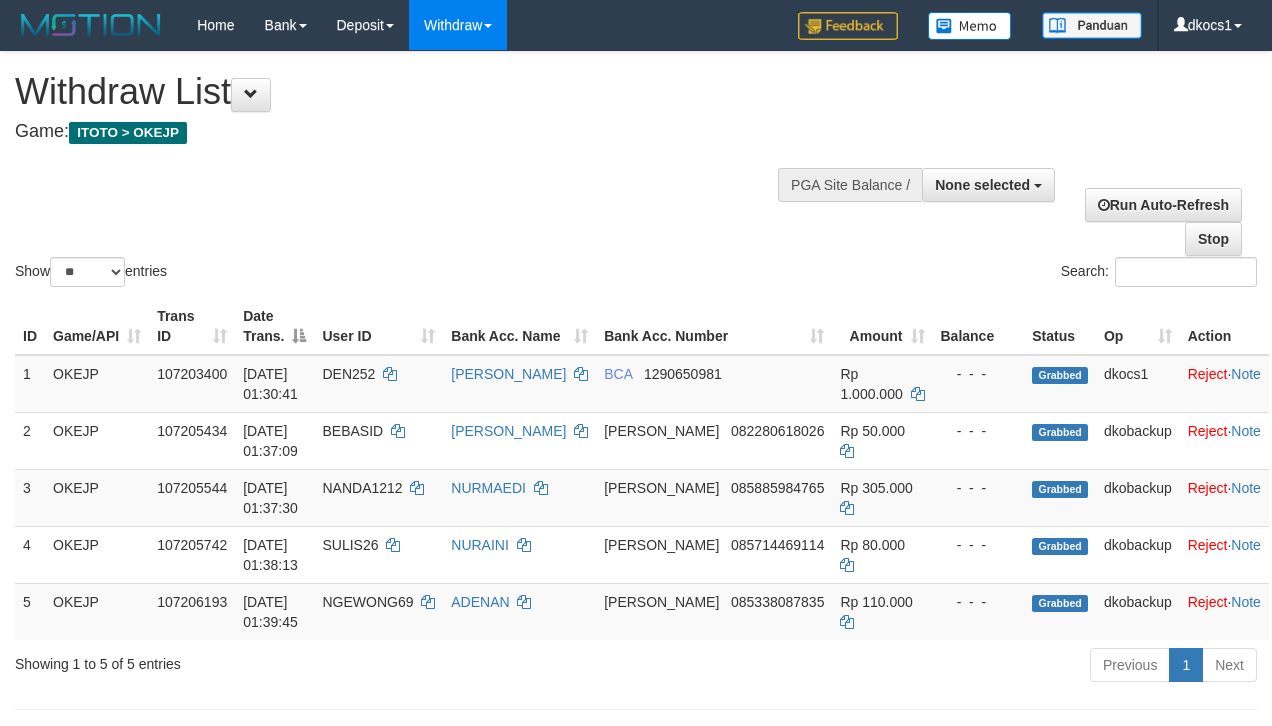 select 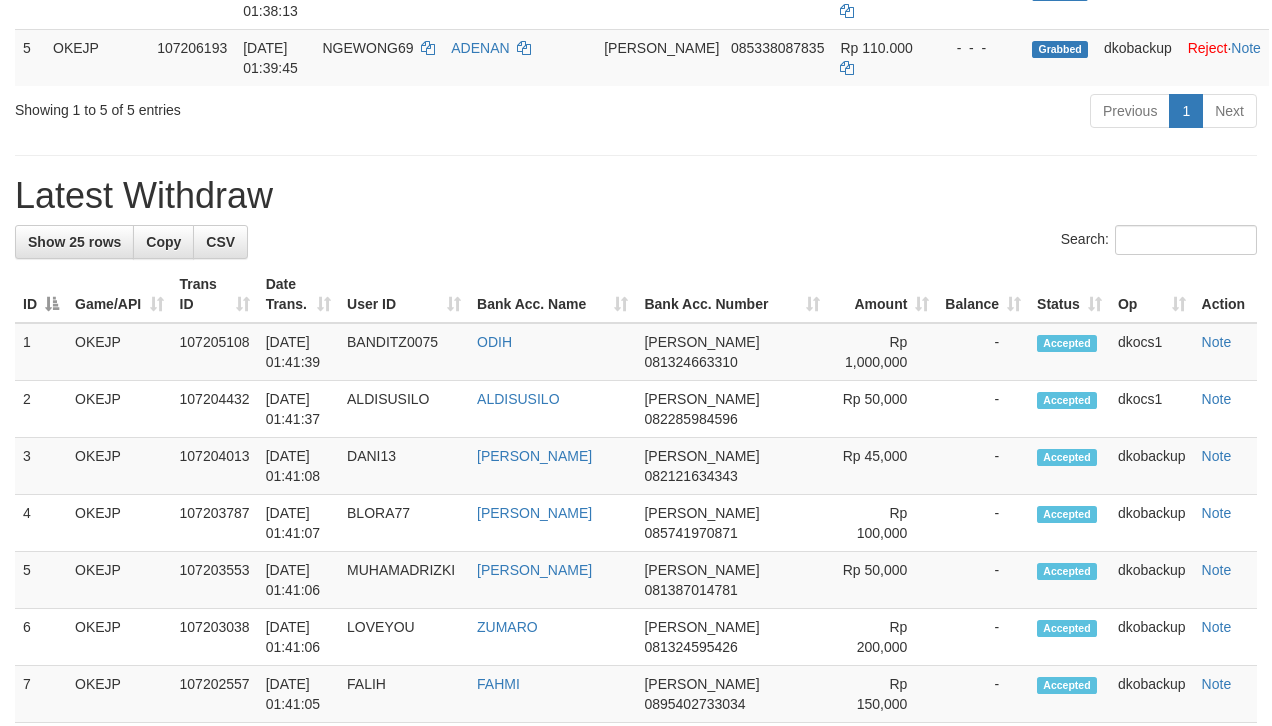 scroll, scrollTop: 498, scrollLeft: 0, axis: vertical 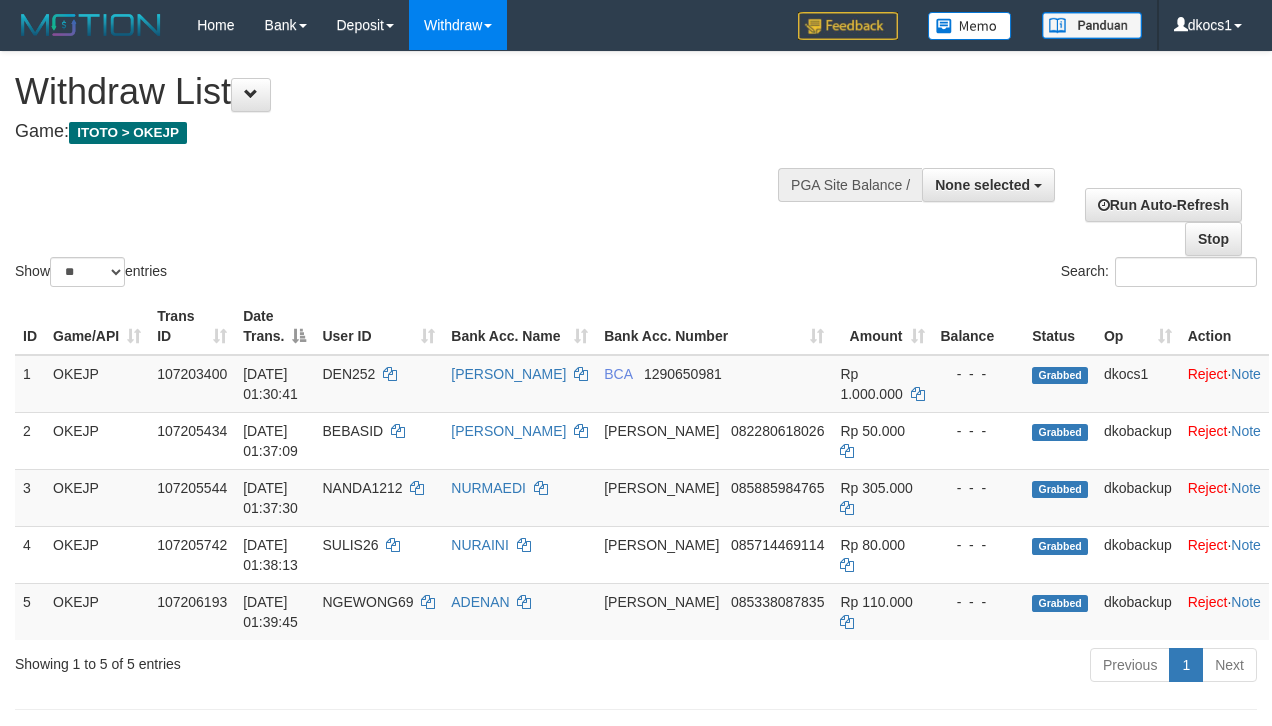 select 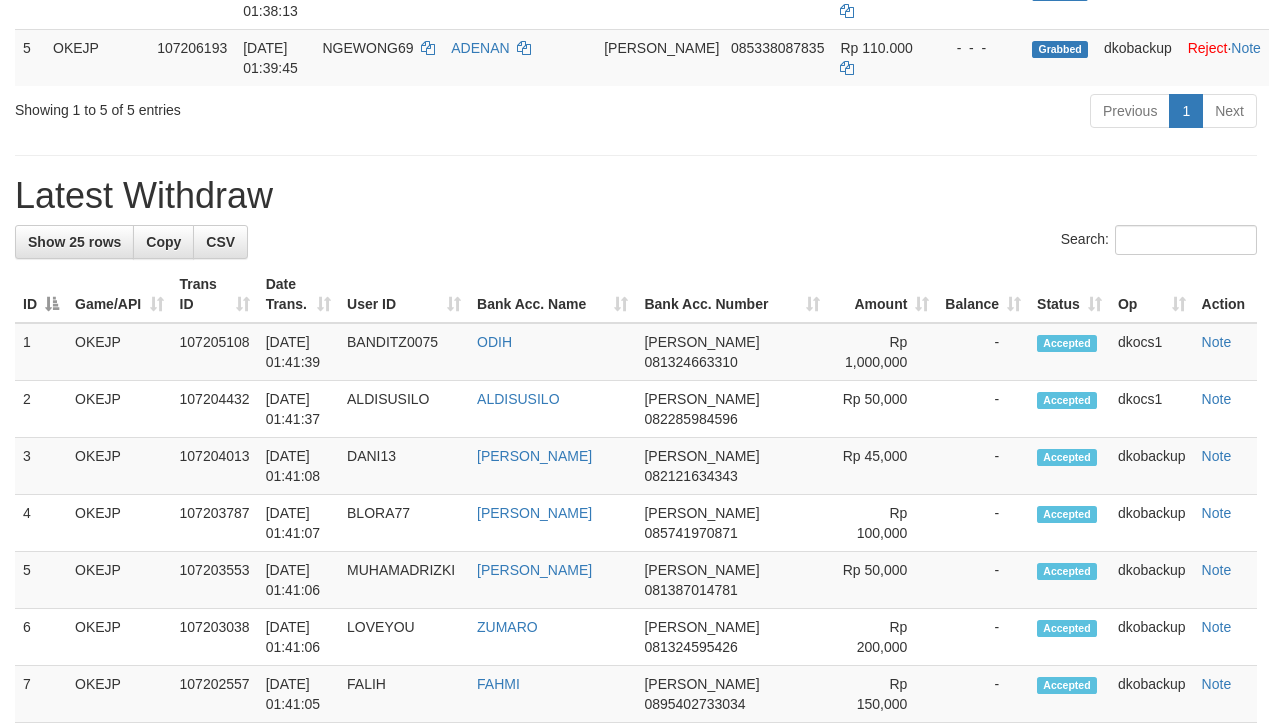 scroll, scrollTop: 498, scrollLeft: 0, axis: vertical 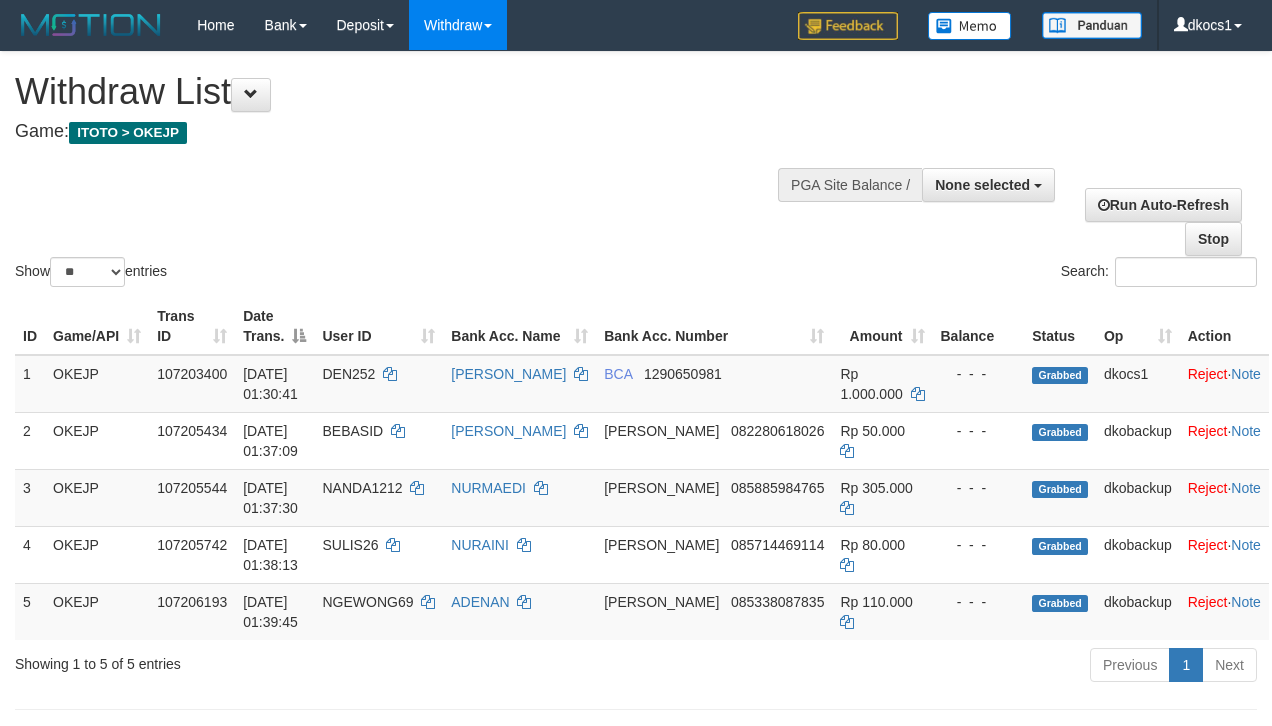 select 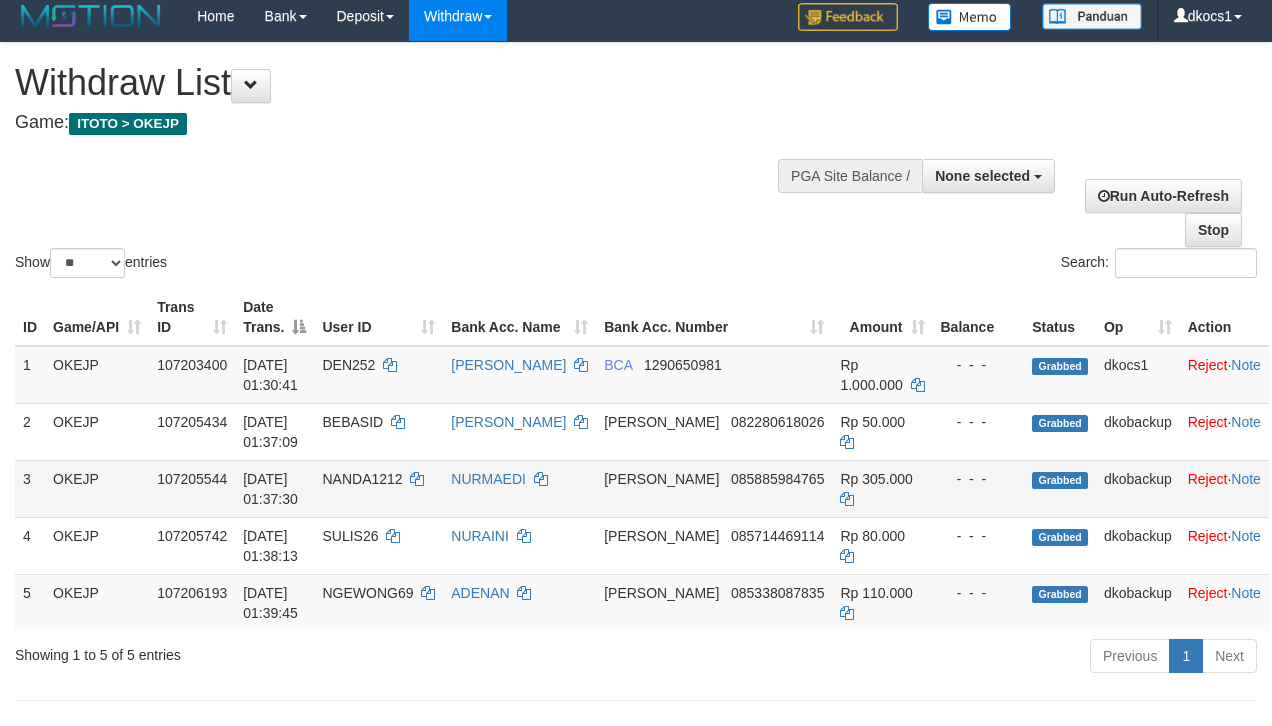 scroll, scrollTop: 0, scrollLeft: 0, axis: both 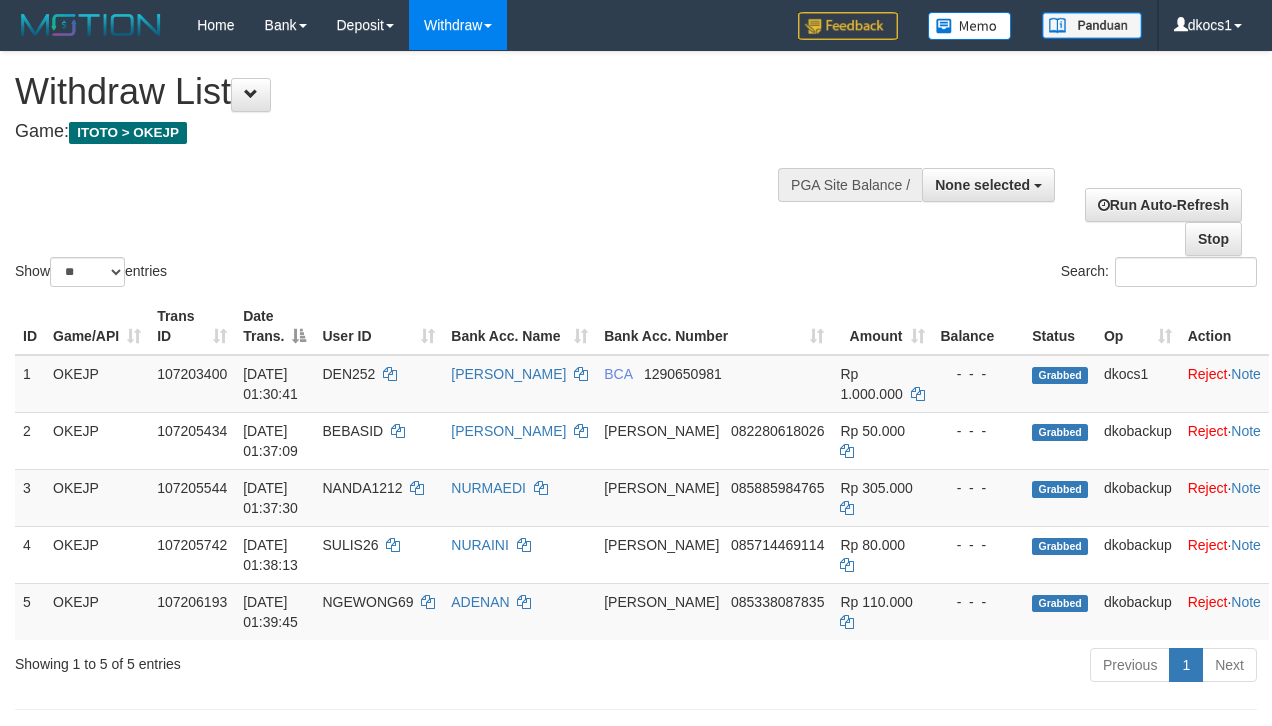 select 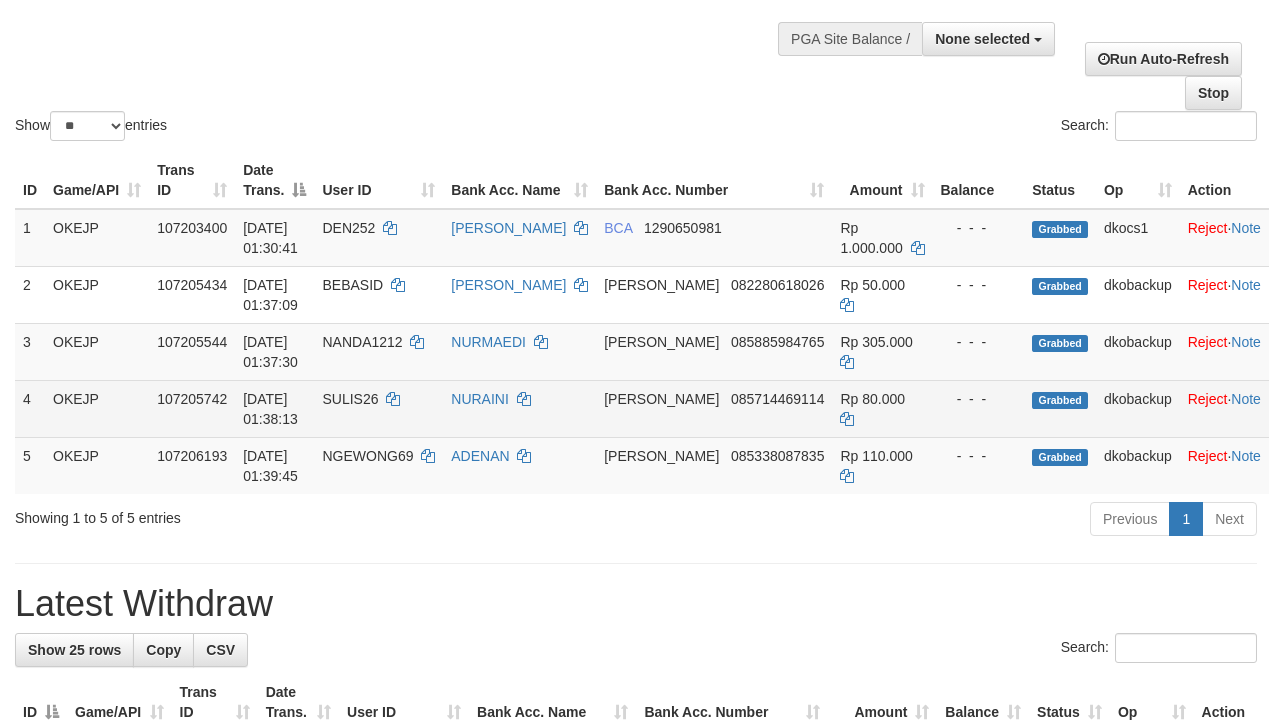scroll, scrollTop: 133, scrollLeft: 0, axis: vertical 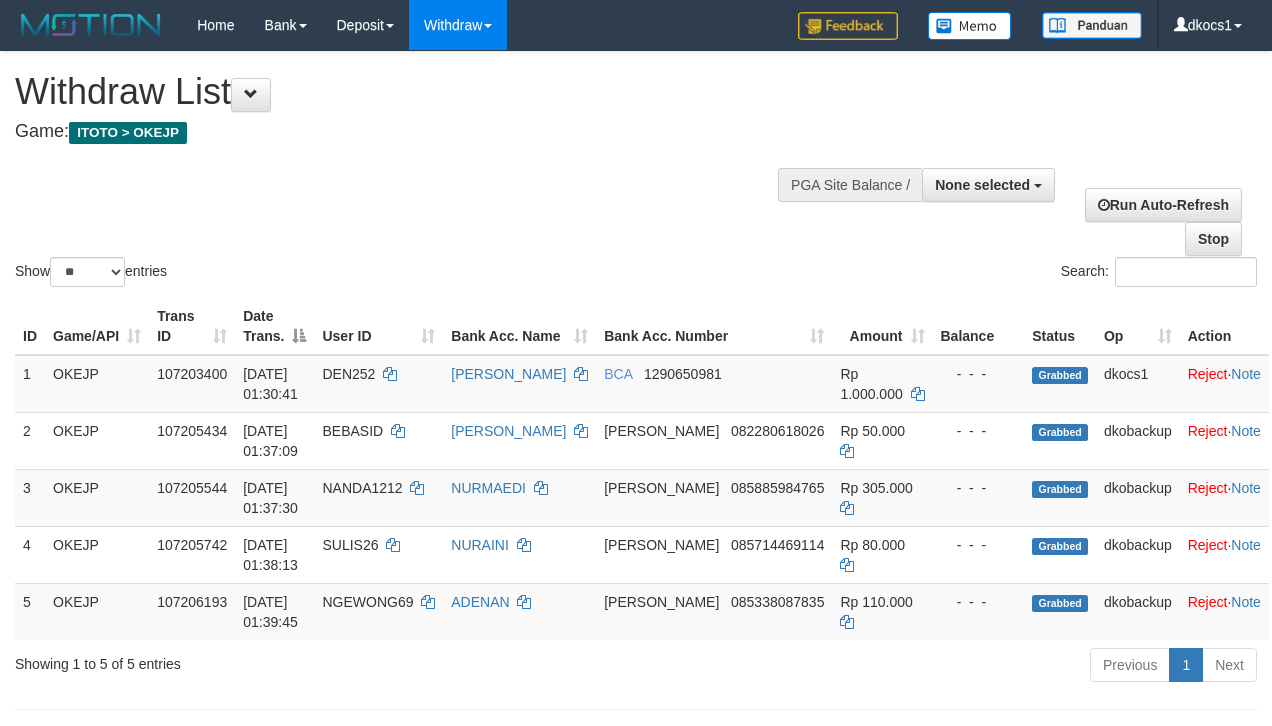 select 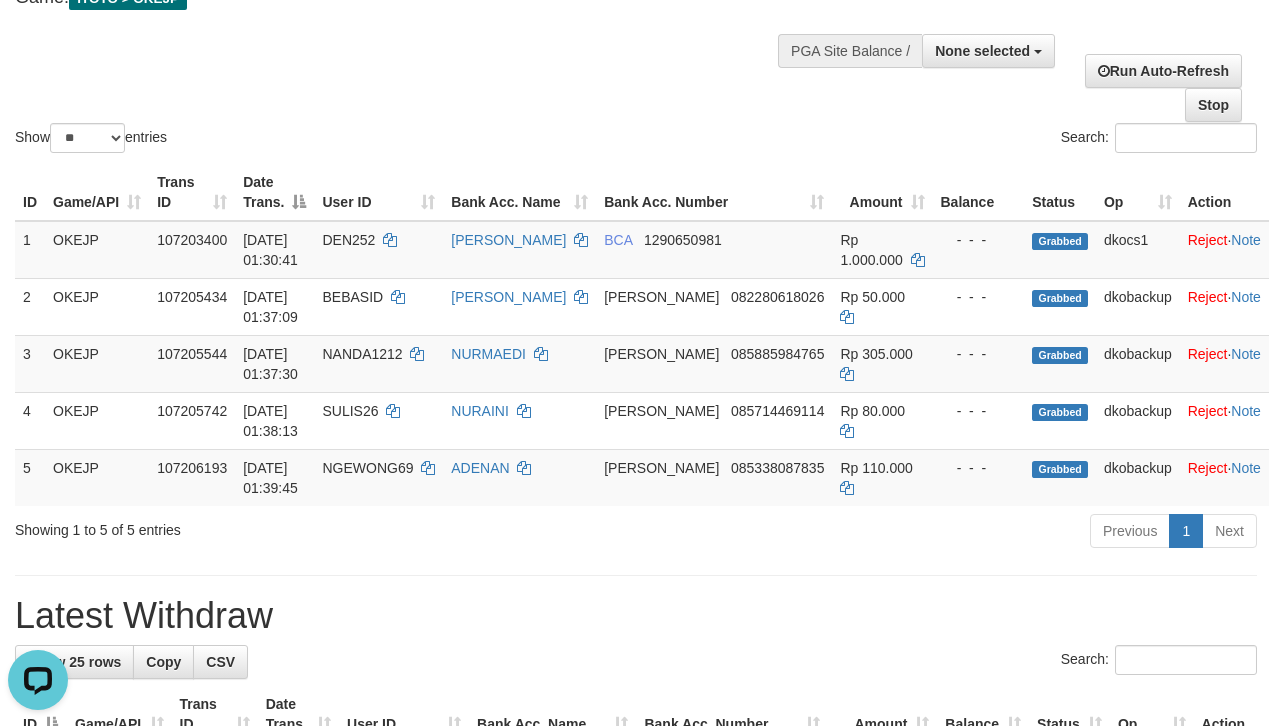 scroll, scrollTop: 0, scrollLeft: 0, axis: both 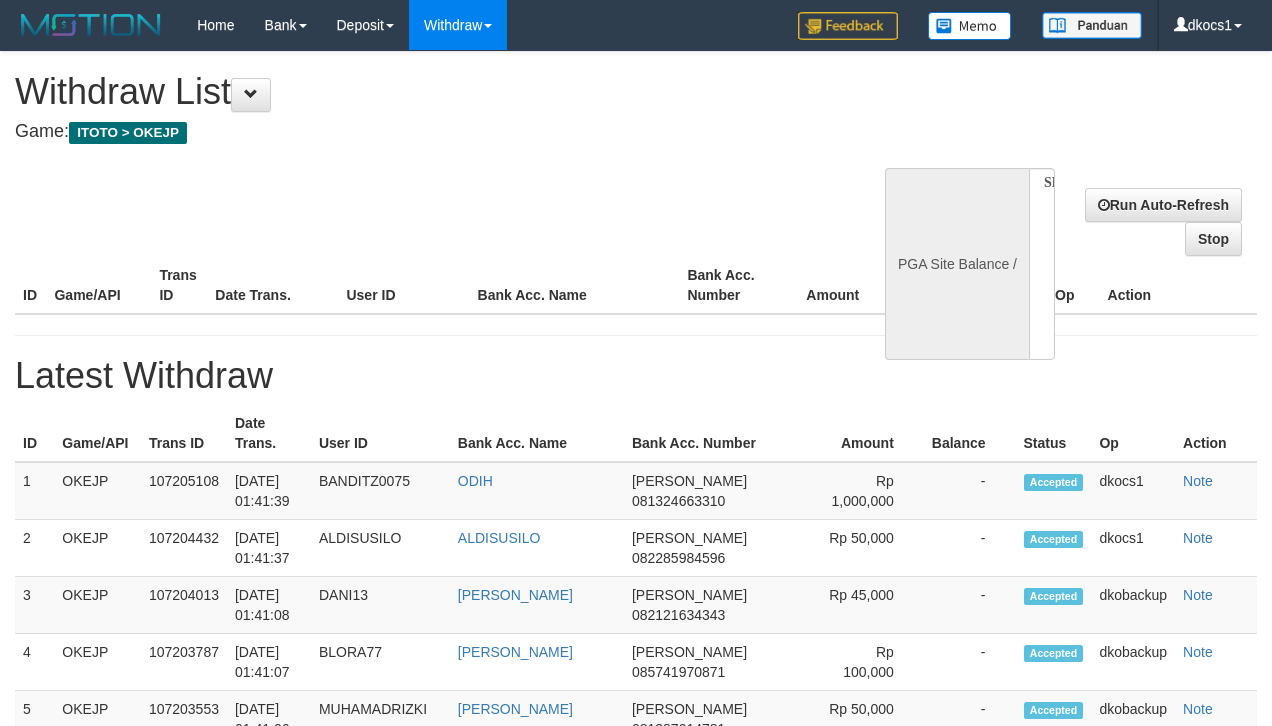 select 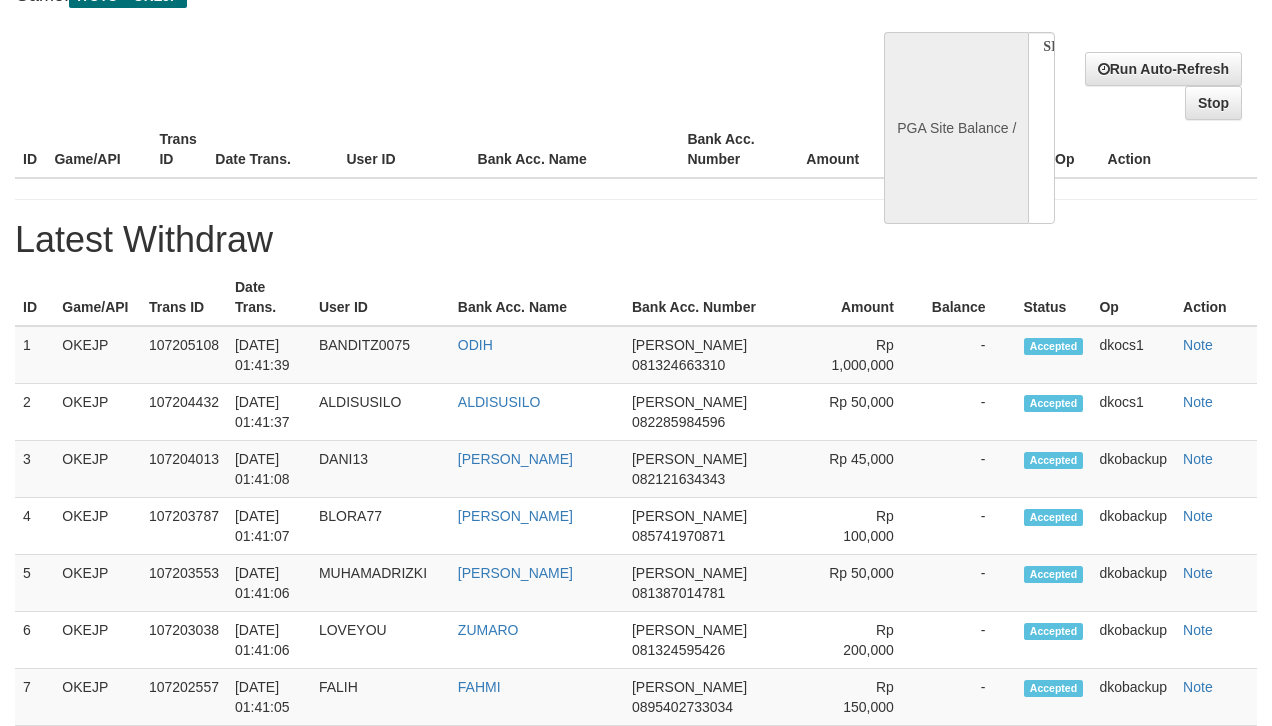 select on "**" 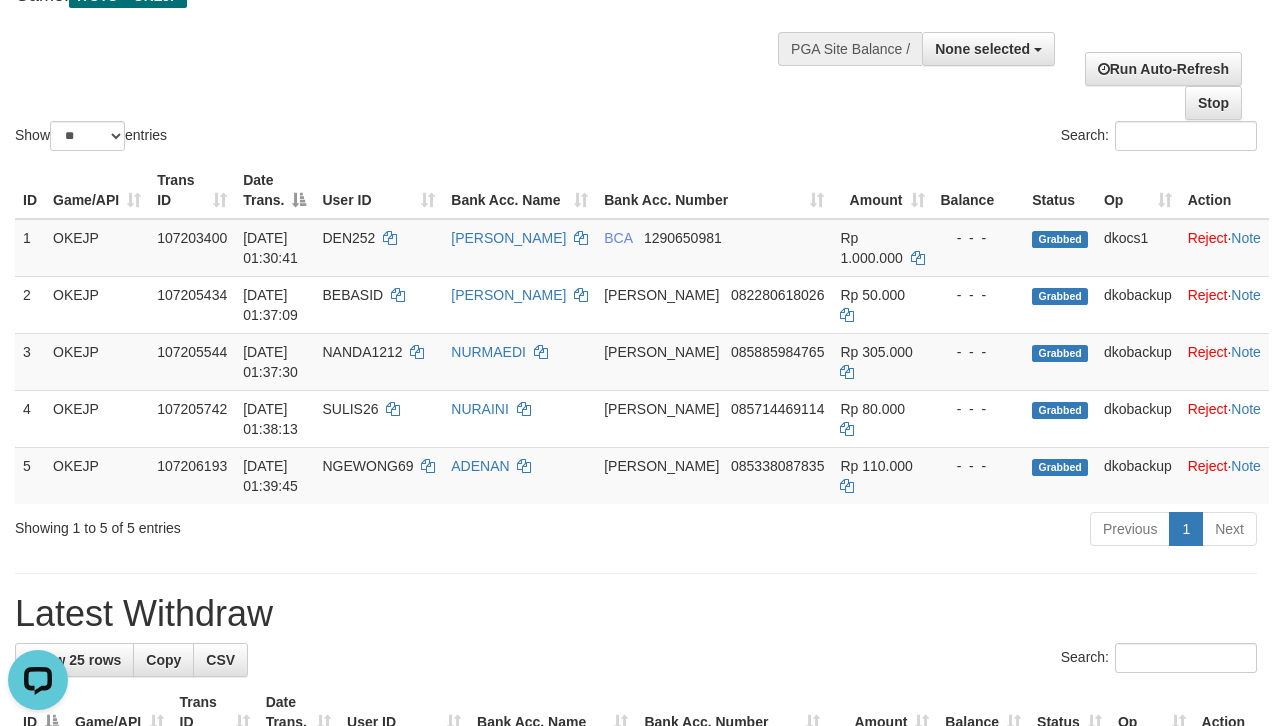 scroll, scrollTop: 0, scrollLeft: 0, axis: both 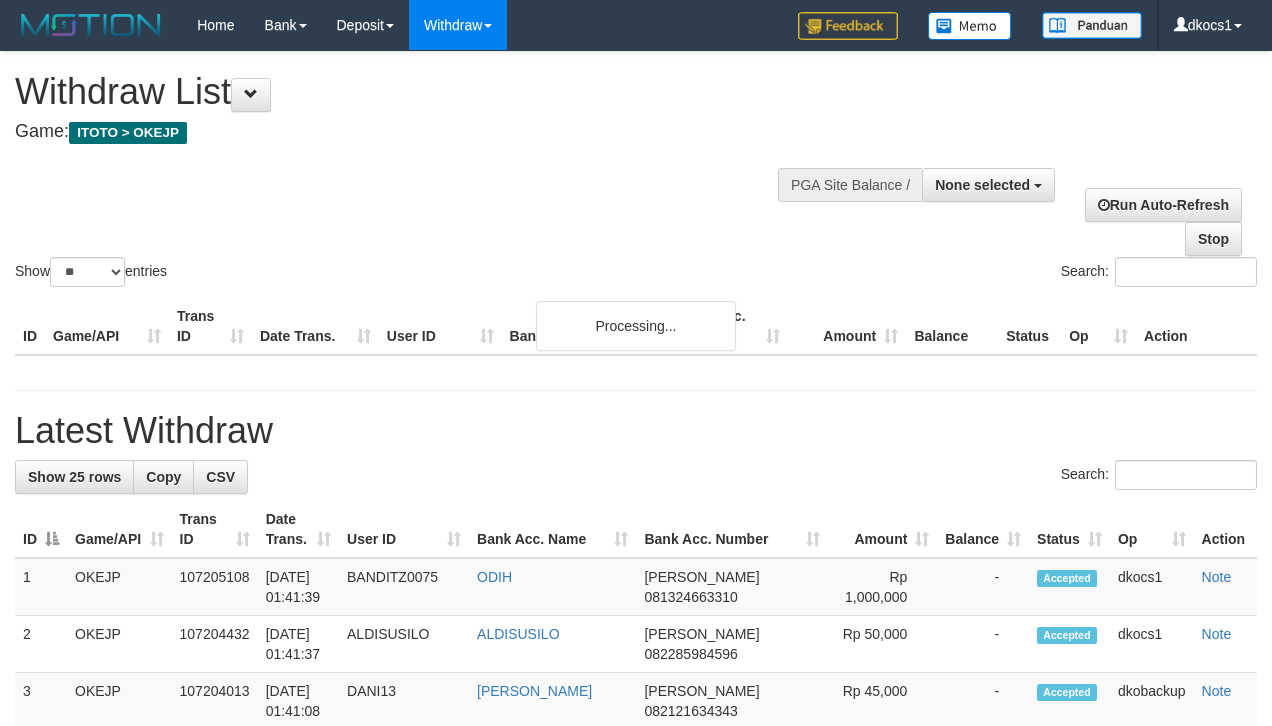 select 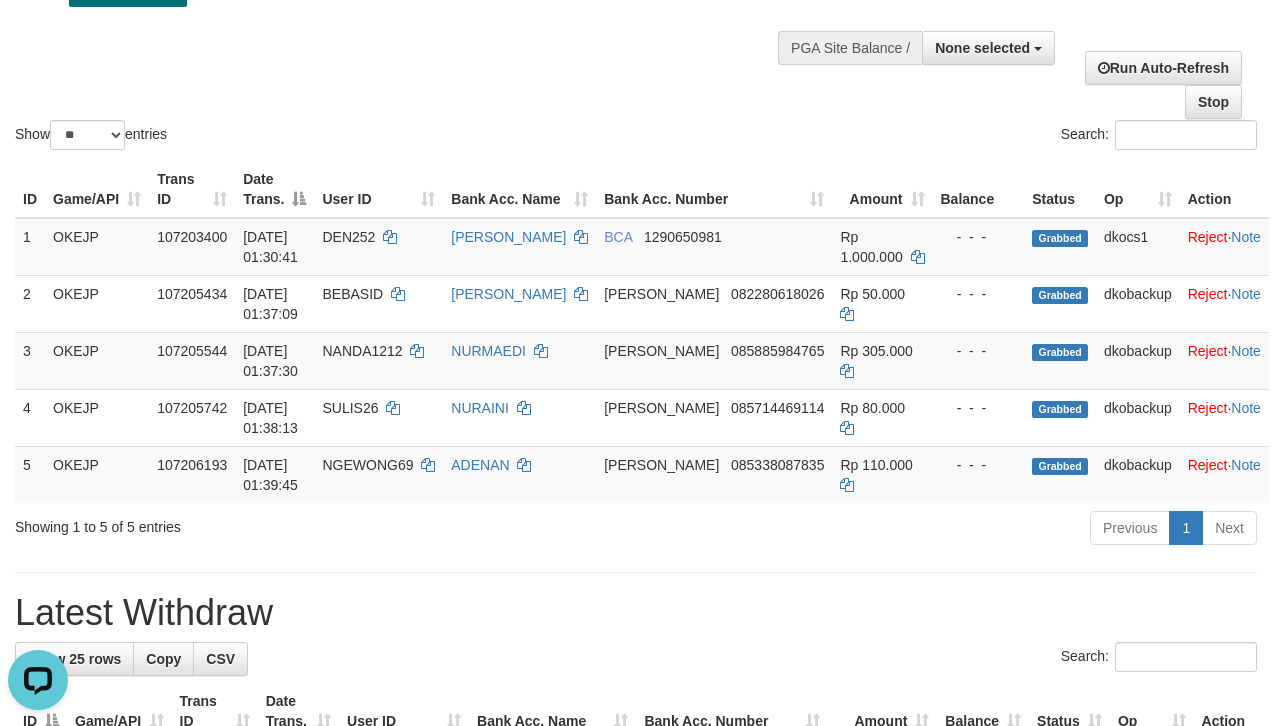 scroll, scrollTop: 0, scrollLeft: 0, axis: both 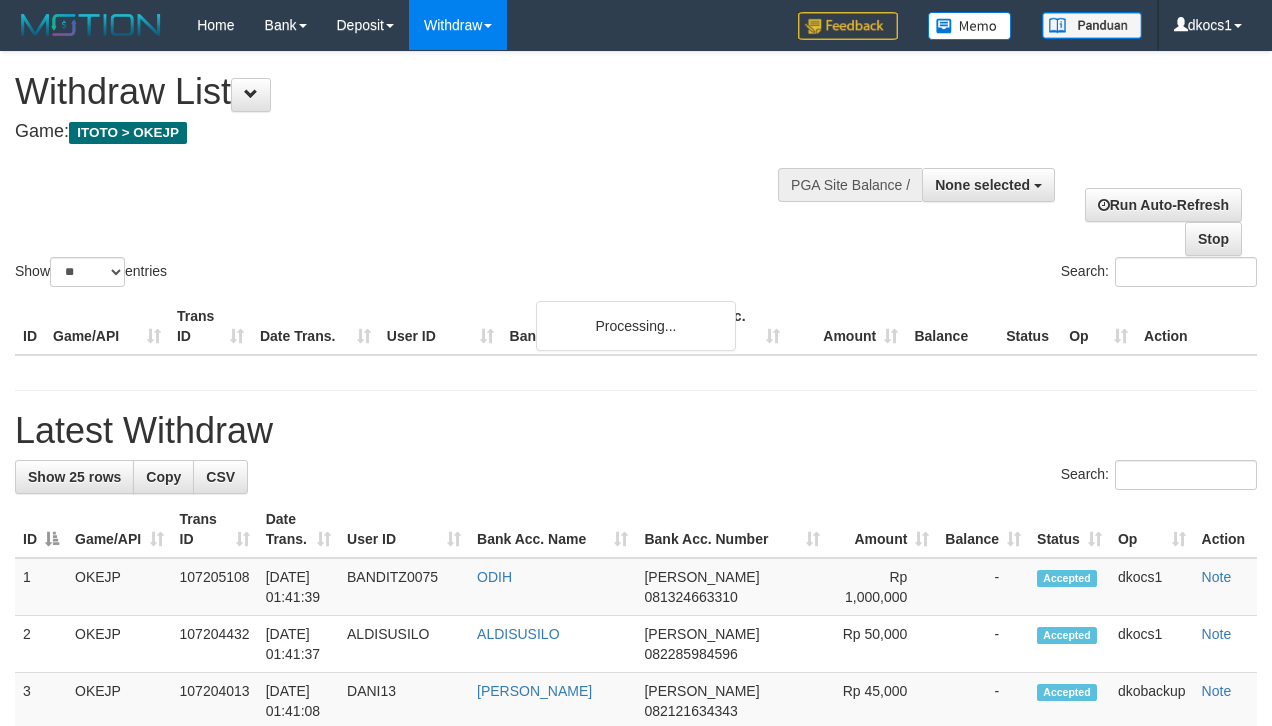 select 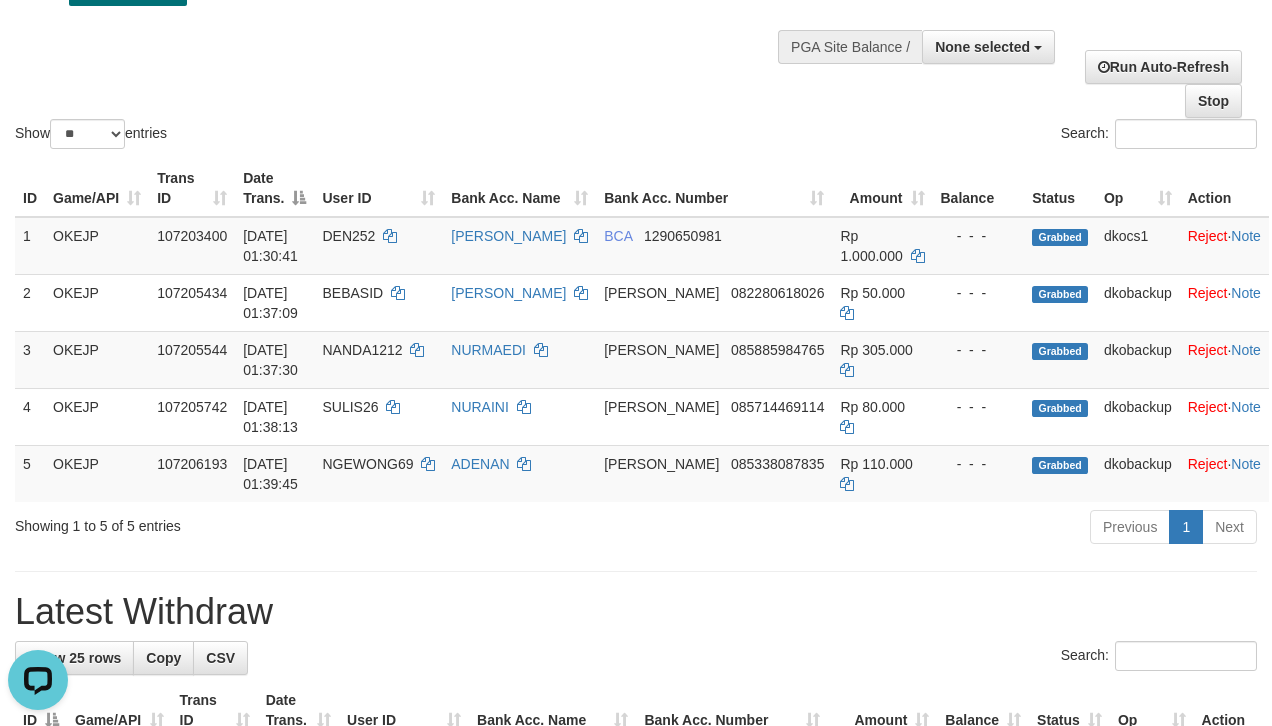 scroll, scrollTop: 0, scrollLeft: 0, axis: both 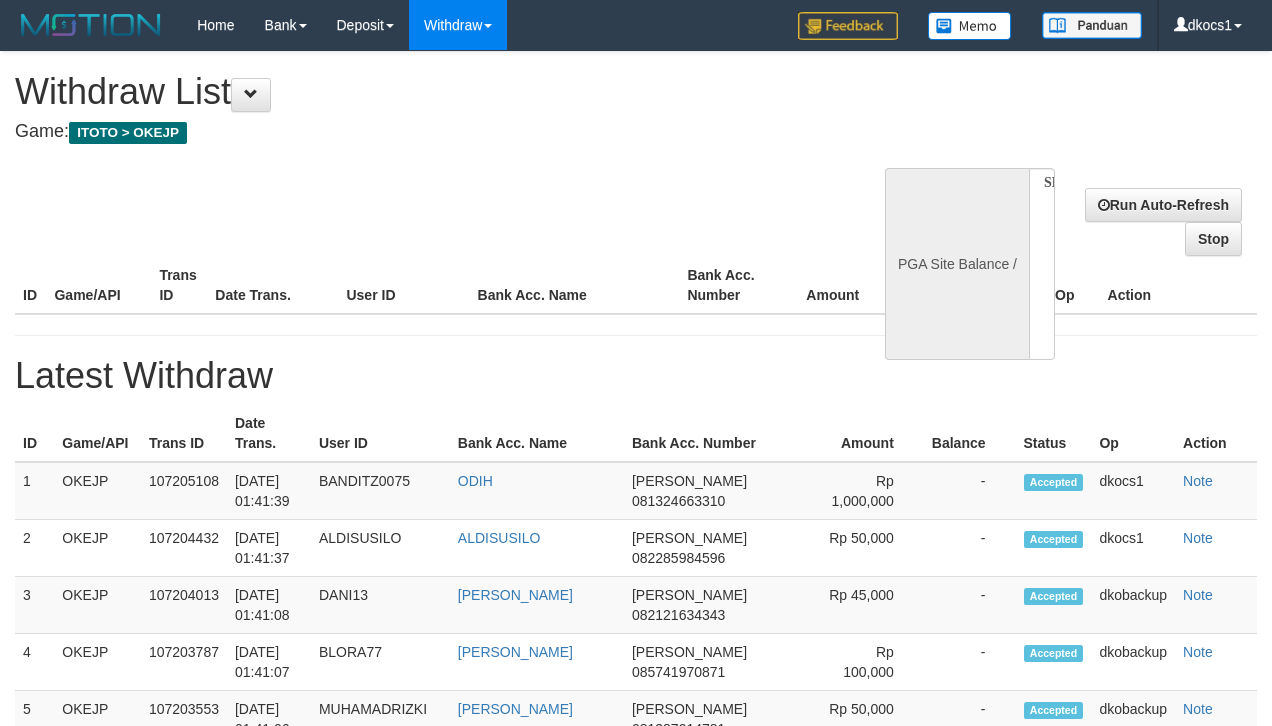 select 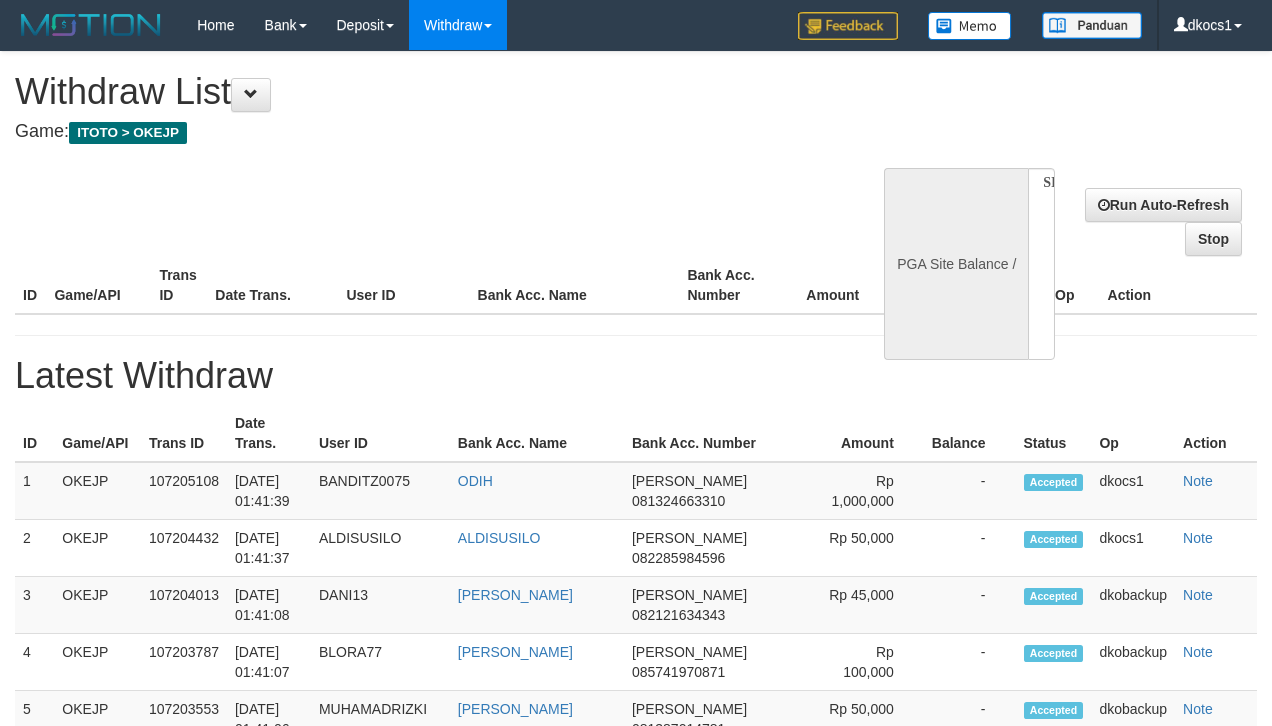scroll, scrollTop: 140, scrollLeft: 0, axis: vertical 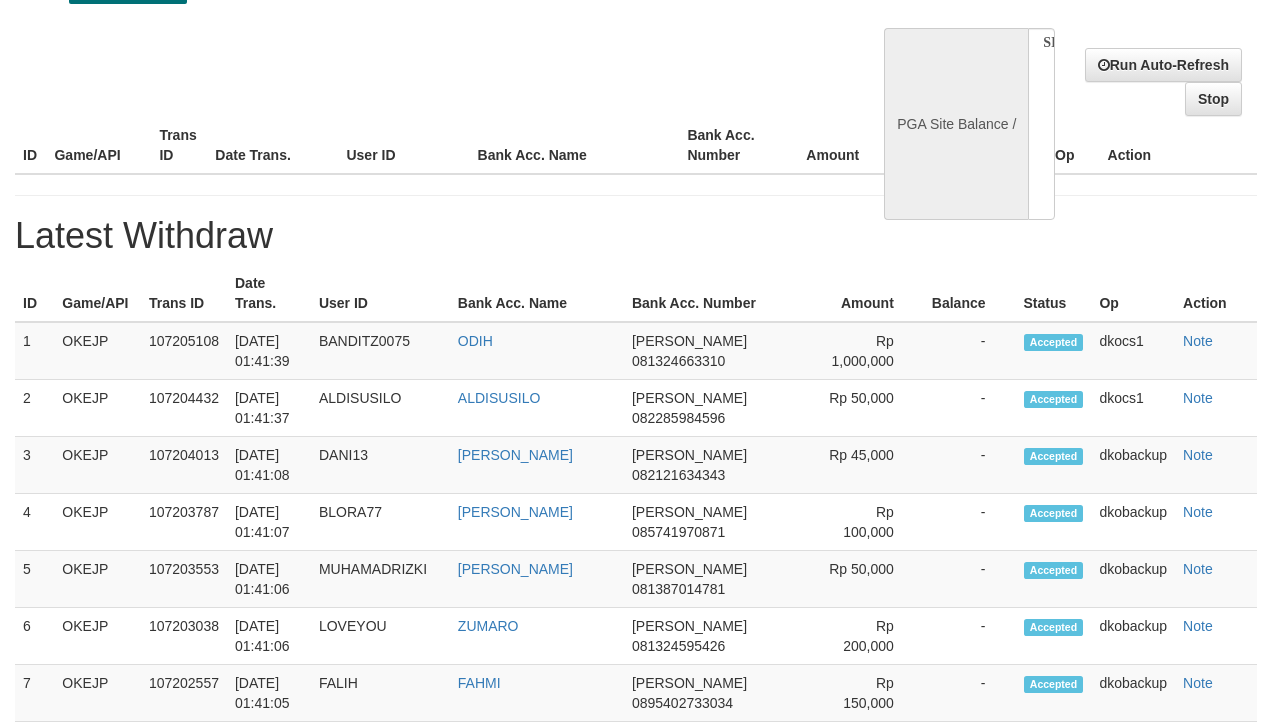 select on "**" 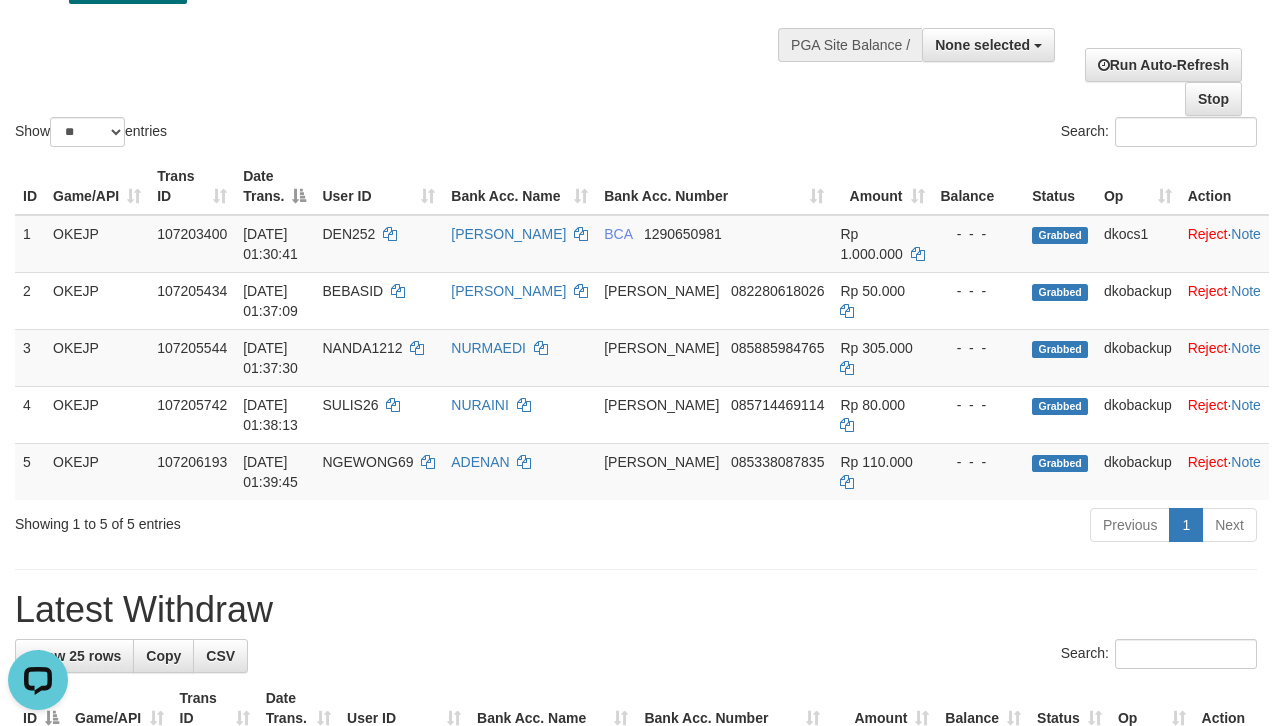 scroll, scrollTop: 0, scrollLeft: 0, axis: both 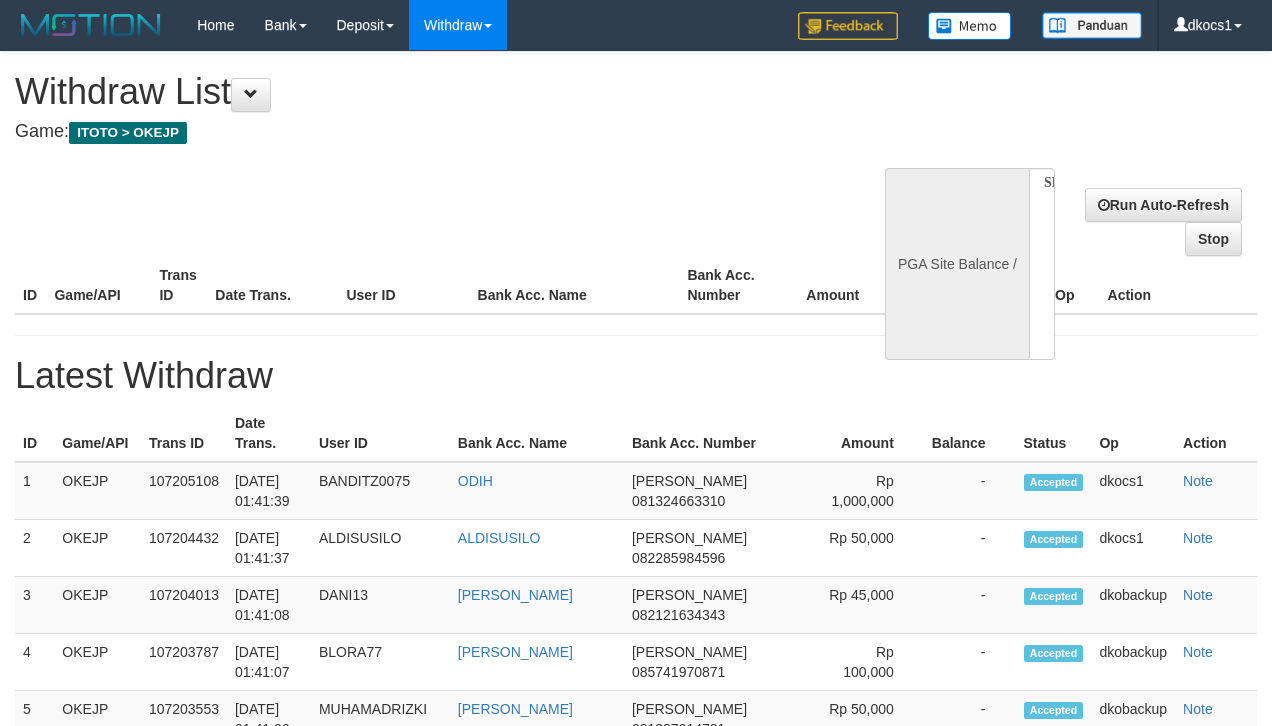 select 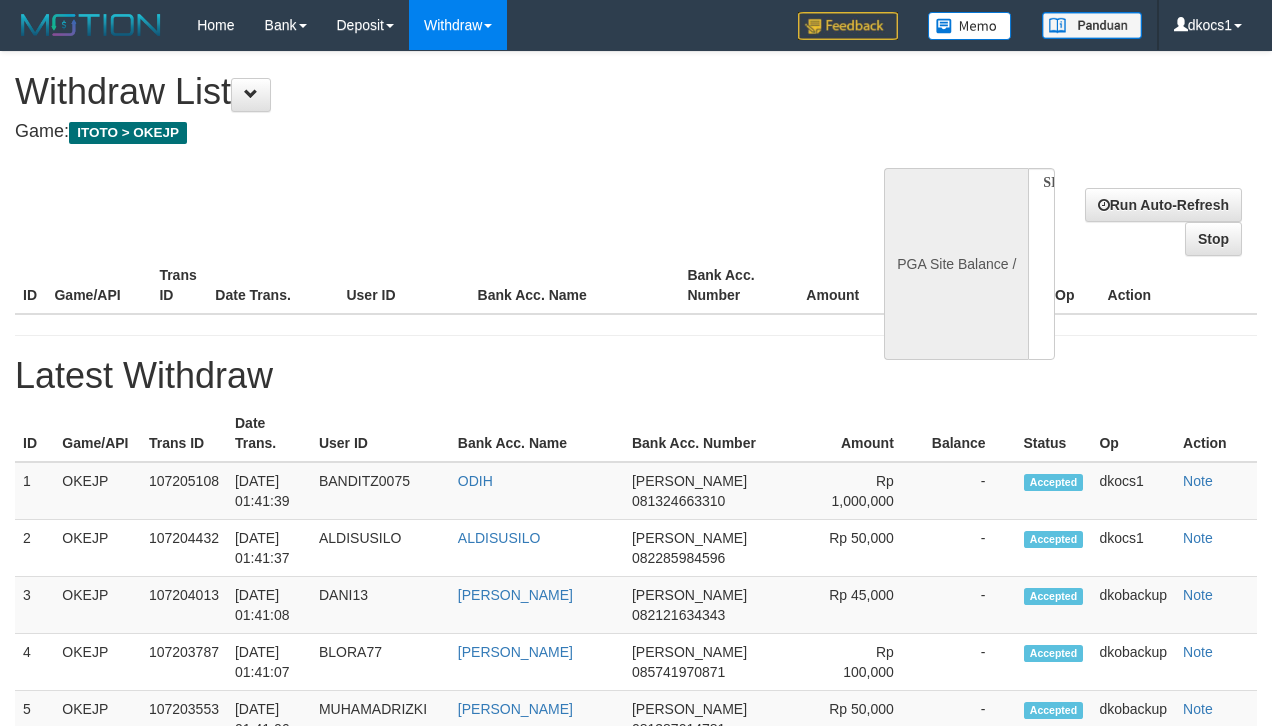 scroll, scrollTop: 141, scrollLeft: 0, axis: vertical 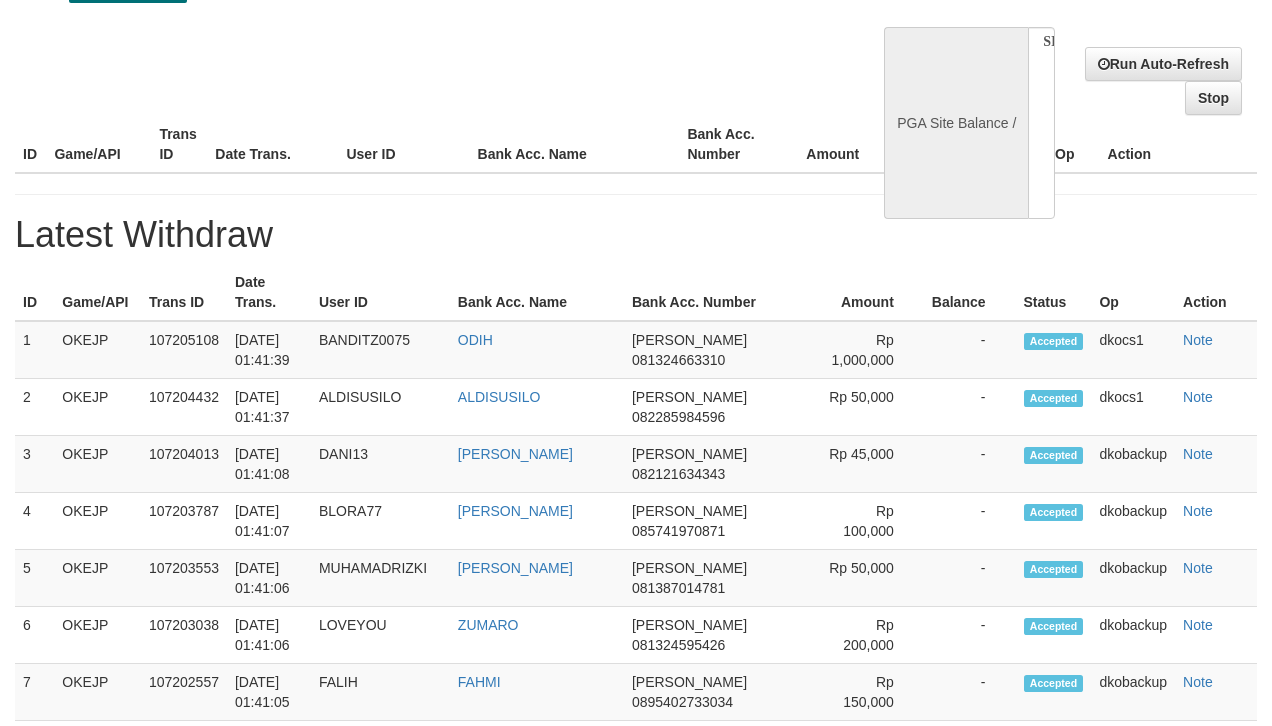 select on "**" 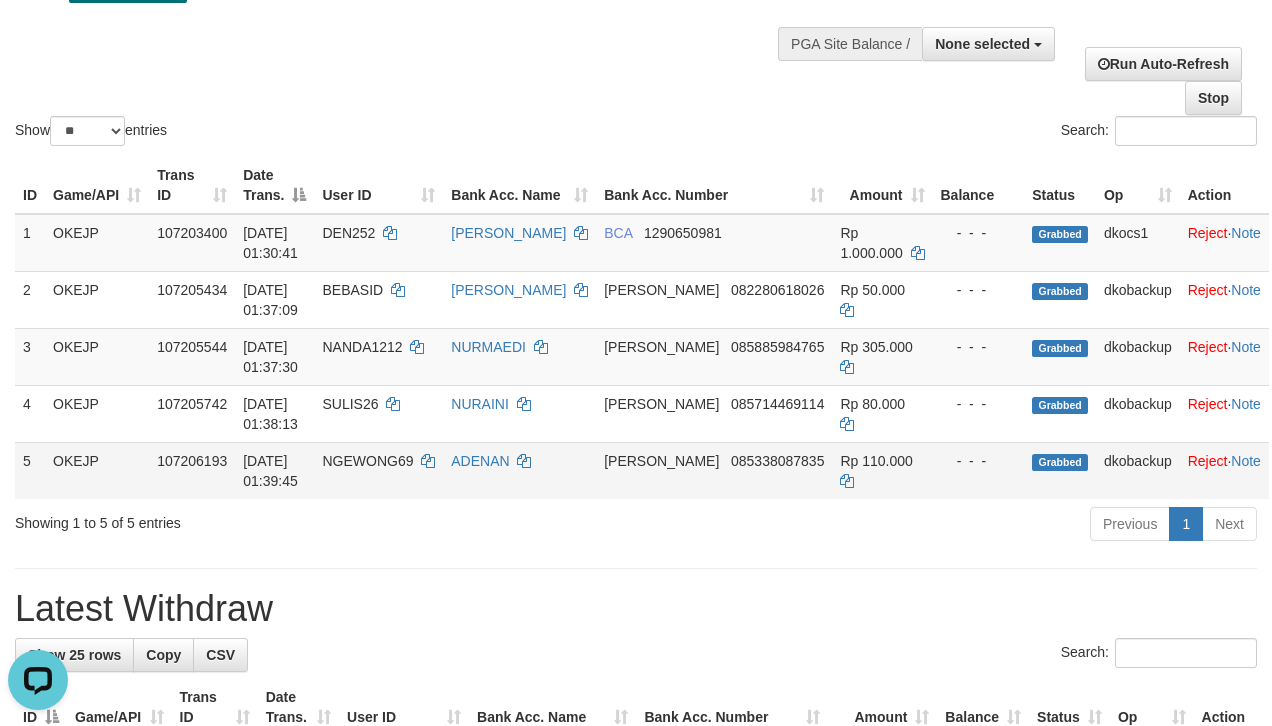 scroll, scrollTop: 0, scrollLeft: 0, axis: both 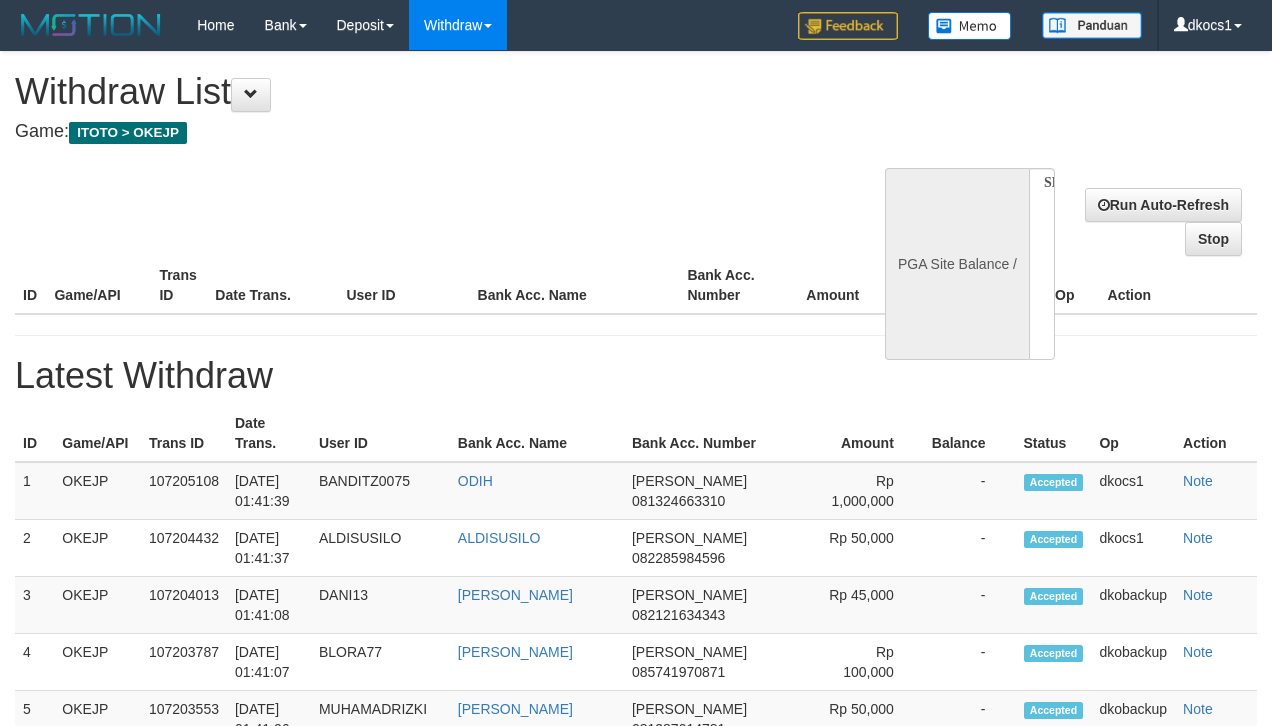 select 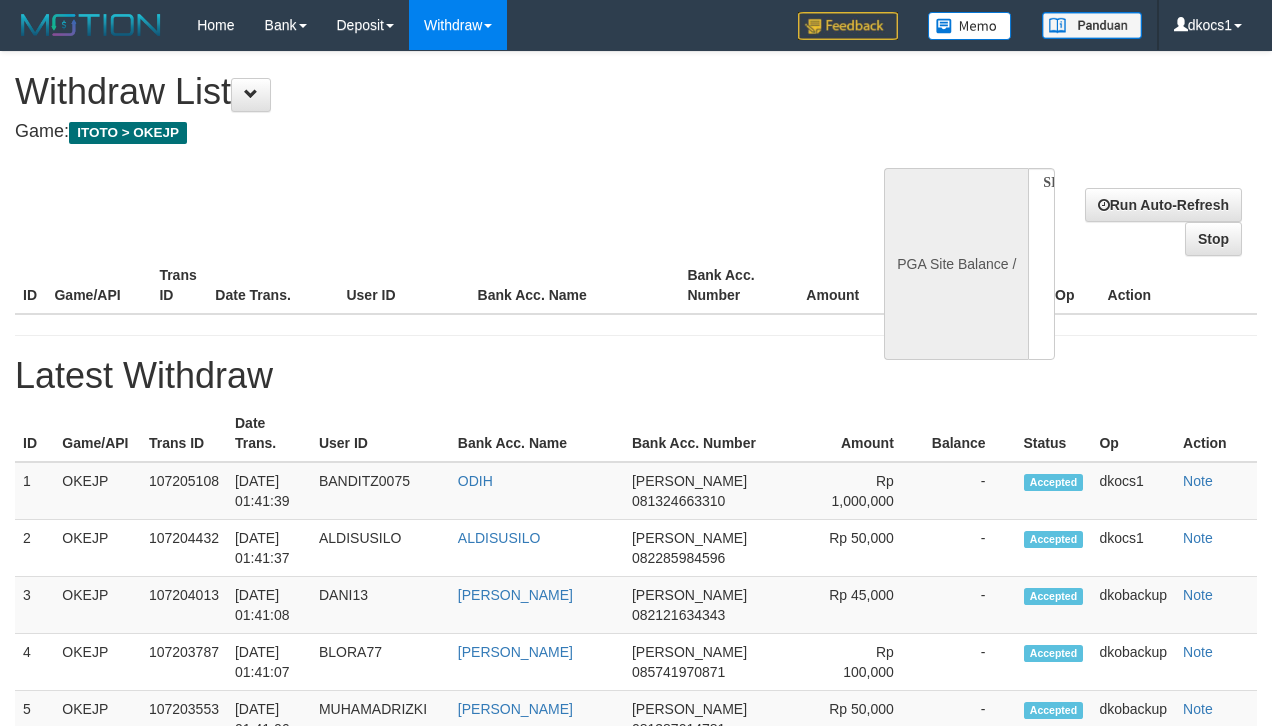 scroll, scrollTop: 141, scrollLeft: 0, axis: vertical 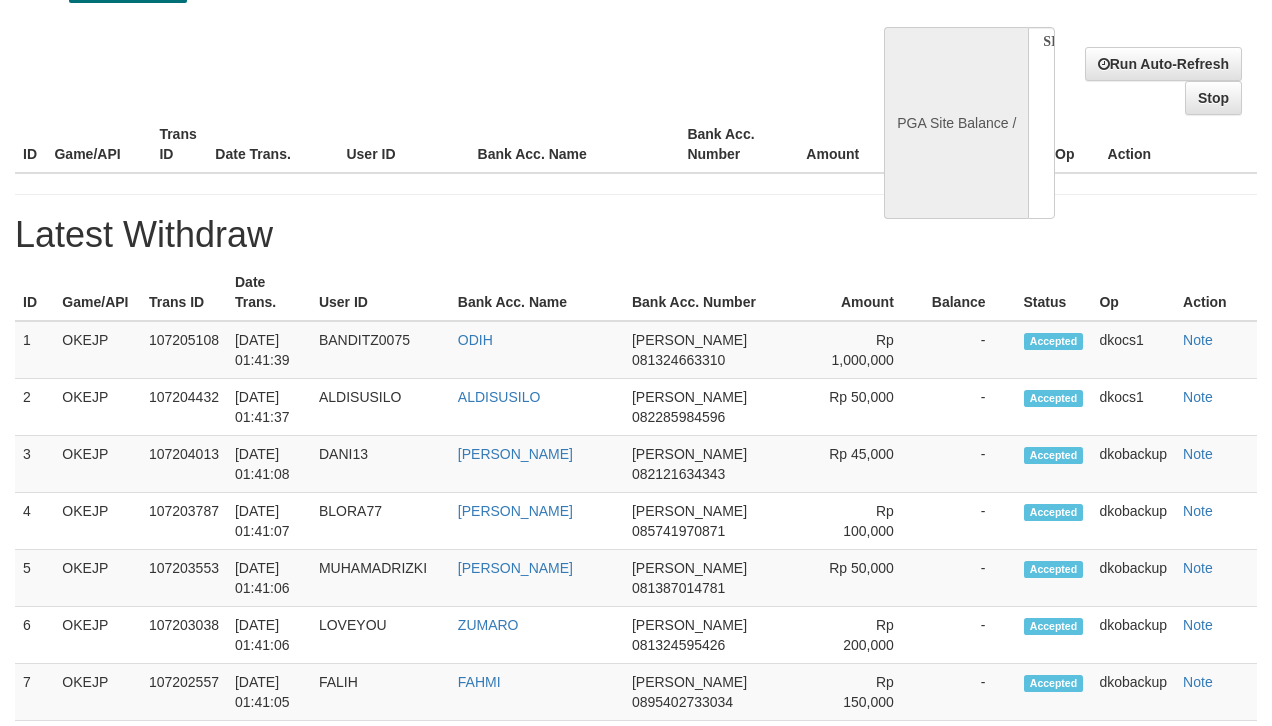 select on "**" 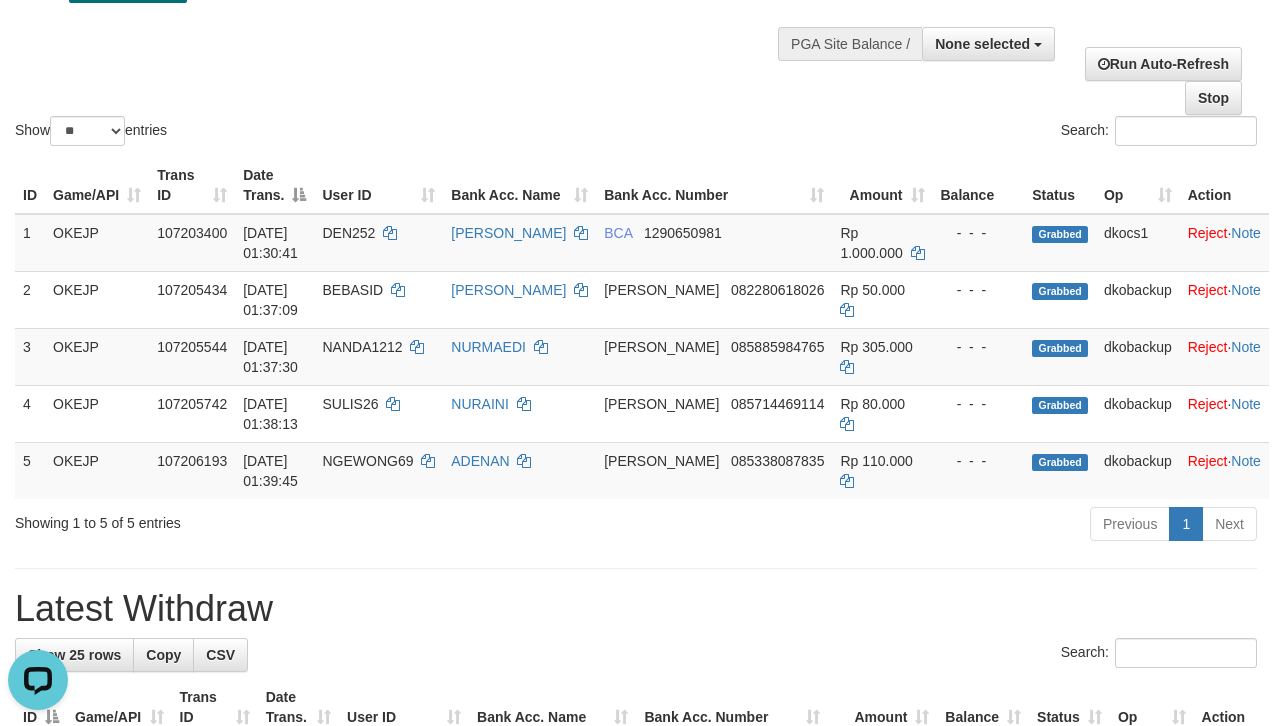 scroll, scrollTop: 0, scrollLeft: 0, axis: both 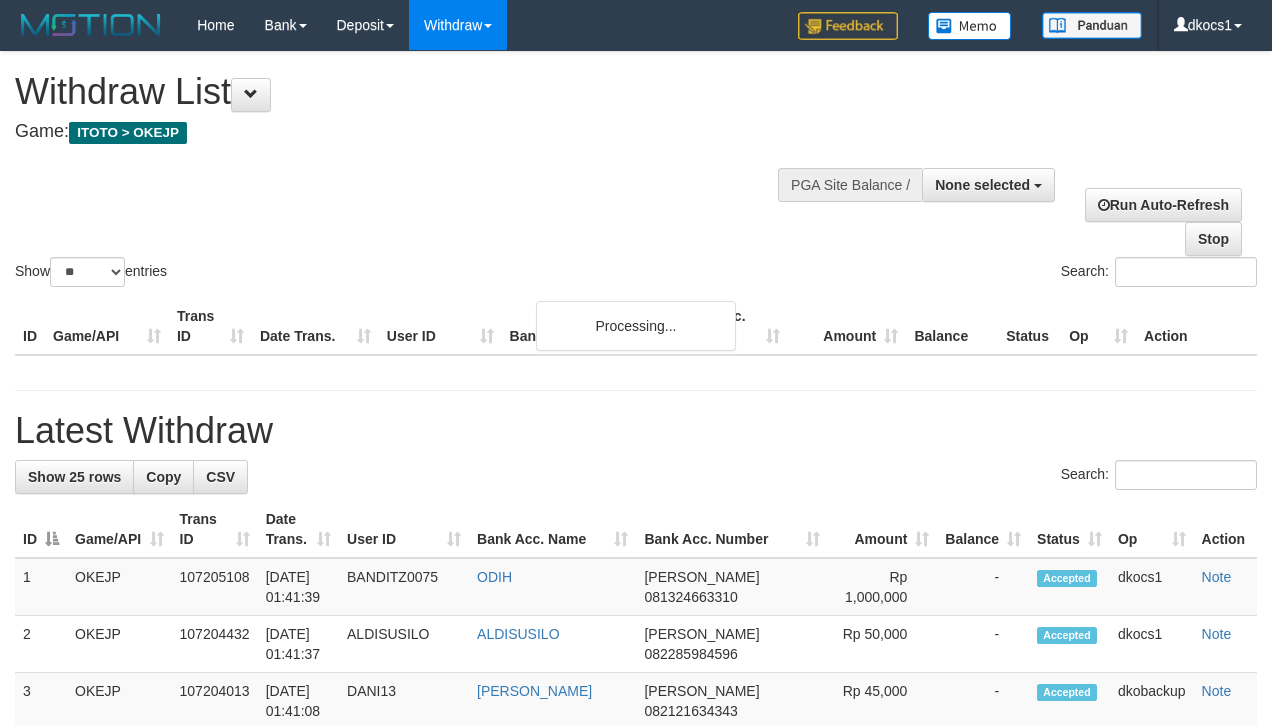 select 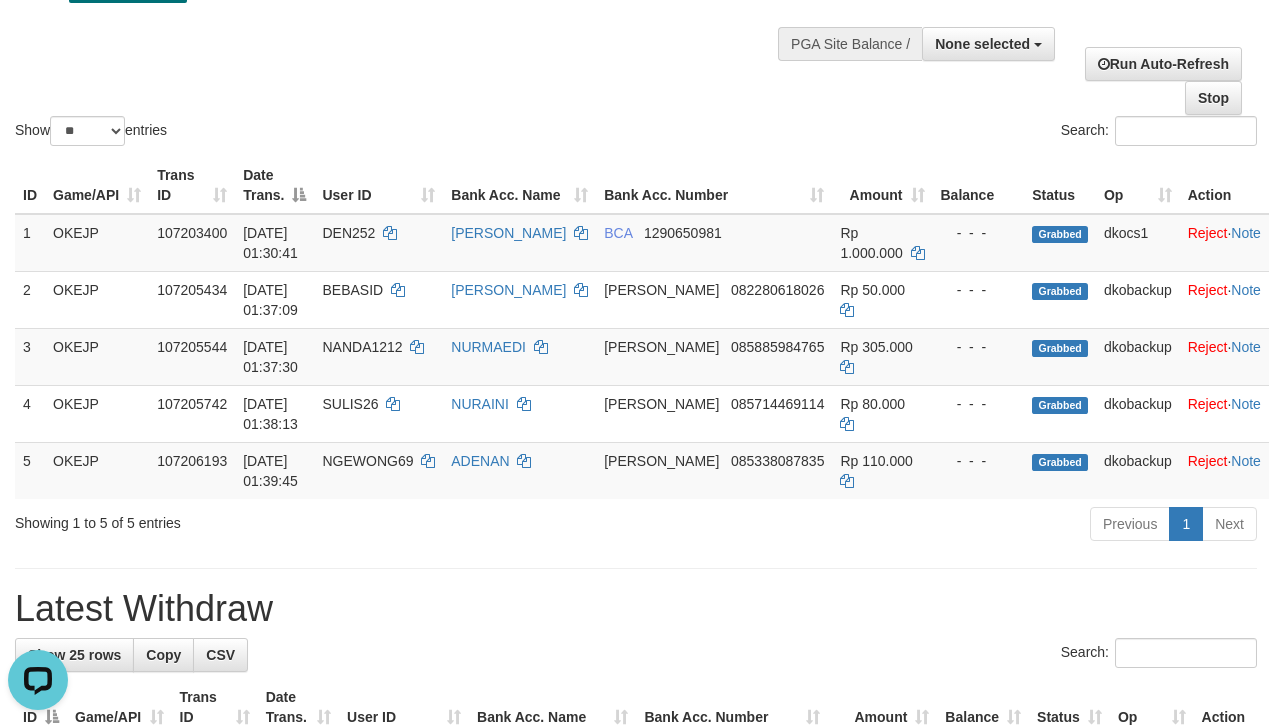 scroll, scrollTop: 0, scrollLeft: 0, axis: both 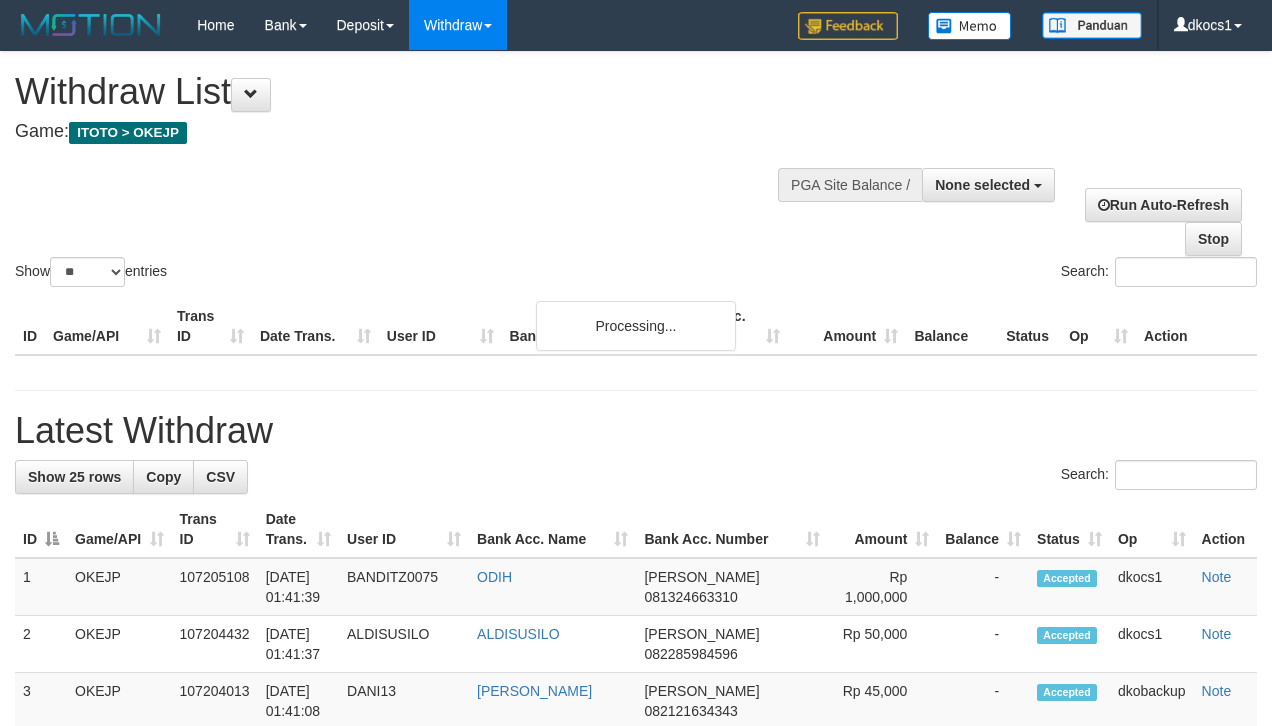 select 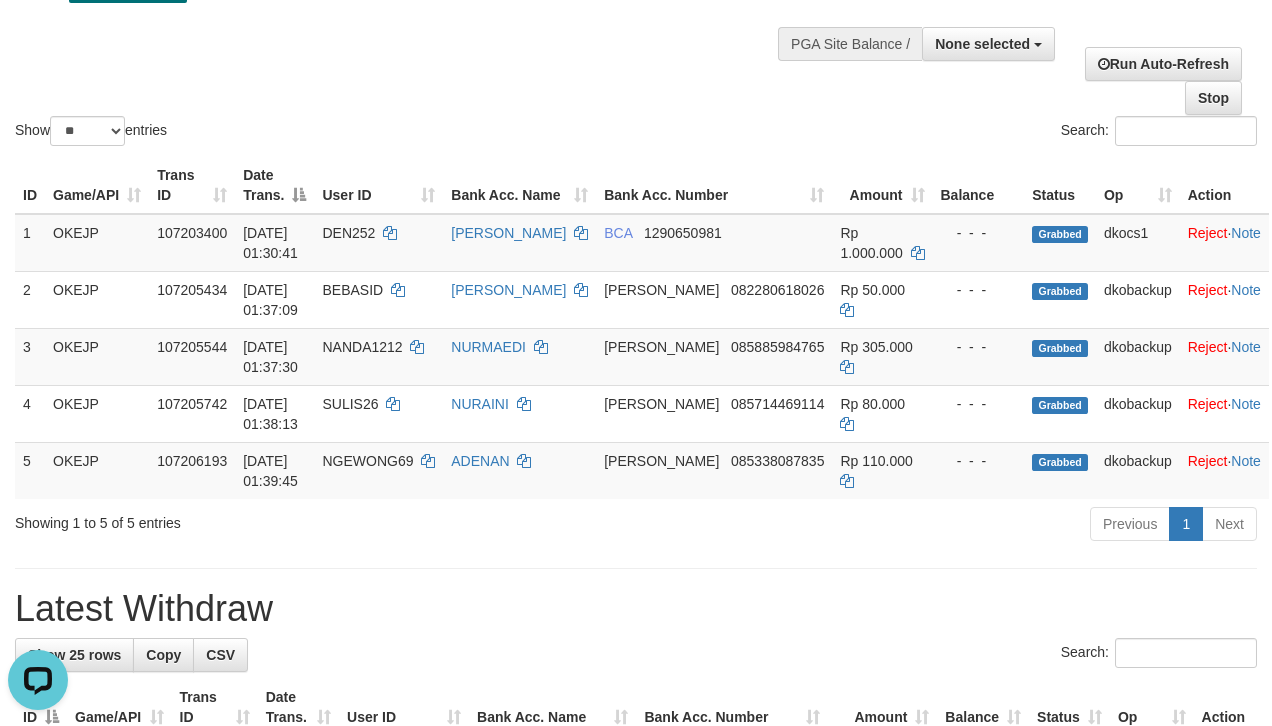 scroll, scrollTop: 0, scrollLeft: 0, axis: both 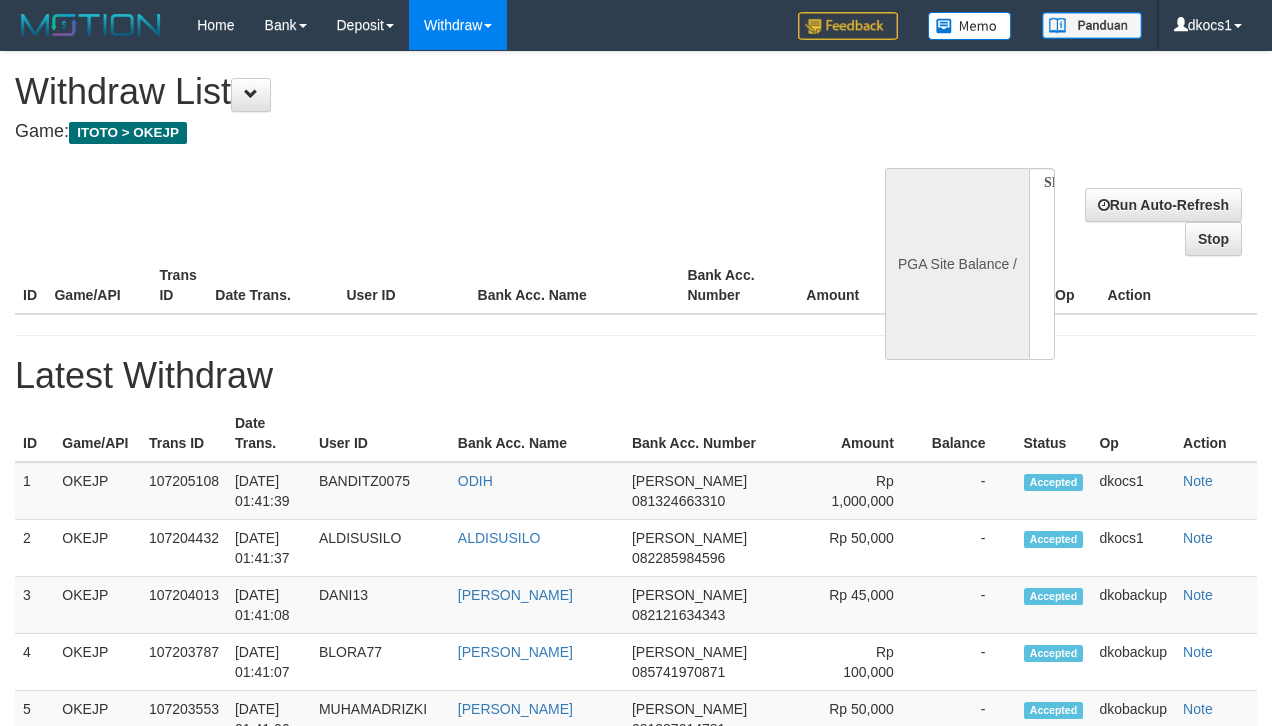 select 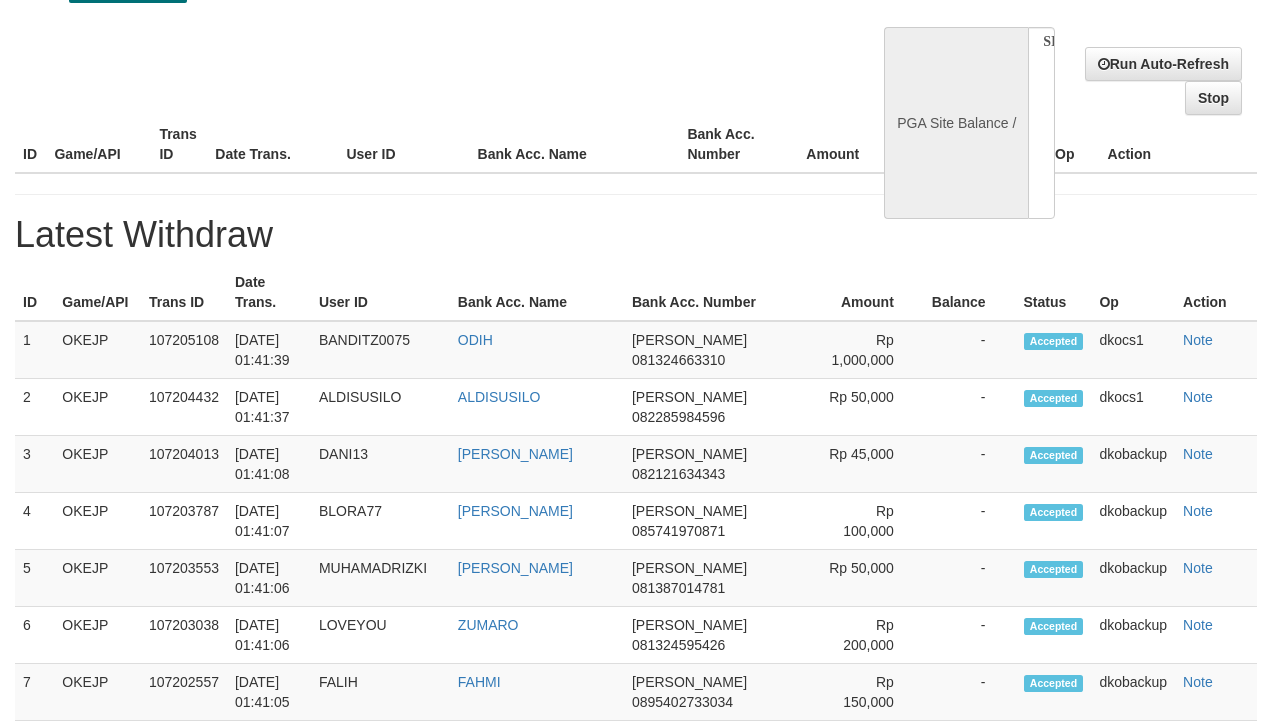 select on "**" 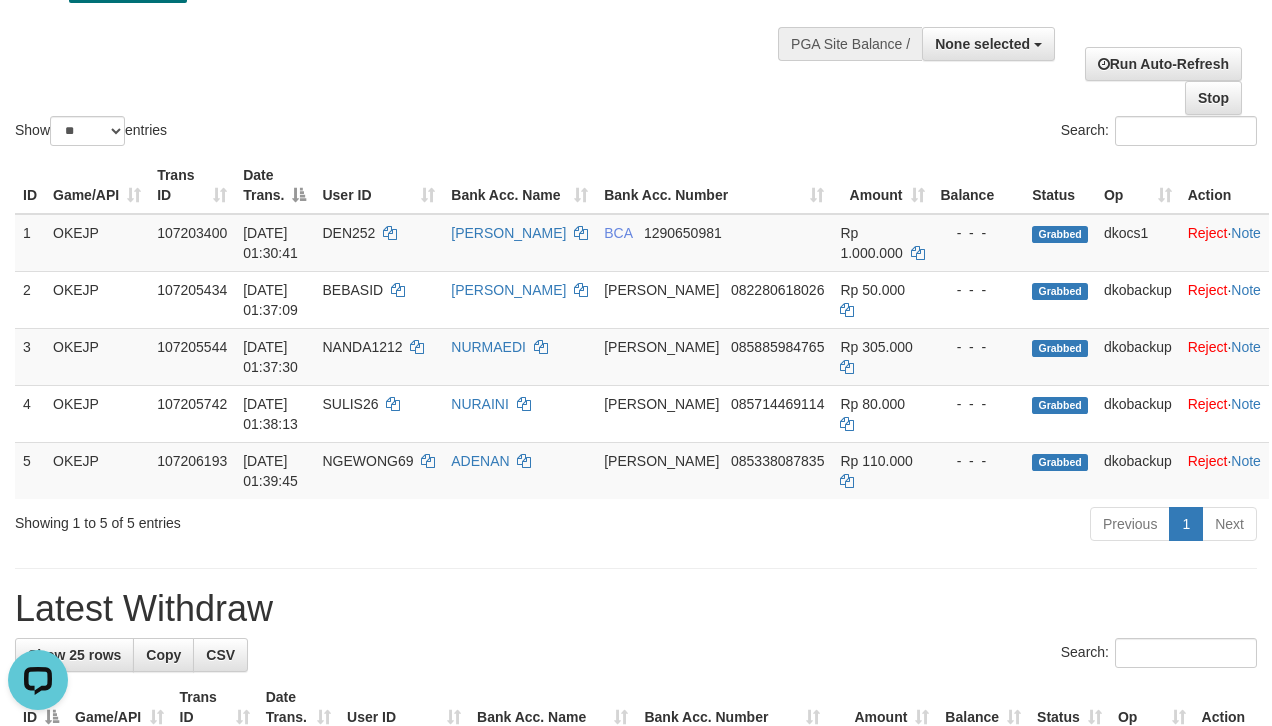 scroll, scrollTop: 0, scrollLeft: 0, axis: both 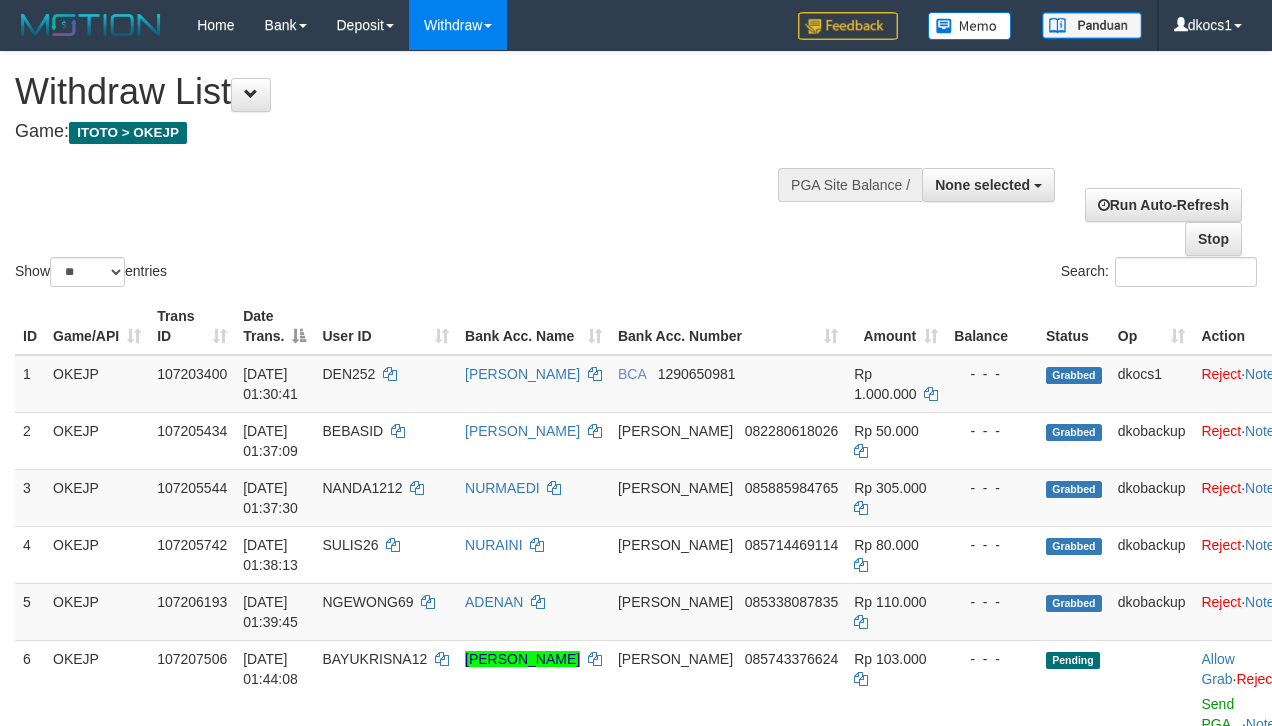 select 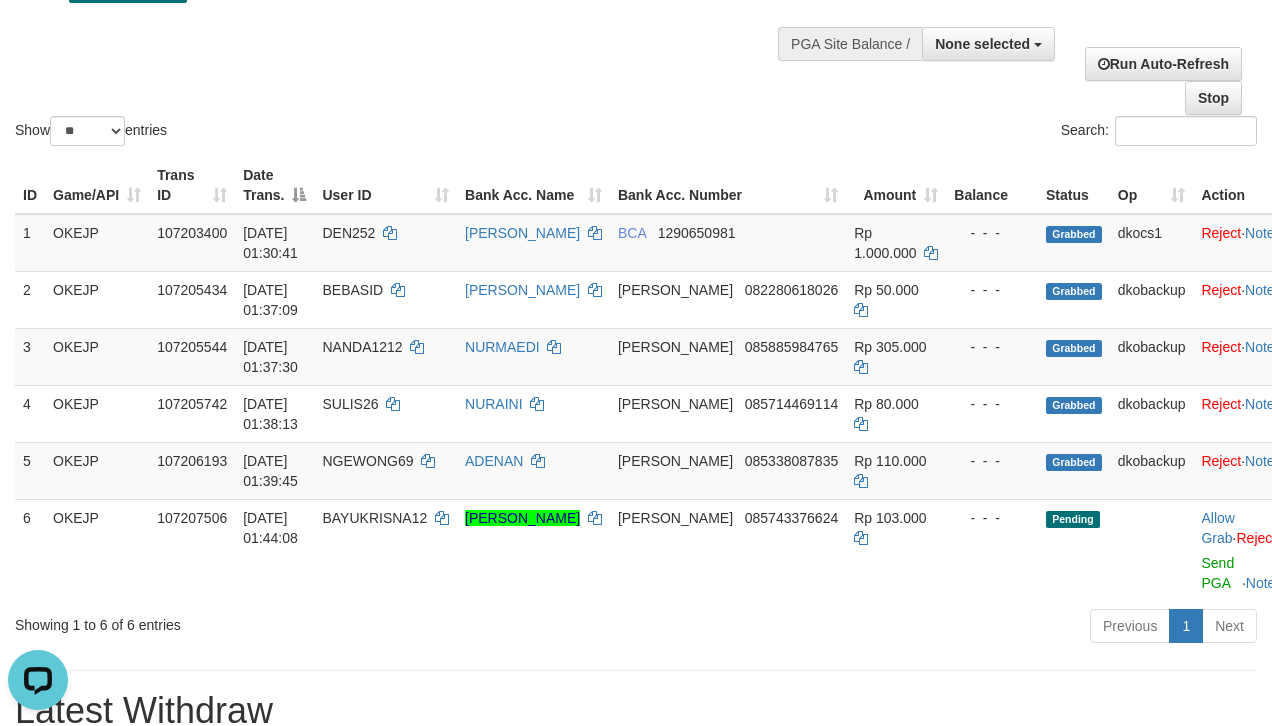 scroll, scrollTop: 0, scrollLeft: 0, axis: both 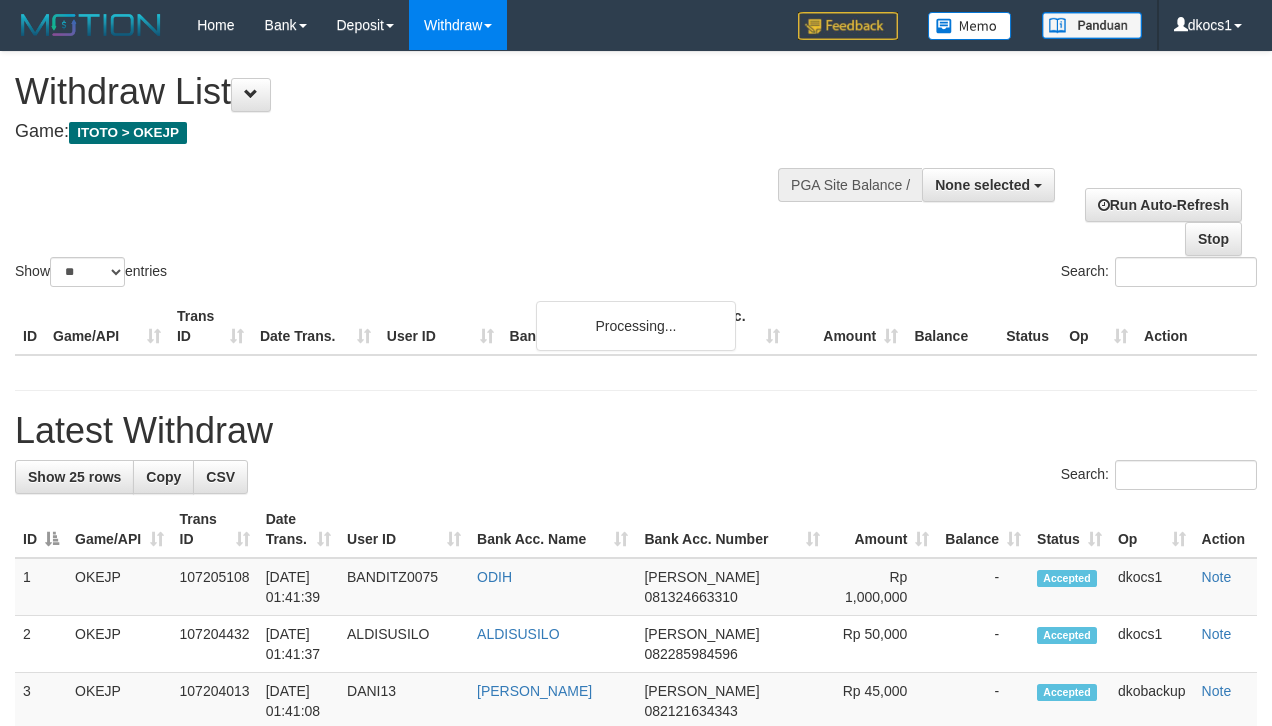 select 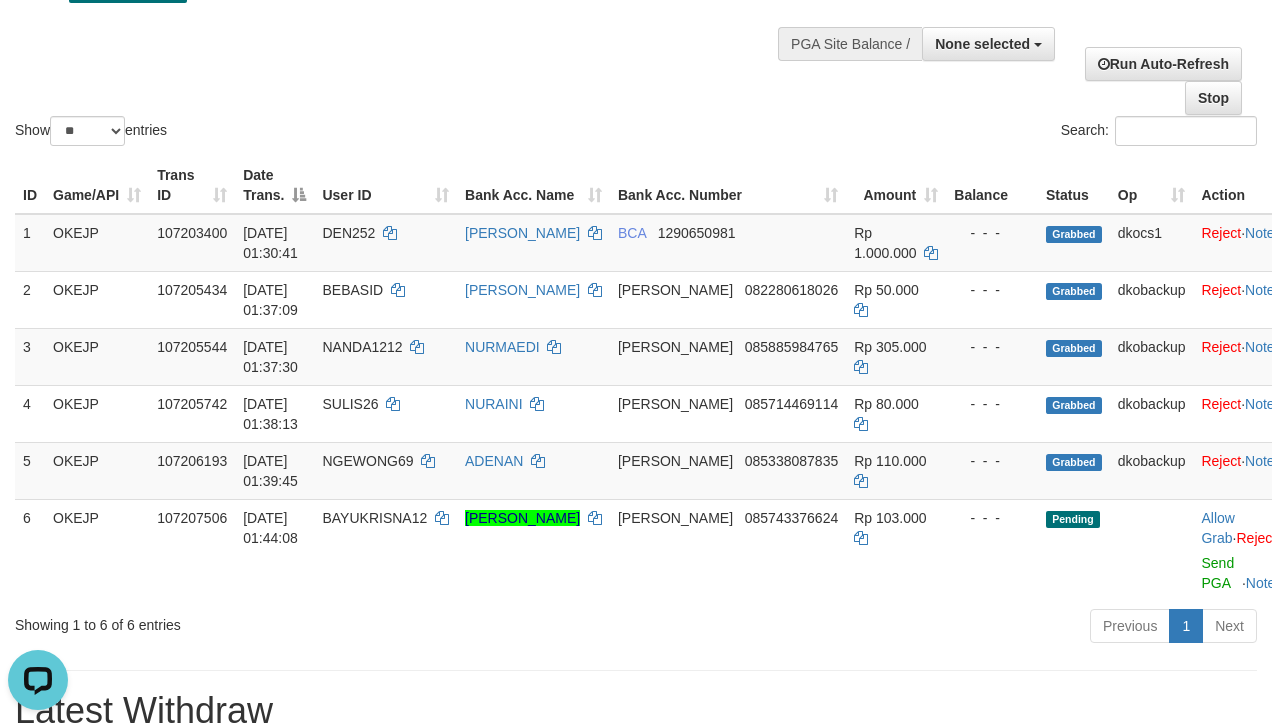 scroll, scrollTop: 0, scrollLeft: 0, axis: both 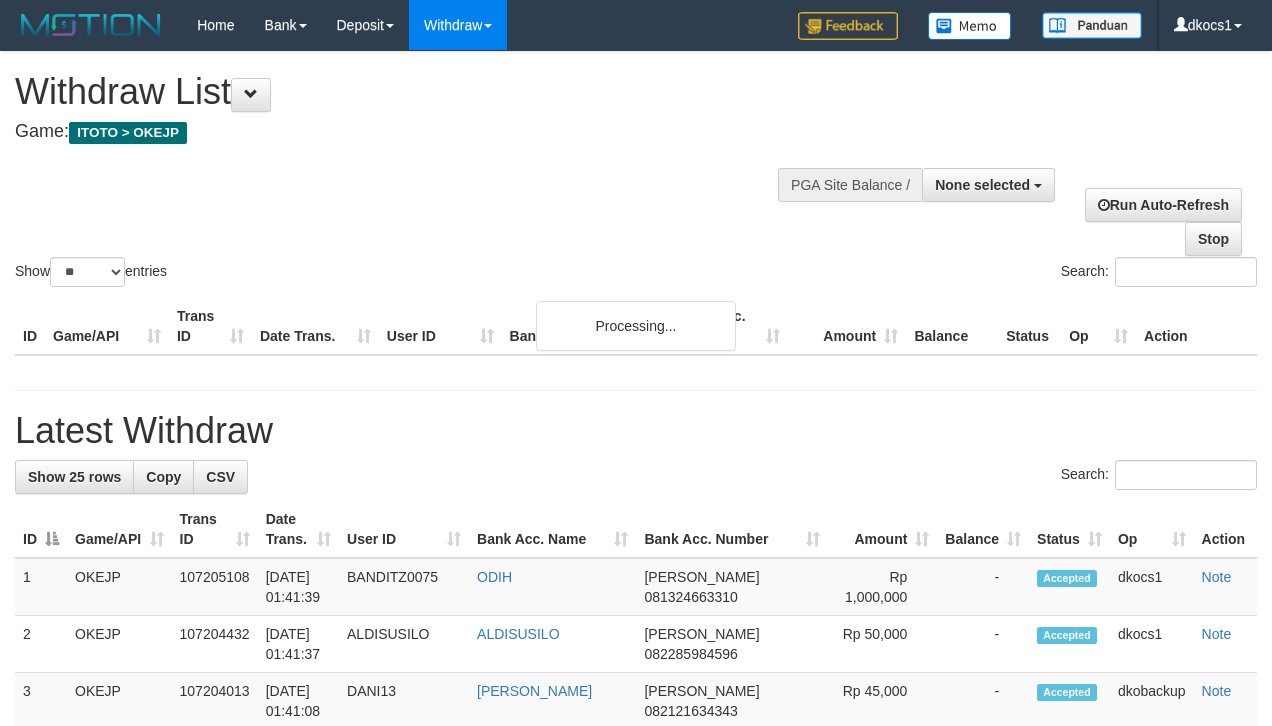 select 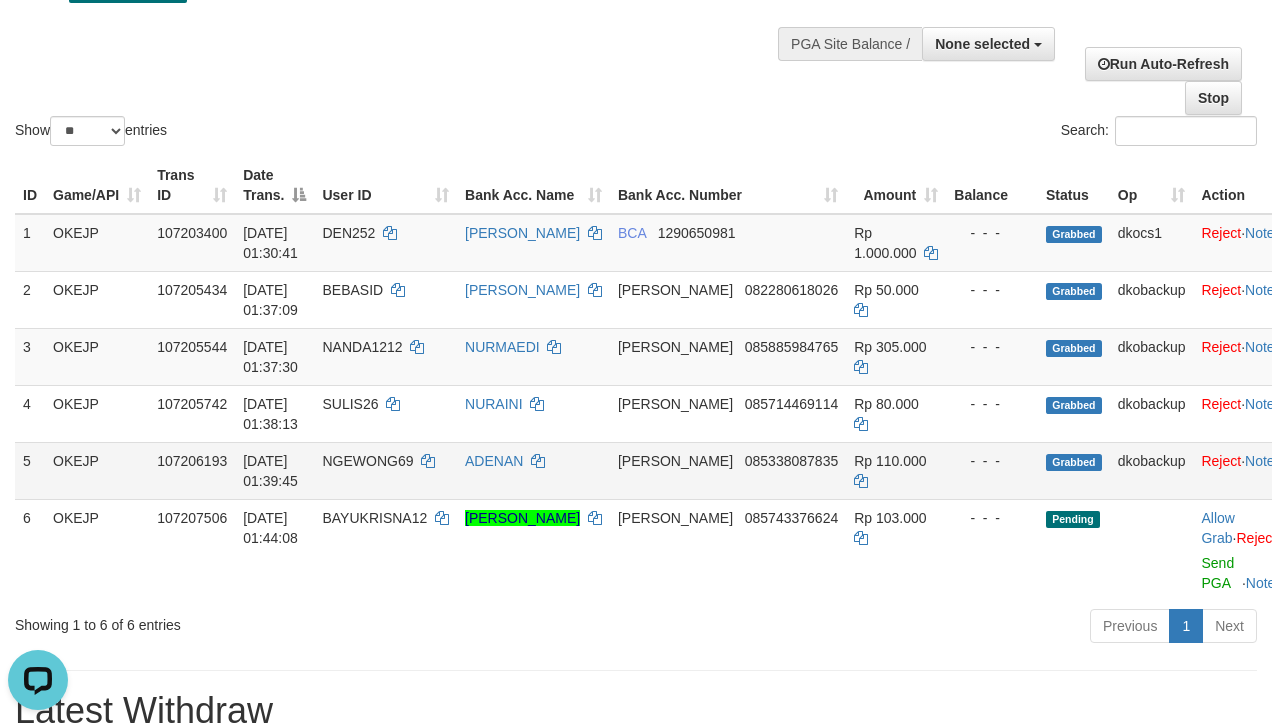 scroll, scrollTop: 0, scrollLeft: 0, axis: both 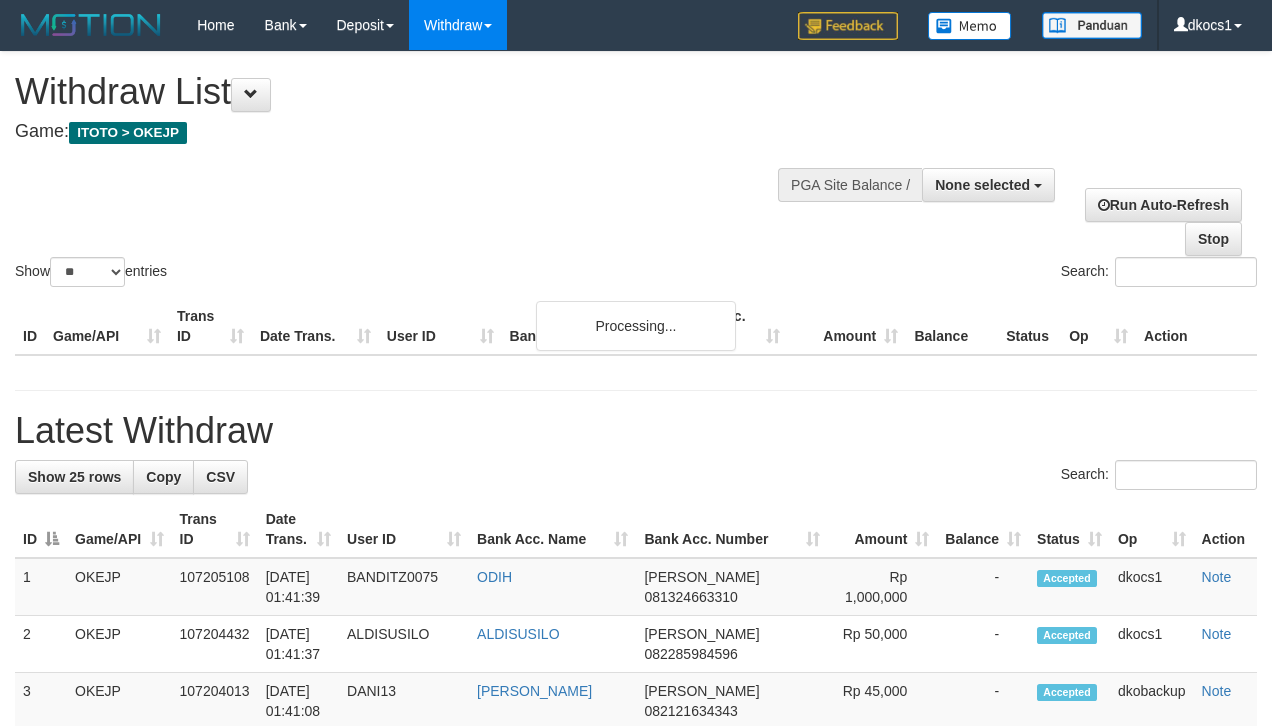 select 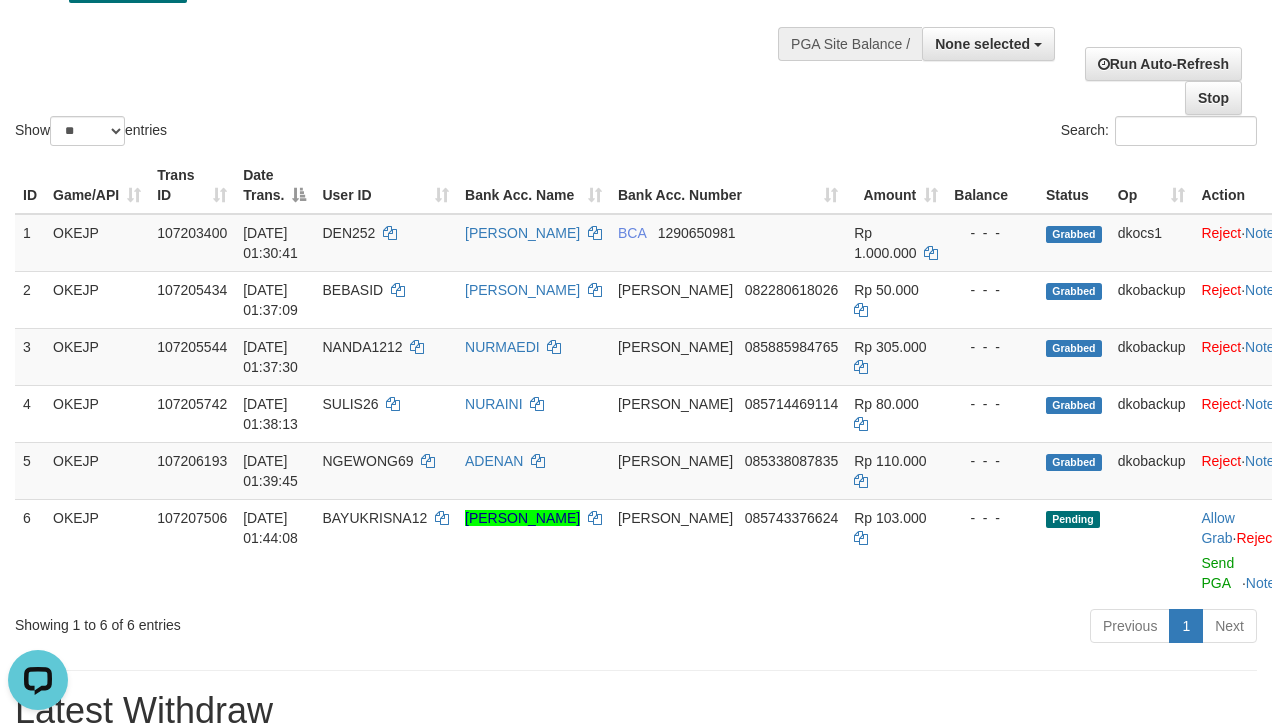 scroll, scrollTop: 0, scrollLeft: 0, axis: both 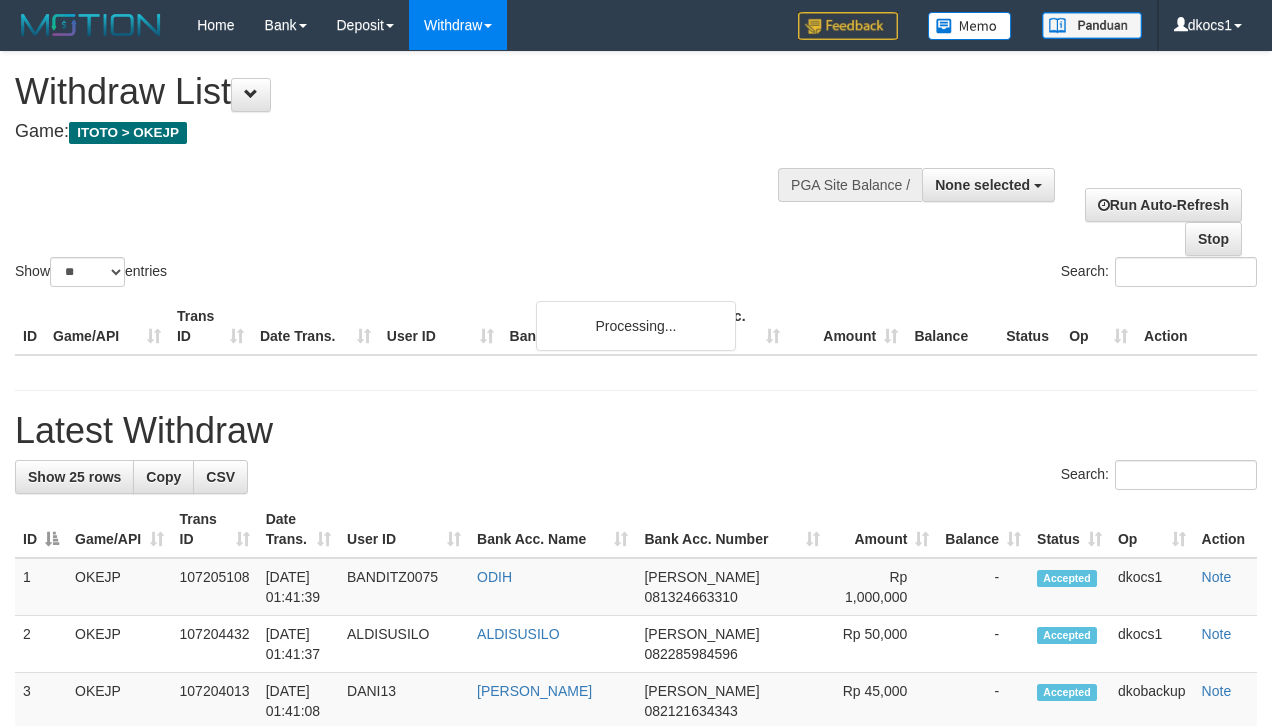 select 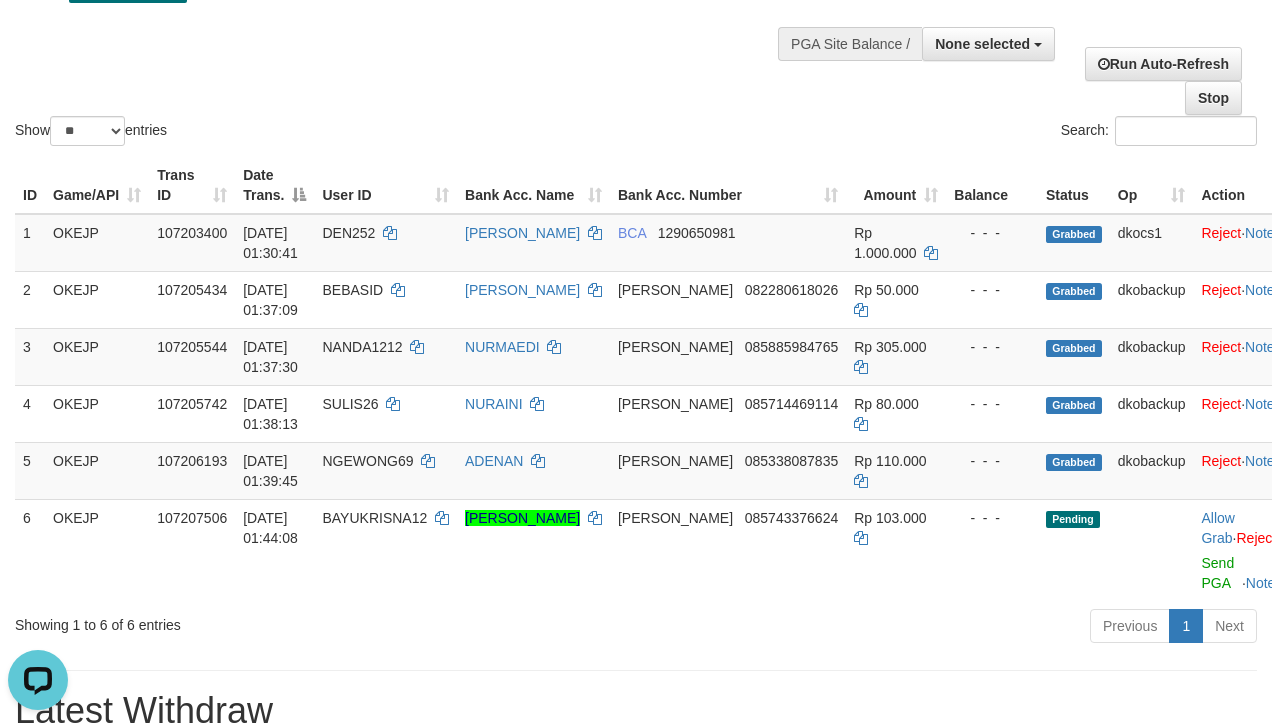 scroll, scrollTop: 0, scrollLeft: 0, axis: both 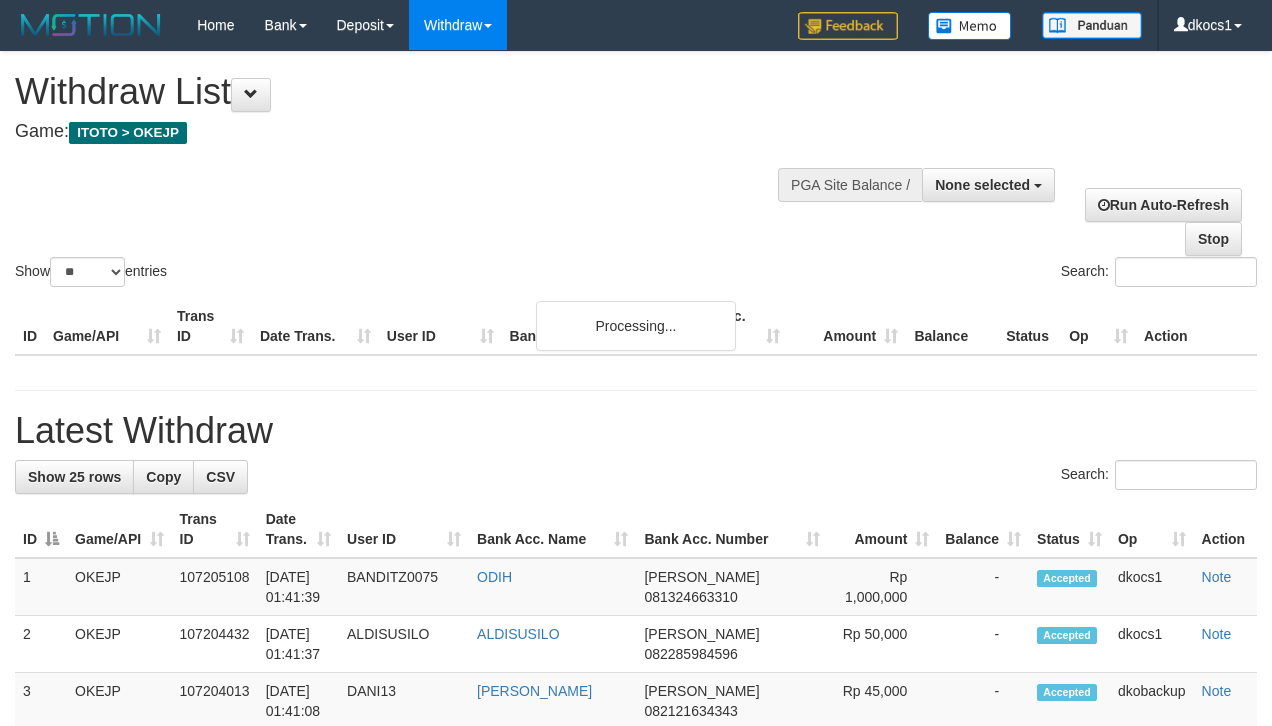 select 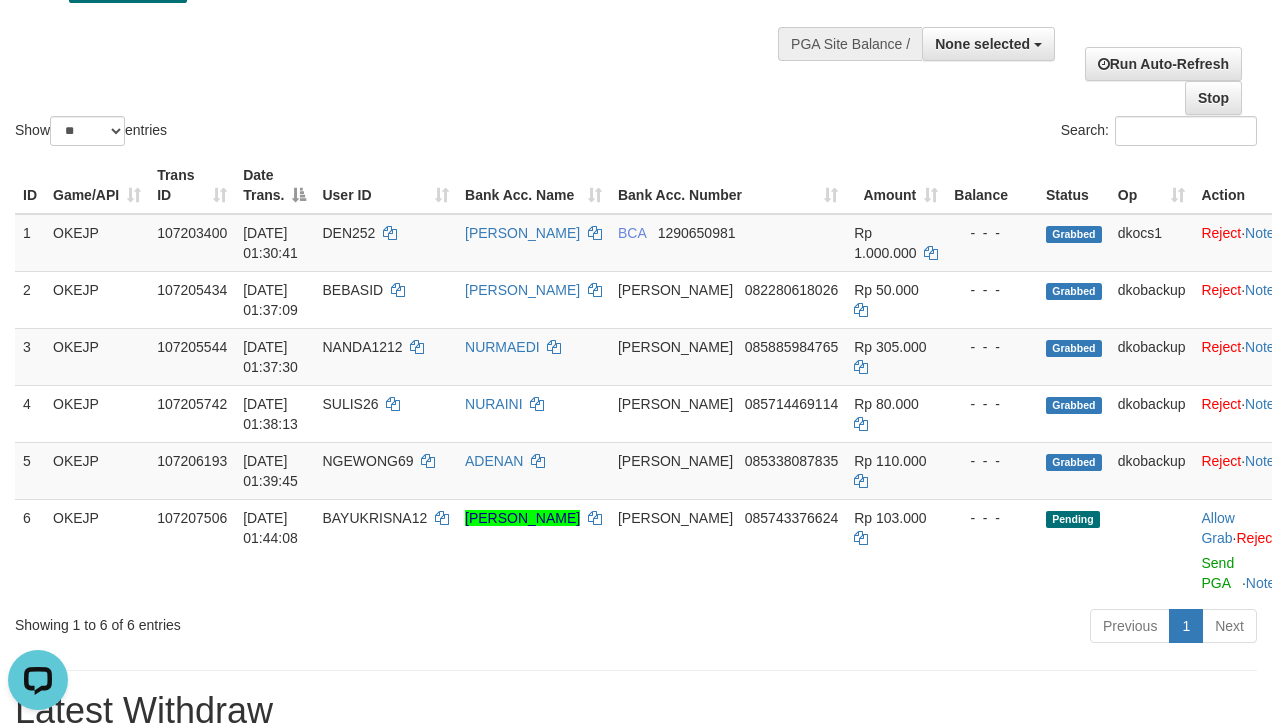 scroll, scrollTop: 0, scrollLeft: 0, axis: both 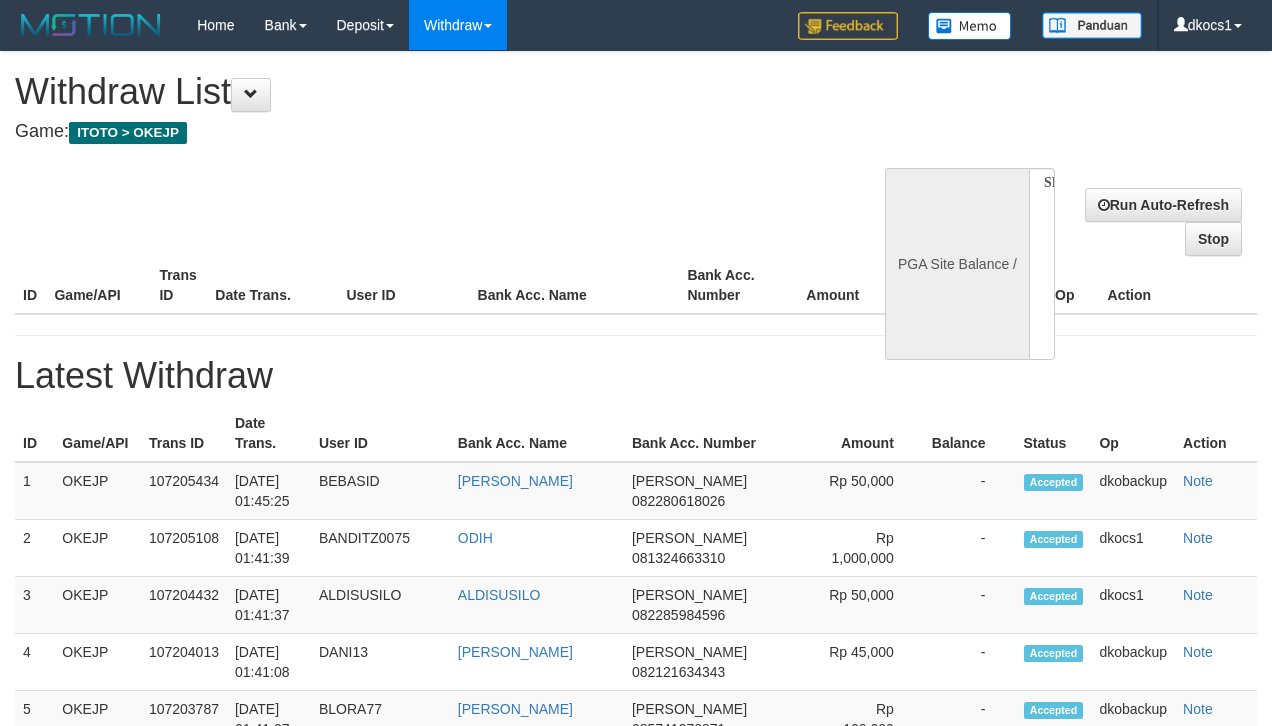 select 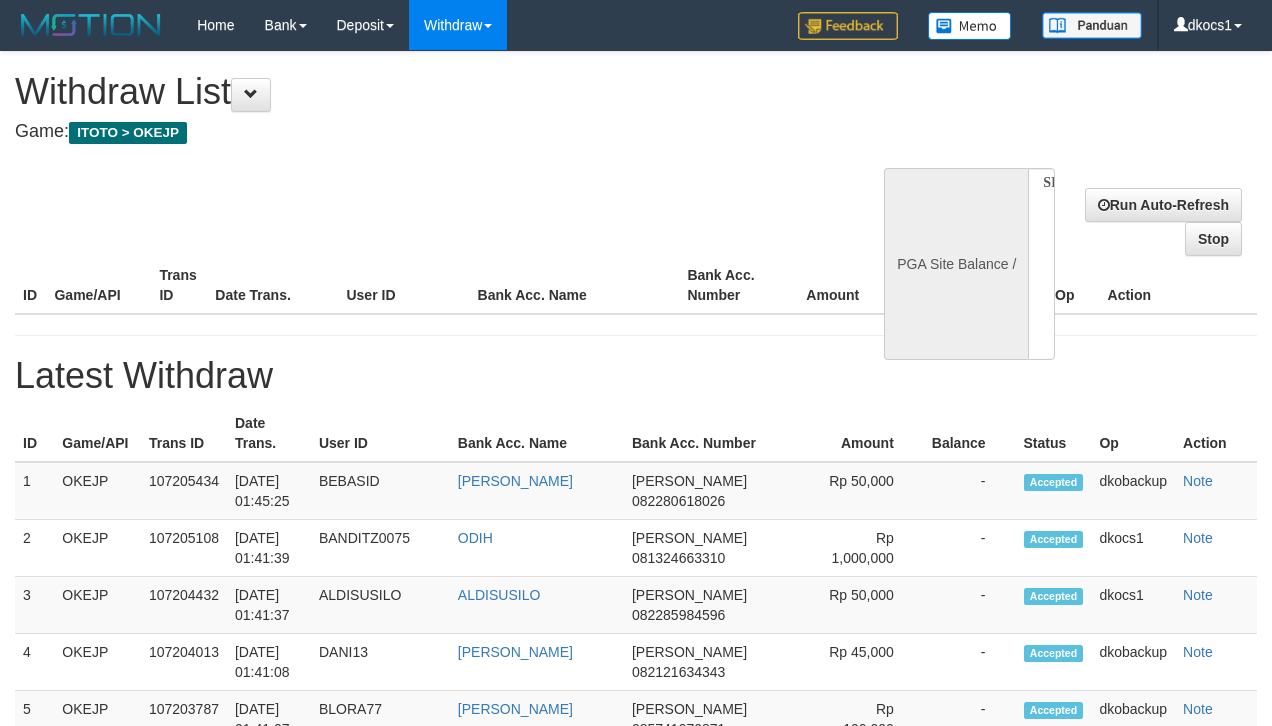 scroll, scrollTop: 141, scrollLeft: 0, axis: vertical 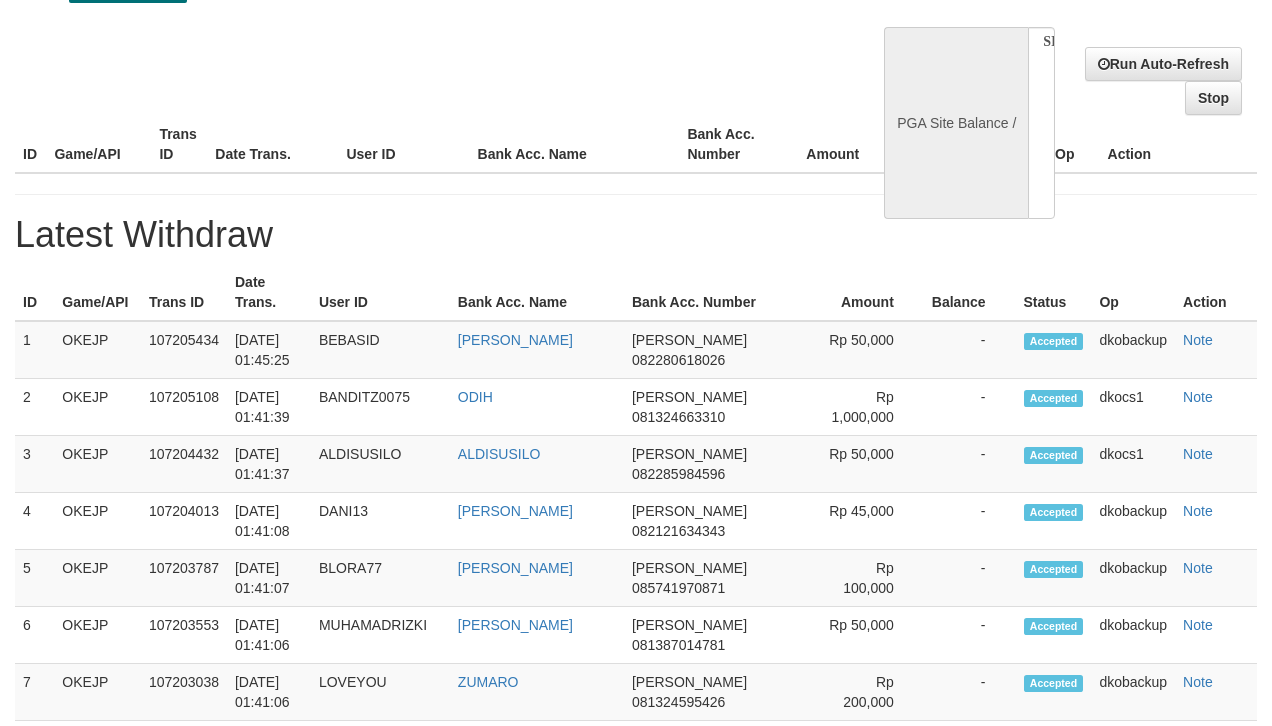 select on "**" 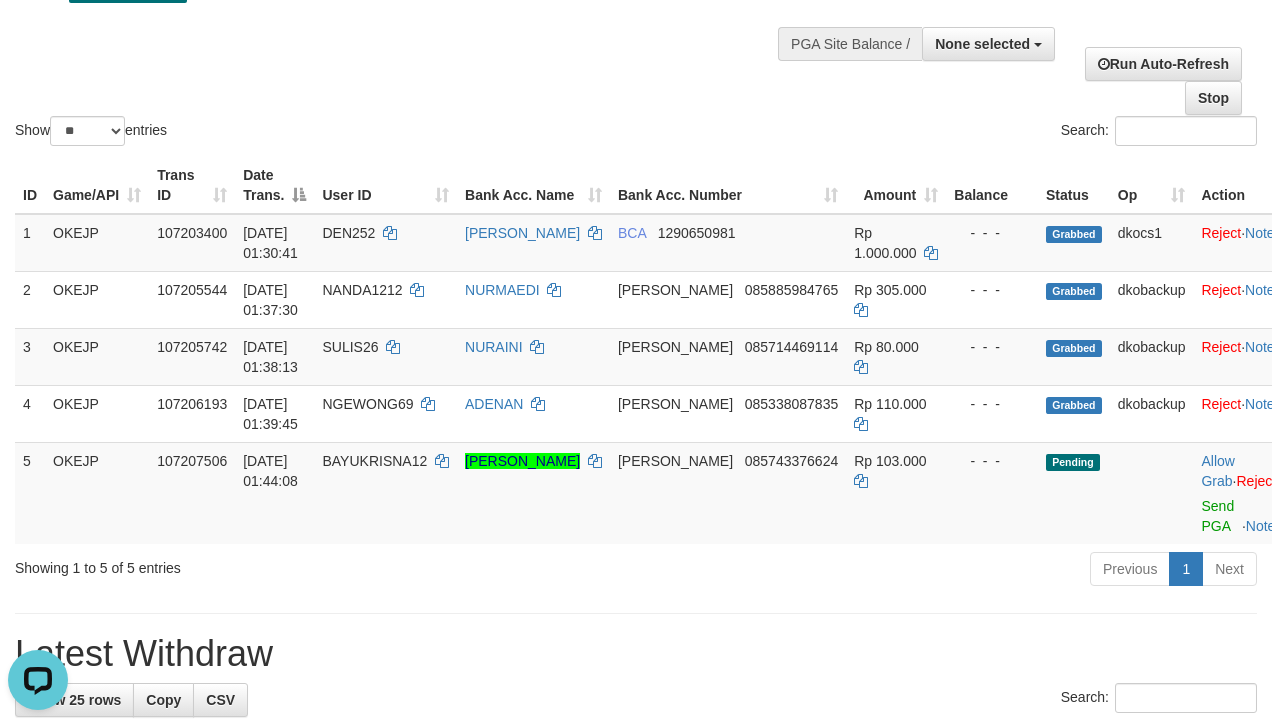 scroll, scrollTop: 0, scrollLeft: 0, axis: both 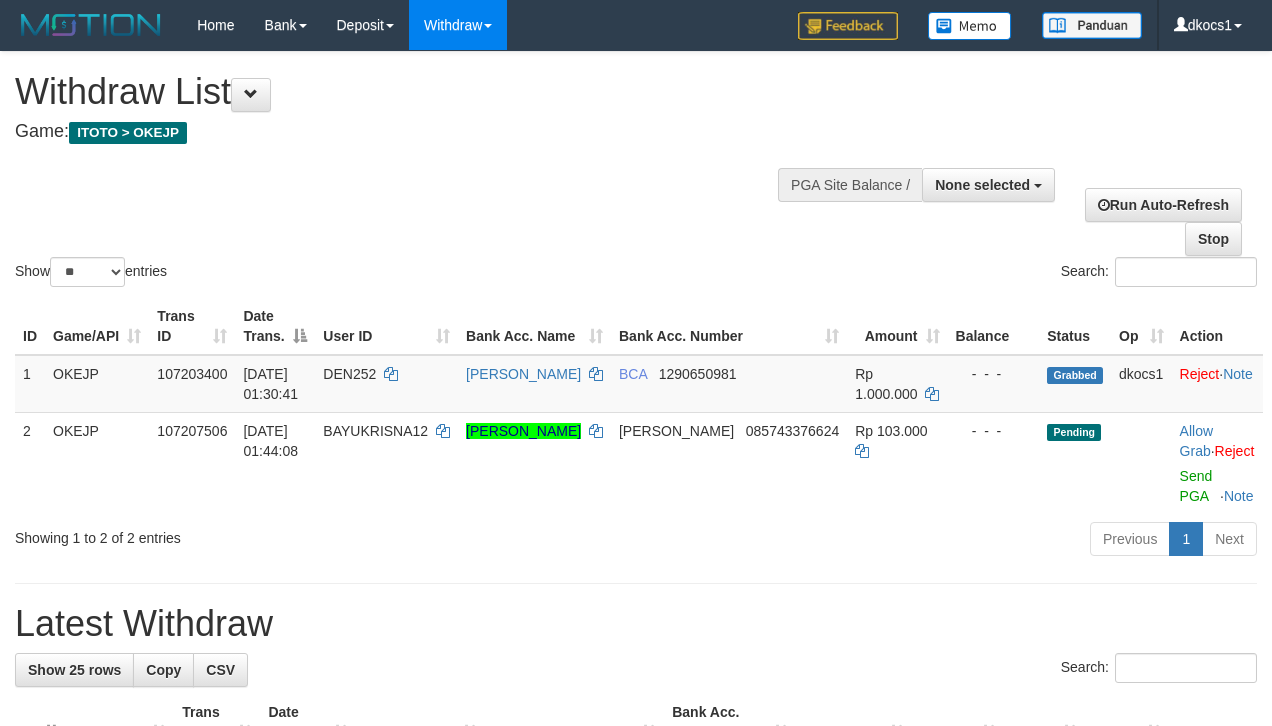 select 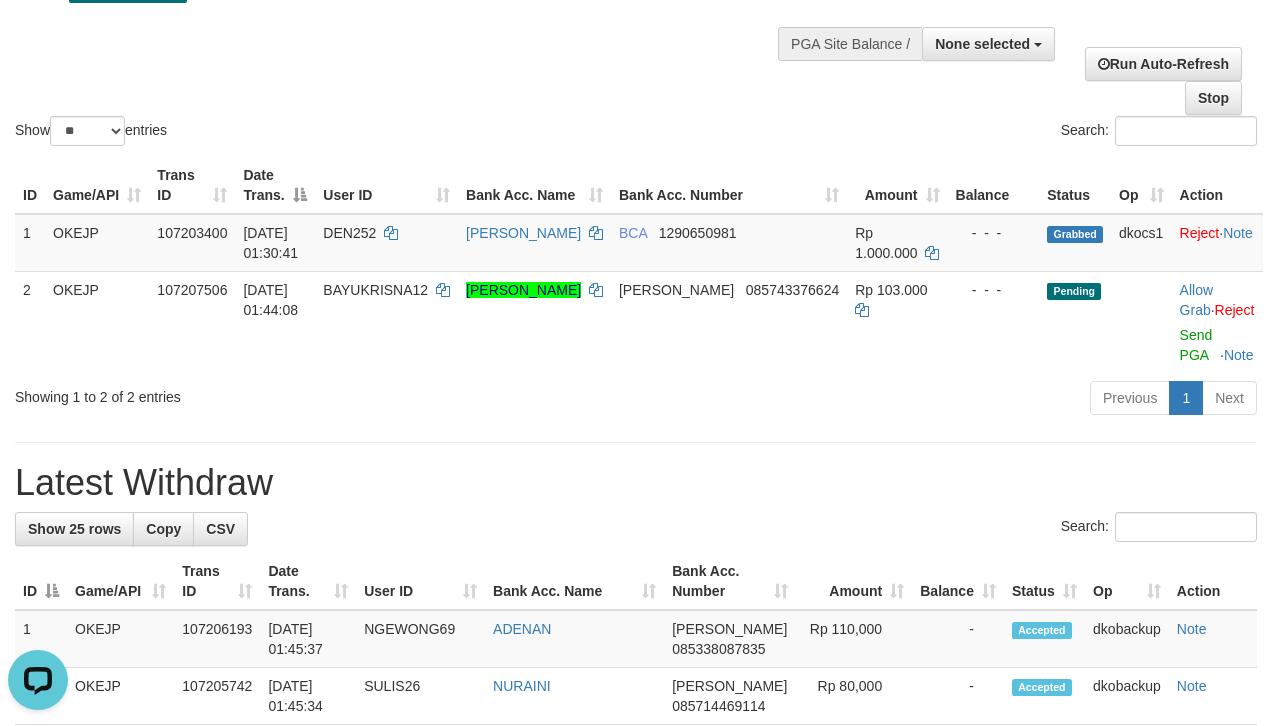 scroll, scrollTop: 0, scrollLeft: 0, axis: both 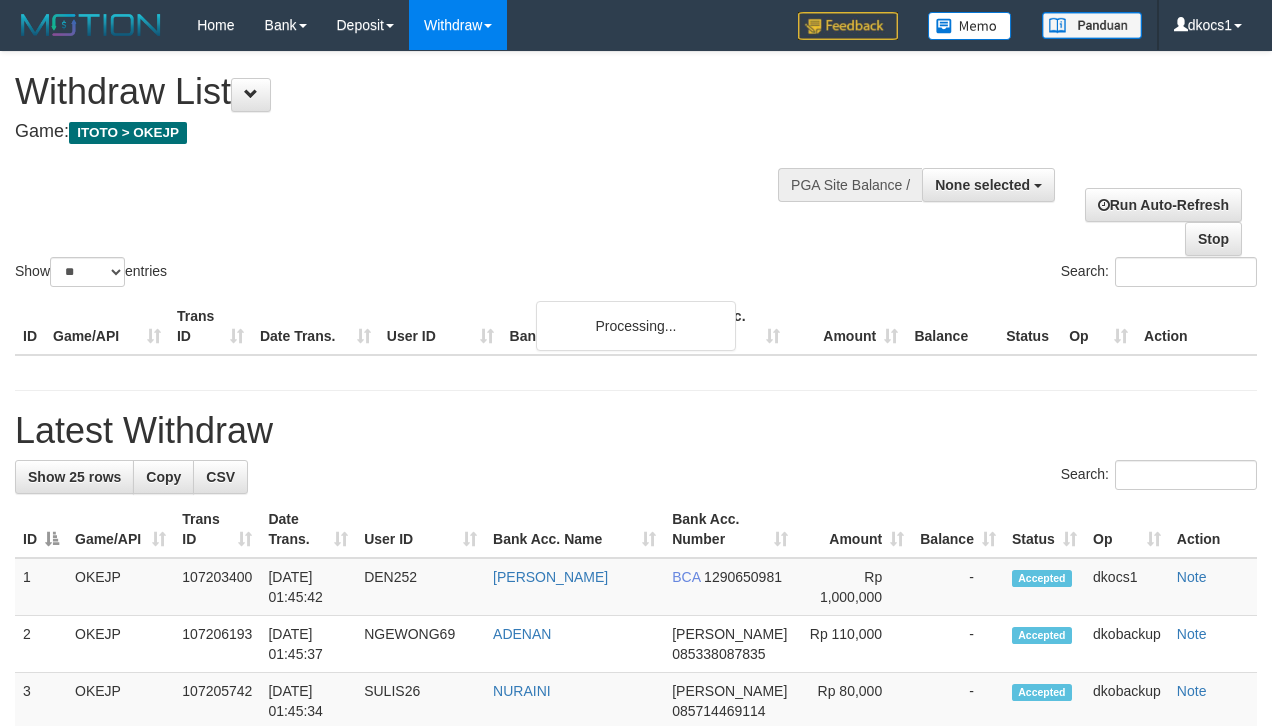 select 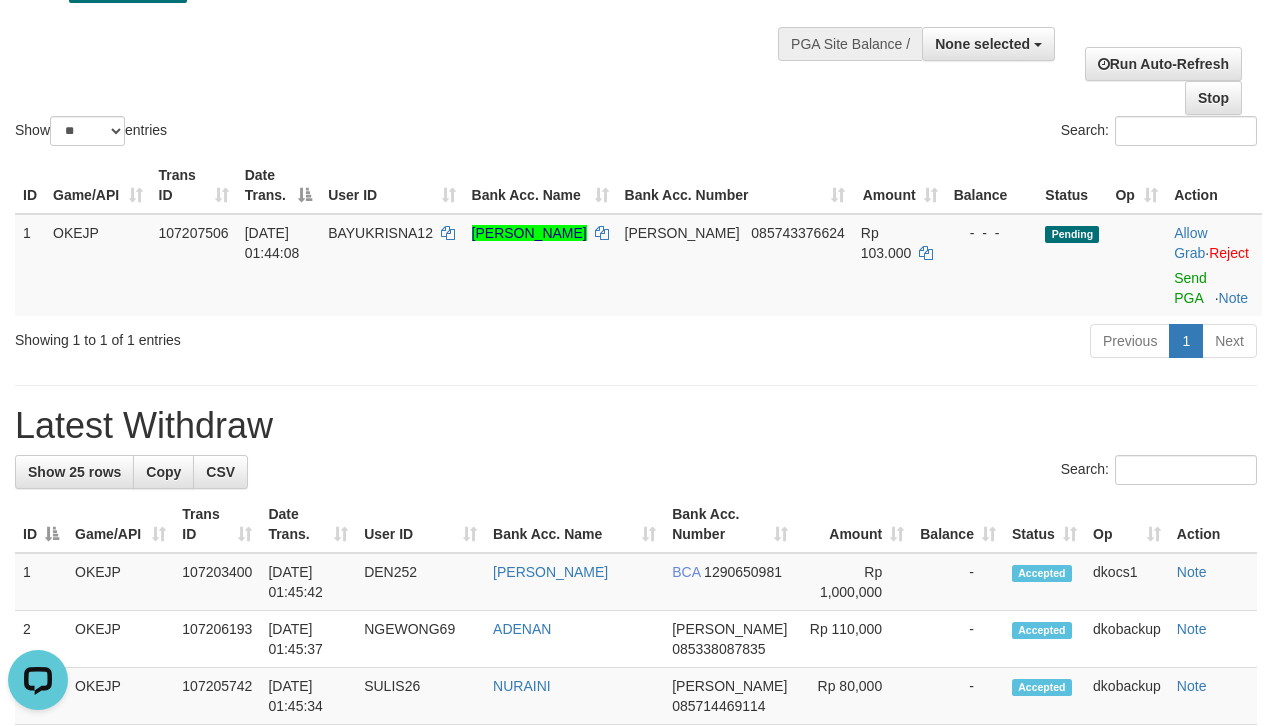scroll, scrollTop: 0, scrollLeft: 0, axis: both 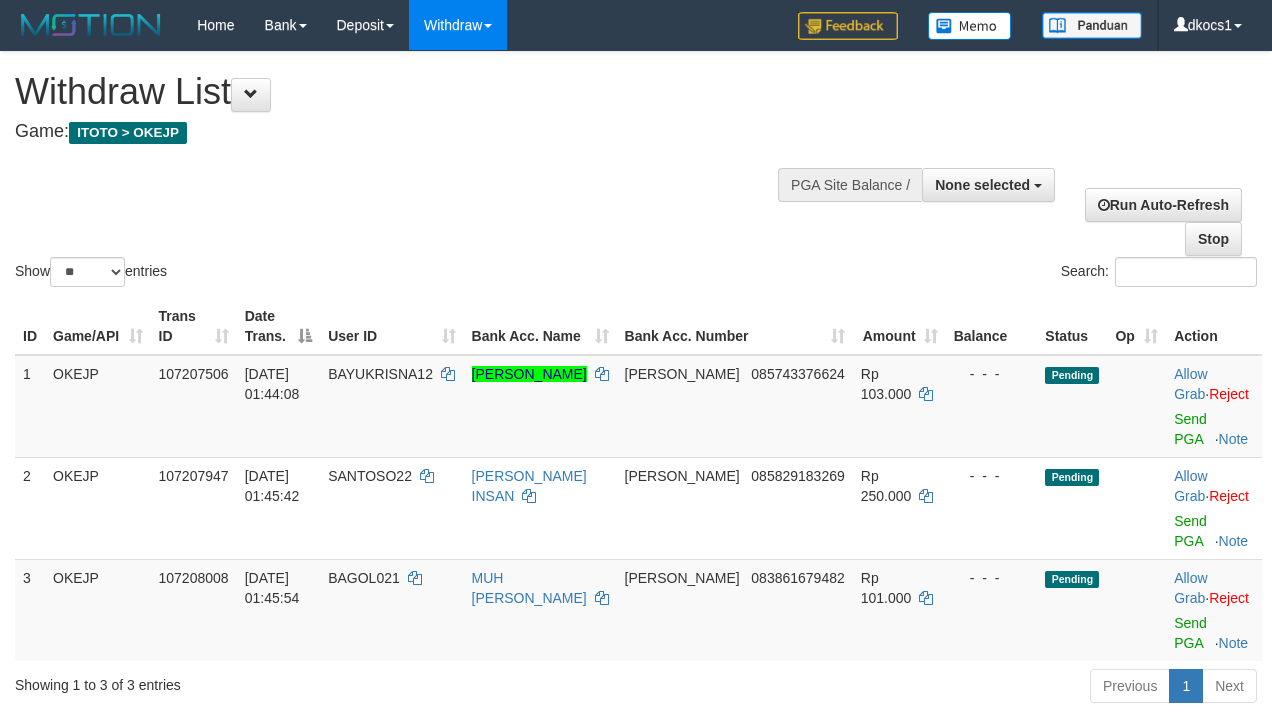 select 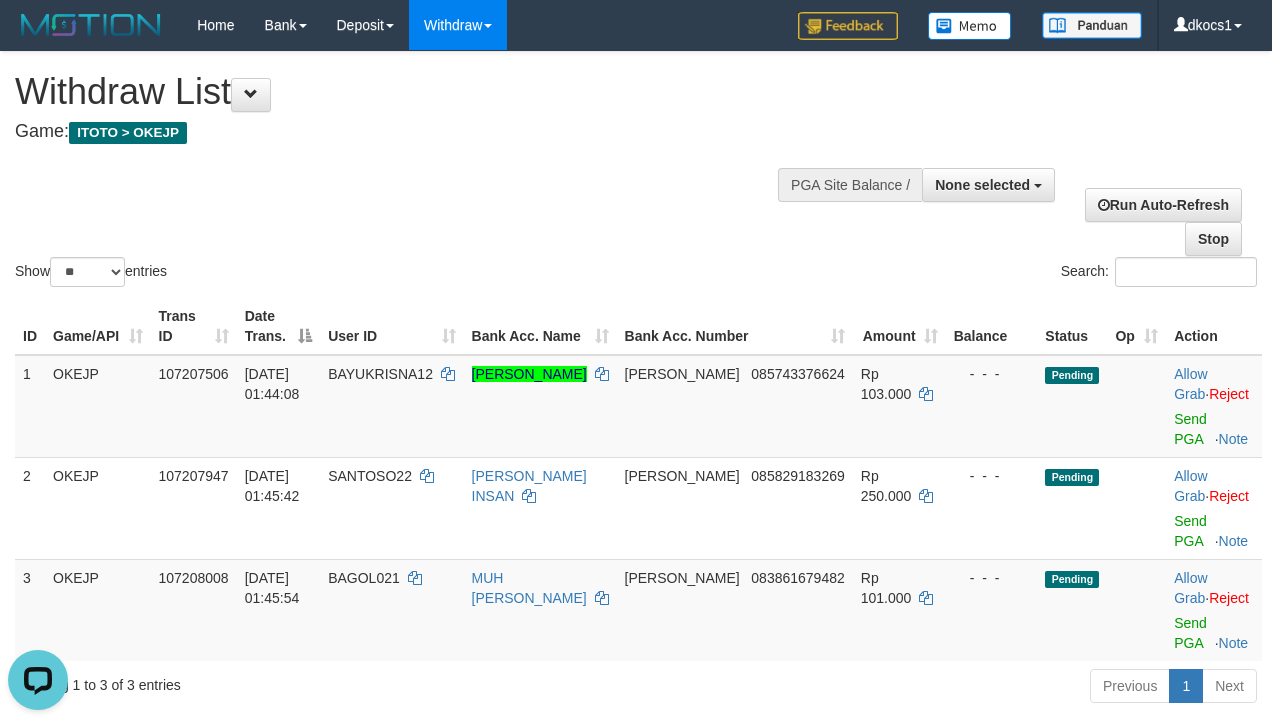 scroll, scrollTop: 0, scrollLeft: 0, axis: both 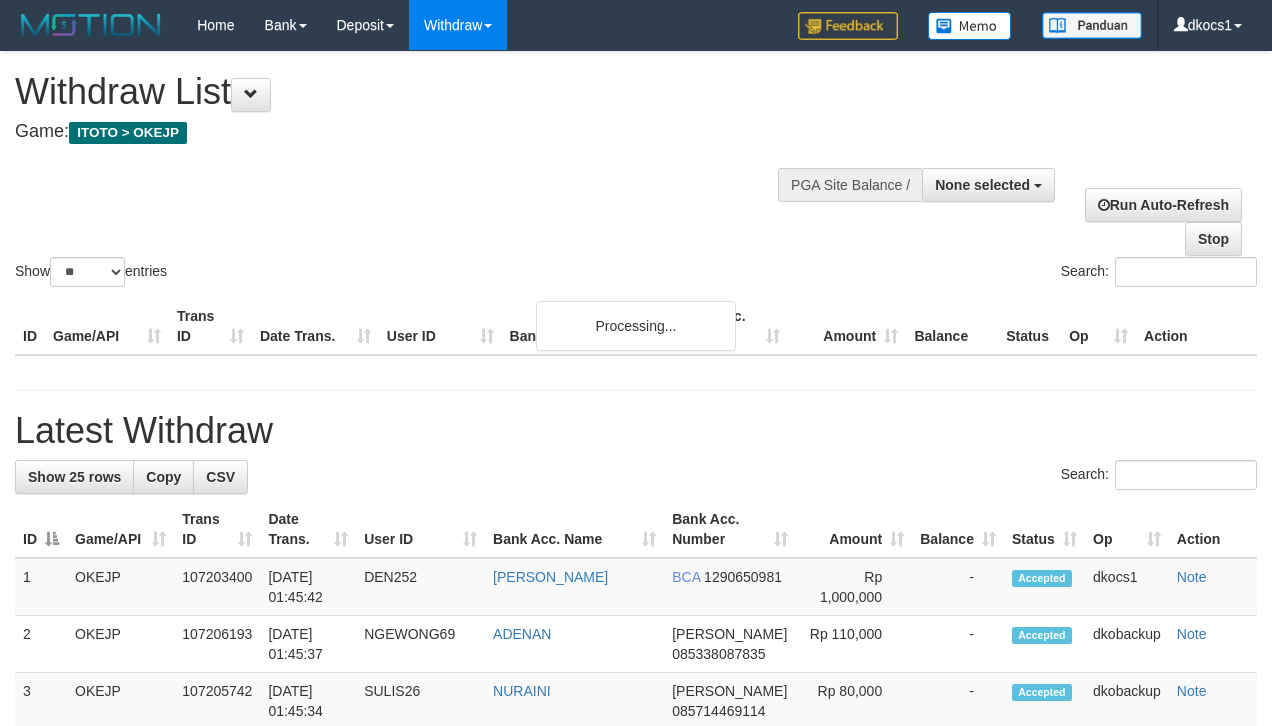 select 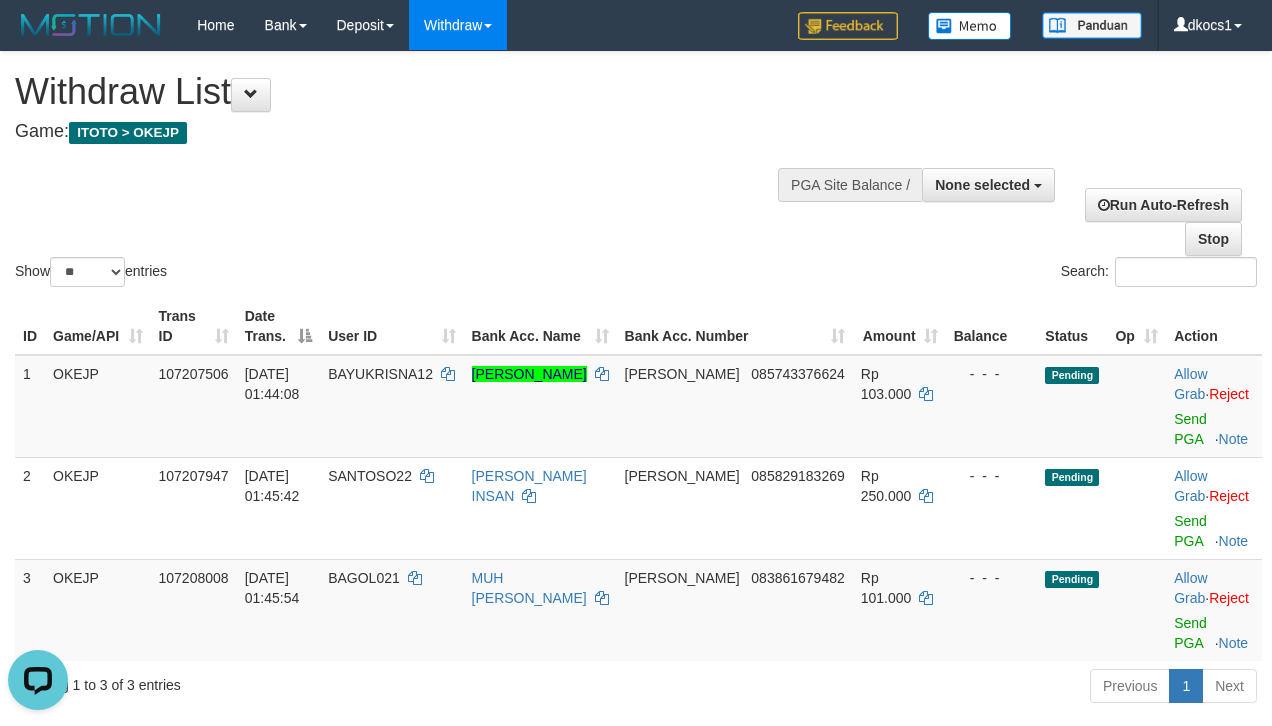 scroll, scrollTop: 0, scrollLeft: 0, axis: both 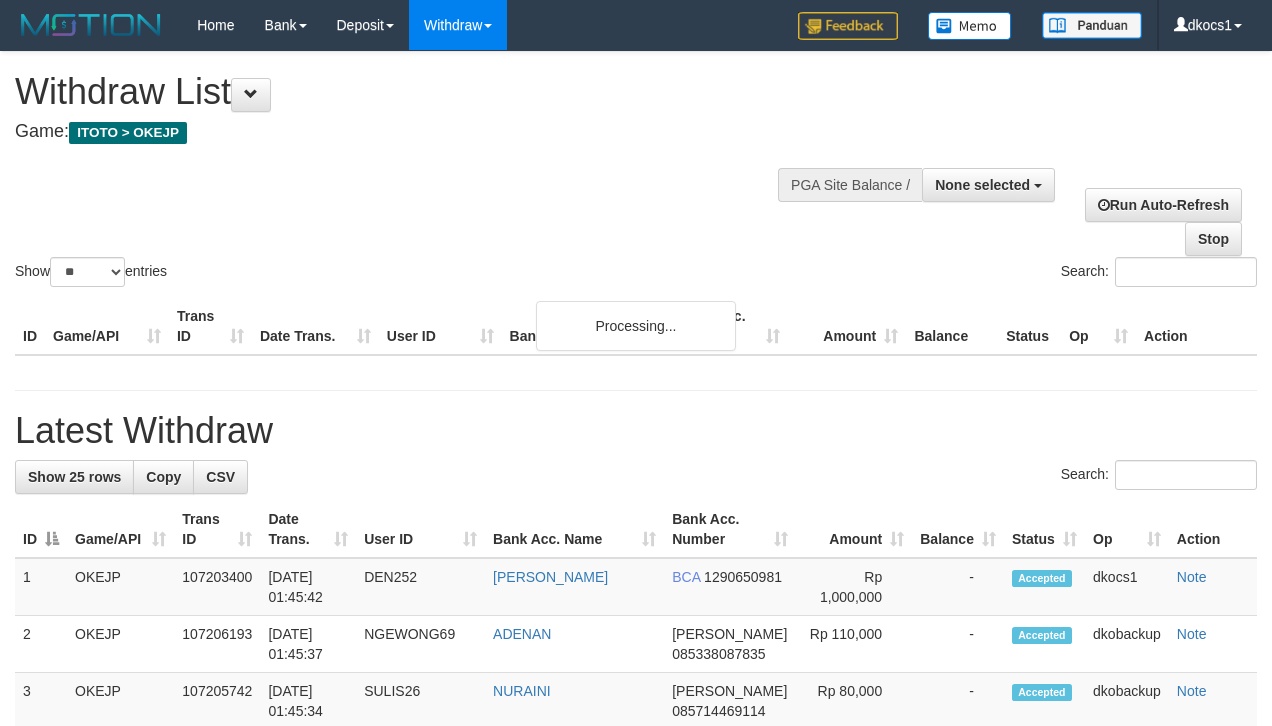 select 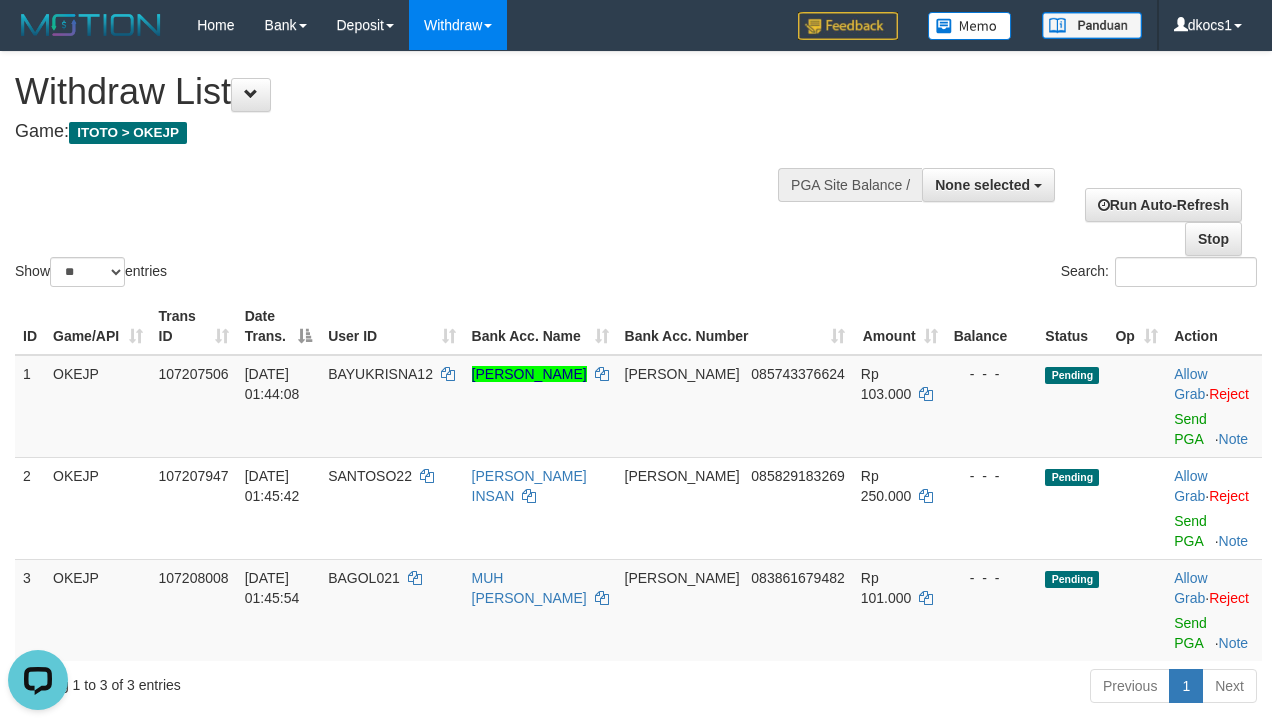 scroll, scrollTop: 0, scrollLeft: 0, axis: both 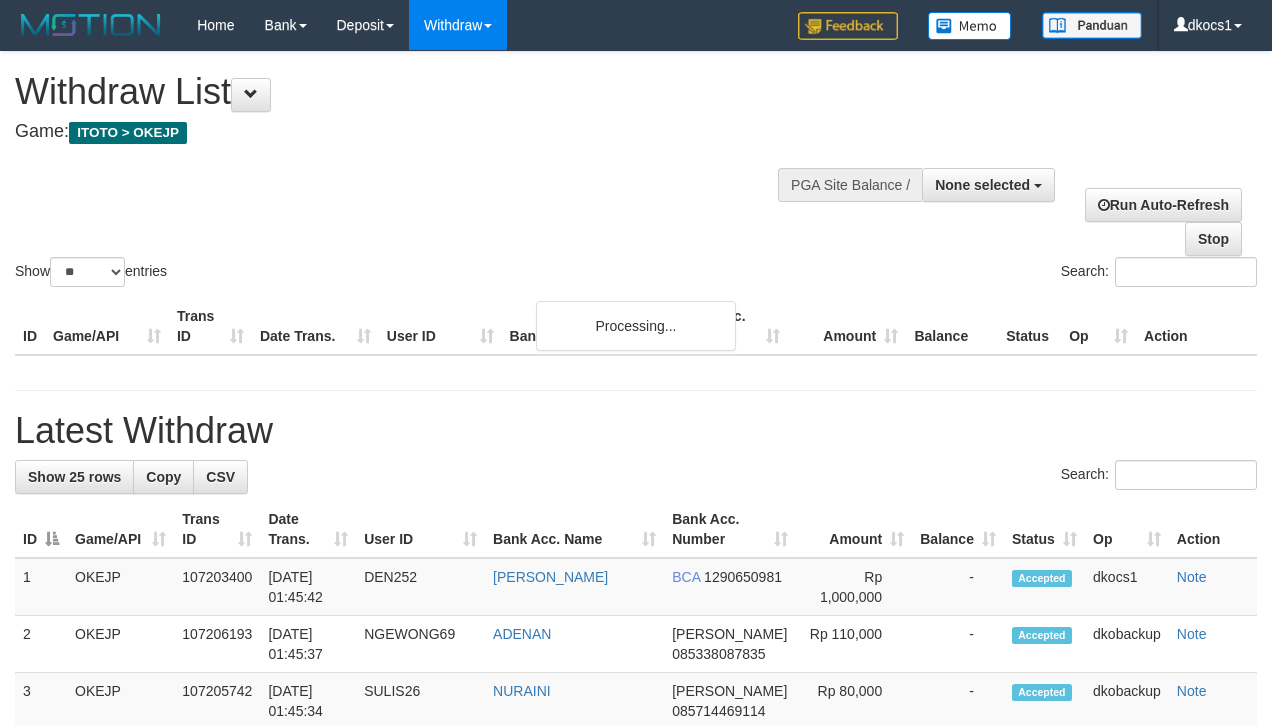 select 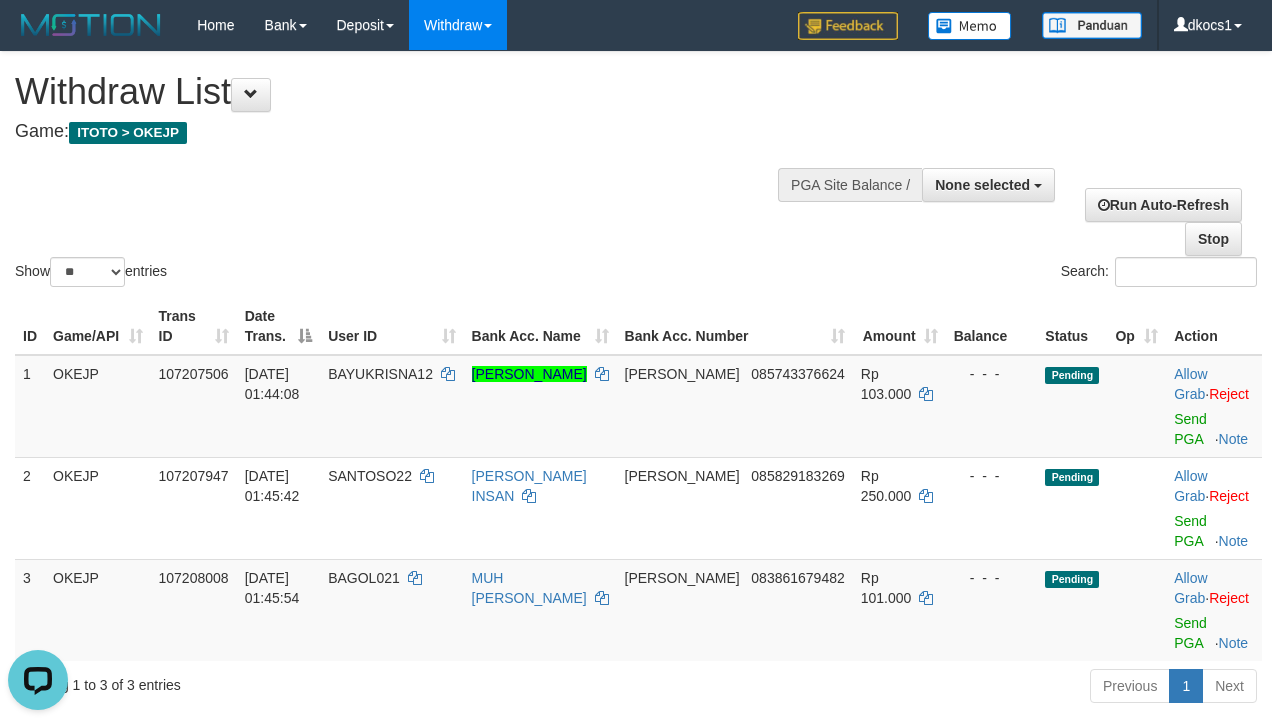 scroll, scrollTop: 0, scrollLeft: 0, axis: both 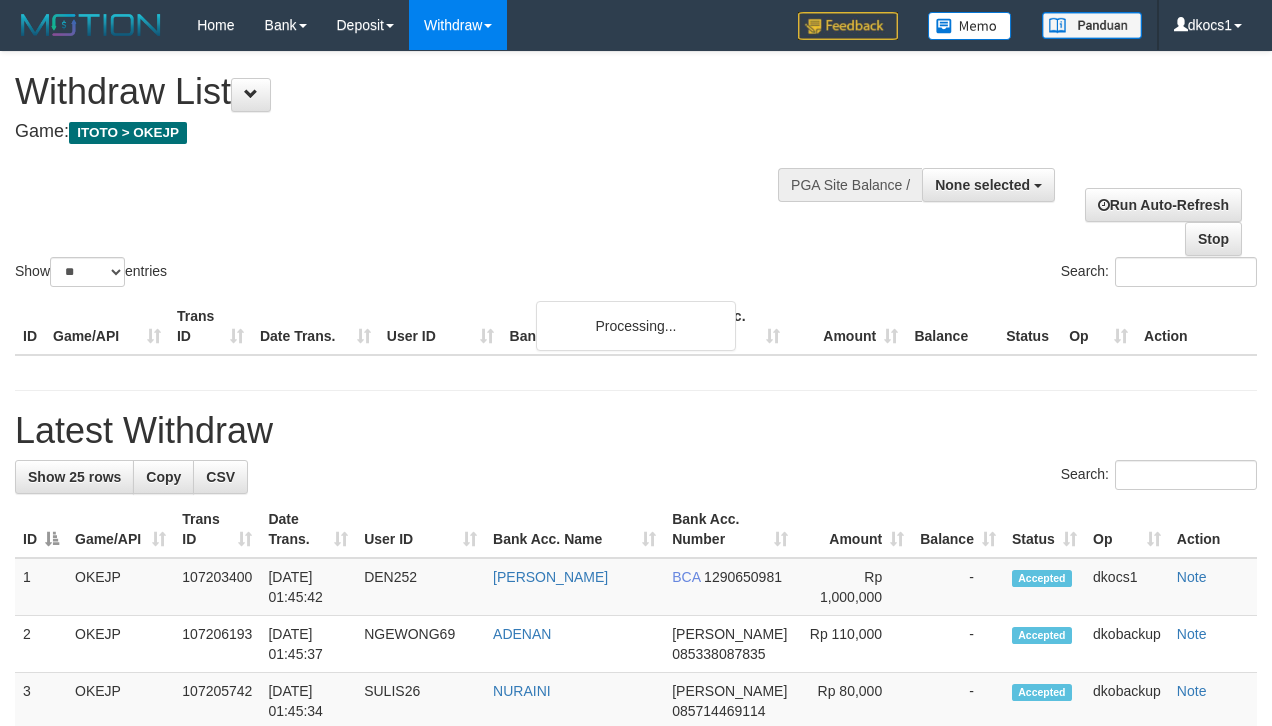 select 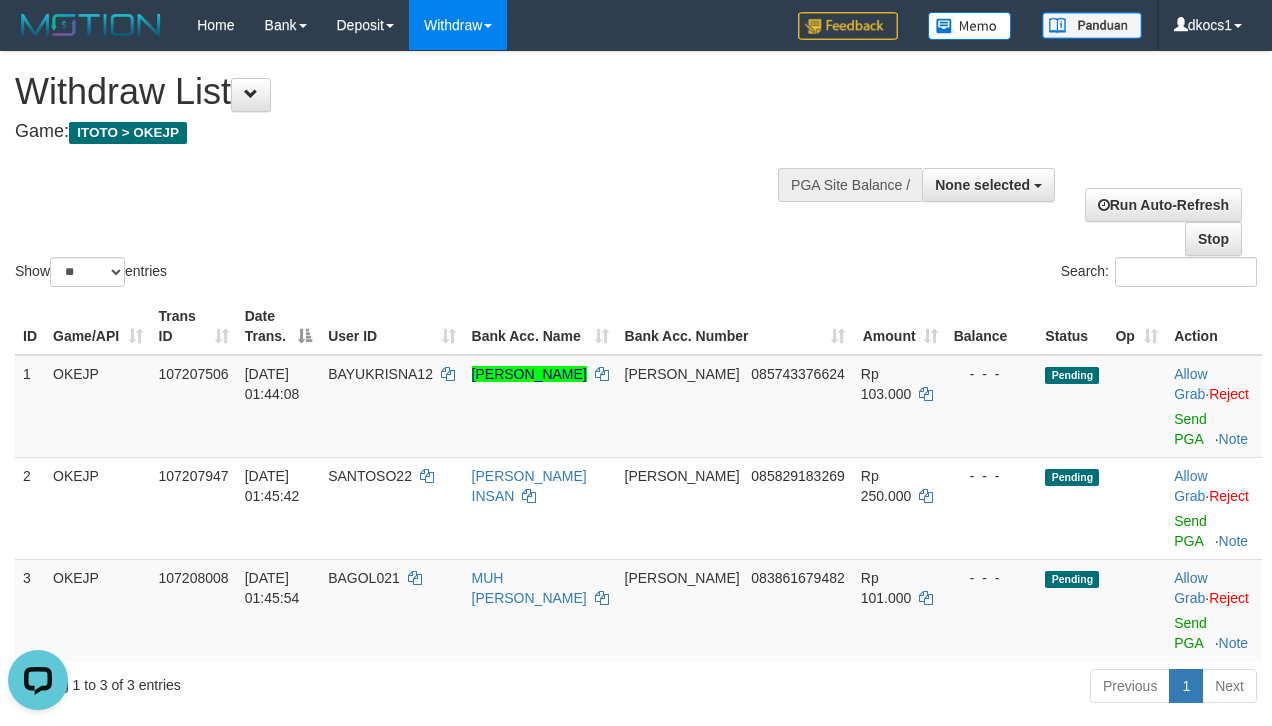 scroll, scrollTop: 0, scrollLeft: 0, axis: both 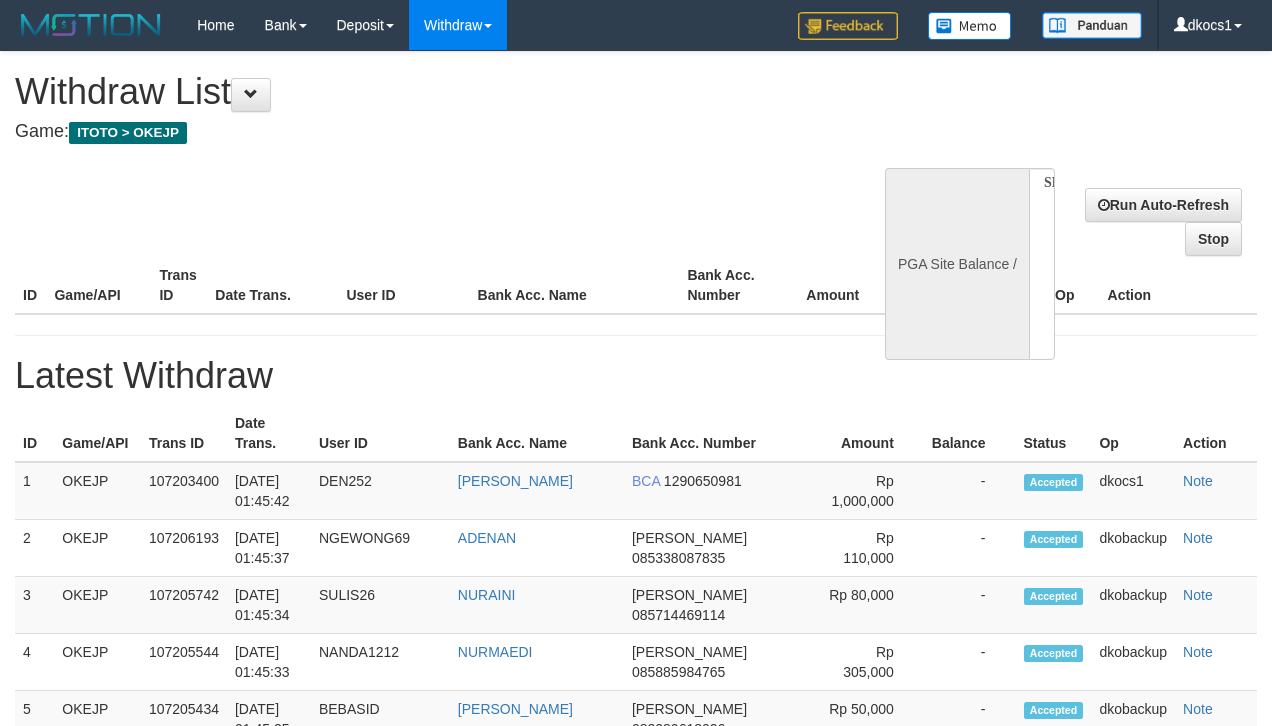 select 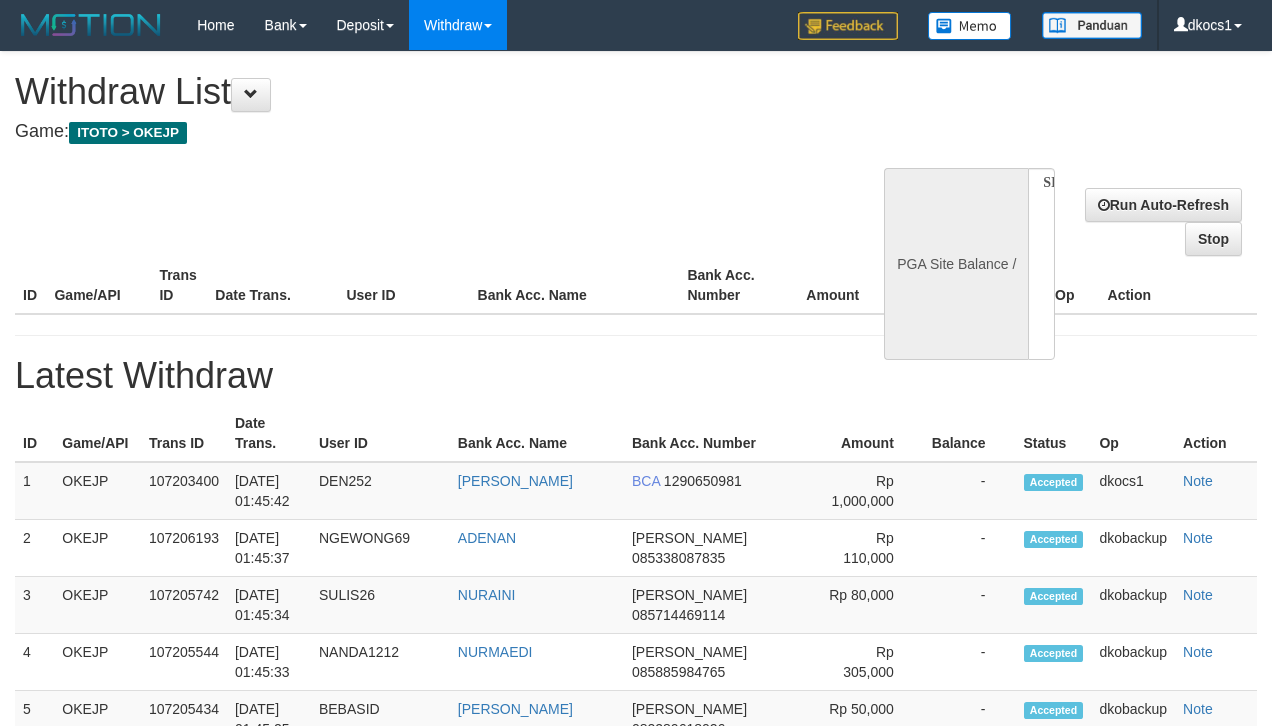 scroll, scrollTop: 0, scrollLeft: 0, axis: both 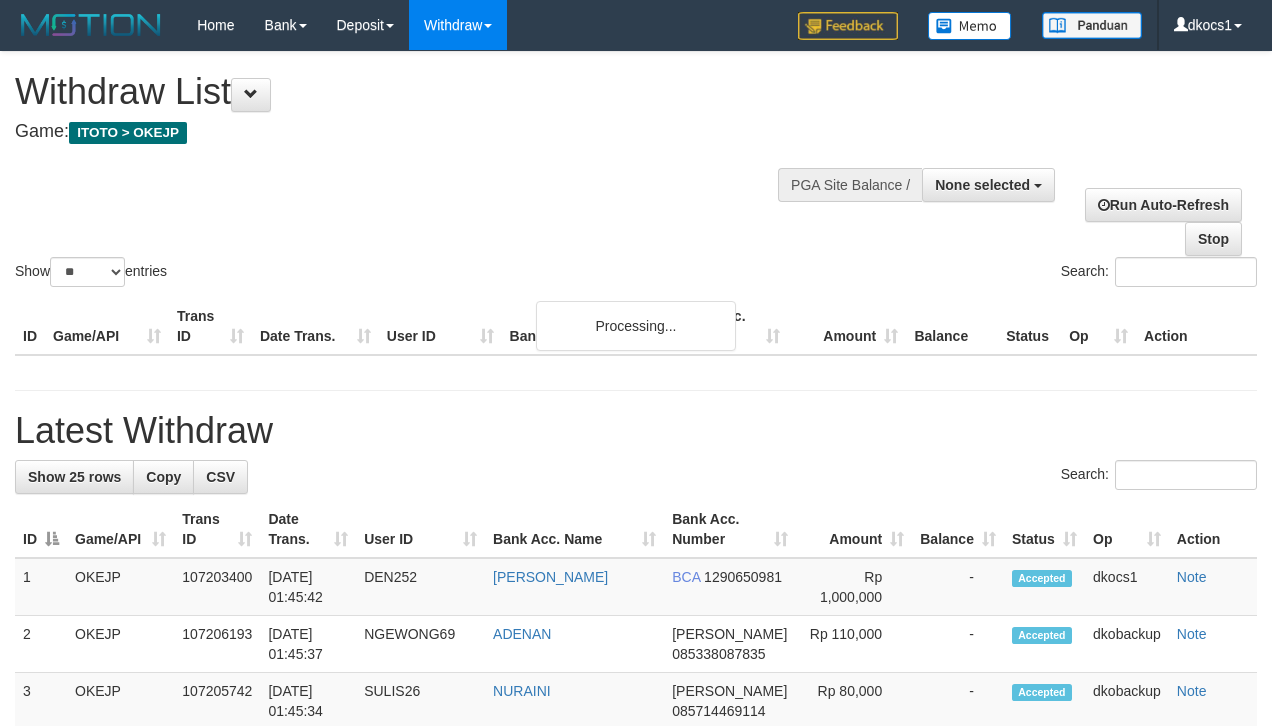 select 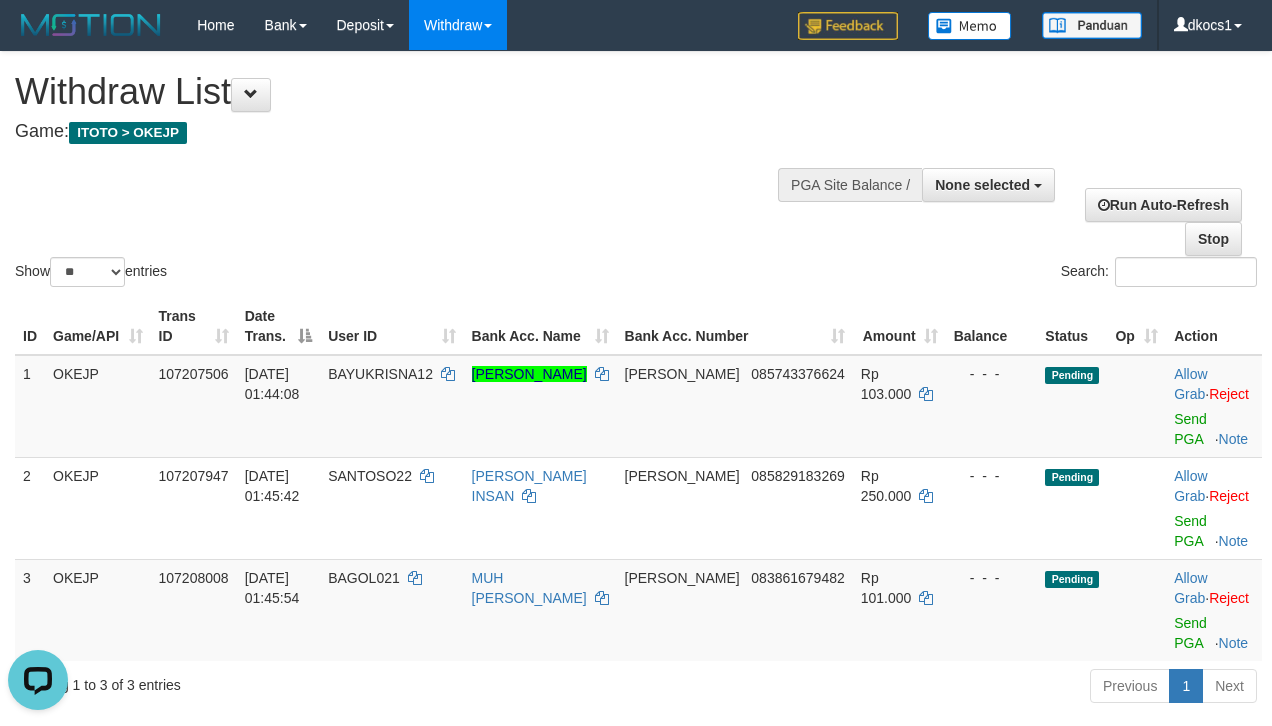 scroll, scrollTop: 0, scrollLeft: 0, axis: both 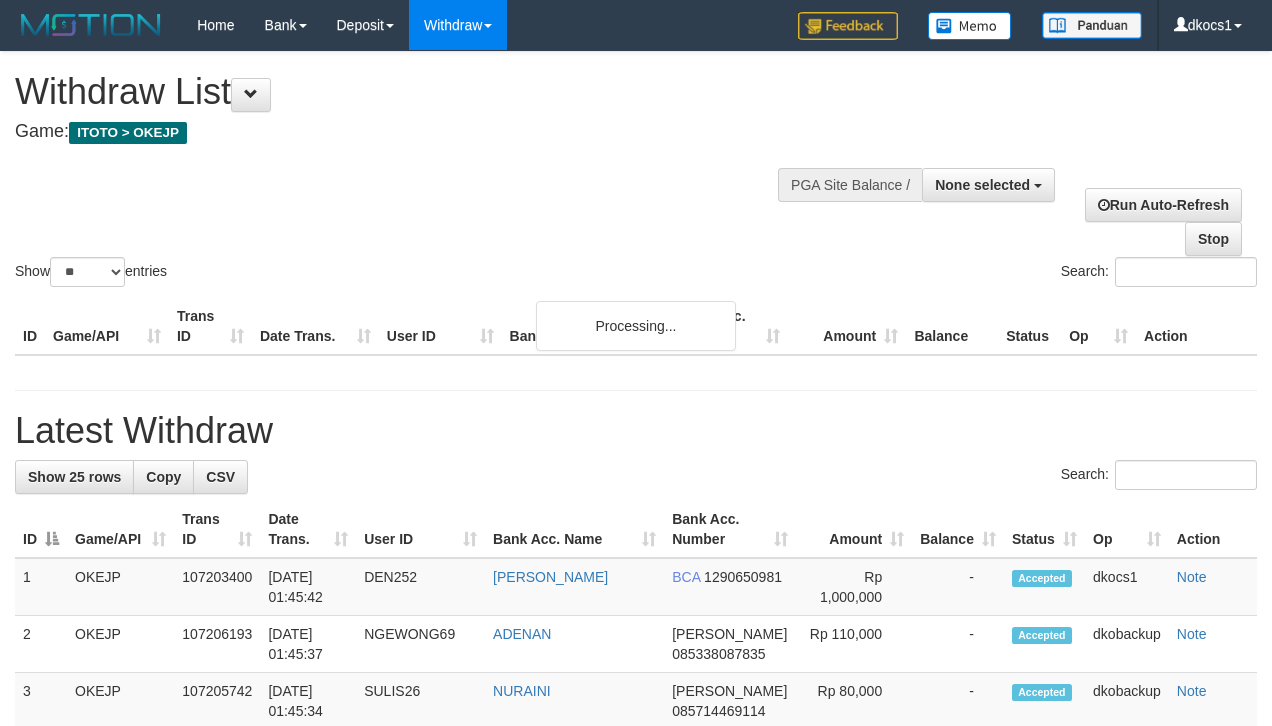 select 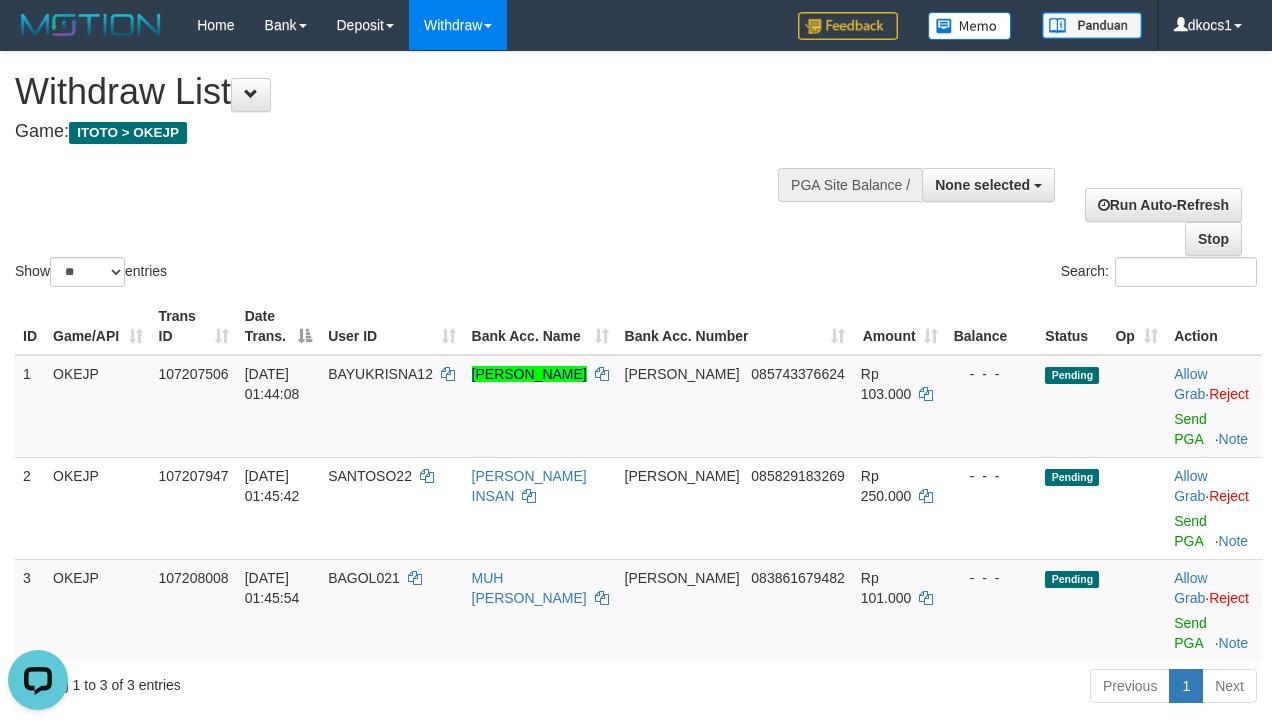 scroll, scrollTop: 0, scrollLeft: 0, axis: both 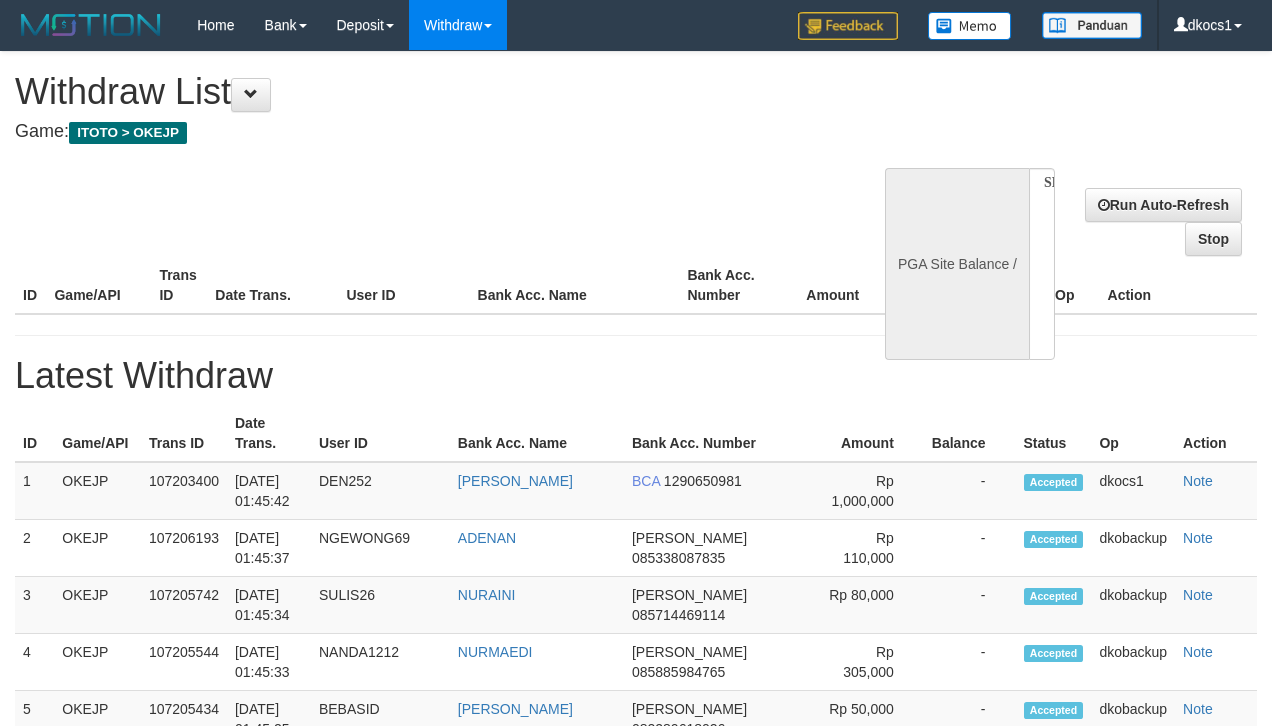 select 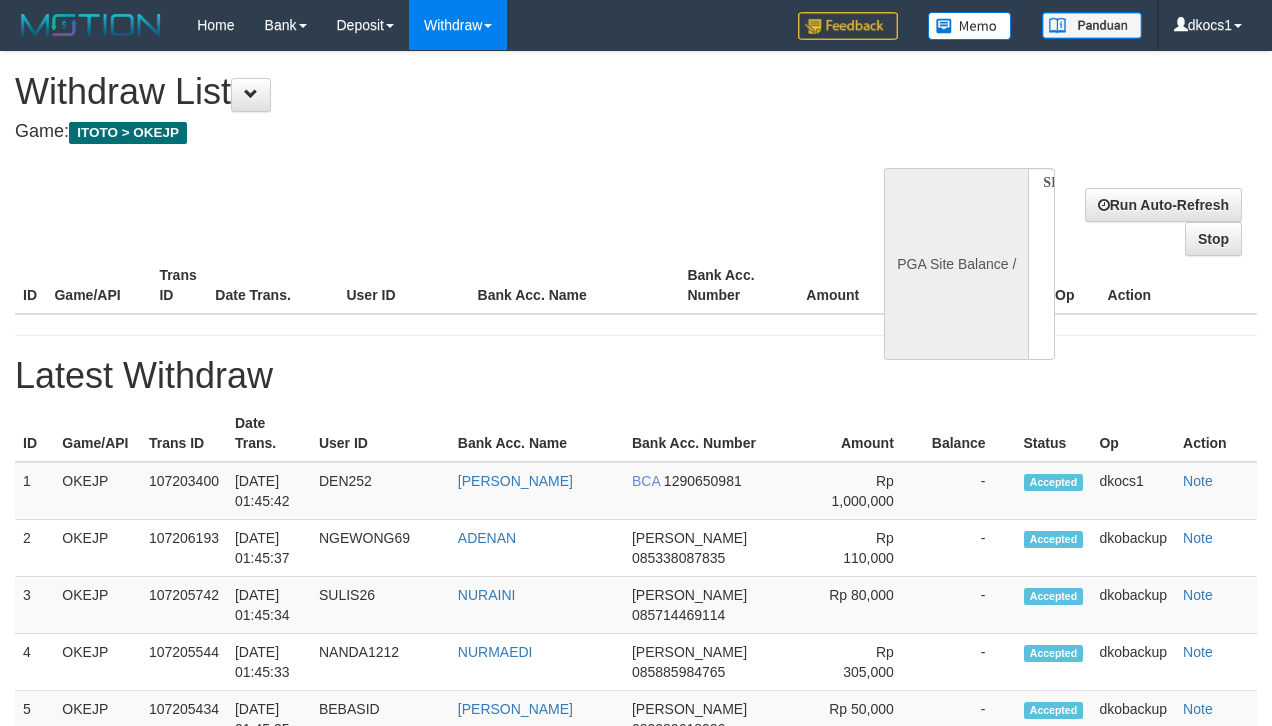 select on "**" 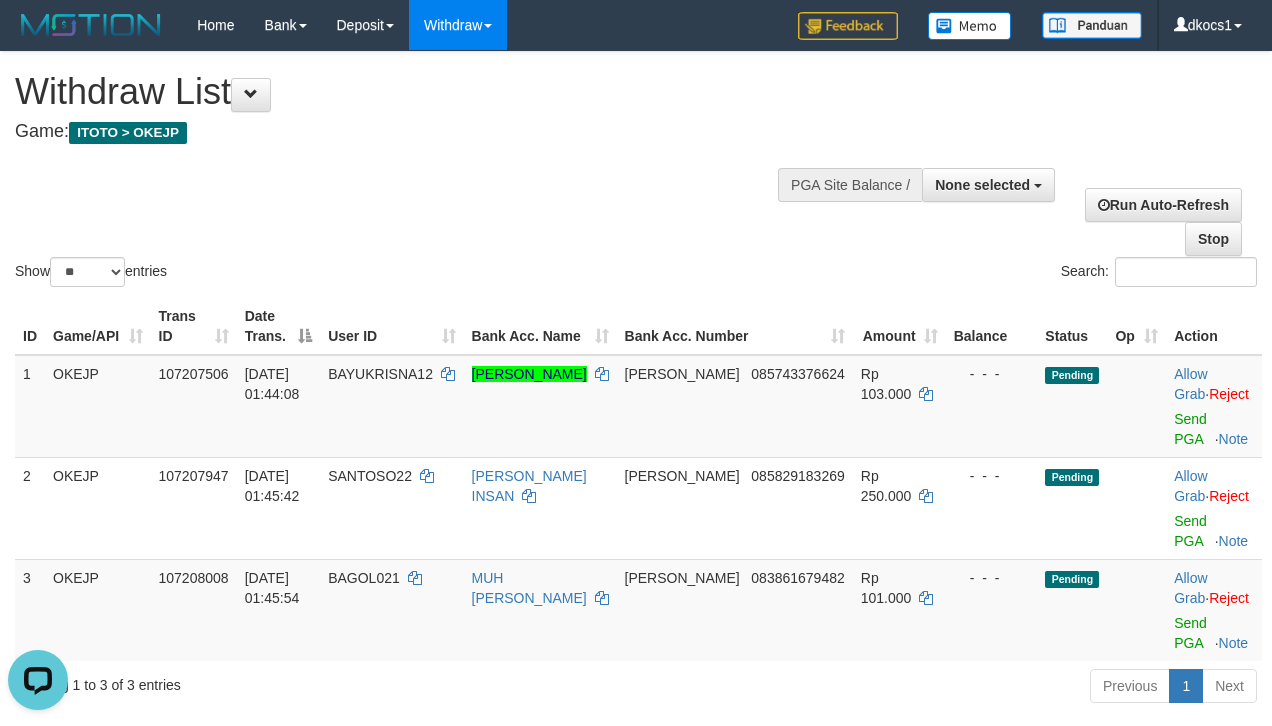 scroll, scrollTop: 0, scrollLeft: 0, axis: both 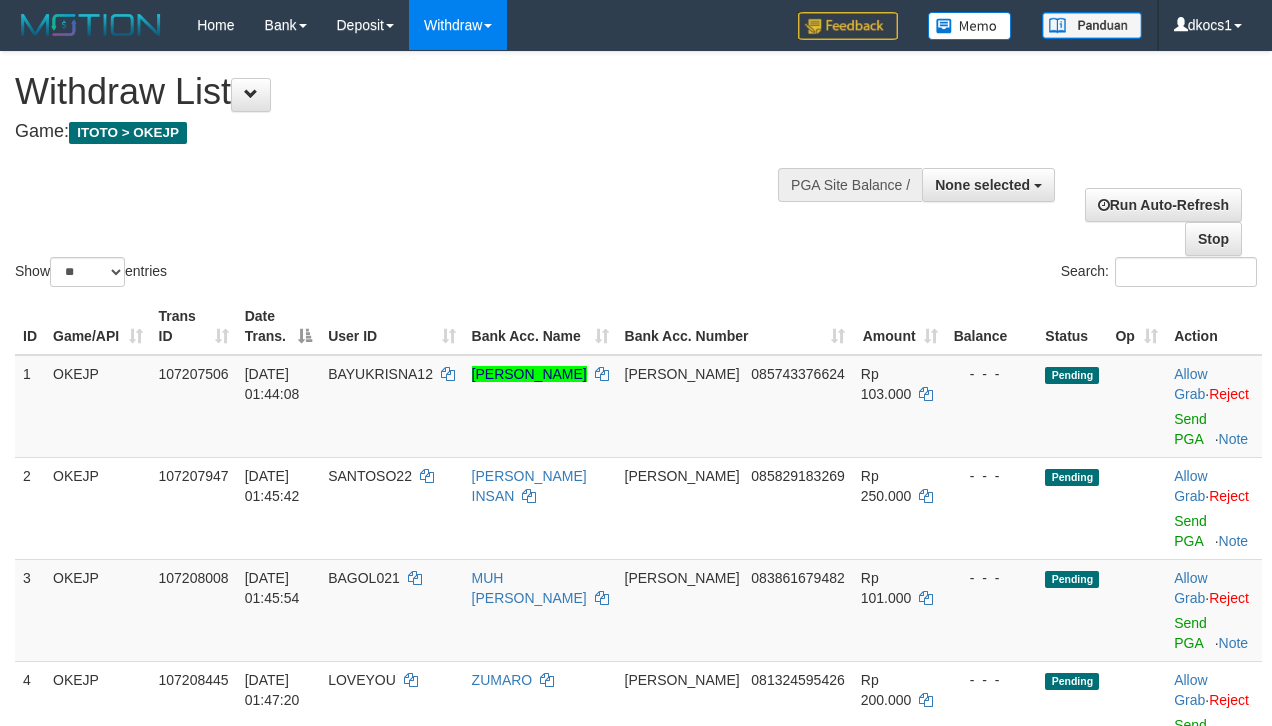 select 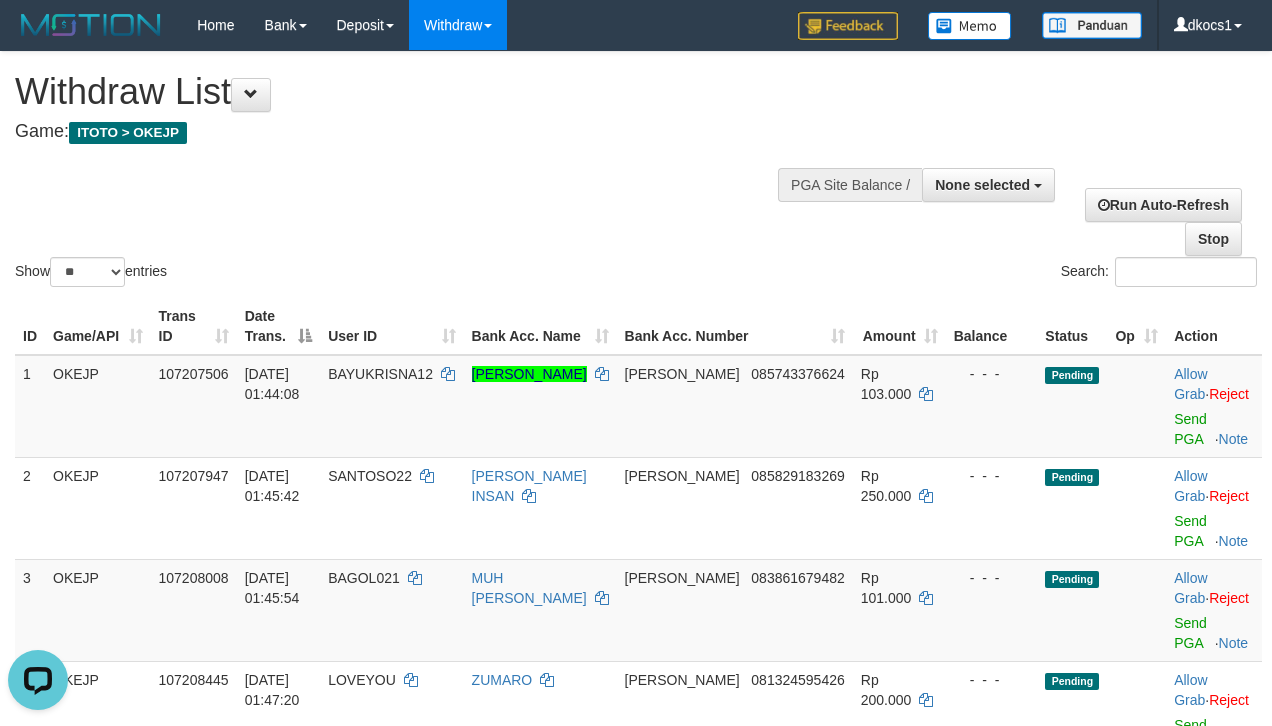 scroll, scrollTop: 0, scrollLeft: 0, axis: both 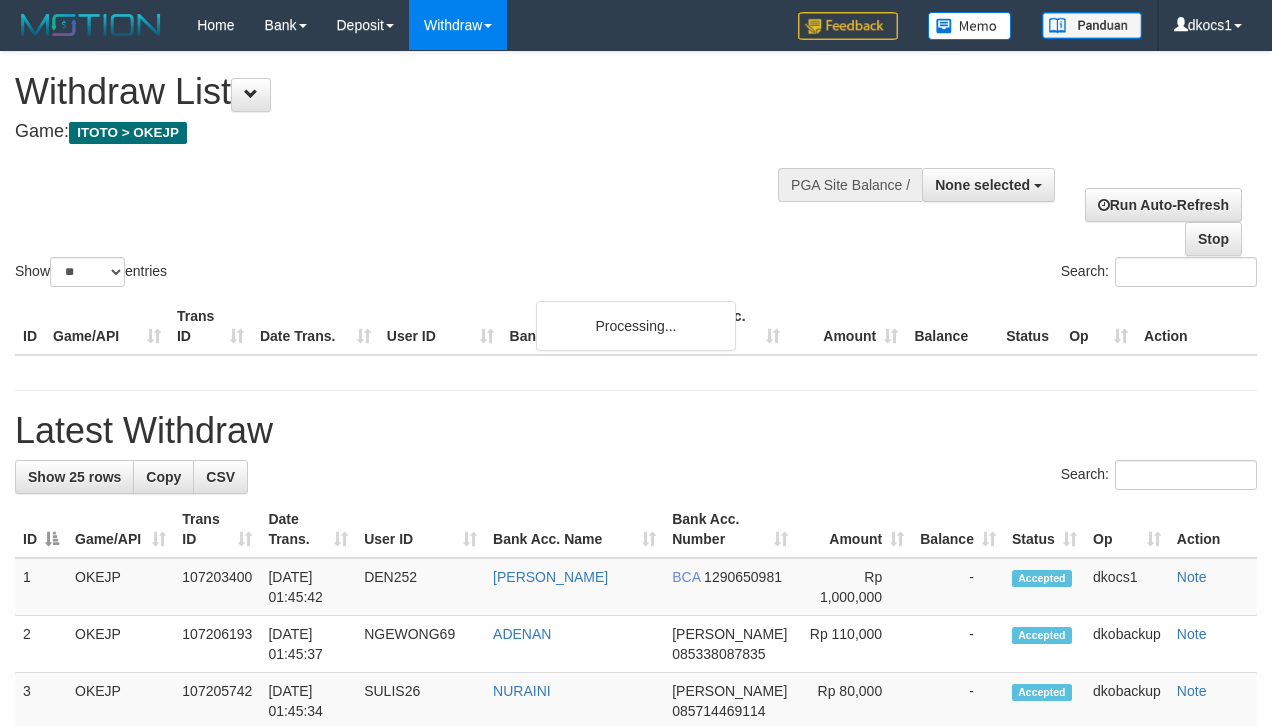 select 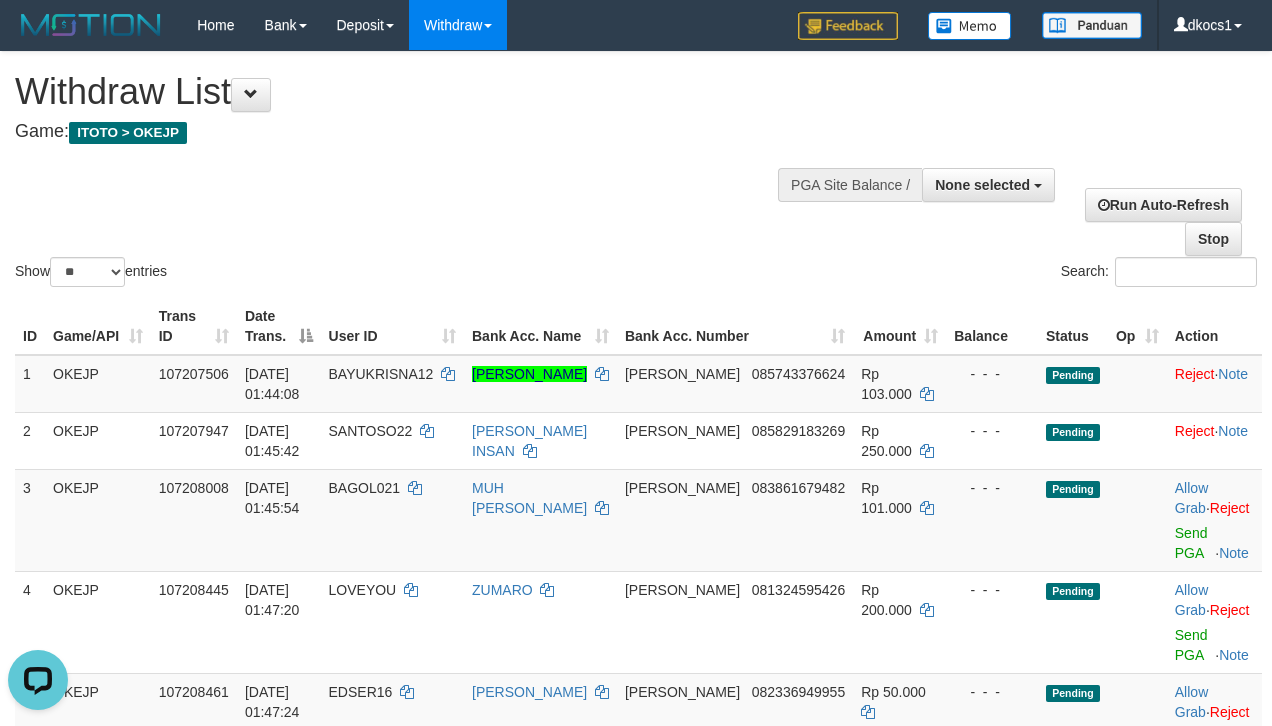 scroll, scrollTop: 0, scrollLeft: 0, axis: both 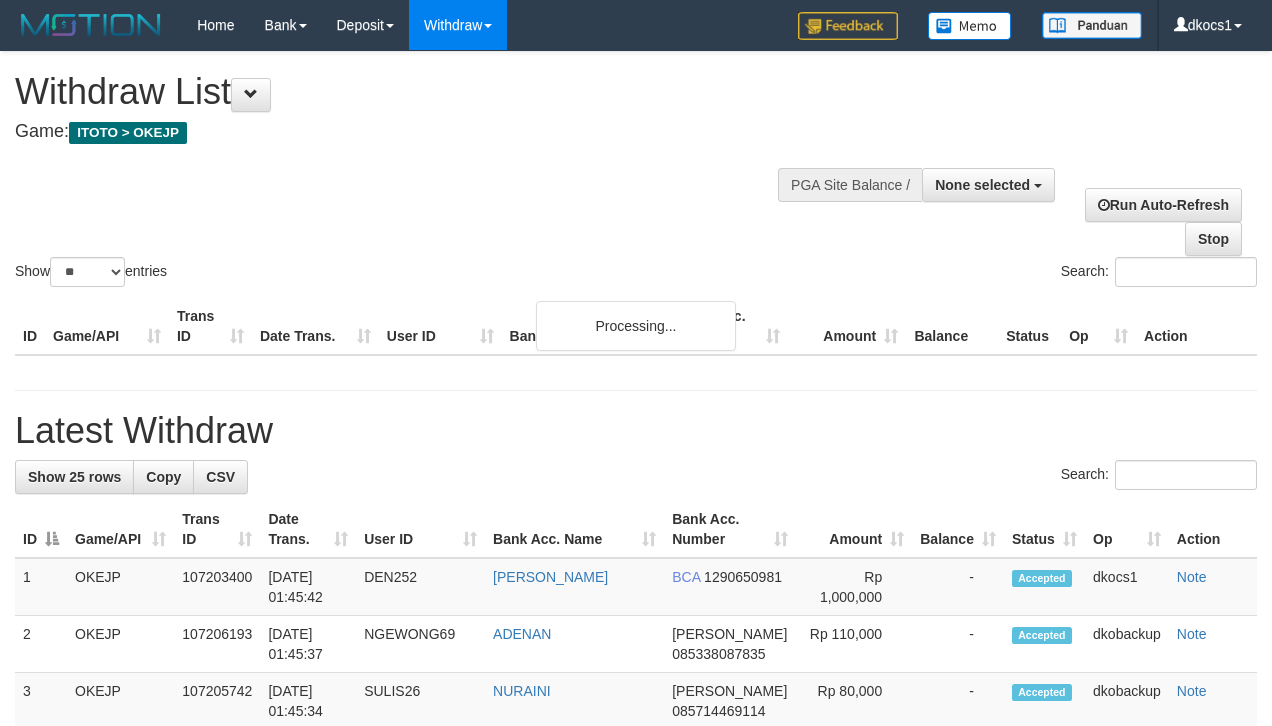 select 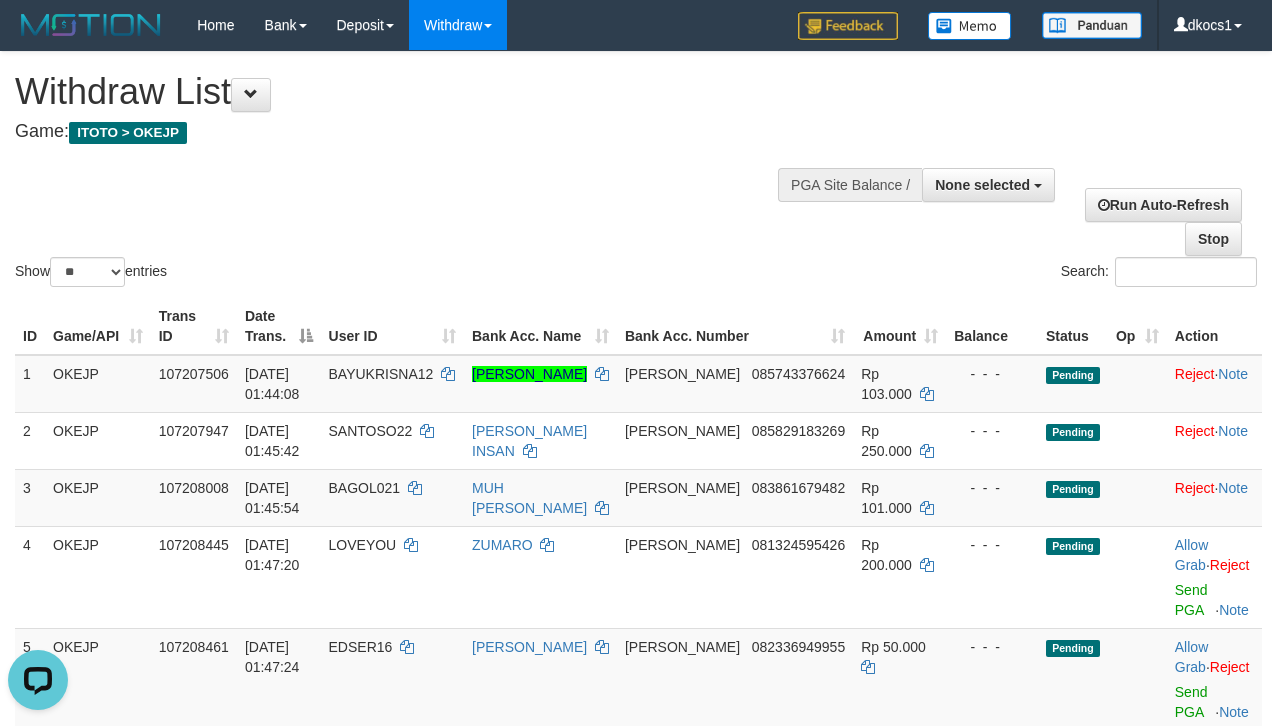 scroll, scrollTop: 0, scrollLeft: 0, axis: both 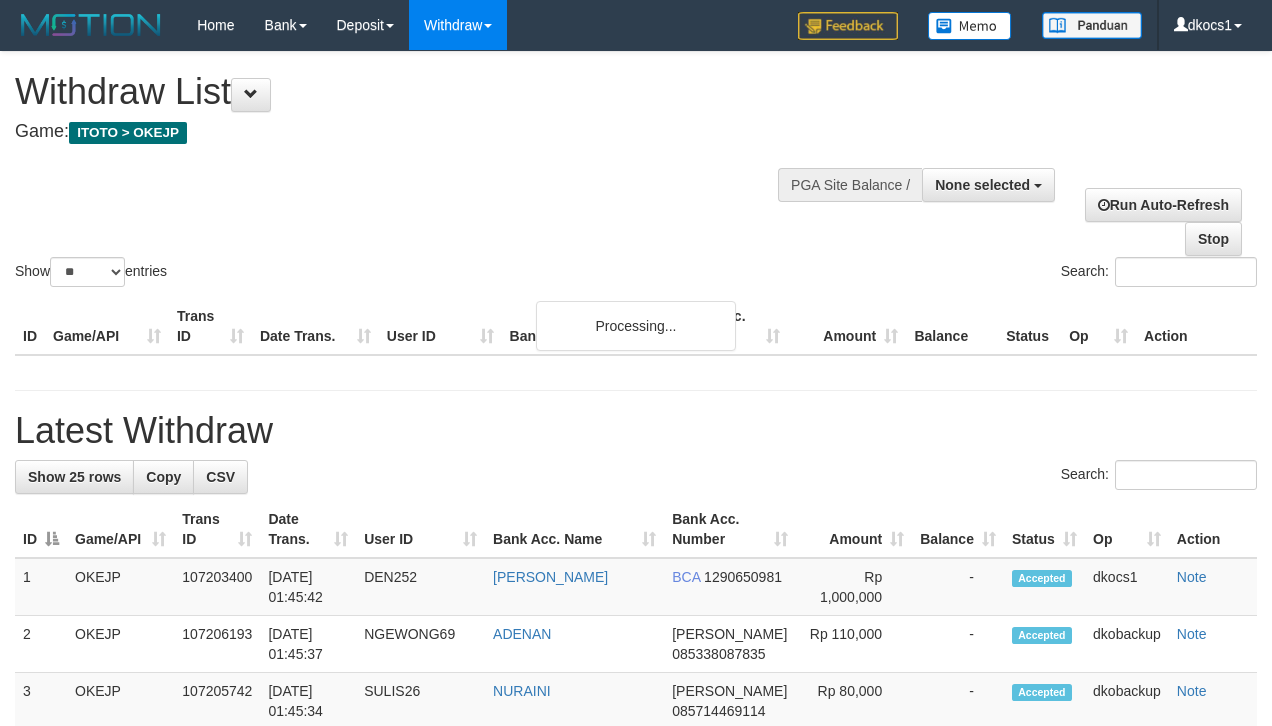 select 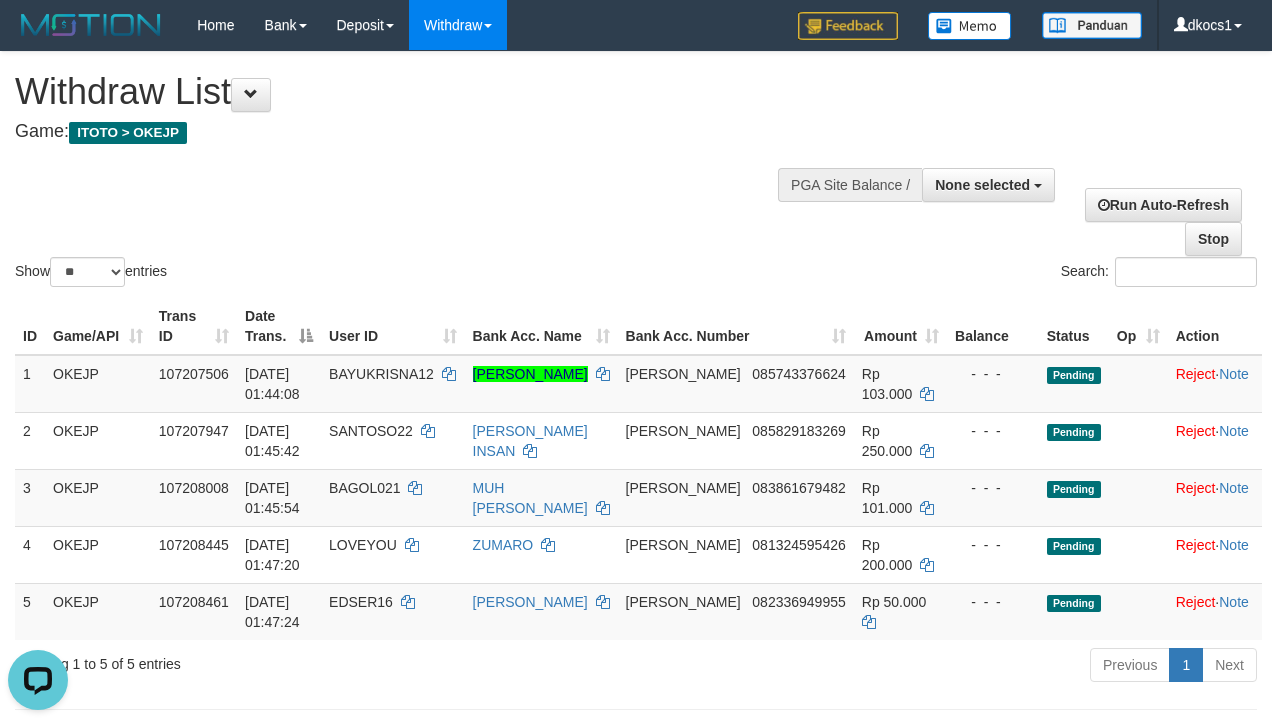 scroll, scrollTop: 0, scrollLeft: 0, axis: both 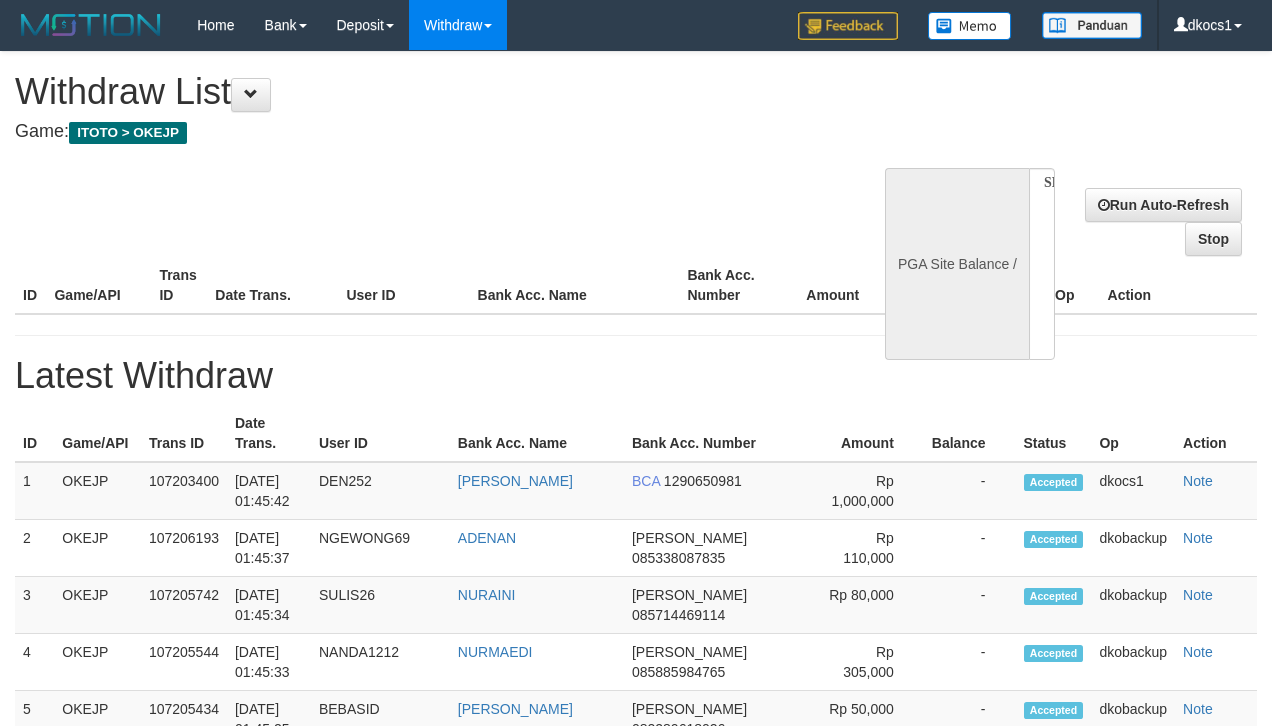 select 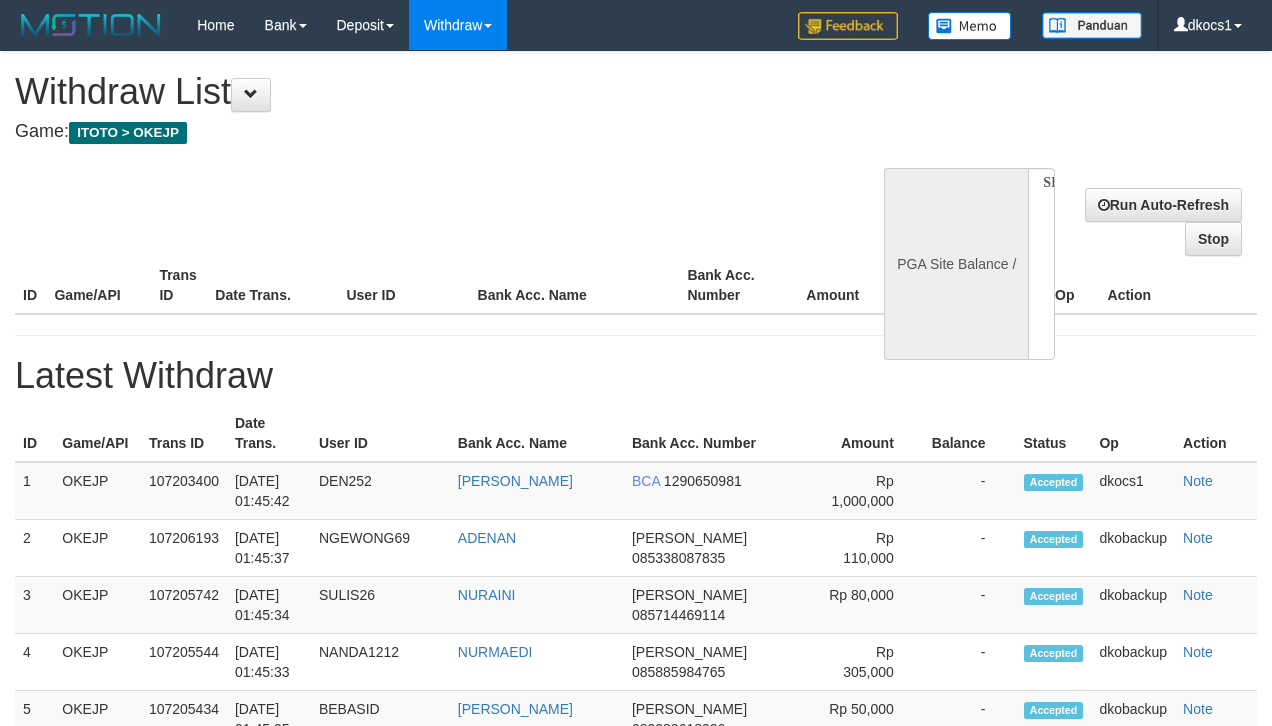 scroll, scrollTop: 0, scrollLeft: 0, axis: both 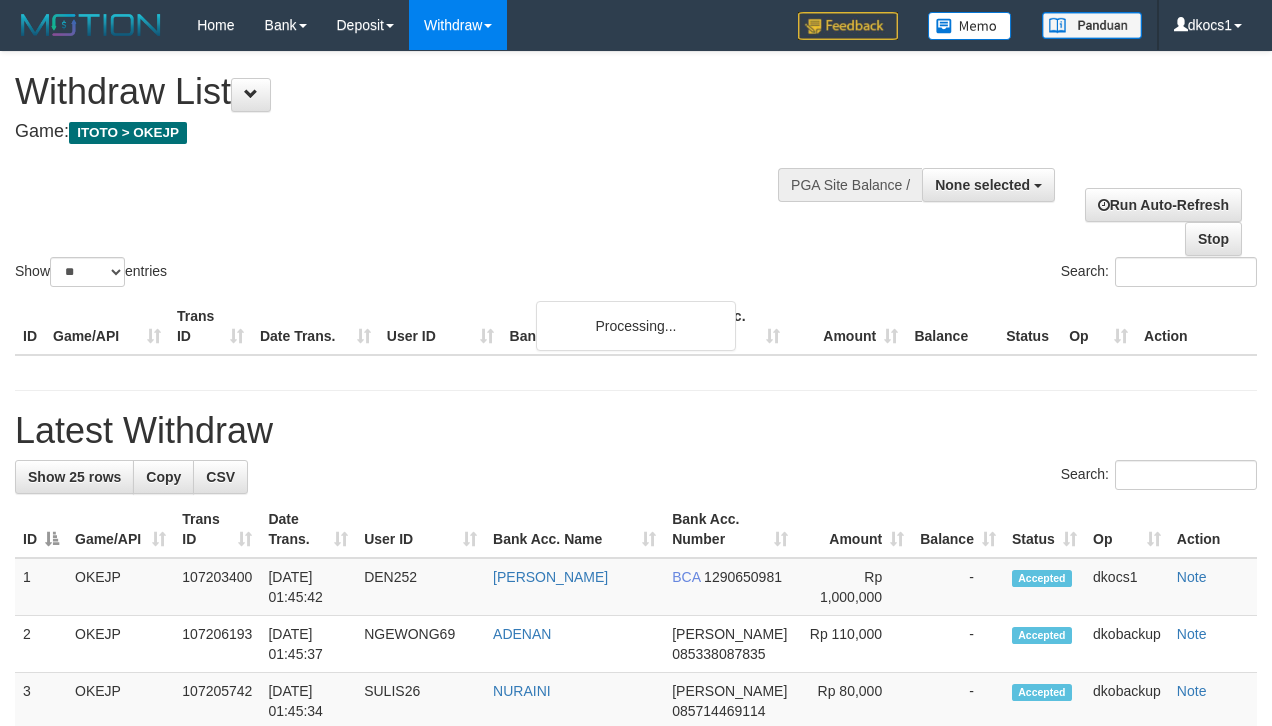 select 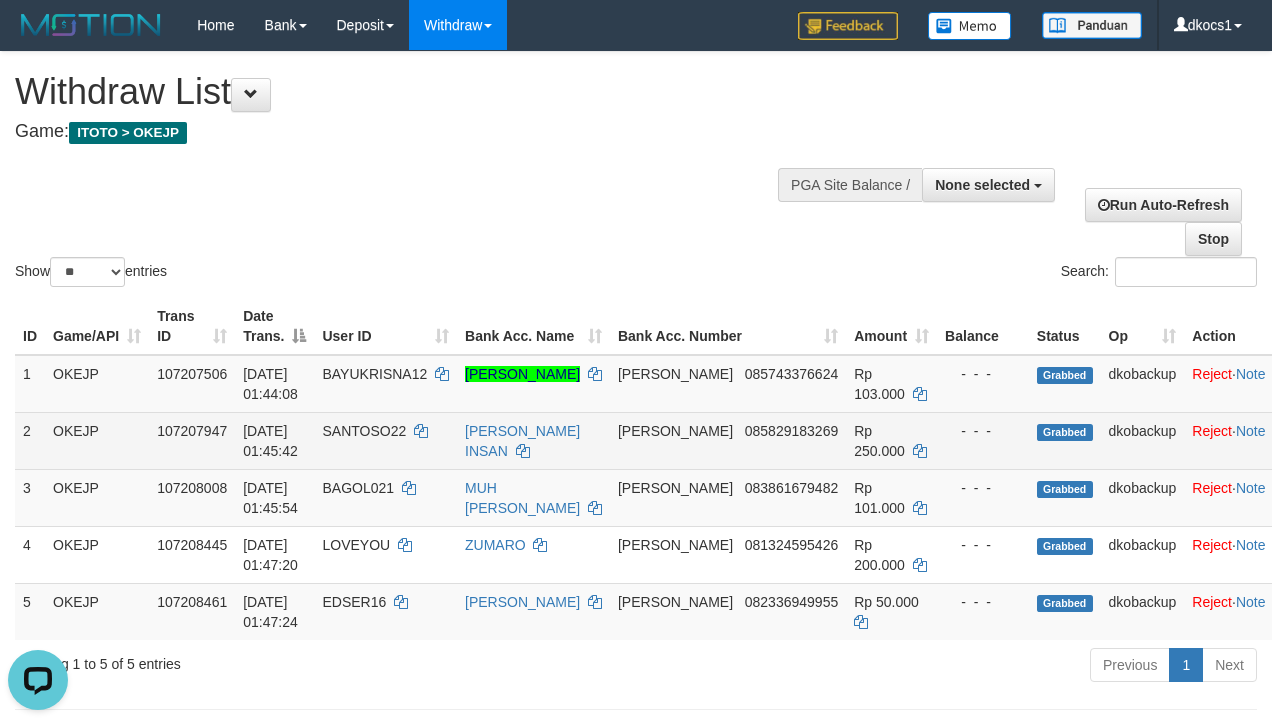 scroll, scrollTop: 0, scrollLeft: 0, axis: both 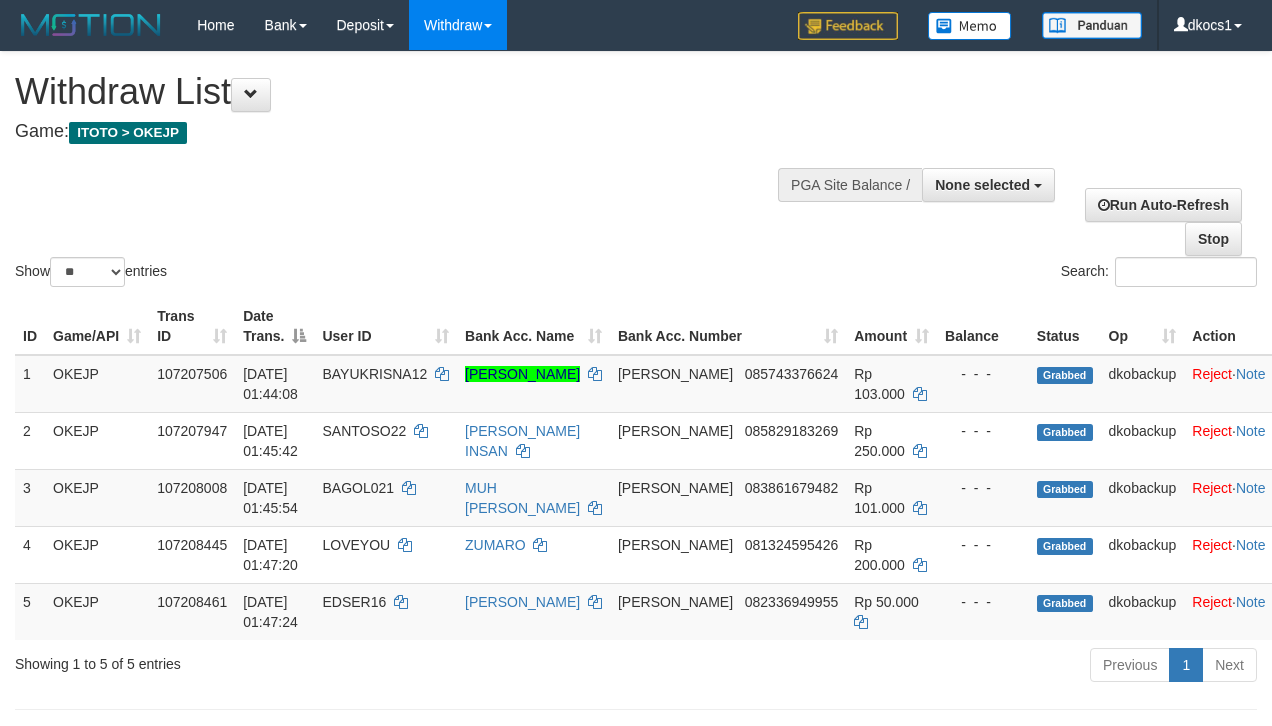 select 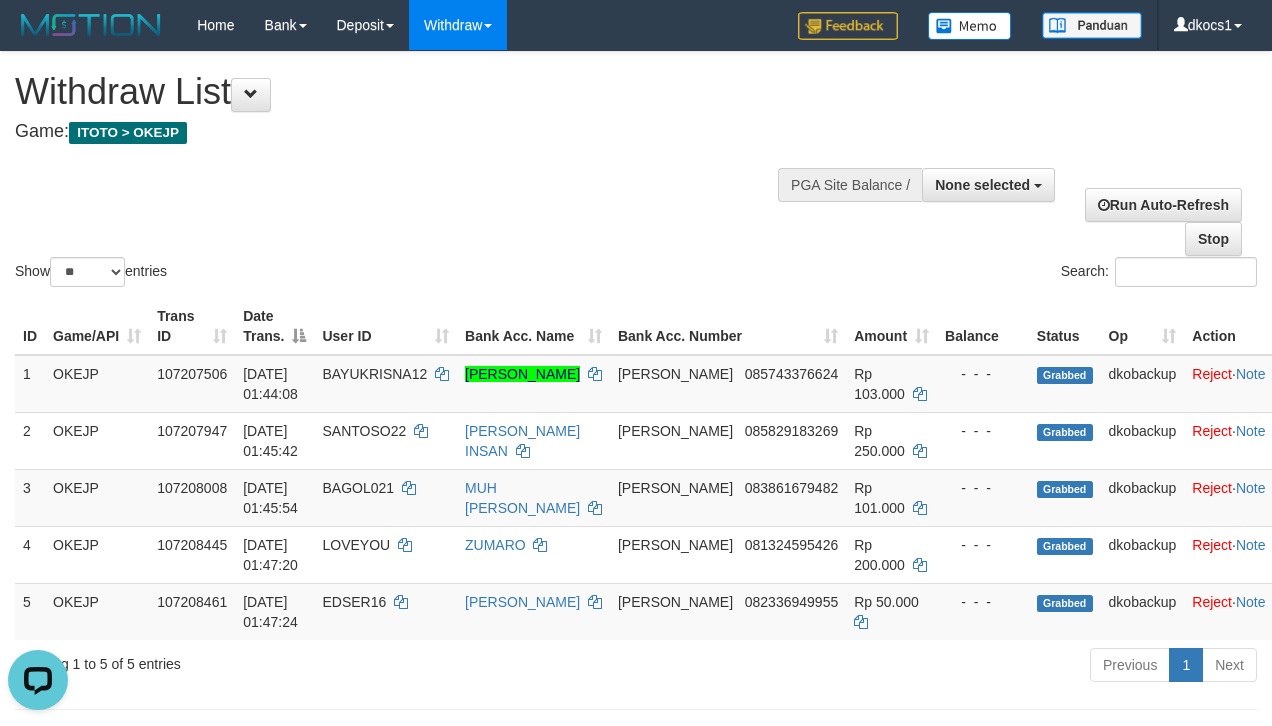scroll, scrollTop: 0, scrollLeft: 0, axis: both 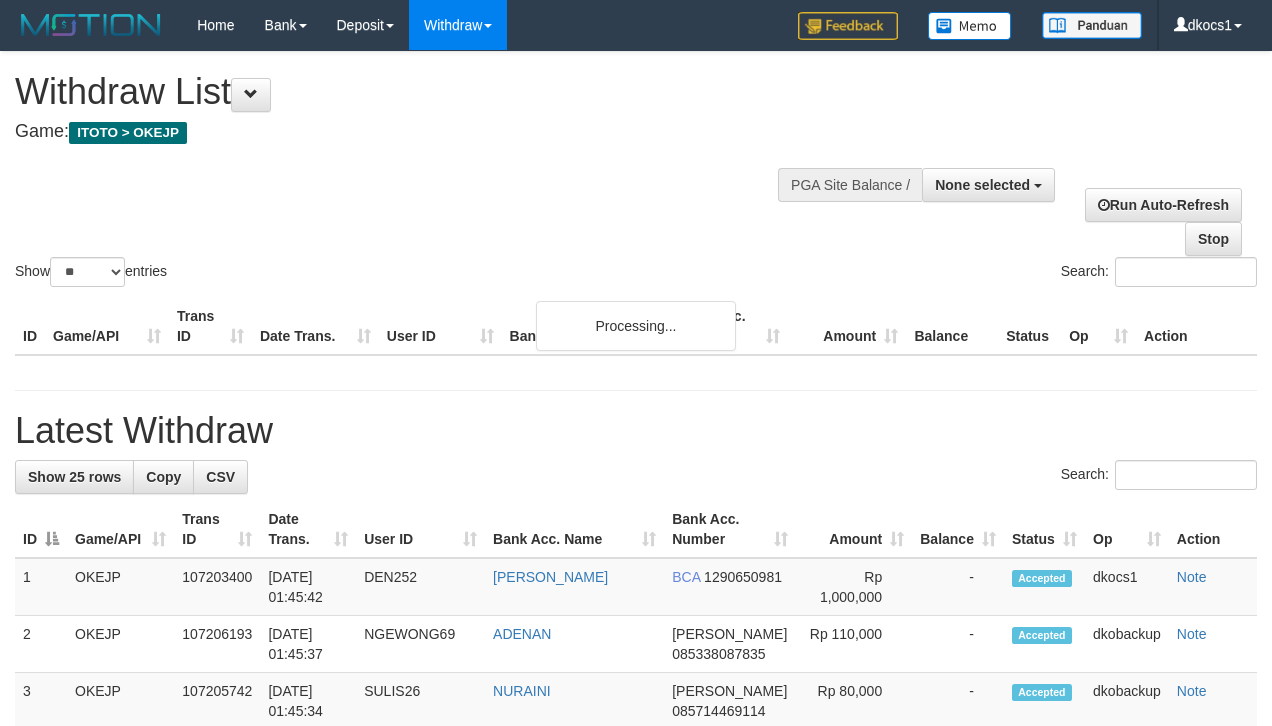 select 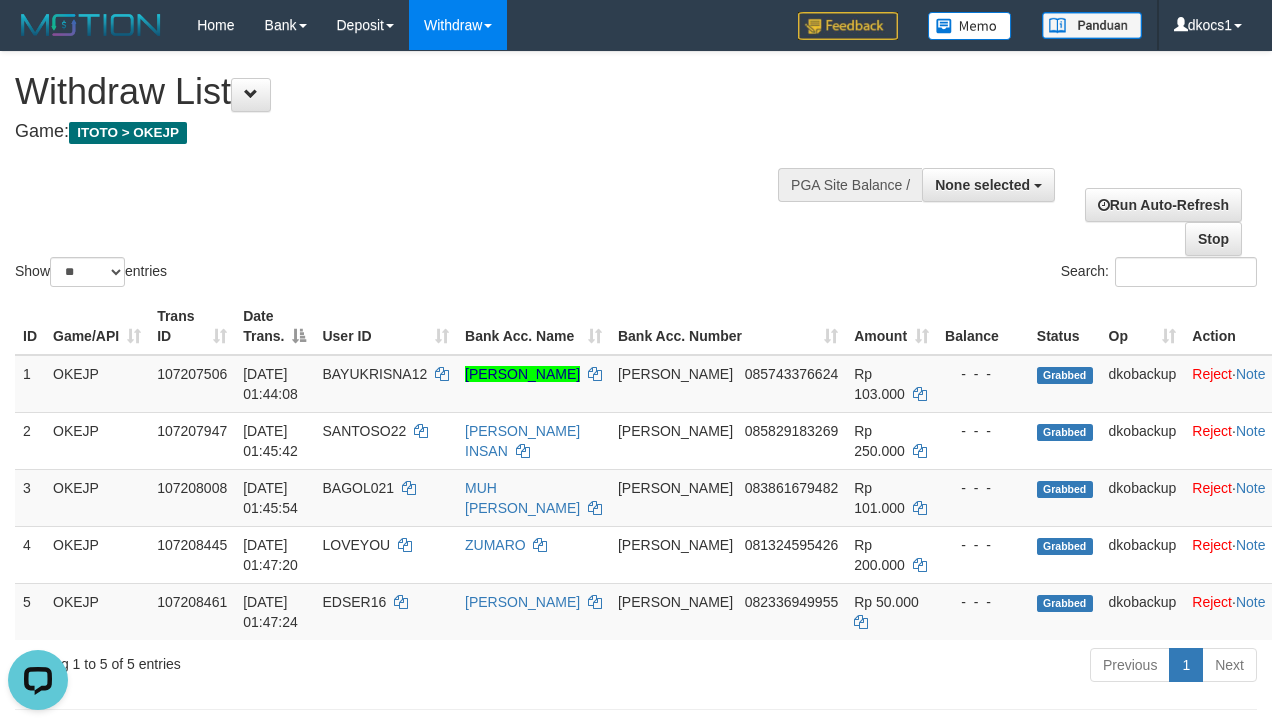scroll, scrollTop: 0, scrollLeft: 0, axis: both 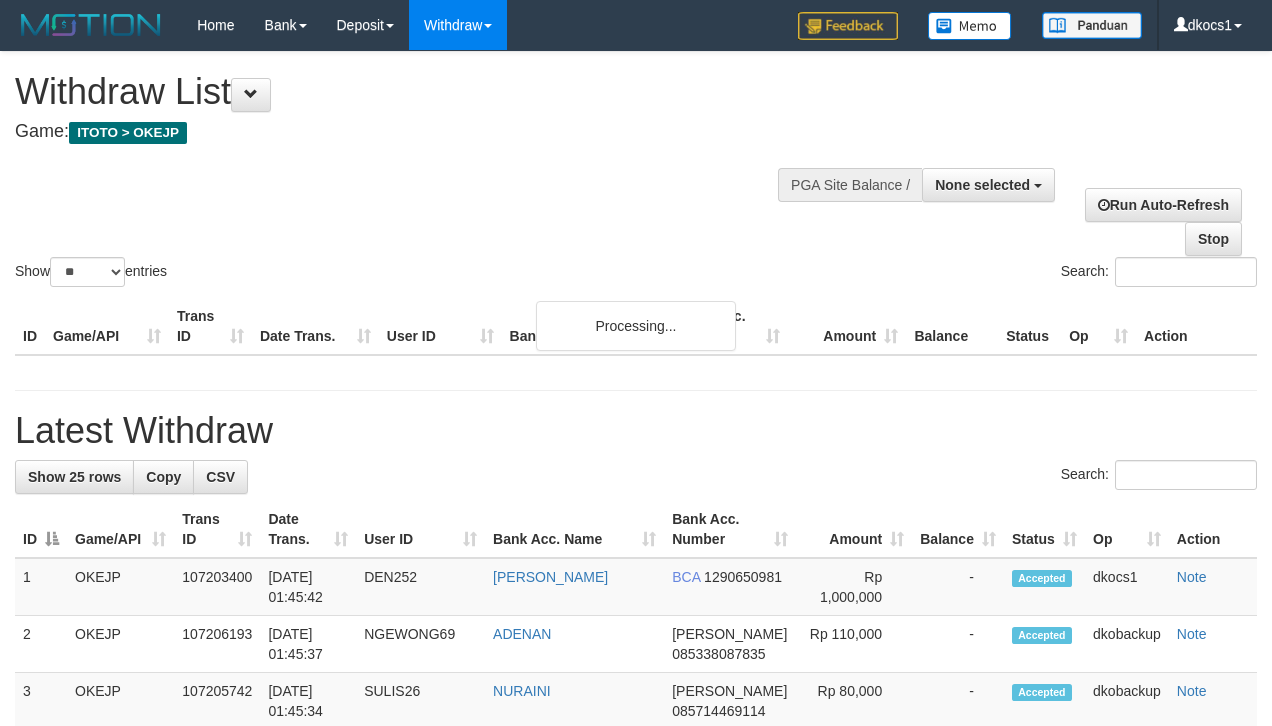 select 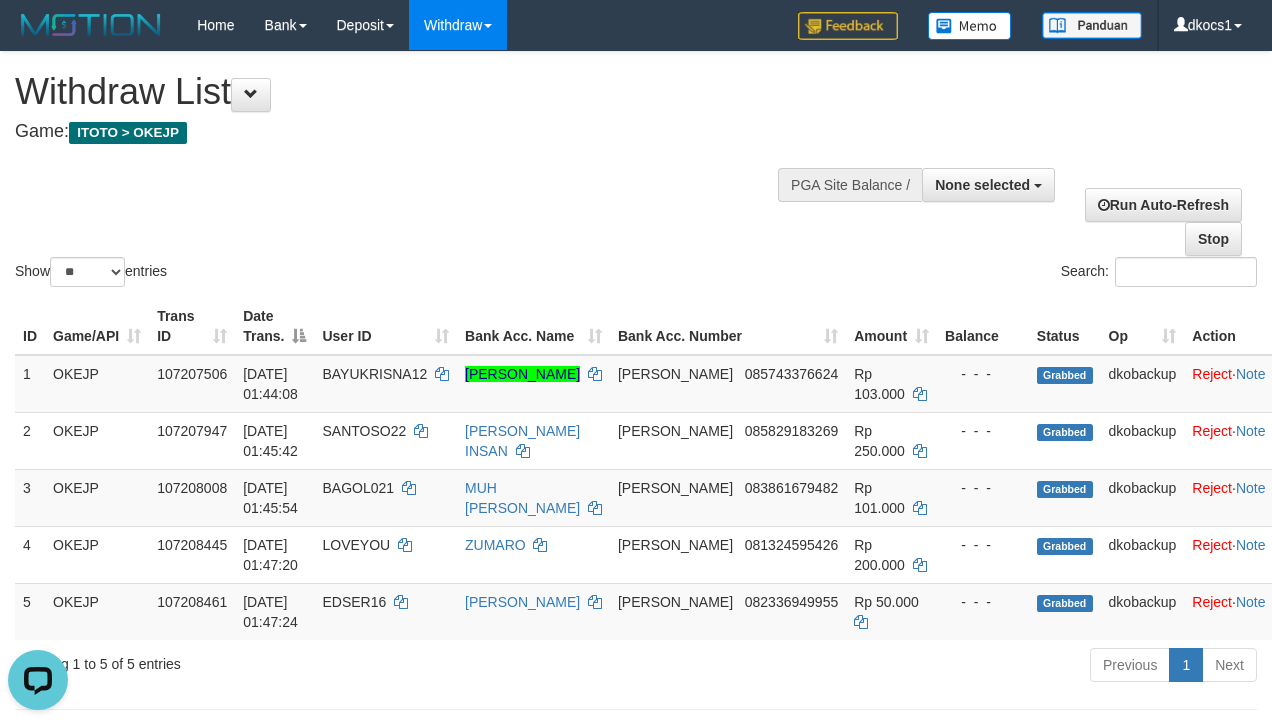 scroll, scrollTop: 0, scrollLeft: 0, axis: both 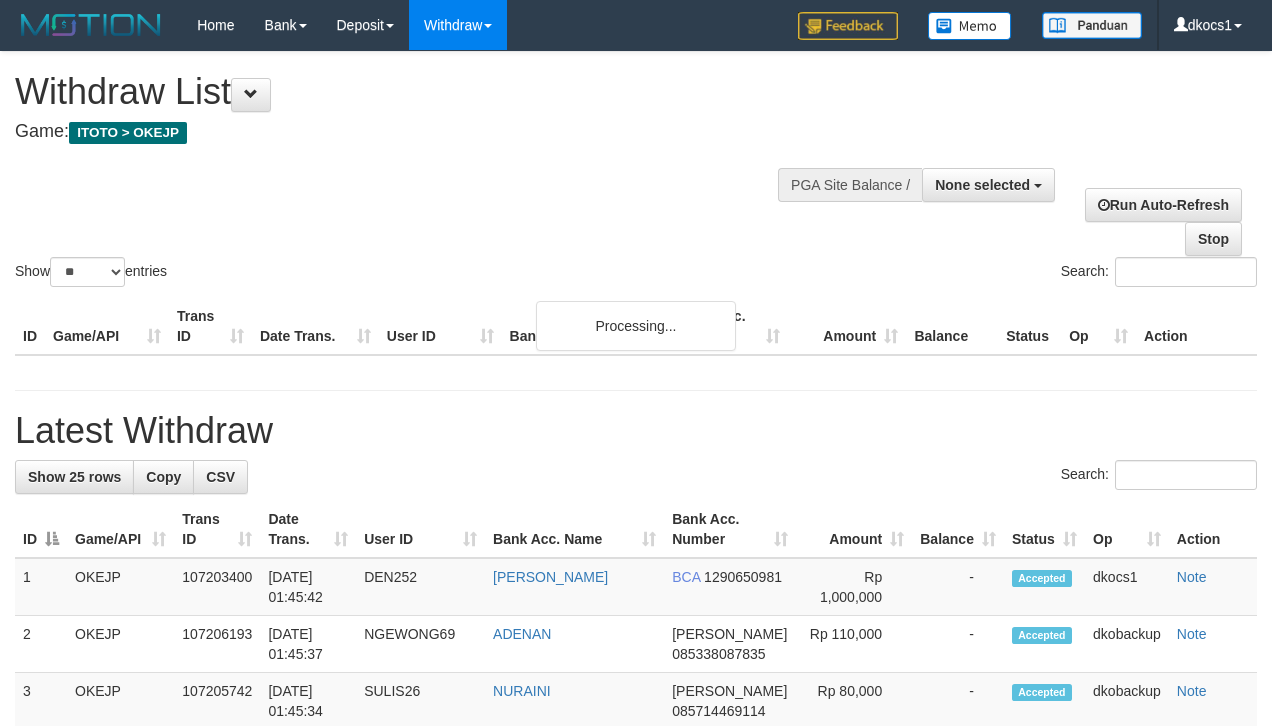 select 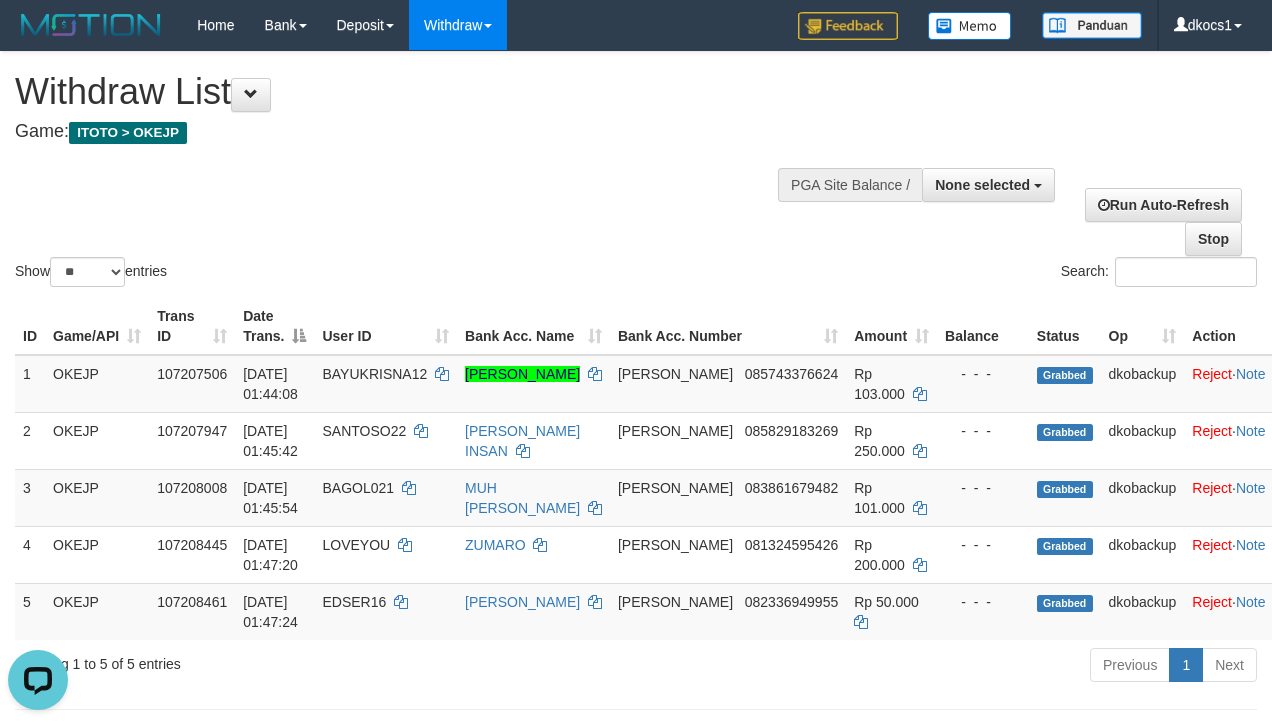 scroll, scrollTop: 0, scrollLeft: 0, axis: both 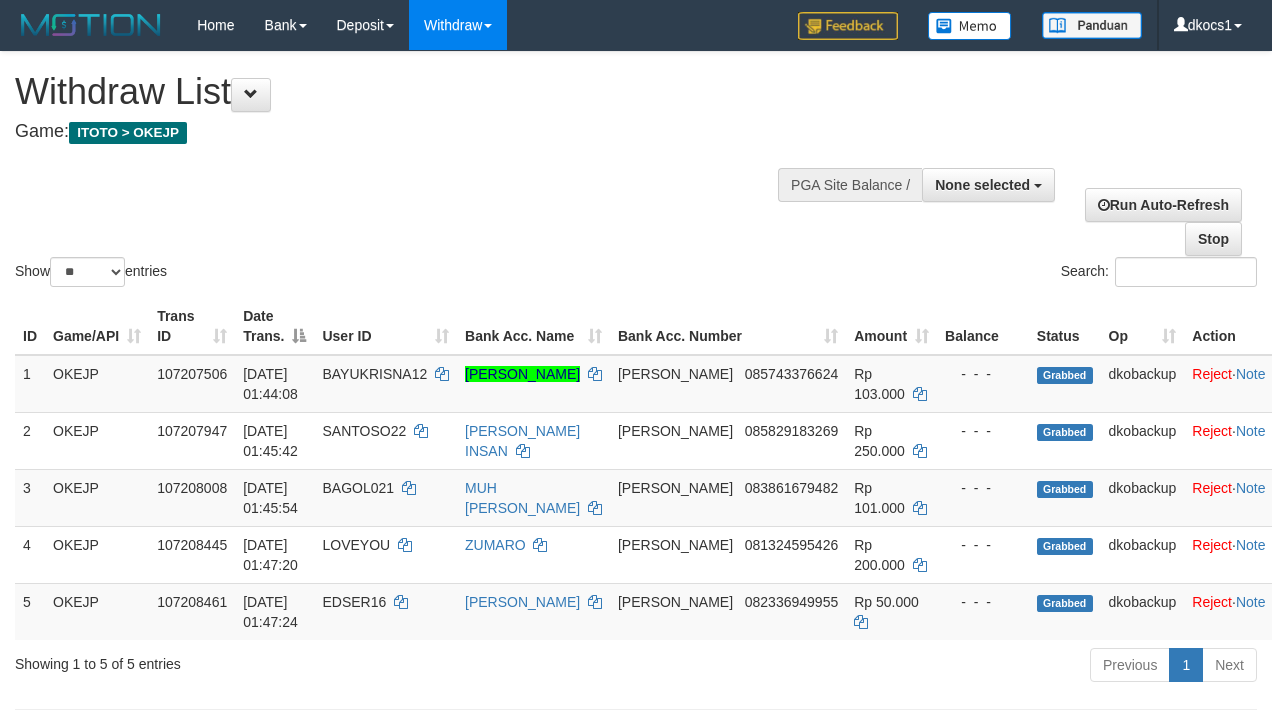 select 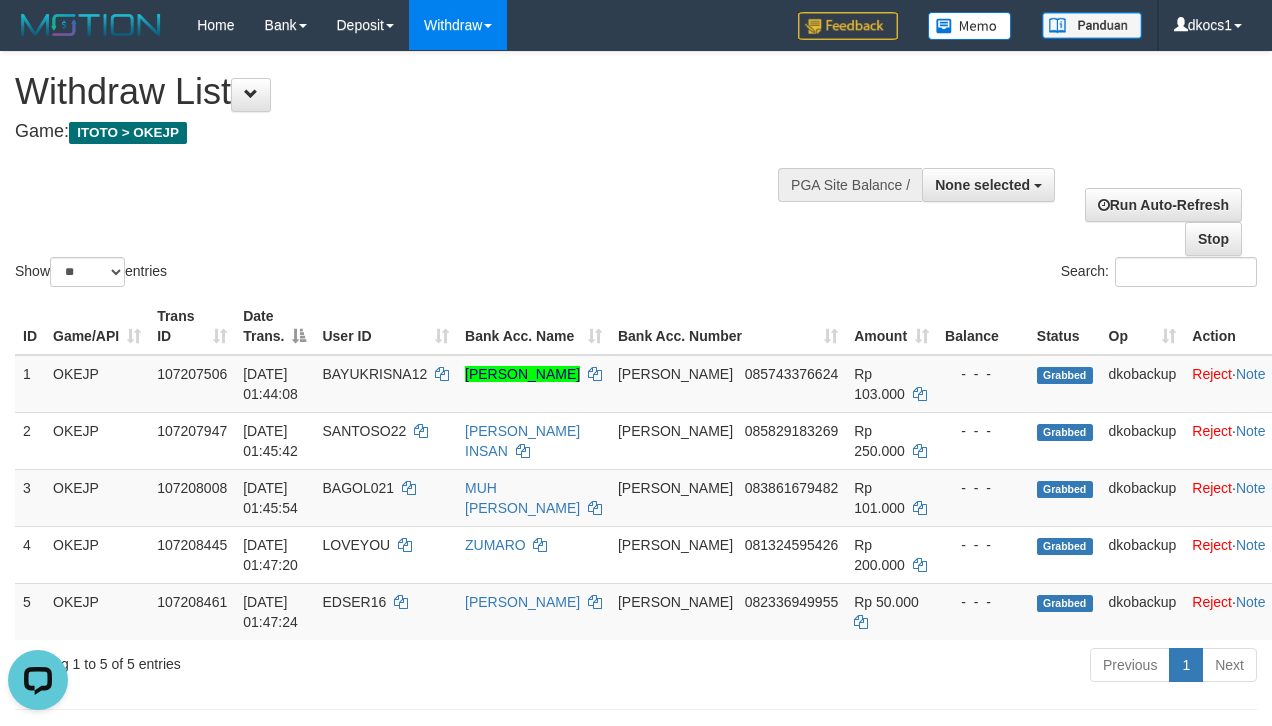 scroll, scrollTop: 0, scrollLeft: 0, axis: both 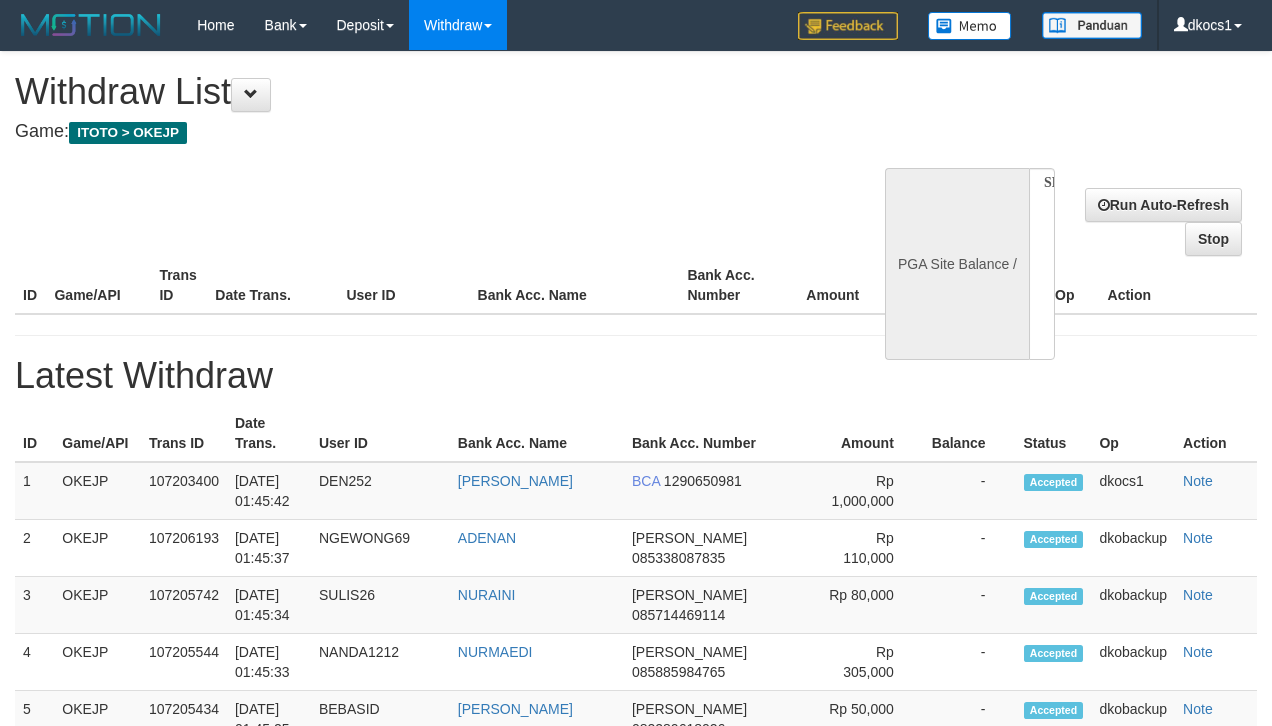 select 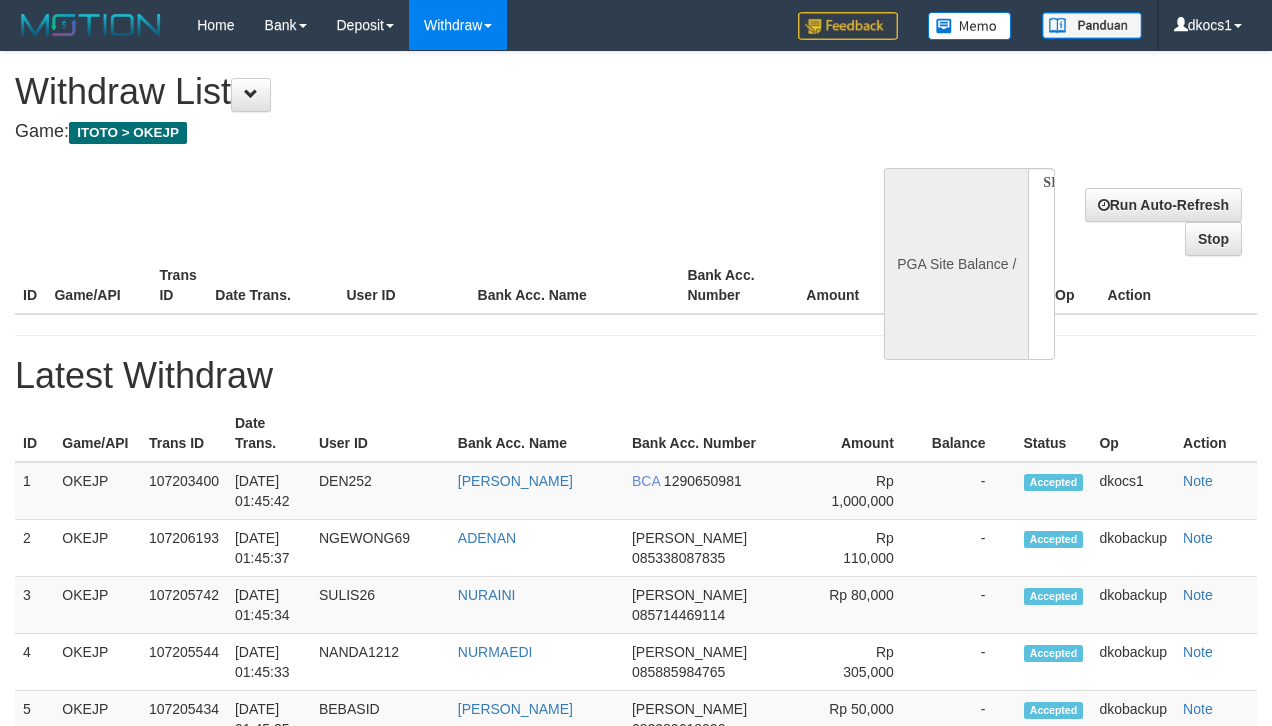scroll, scrollTop: 0, scrollLeft: 0, axis: both 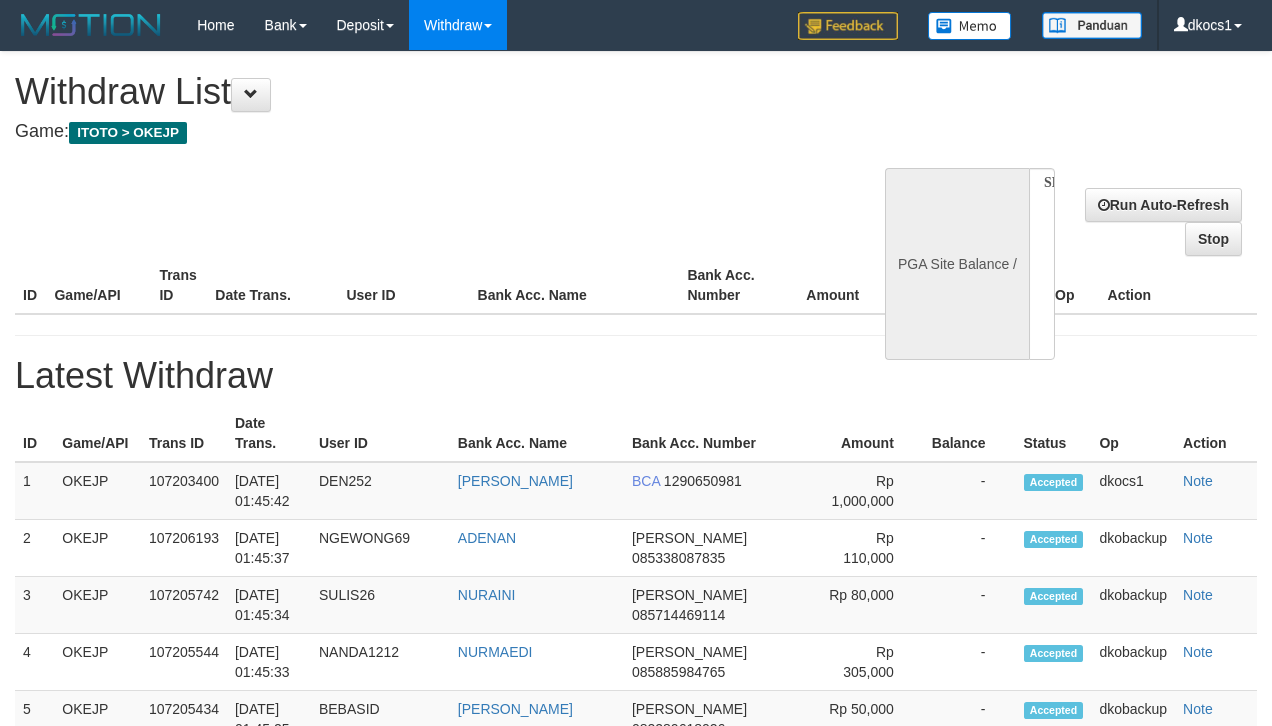 select 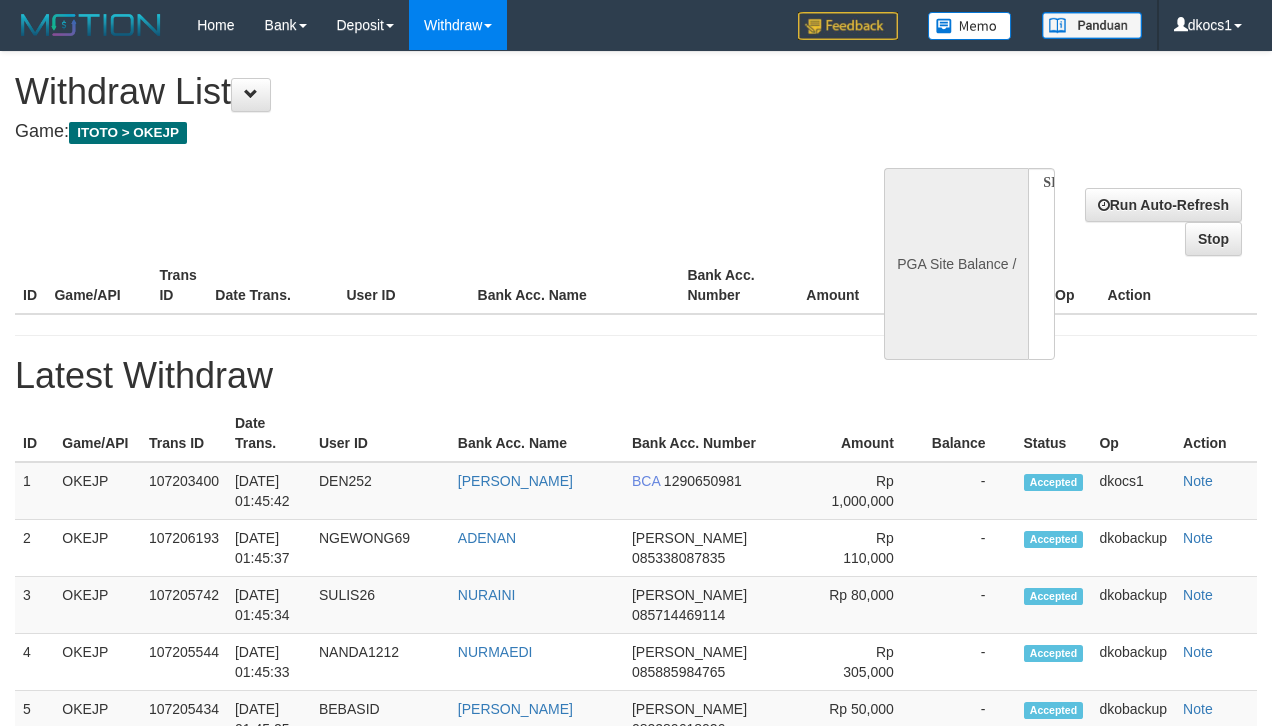 scroll, scrollTop: 0, scrollLeft: 0, axis: both 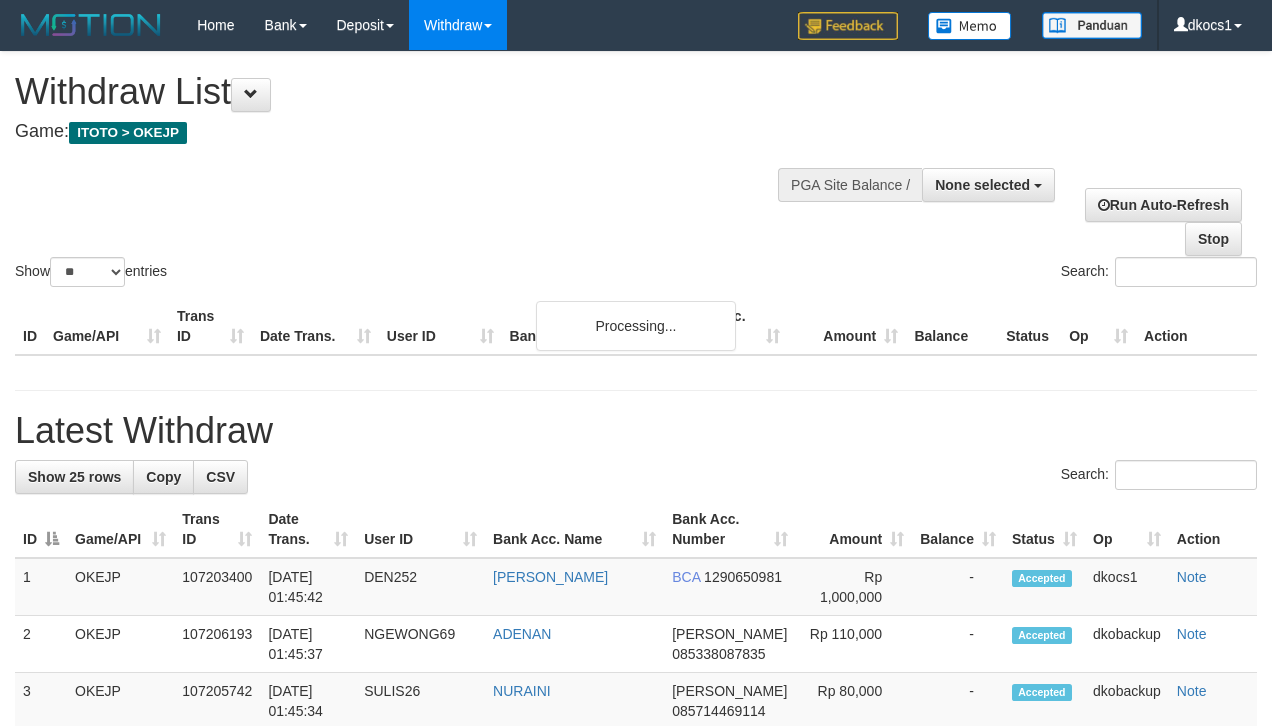 select 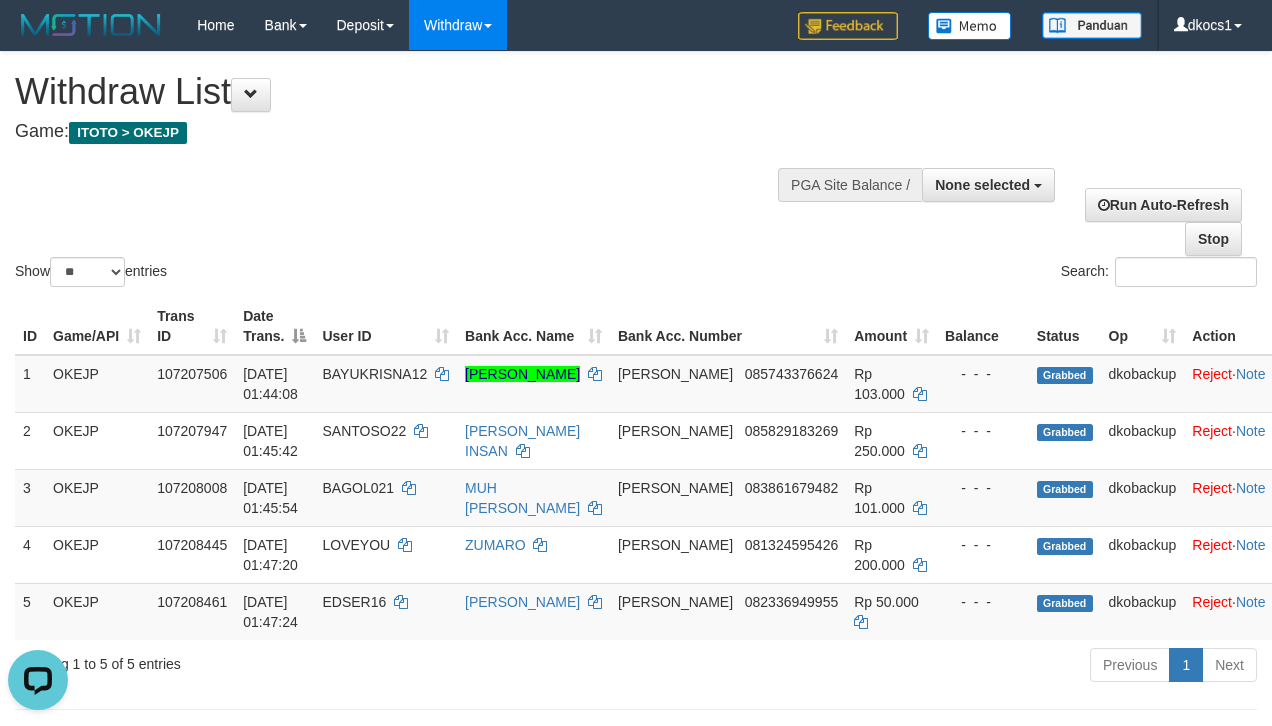 scroll, scrollTop: 0, scrollLeft: 0, axis: both 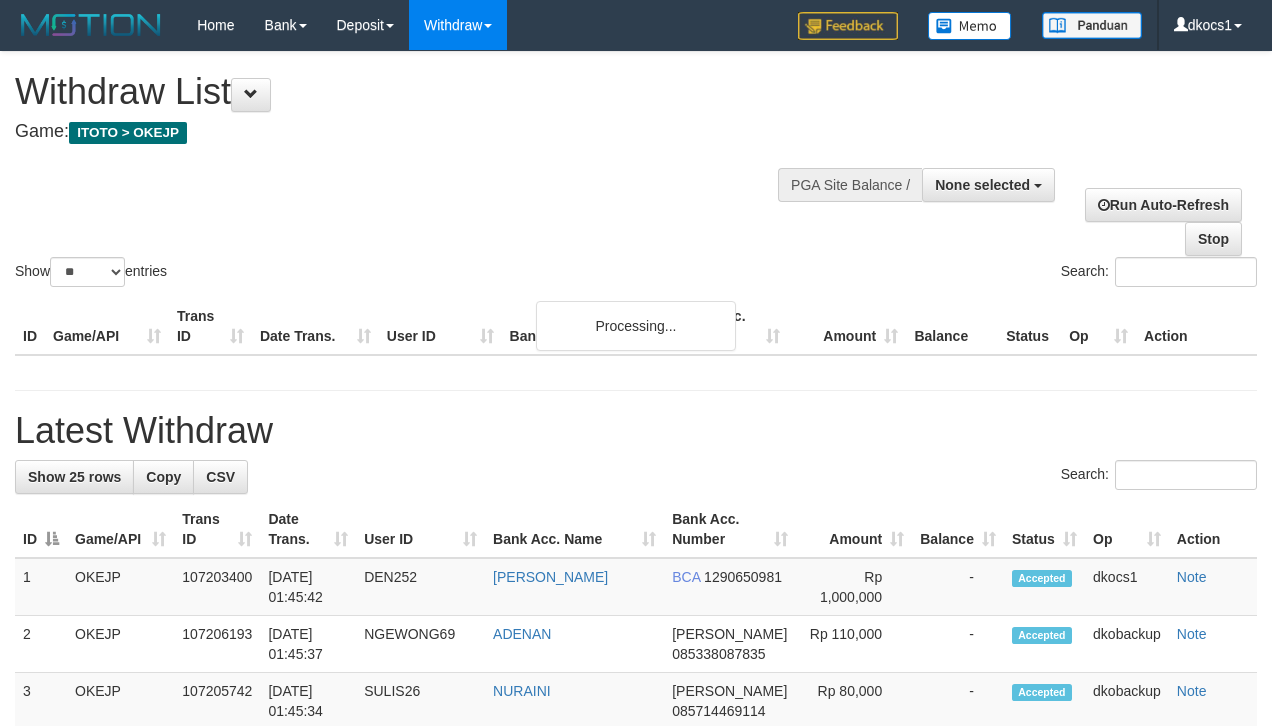 select 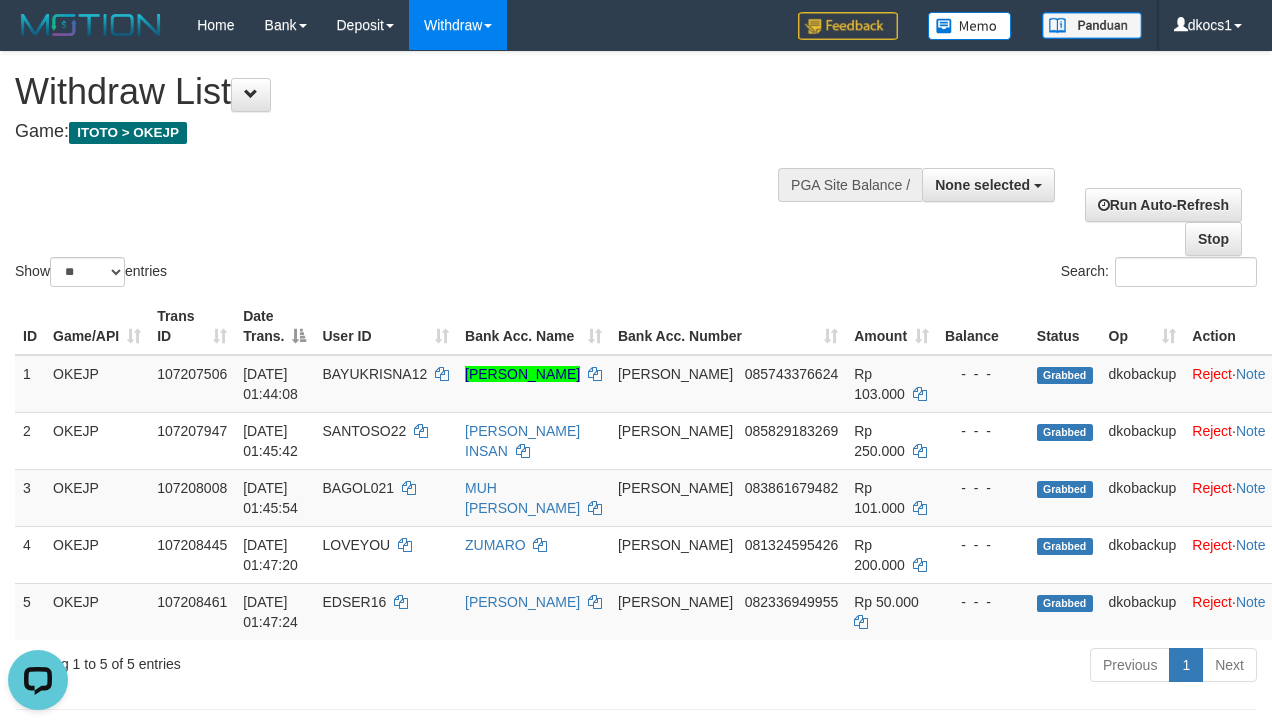 scroll, scrollTop: 0, scrollLeft: 0, axis: both 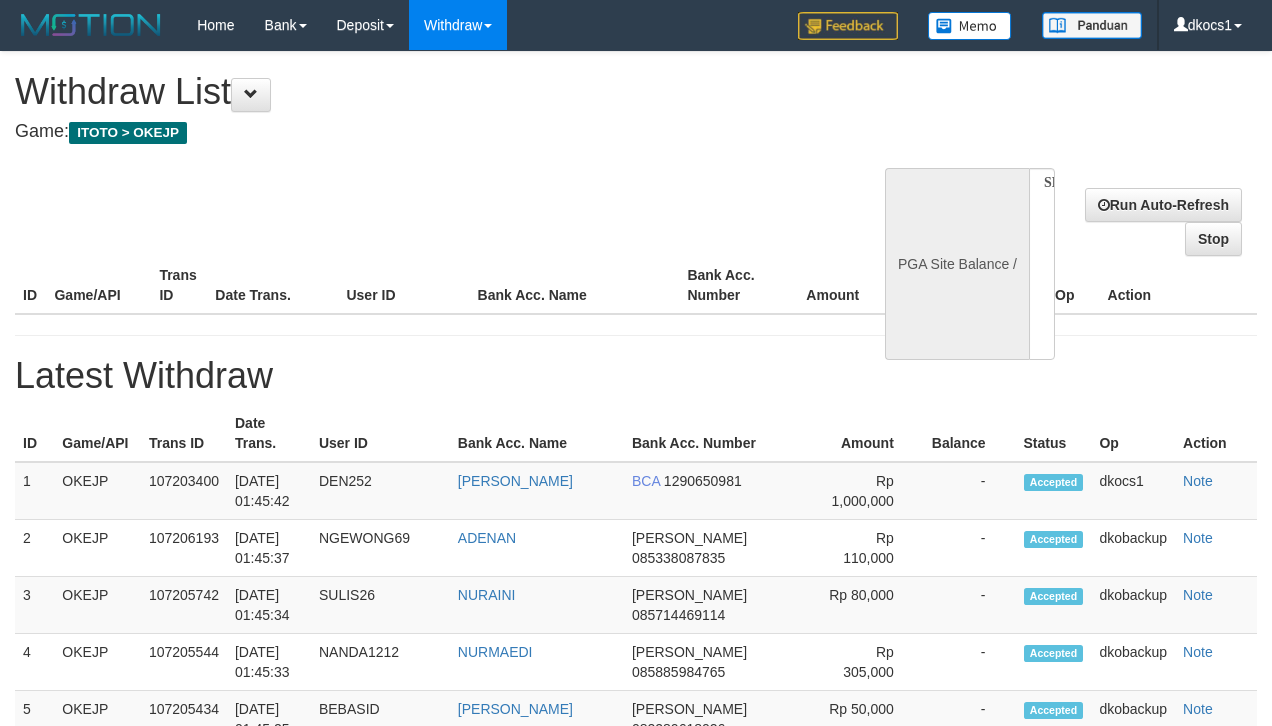 select 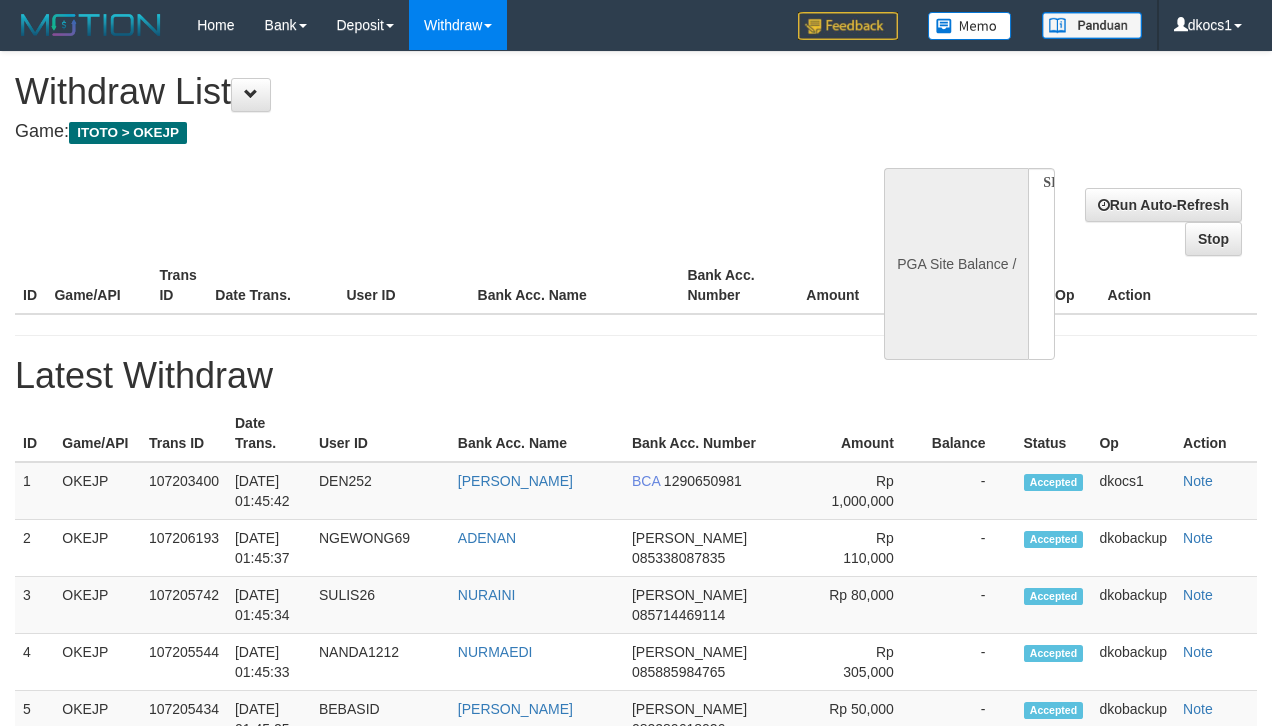 select on "**" 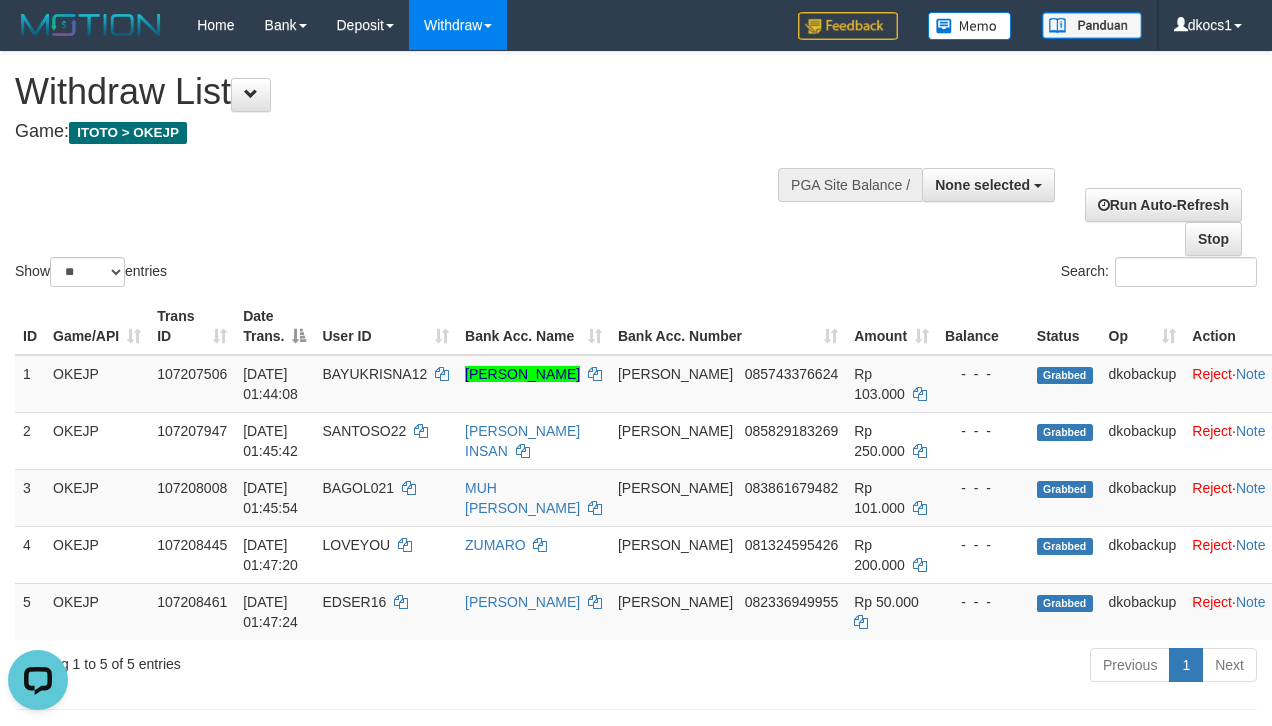 scroll, scrollTop: 0, scrollLeft: 0, axis: both 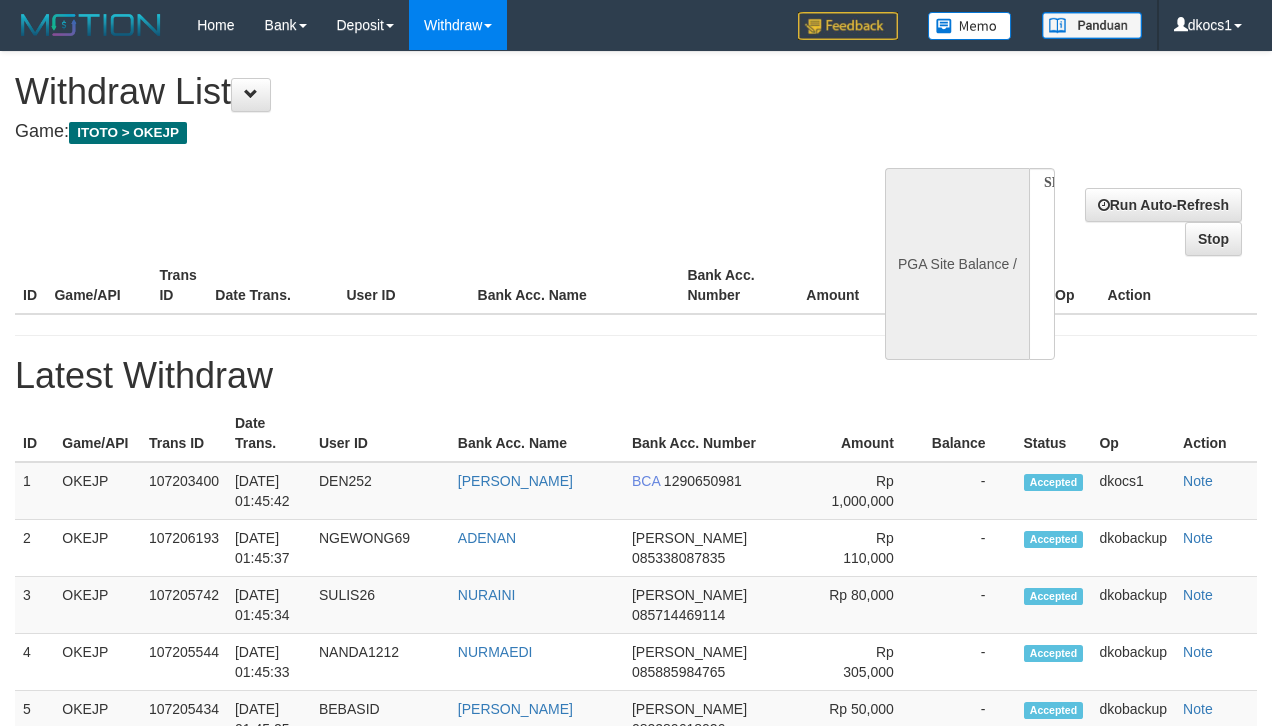 select 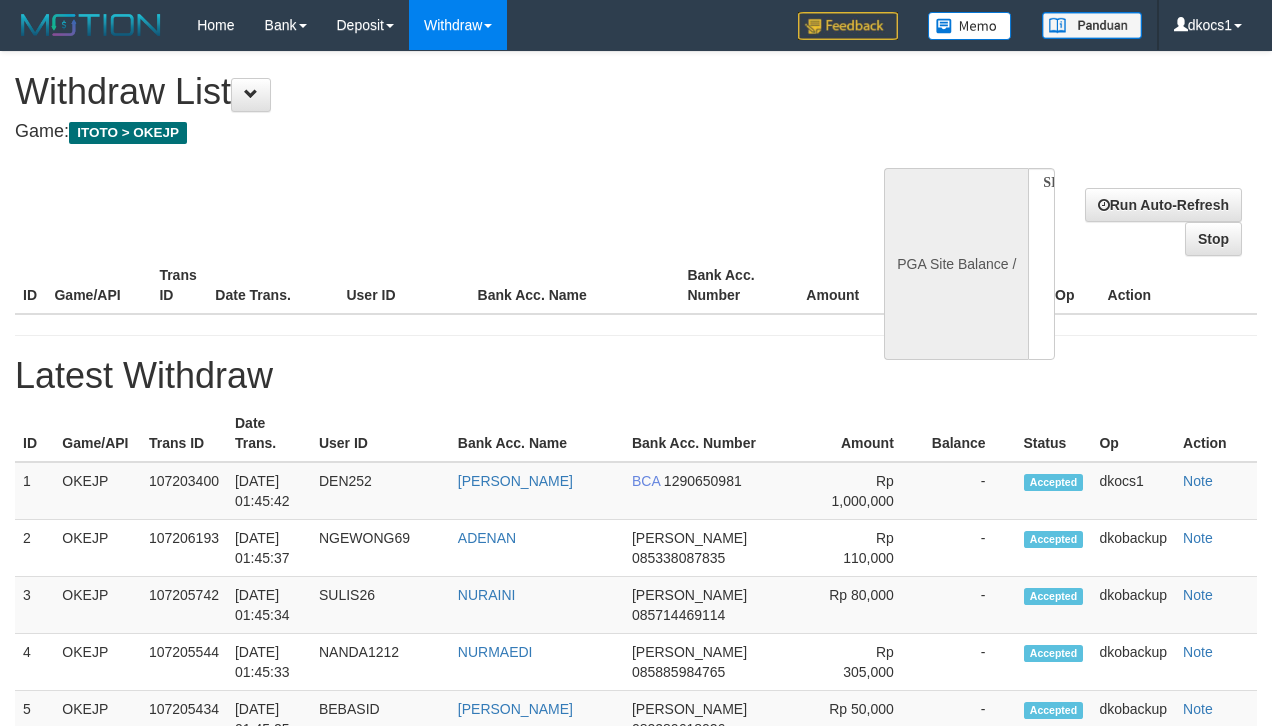scroll, scrollTop: 0, scrollLeft: 0, axis: both 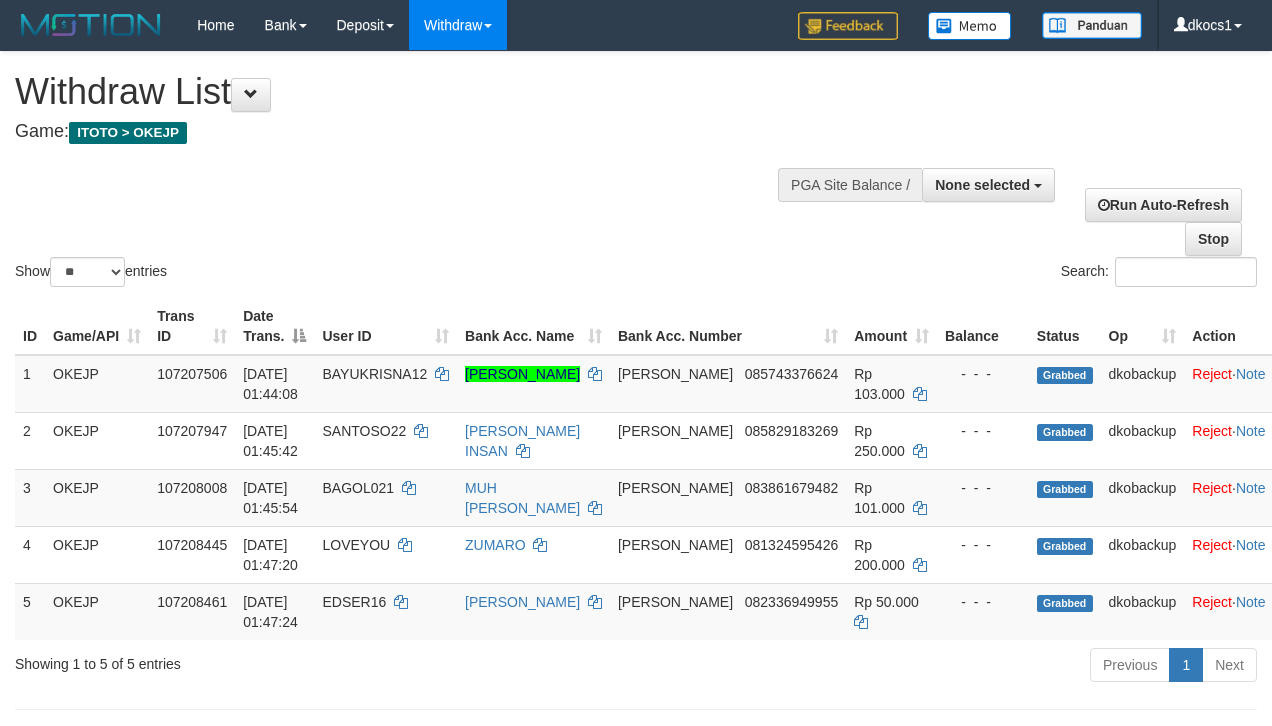 select 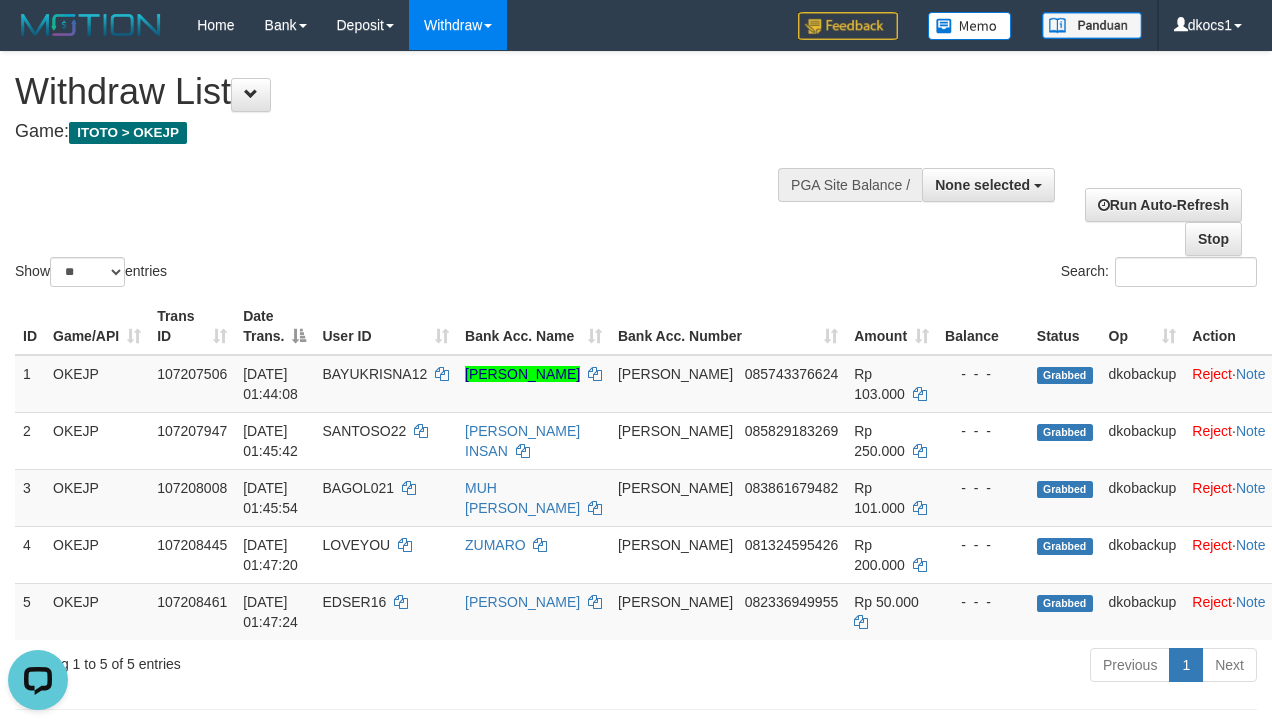 scroll, scrollTop: 0, scrollLeft: 0, axis: both 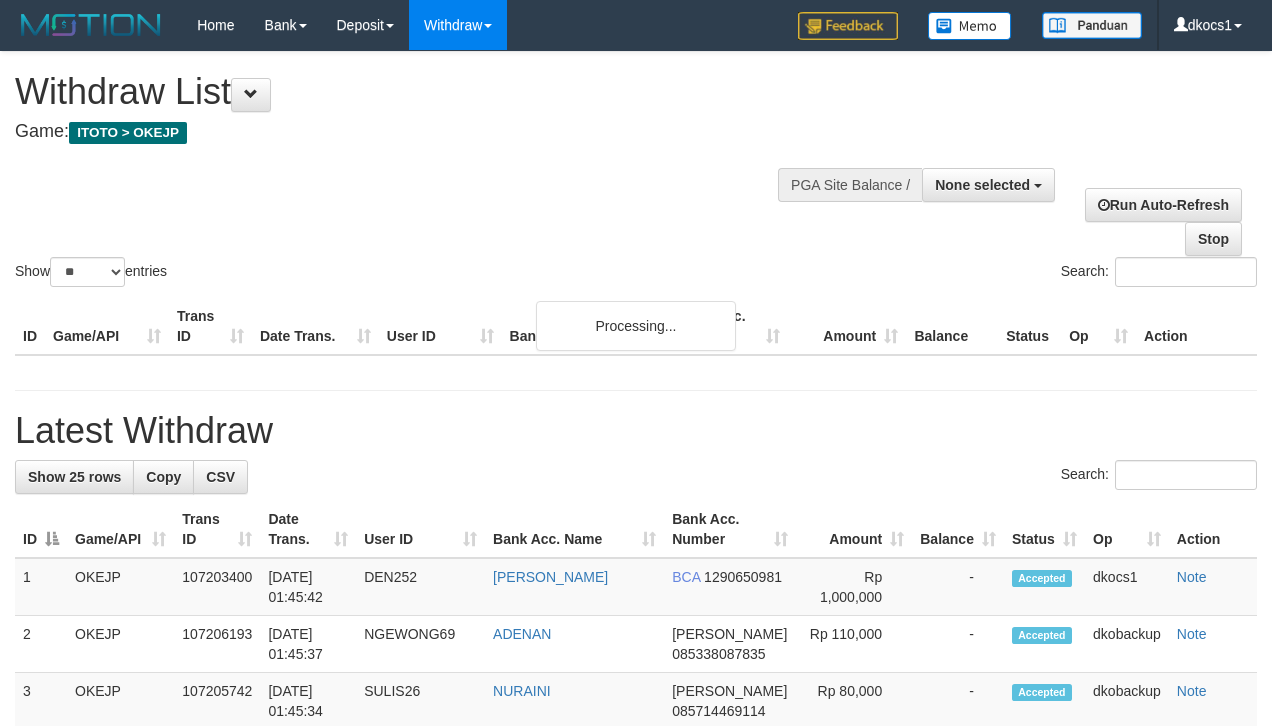 select 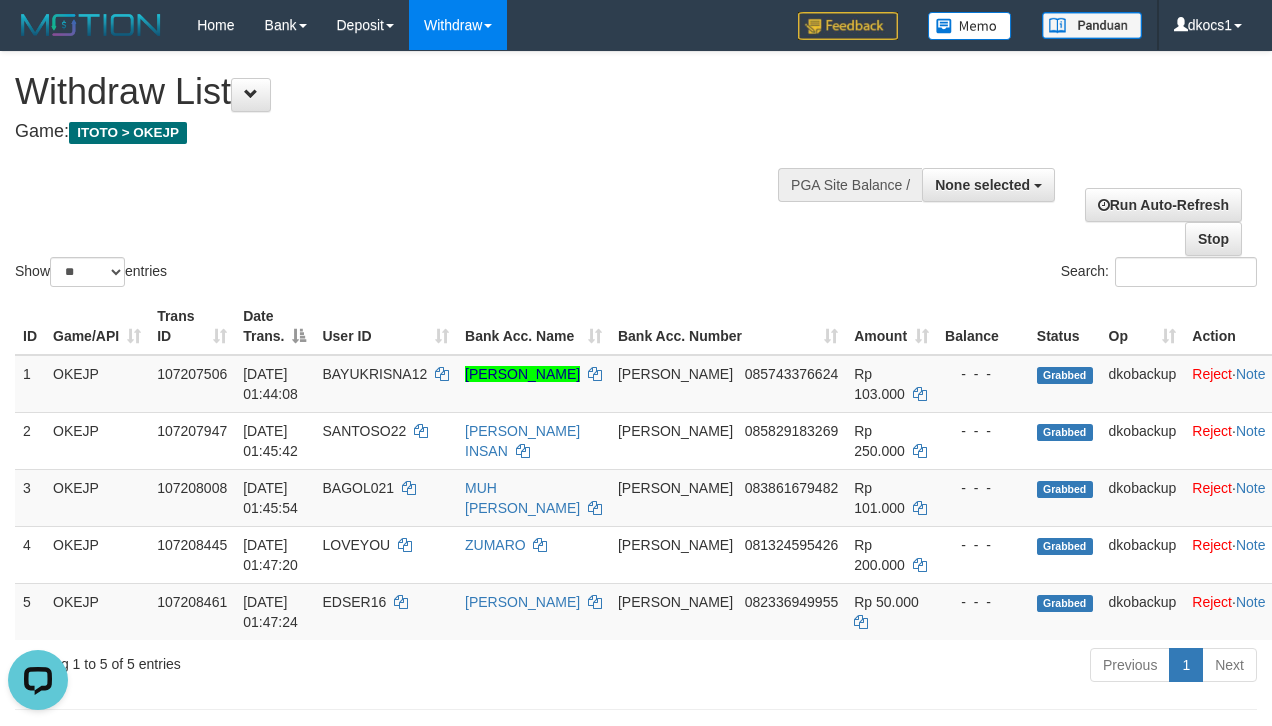 scroll, scrollTop: 0, scrollLeft: 0, axis: both 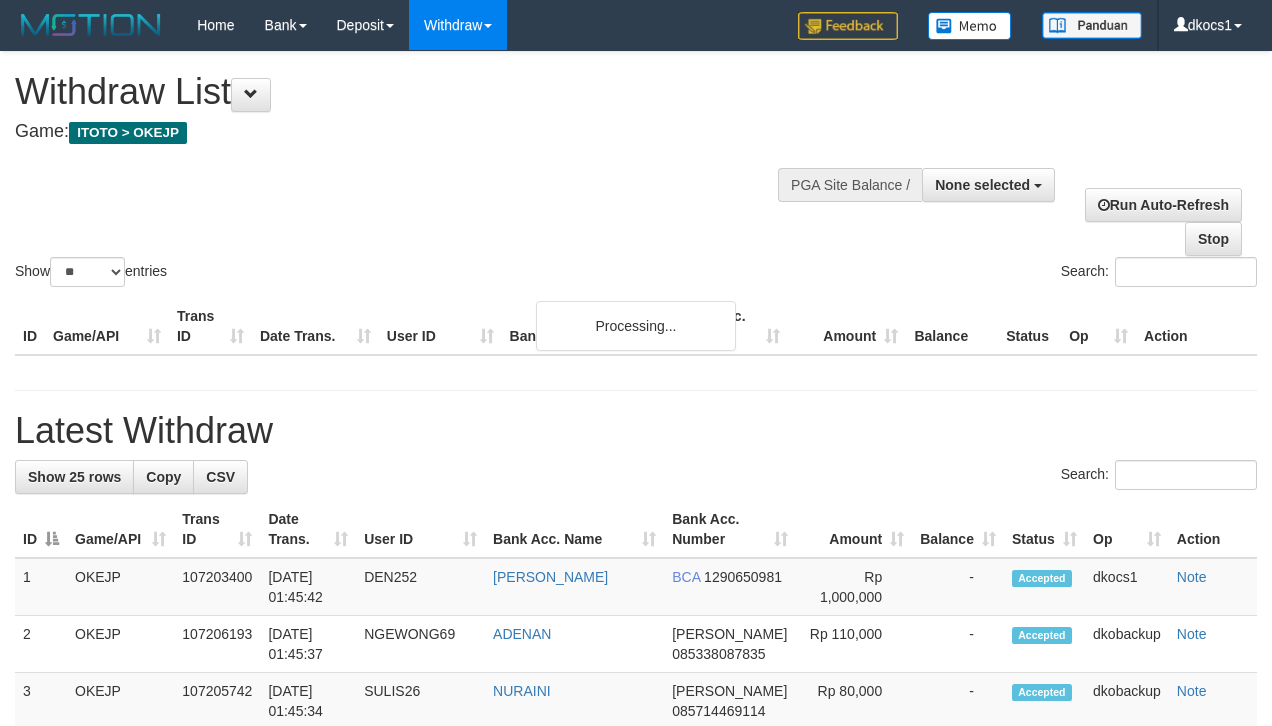 select 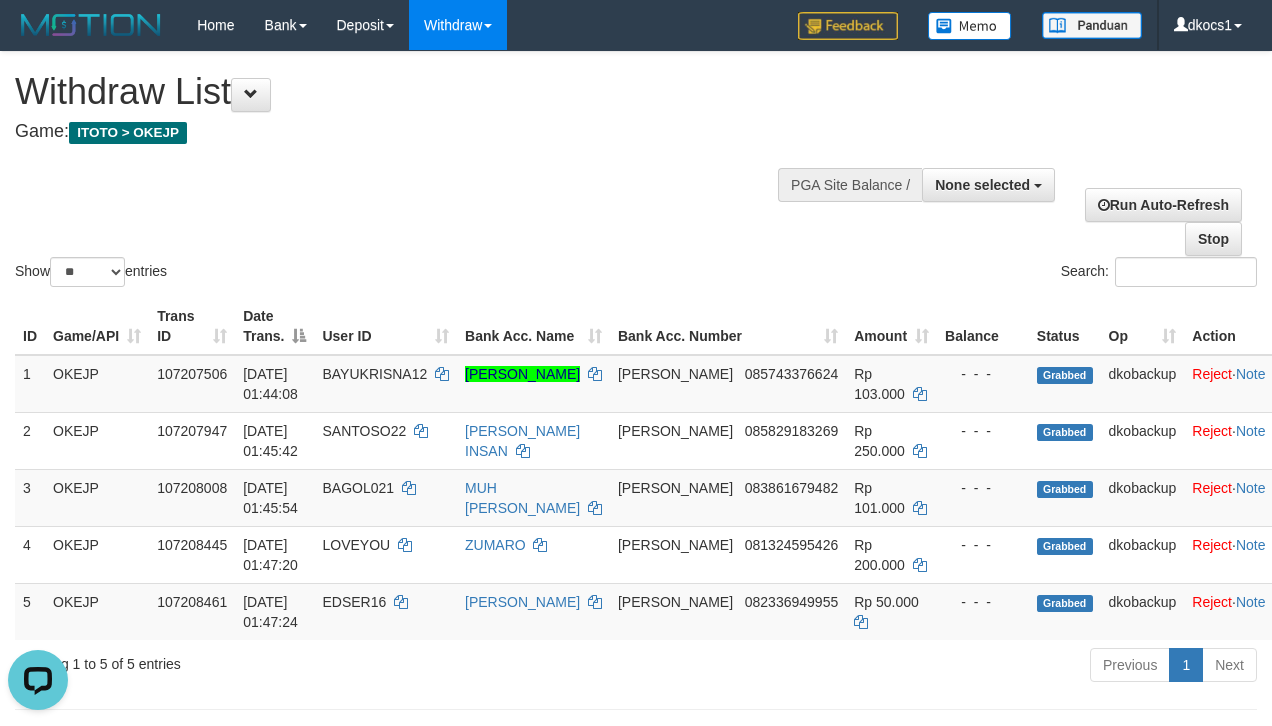 scroll, scrollTop: 0, scrollLeft: 0, axis: both 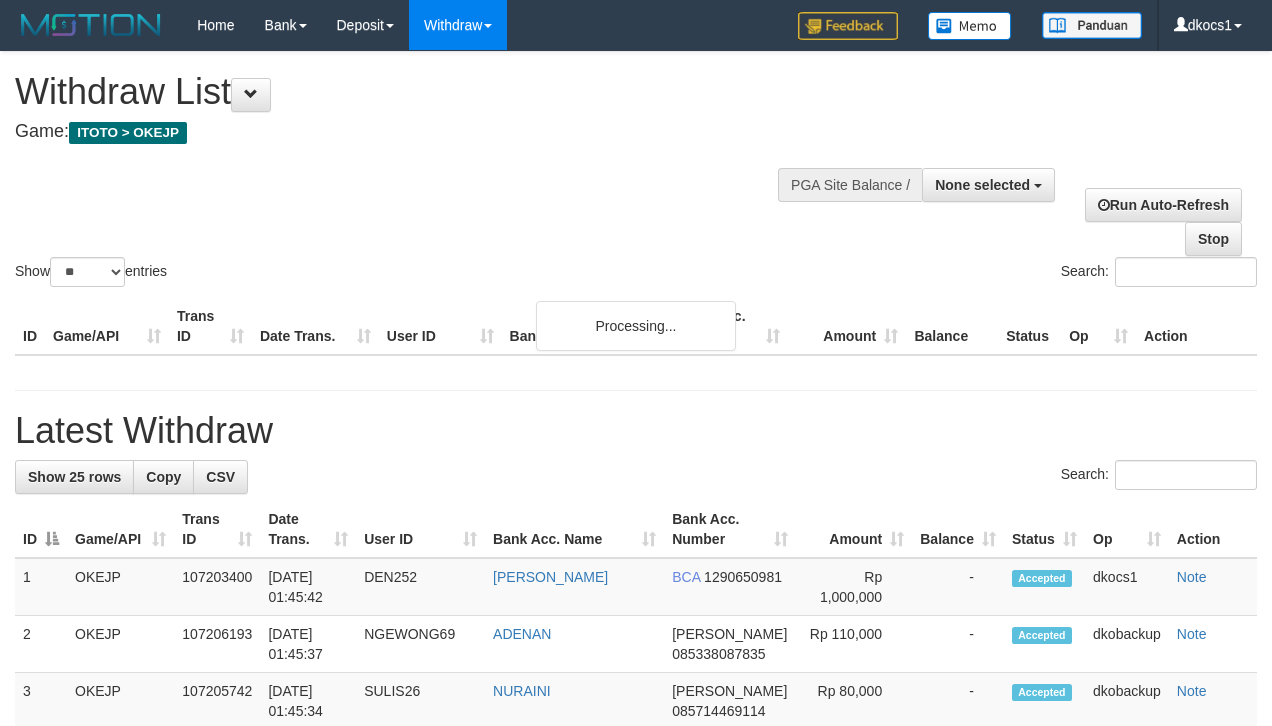 select 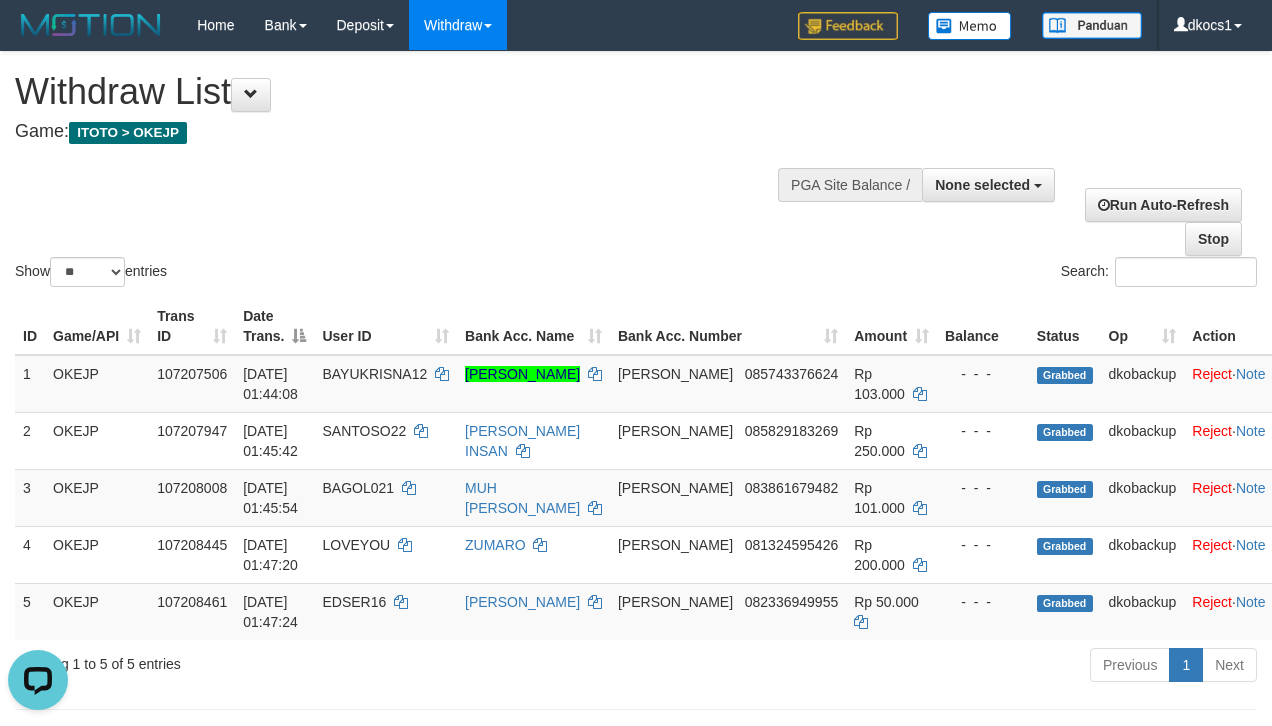 scroll, scrollTop: 0, scrollLeft: 0, axis: both 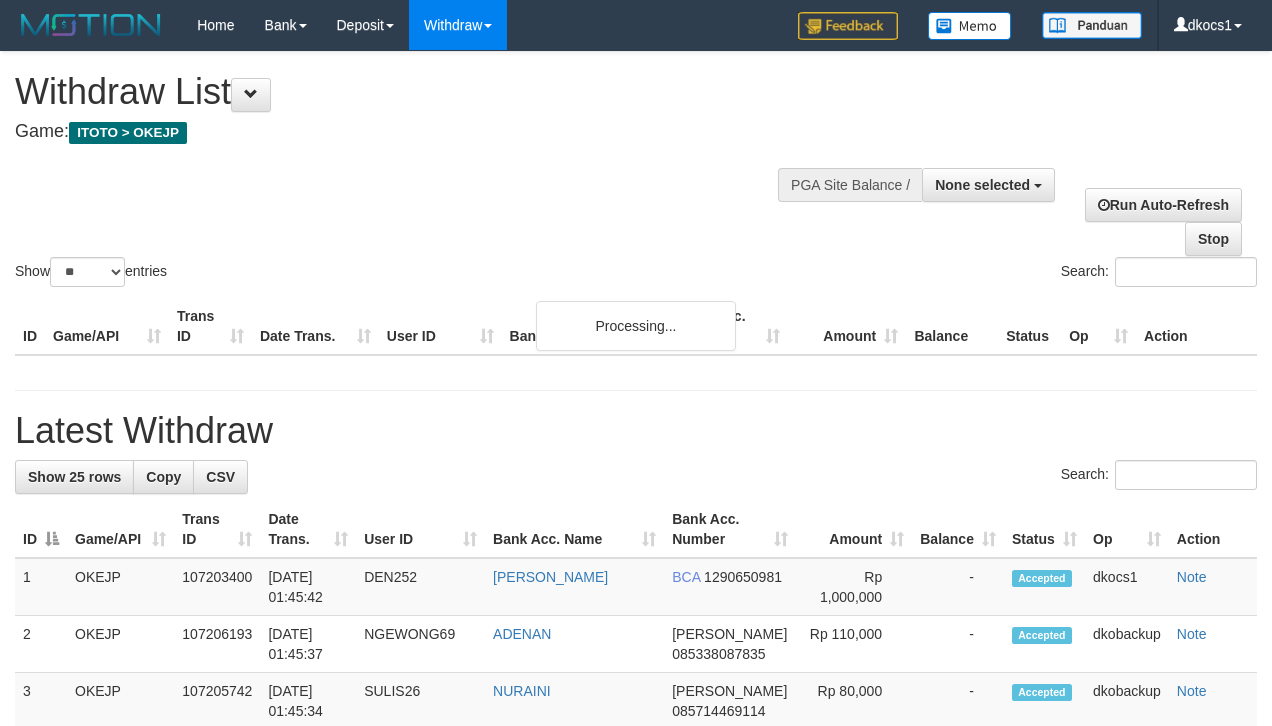 select 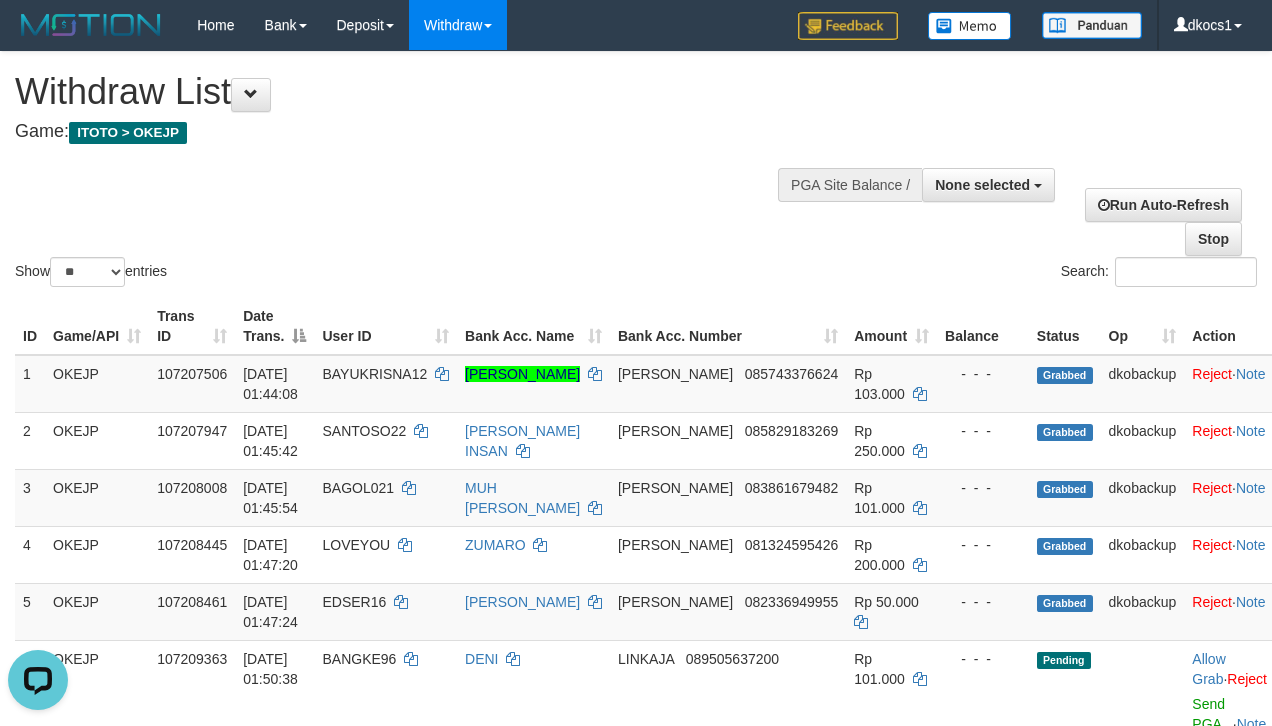 scroll, scrollTop: 0, scrollLeft: 0, axis: both 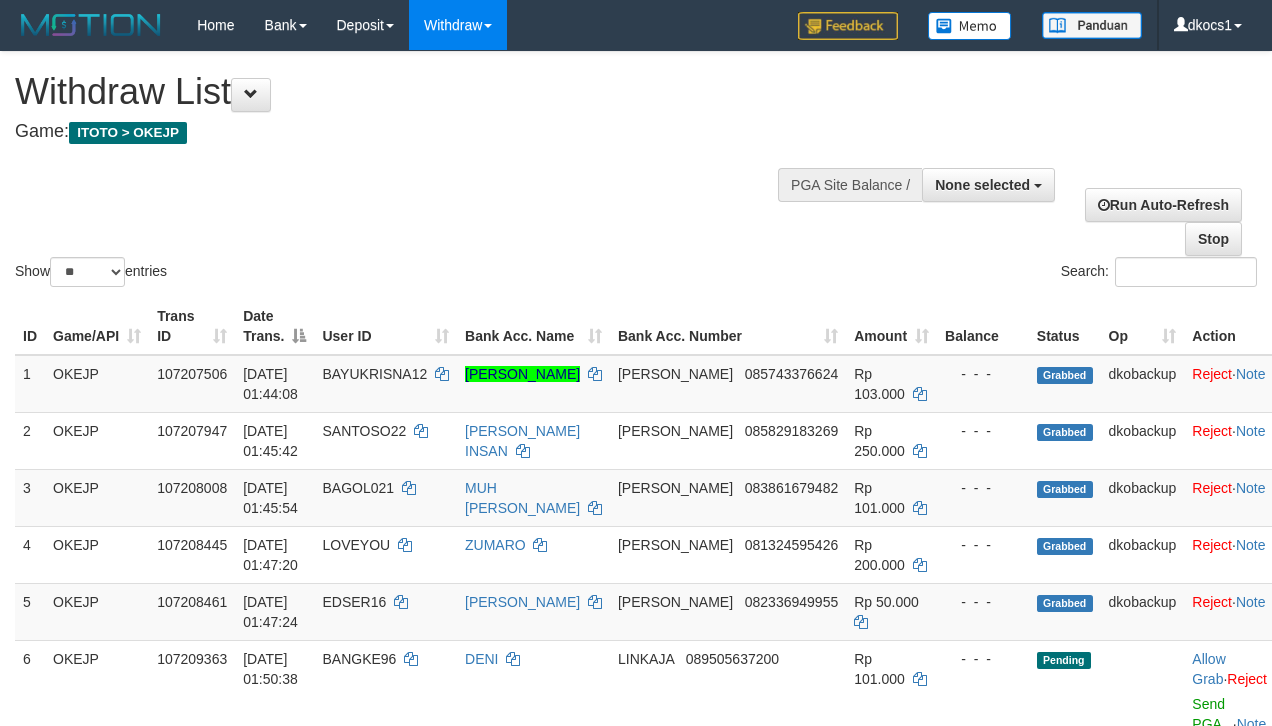 select 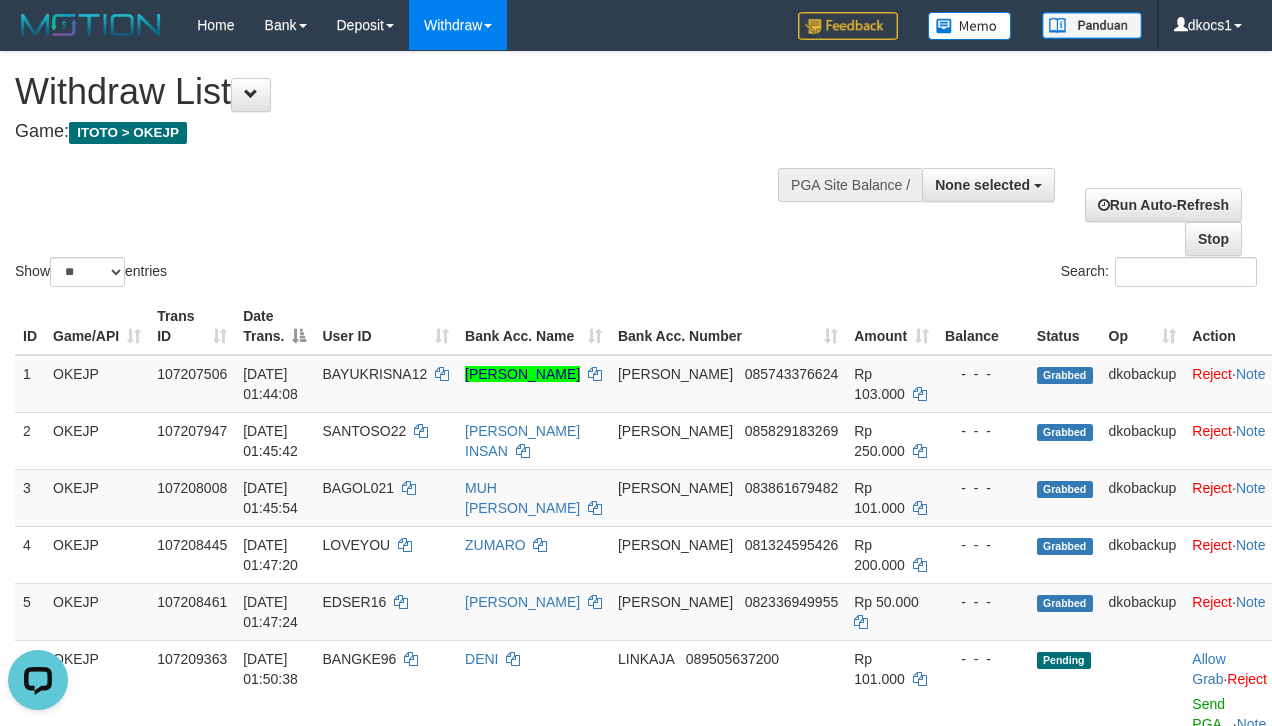 scroll, scrollTop: 0, scrollLeft: 0, axis: both 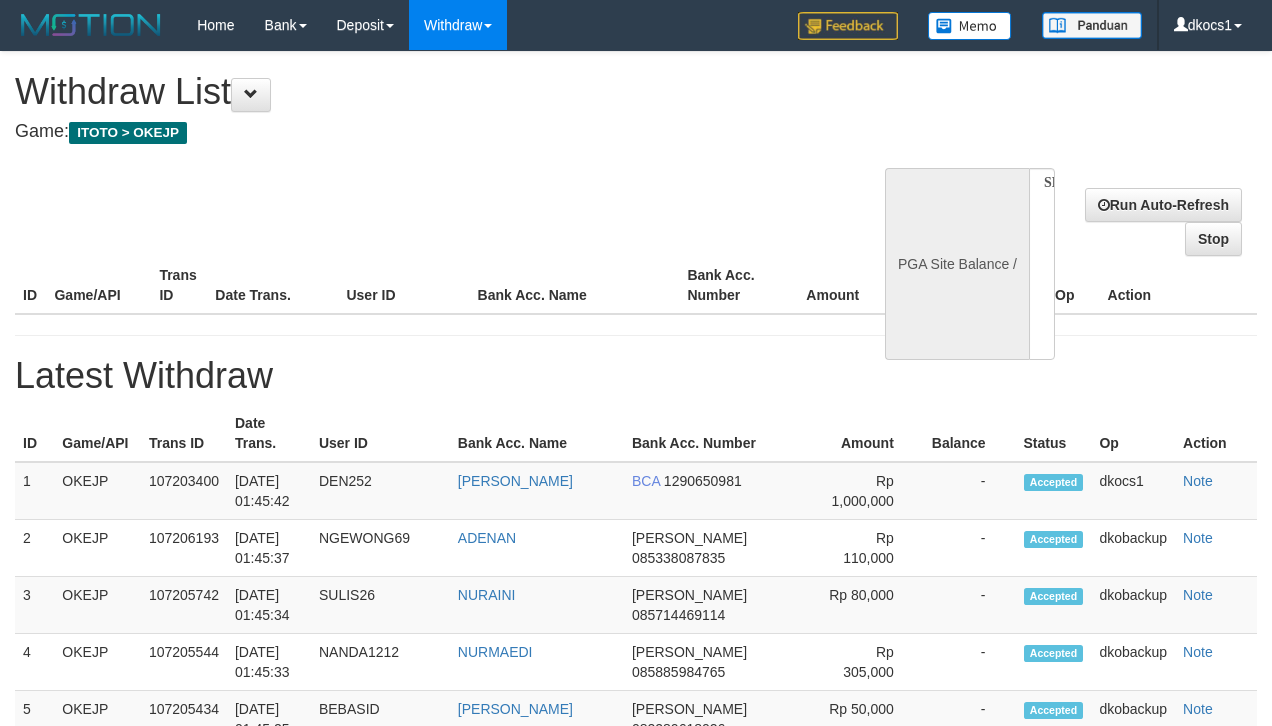 select 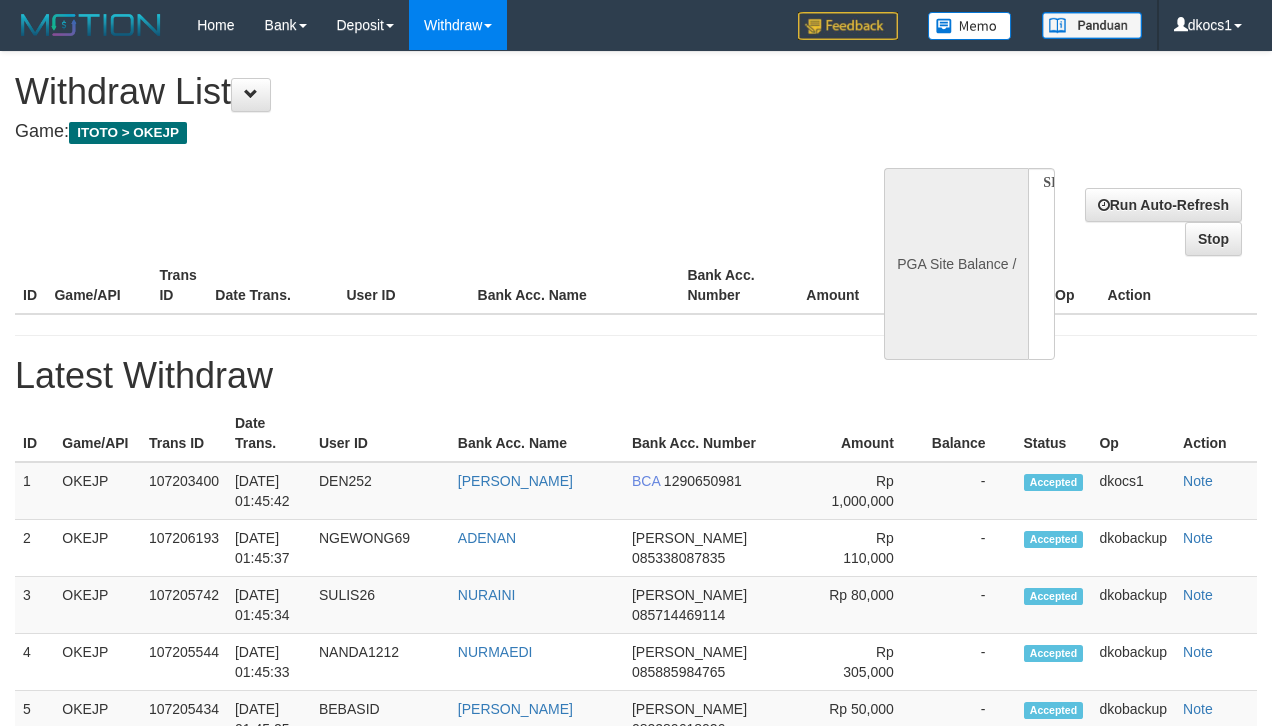 select on "**" 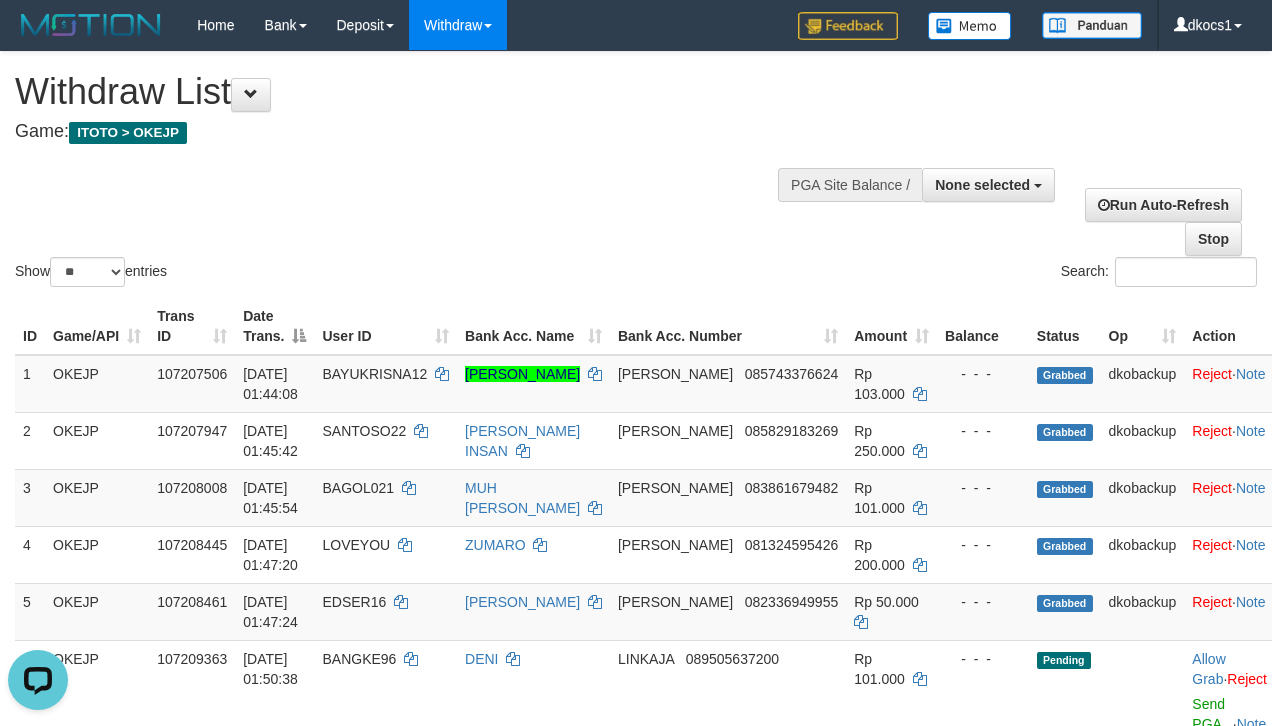 scroll, scrollTop: 0, scrollLeft: 0, axis: both 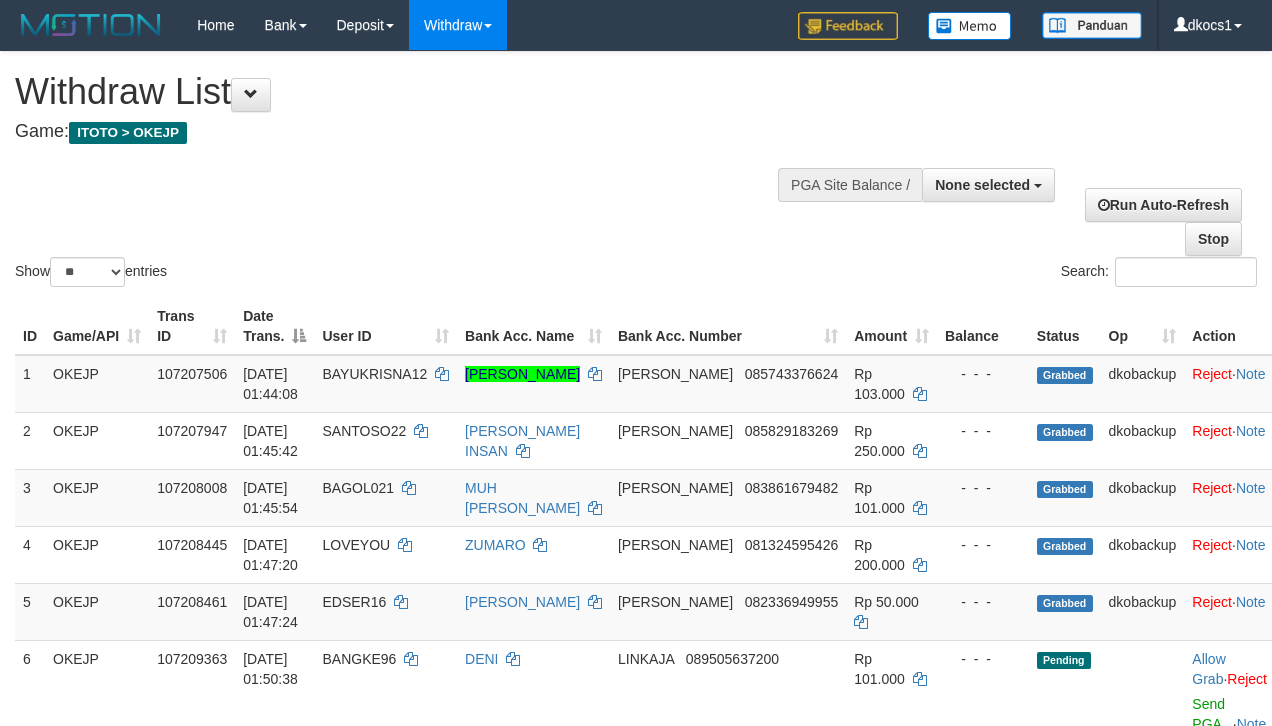 select 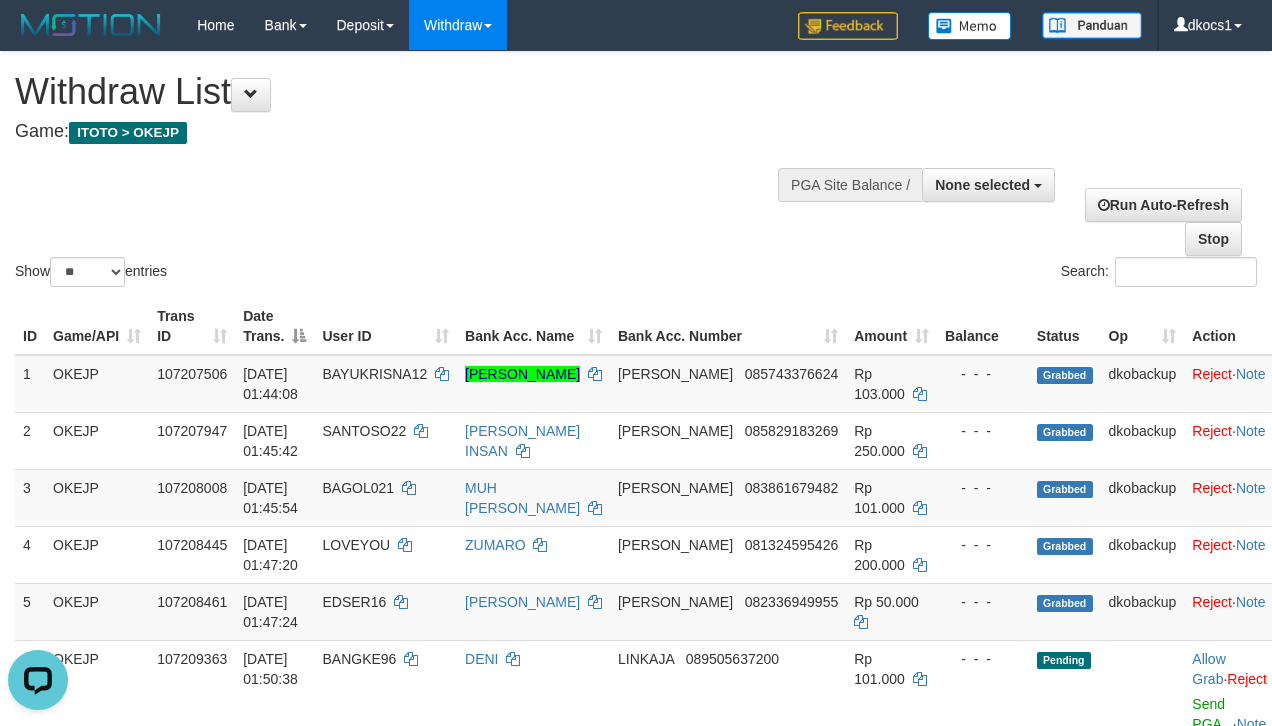 scroll, scrollTop: 0, scrollLeft: 0, axis: both 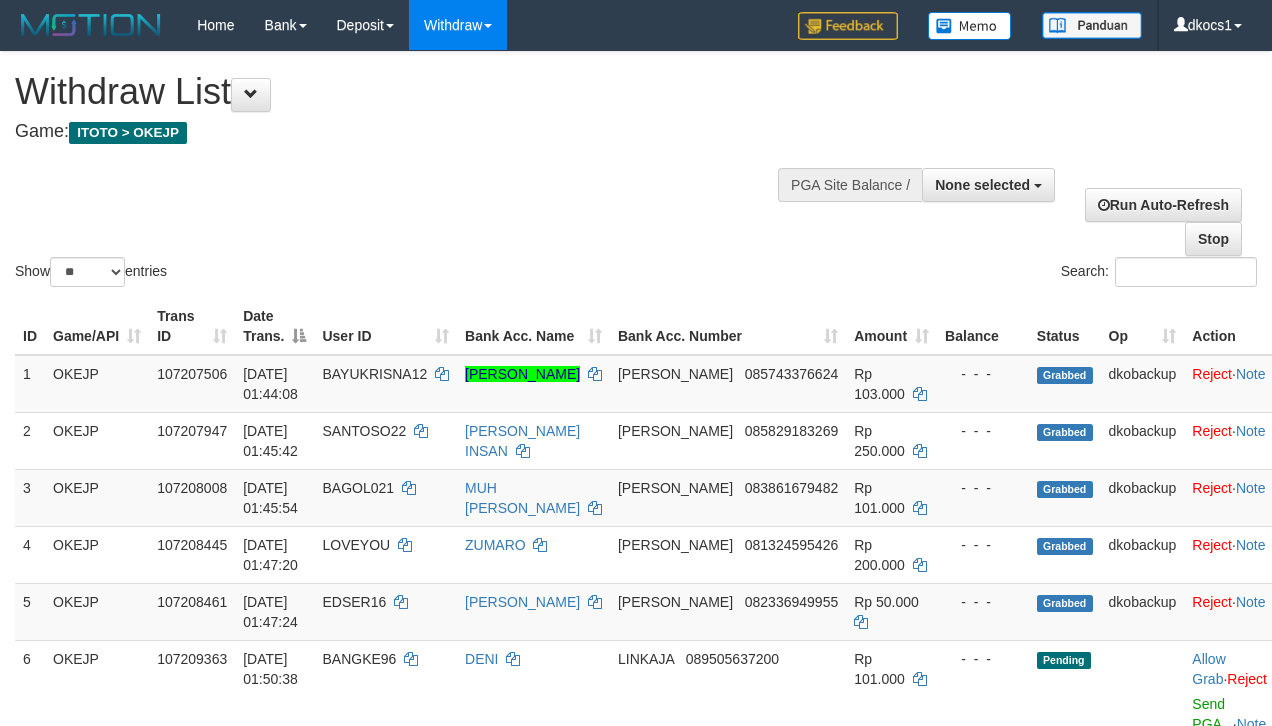select 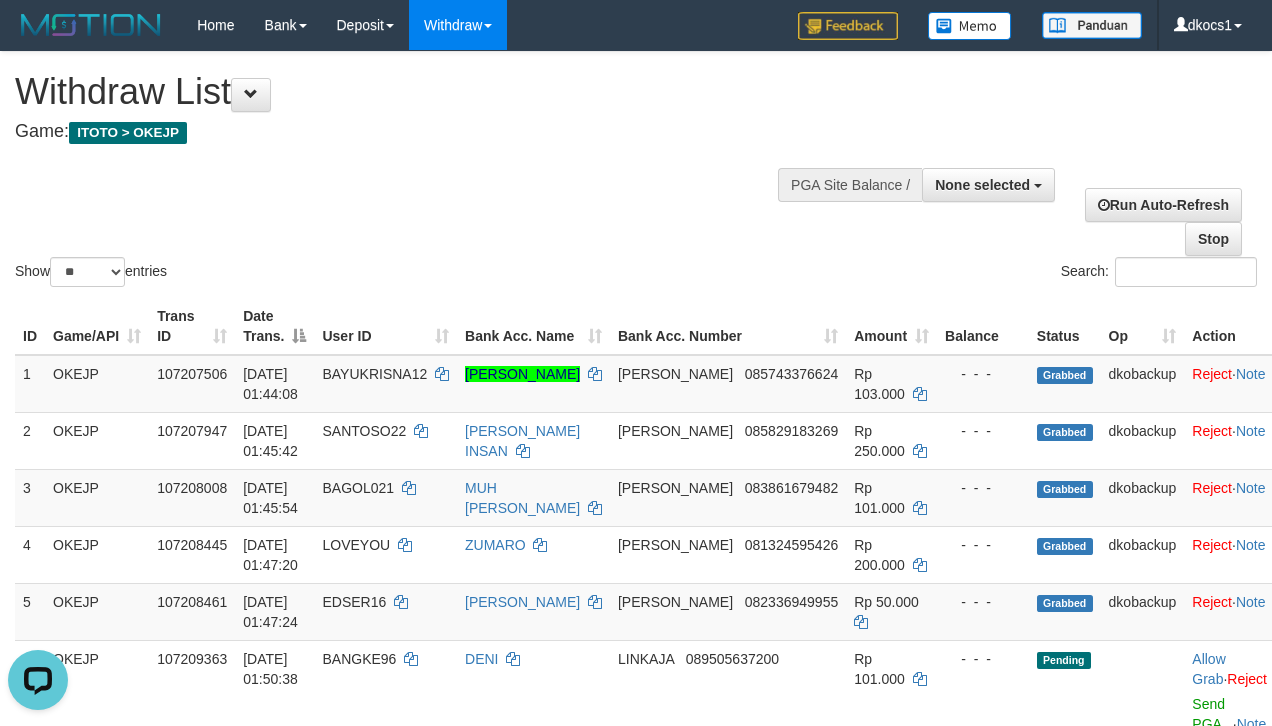 scroll, scrollTop: 0, scrollLeft: 0, axis: both 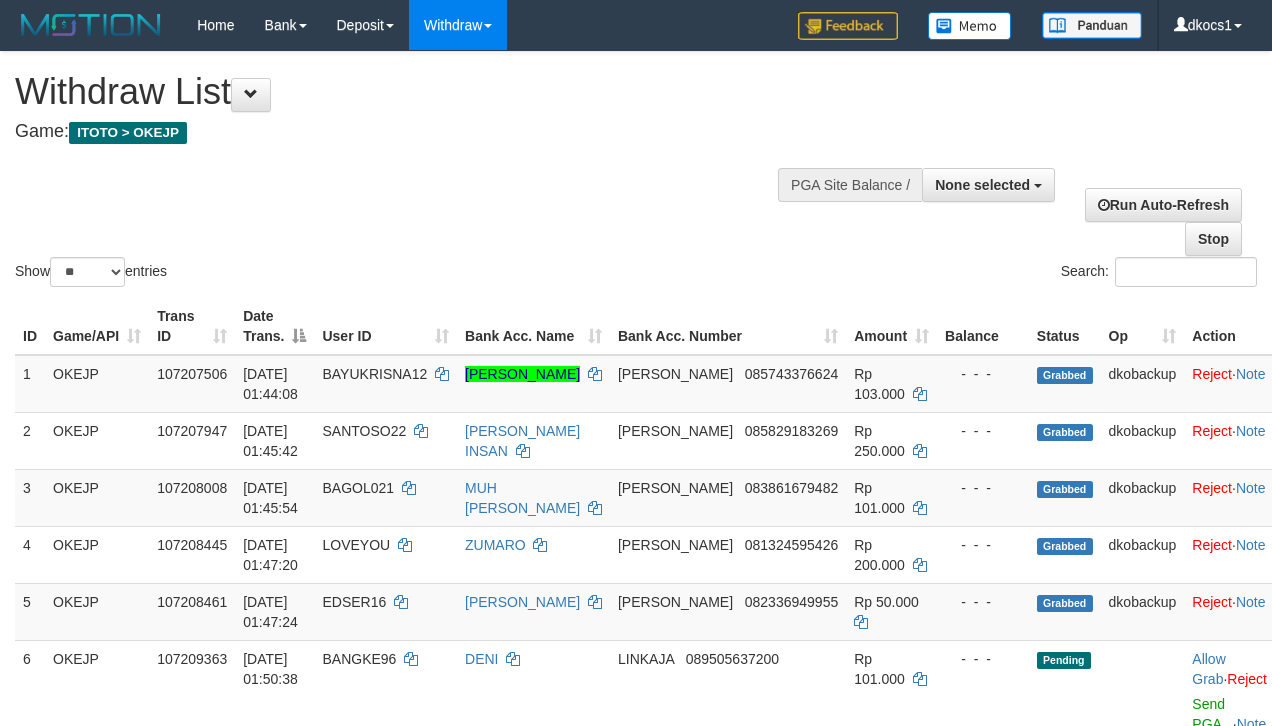 select 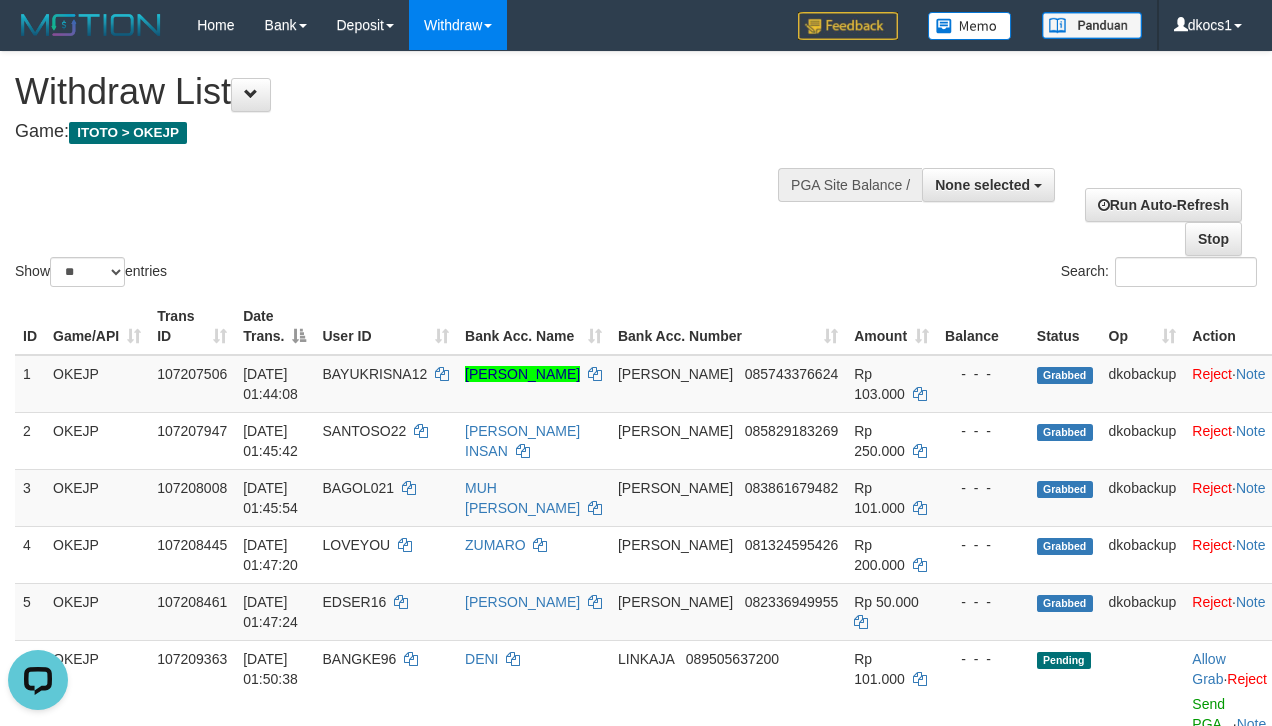 scroll, scrollTop: 0, scrollLeft: 0, axis: both 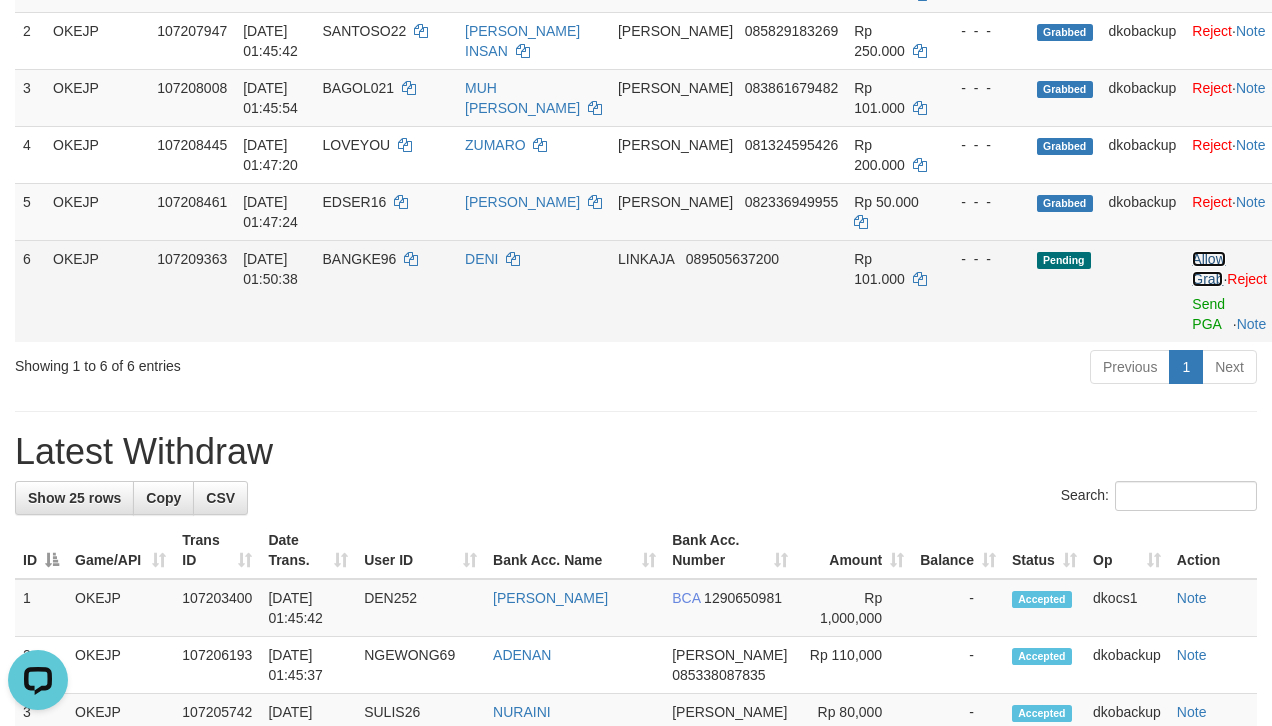 click on "Allow Grab" at bounding box center [1208, 269] 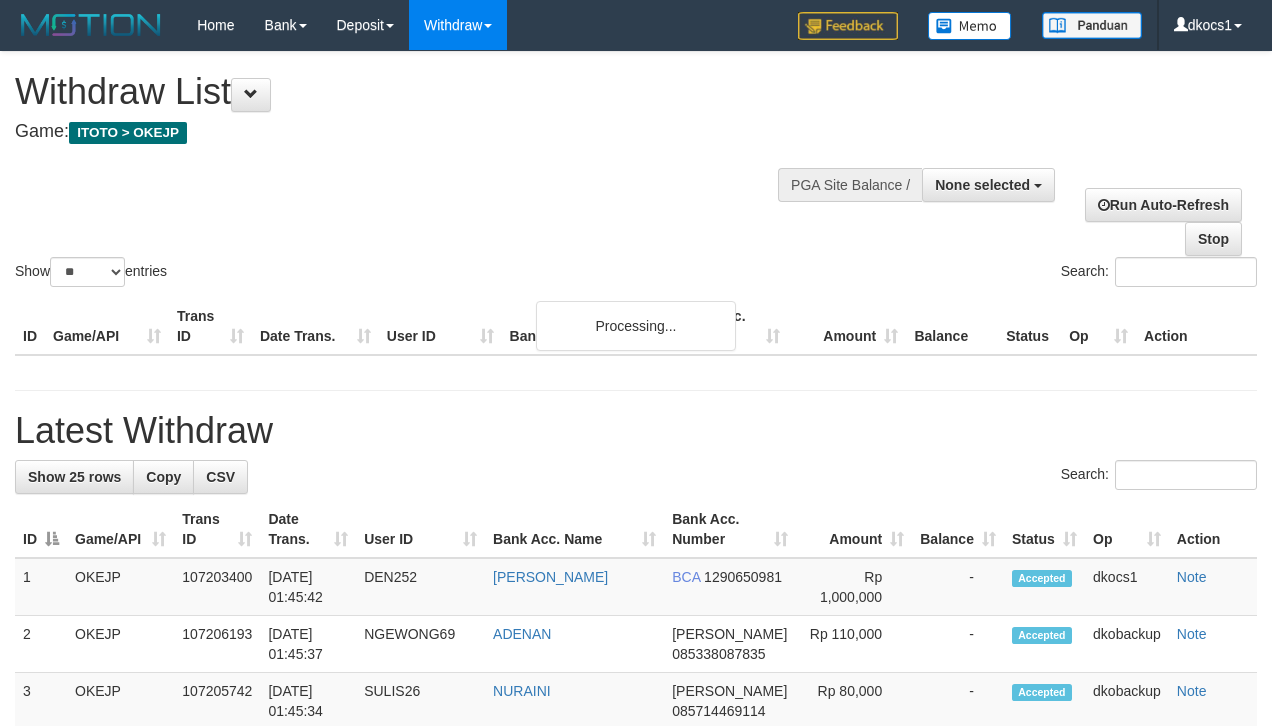 select 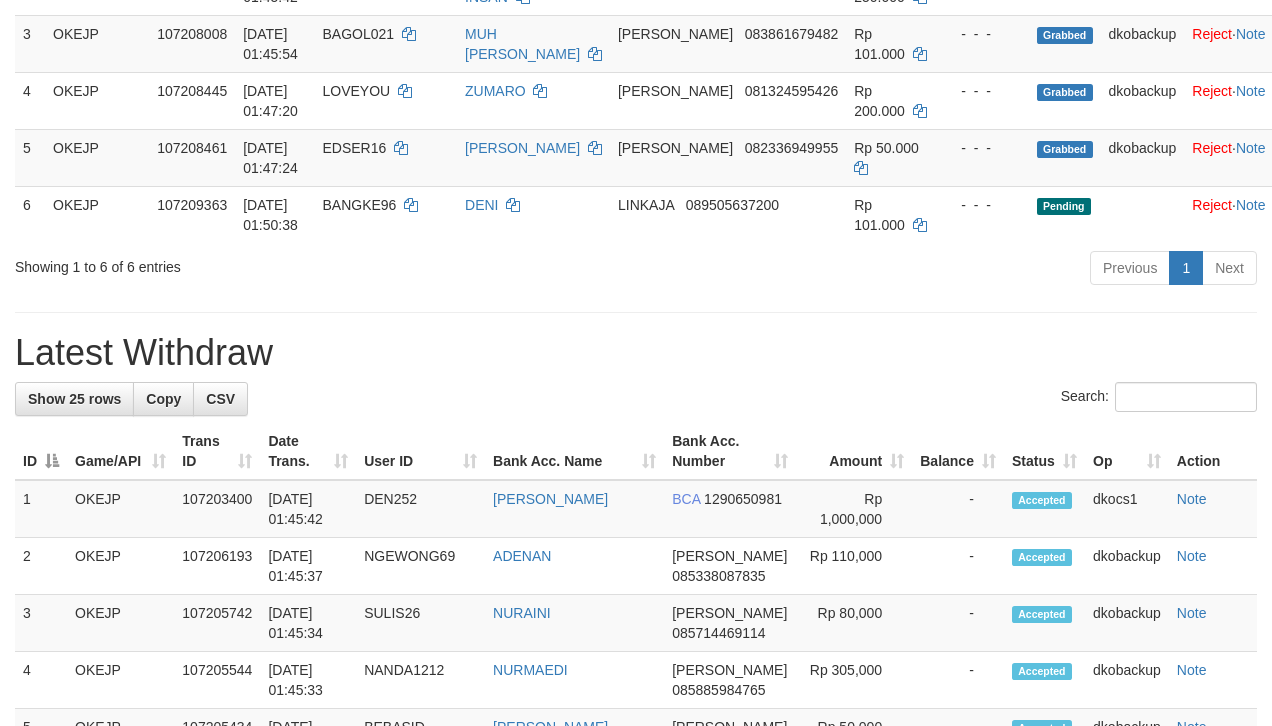 scroll, scrollTop: 400, scrollLeft: 0, axis: vertical 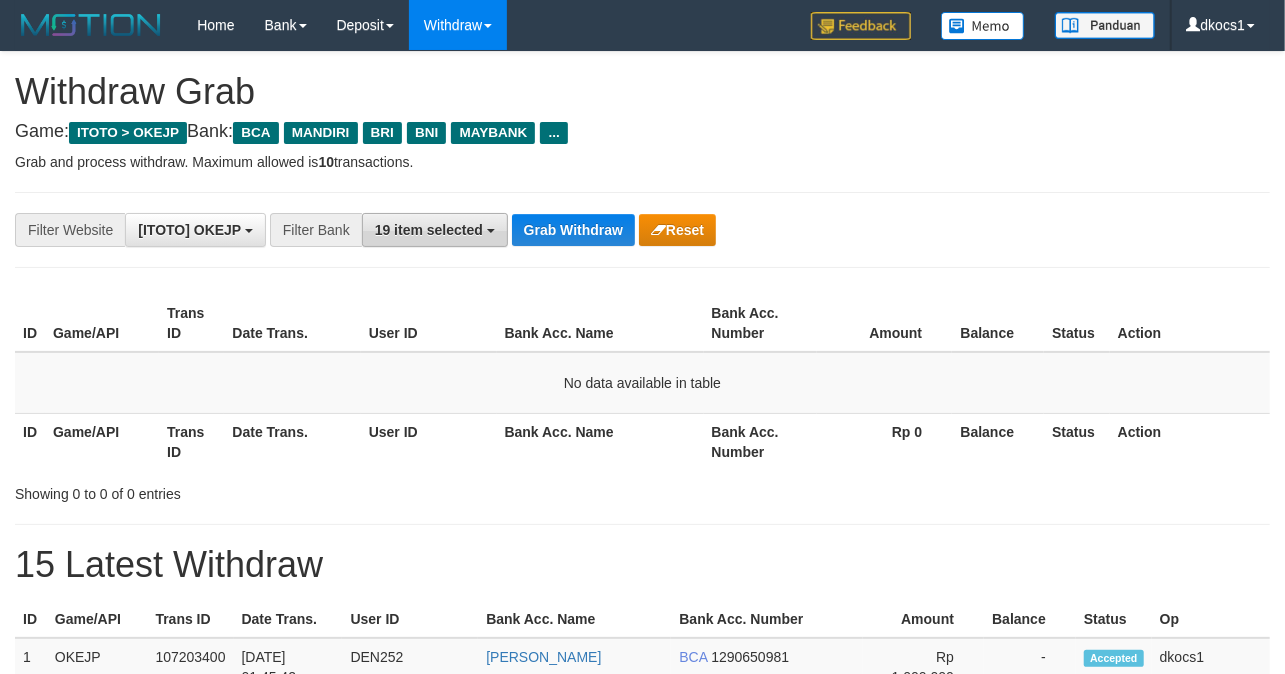 click on "19 item selected" at bounding box center [429, 230] 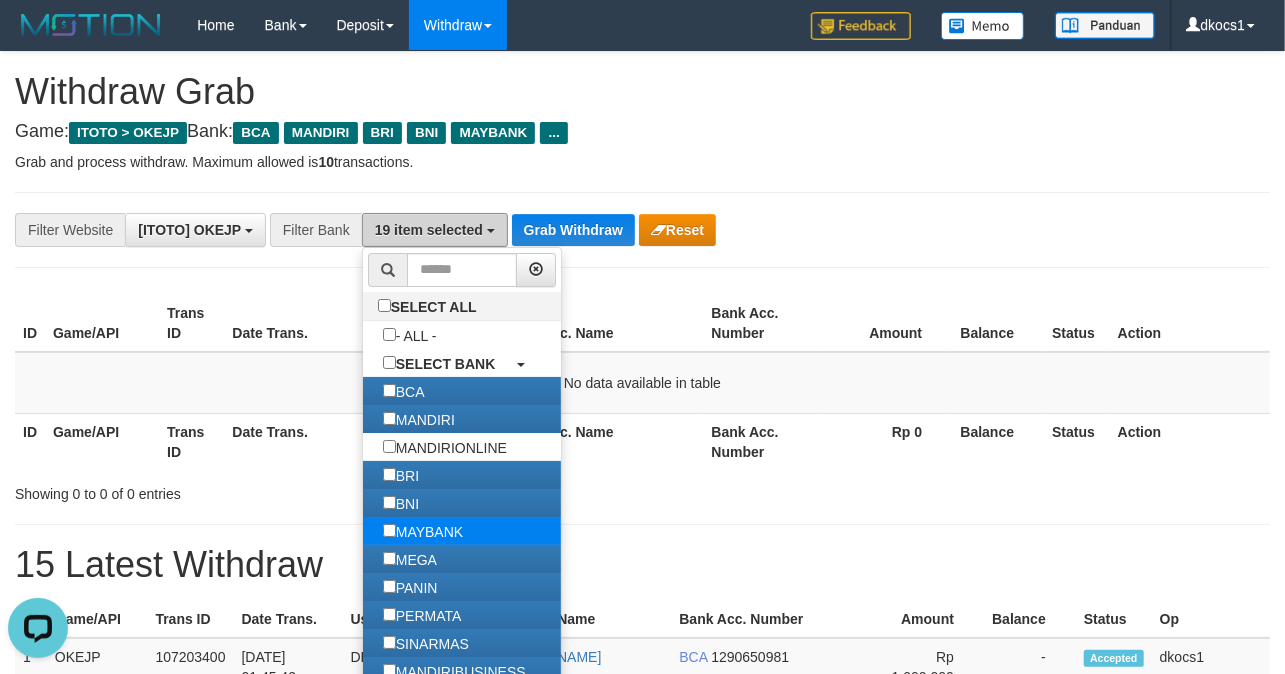 scroll, scrollTop: 0, scrollLeft: 0, axis: both 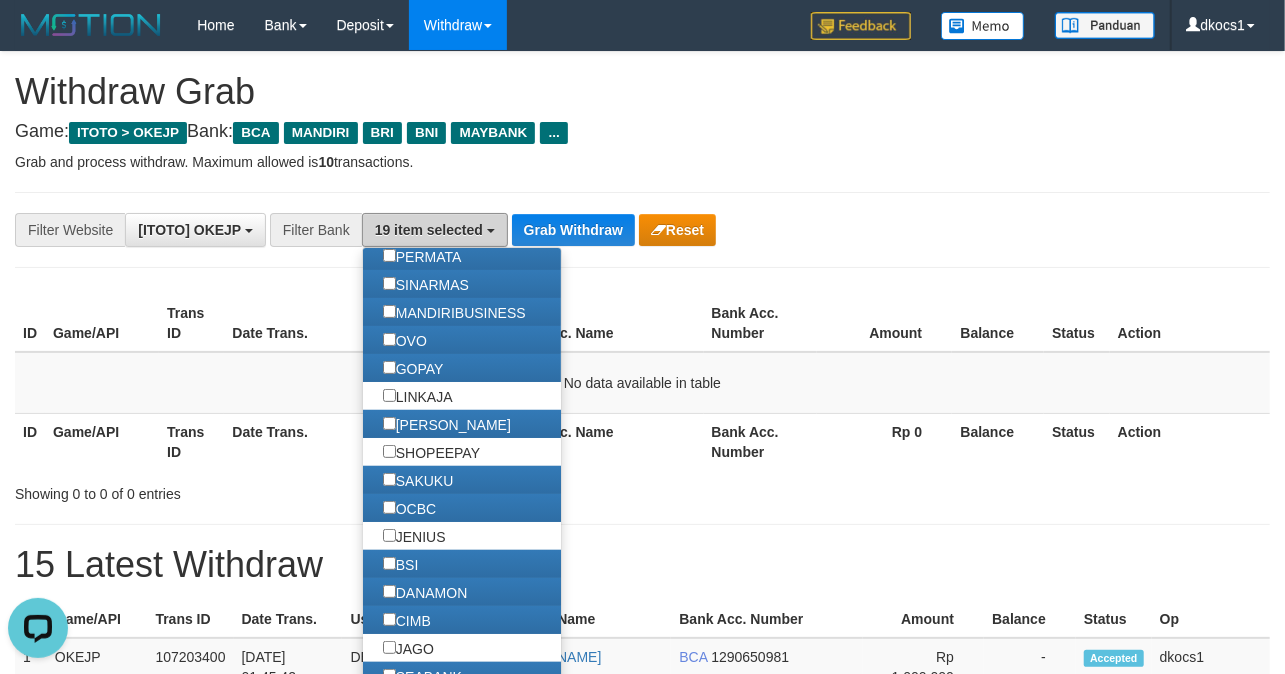 click on "19 item selected" at bounding box center [429, 230] 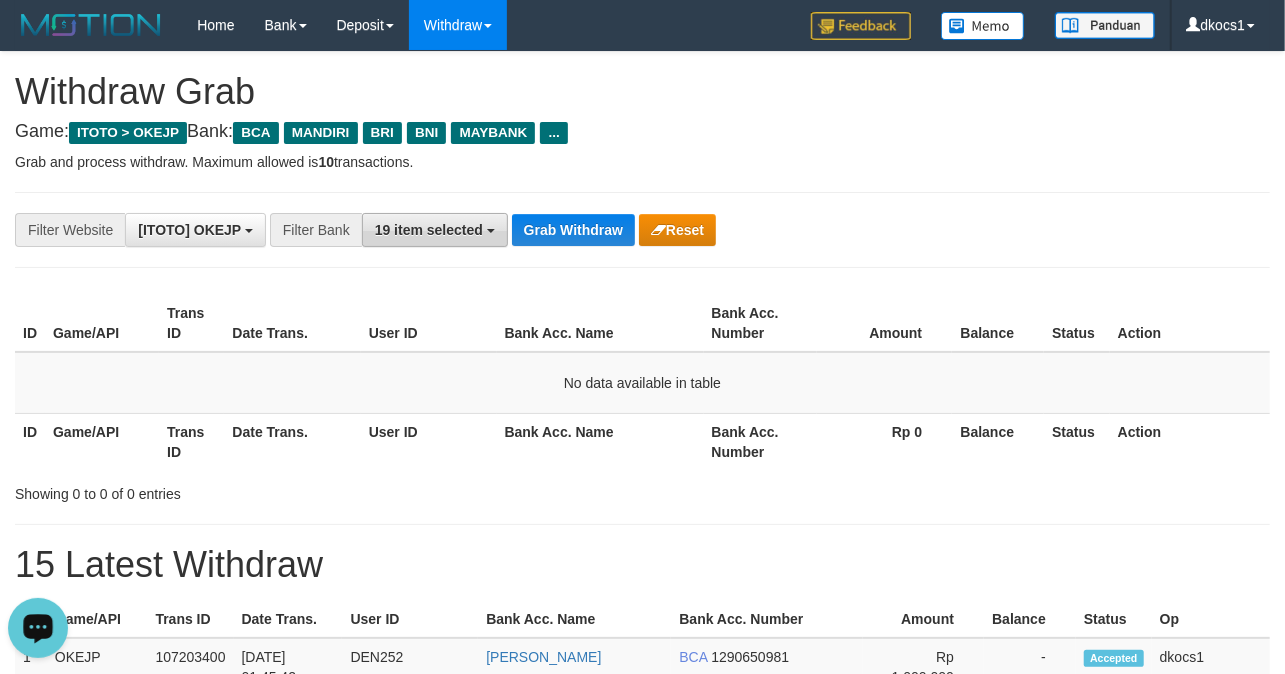 click on "19 item selected" at bounding box center (435, 230) 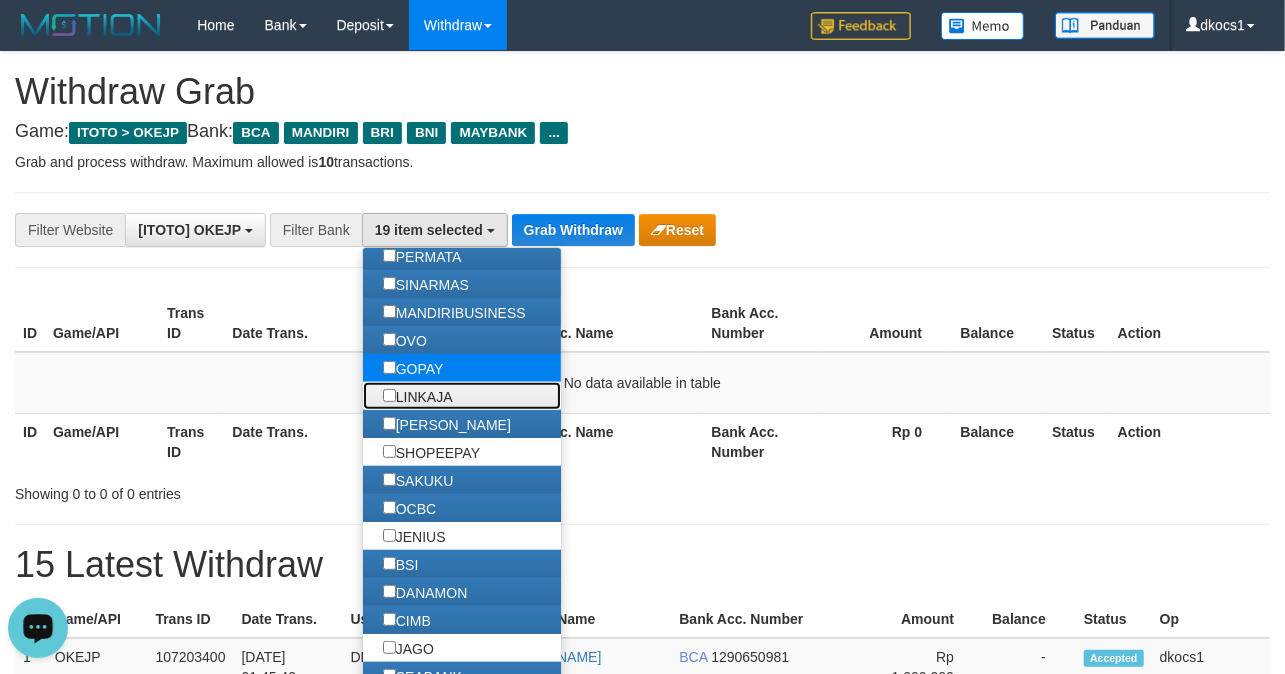 drag, startPoint x: 469, startPoint y: 386, endPoint x: 494, endPoint y: 356, distance: 39.051247 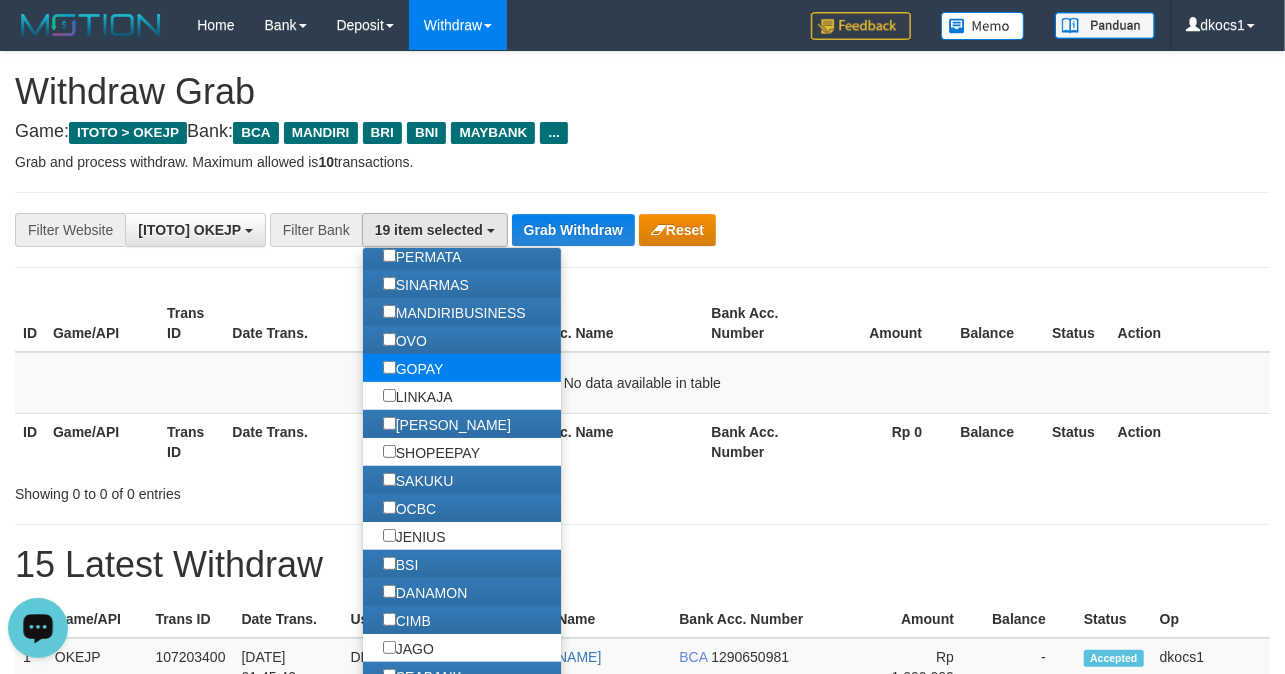 scroll, scrollTop: 34, scrollLeft: 0, axis: vertical 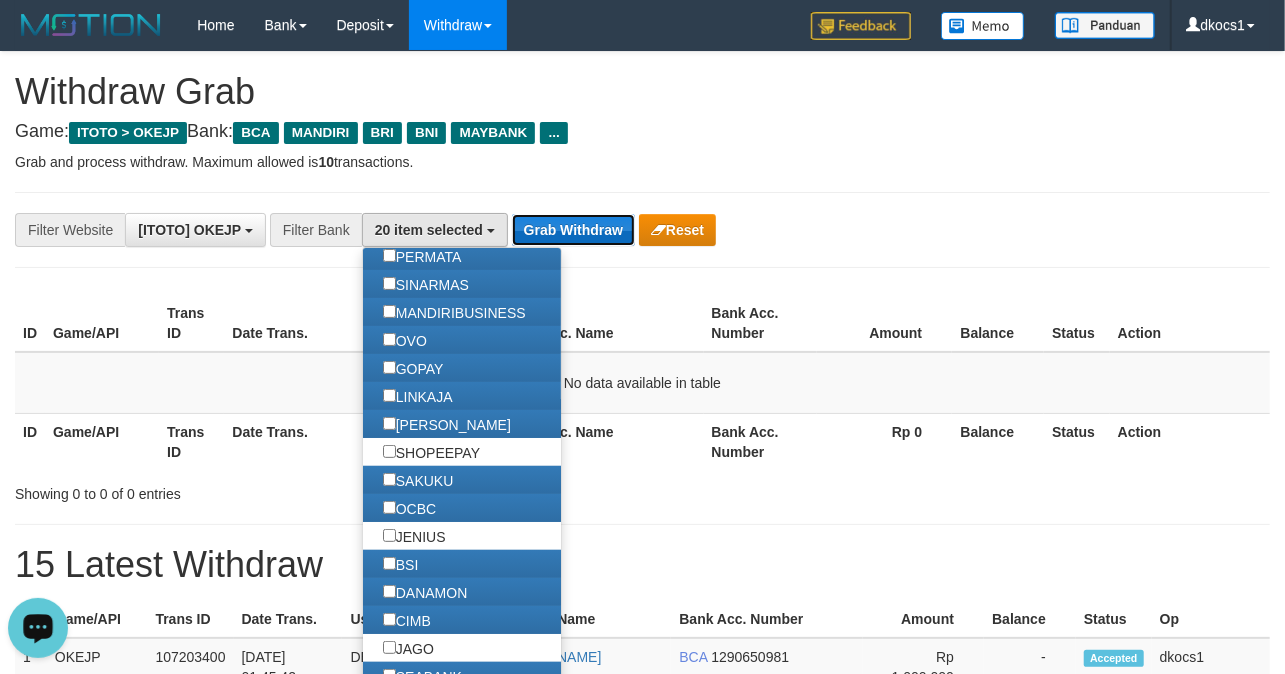 click on "Grab Withdraw" at bounding box center [573, 230] 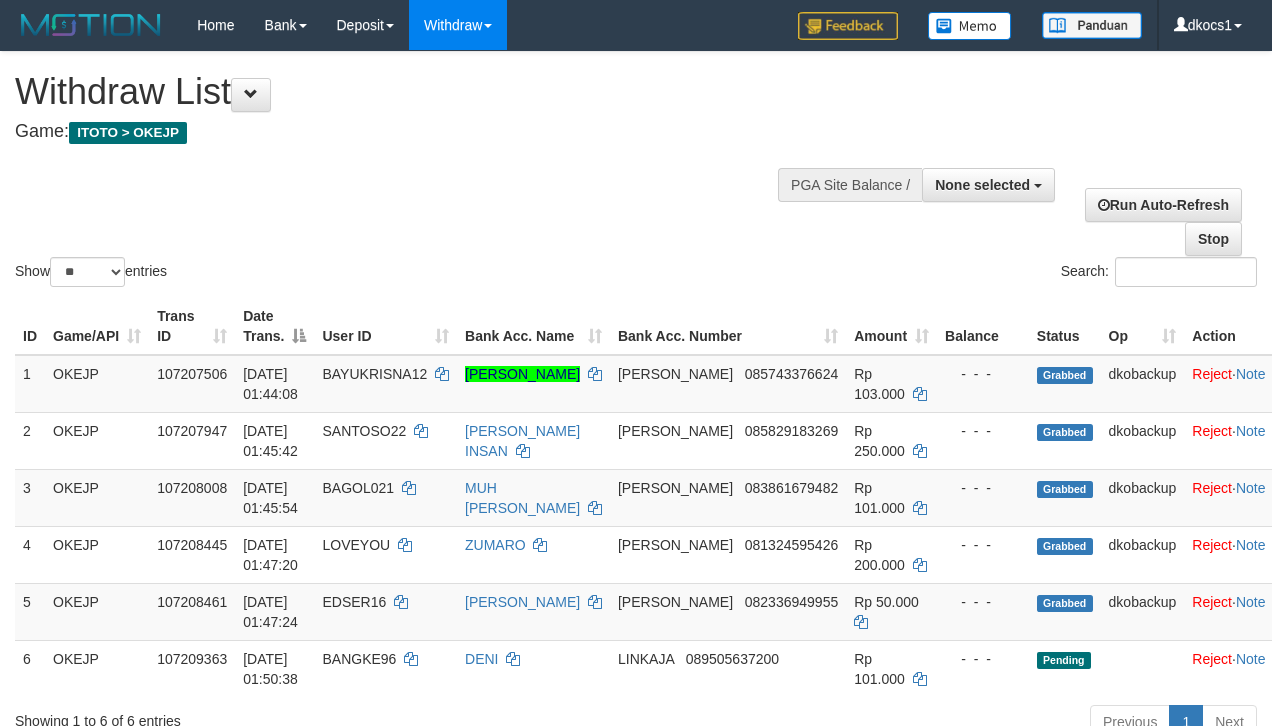 select 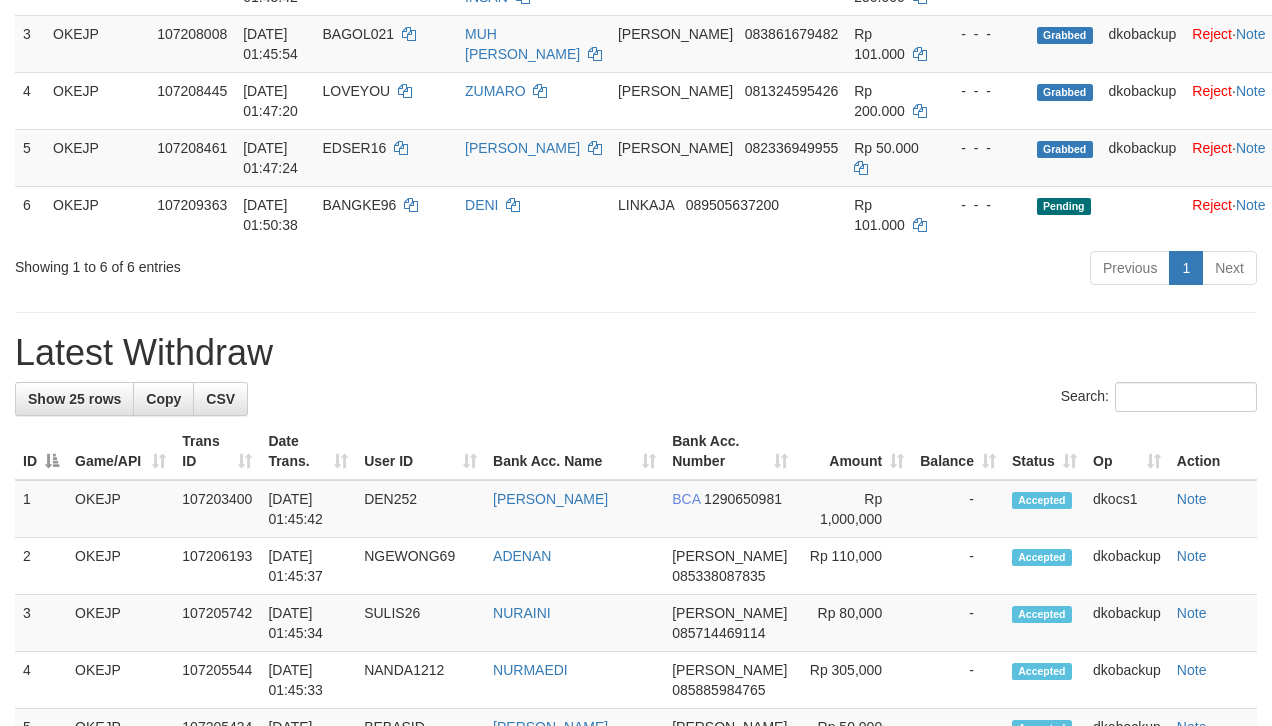 scroll, scrollTop: 400, scrollLeft: 0, axis: vertical 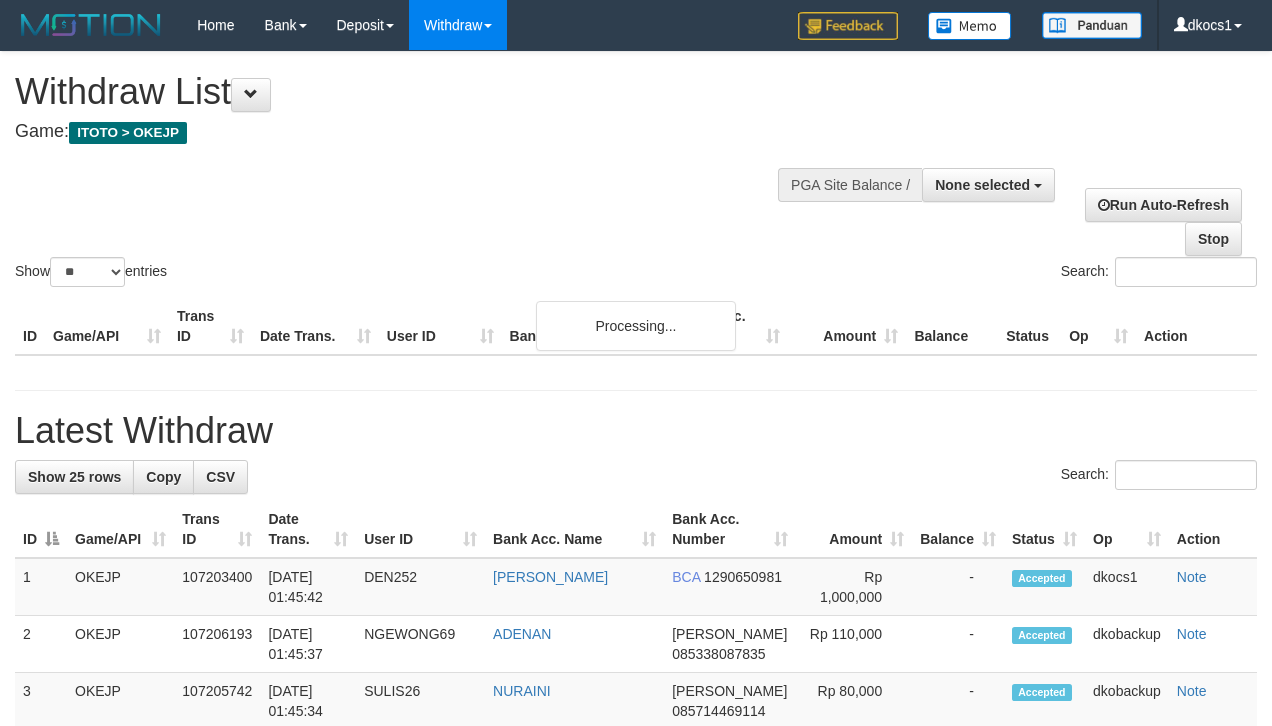 select 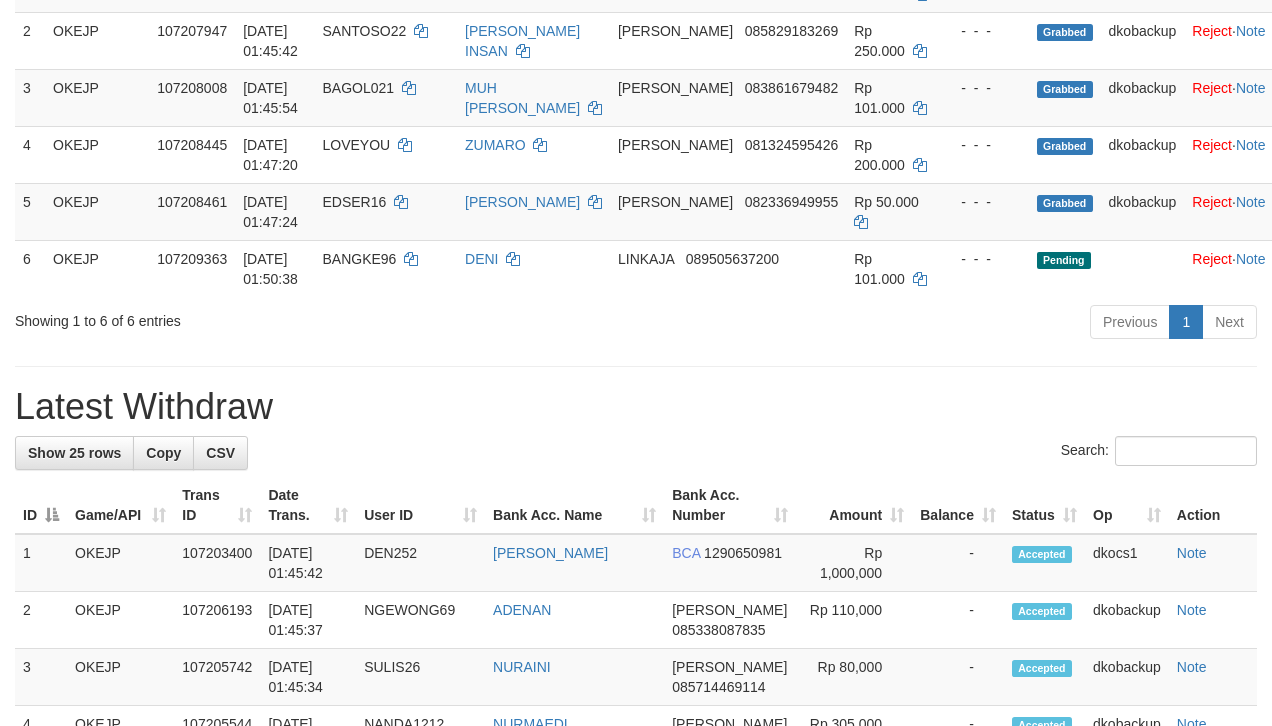 scroll, scrollTop: 778, scrollLeft: 0, axis: vertical 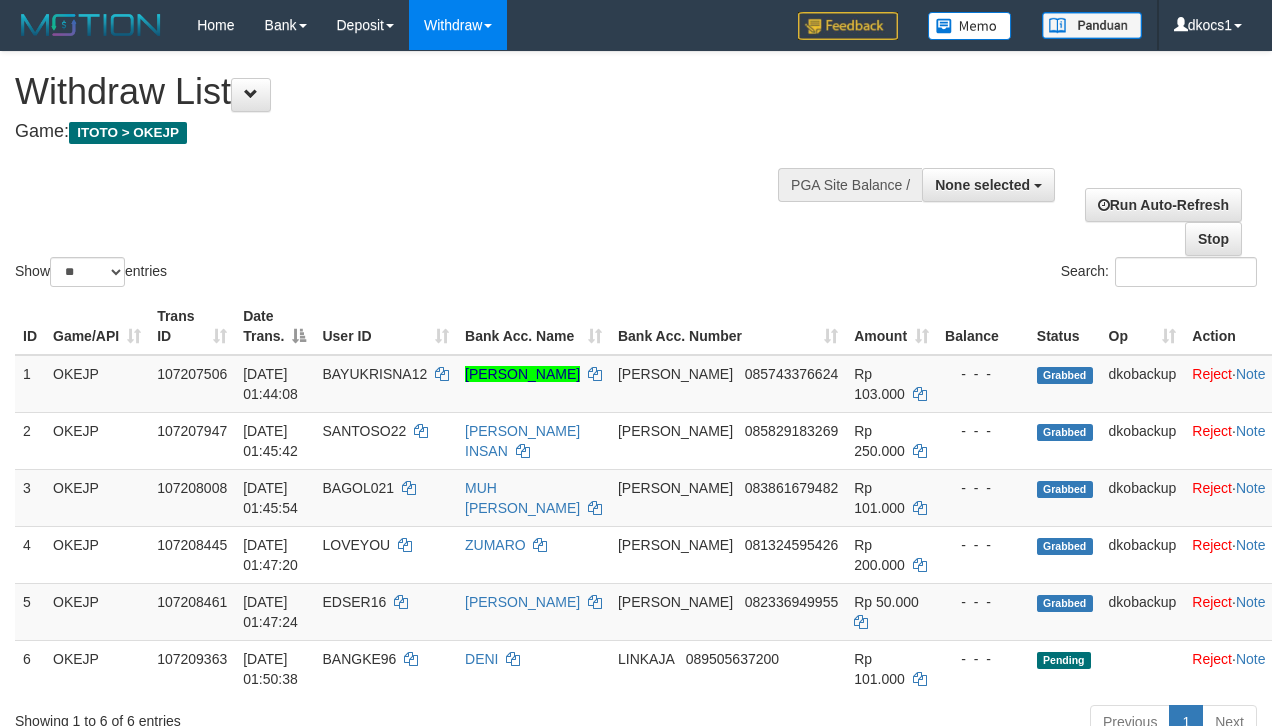 select 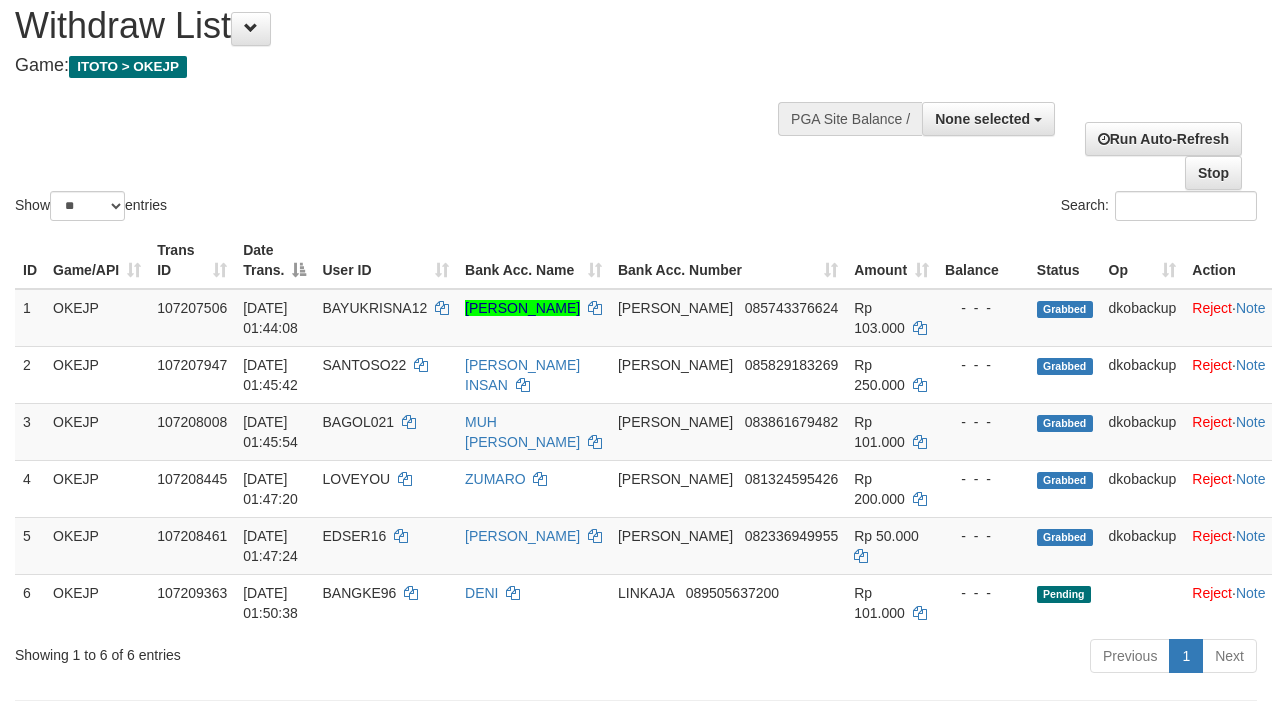 scroll, scrollTop: 133, scrollLeft: 0, axis: vertical 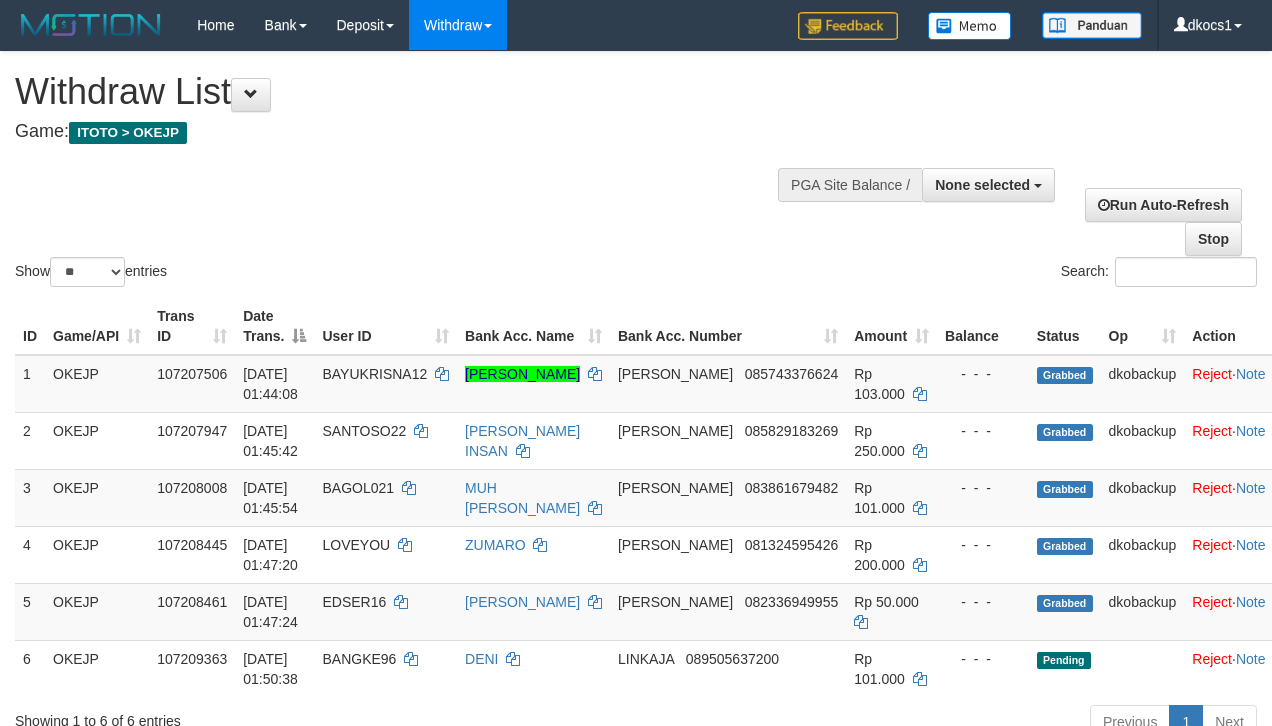 select 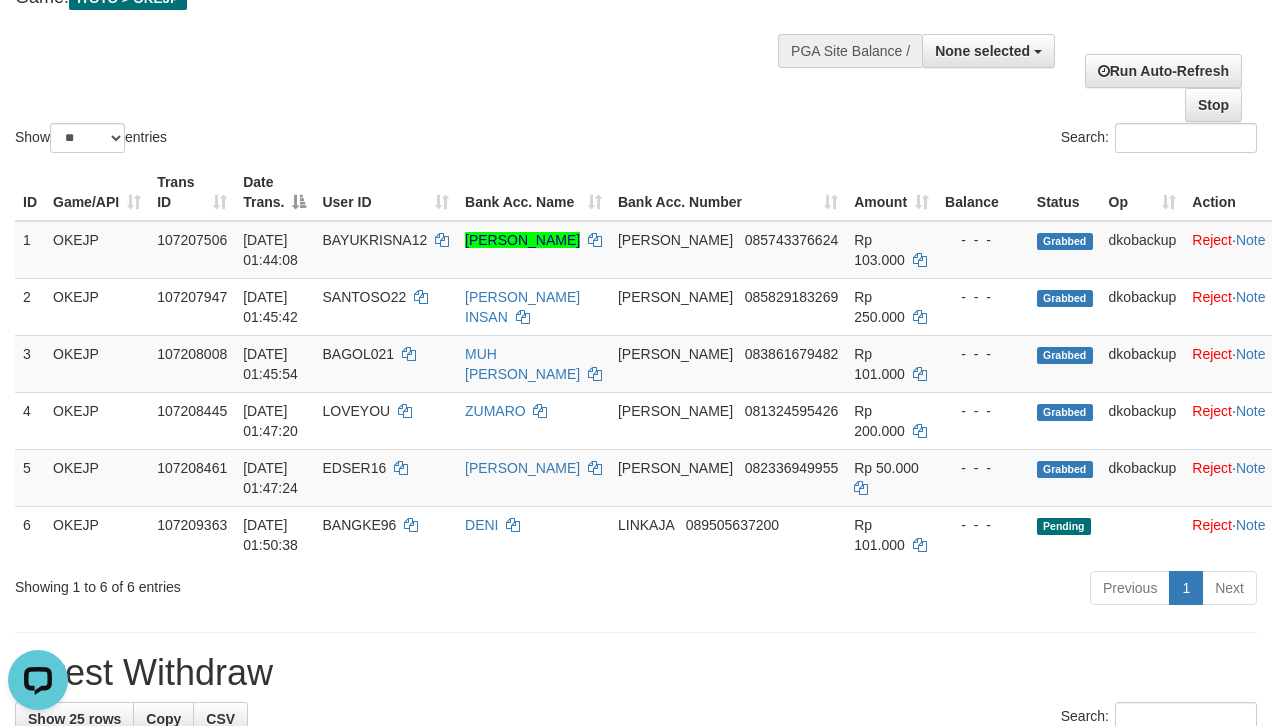 scroll, scrollTop: 0, scrollLeft: 0, axis: both 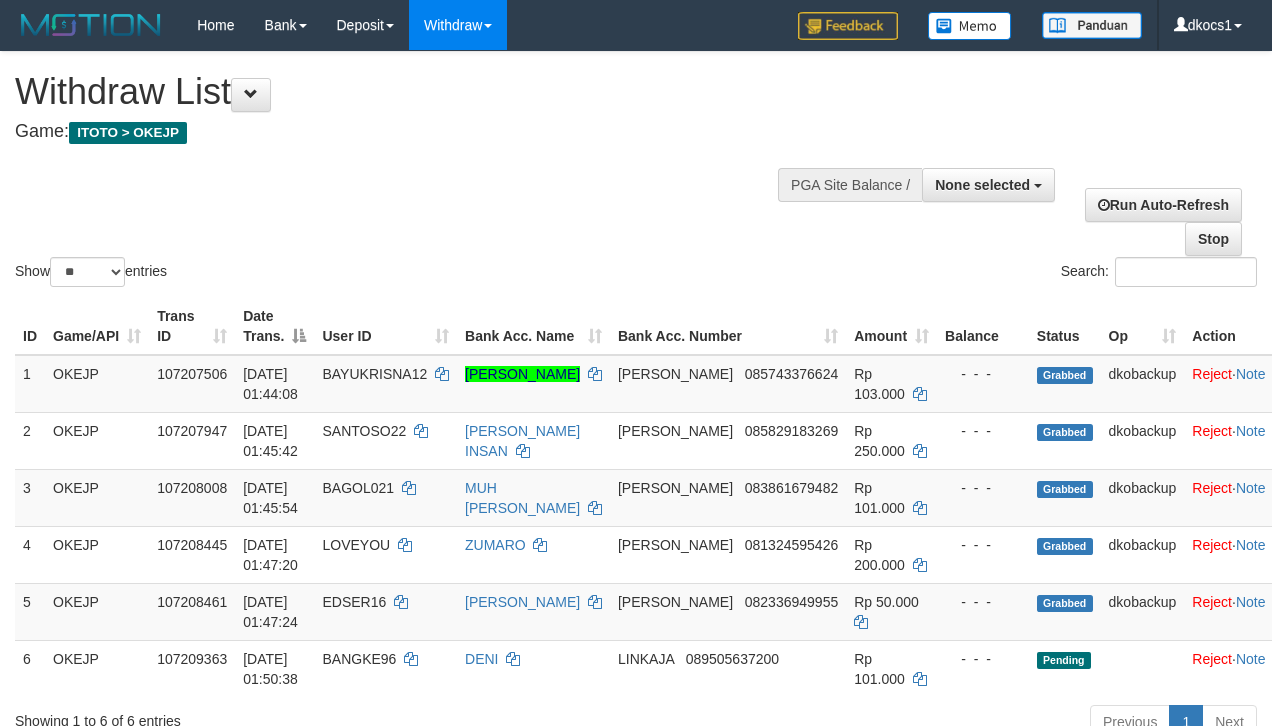 select 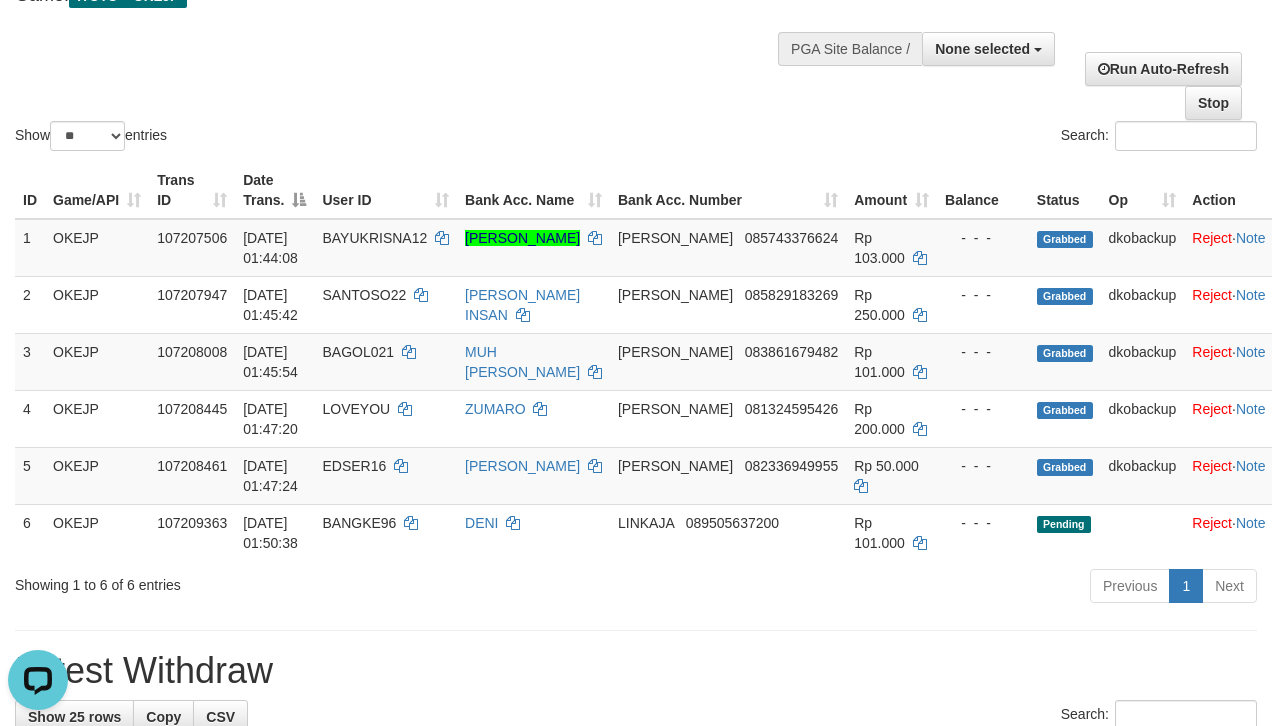 scroll, scrollTop: 0, scrollLeft: 0, axis: both 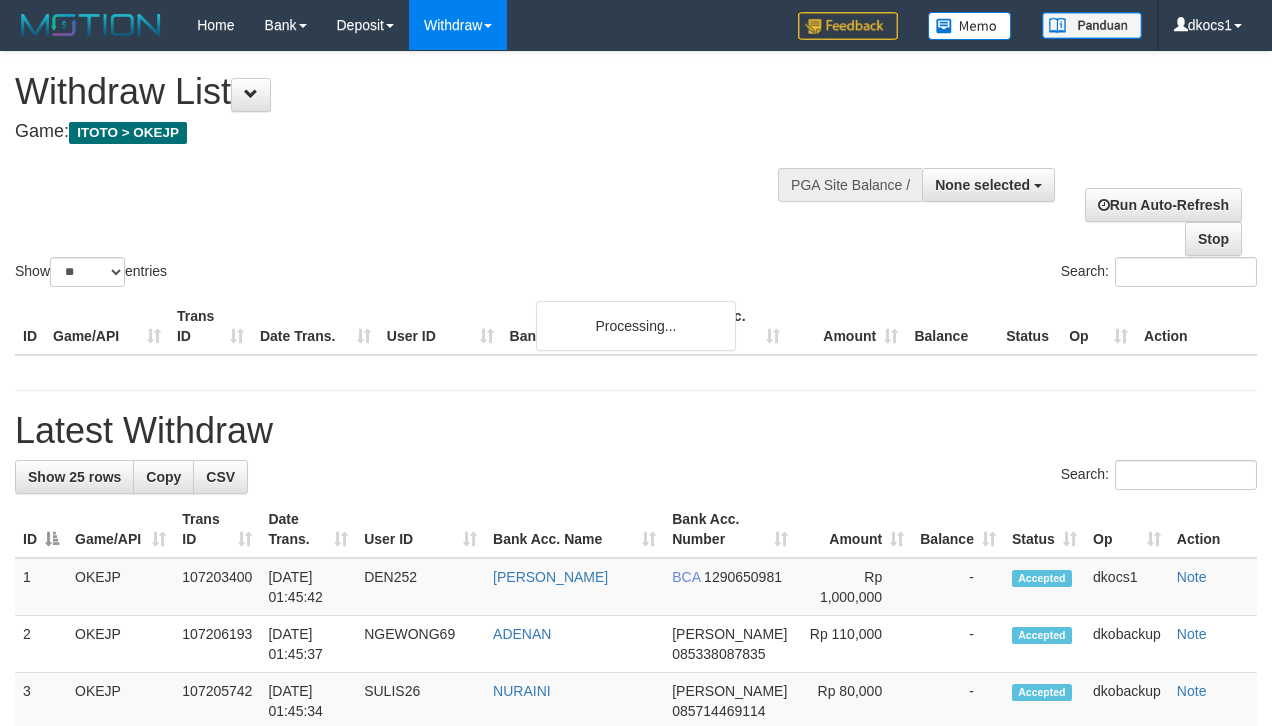 select 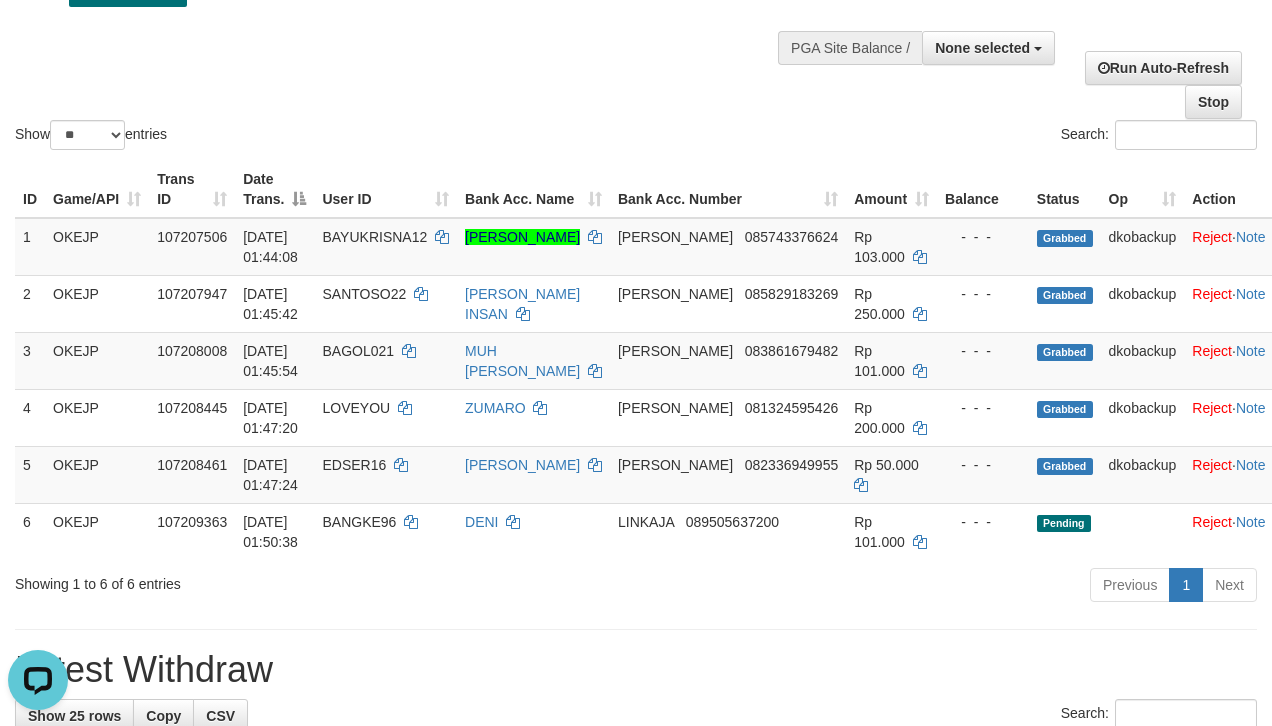 scroll, scrollTop: 0, scrollLeft: 0, axis: both 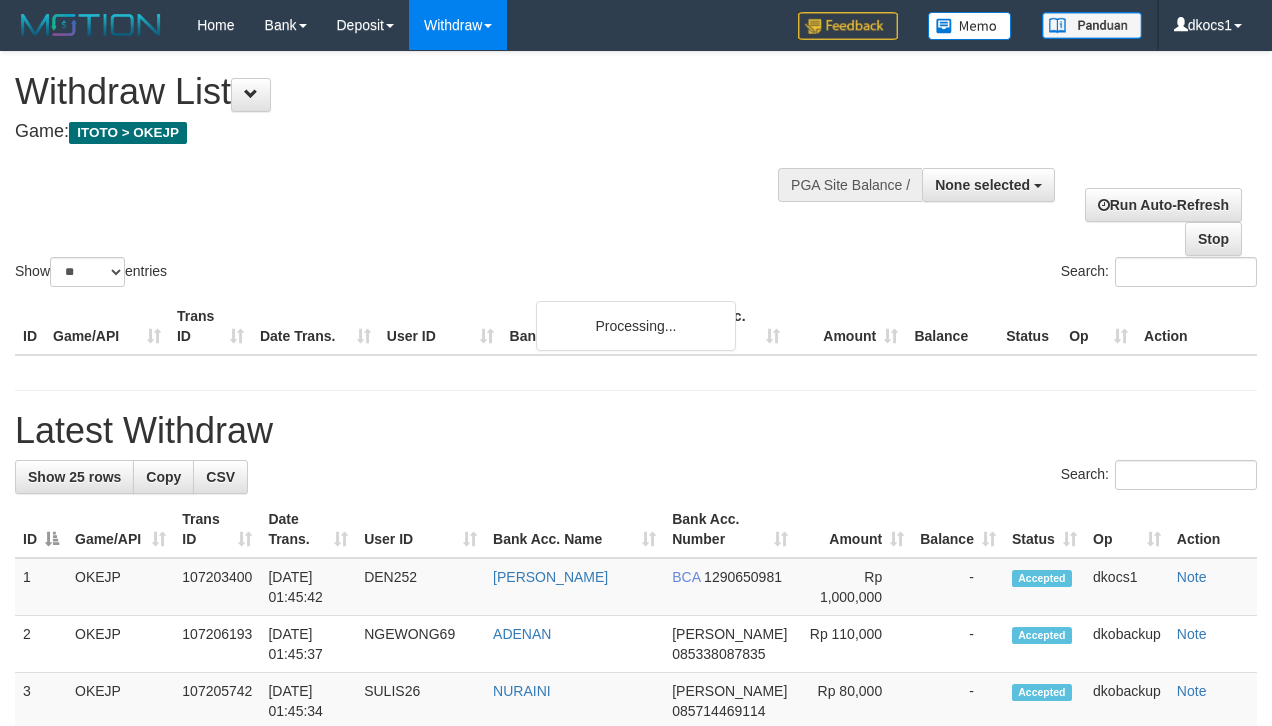 select 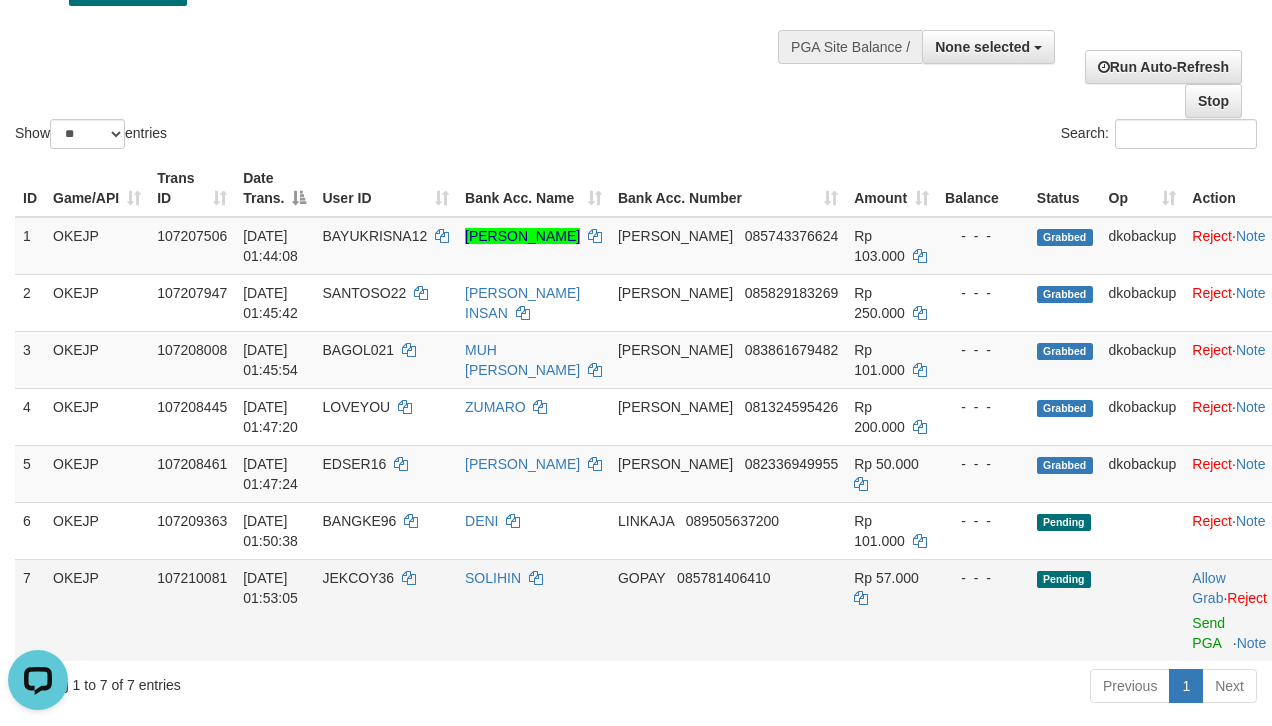 scroll, scrollTop: 0, scrollLeft: 0, axis: both 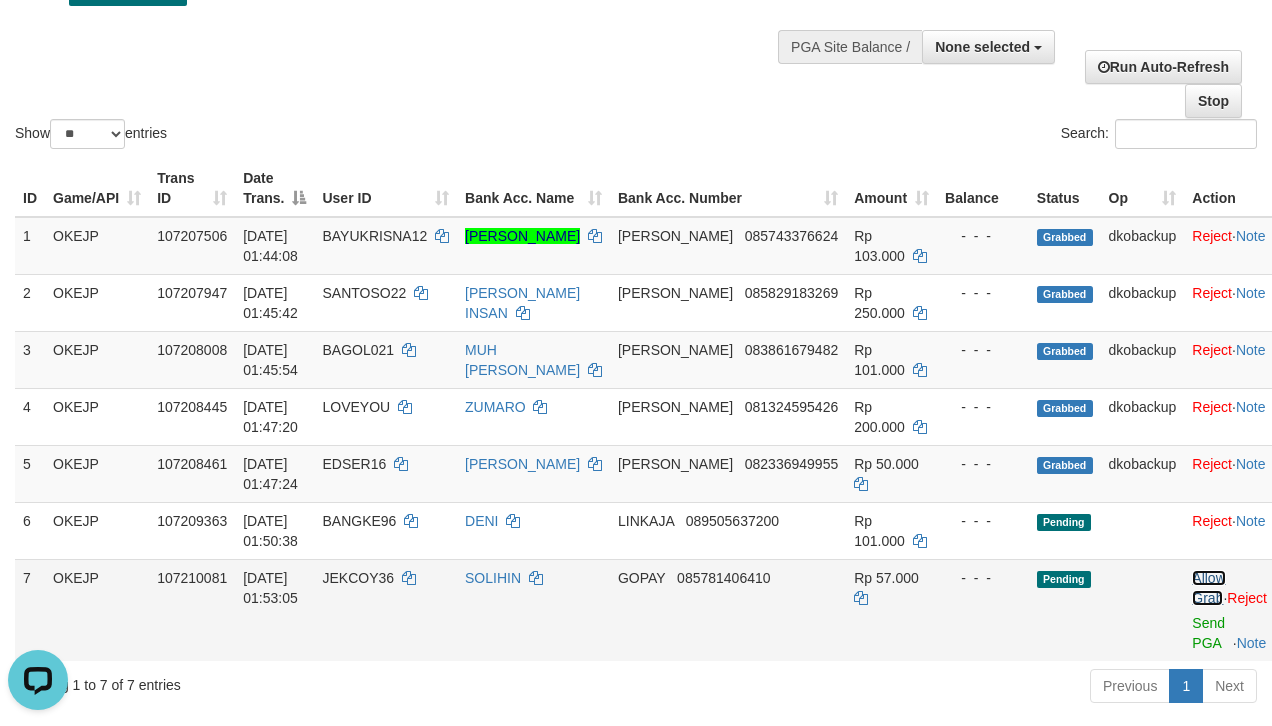 click on "Allow Grab" at bounding box center [1208, 588] 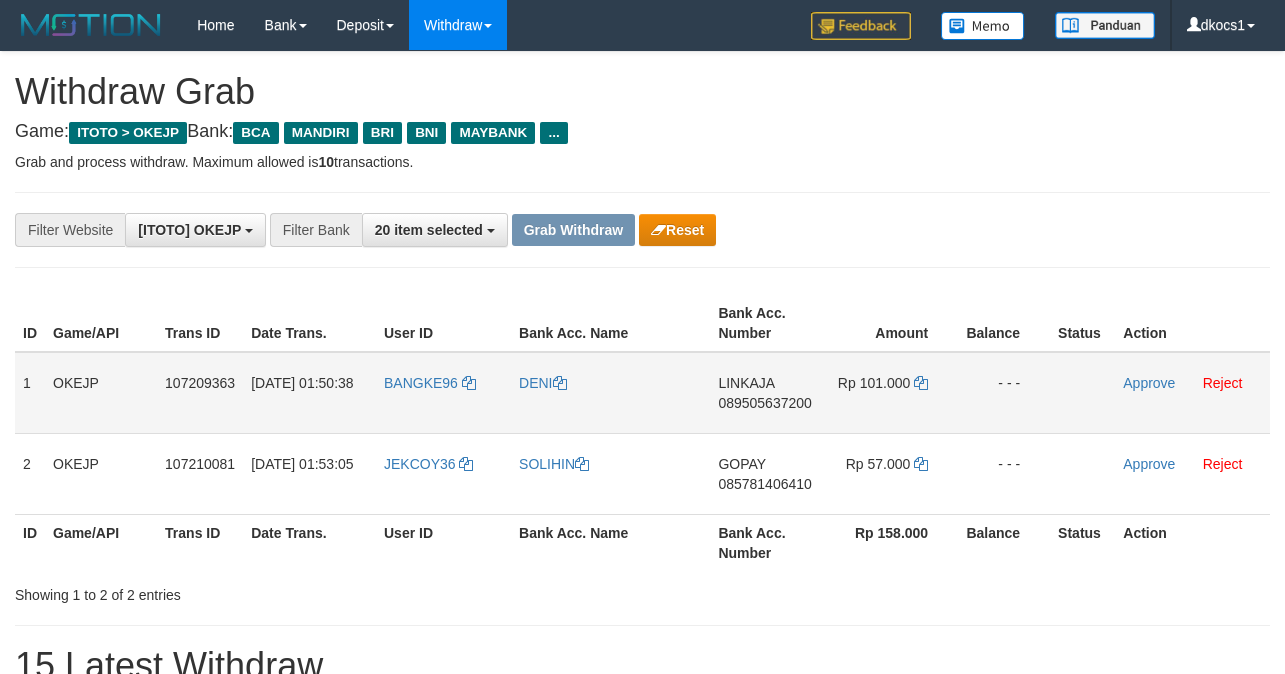 scroll, scrollTop: 0, scrollLeft: 0, axis: both 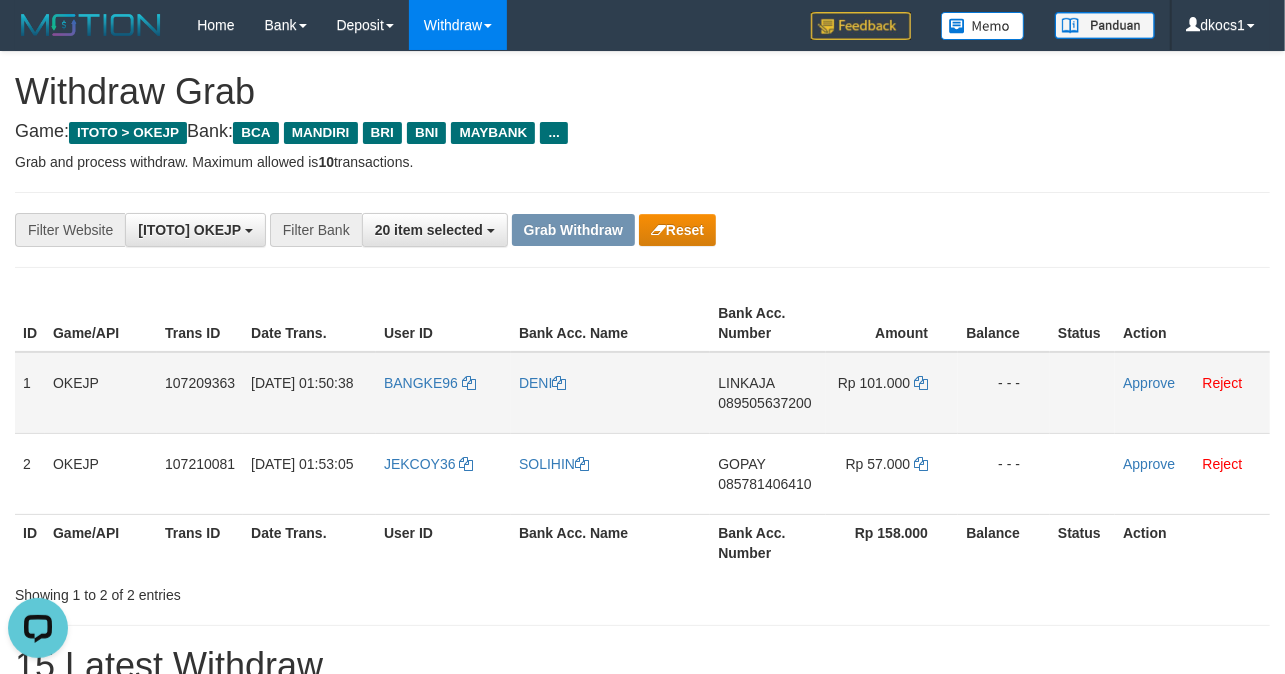 click on "BANGKE96" at bounding box center [443, 393] 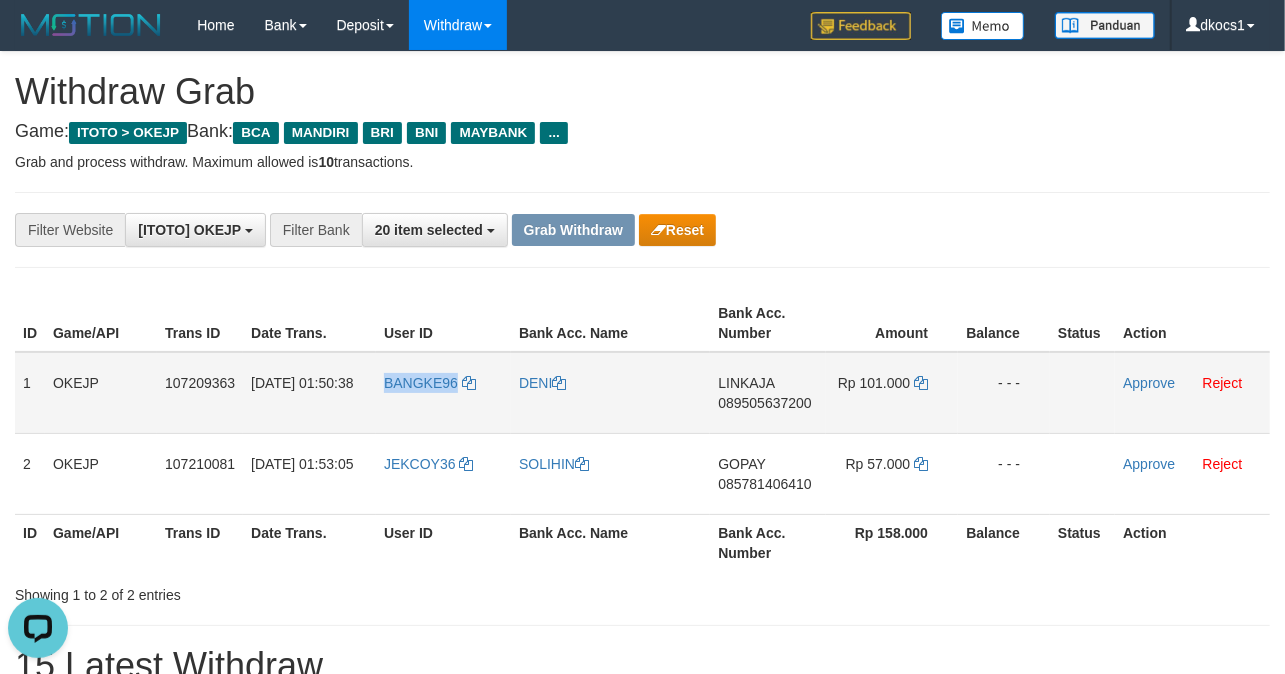 click on "BANGKE96" at bounding box center (443, 393) 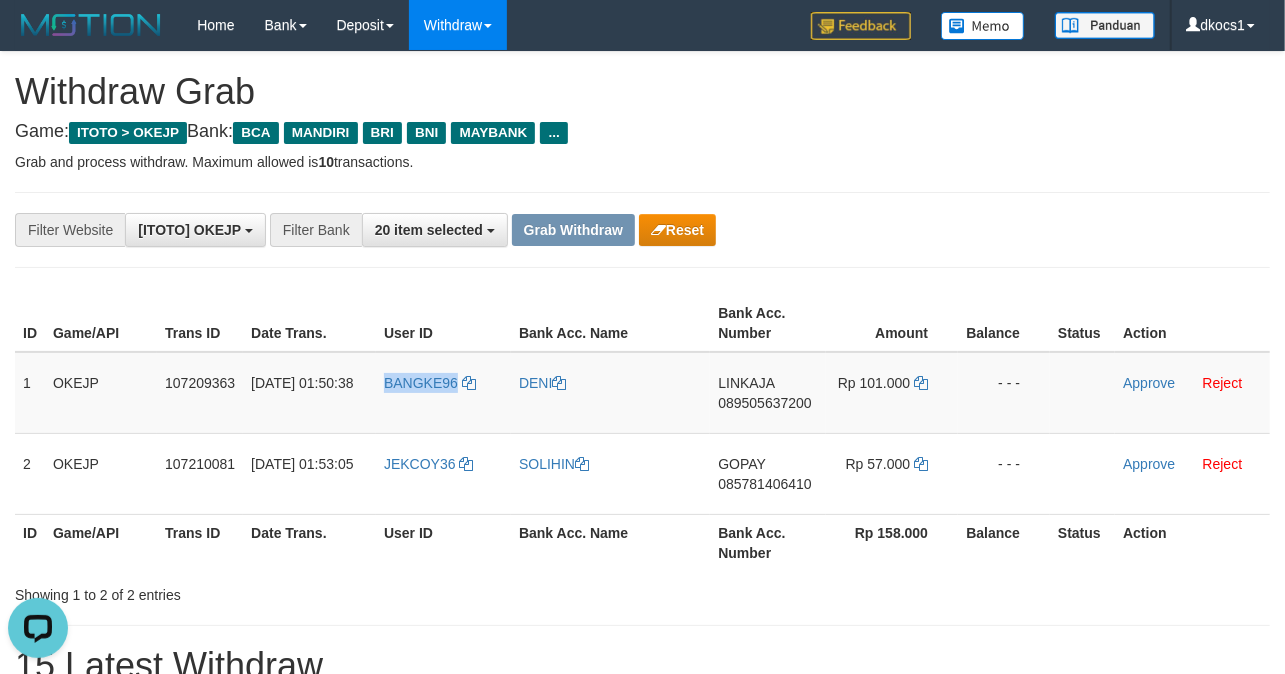 copy on "BANGKE96" 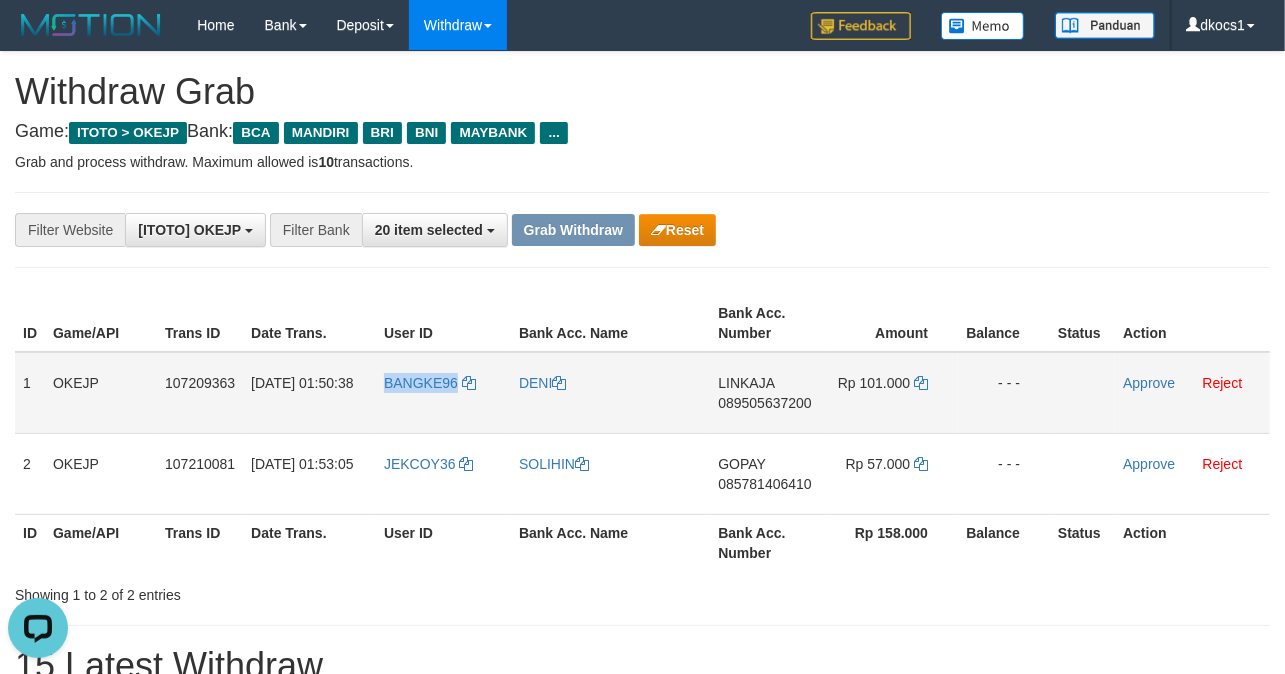 click on "BANGKE96" at bounding box center (443, 393) 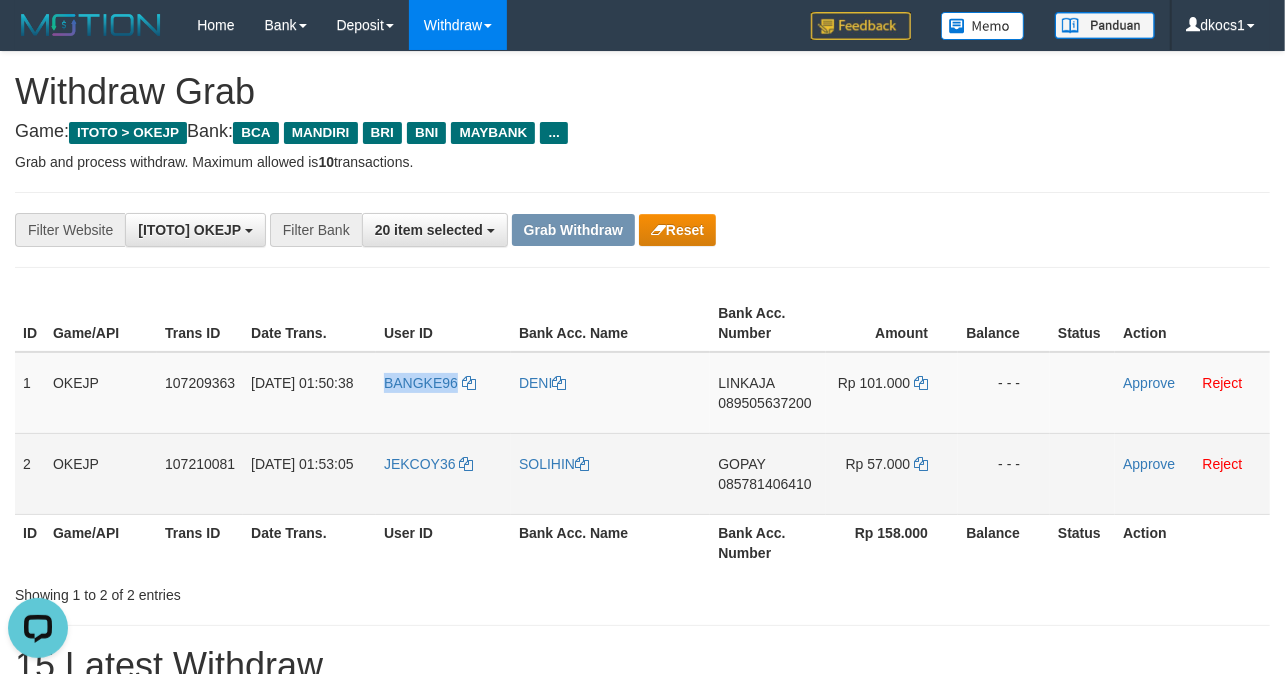 copy on "BANGKE96" 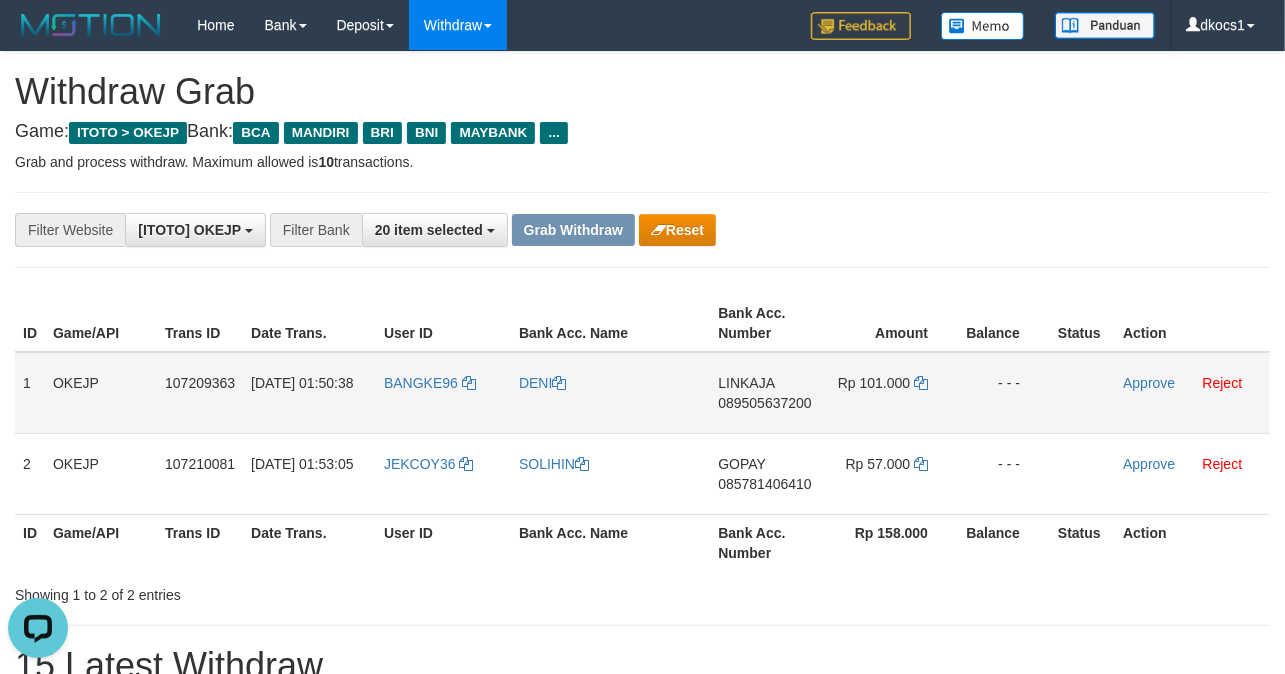 click on "DENI" at bounding box center [610, 393] 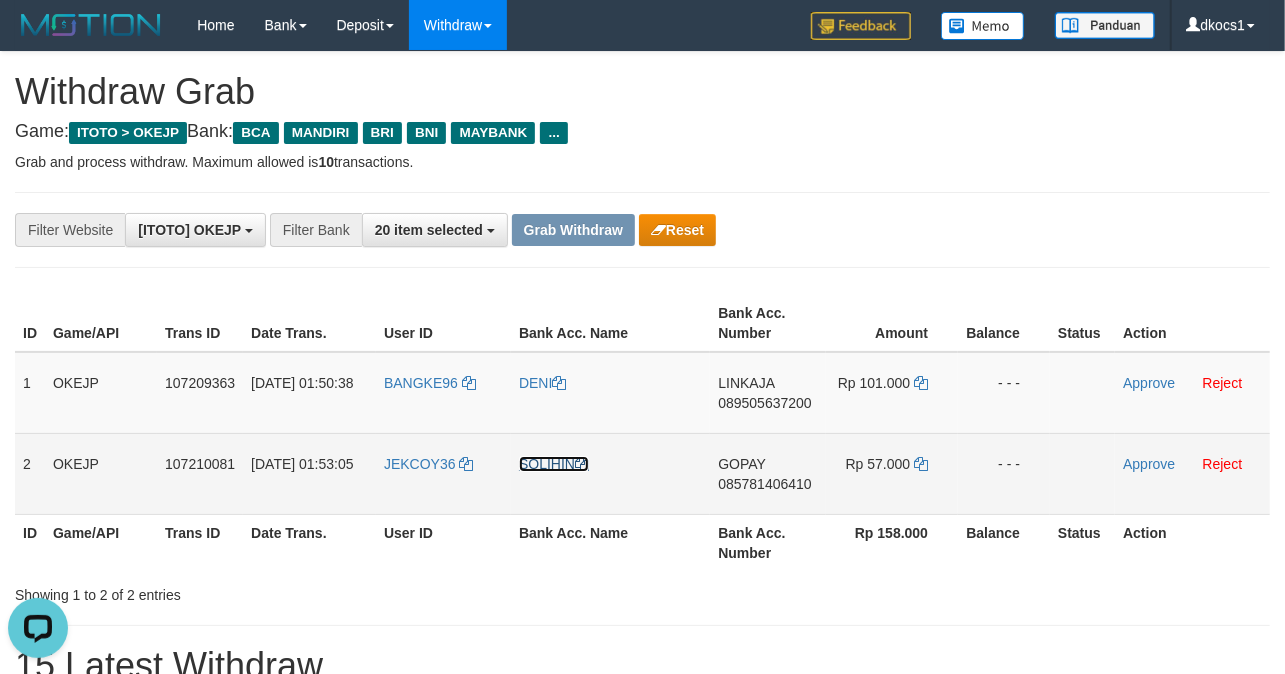 click on "SOLIHIN" at bounding box center [554, 464] 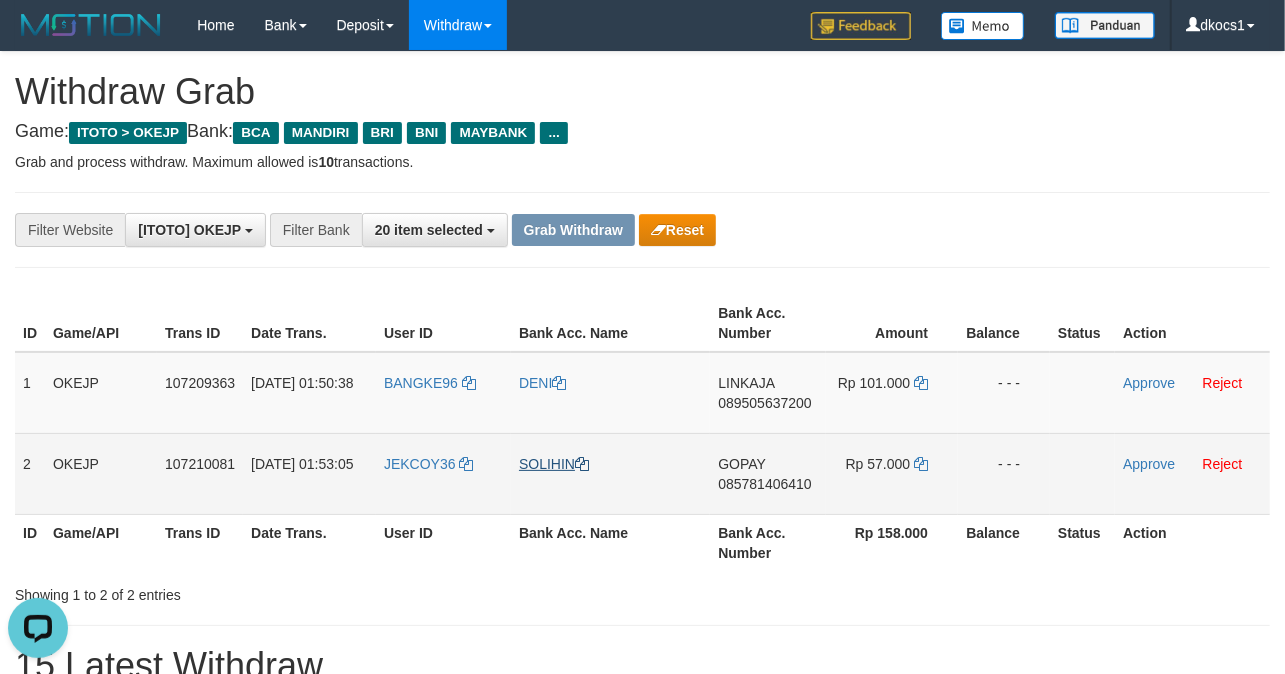 copy on "DENI" 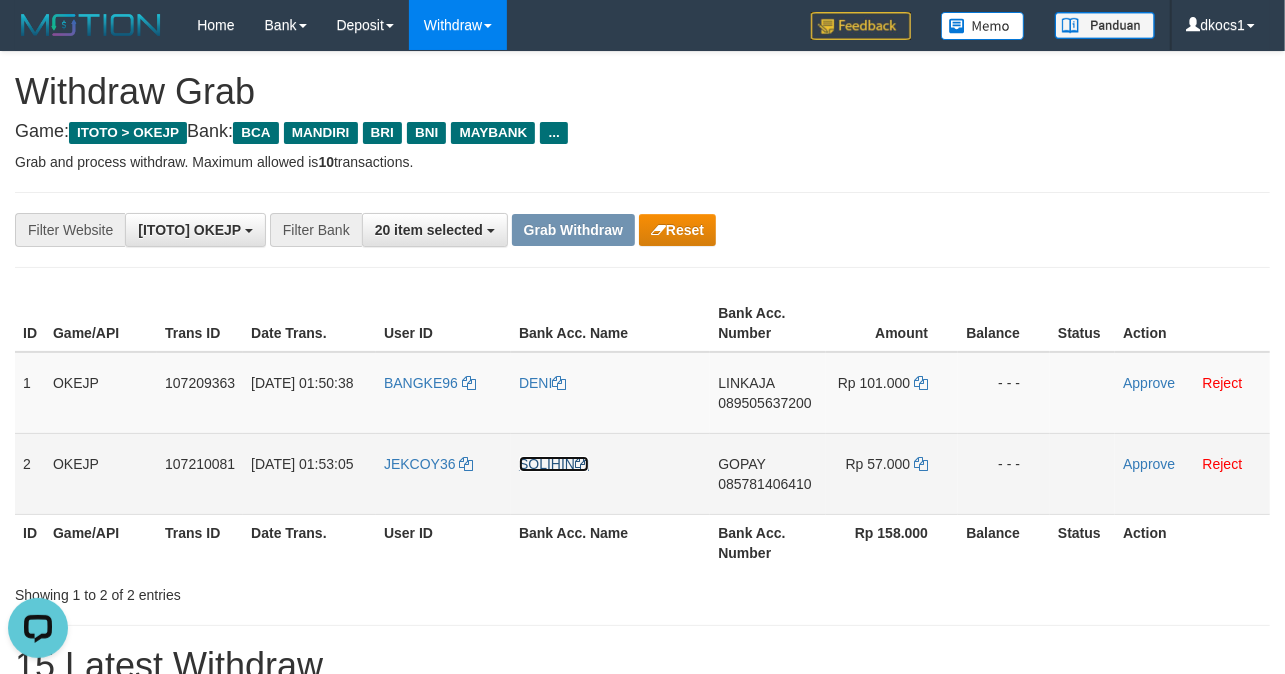 click on "SOLIHIN" at bounding box center [554, 464] 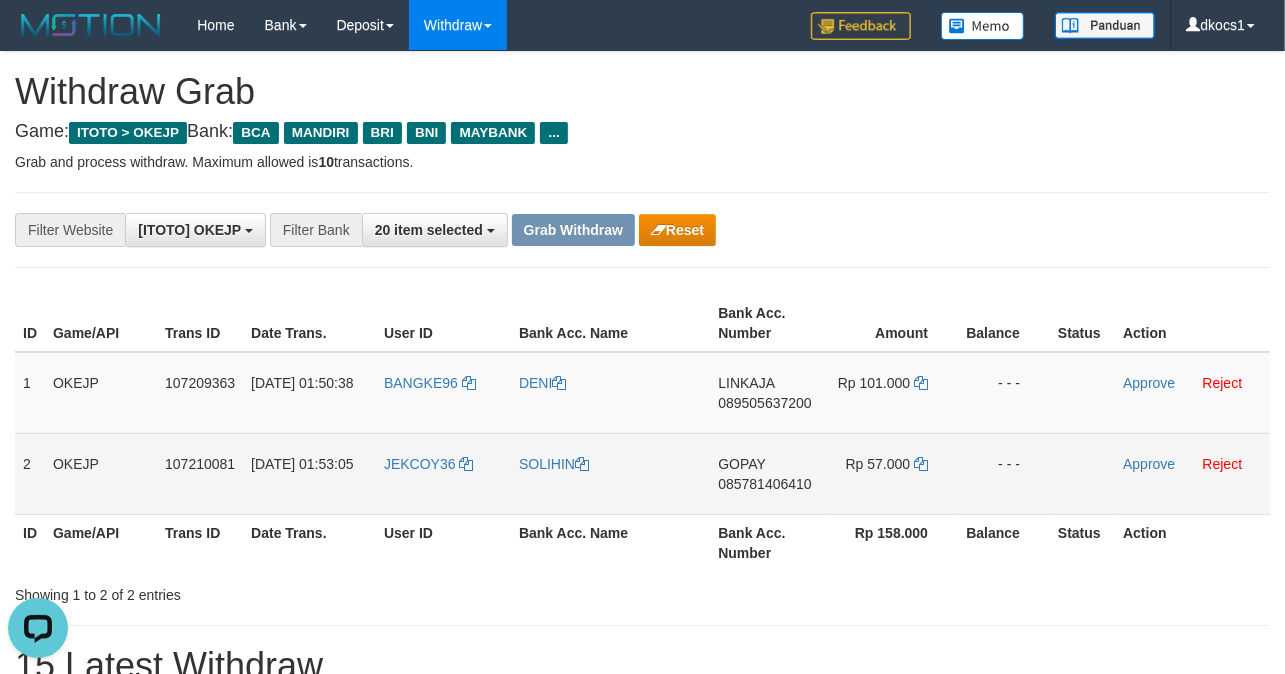 click on "JEKCOY36" at bounding box center (443, 473) 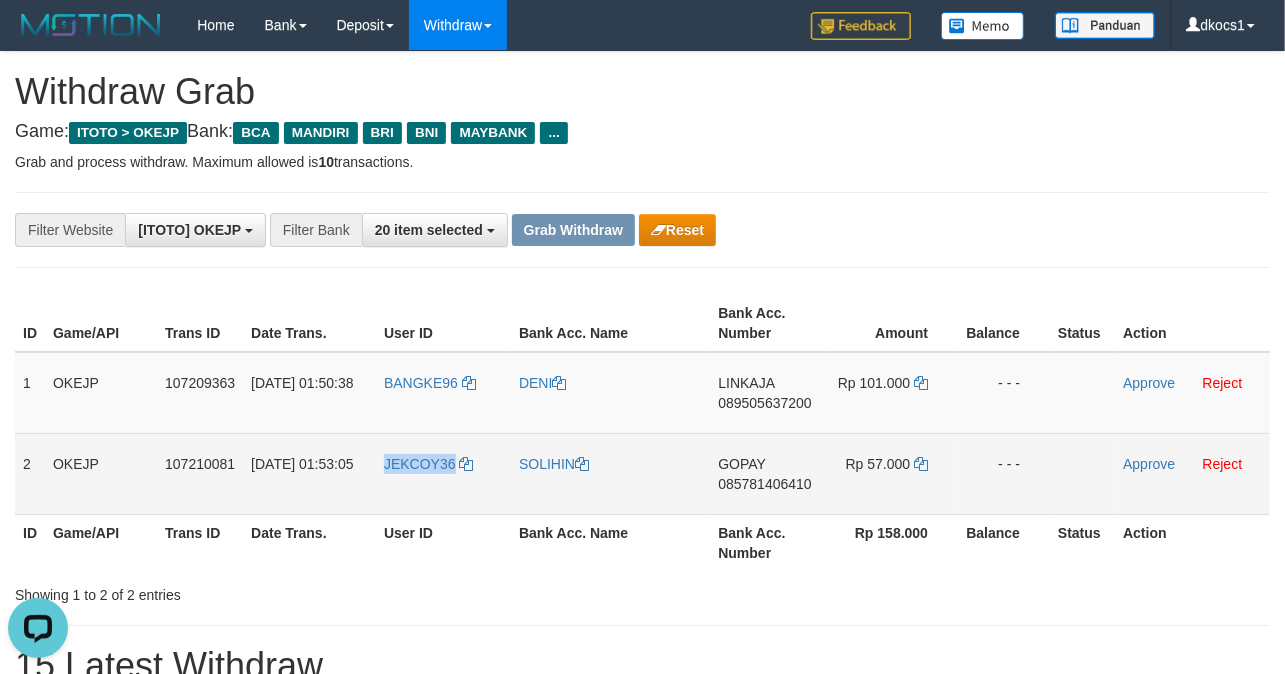 copy on "JEKCOY36" 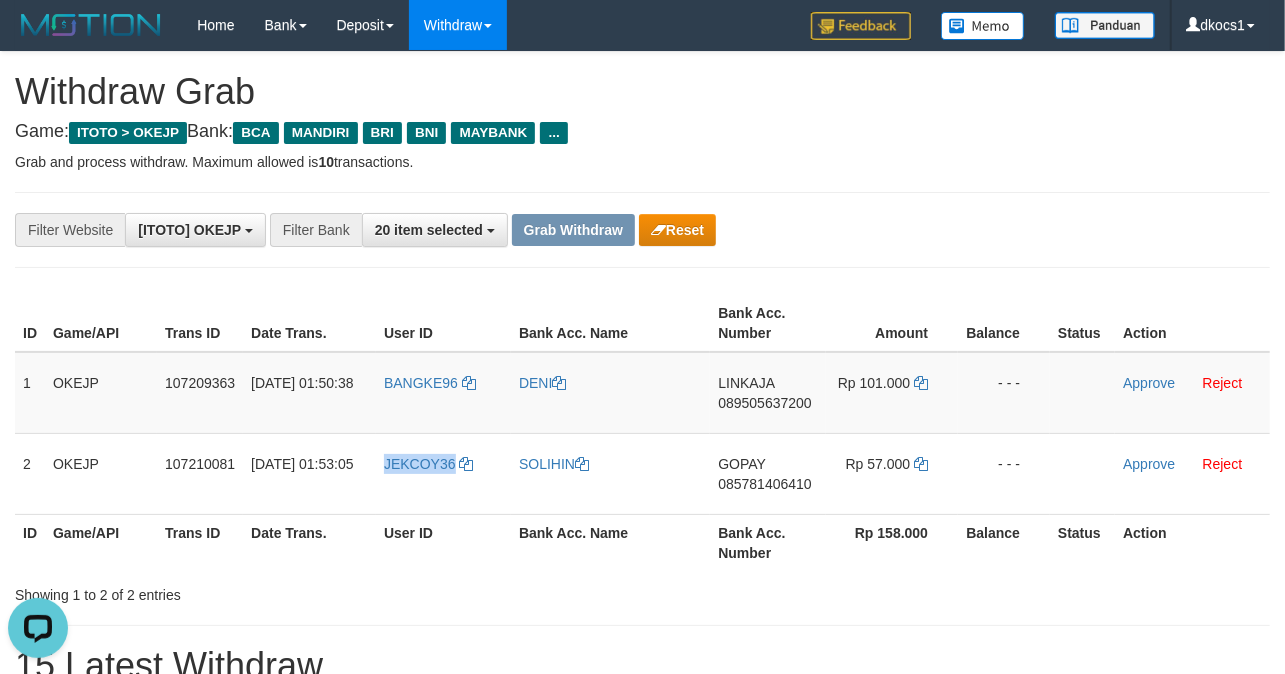 copy on "JEKCOY36" 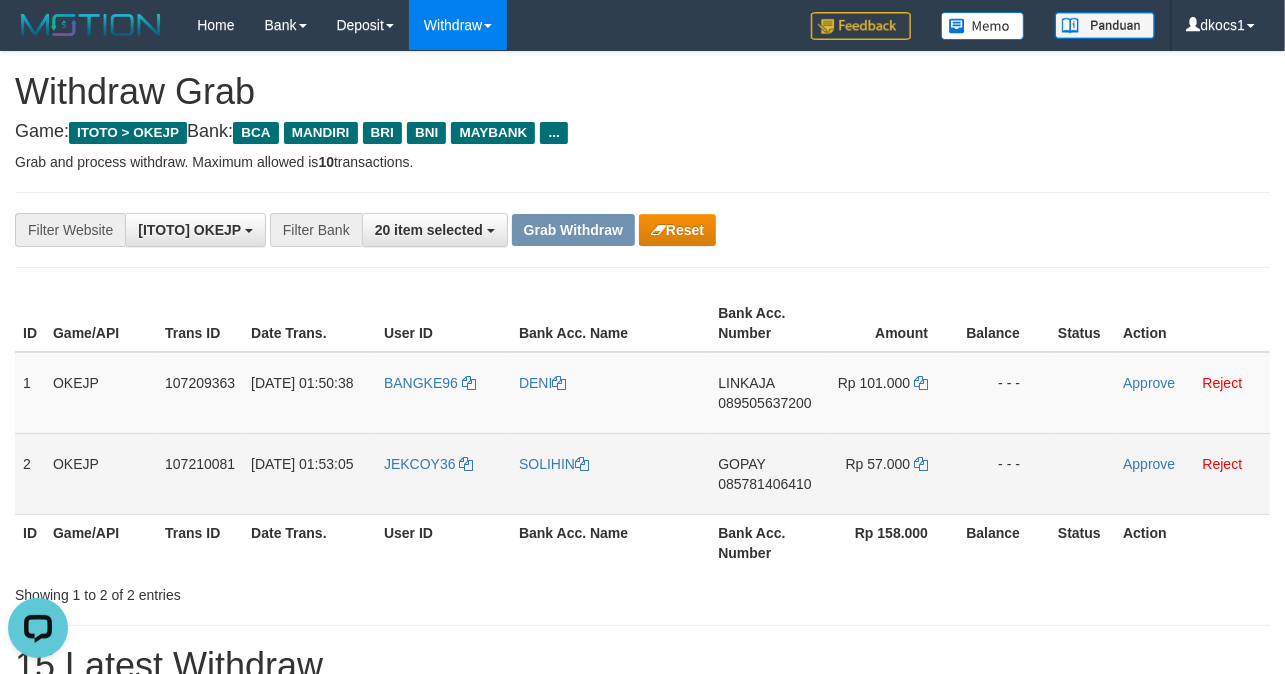 click on "SOLIHIN" at bounding box center (610, 473) 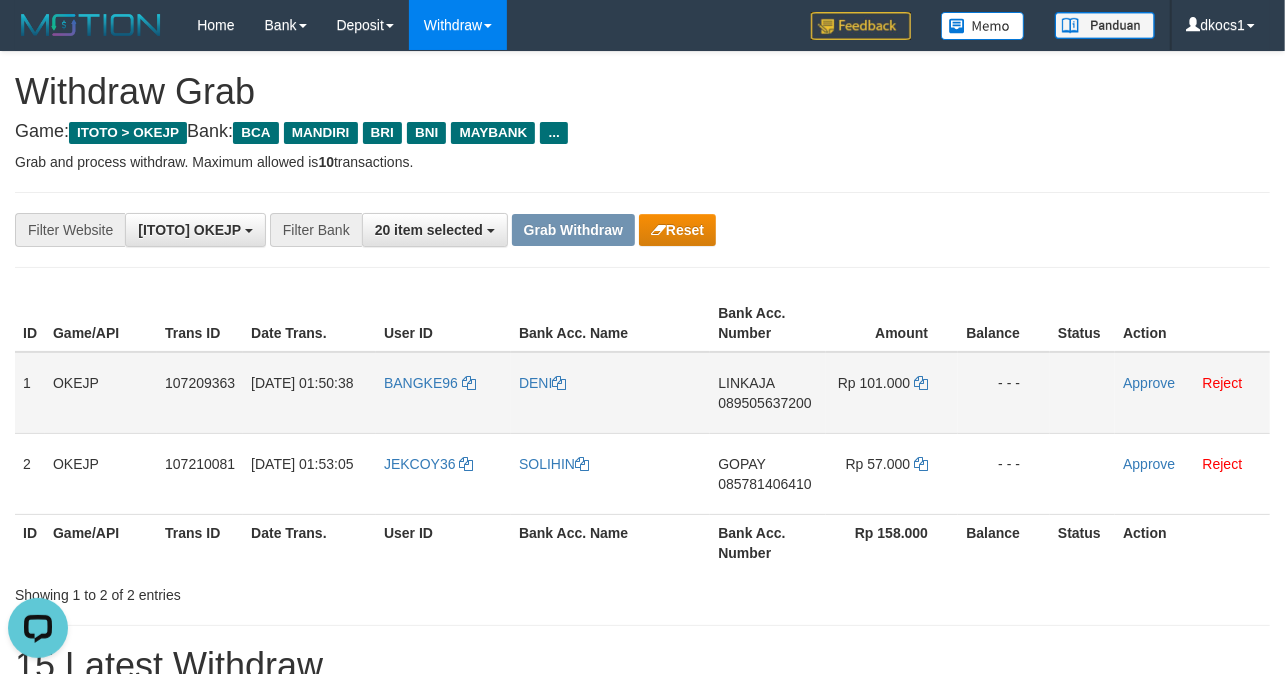 click on "LINKAJA
089505637200" at bounding box center (767, 393) 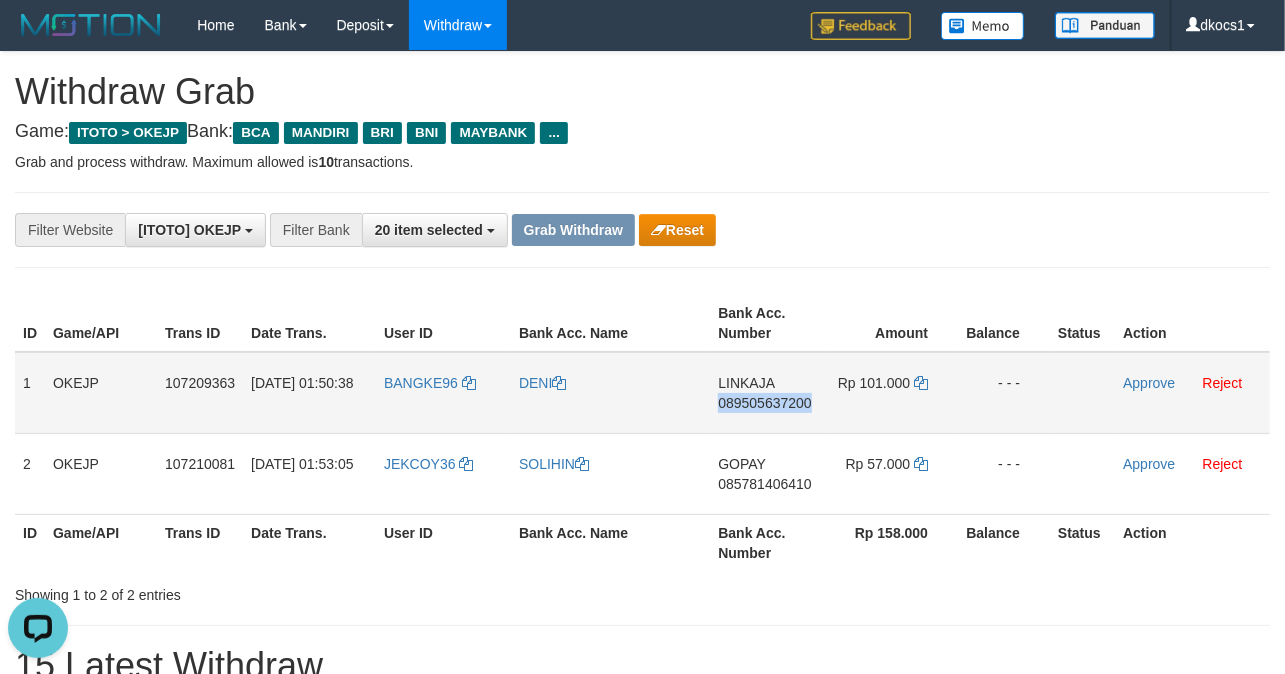 click on "LINKAJA
089505637200" at bounding box center [767, 393] 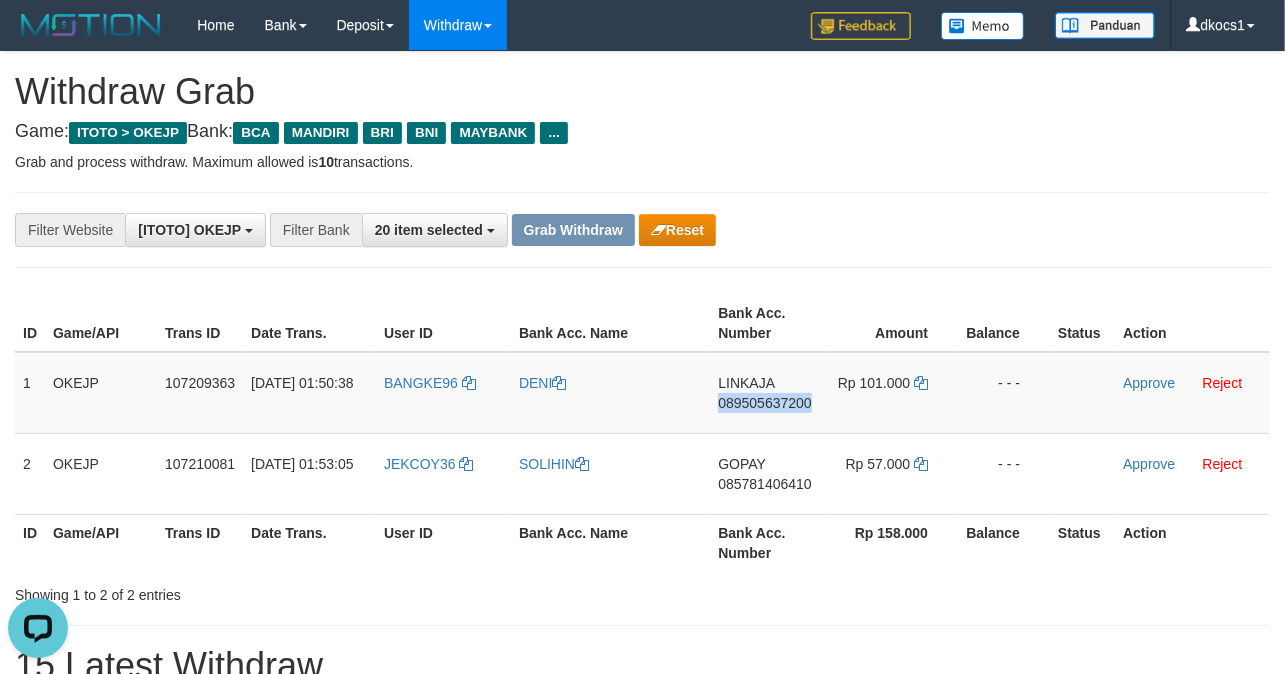 copy on "089505637200" 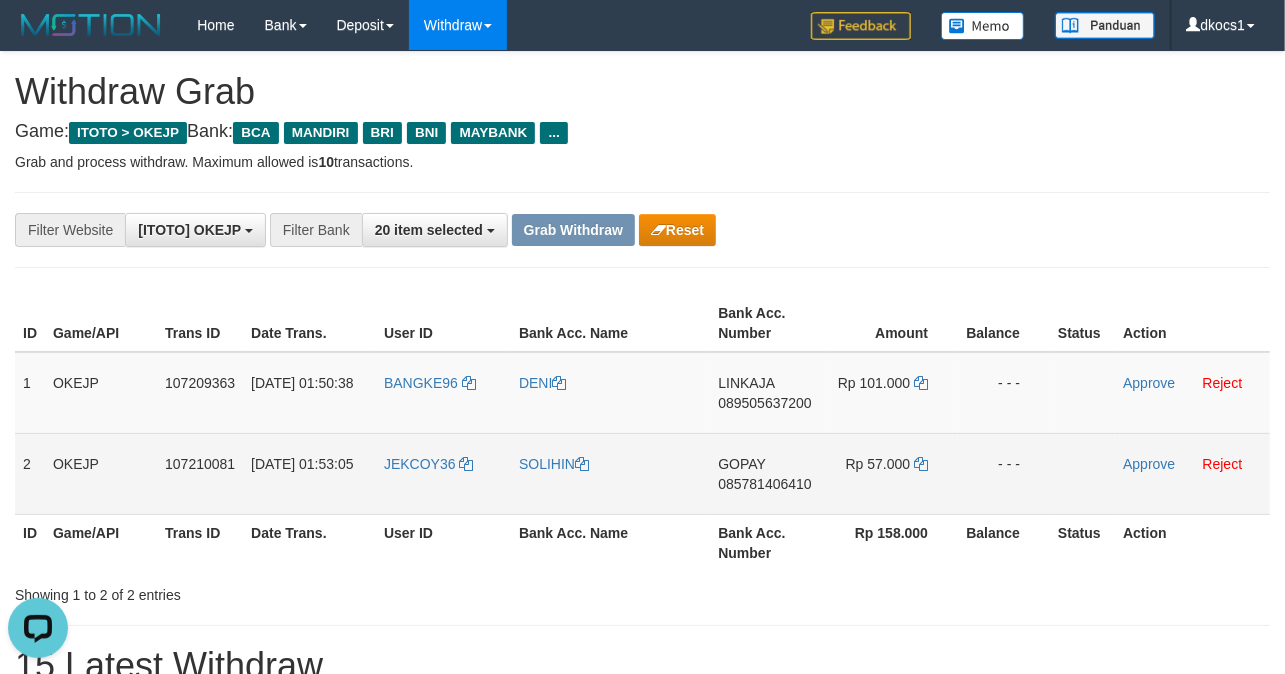 click on "GOPAY
085781406410" at bounding box center (767, 473) 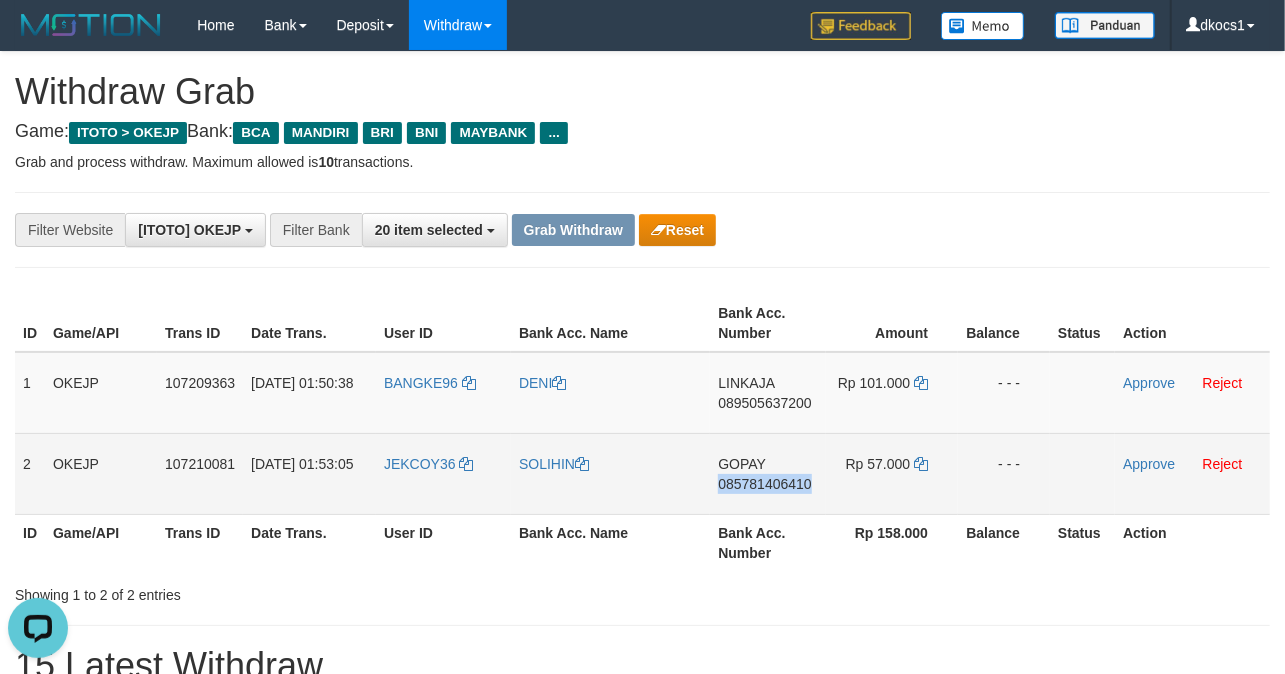 click on "GOPAY
085781406410" at bounding box center (767, 473) 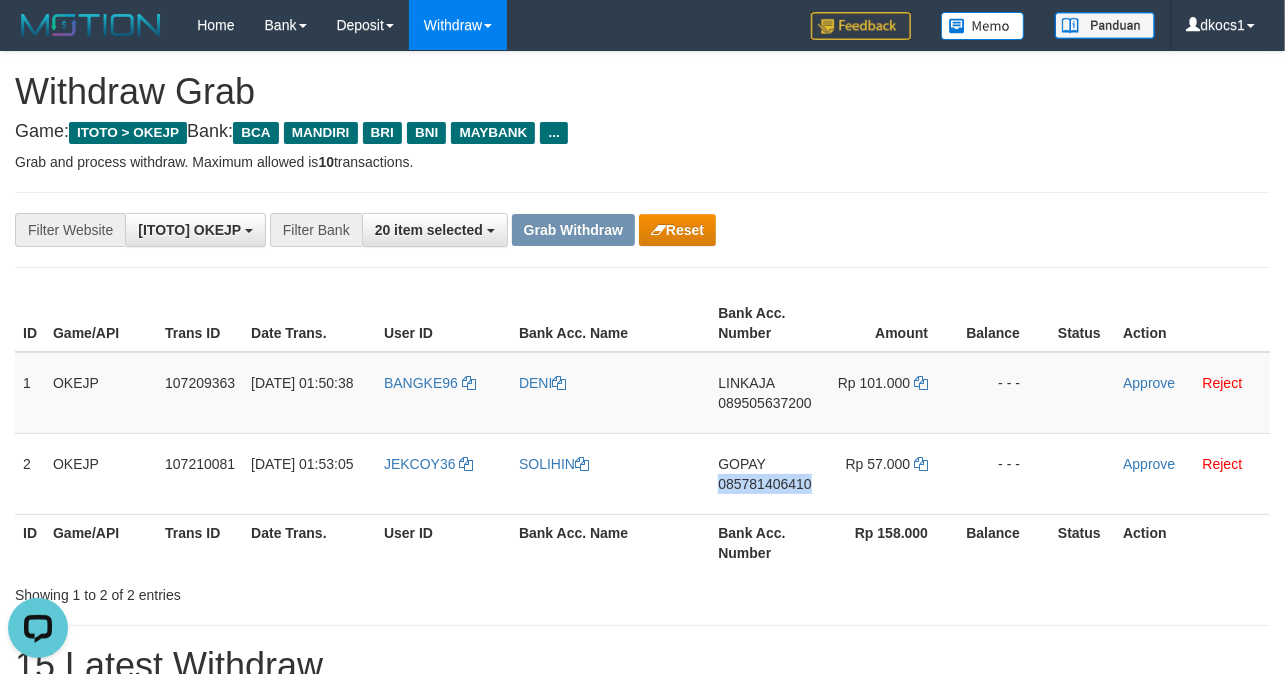 copy on "085781406410" 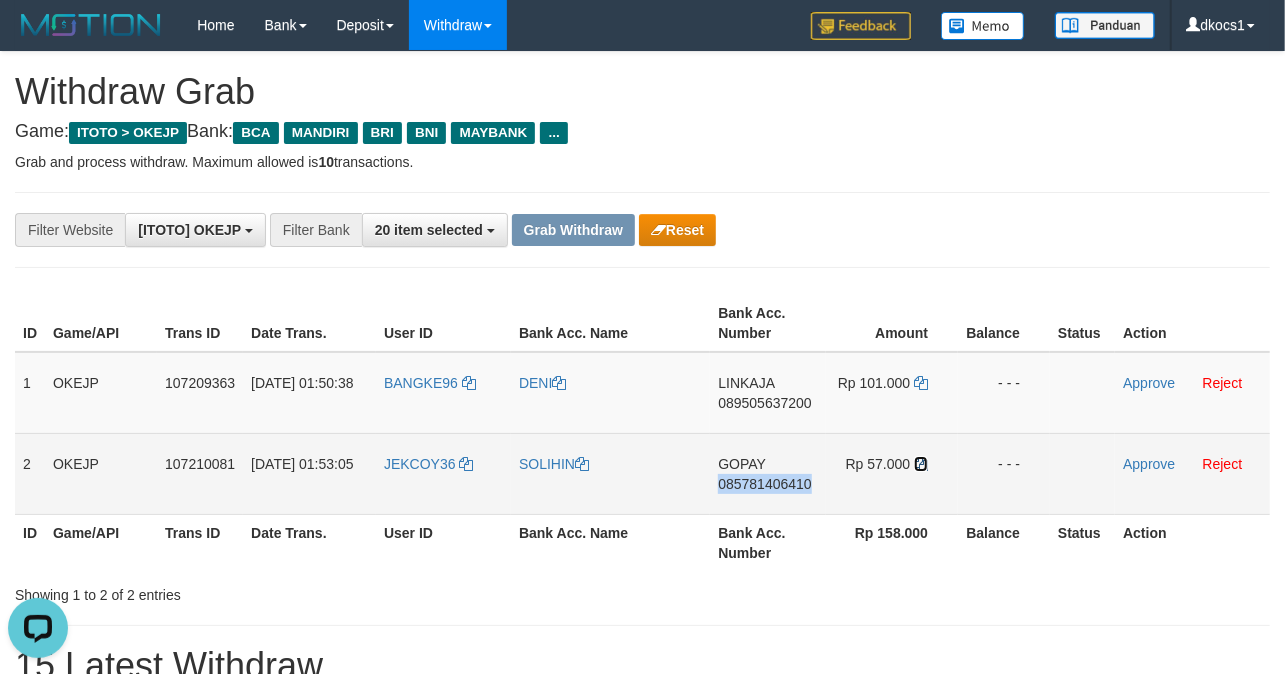 click at bounding box center [921, 464] 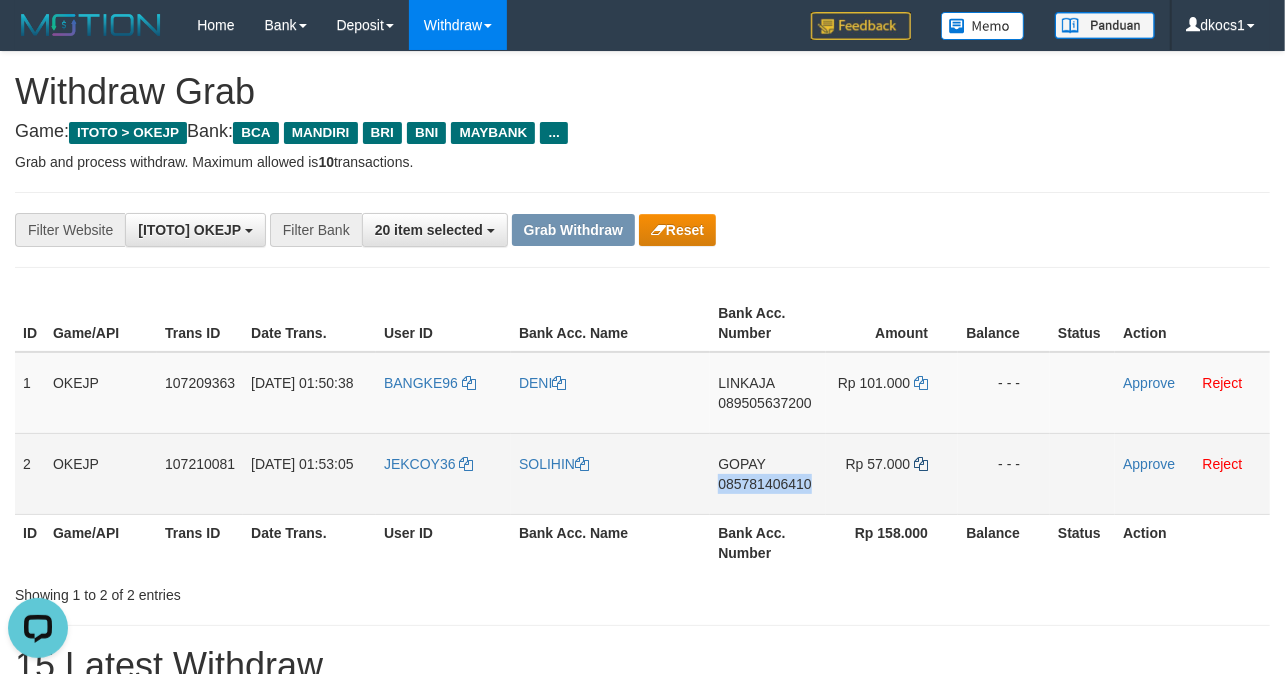 copy on "085781406410" 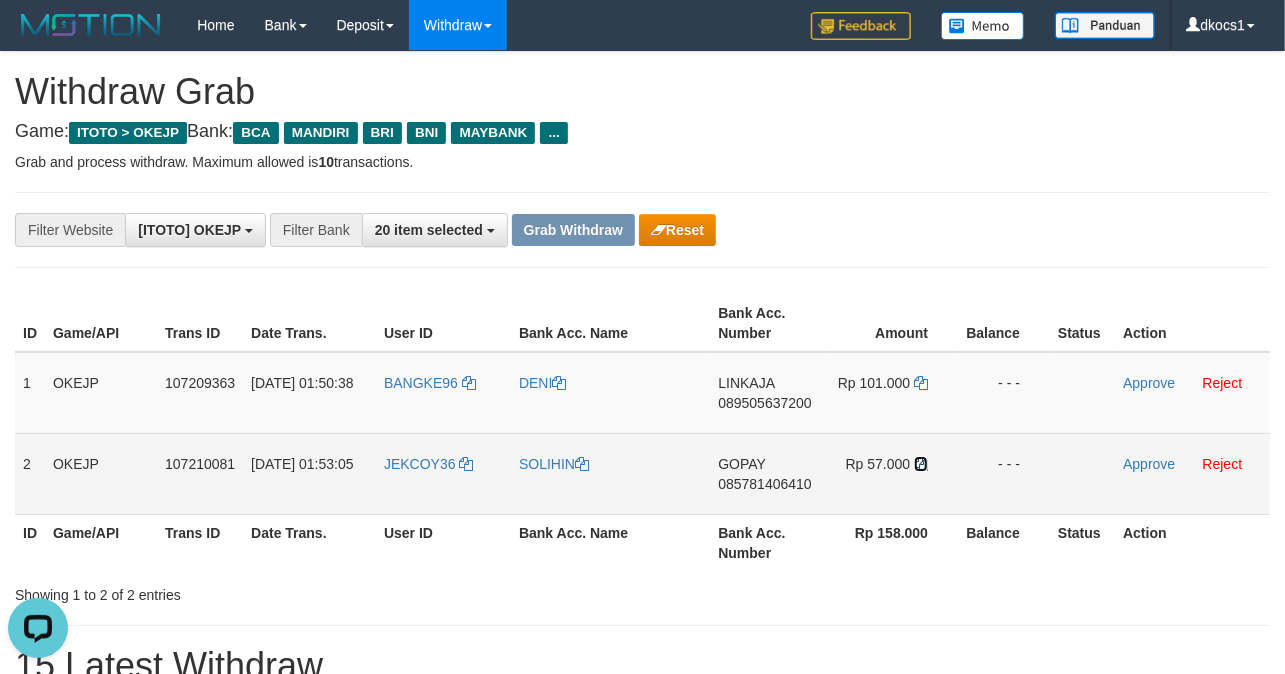 click at bounding box center (921, 464) 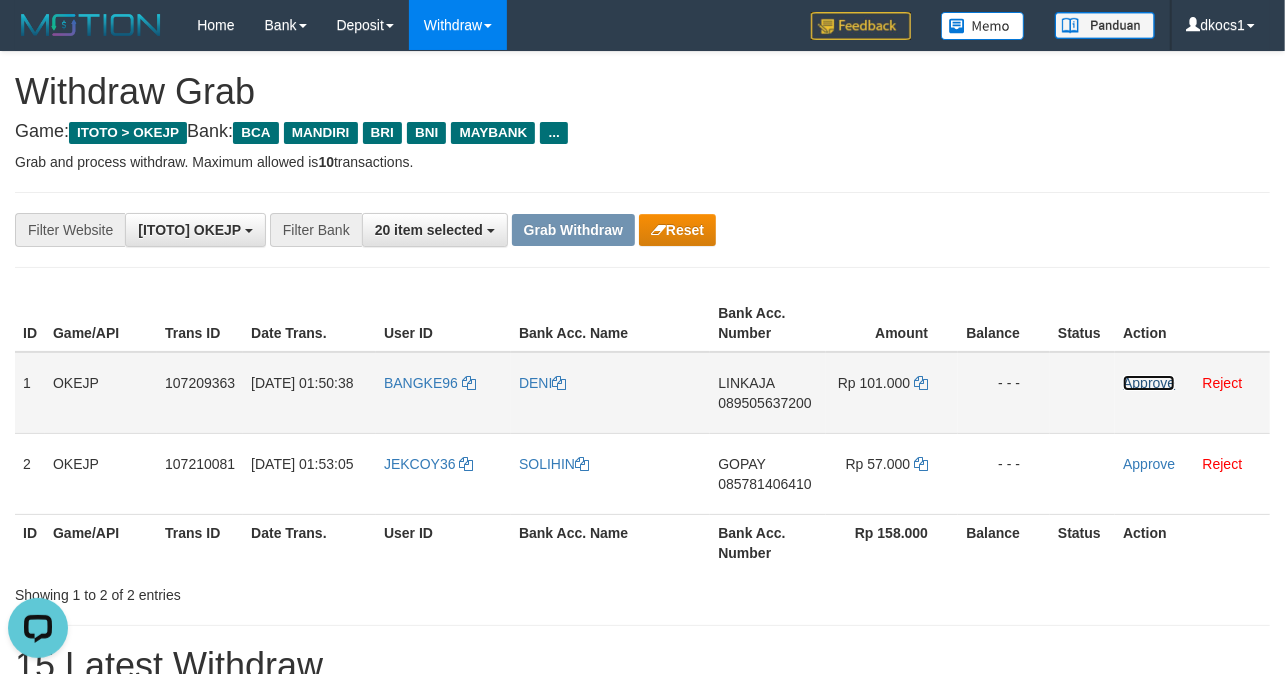 click on "Approve" at bounding box center [1149, 383] 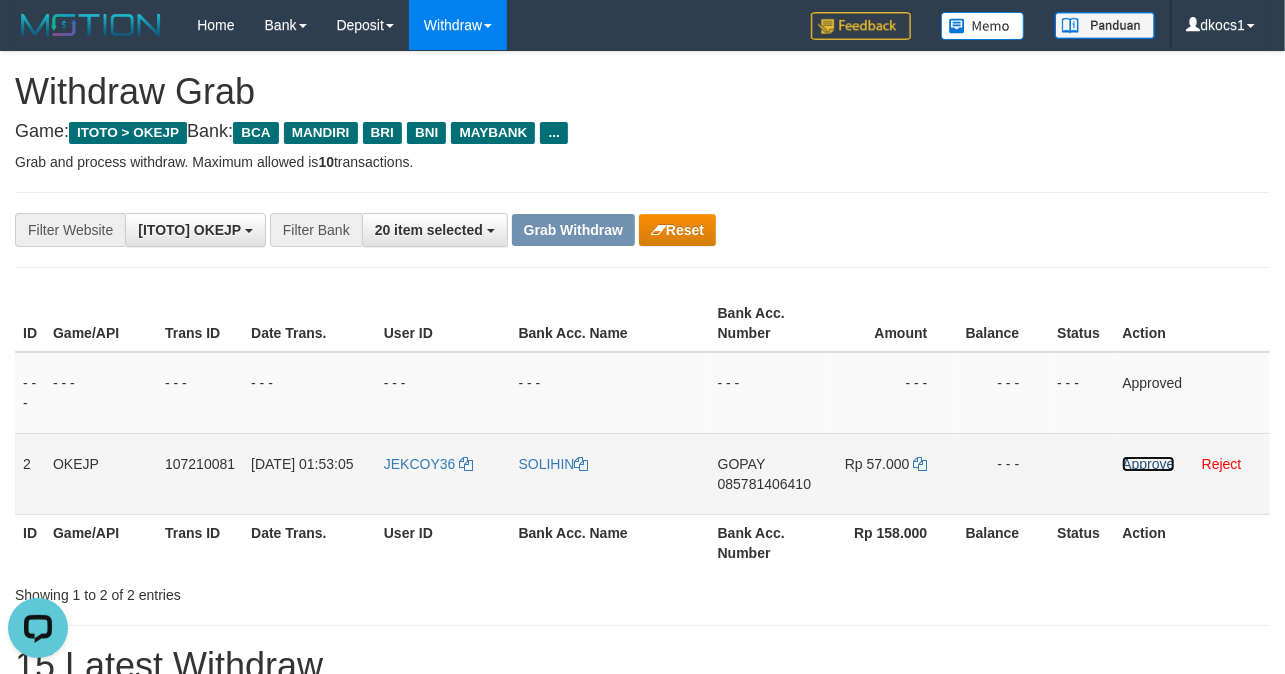 click on "Approve" at bounding box center [1148, 464] 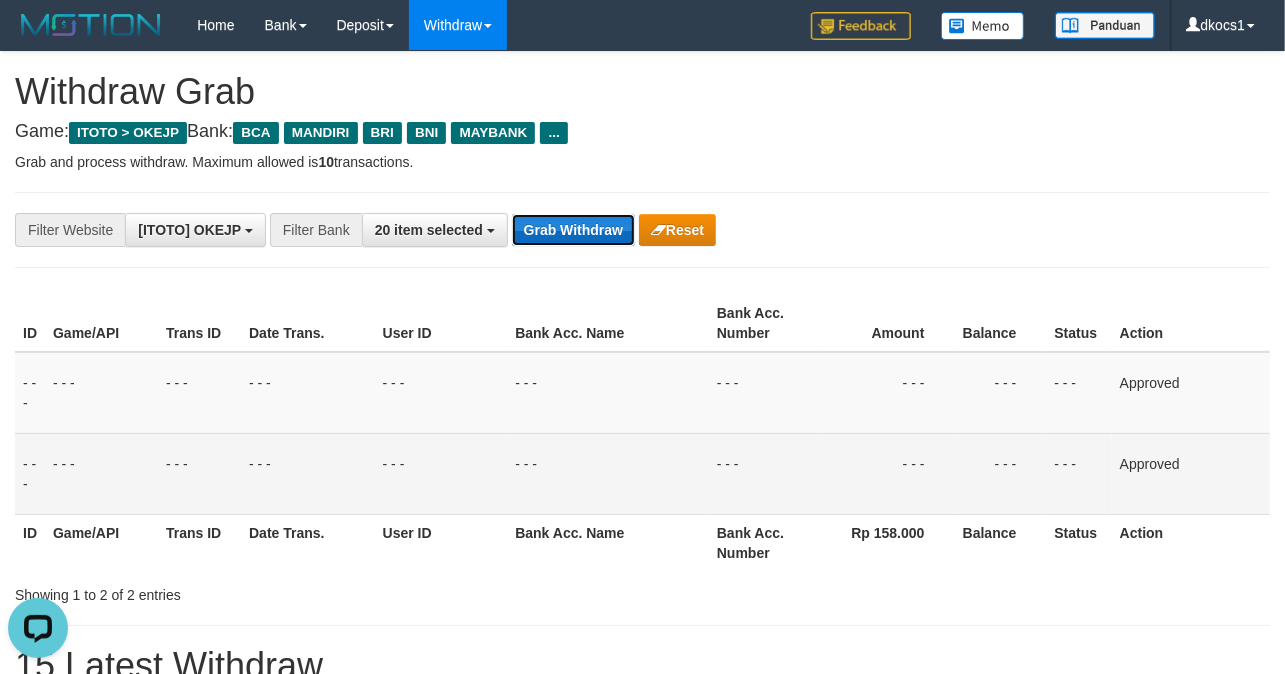 click on "Grab Withdraw" at bounding box center [573, 230] 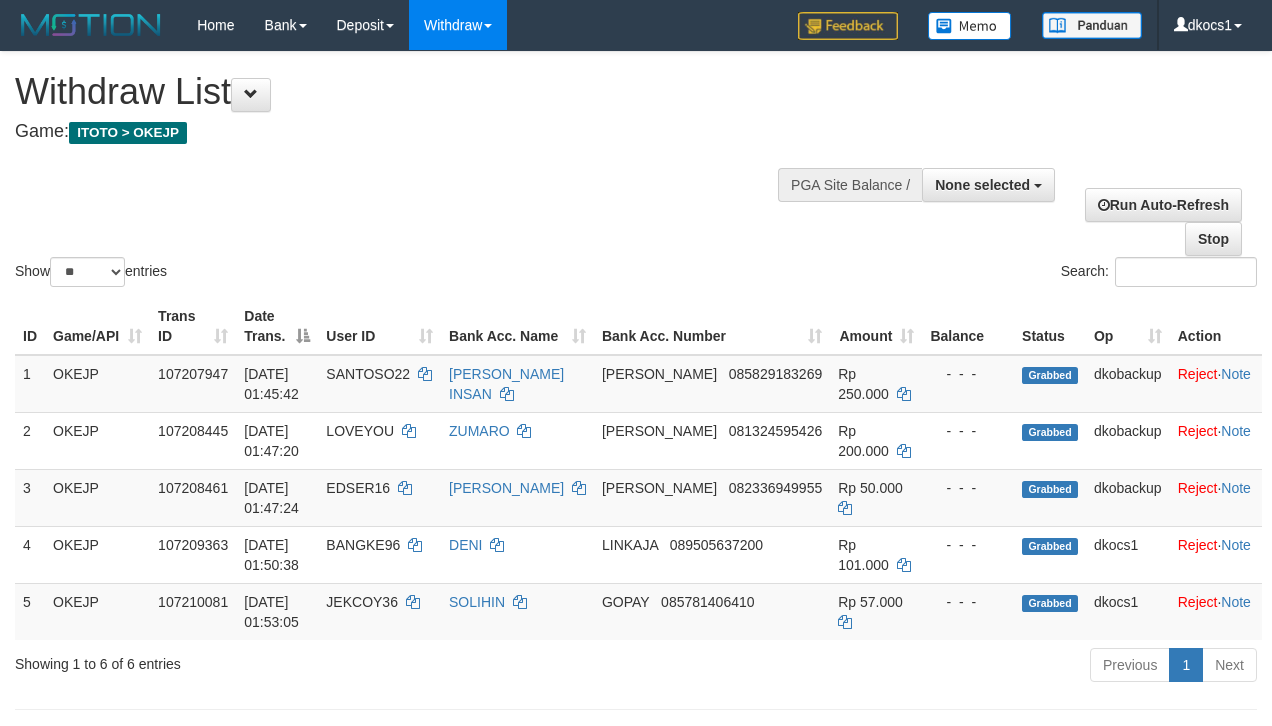 select 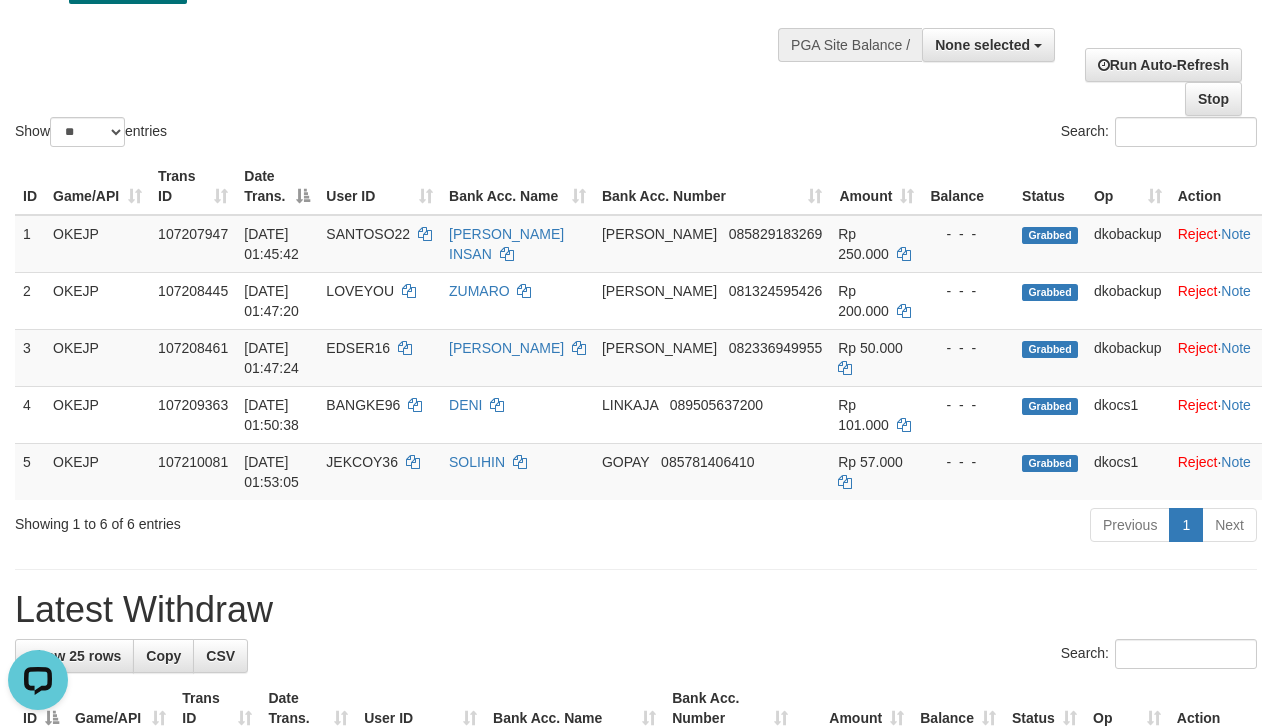 scroll, scrollTop: 0, scrollLeft: 0, axis: both 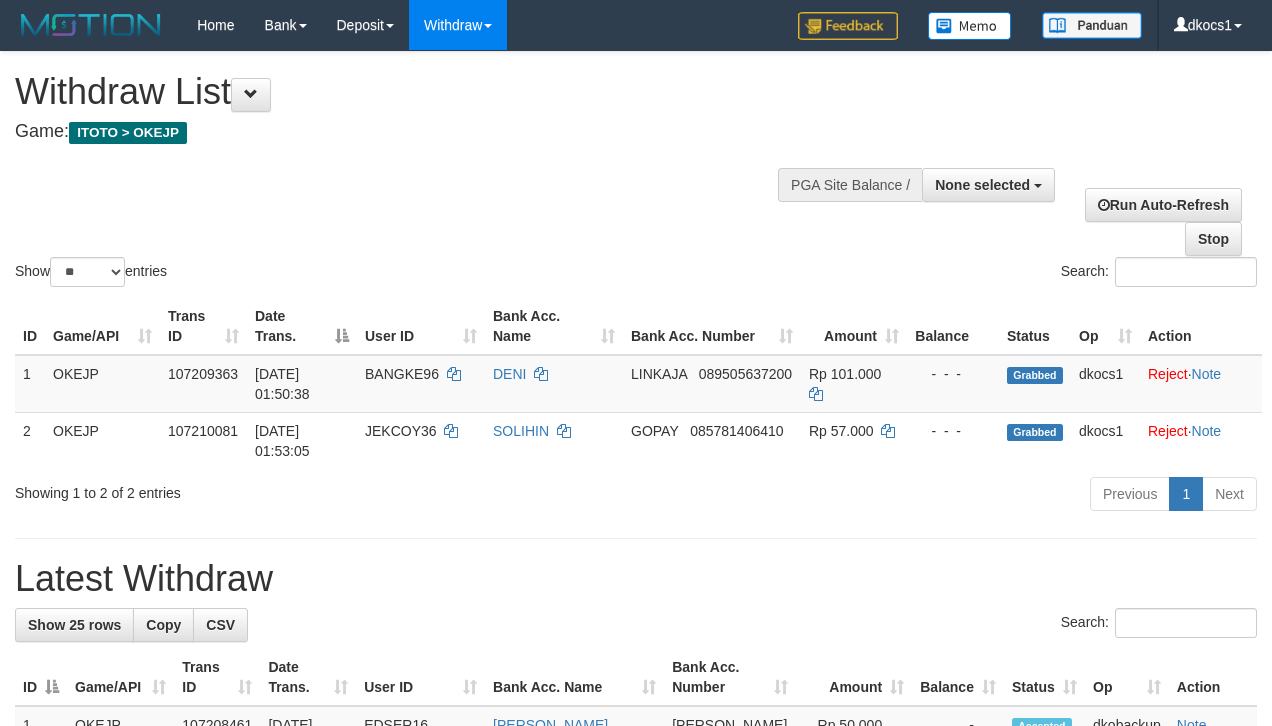 select 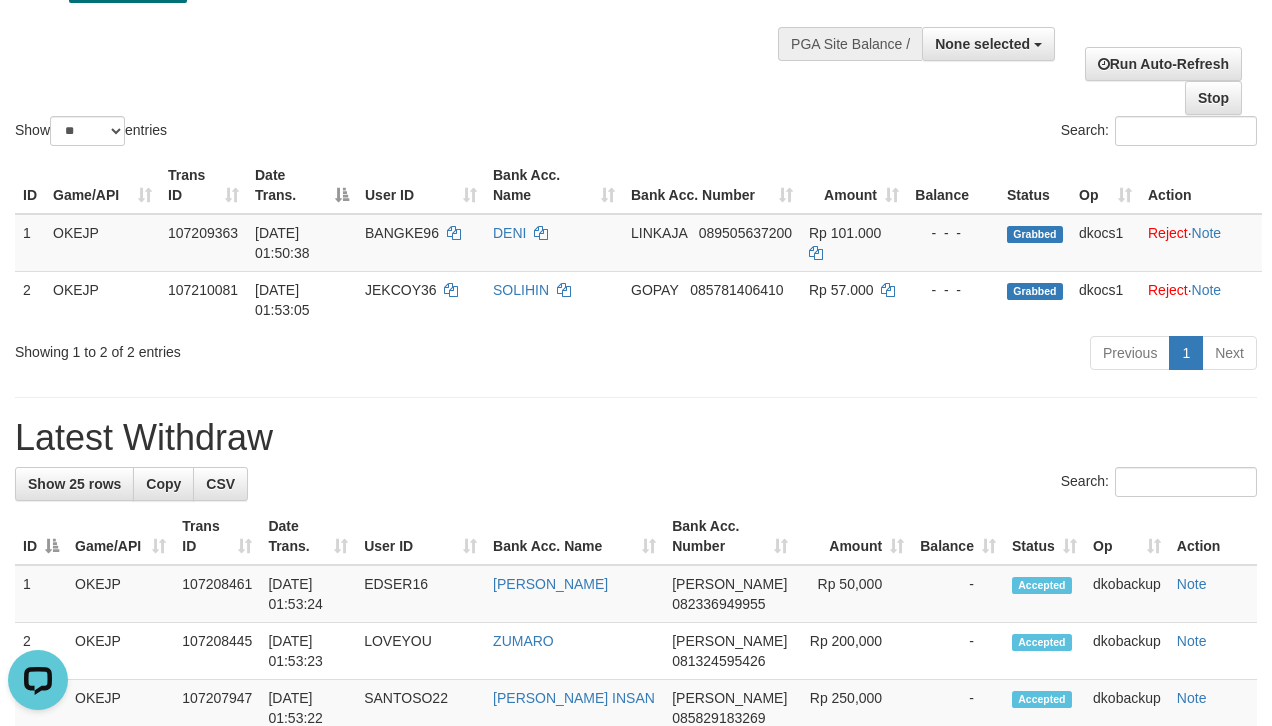 scroll, scrollTop: 0, scrollLeft: 0, axis: both 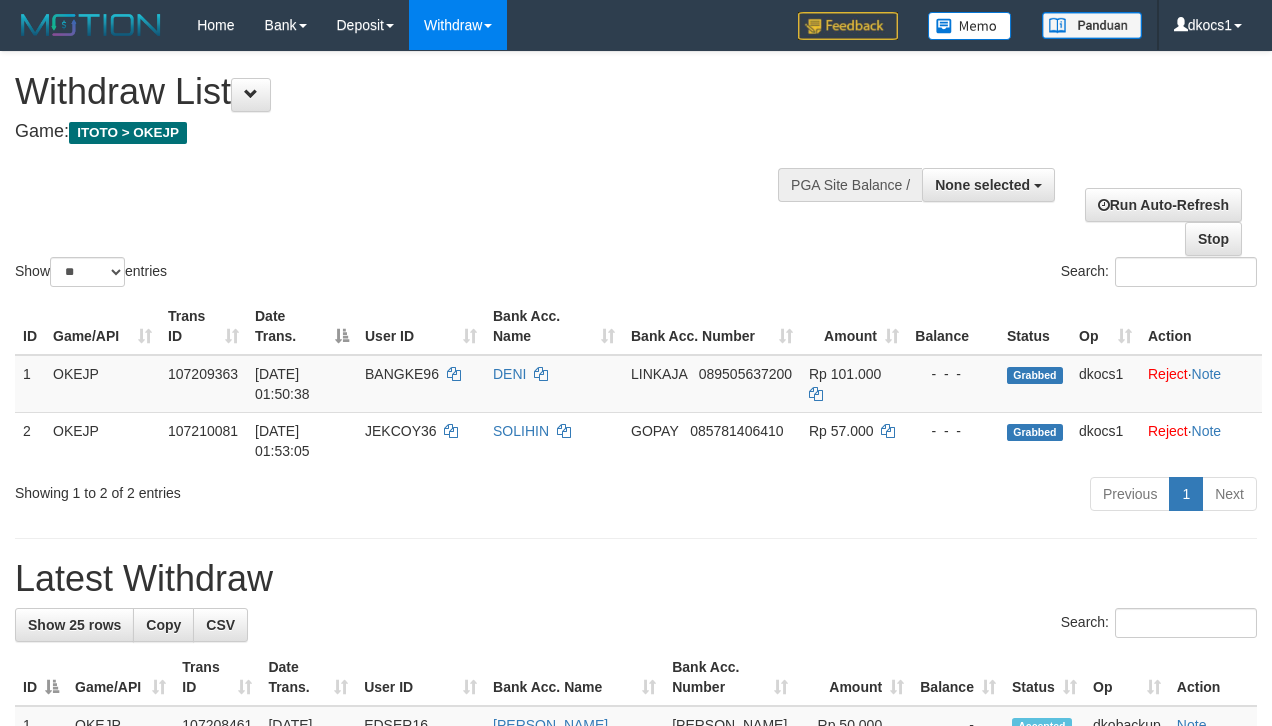 select 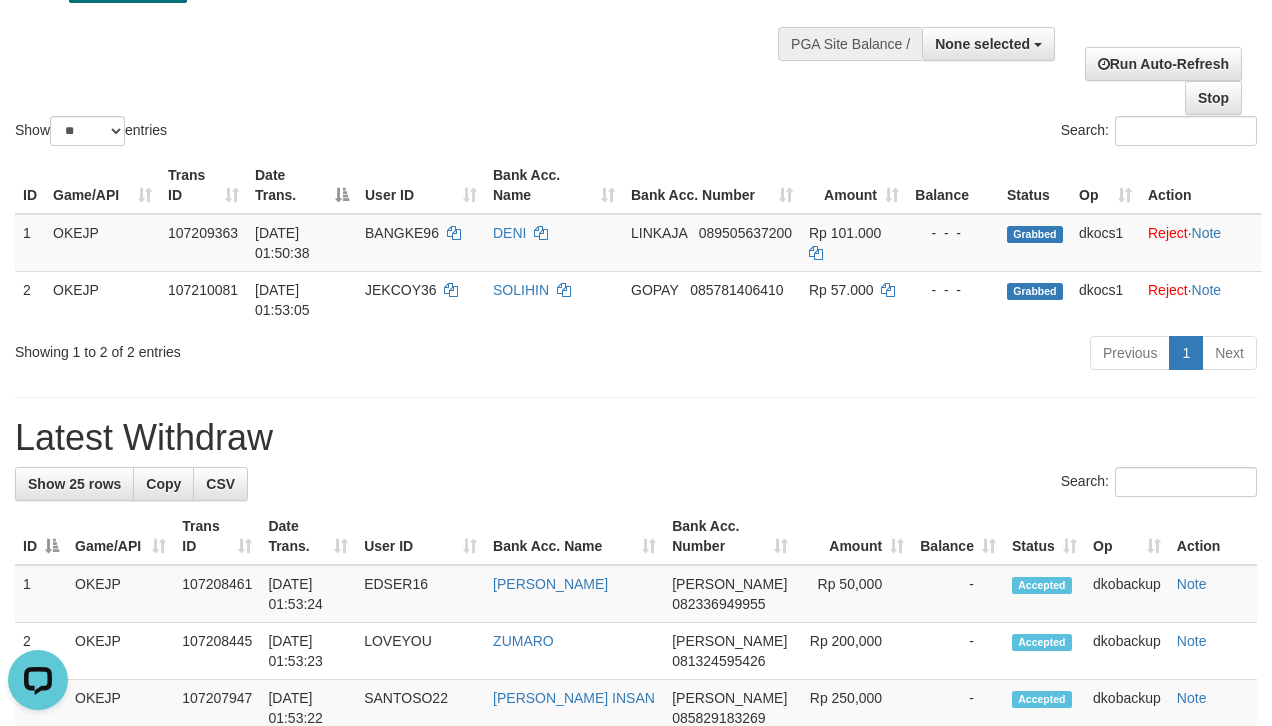 scroll, scrollTop: 0, scrollLeft: 0, axis: both 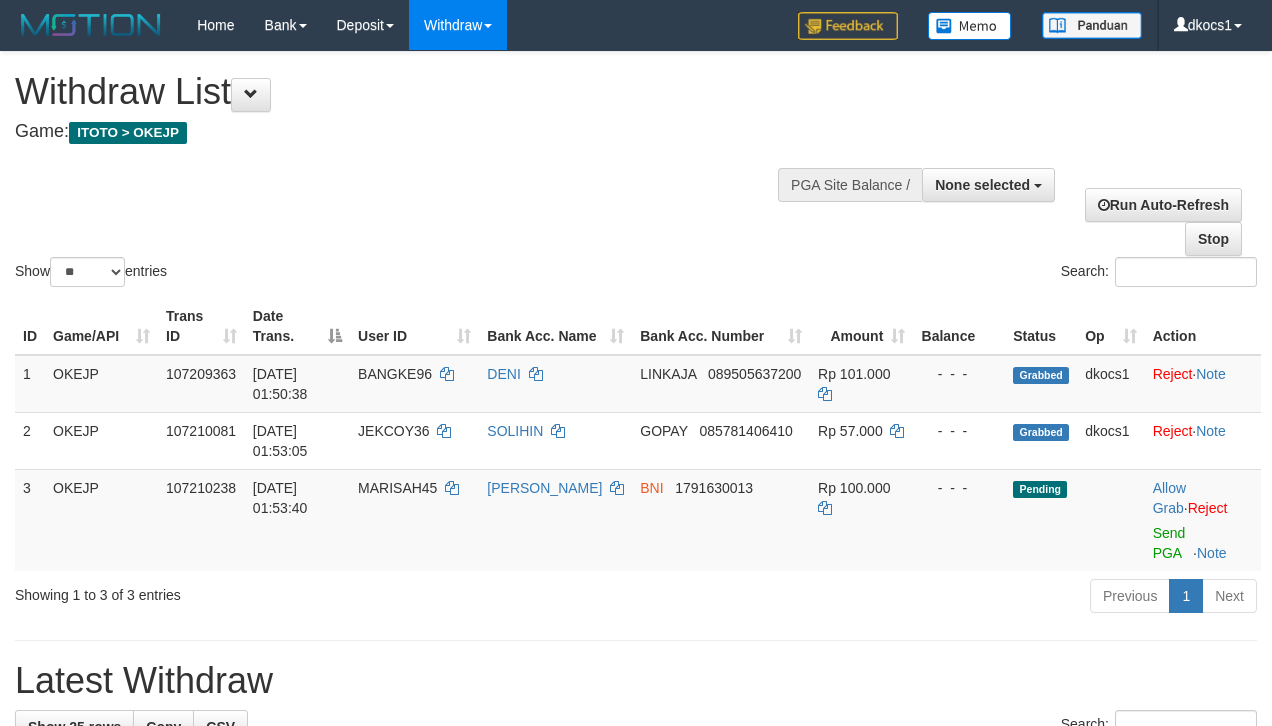 select 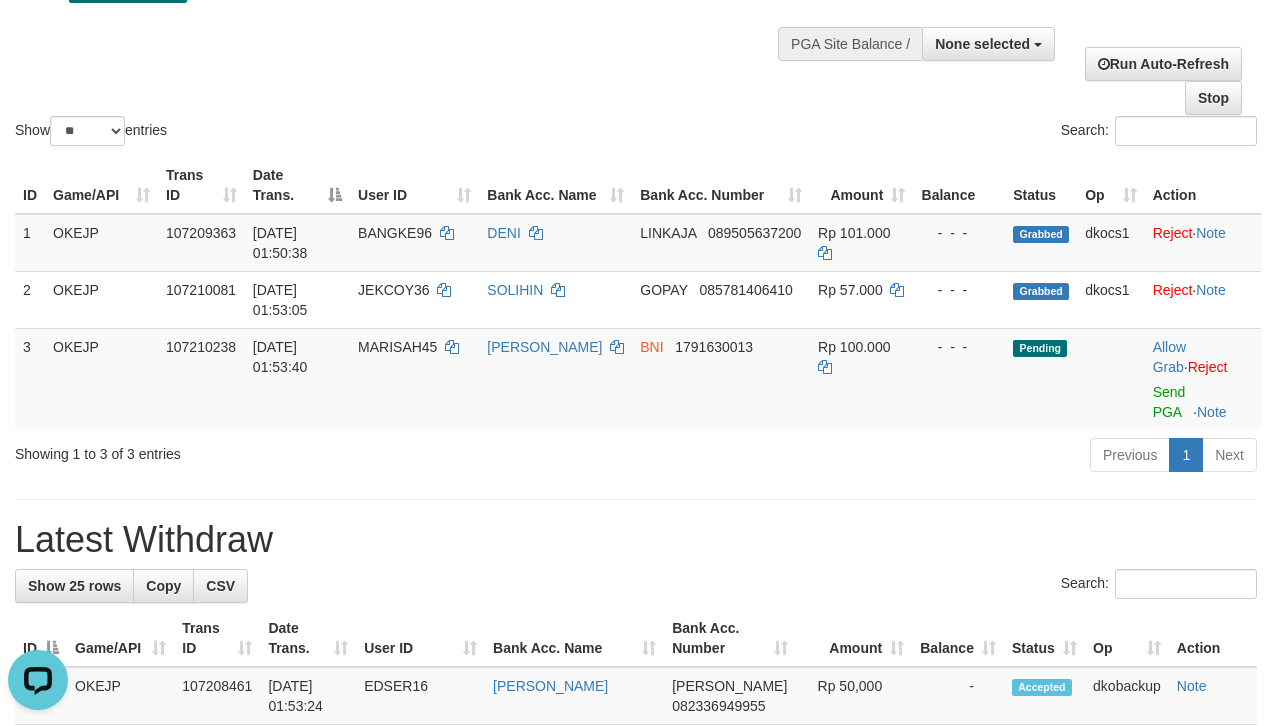 scroll, scrollTop: 0, scrollLeft: 0, axis: both 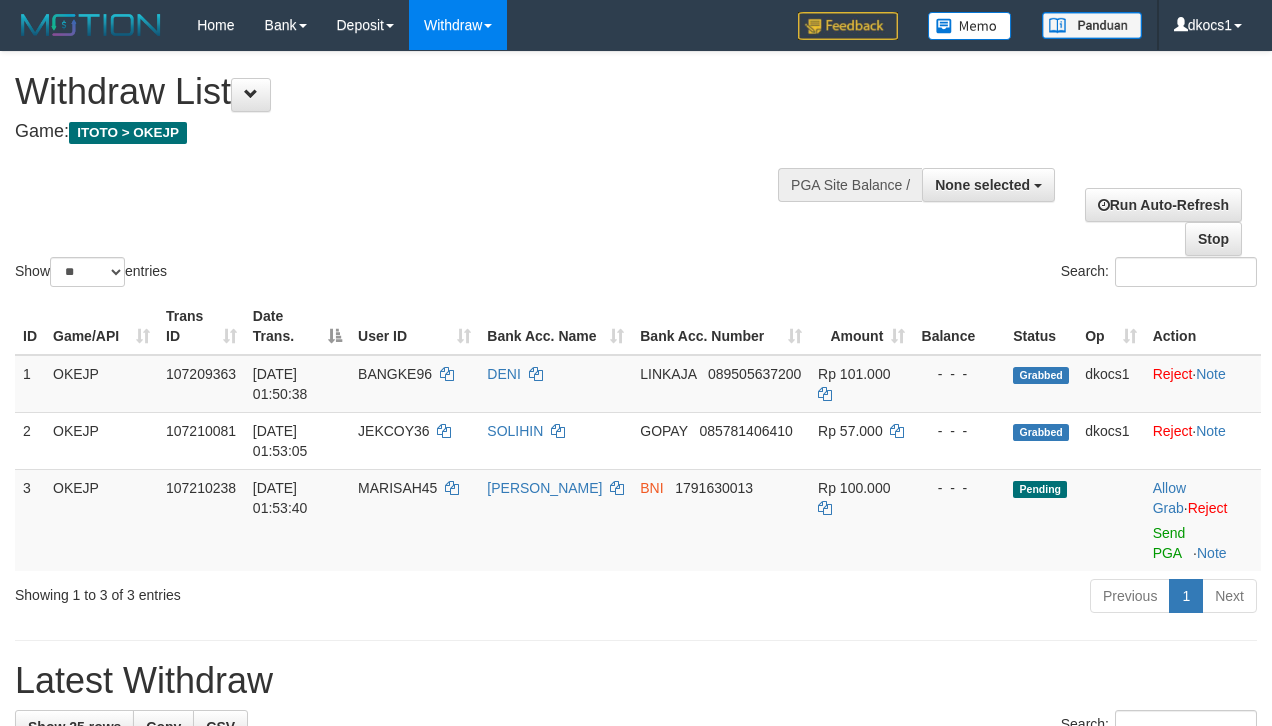 select 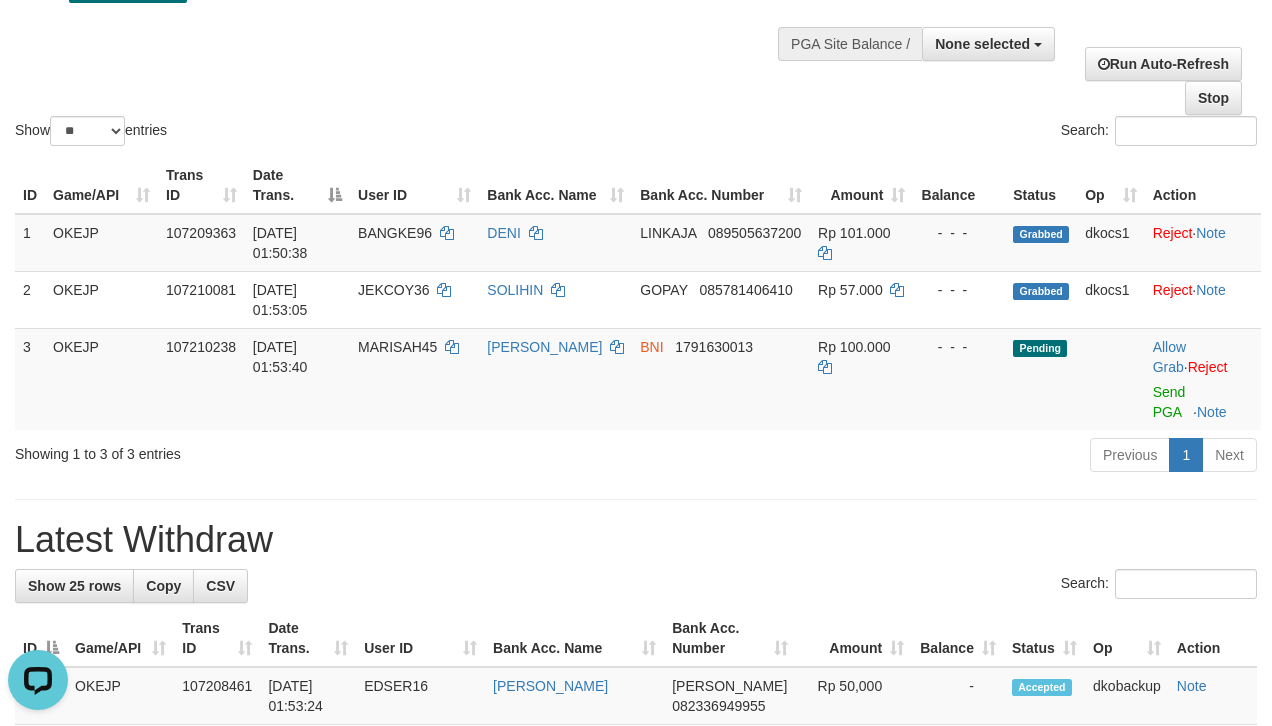 scroll, scrollTop: 0, scrollLeft: 0, axis: both 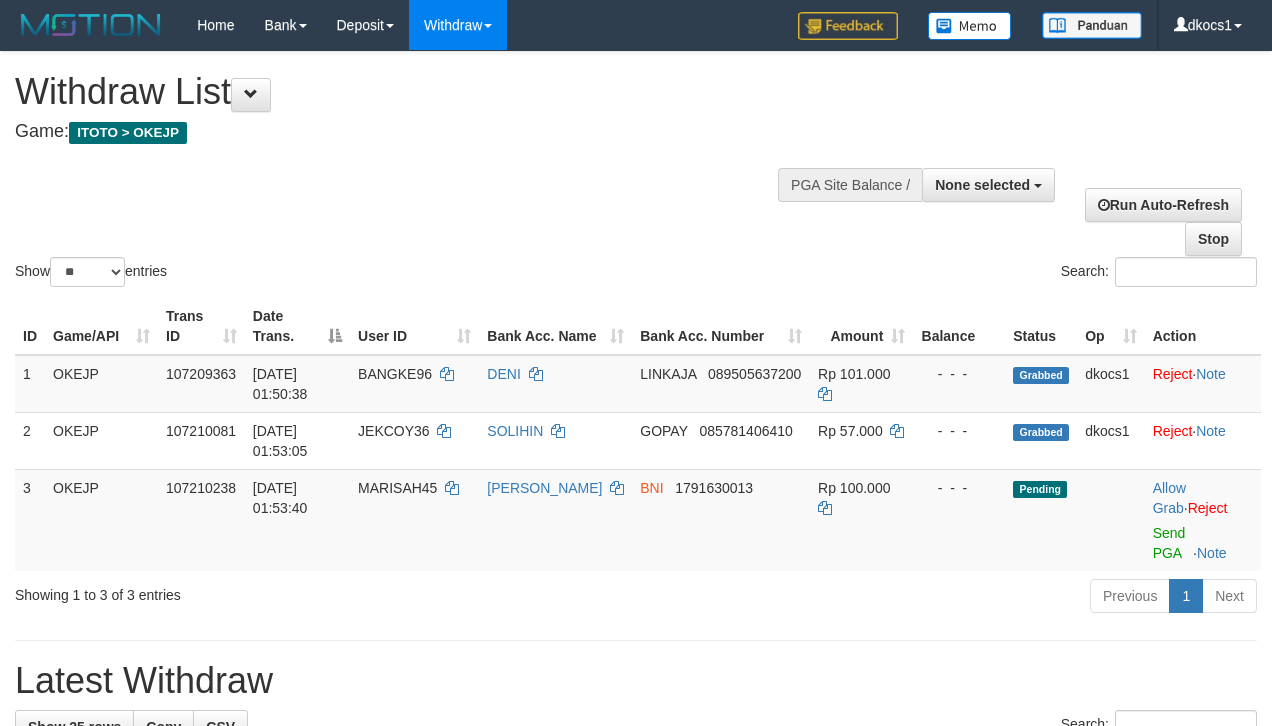select 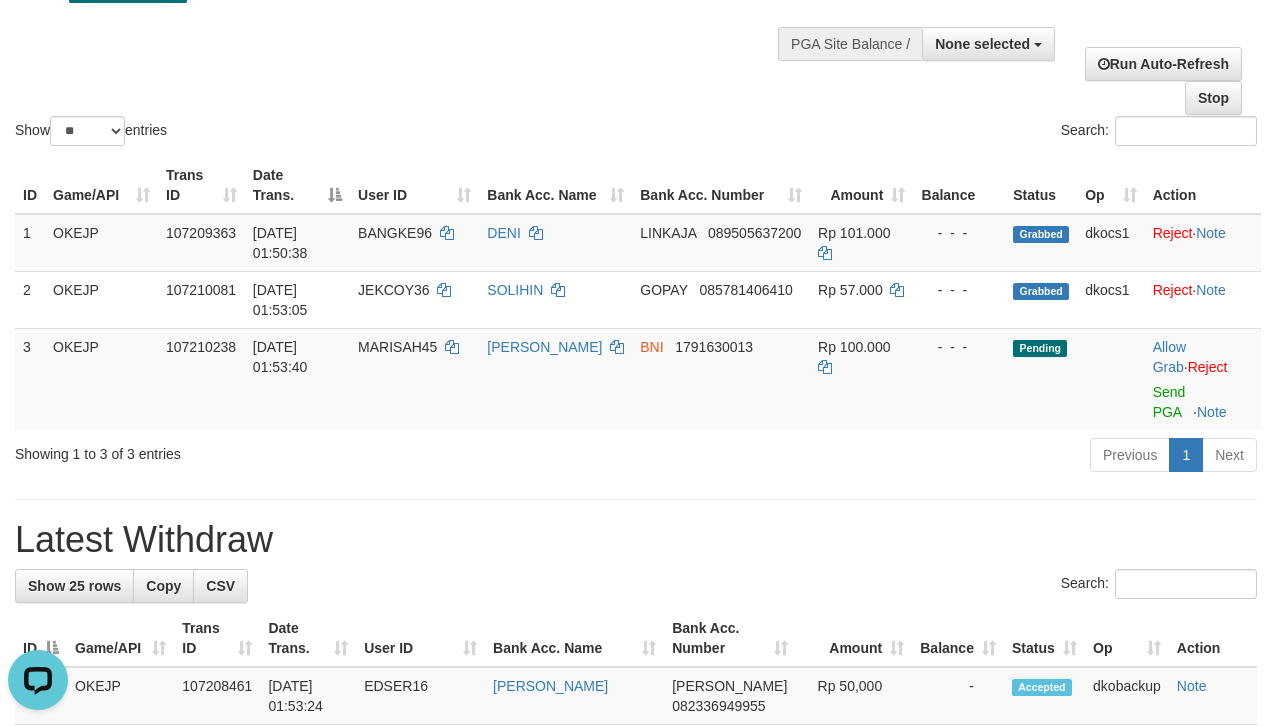 scroll, scrollTop: 0, scrollLeft: 0, axis: both 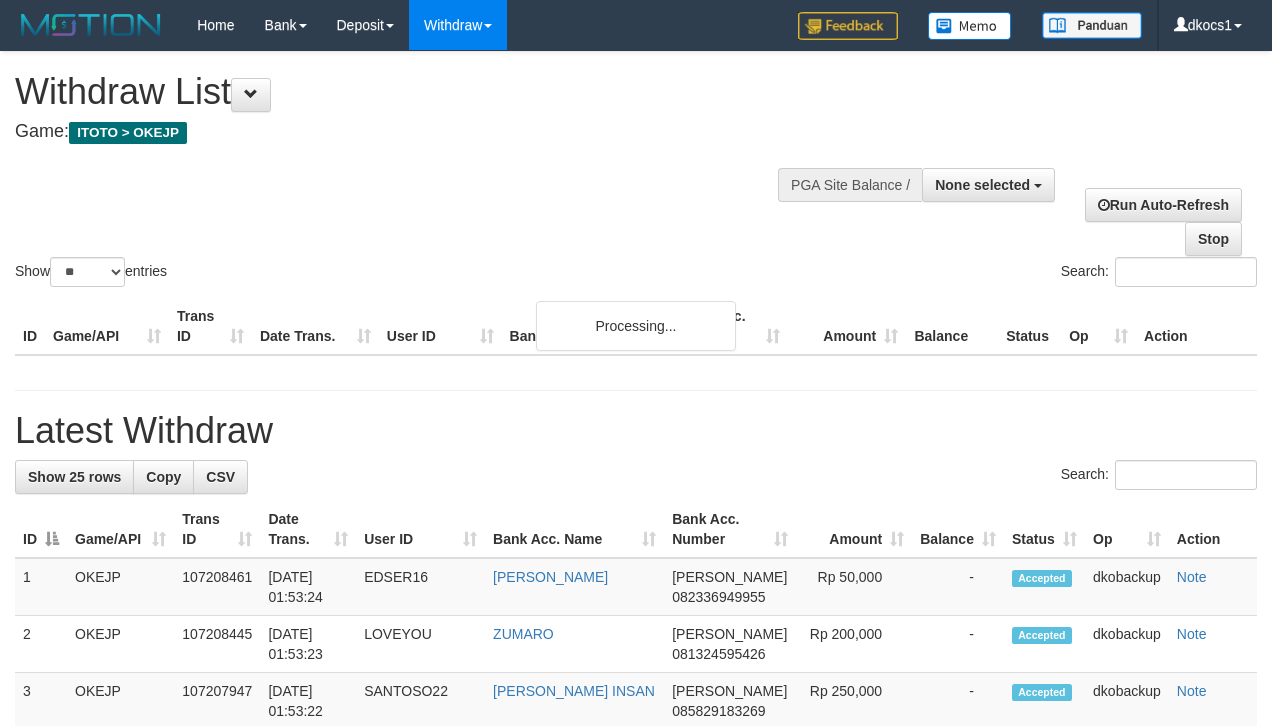 select 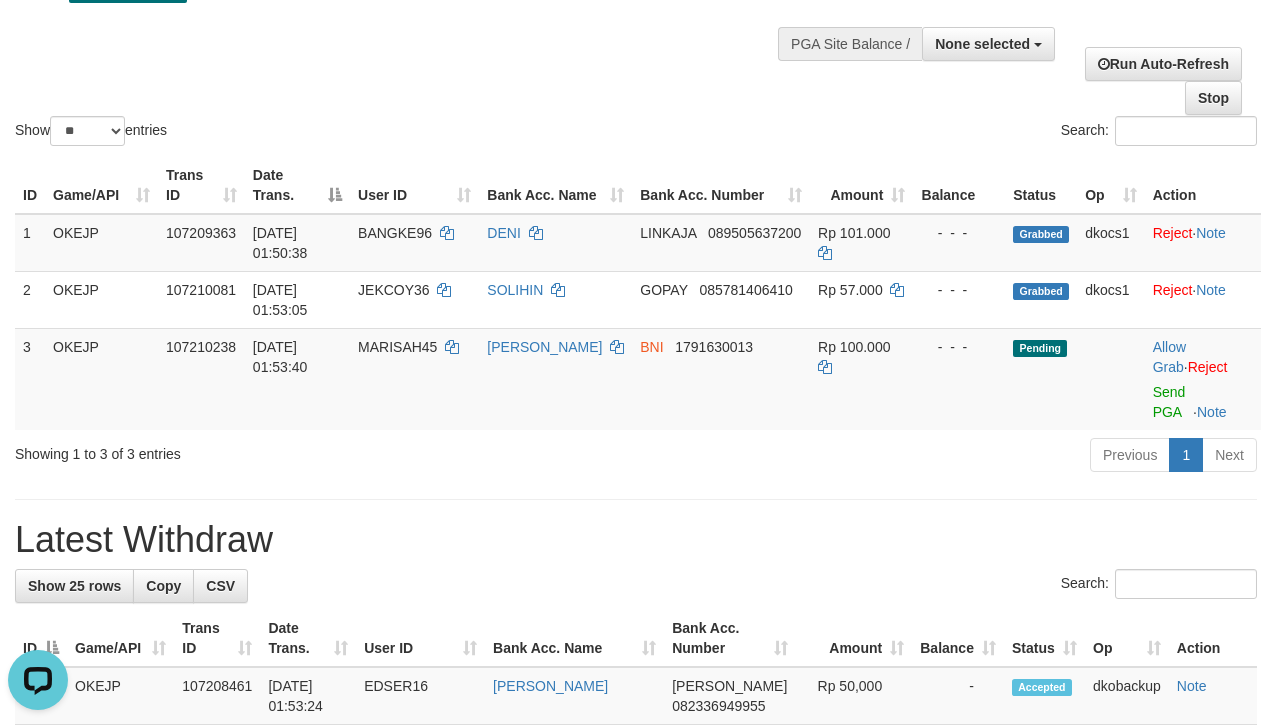 scroll, scrollTop: 0, scrollLeft: 0, axis: both 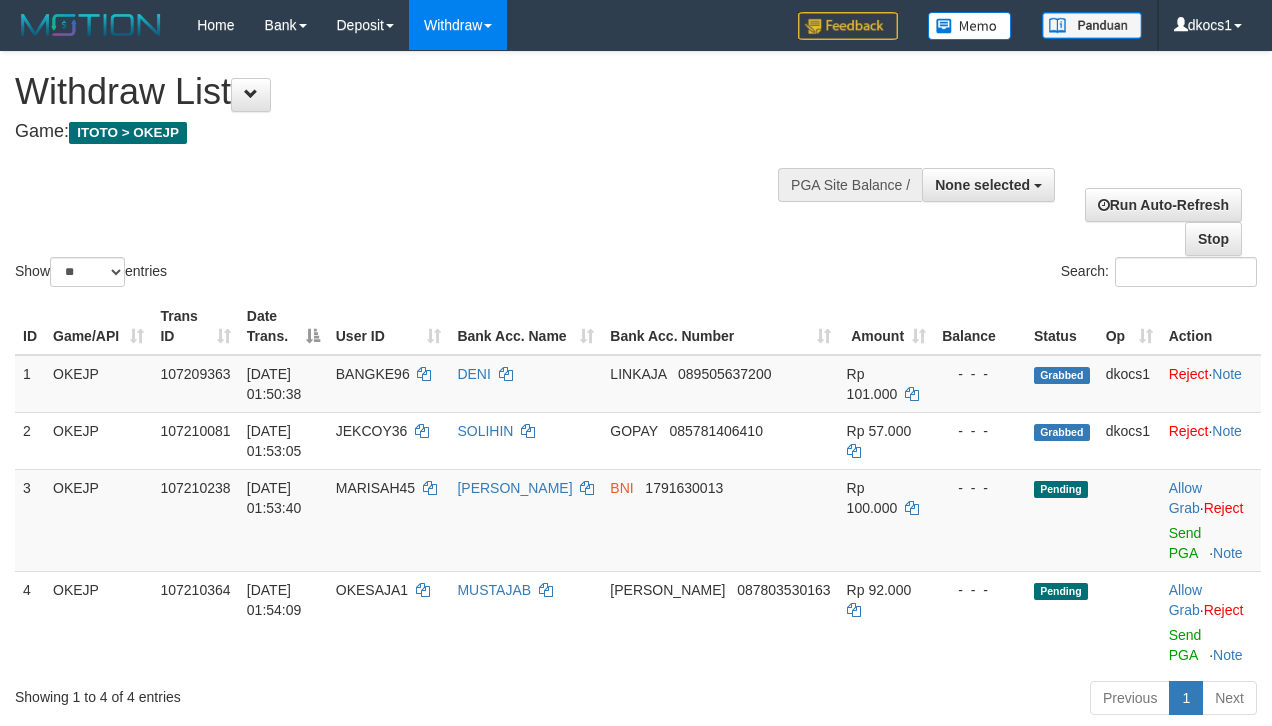 select 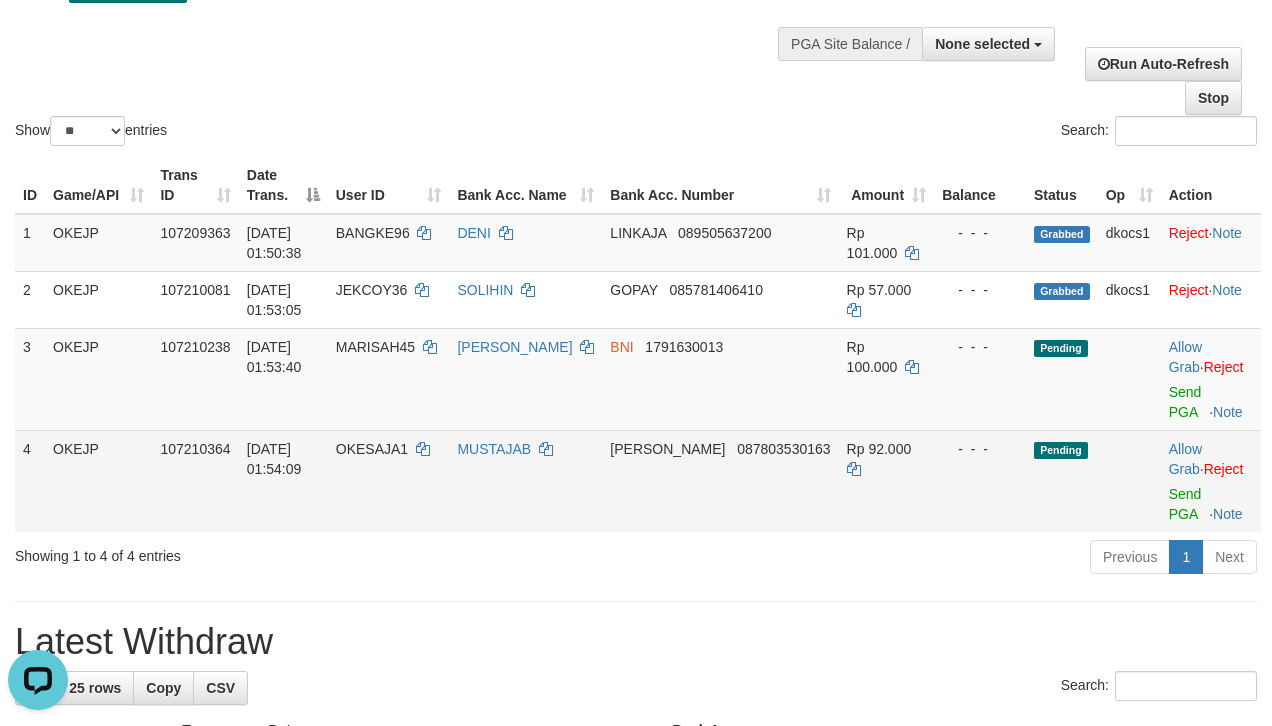 scroll, scrollTop: 0, scrollLeft: 0, axis: both 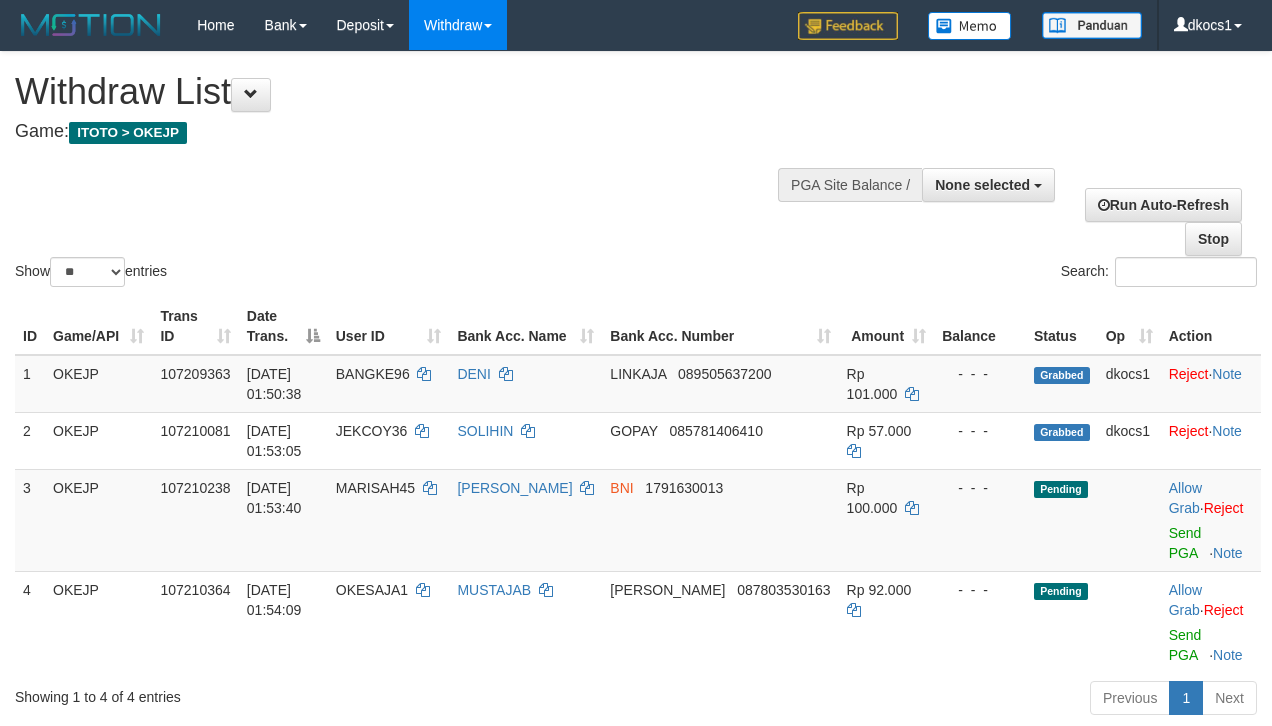 select 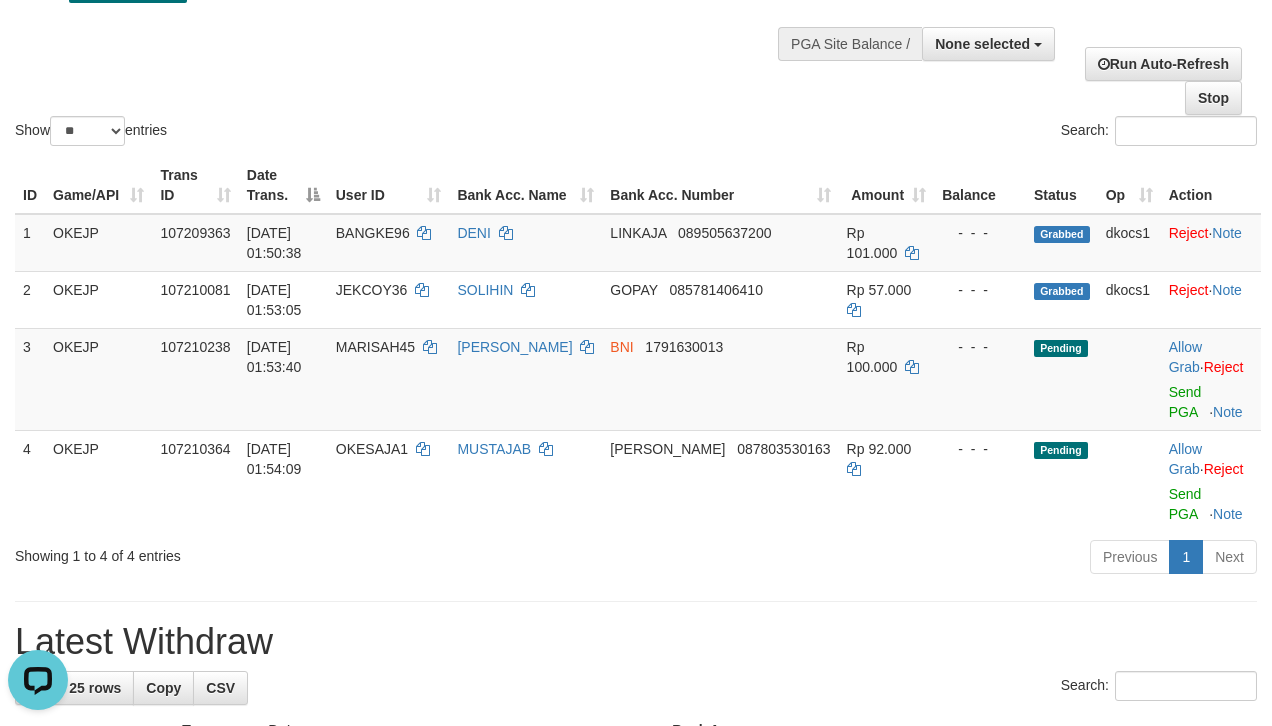 scroll, scrollTop: 0, scrollLeft: 0, axis: both 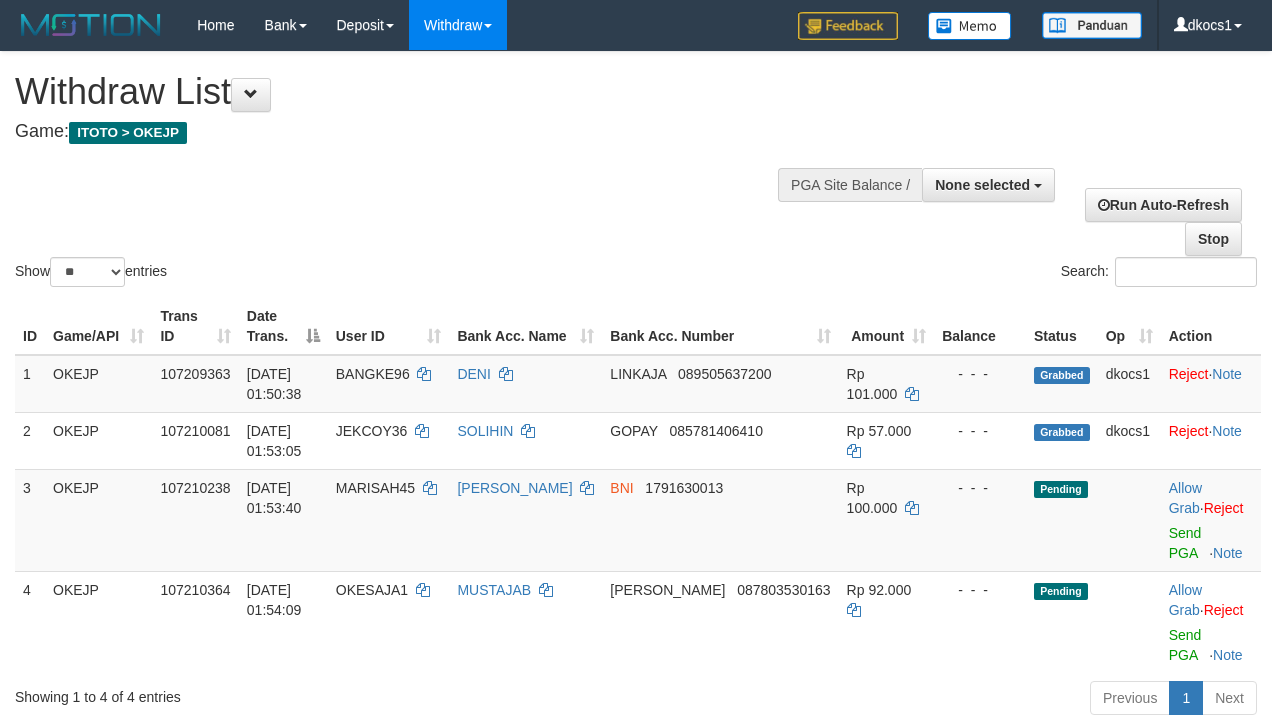 select 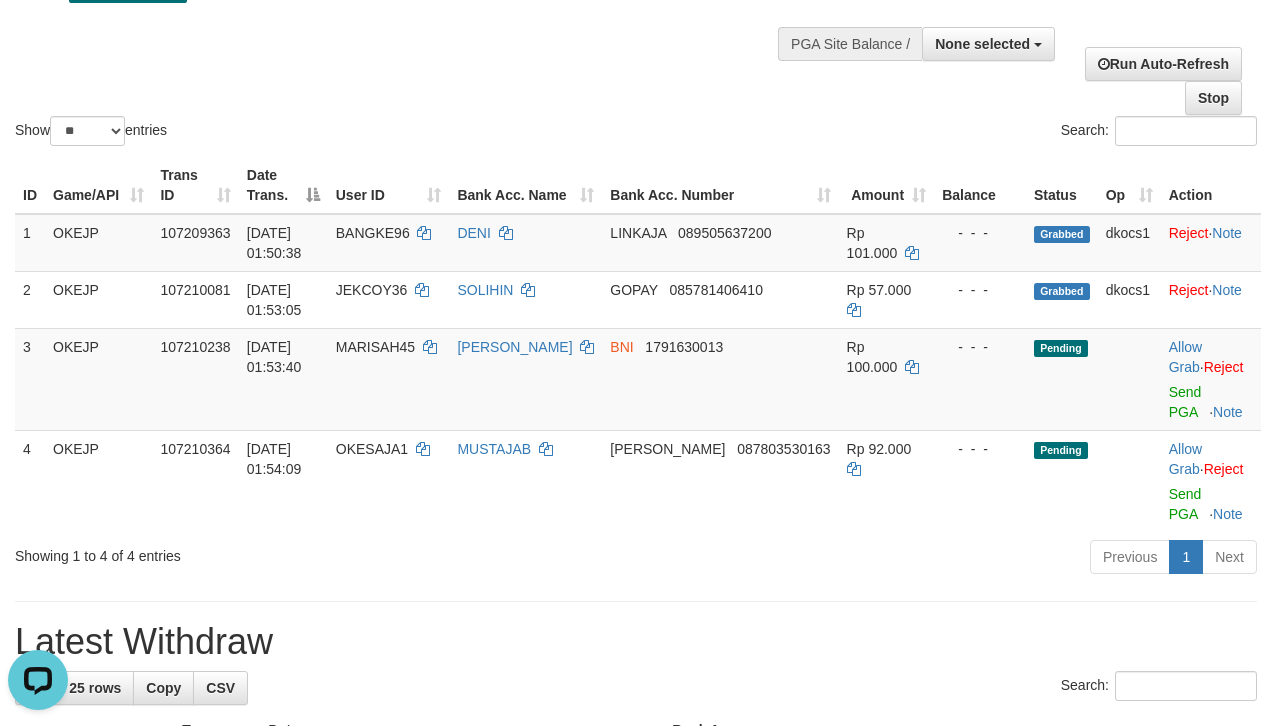 scroll, scrollTop: 0, scrollLeft: 0, axis: both 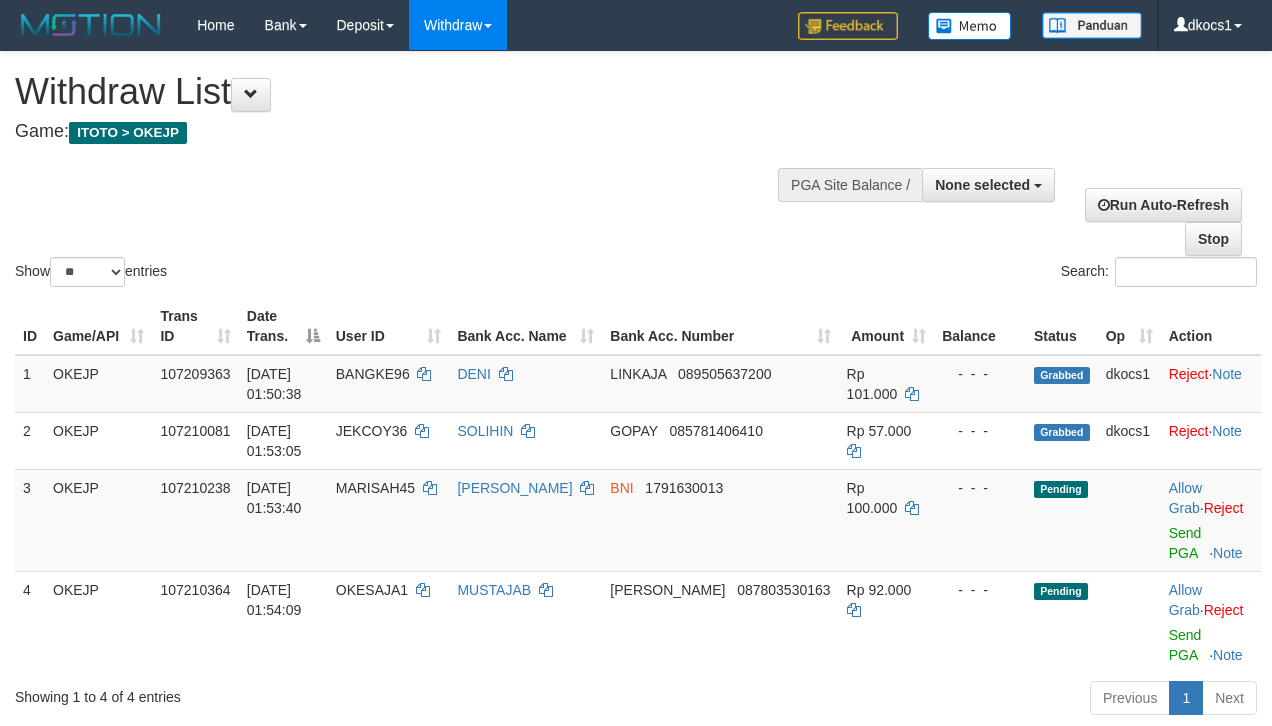 select 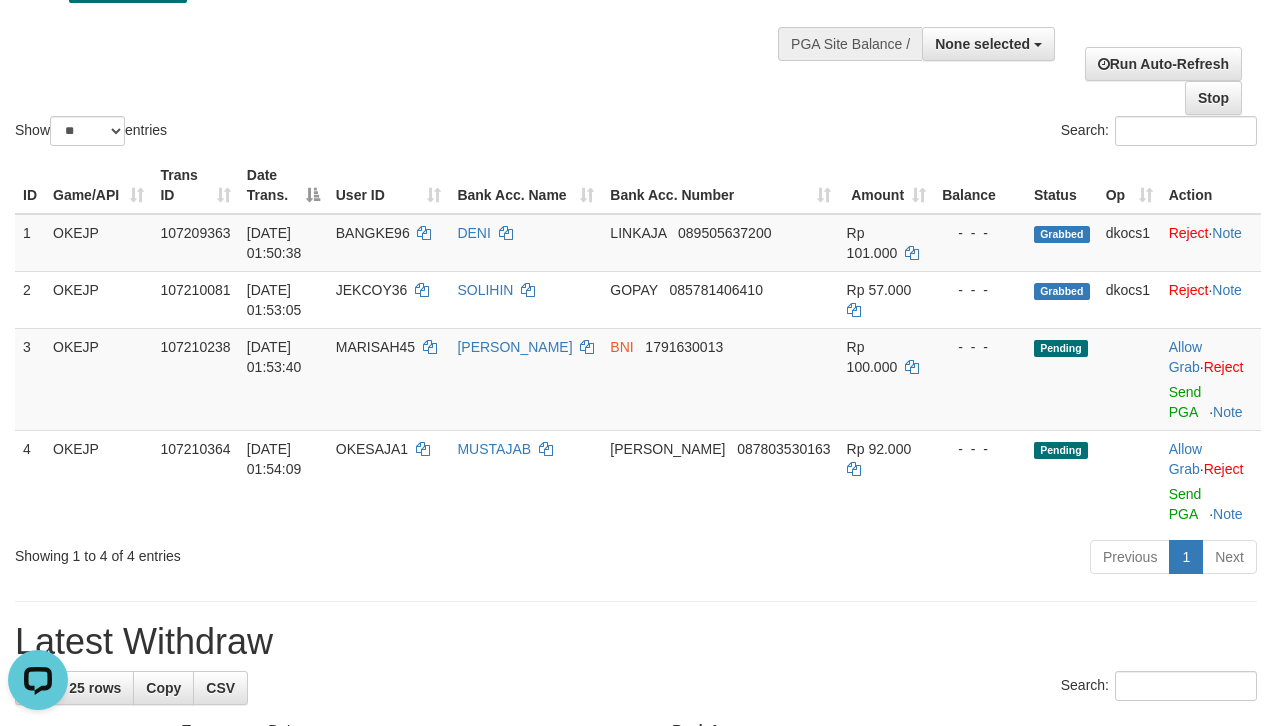 scroll, scrollTop: 0, scrollLeft: 0, axis: both 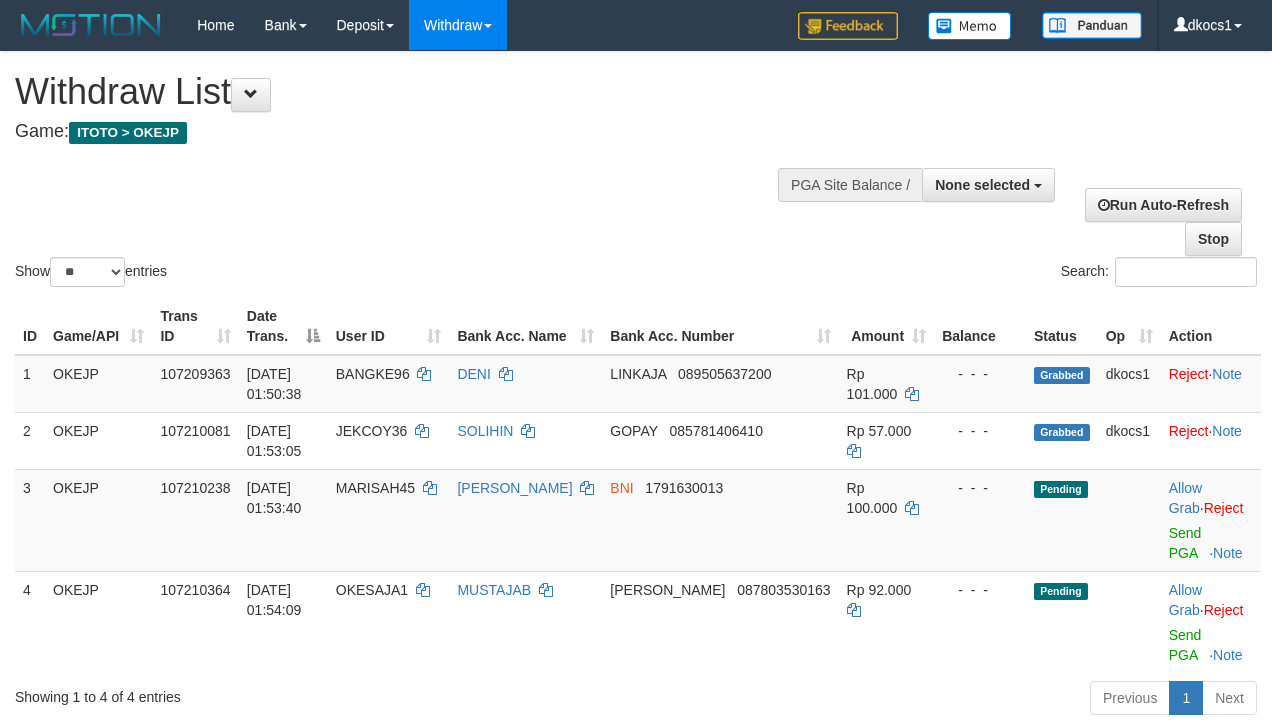 select 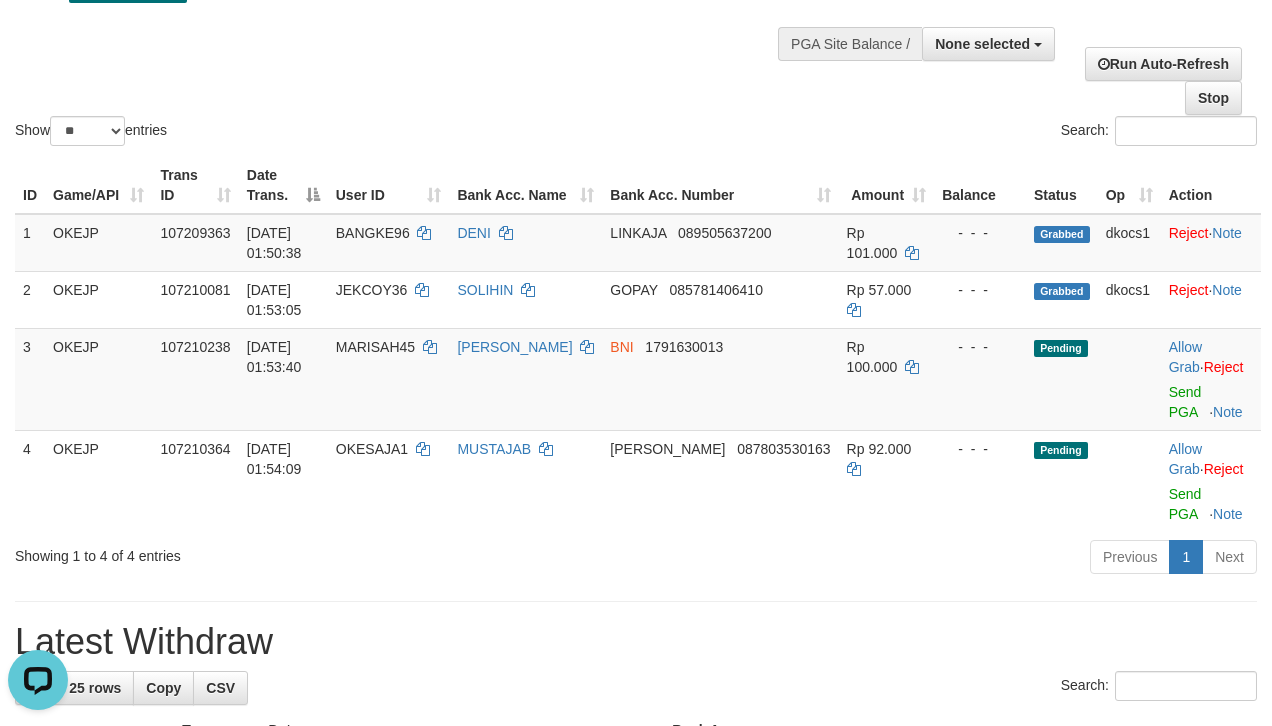 scroll, scrollTop: 0, scrollLeft: 0, axis: both 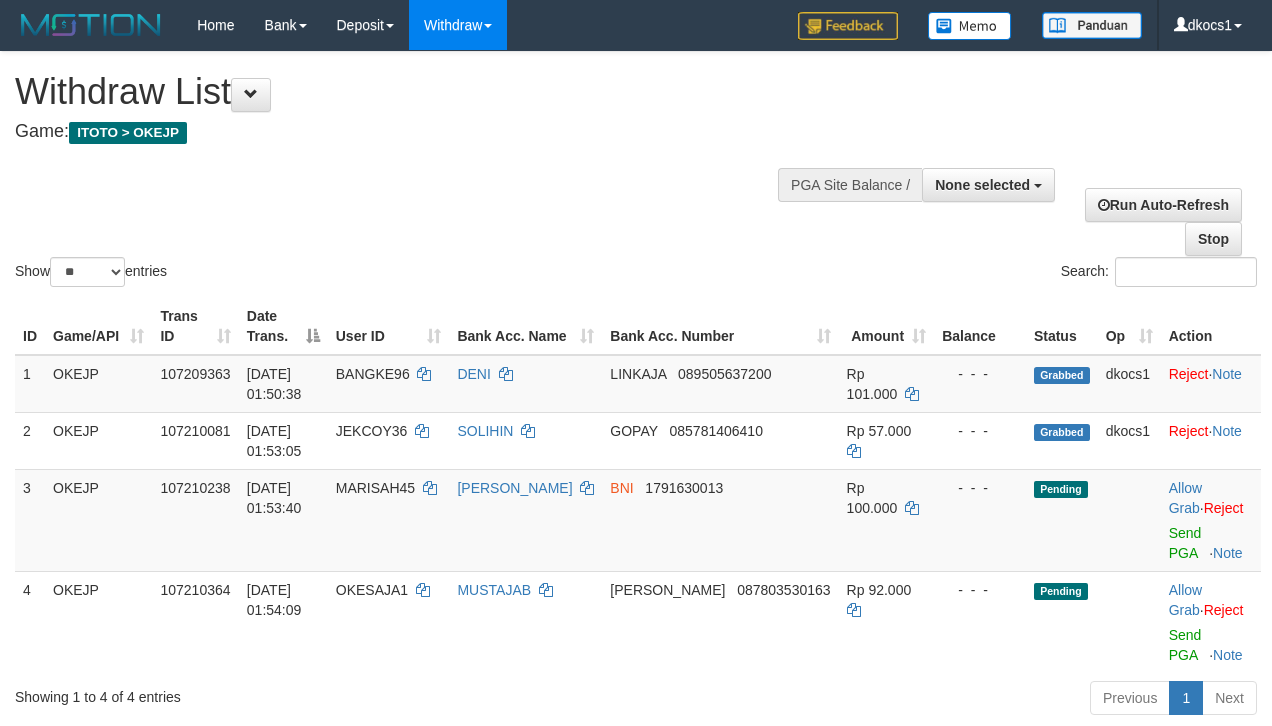 select 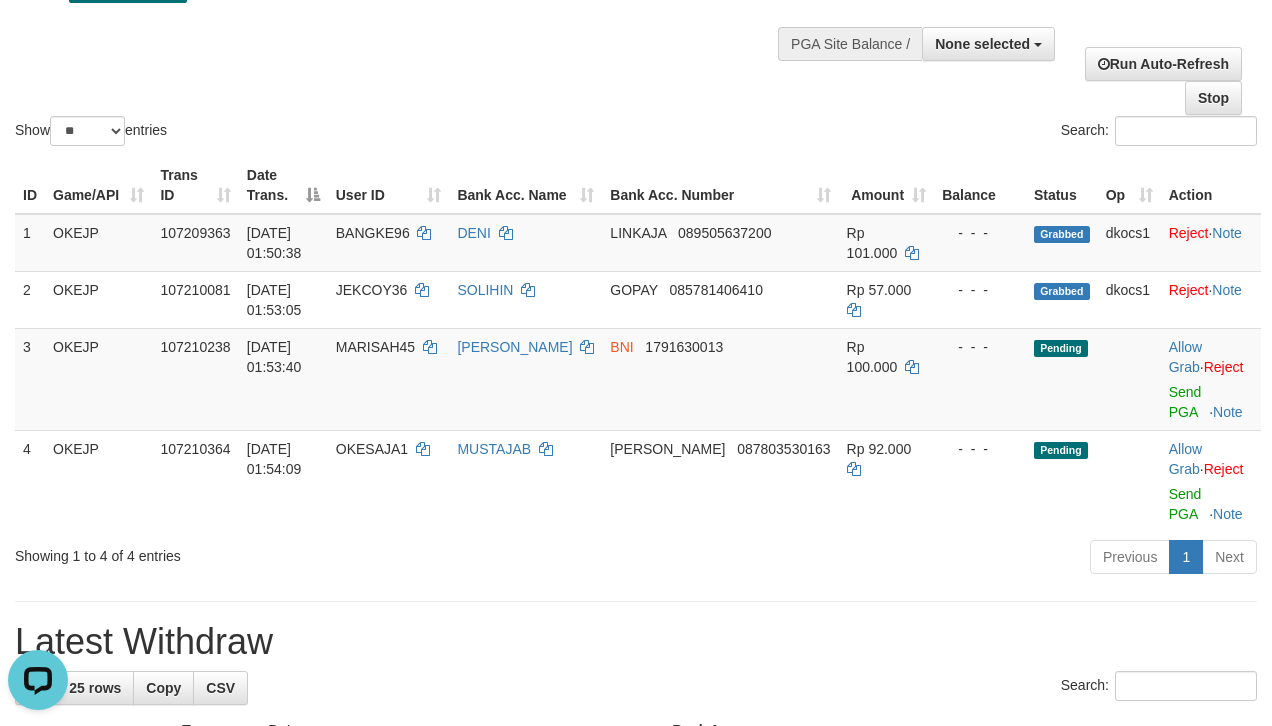 scroll, scrollTop: 0, scrollLeft: 0, axis: both 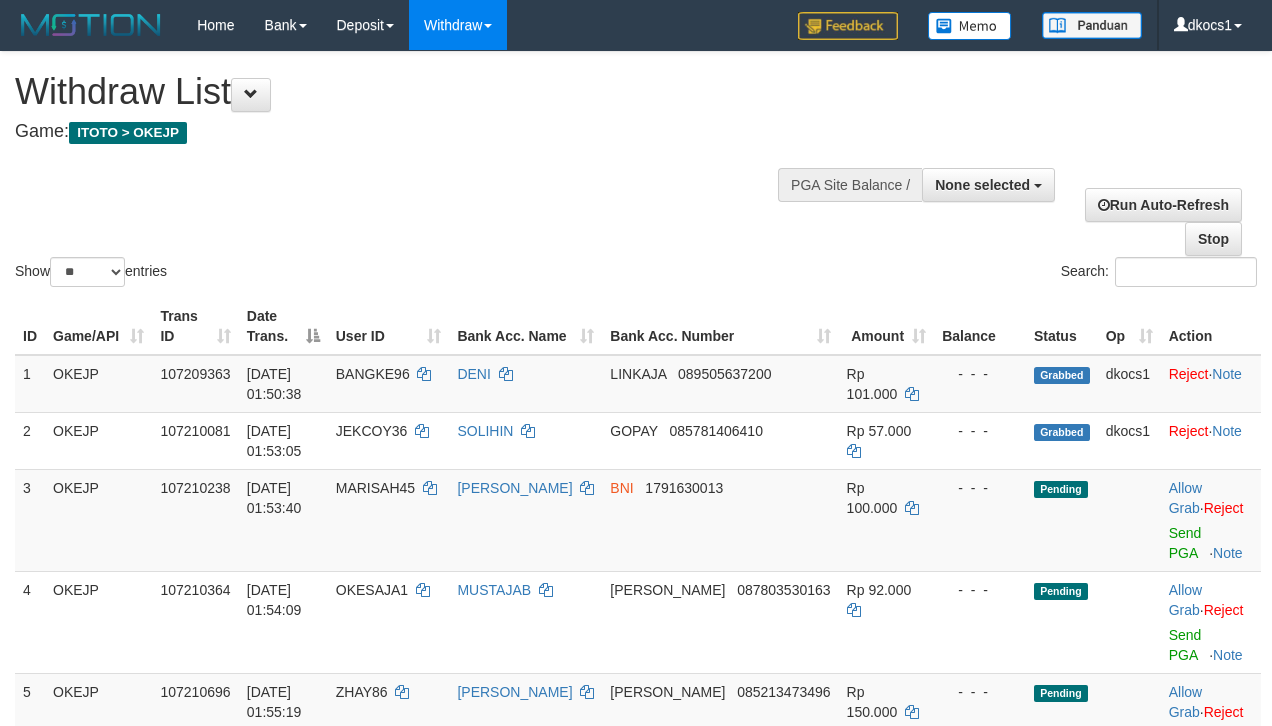 select 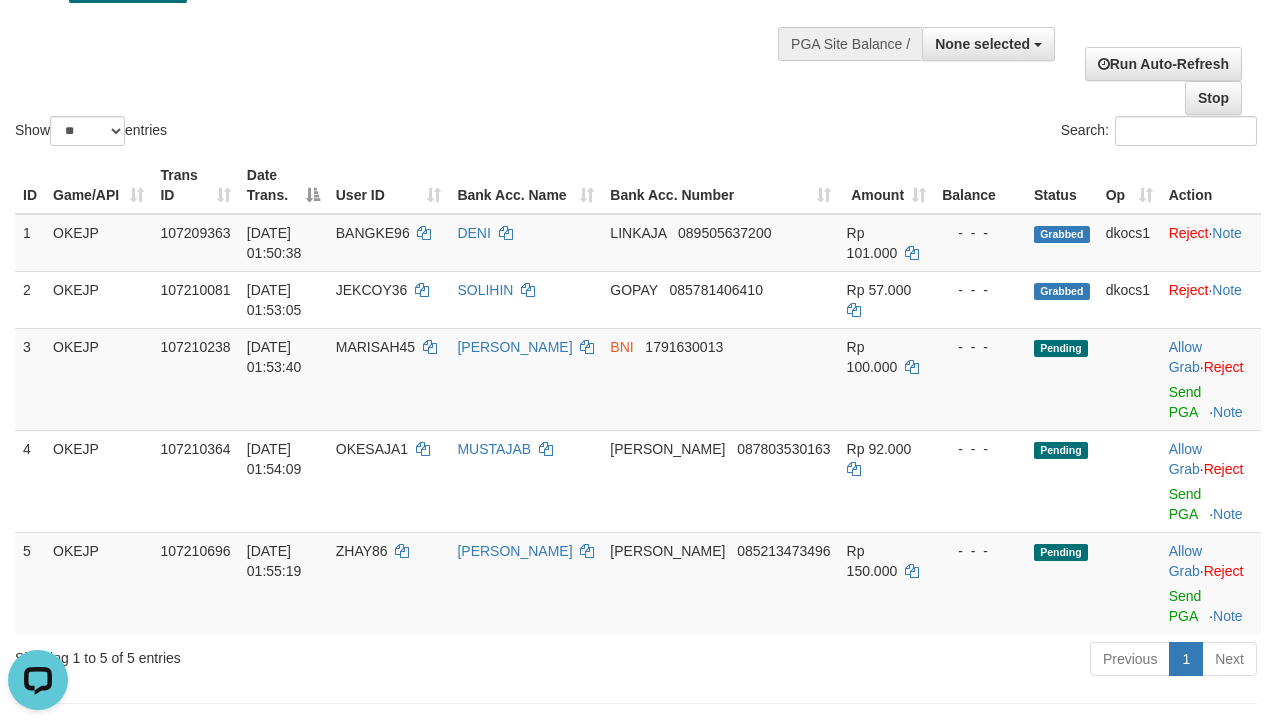 scroll, scrollTop: 0, scrollLeft: 0, axis: both 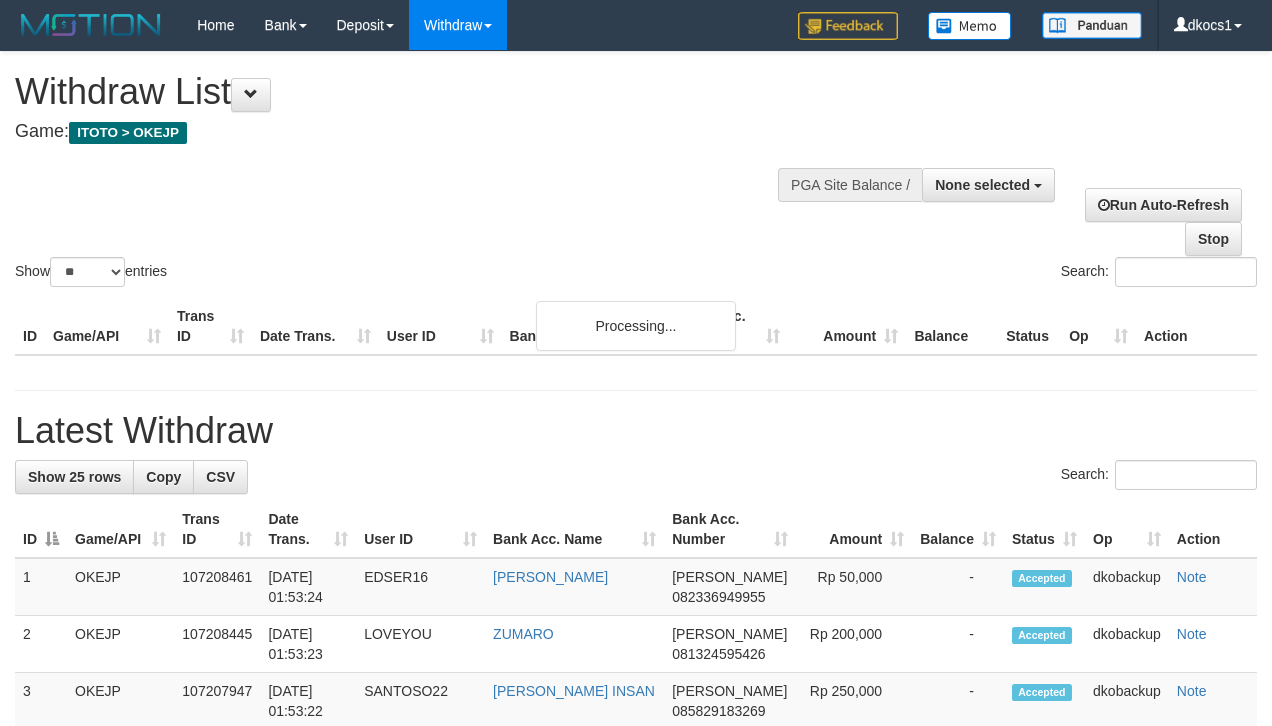 select 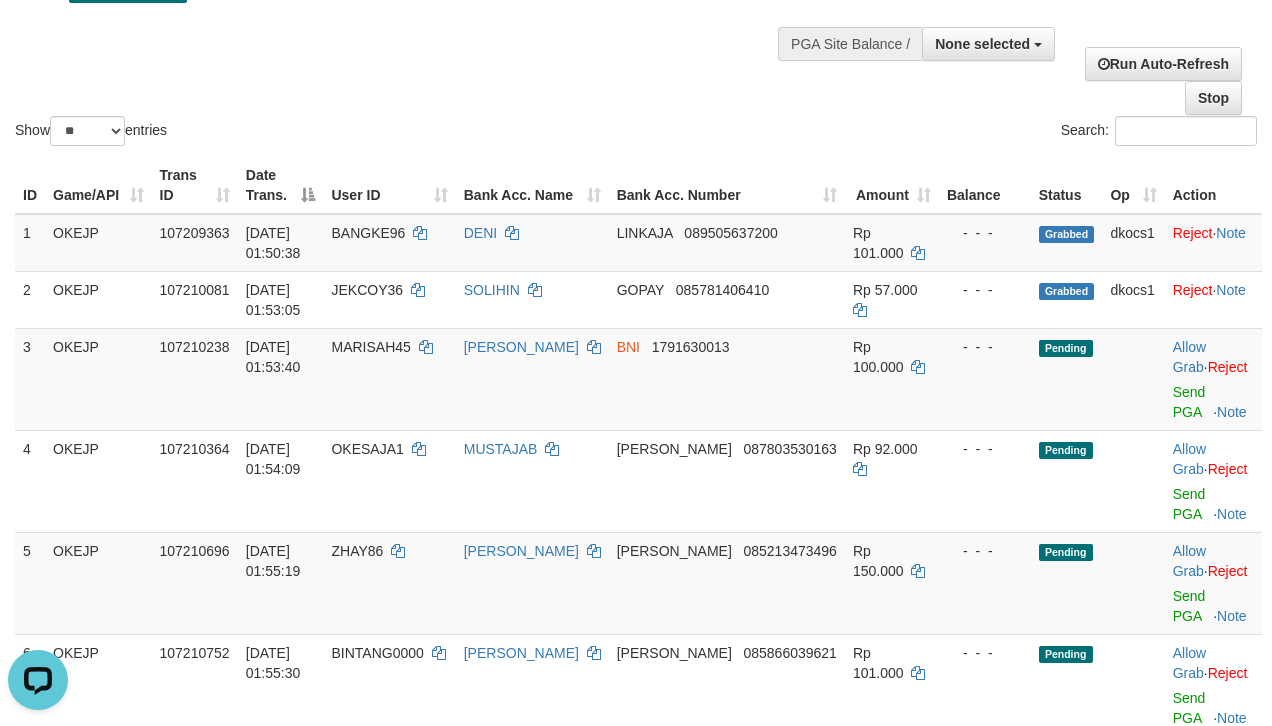scroll, scrollTop: 0, scrollLeft: 0, axis: both 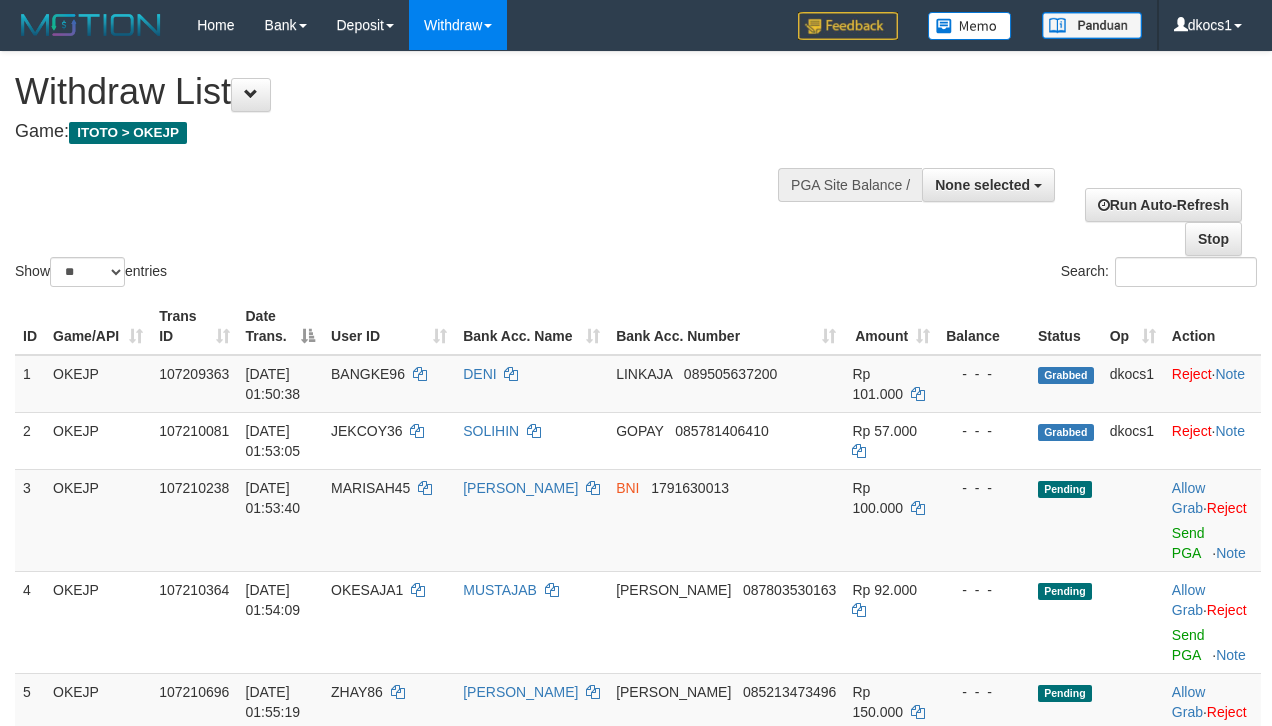 select 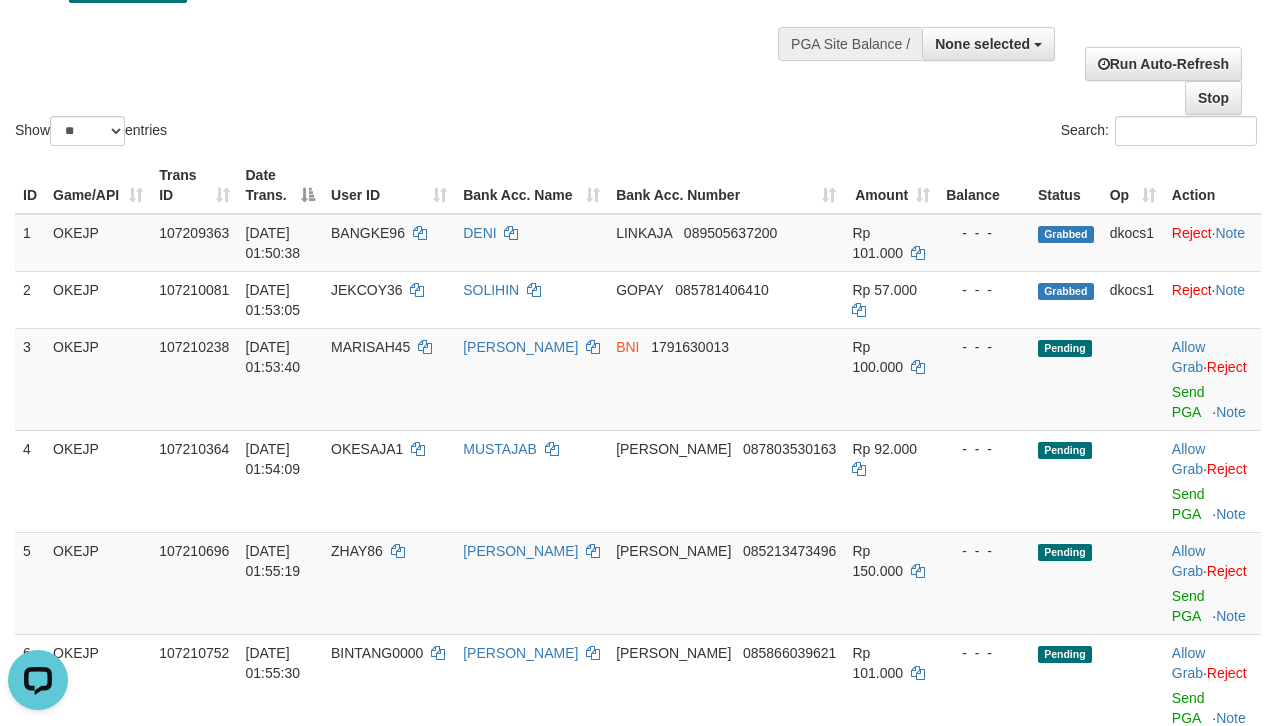 scroll, scrollTop: 0, scrollLeft: 0, axis: both 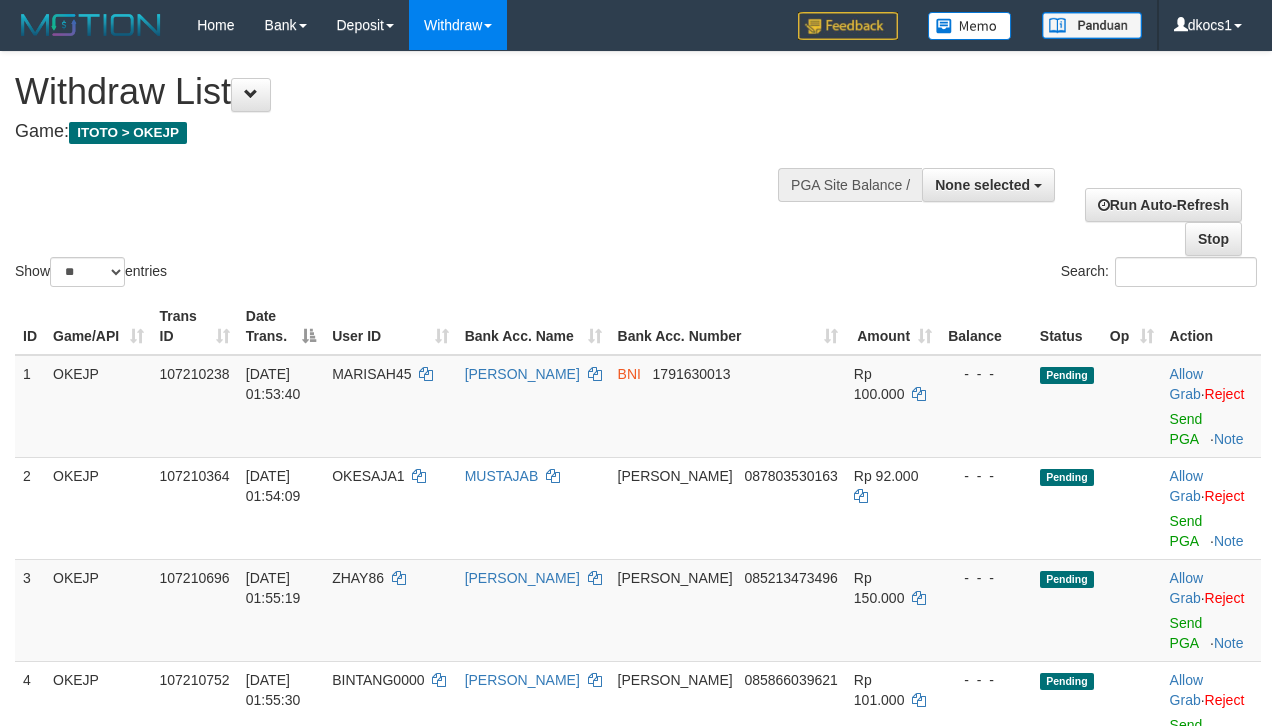 select 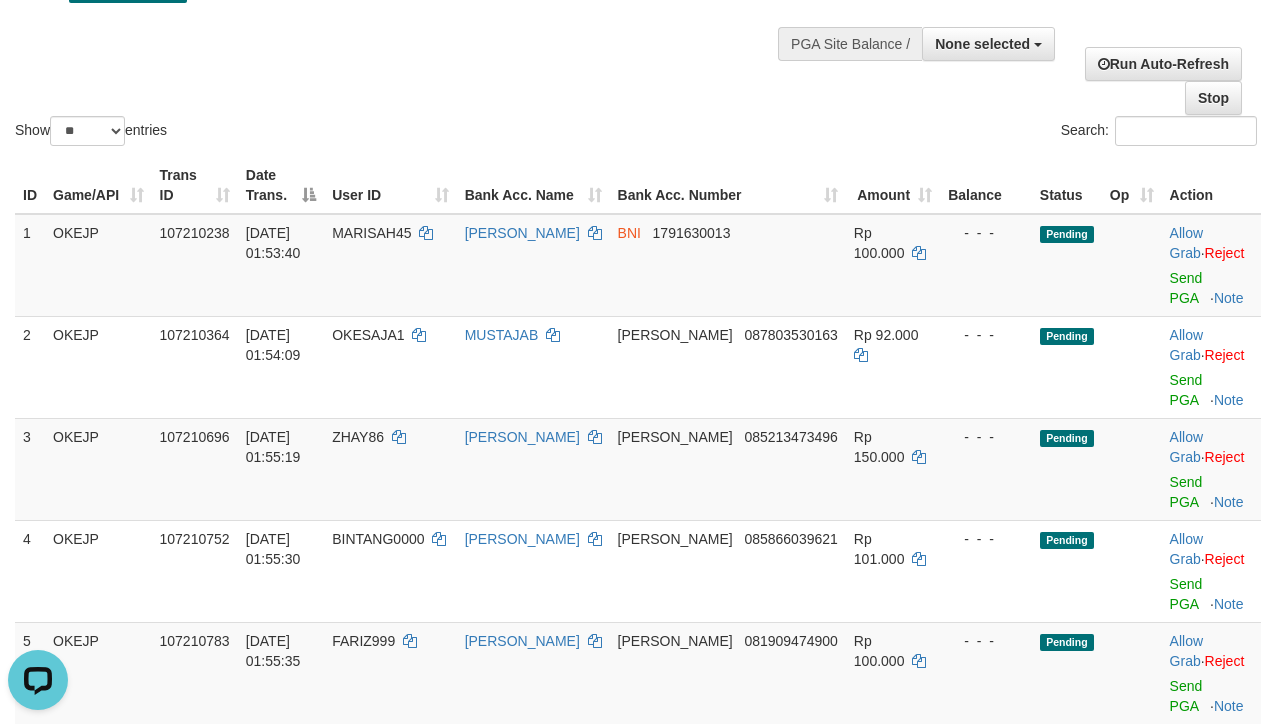 scroll, scrollTop: 0, scrollLeft: 0, axis: both 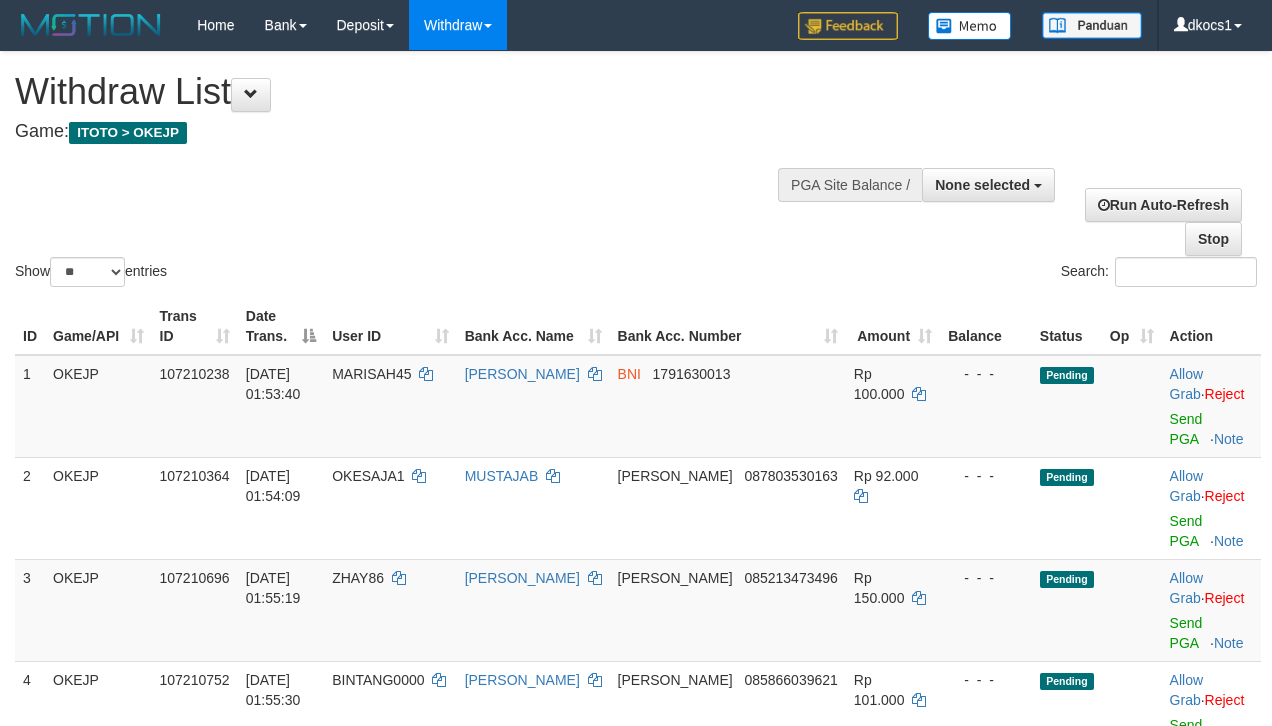 select 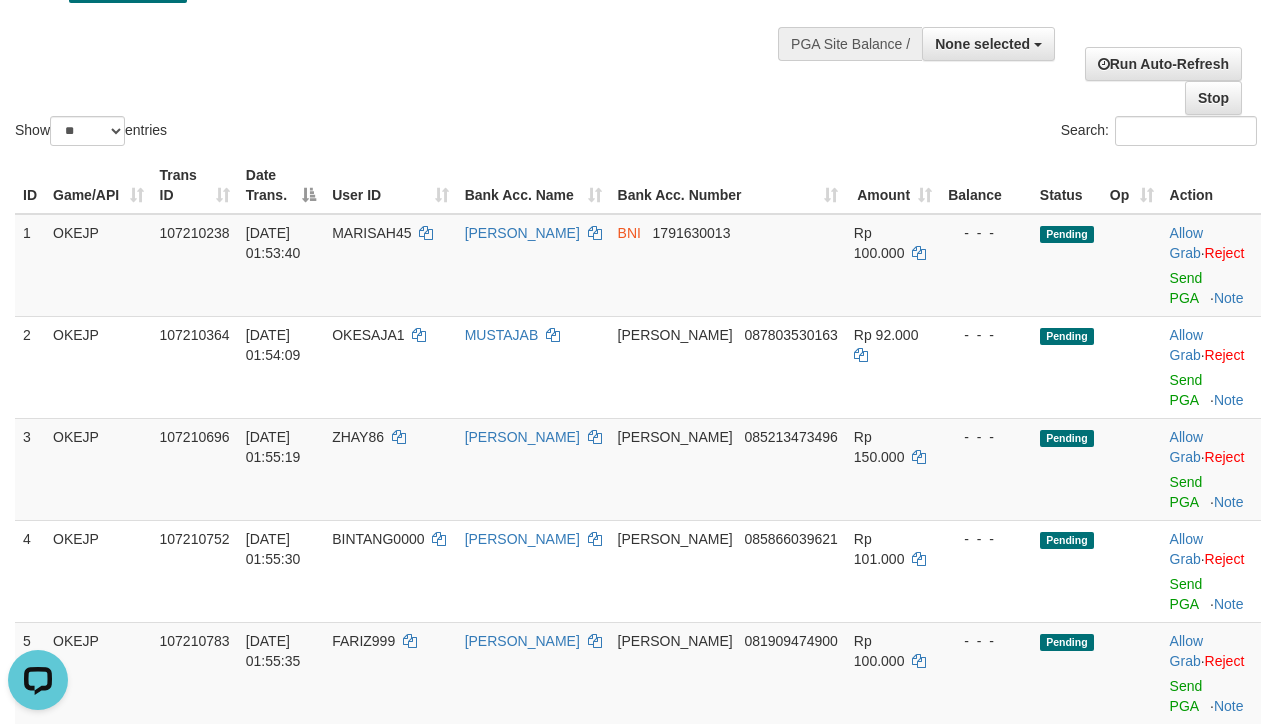 scroll, scrollTop: 0, scrollLeft: 0, axis: both 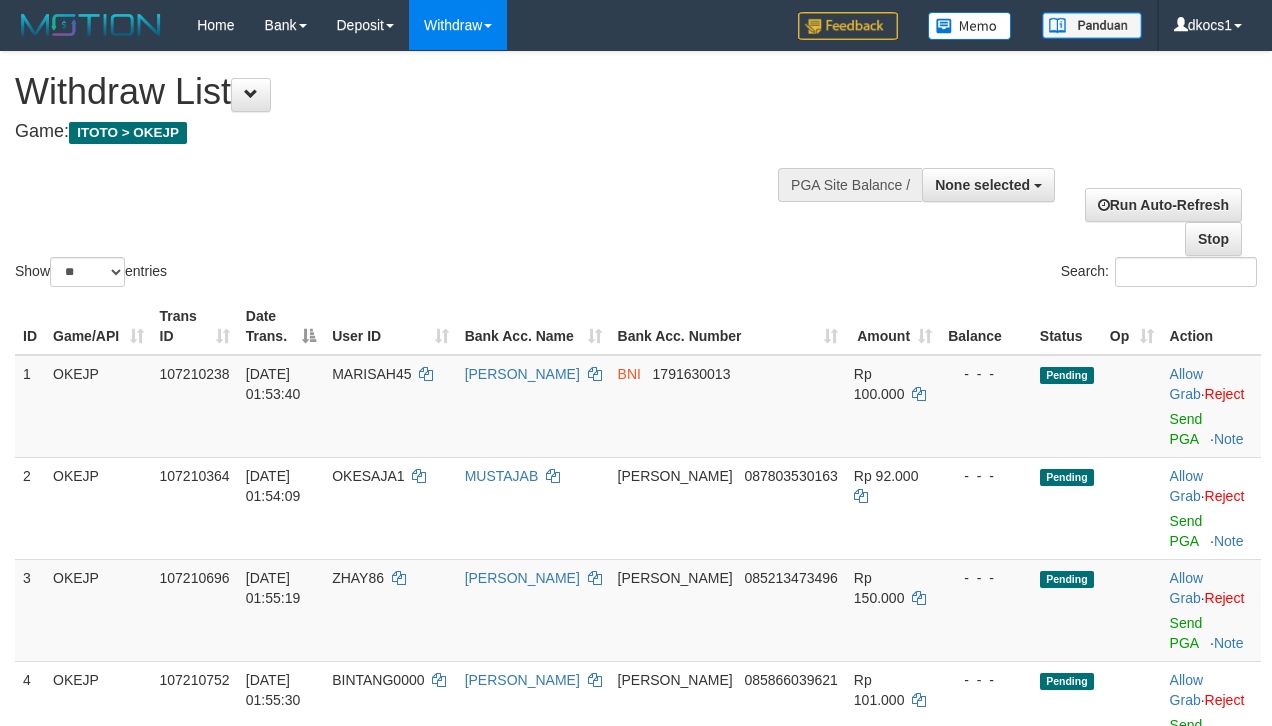 select 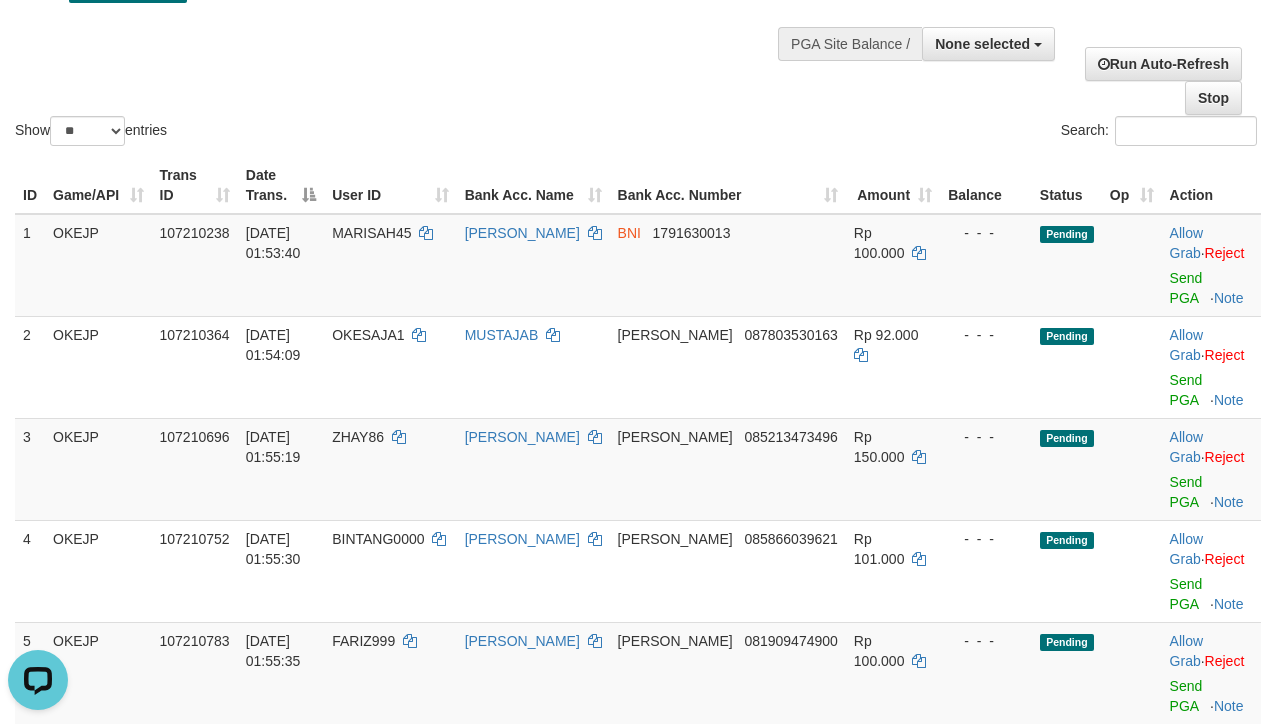 scroll, scrollTop: 0, scrollLeft: 0, axis: both 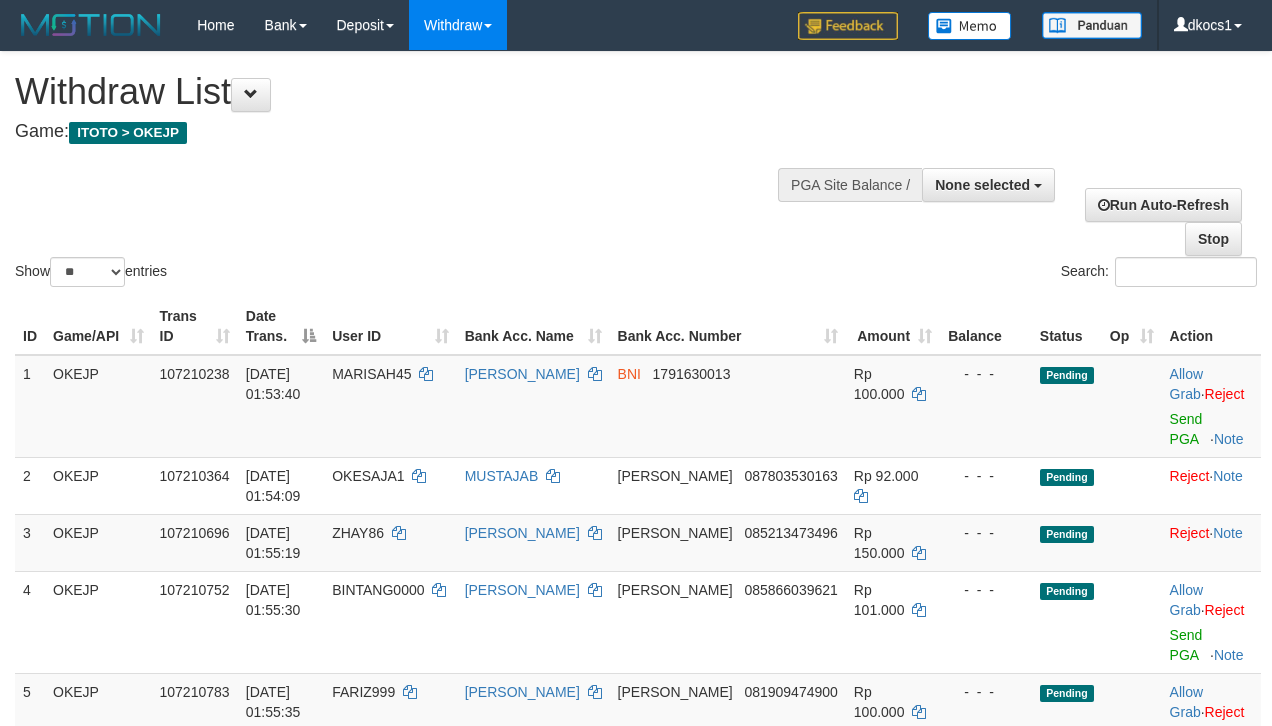 select 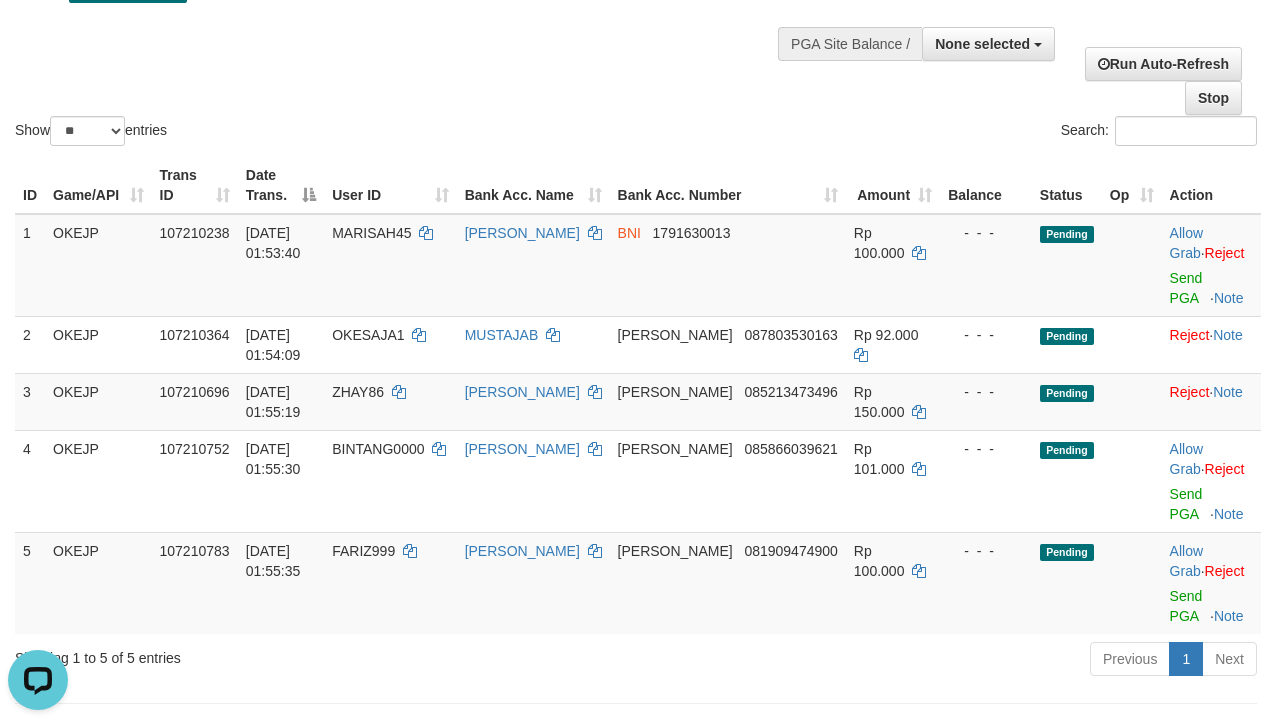 scroll, scrollTop: 0, scrollLeft: 0, axis: both 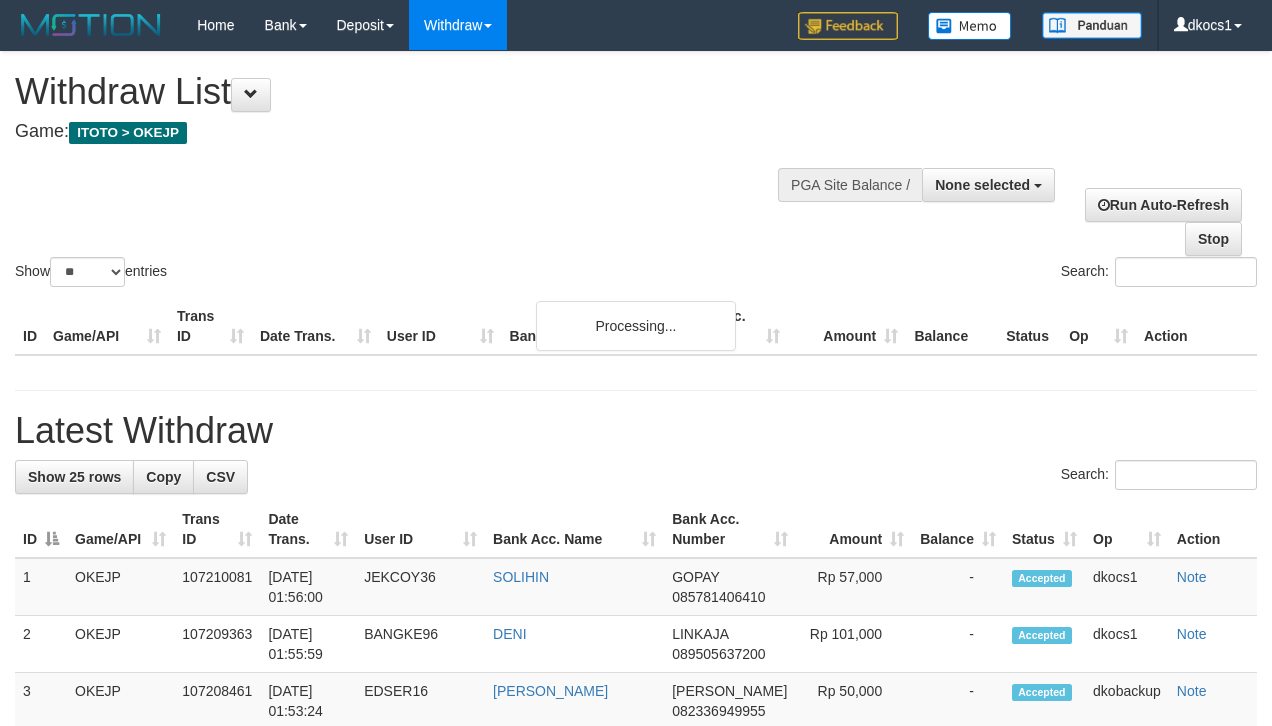 select 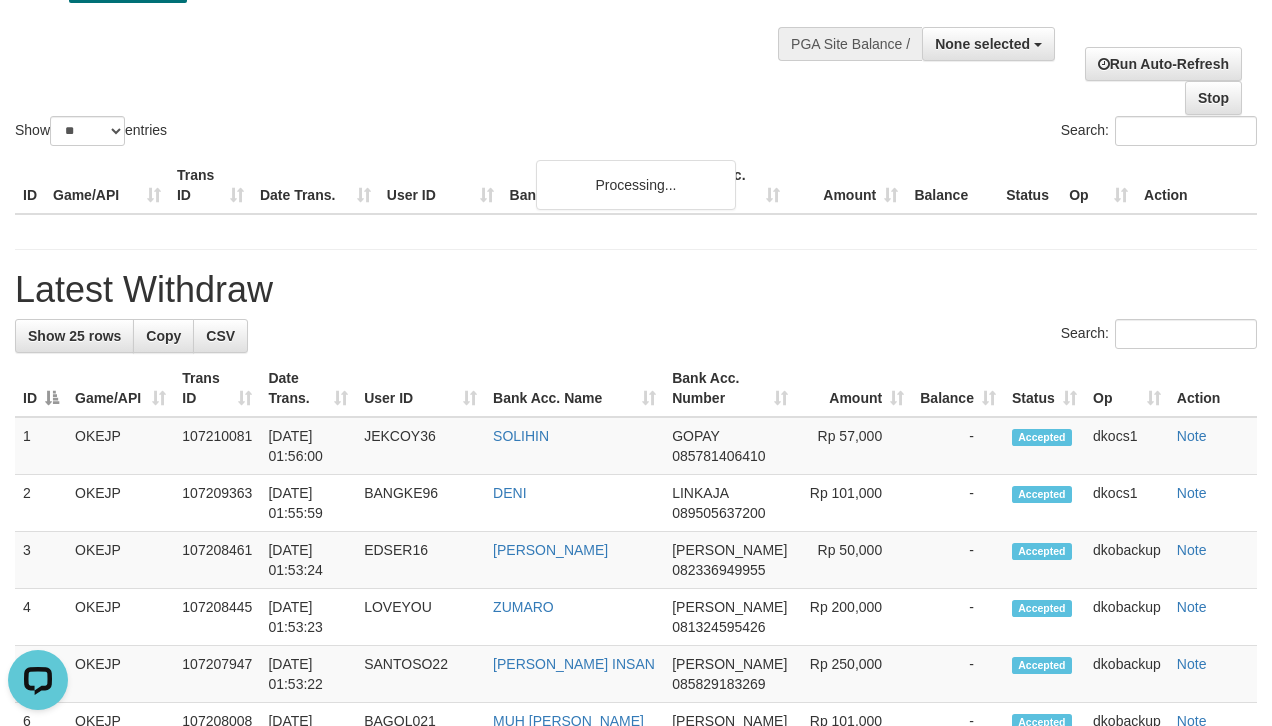 scroll, scrollTop: 0, scrollLeft: 0, axis: both 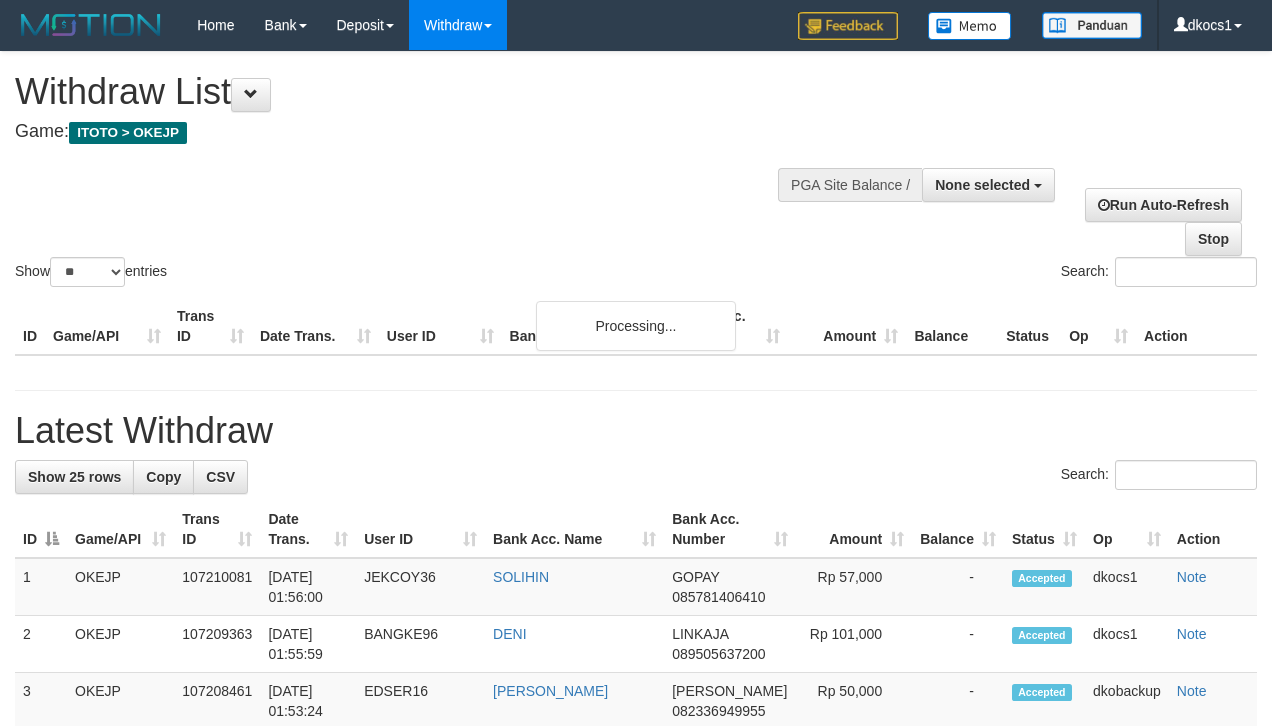 select 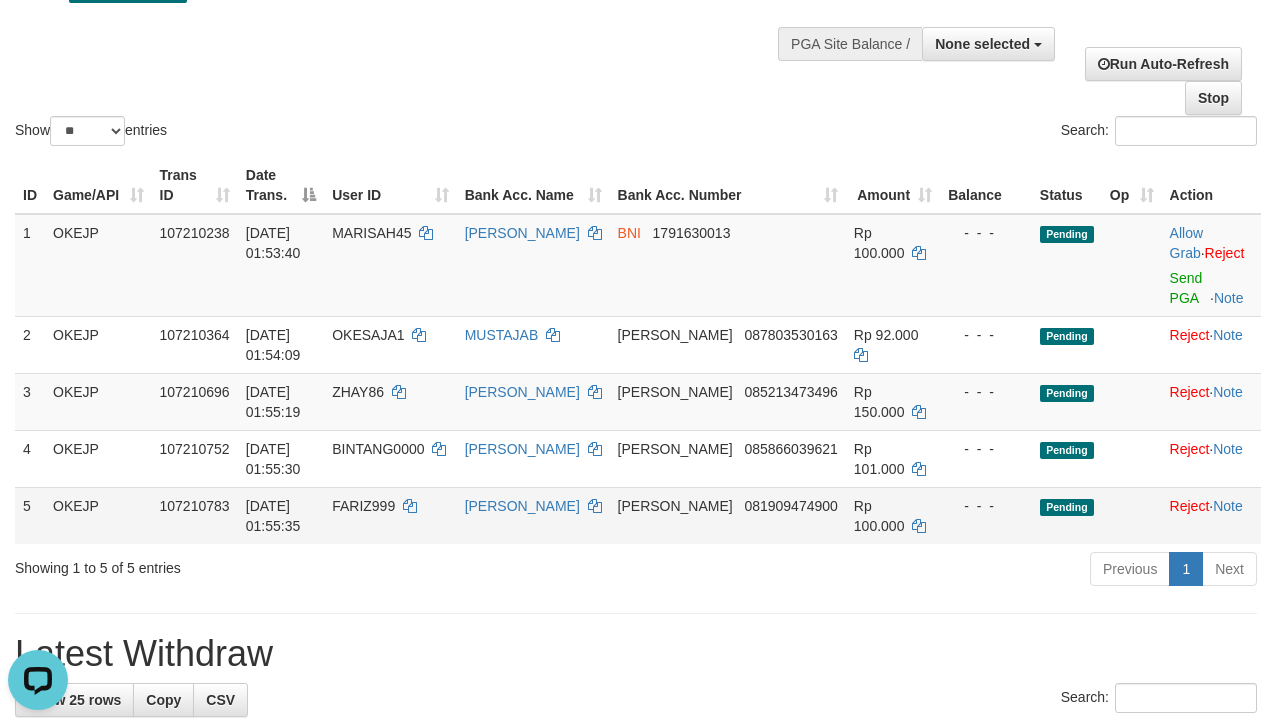 scroll, scrollTop: 0, scrollLeft: 0, axis: both 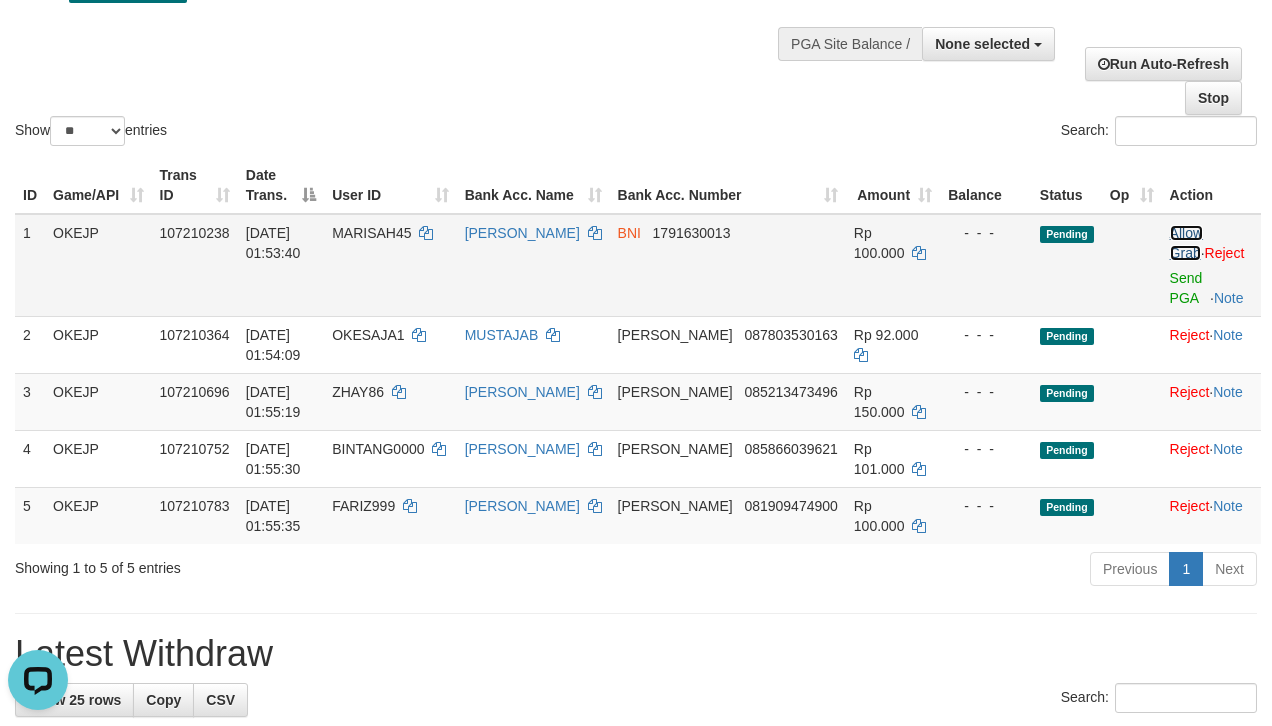 click on "Allow Grab" at bounding box center [1186, 243] 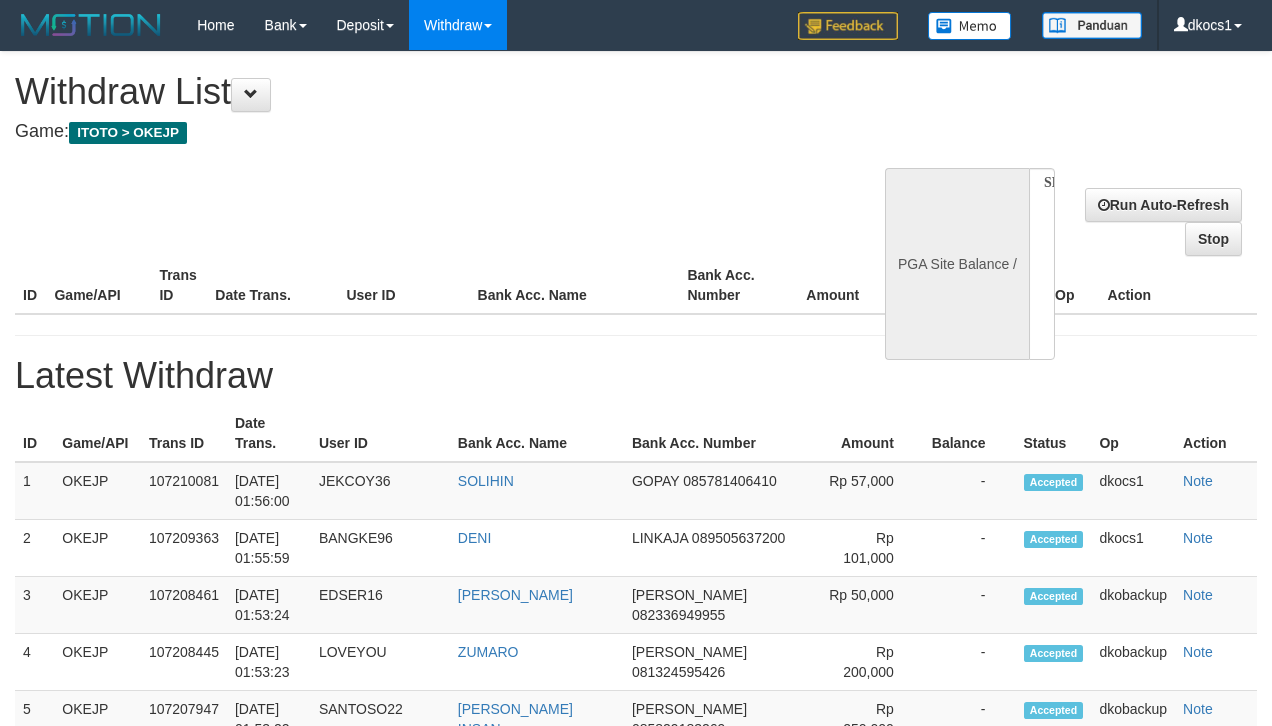 select 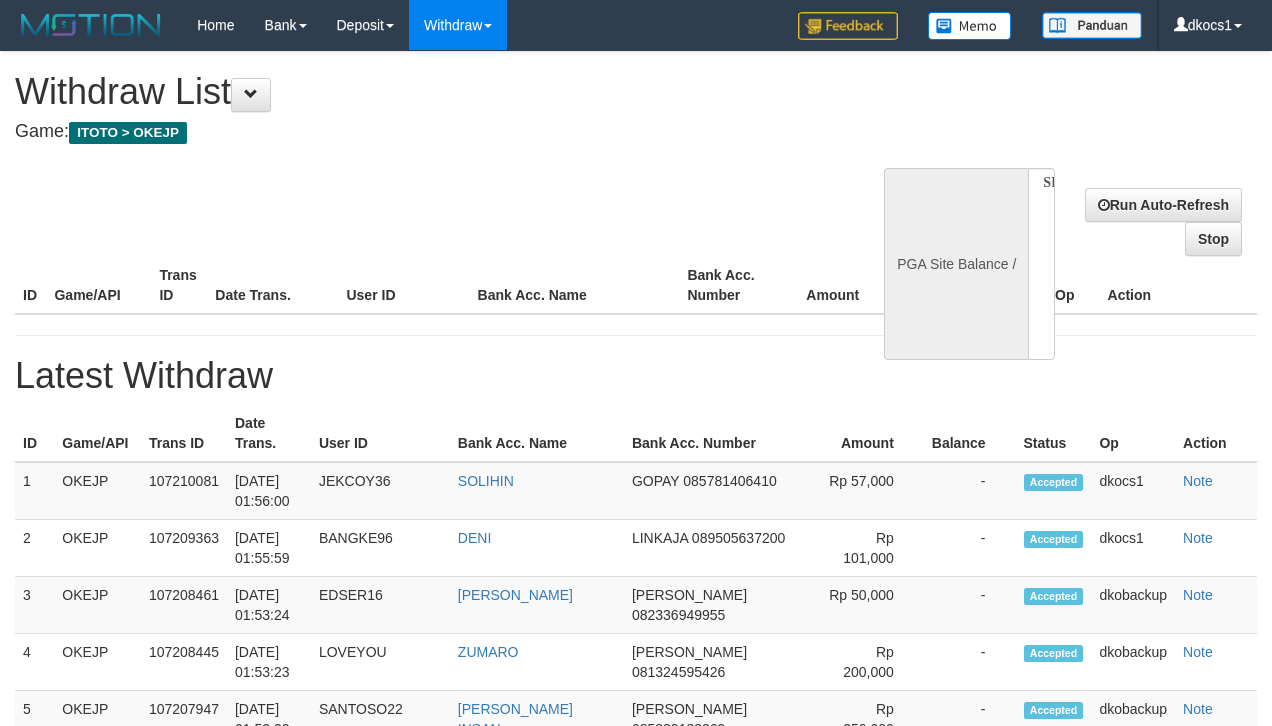 scroll, scrollTop: 141, scrollLeft: 0, axis: vertical 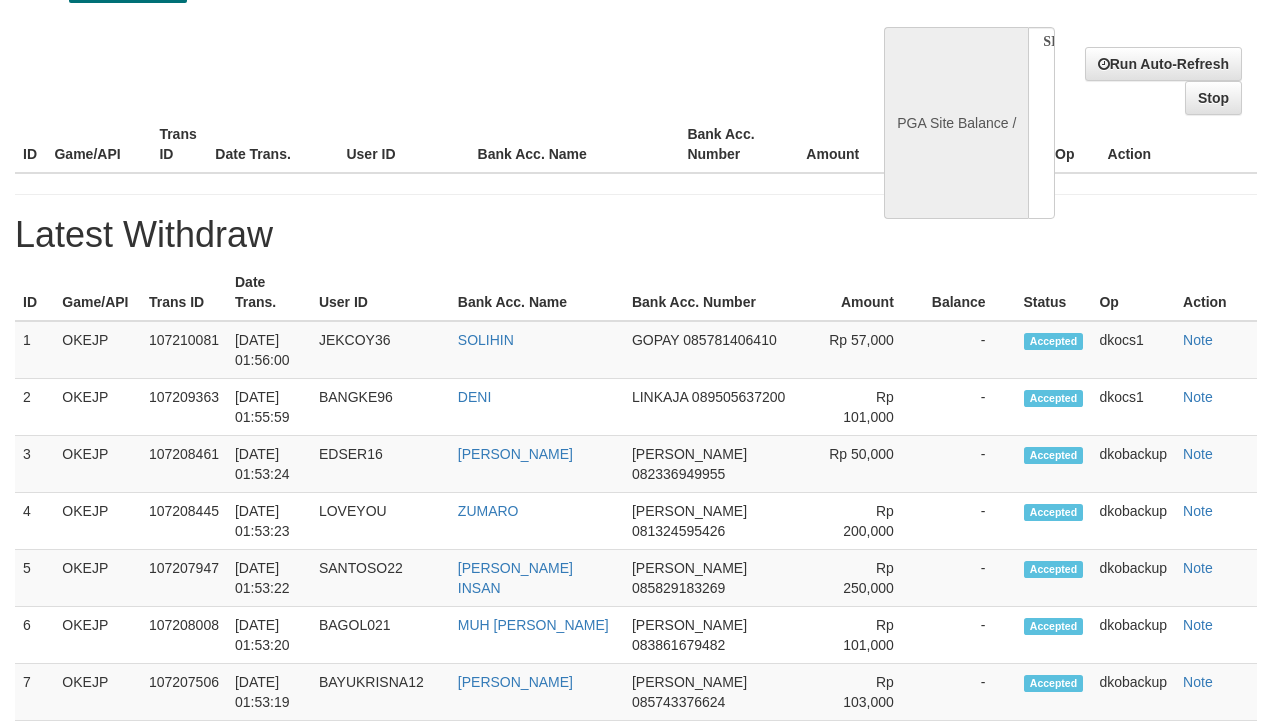 select on "**" 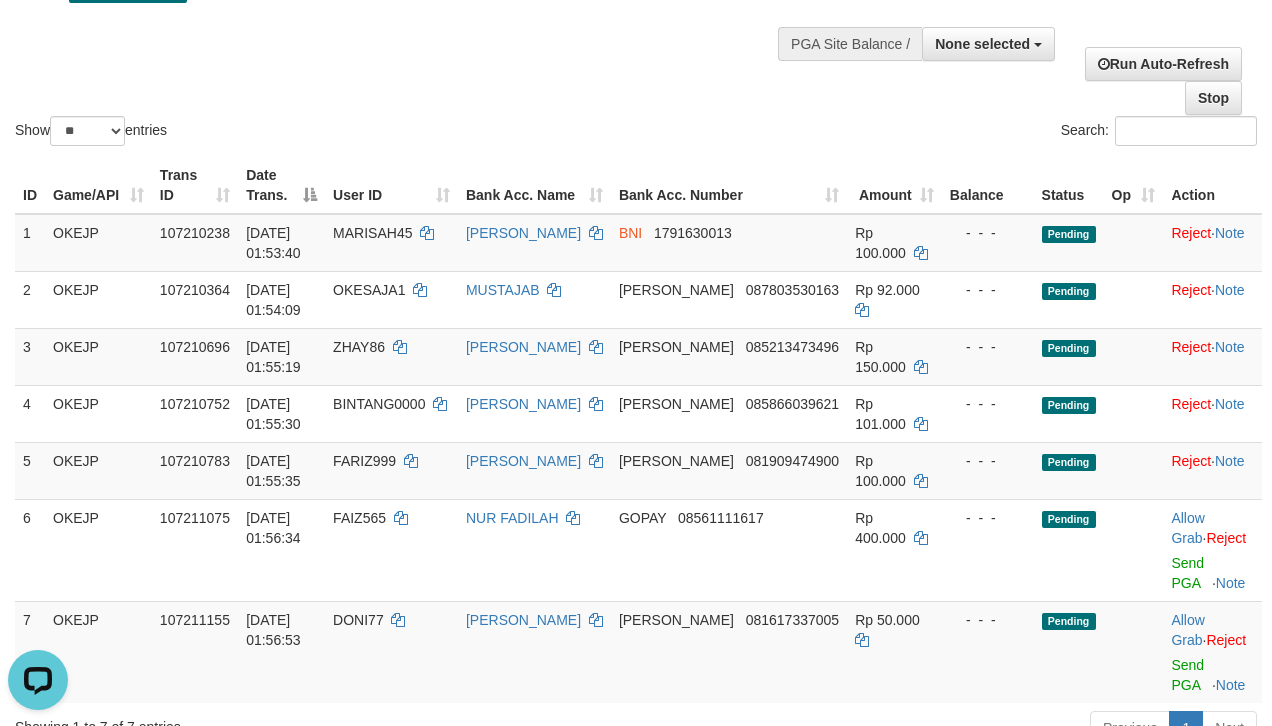 scroll, scrollTop: 0, scrollLeft: 0, axis: both 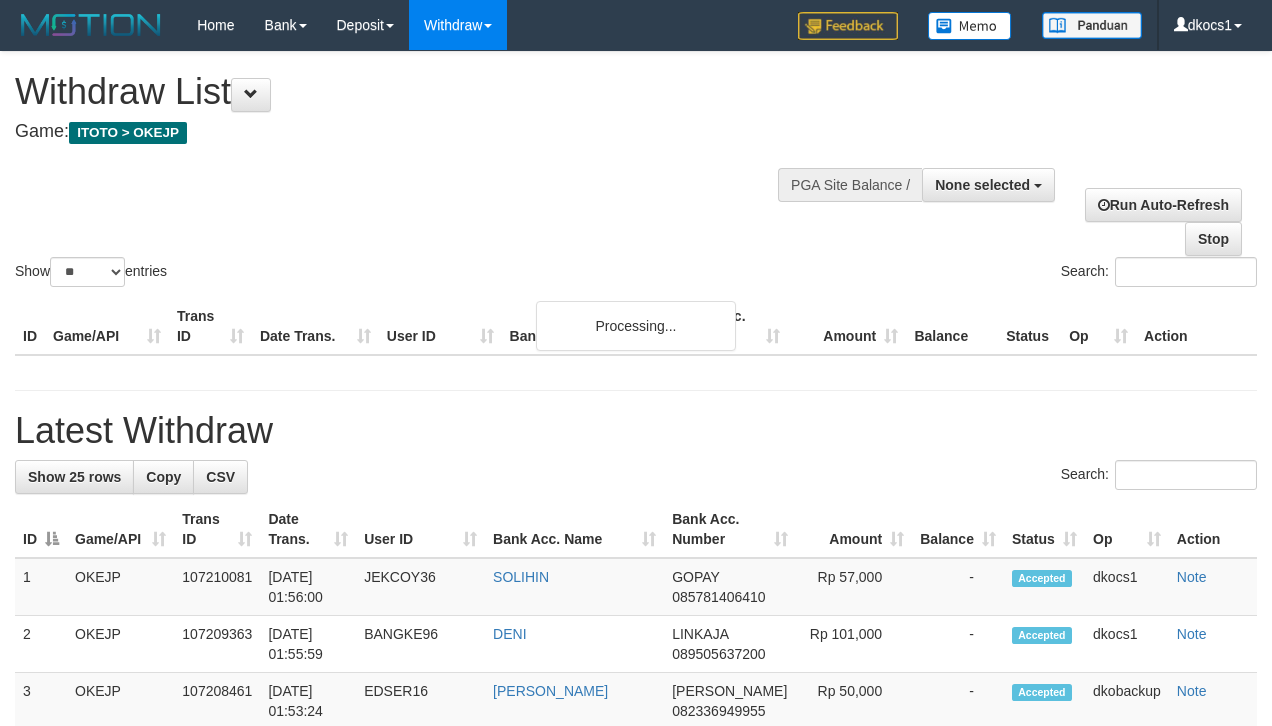 select 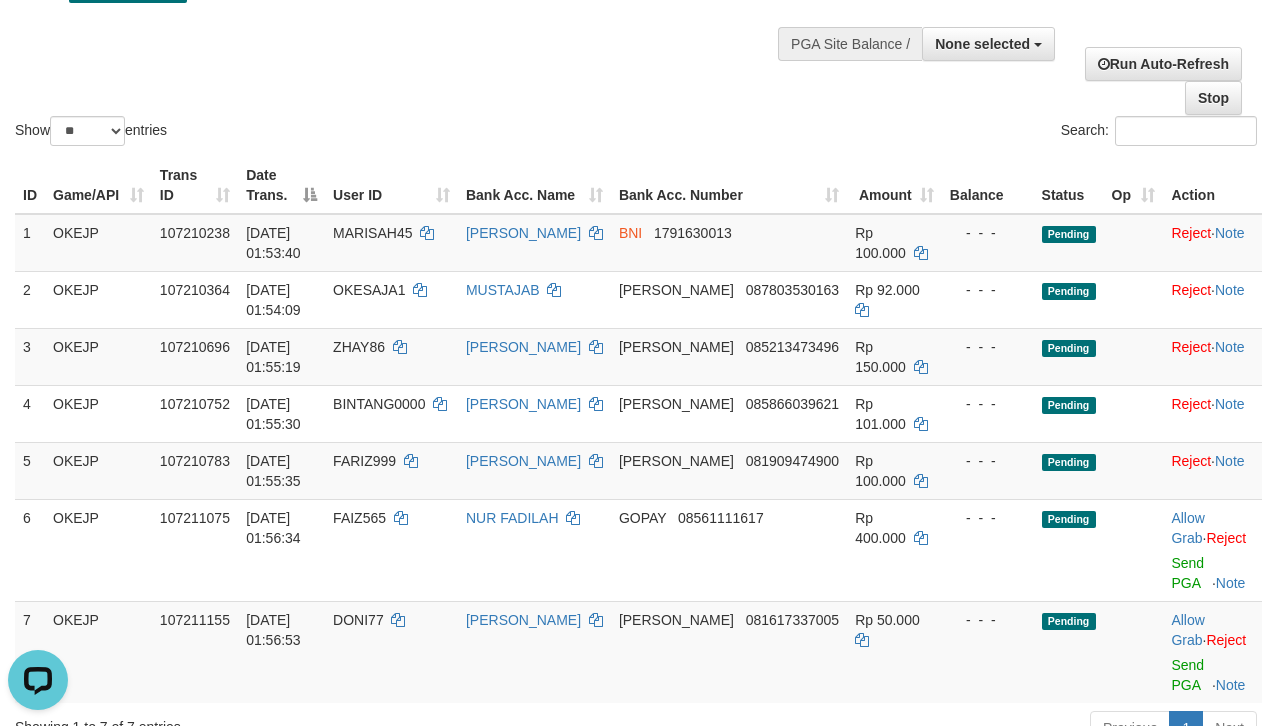 scroll, scrollTop: 0, scrollLeft: 0, axis: both 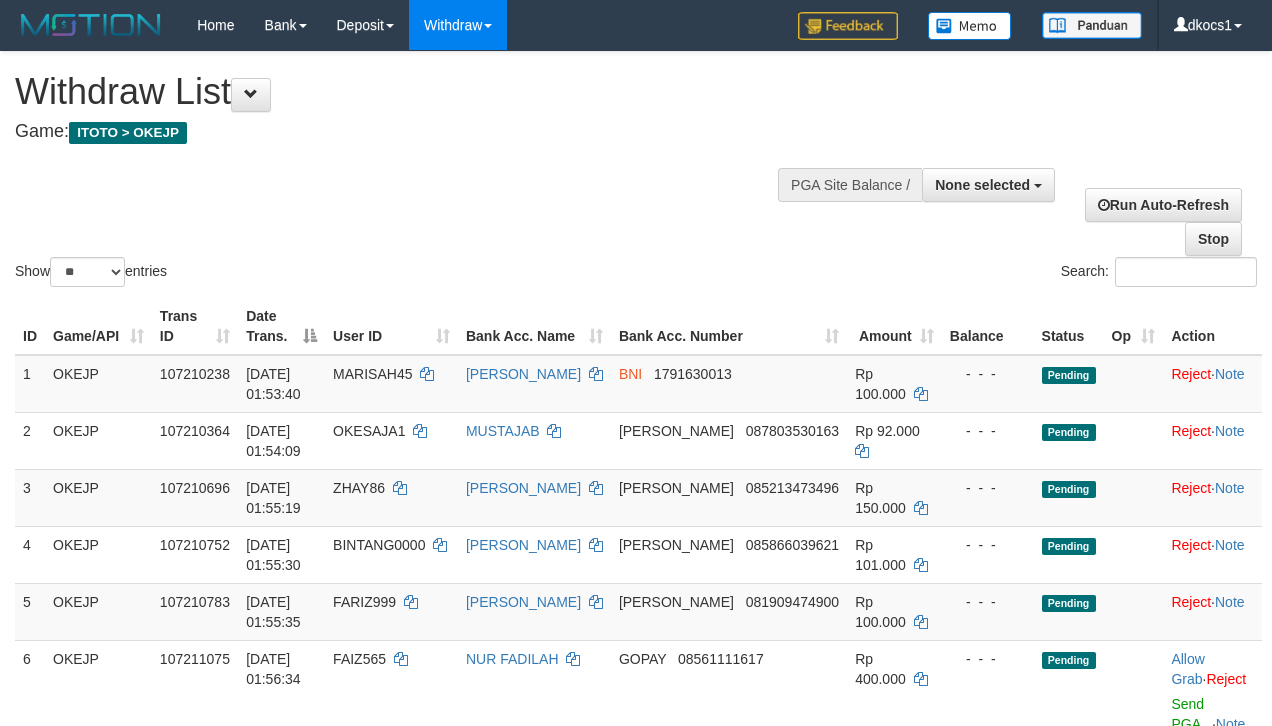 select 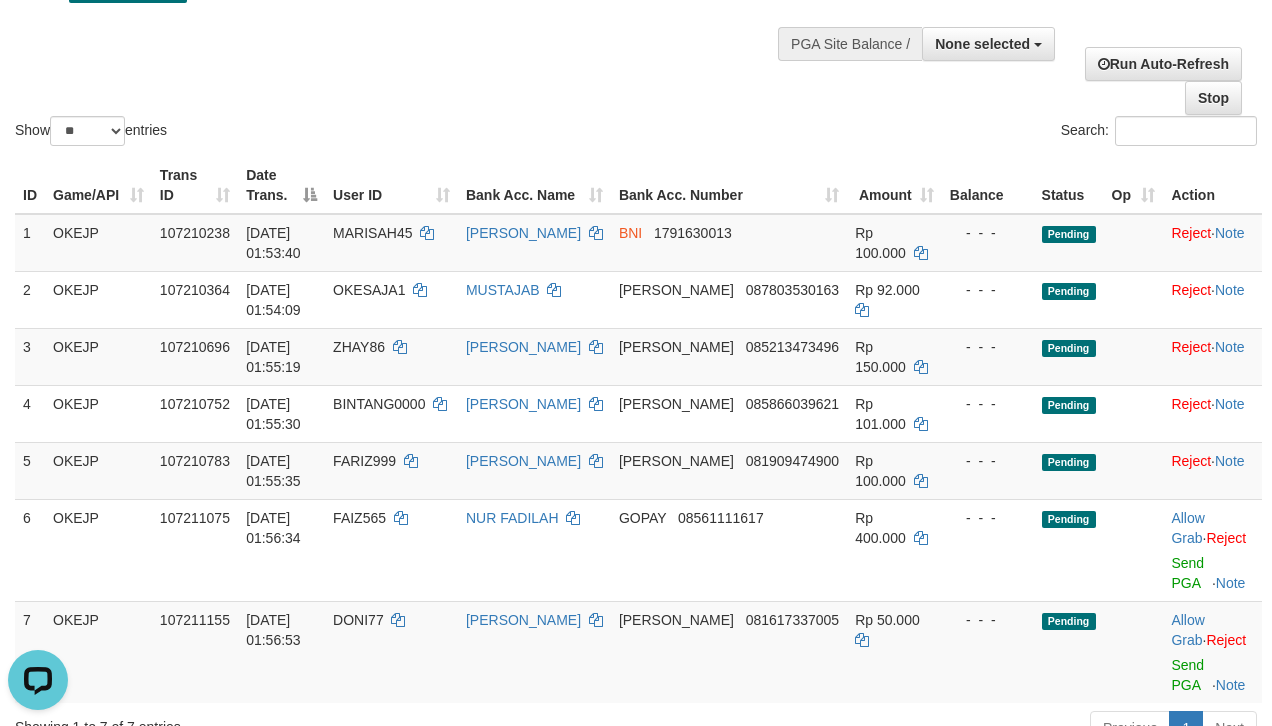 scroll, scrollTop: 0, scrollLeft: 0, axis: both 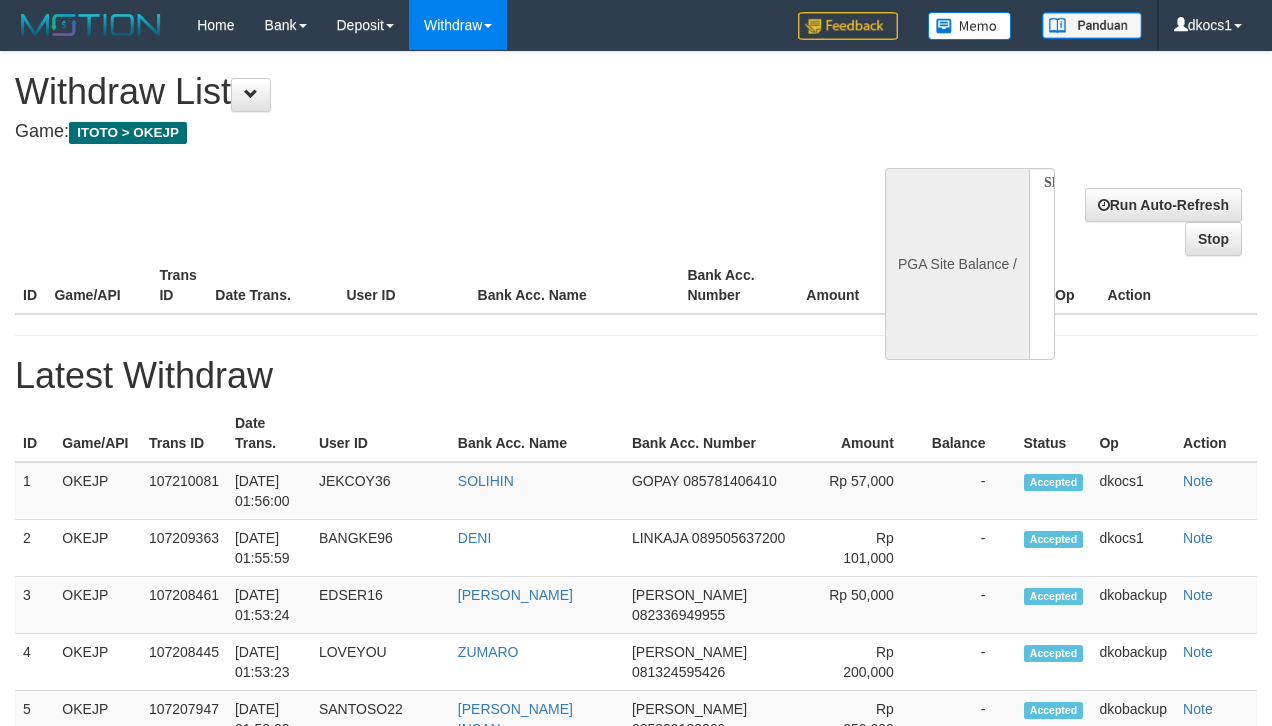 select 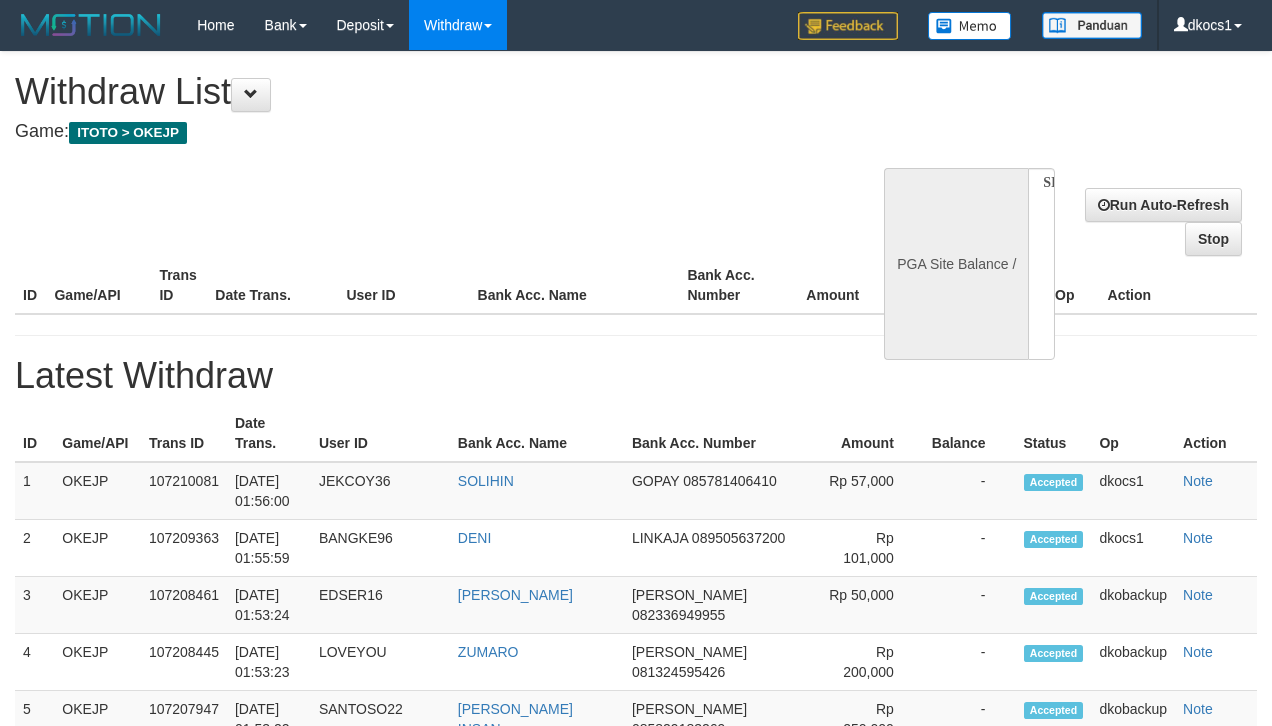 scroll, scrollTop: 141, scrollLeft: 0, axis: vertical 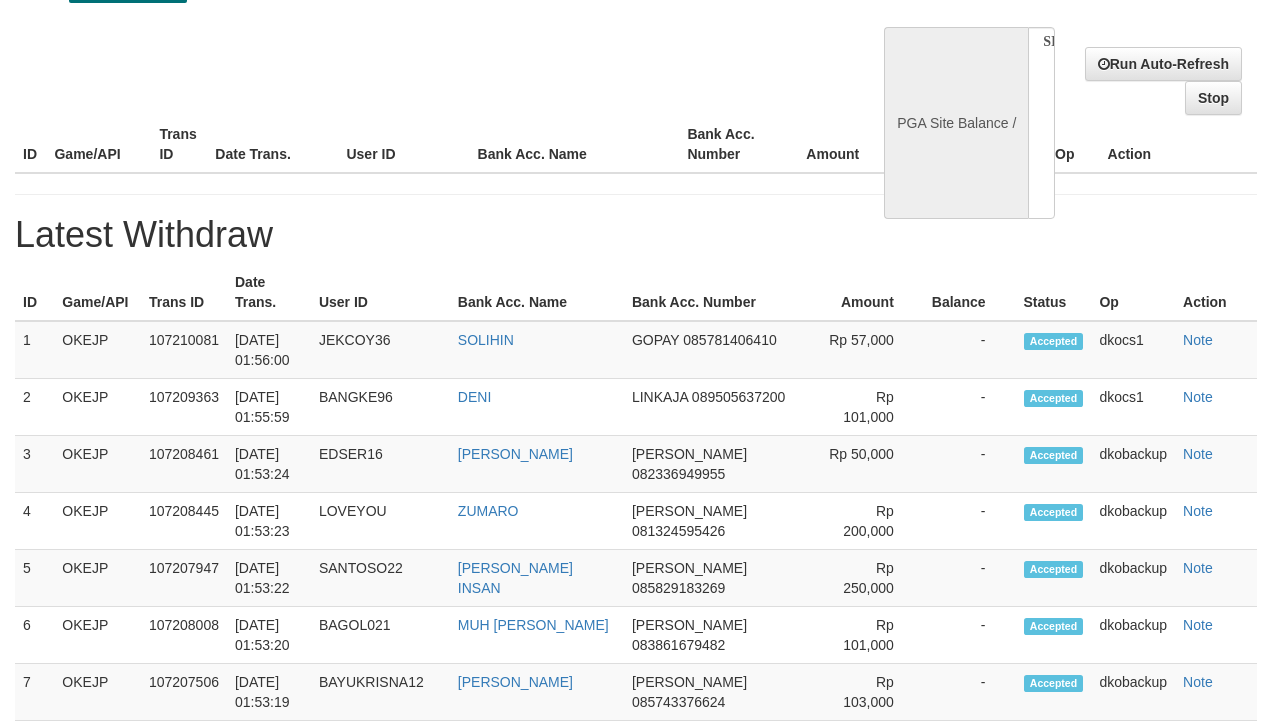 select on "**" 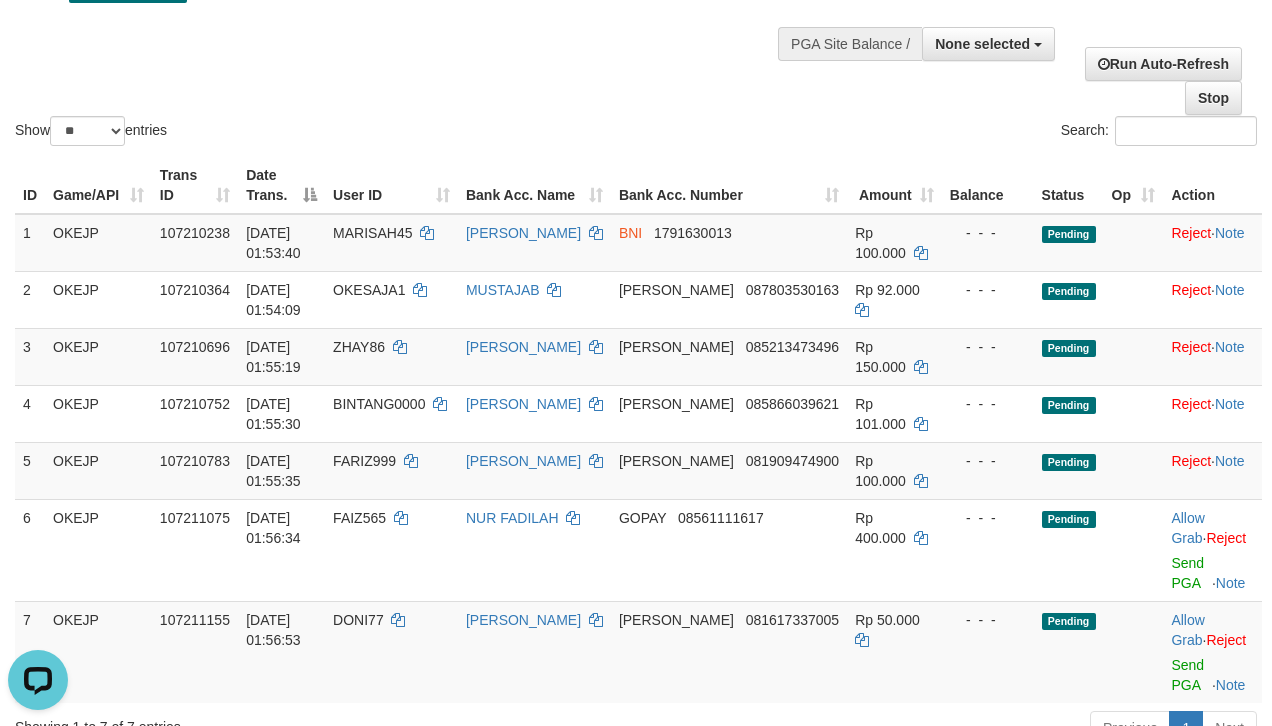 scroll, scrollTop: 0, scrollLeft: 0, axis: both 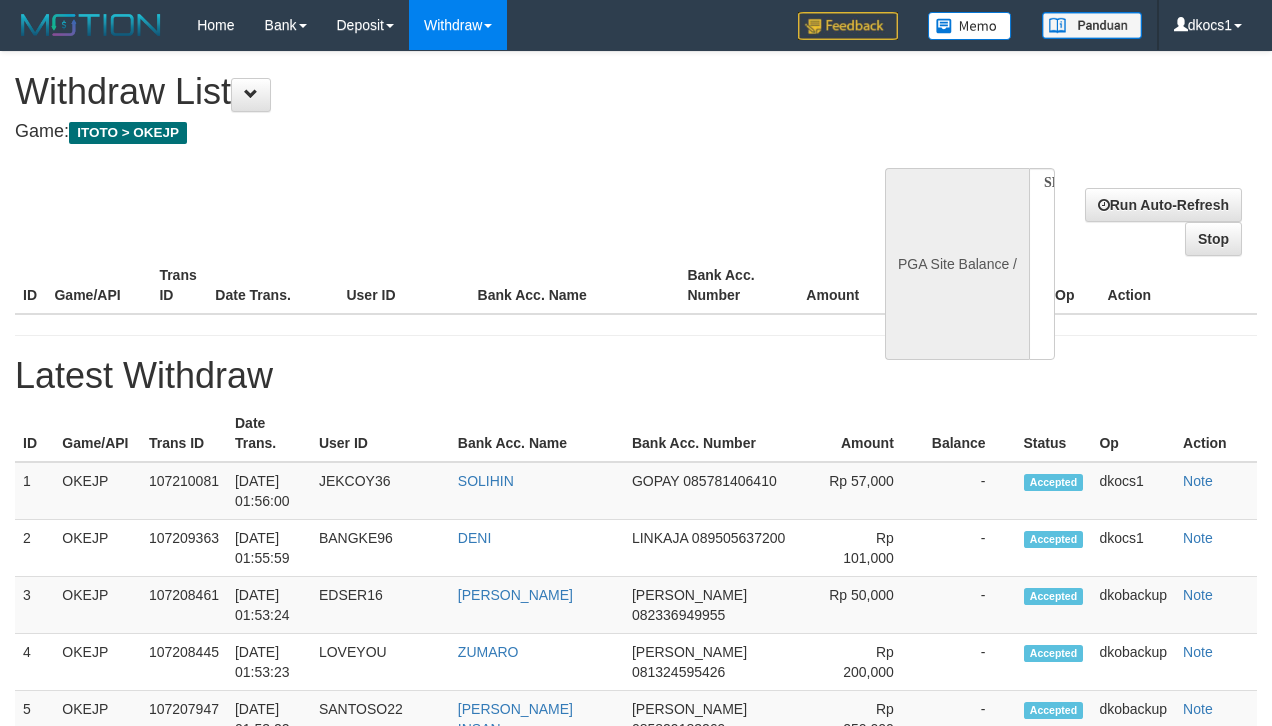 select 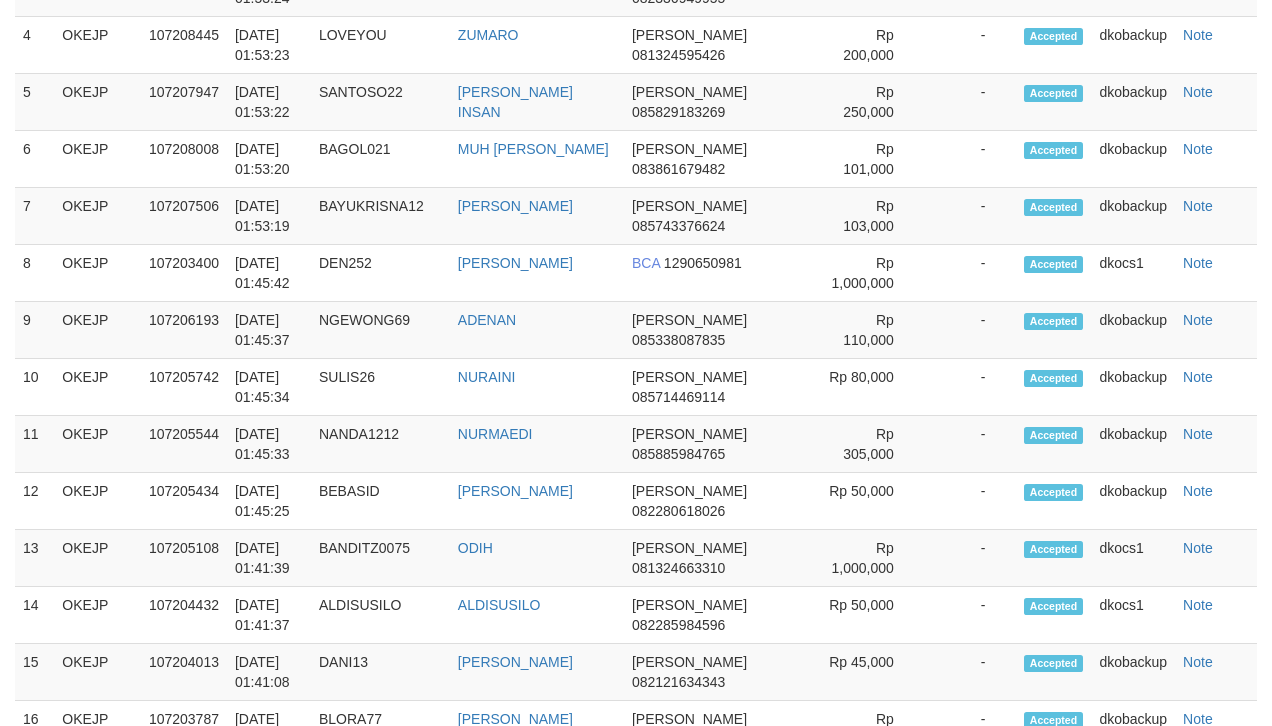 select on "**" 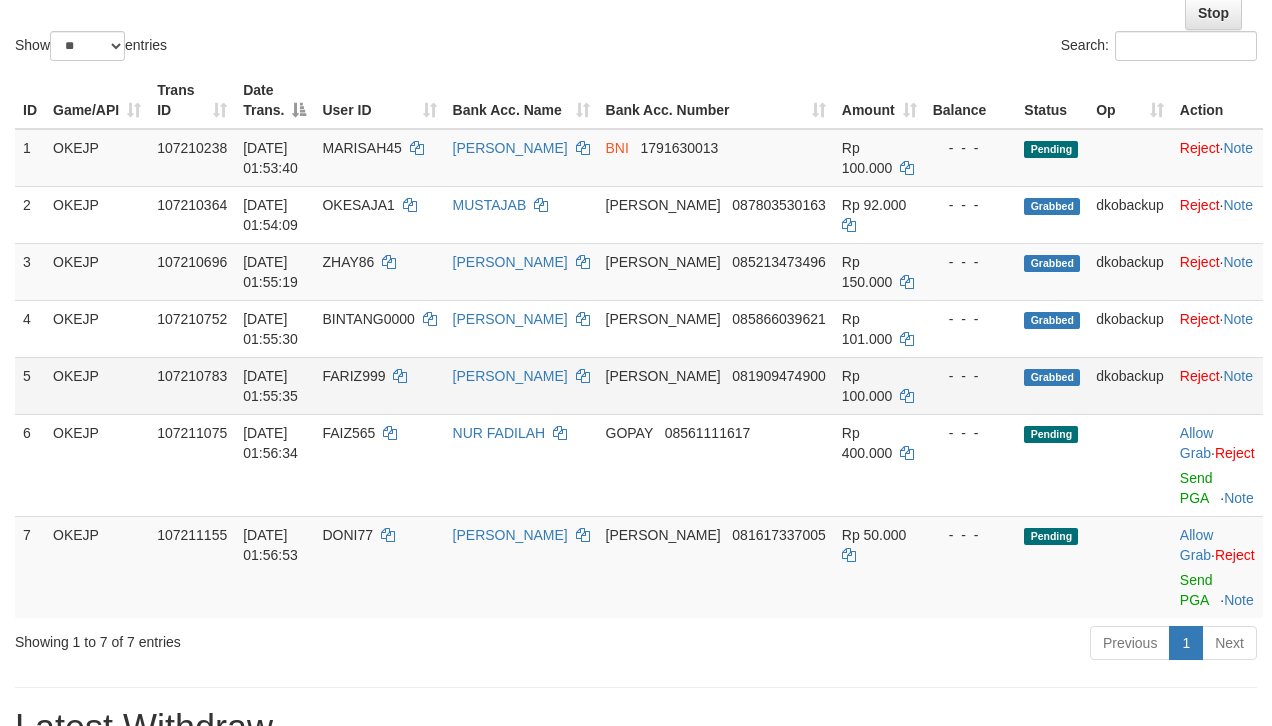 scroll, scrollTop: 133, scrollLeft: 0, axis: vertical 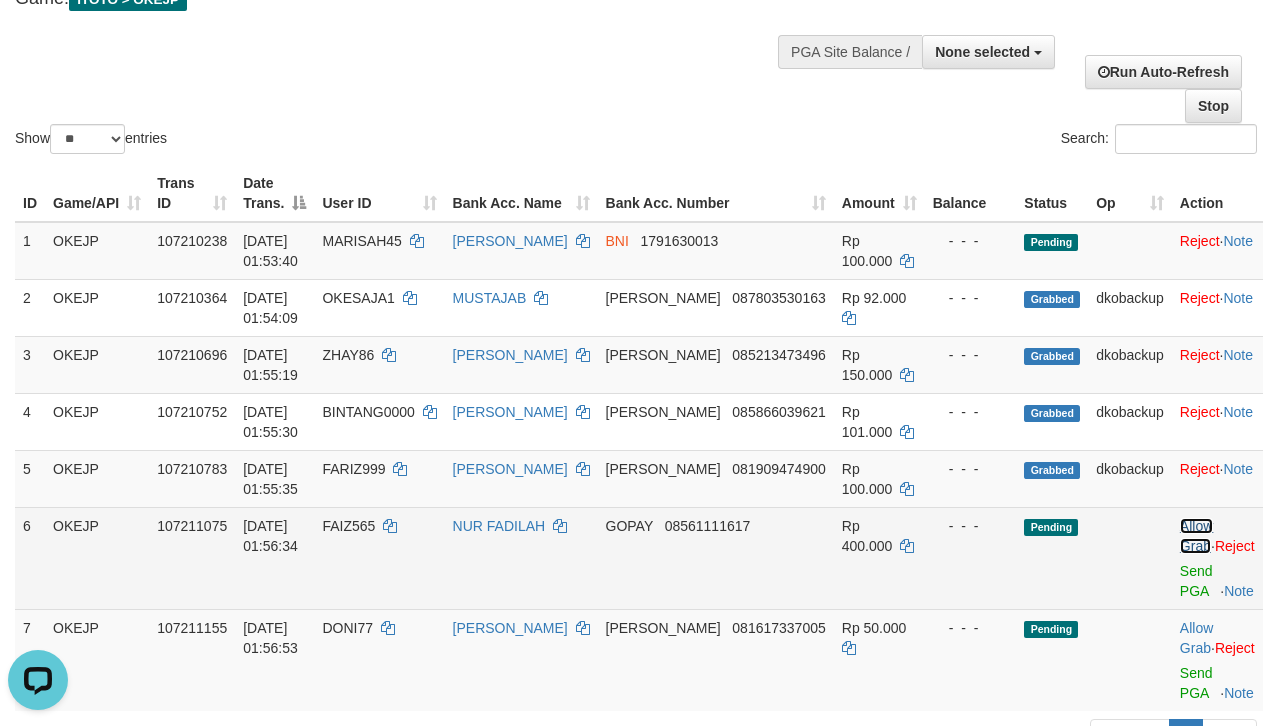 click on "Allow Grab" at bounding box center [1196, 536] 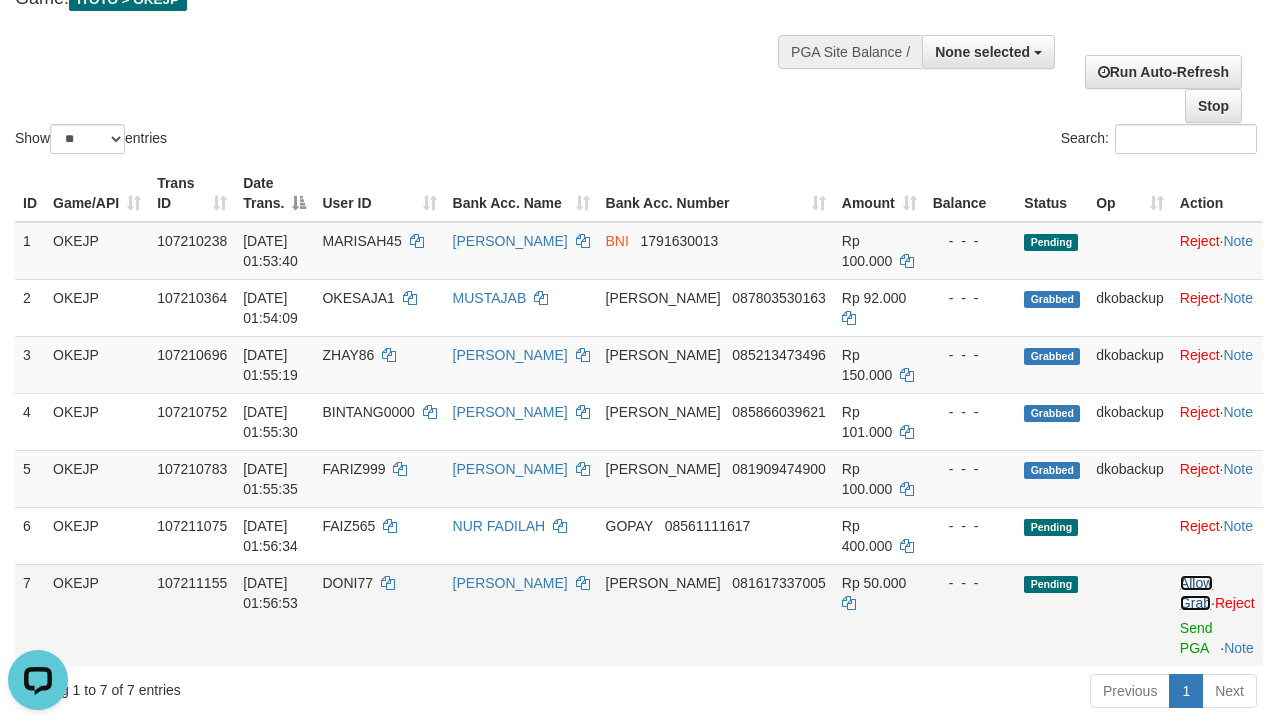click on "Allow Grab" at bounding box center (1196, 593) 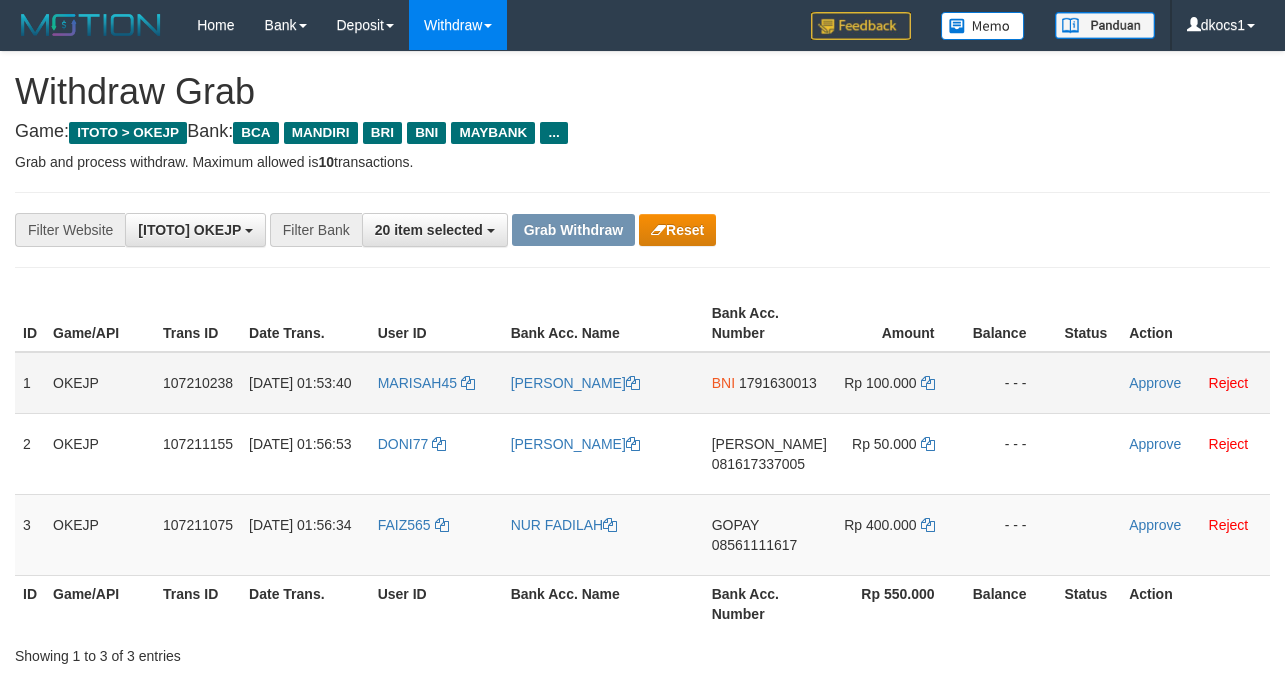 scroll, scrollTop: 0, scrollLeft: 0, axis: both 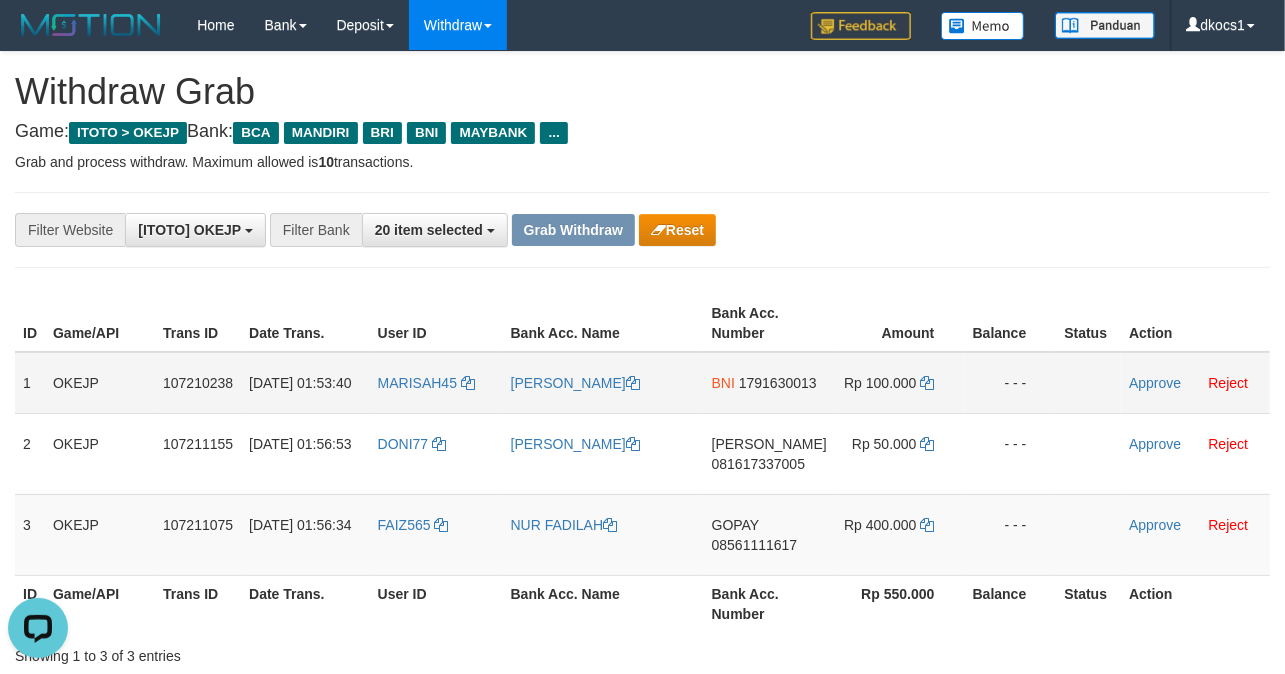 click on "MARISAH45" at bounding box center (436, 383) 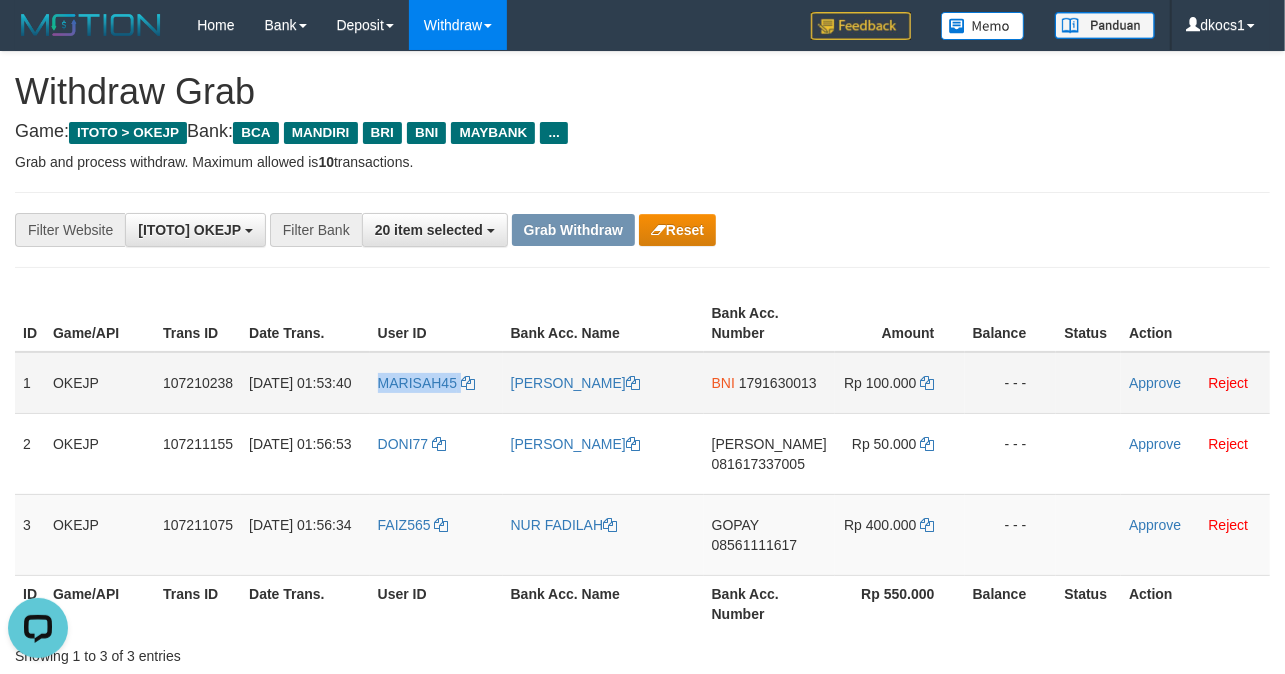 click on "MARISAH45" at bounding box center [436, 383] 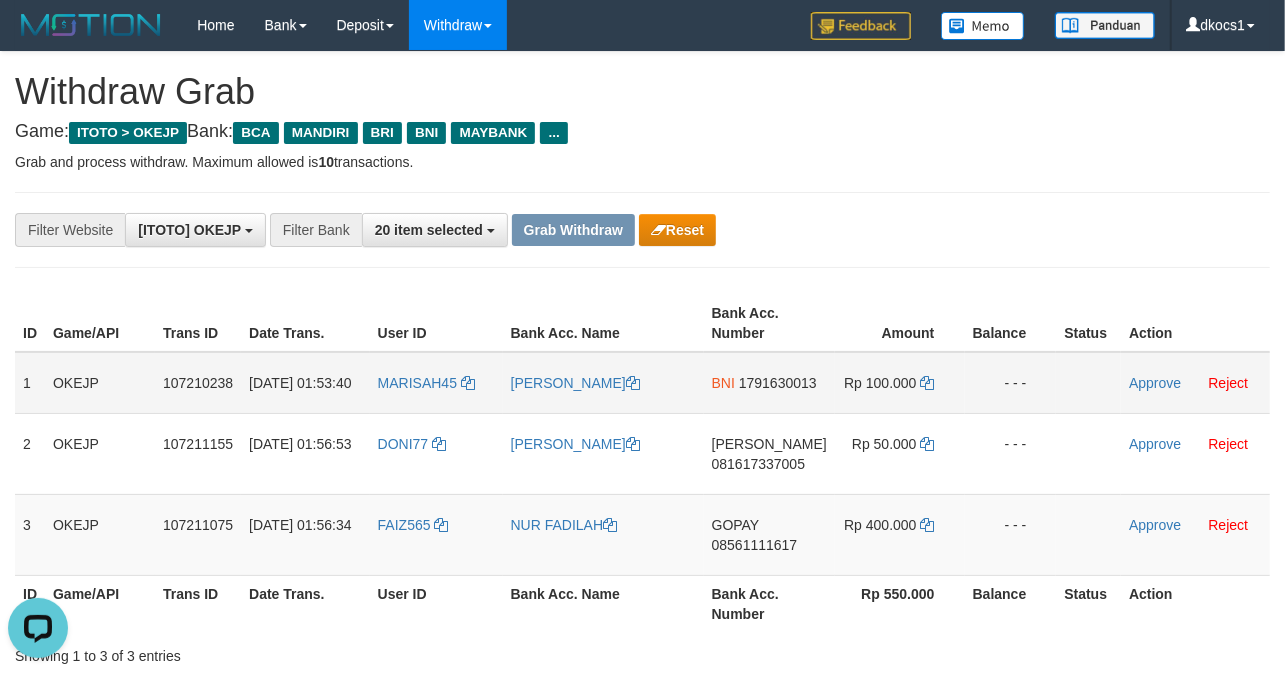 click on "[PERSON_NAME]" at bounding box center [603, 383] 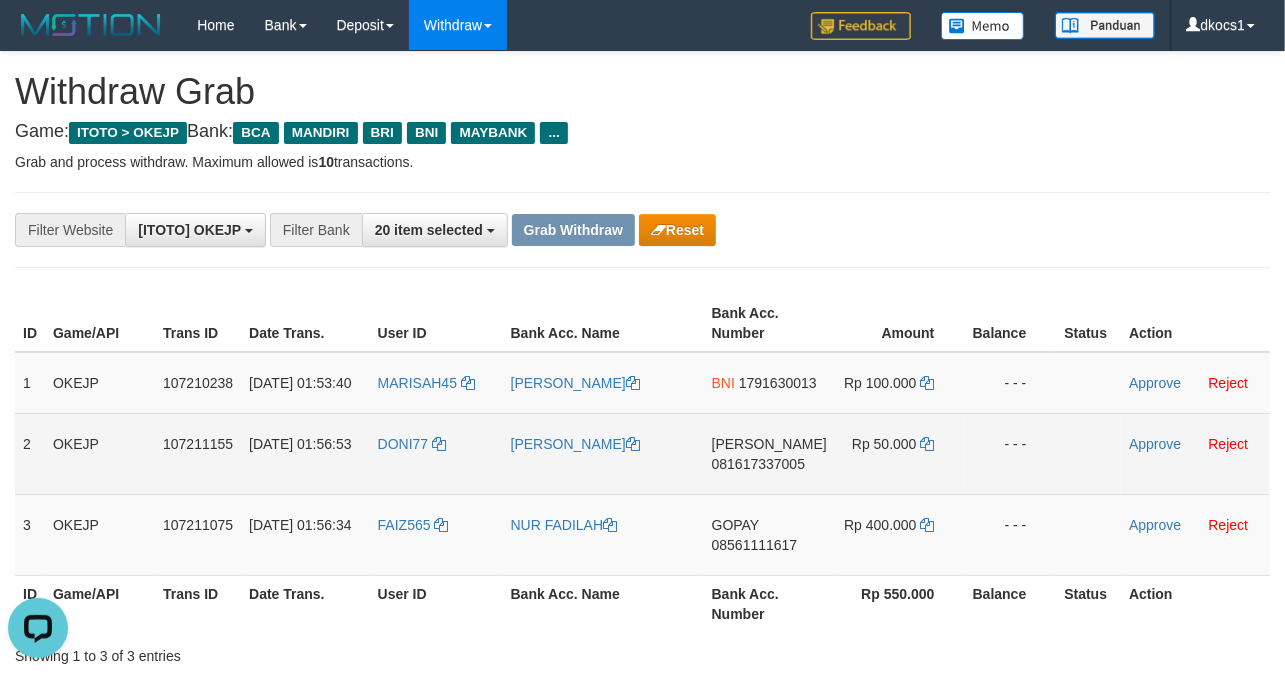 copy on "[PERSON_NAME]" 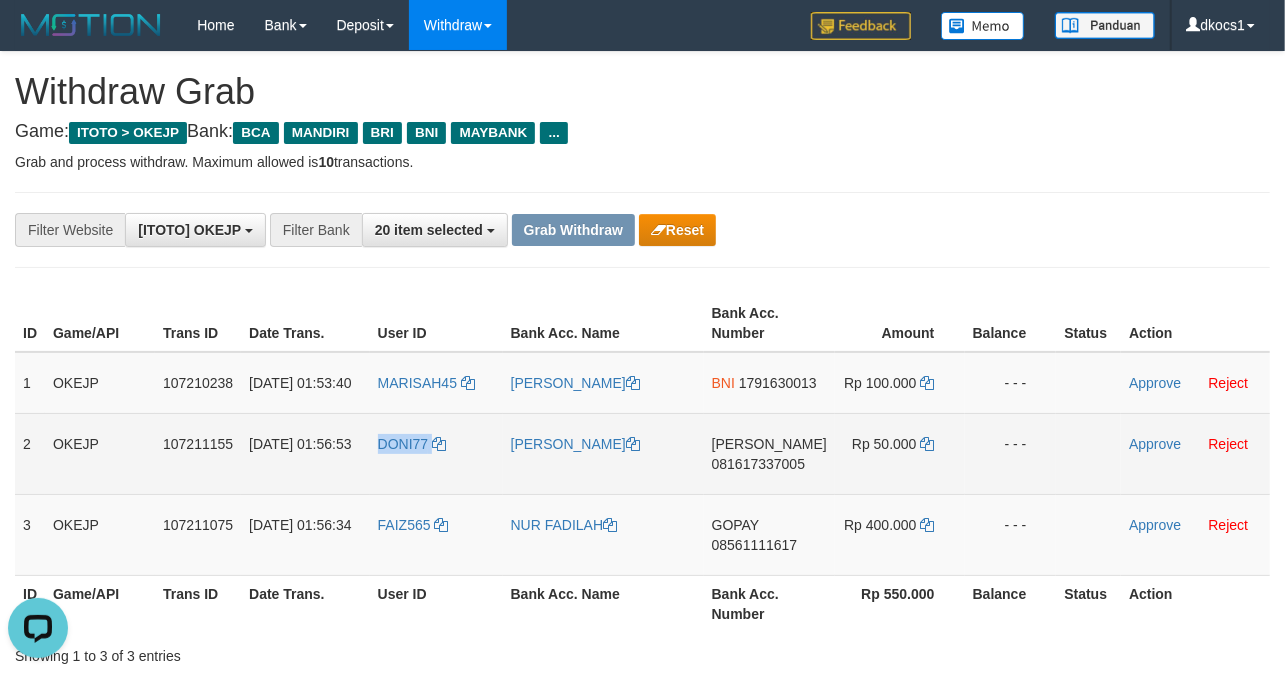 drag, startPoint x: 390, startPoint y: 504, endPoint x: 506, endPoint y: 482, distance: 118.06778 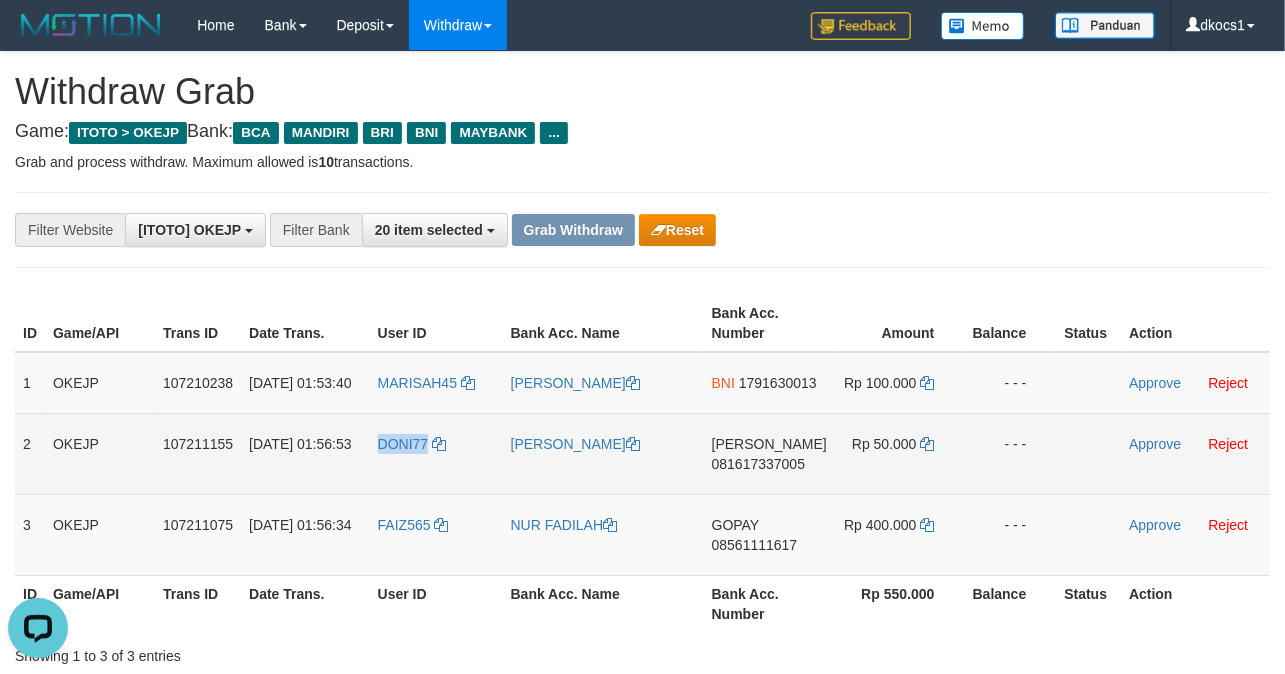 copy on "DONI77" 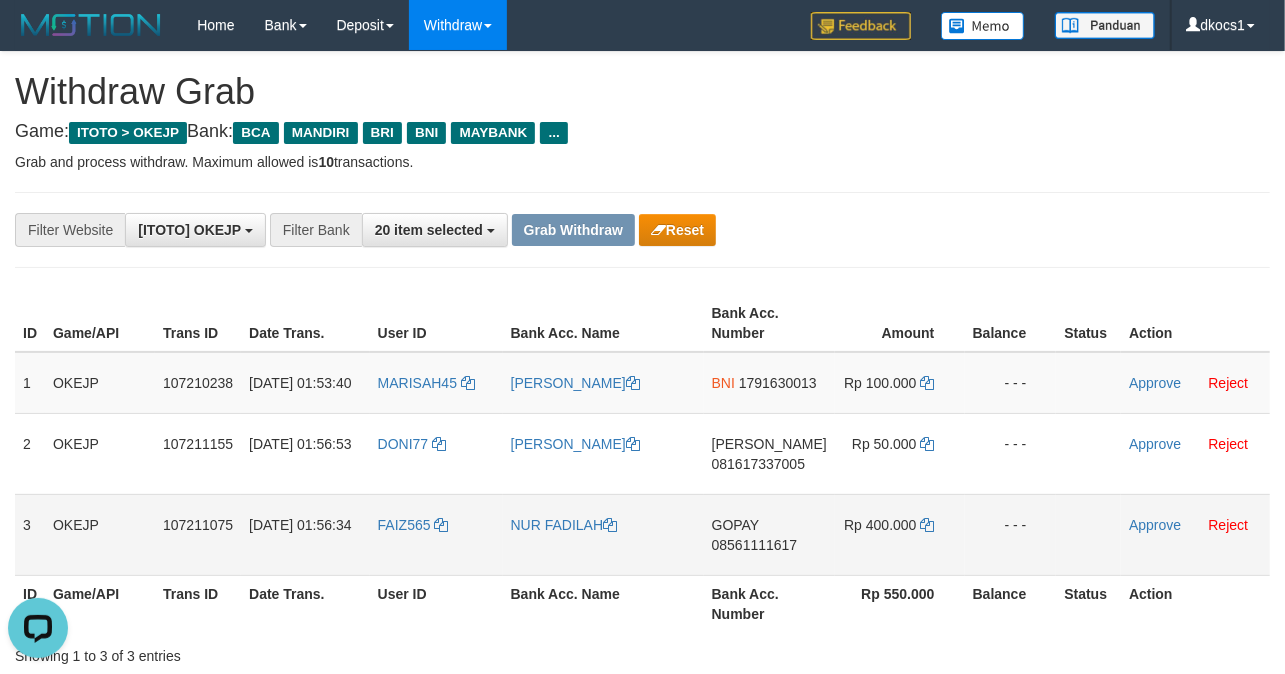 click on "FAIZ565" at bounding box center (436, 534) 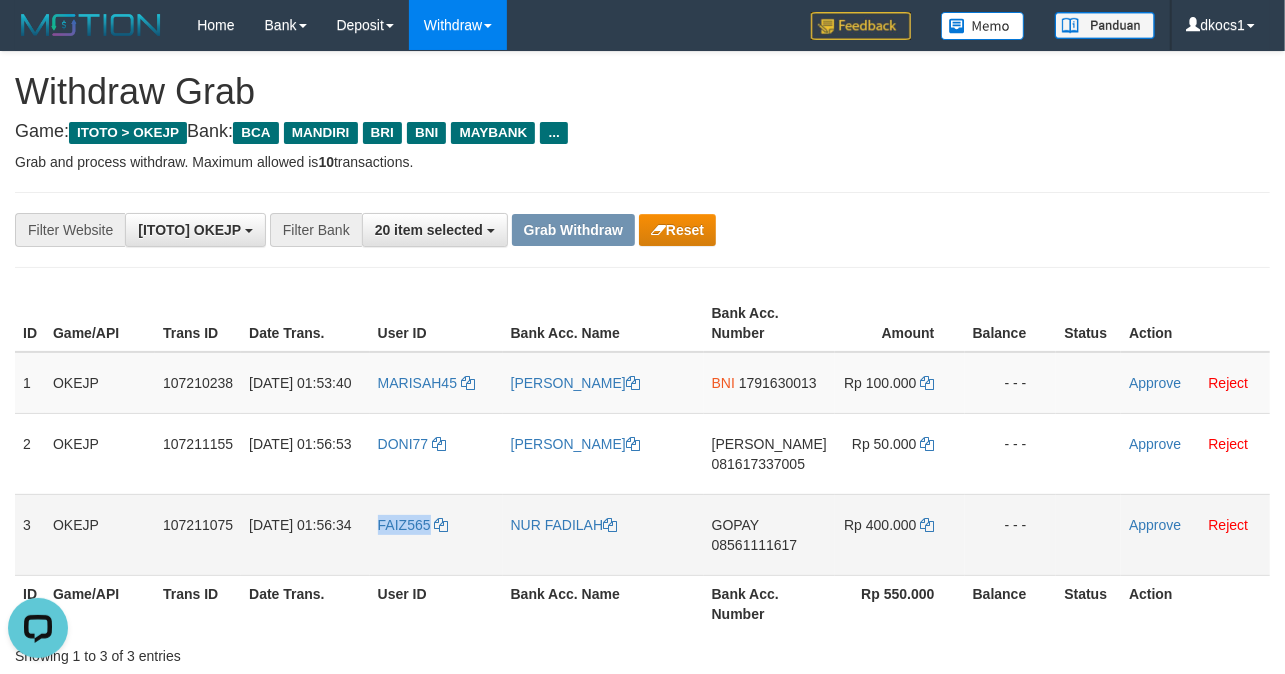 click on "FAIZ565" at bounding box center (436, 534) 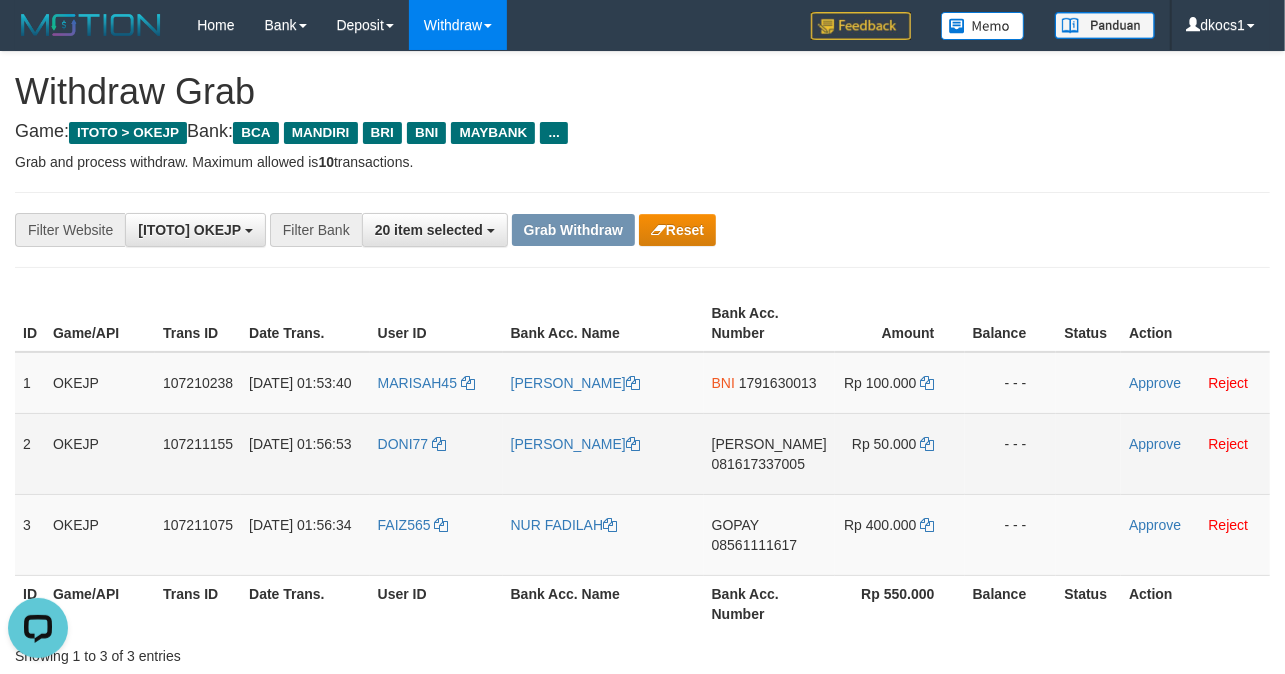 click on "[PERSON_NAME]" at bounding box center (603, 453) 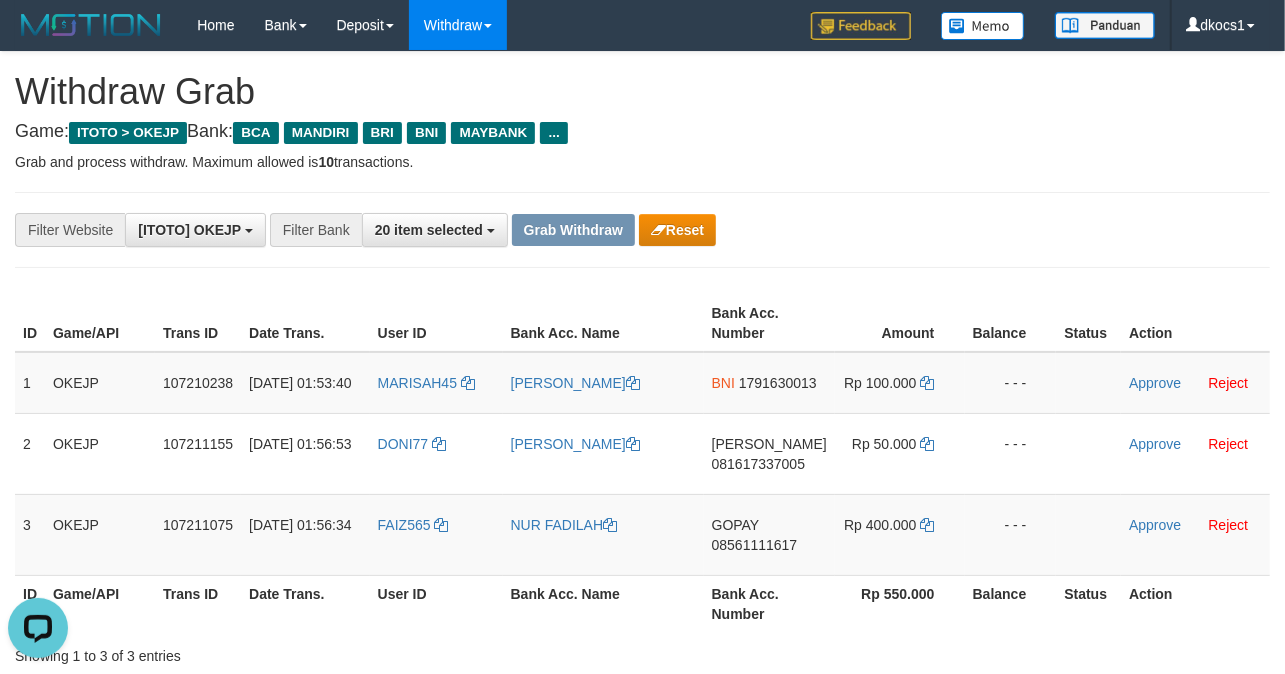 copy on "[PERSON_NAME]" 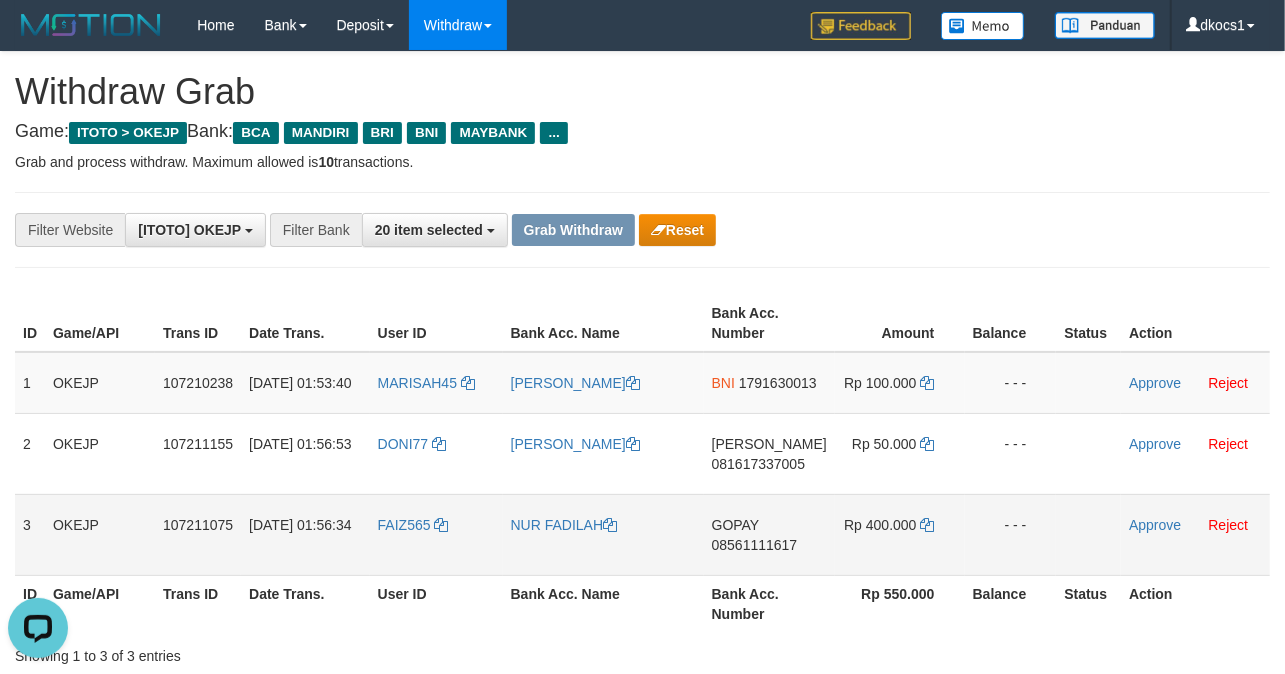 click on "NUR FADILAH" at bounding box center (603, 534) 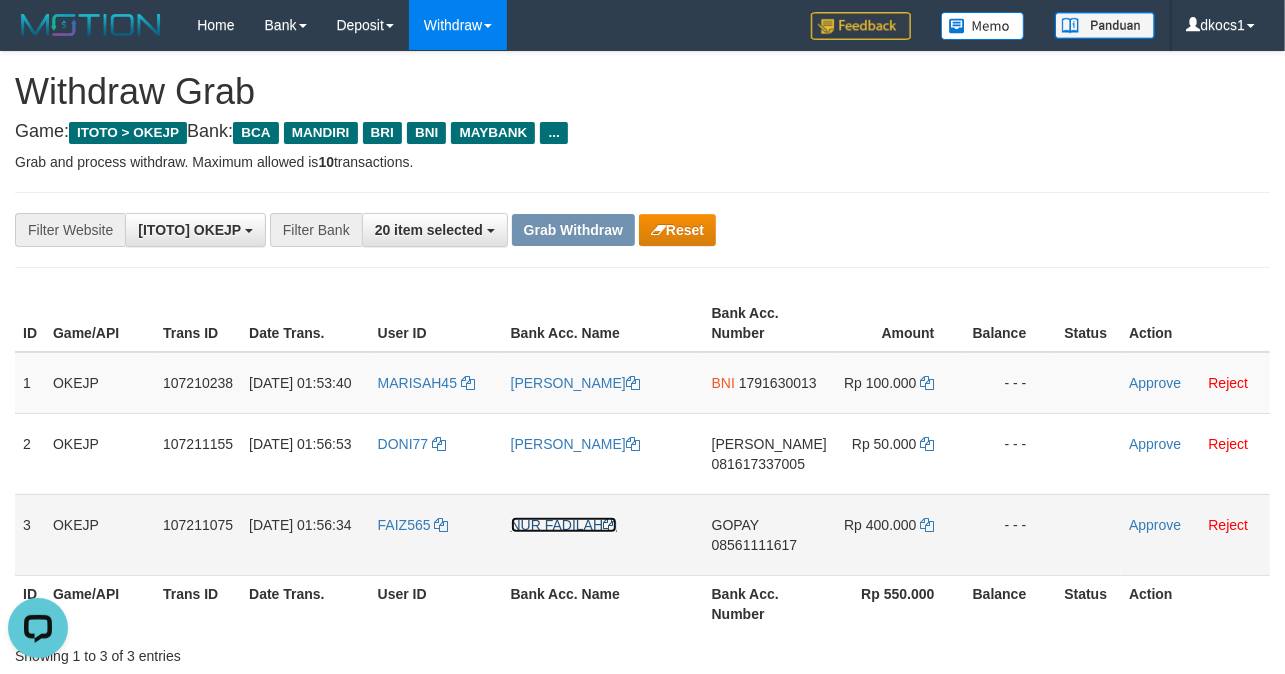 click on "NUR FADILAH" at bounding box center [564, 525] 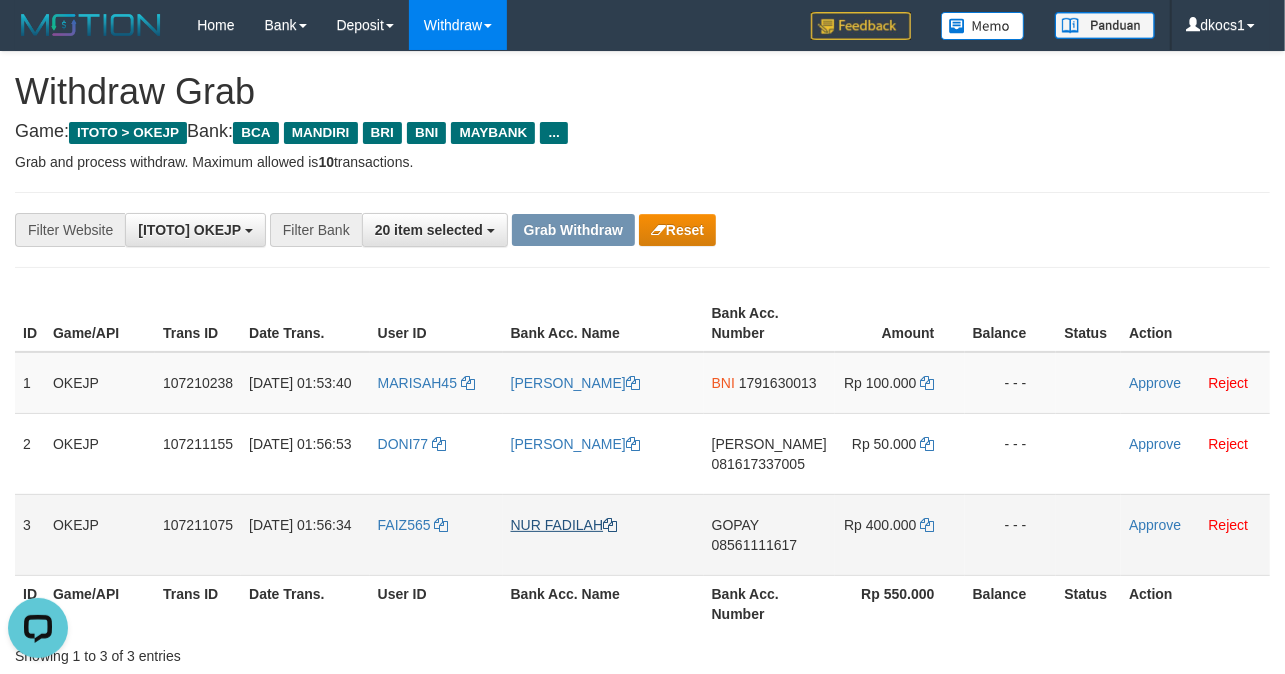 copy on "FADILAH" 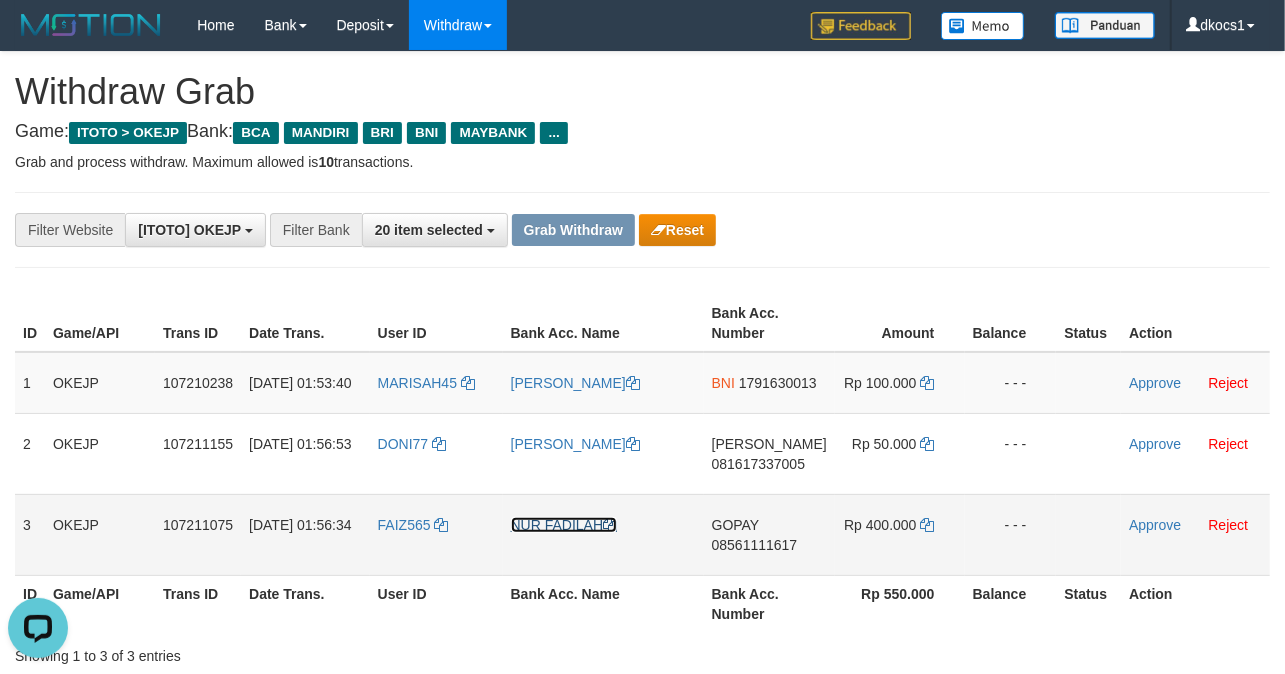 click on "NUR FADILAH" at bounding box center (564, 525) 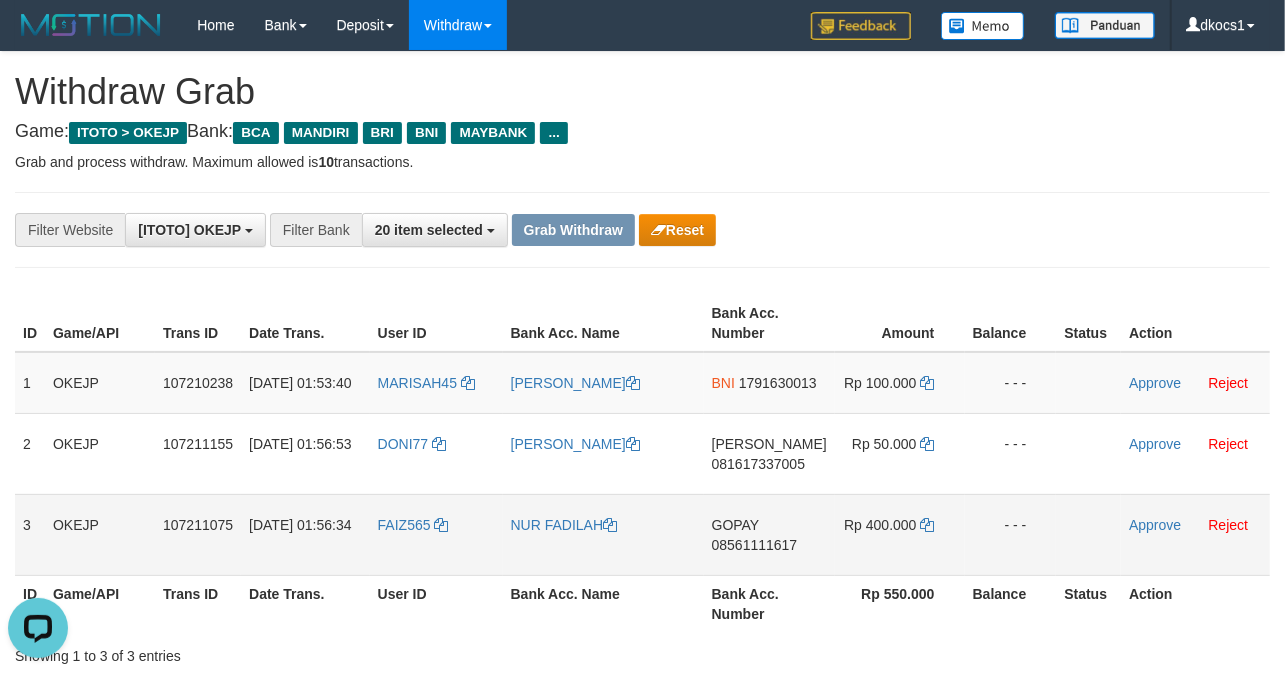 click on "NUR FADILAH" at bounding box center [603, 534] 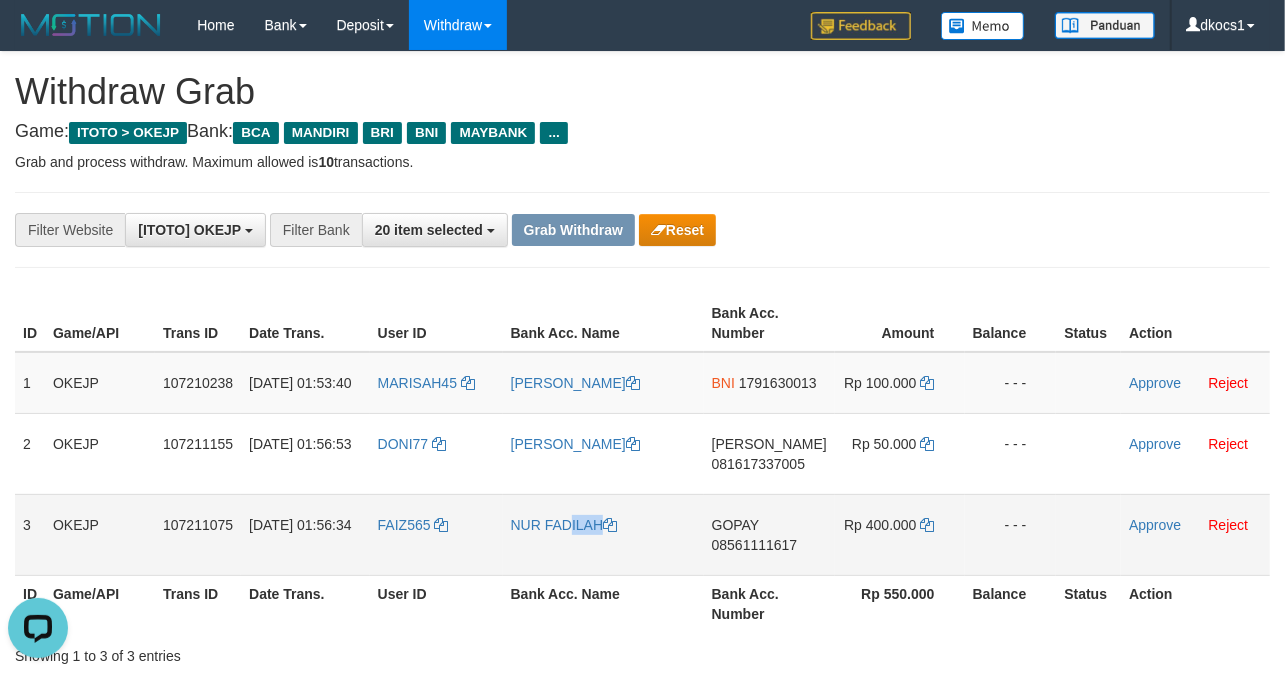 drag, startPoint x: 530, startPoint y: 566, endPoint x: 544, endPoint y: 570, distance: 14.56022 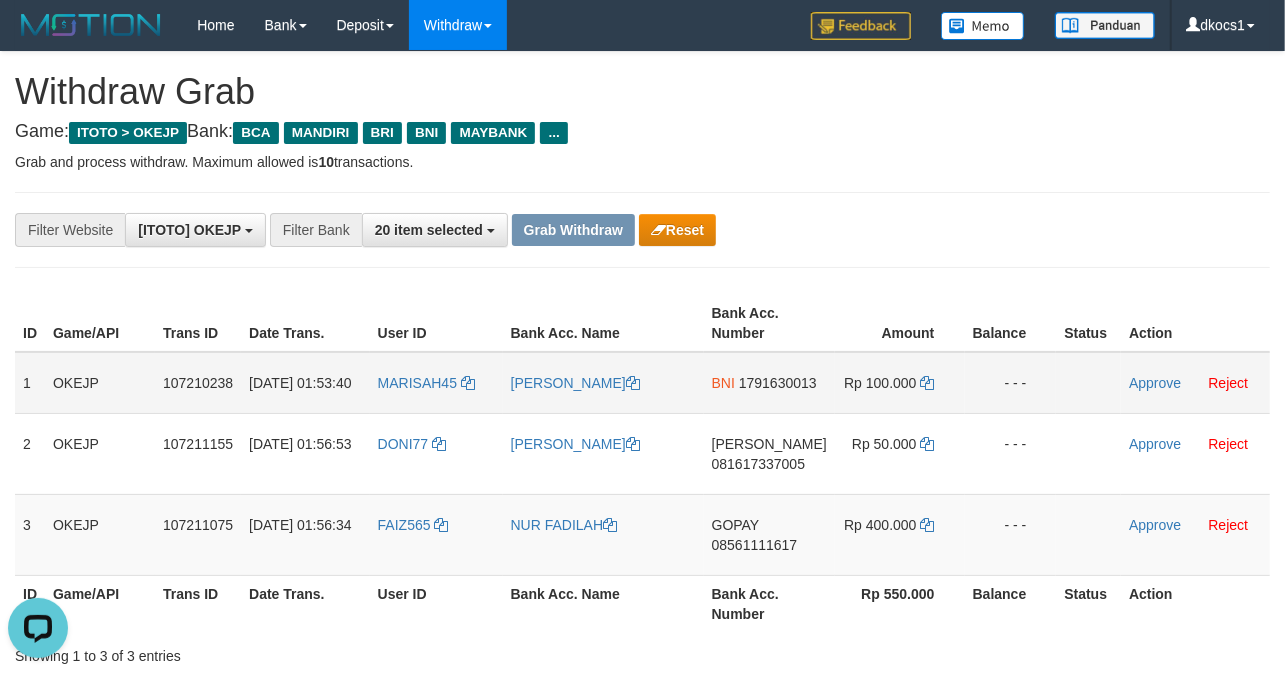 click on "BNI
1791630013" at bounding box center [769, 383] 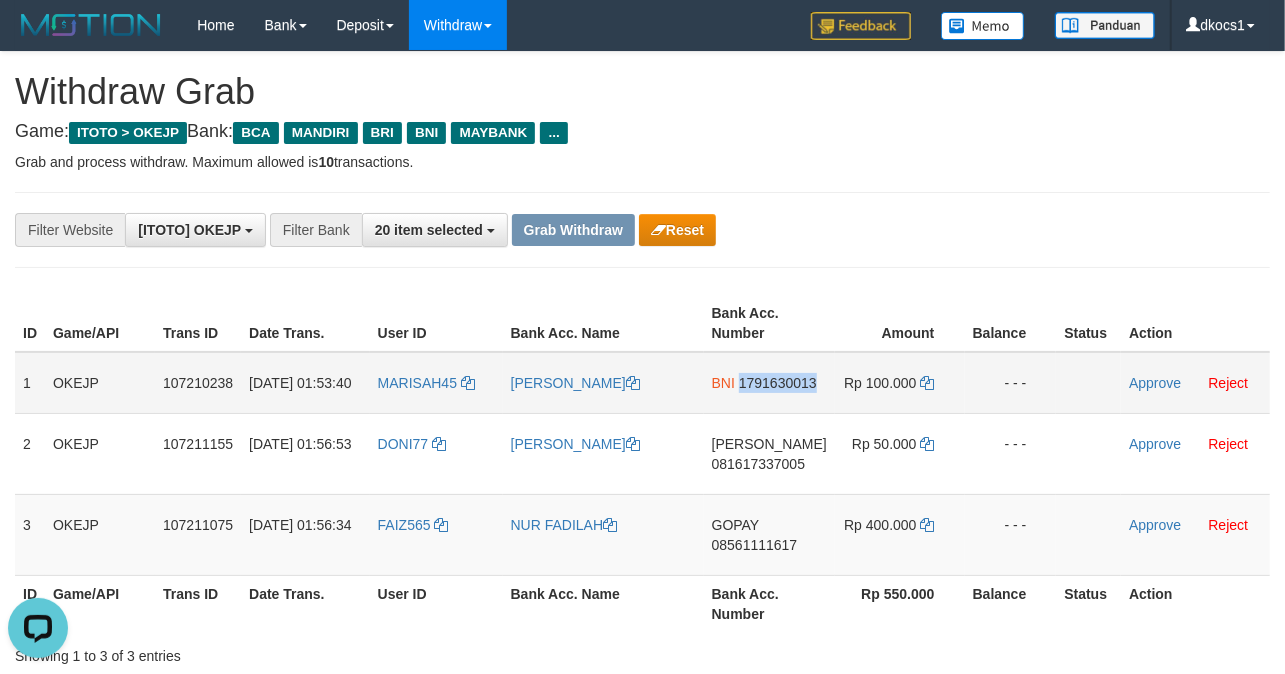 click on "BNI
1791630013" at bounding box center (769, 383) 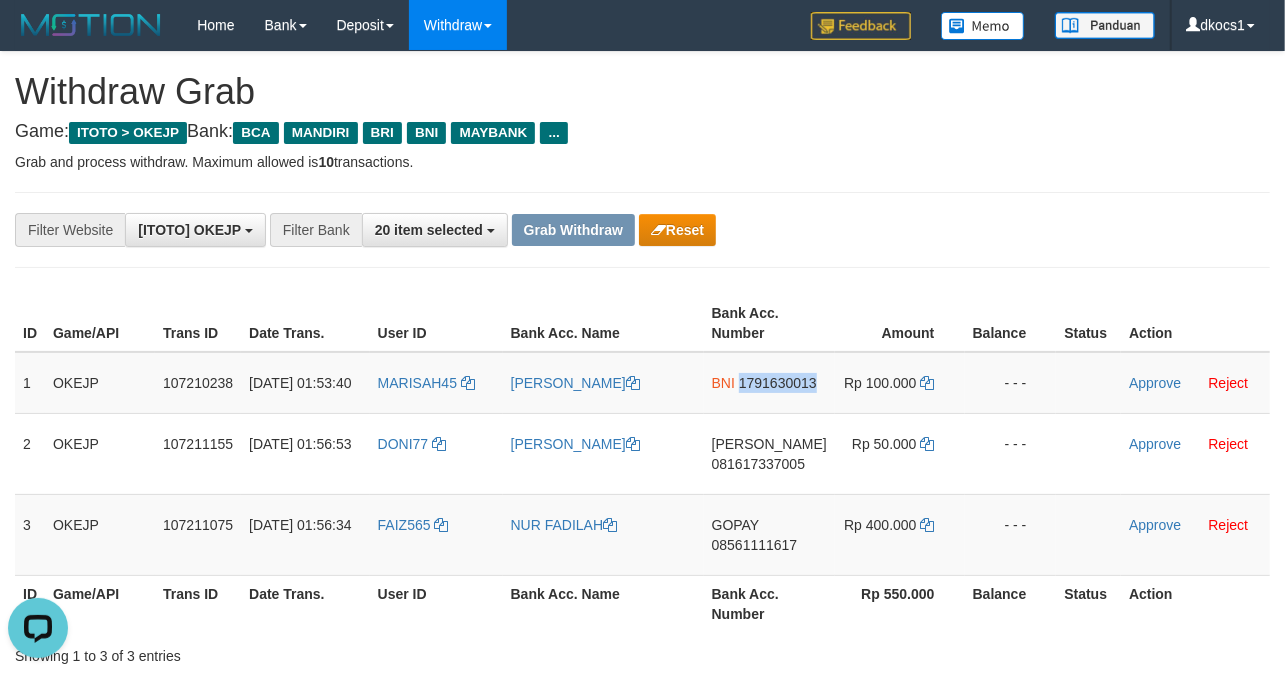 copy on "1791630013" 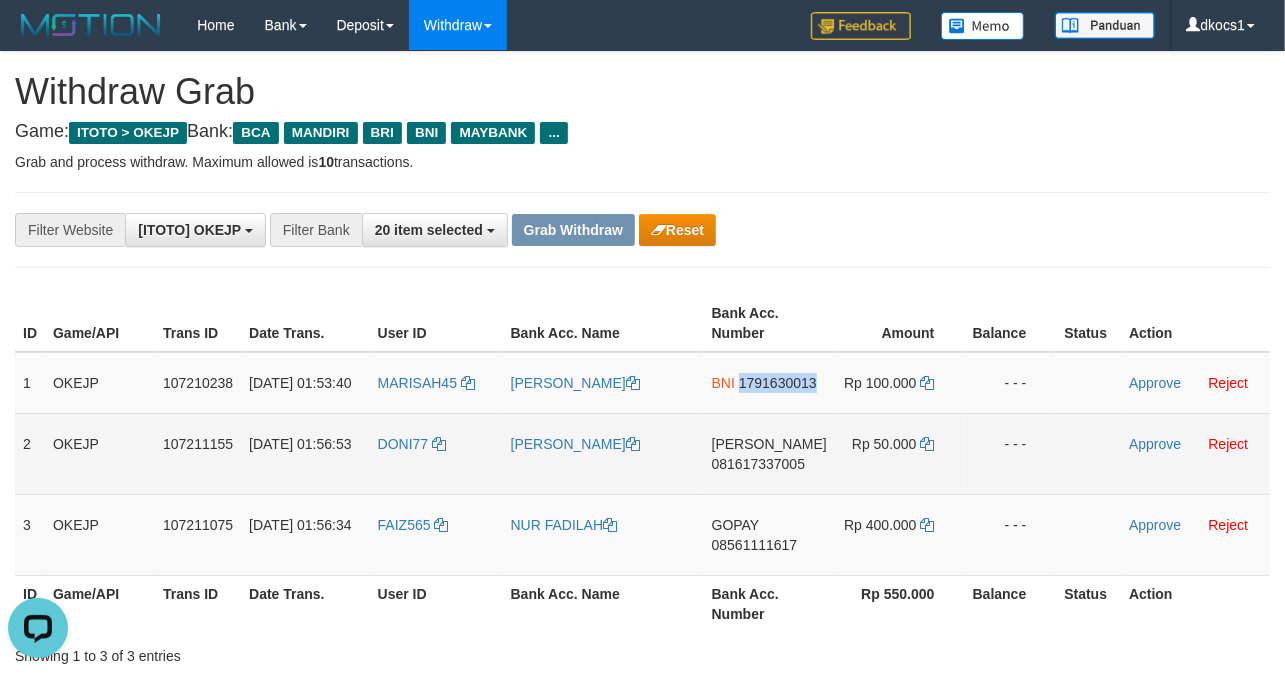 click on "DANA
081617337005" at bounding box center [769, 453] 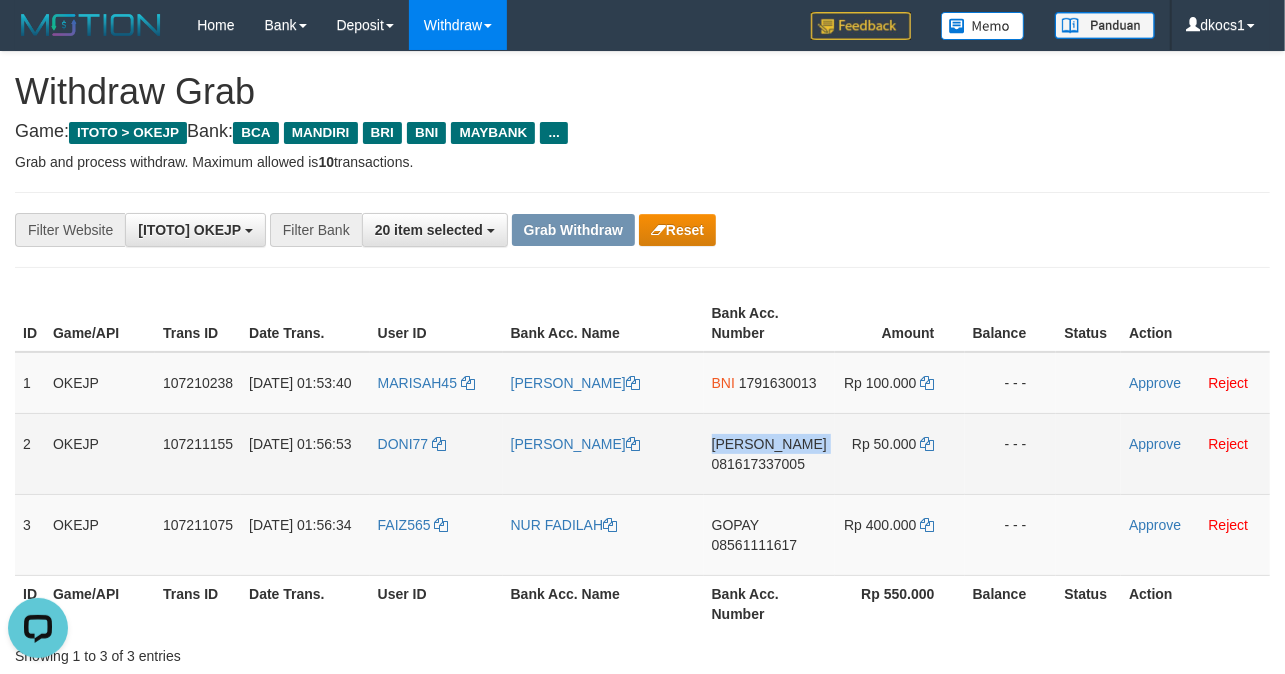click on "DANA
081617337005" at bounding box center [769, 453] 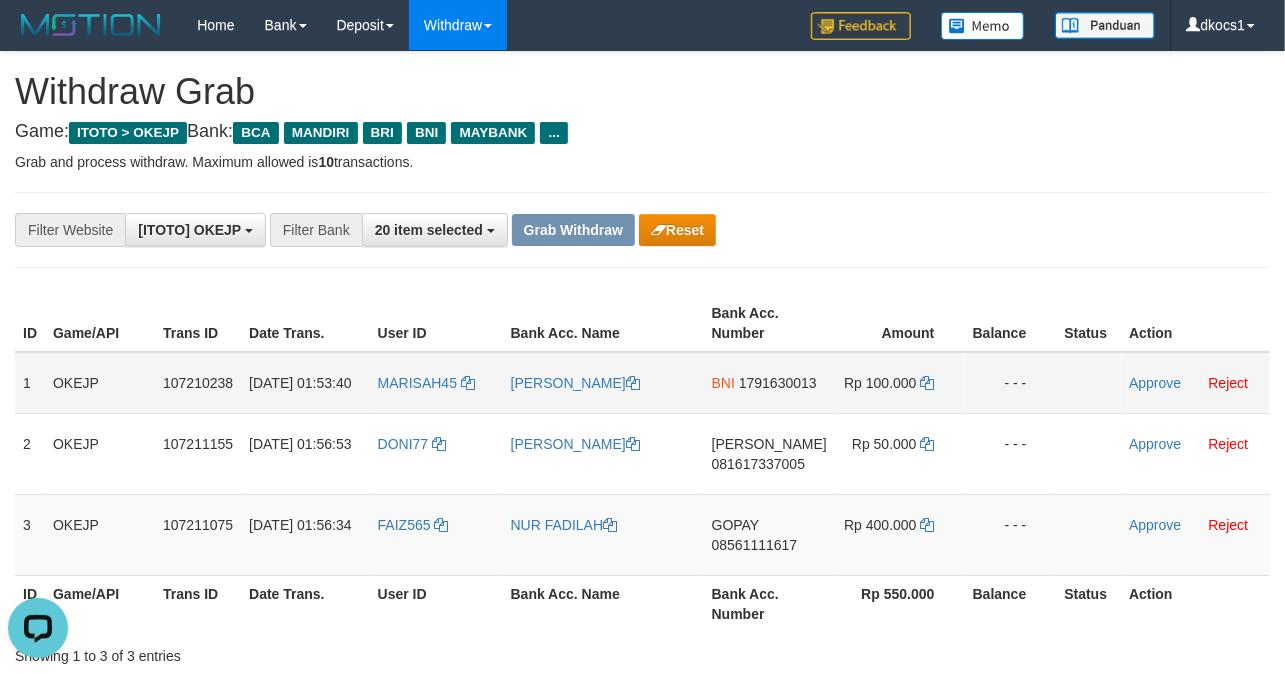 click on "BNI
1791630013" at bounding box center (769, 383) 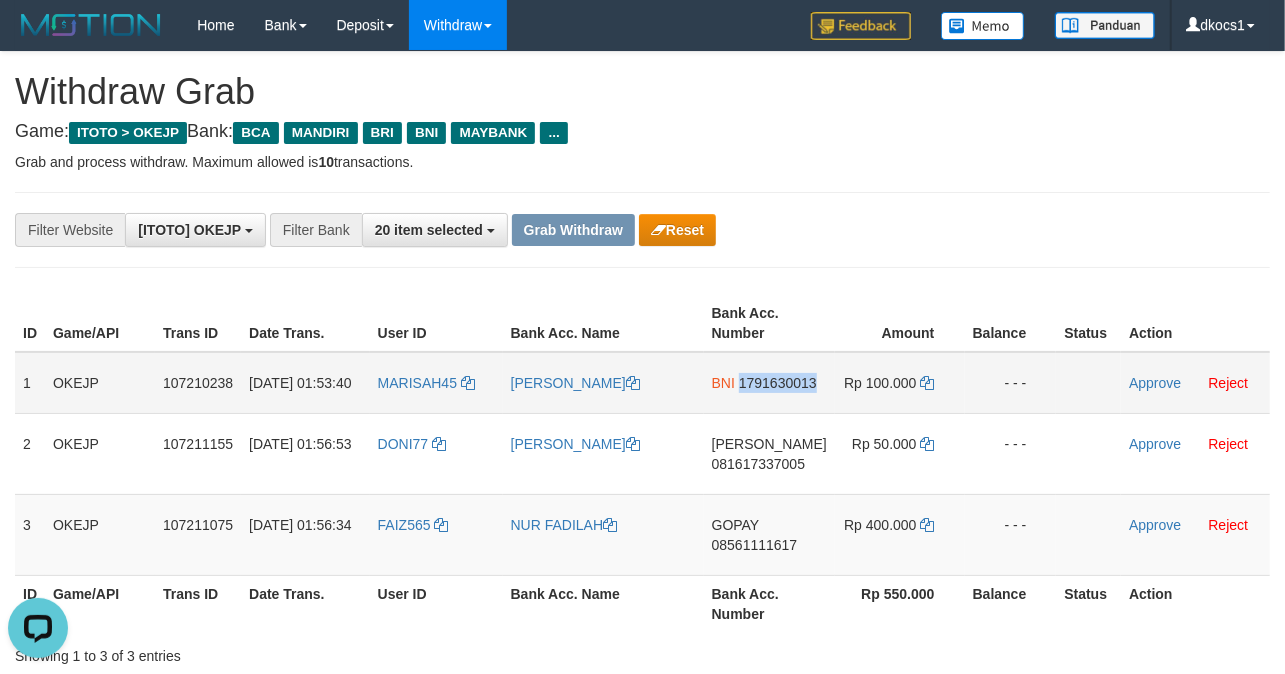 click on "BNI
1791630013" at bounding box center [769, 383] 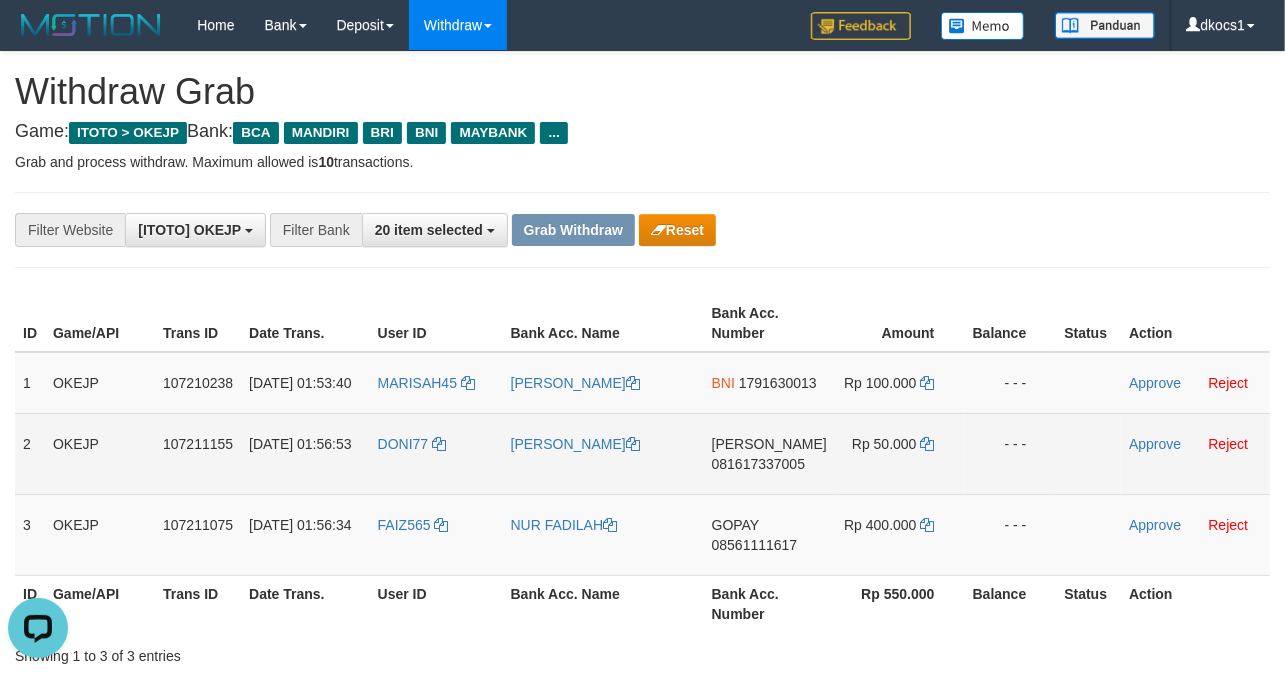 click on "DANA
081617337005" at bounding box center [769, 453] 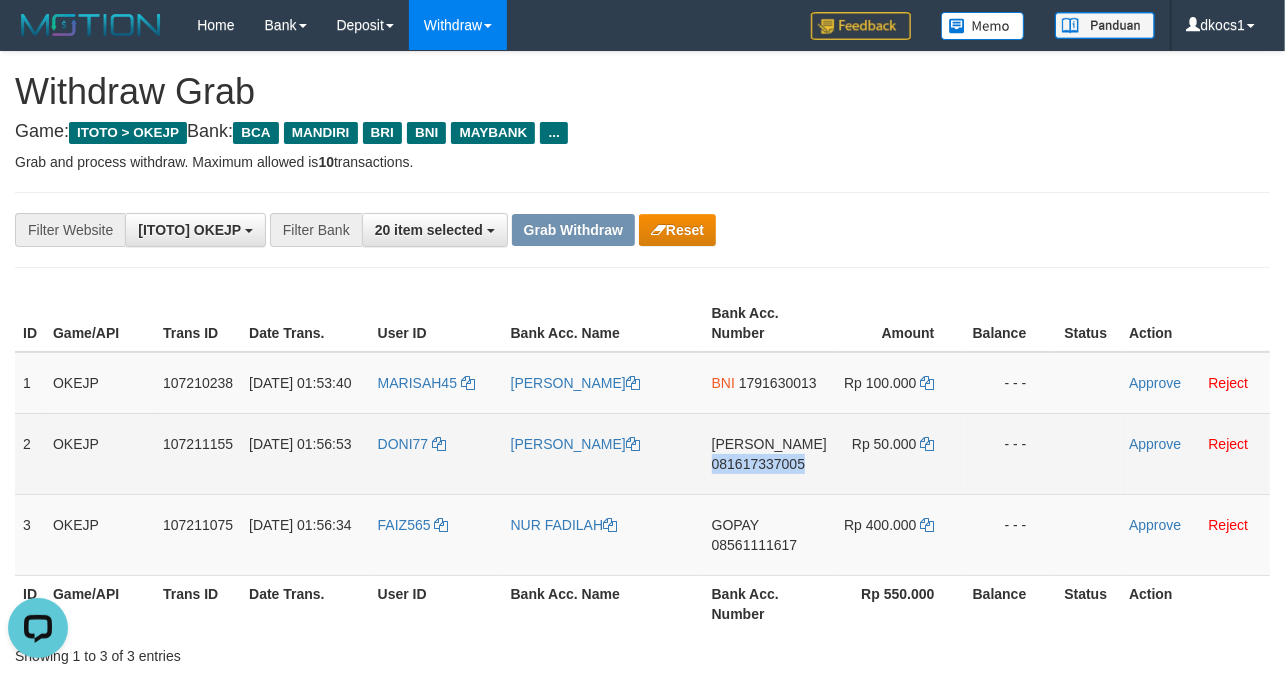 click on "DANA
081617337005" at bounding box center (769, 453) 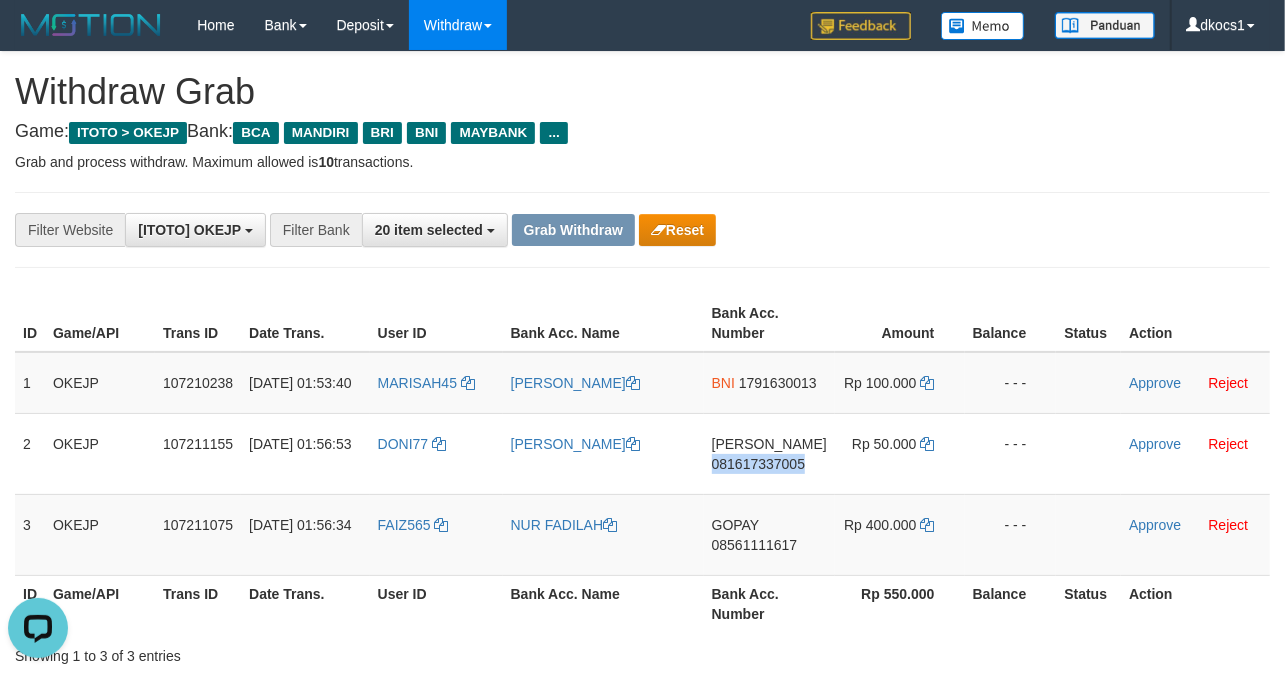 copy on "081617337005" 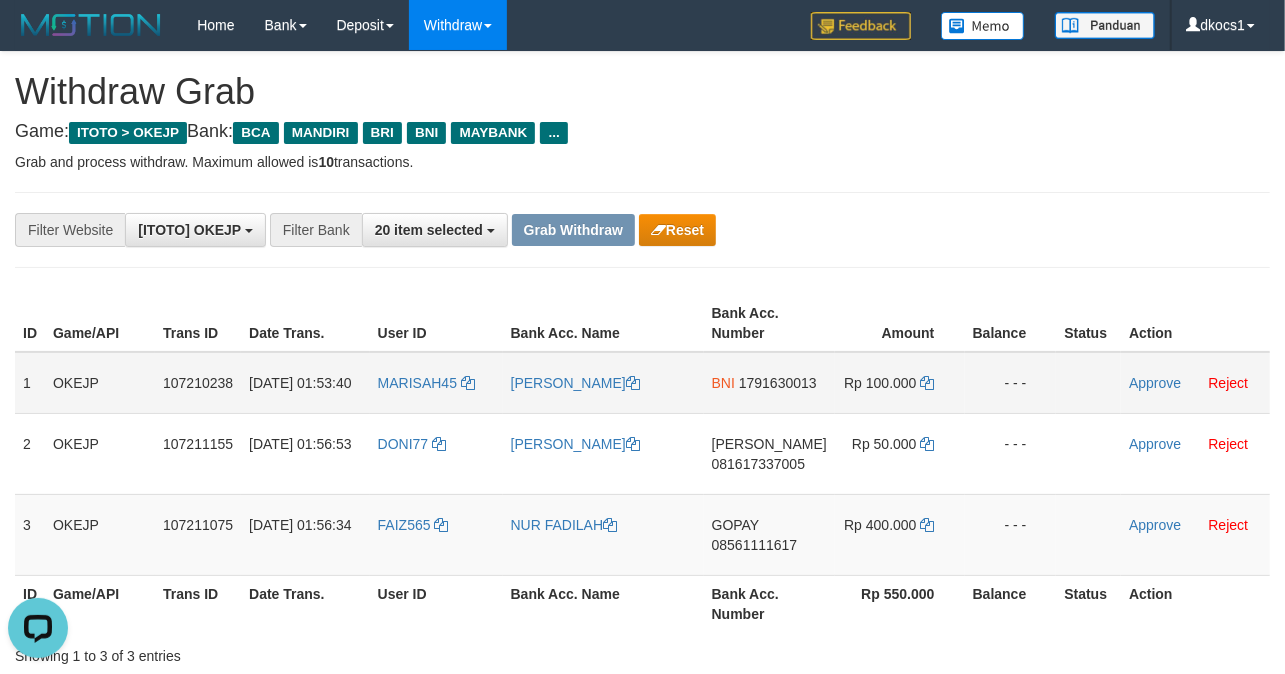 click on "BNI
1791630013" at bounding box center (769, 383) 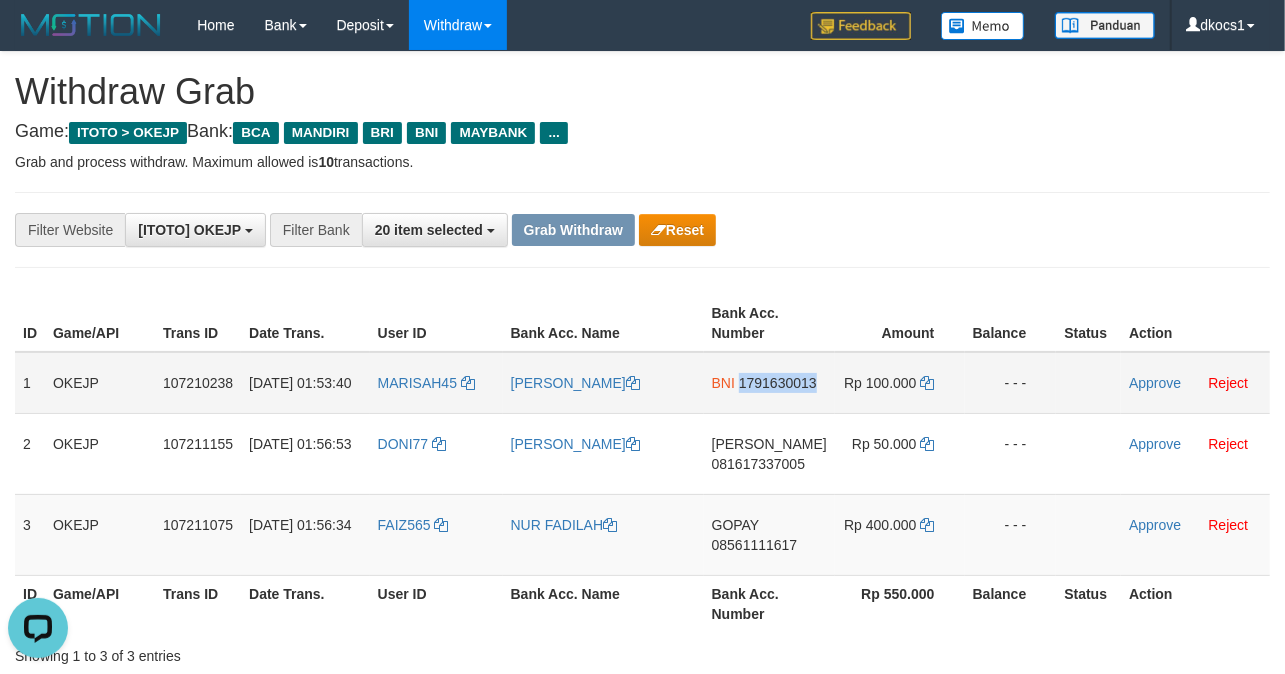 click on "BNI
1791630013" at bounding box center (769, 383) 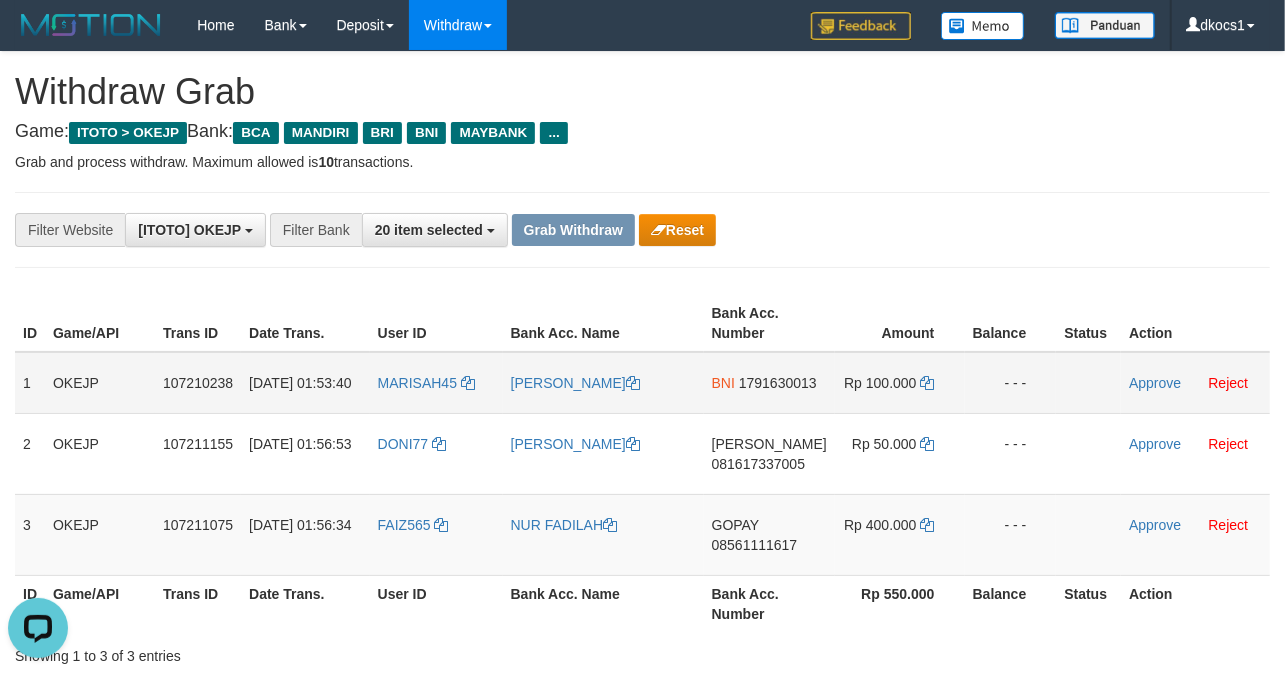 click on "Rp 100.000" at bounding box center (900, 383) 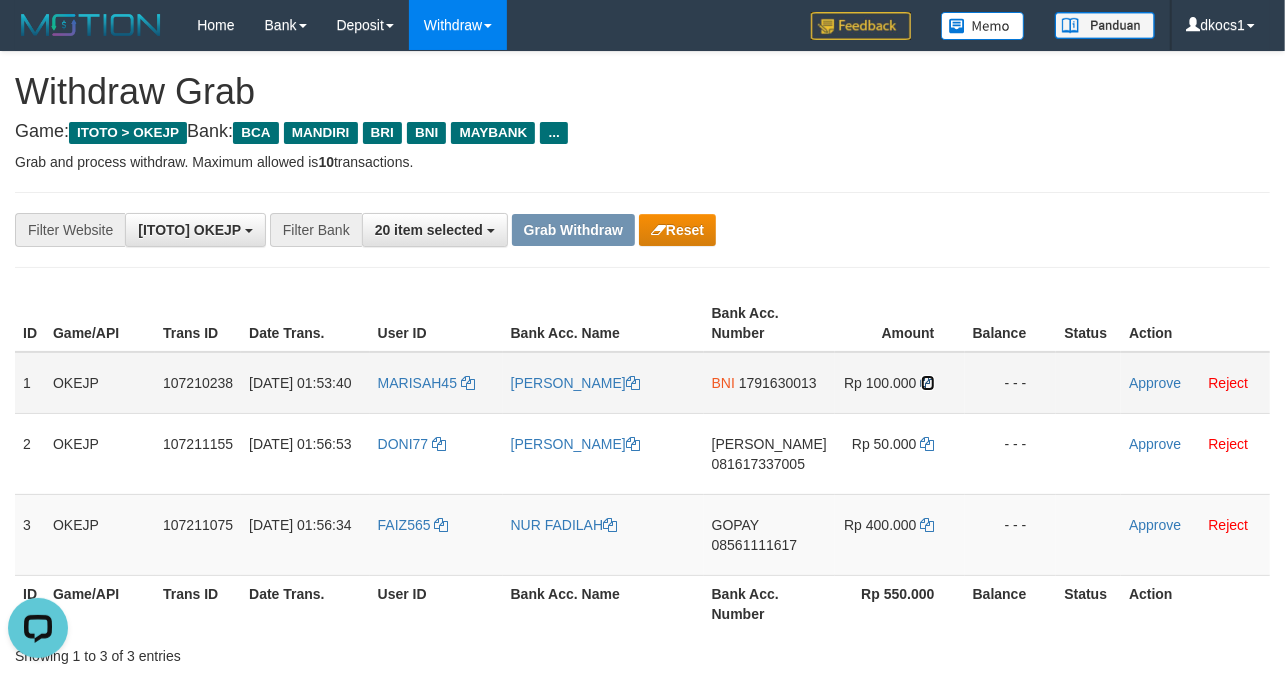 click at bounding box center (928, 383) 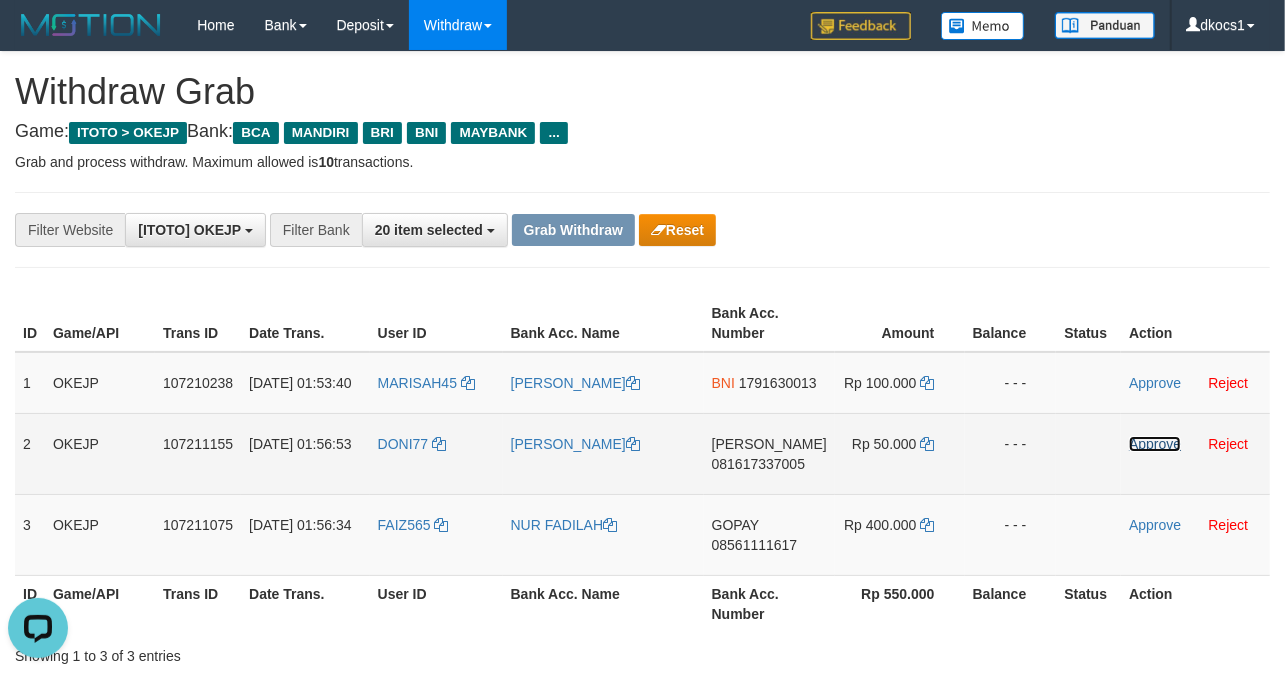 click on "Approve" at bounding box center (1155, 444) 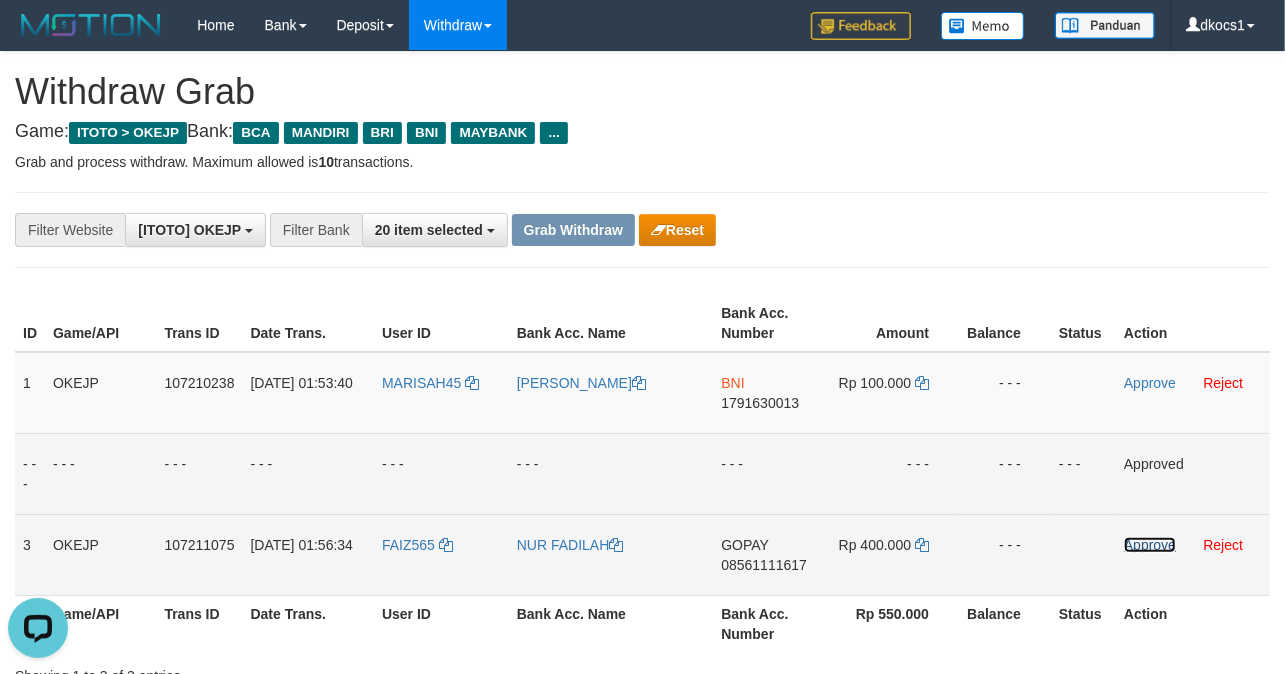 click on "Approve" at bounding box center [1150, 545] 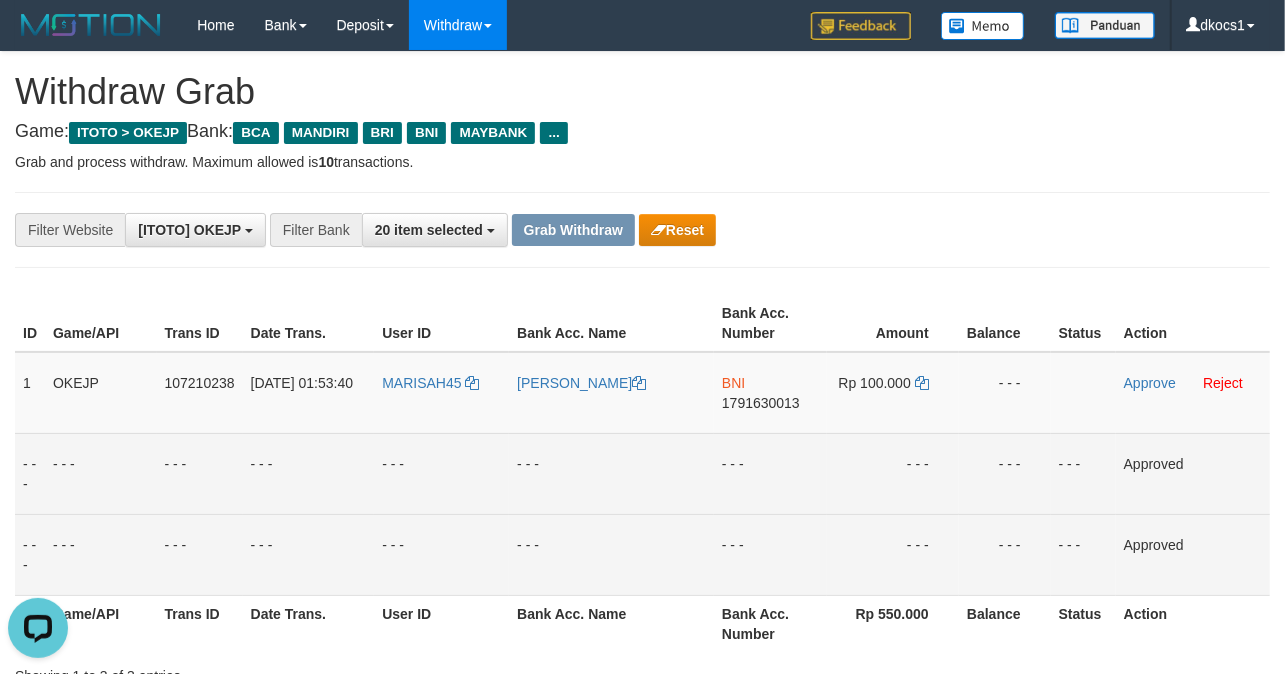click on "**********" at bounding box center [642, 230] 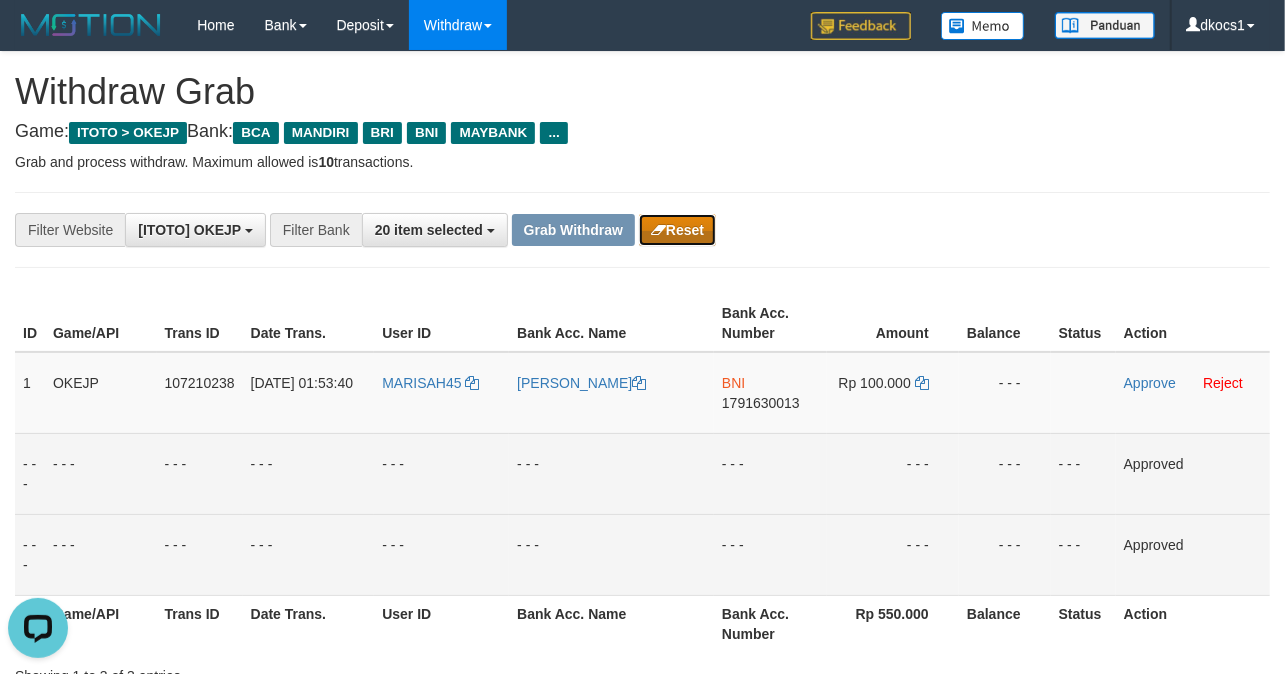 click on "Reset" at bounding box center (677, 230) 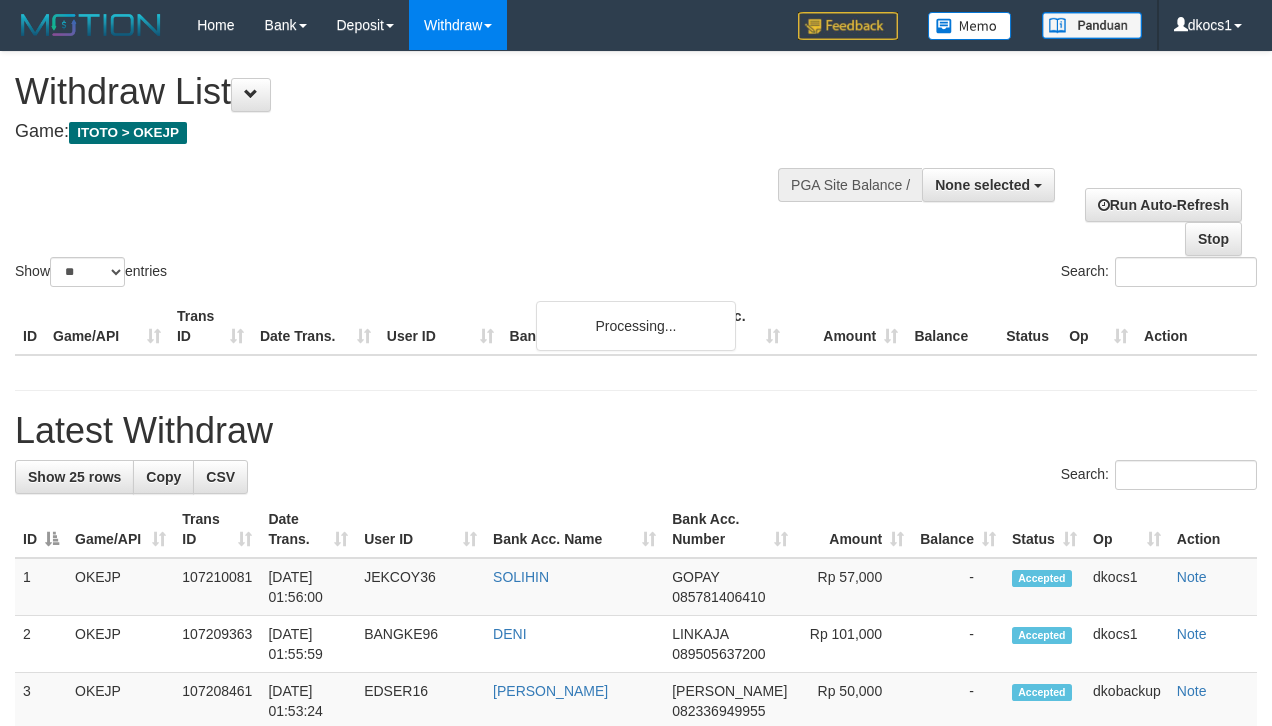 select 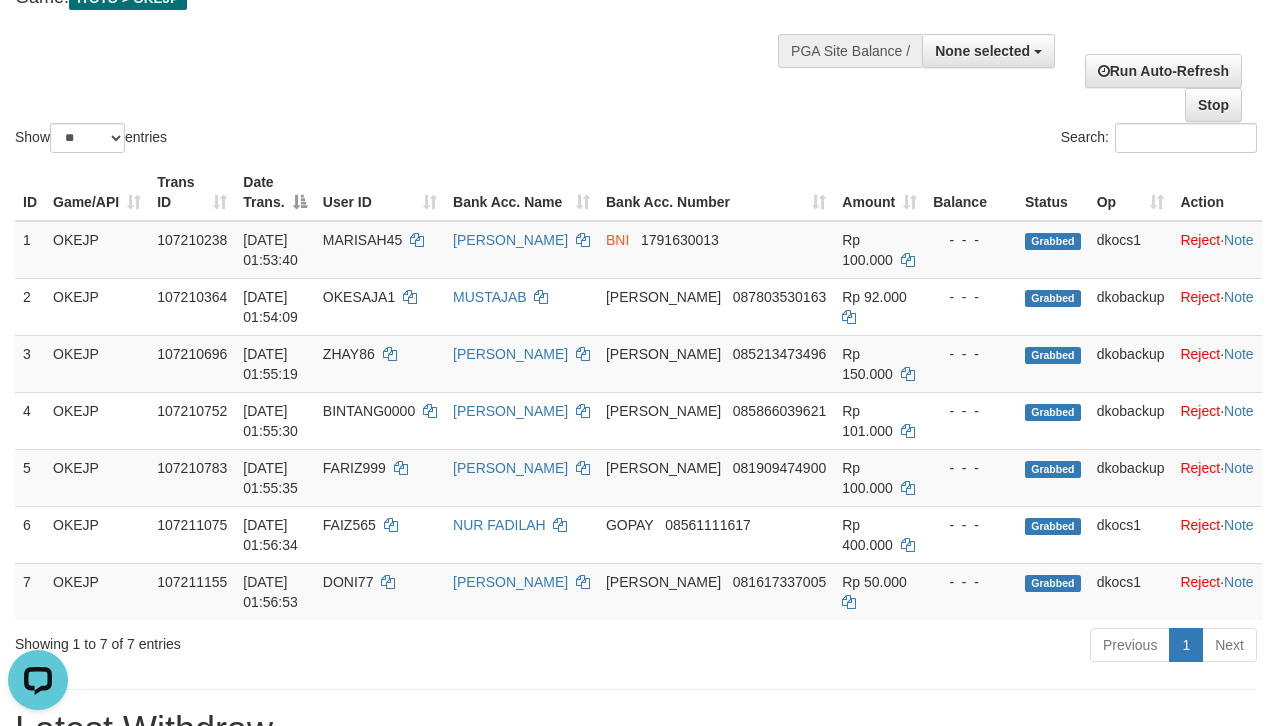 scroll, scrollTop: 0, scrollLeft: 0, axis: both 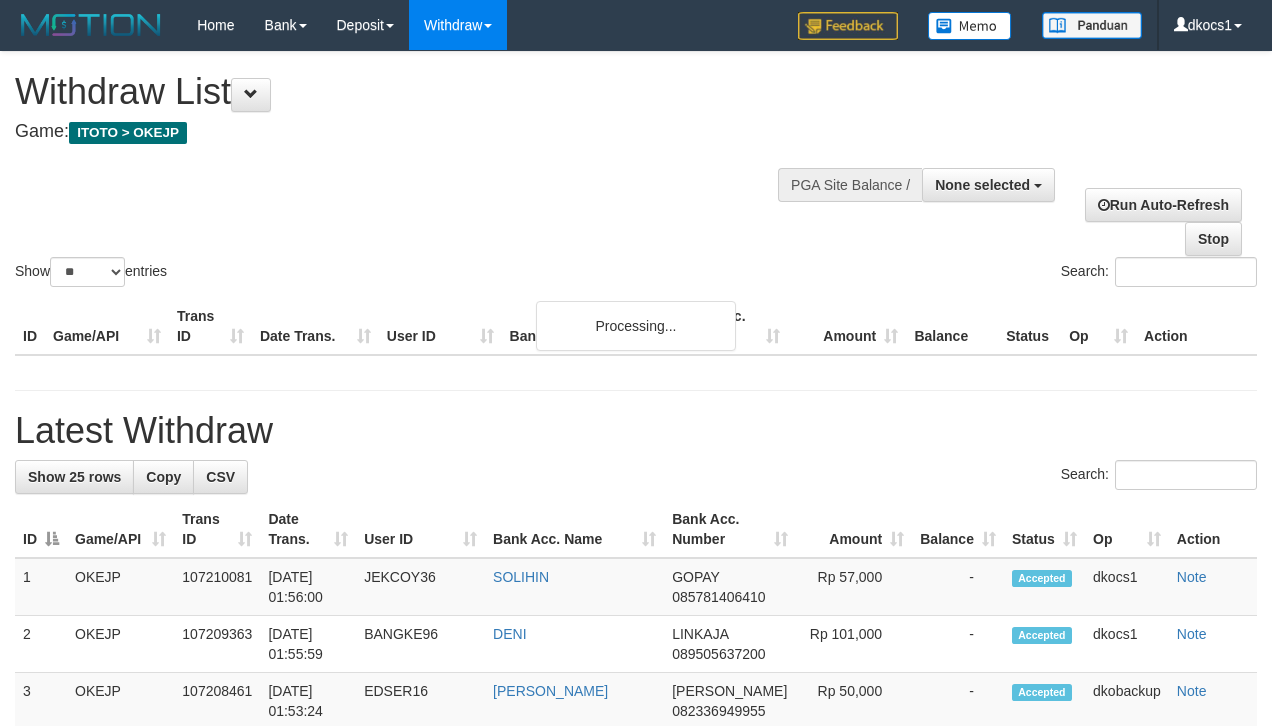 select 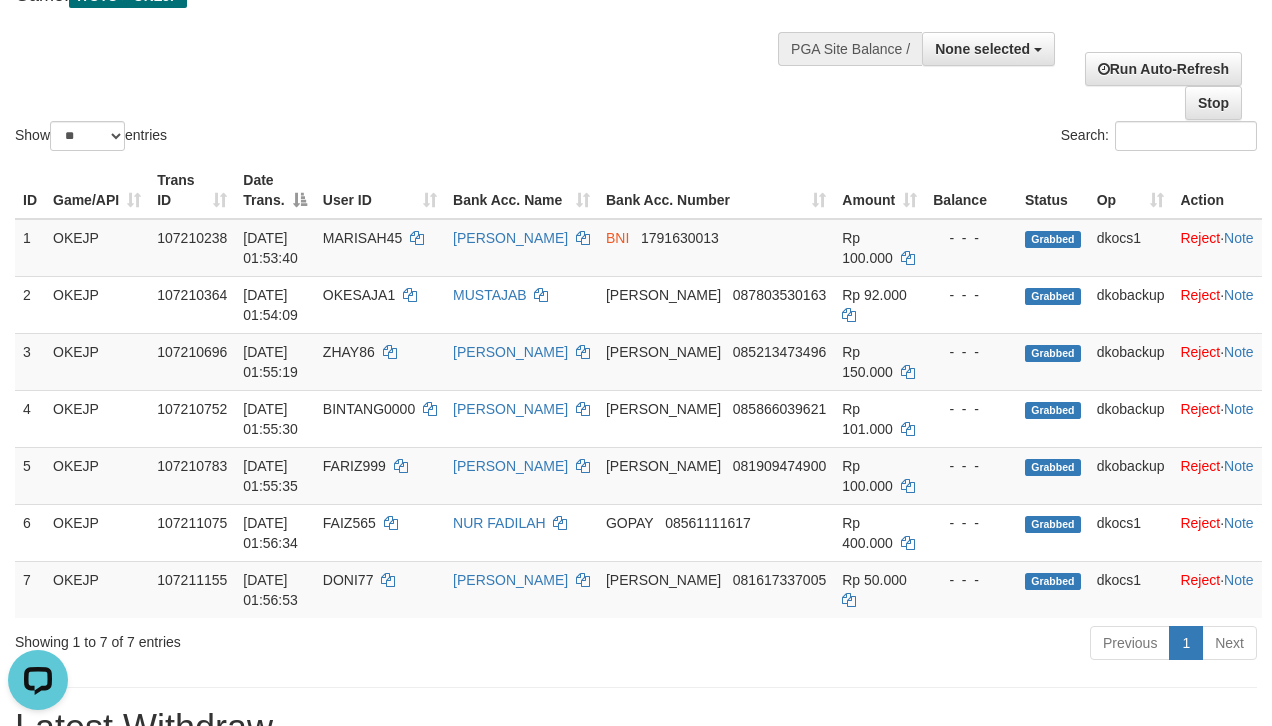 scroll, scrollTop: 0, scrollLeft: 0, axis: both 